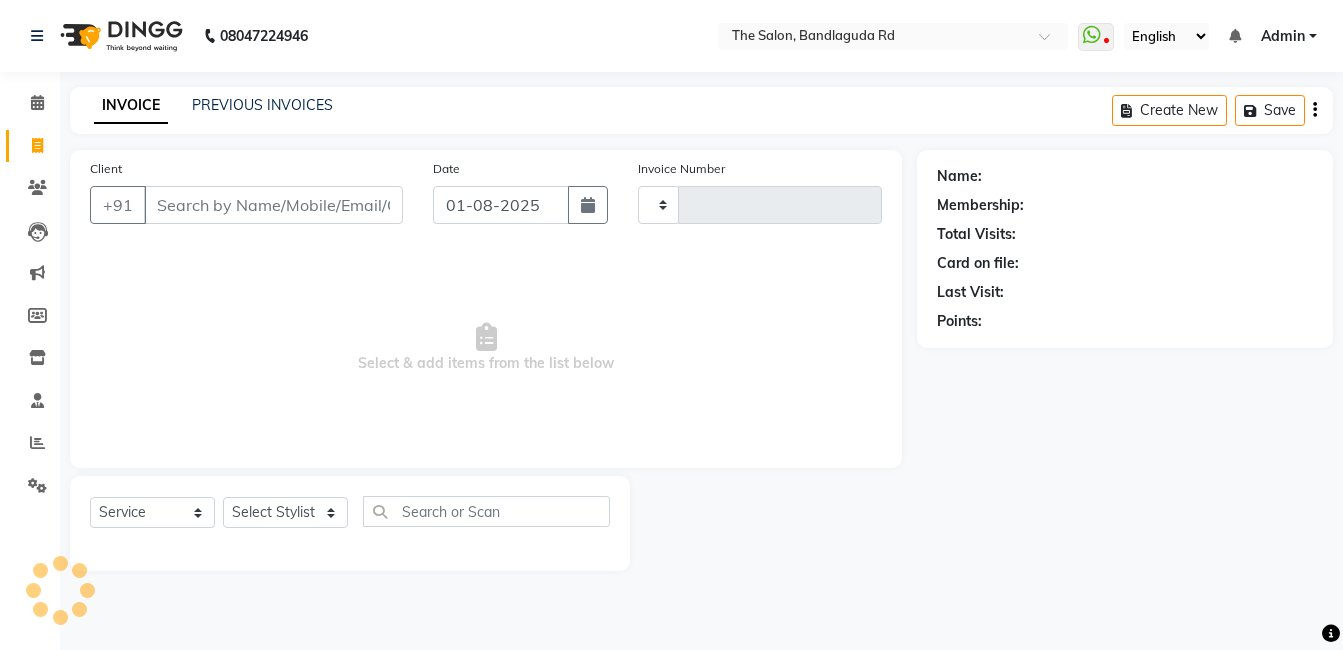 select on "service" 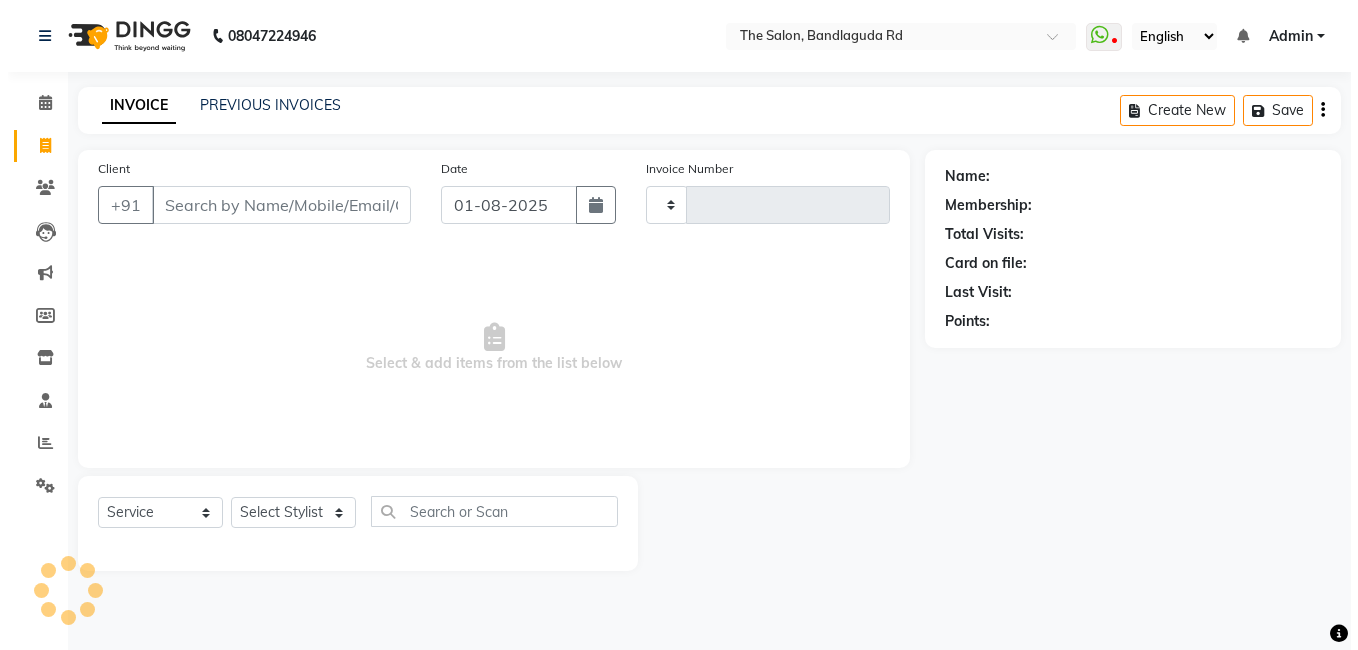 scroll, scrollTop: 0, scrollLeft: 0, axis: both 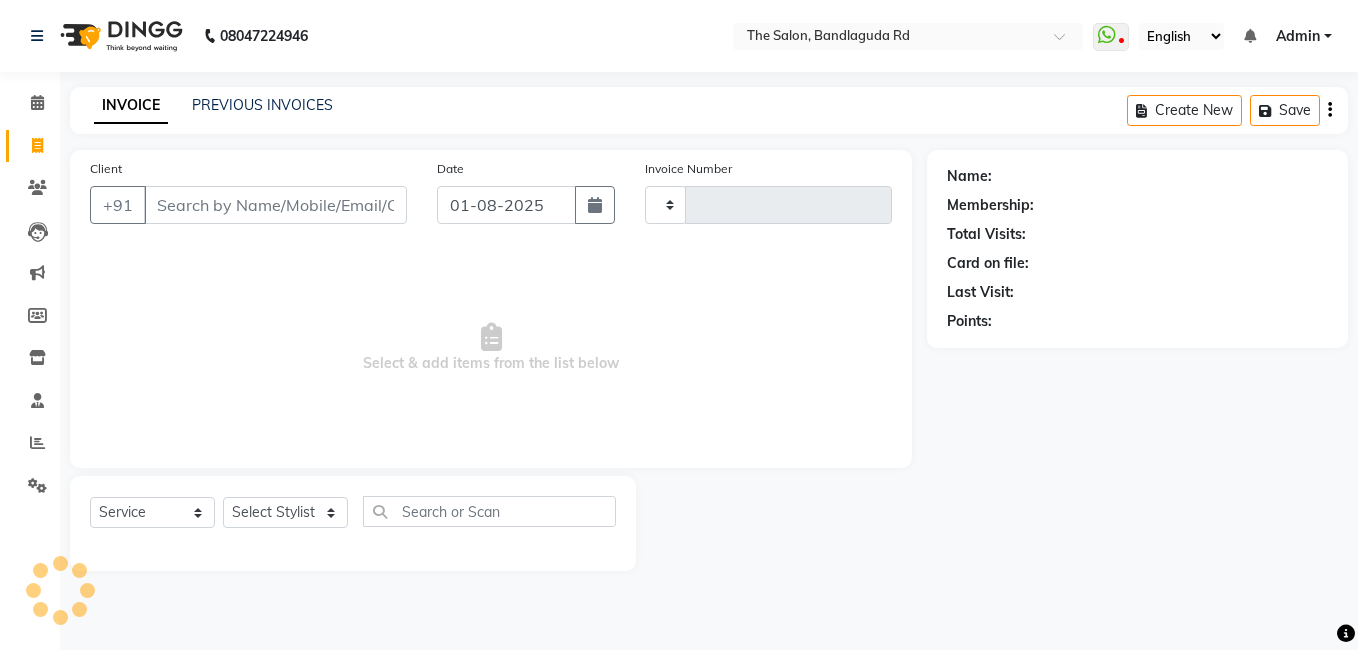 type on "11867" 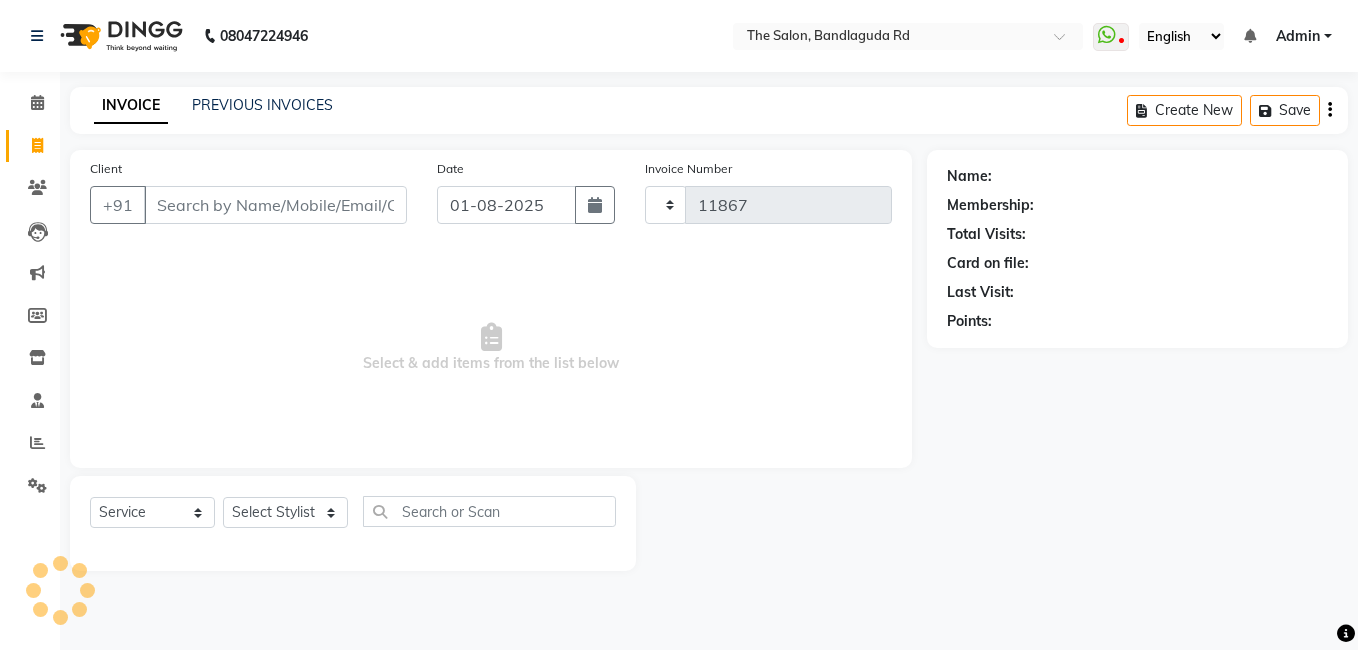 select on "5198" 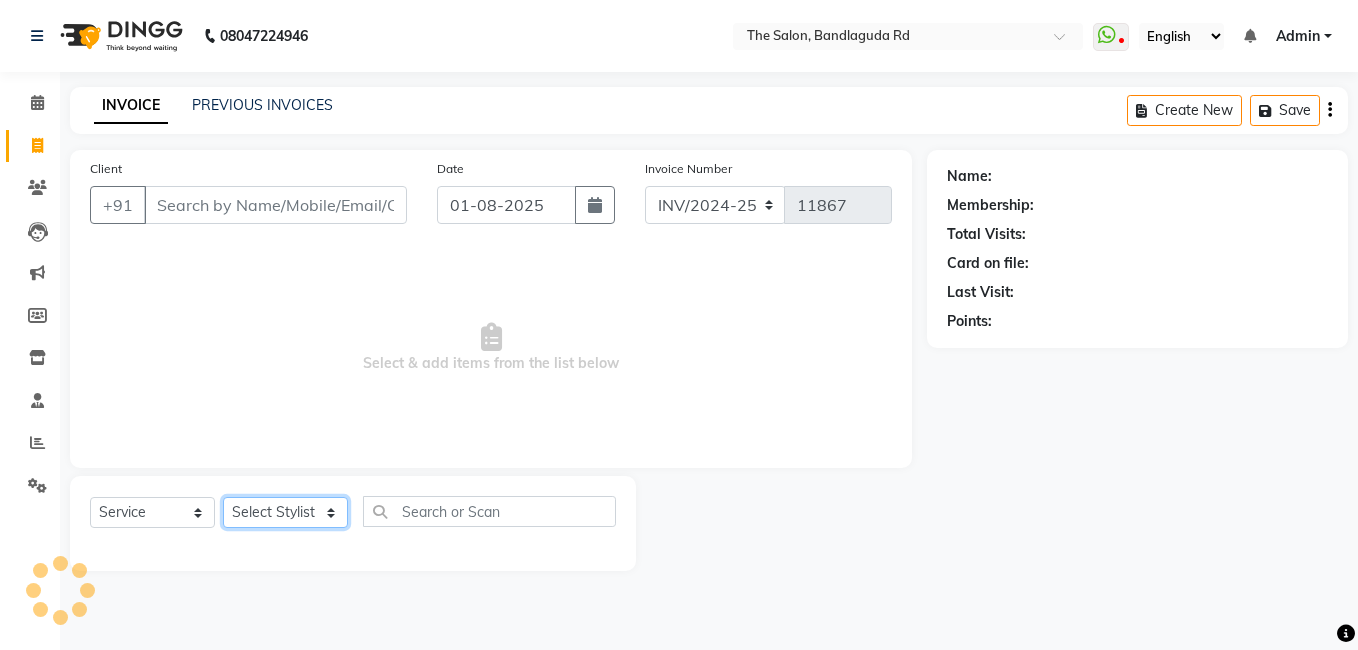 click on "Select Stylist AIJAZ fazil imran iqbal kasim mohd mohsin rasheed sameer TALIB Wajid" 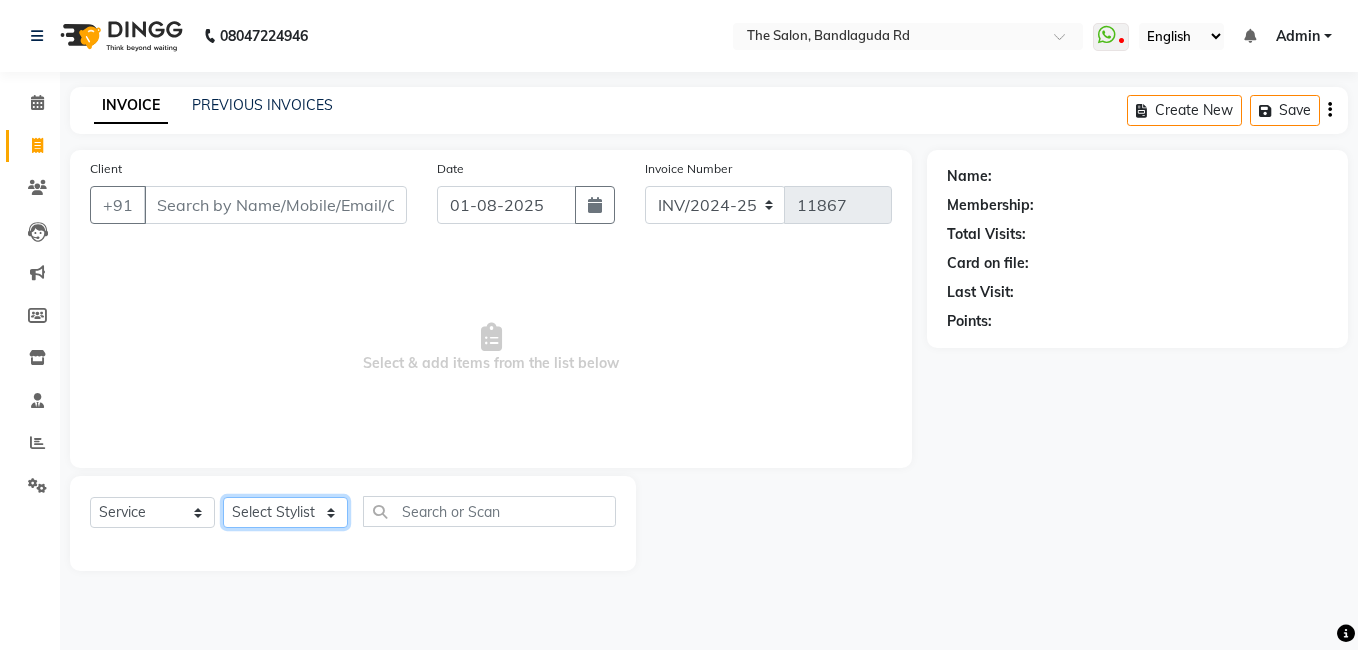 select on "63353" 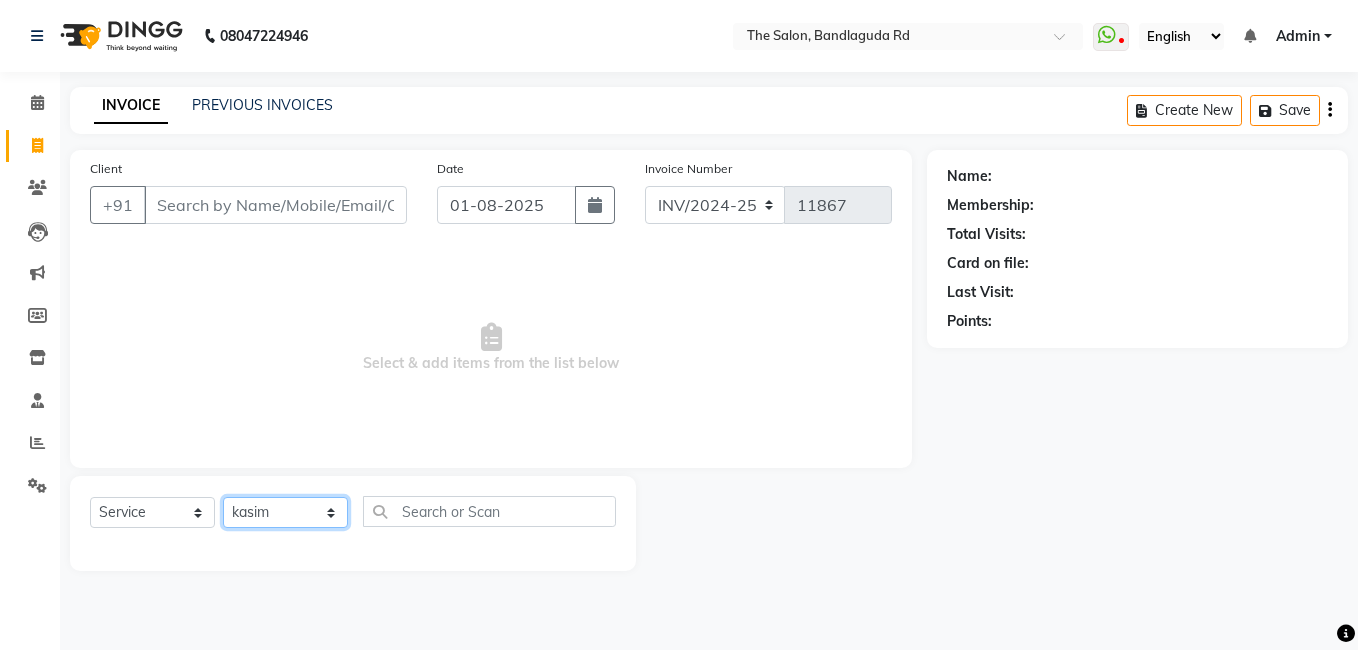 click on "Select Stylist AIJAZ fazil imran iqbal kasim mohd mohsin rasheed sameer TALIB Wajid" 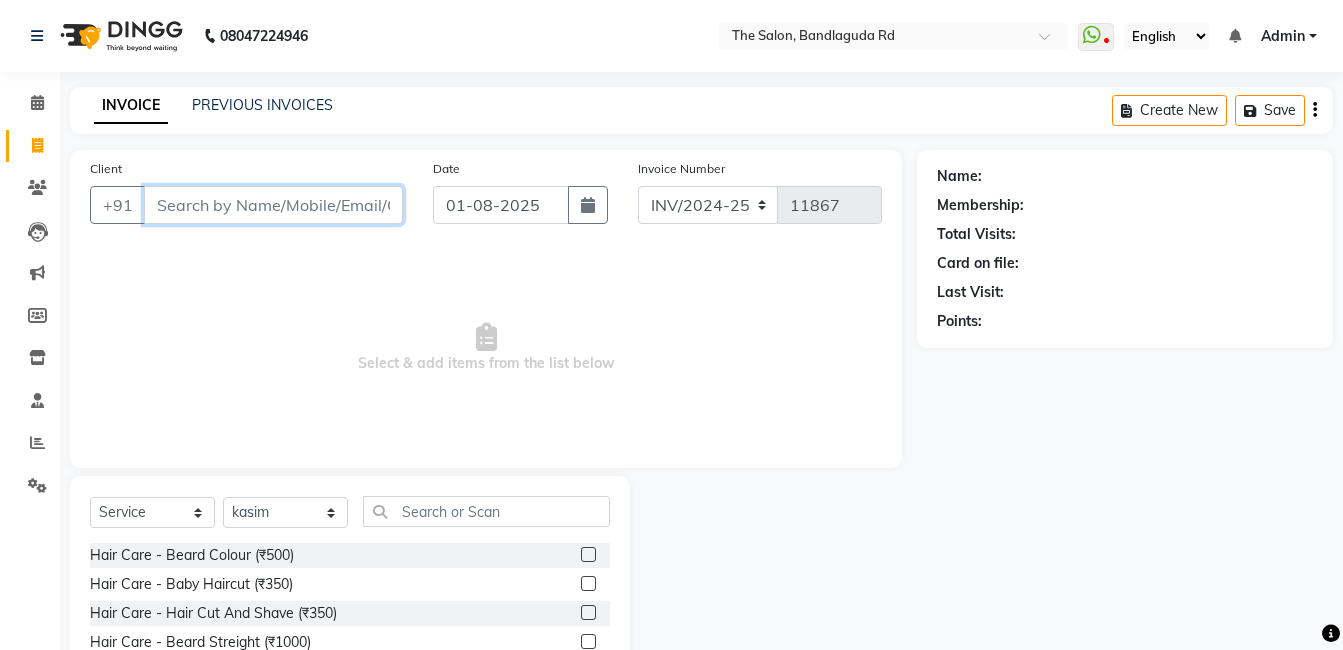 click on "Client" at bounding box center (273, 205) 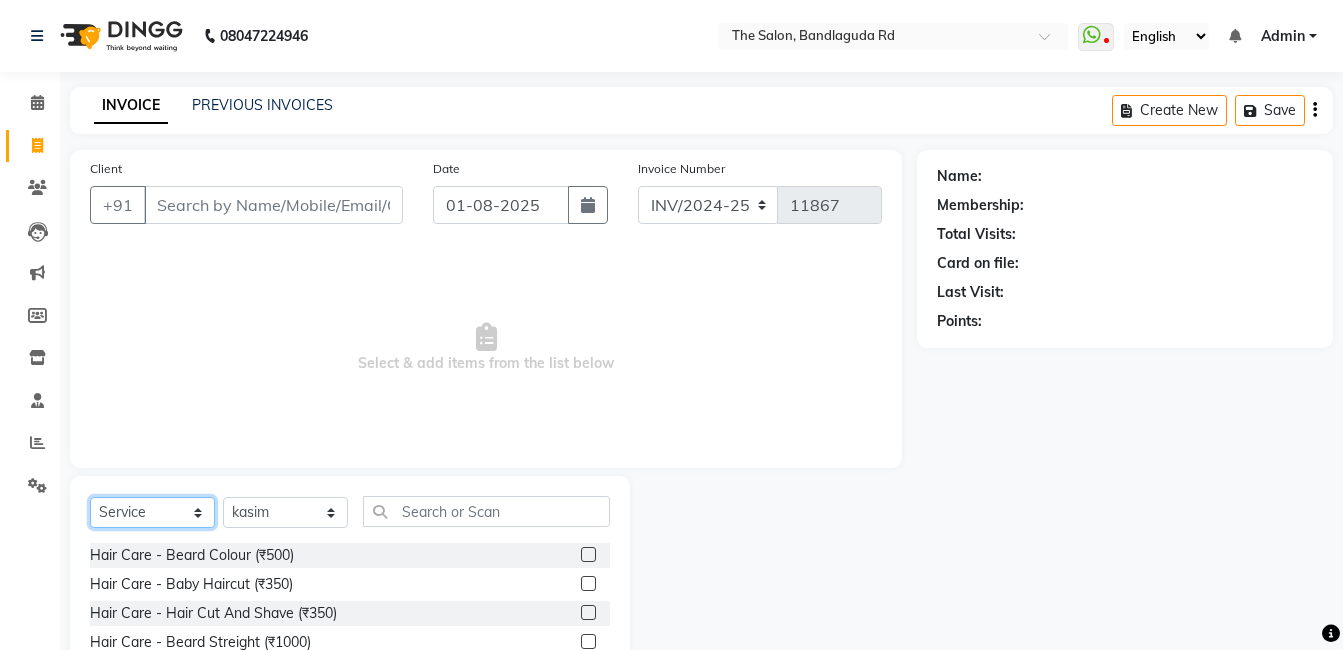 click on "Select  Service  Product  Membership  Package Voucher Prepaid Gift Card" 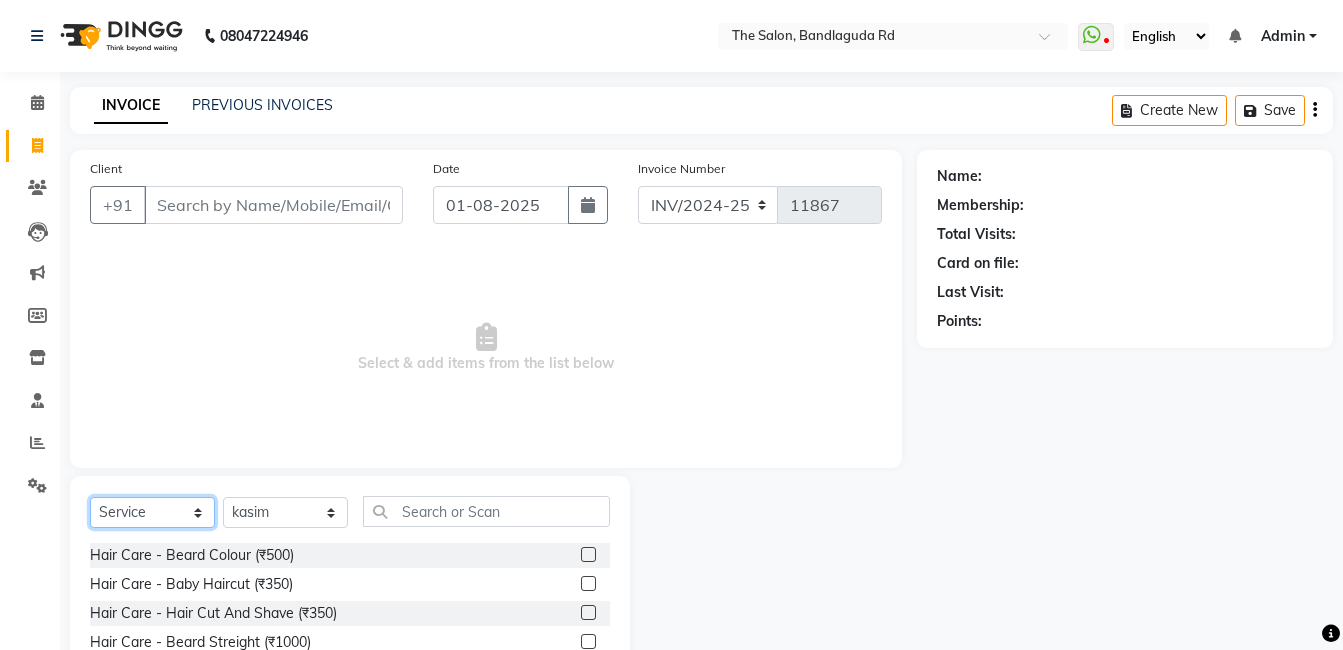select on "product" 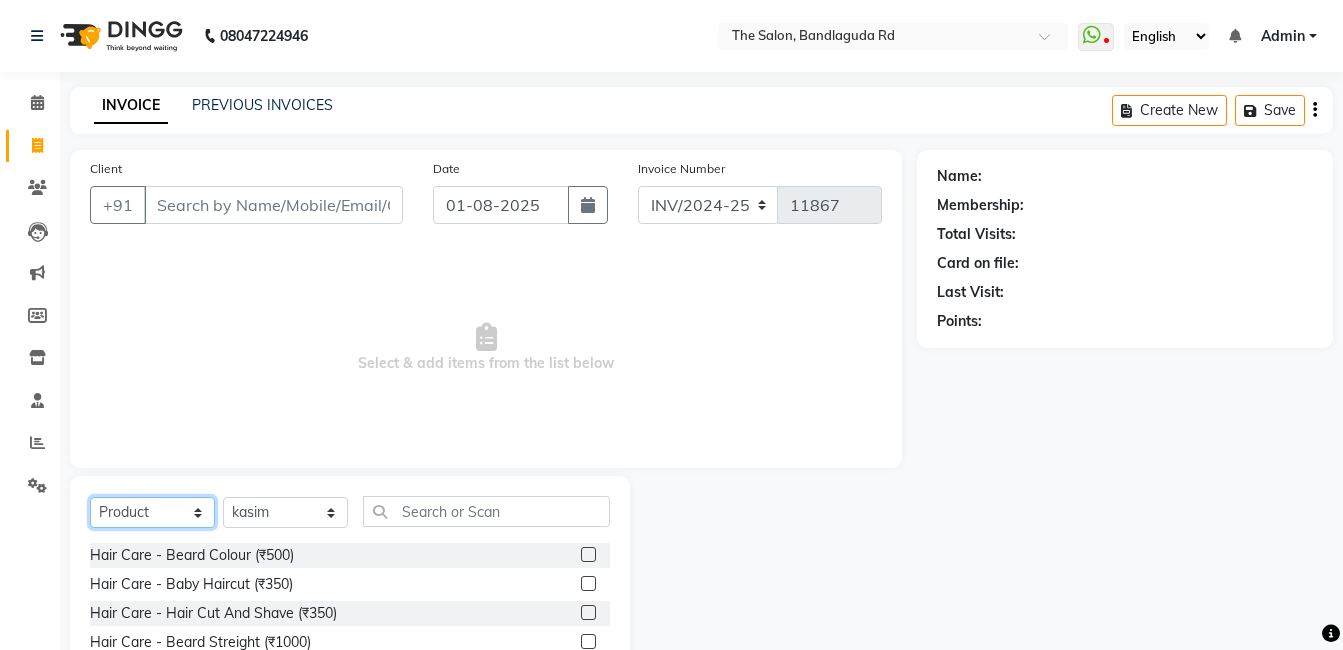 click on "Select  Service  Product  Membership  Package Voucher Prepaid Gift Card" 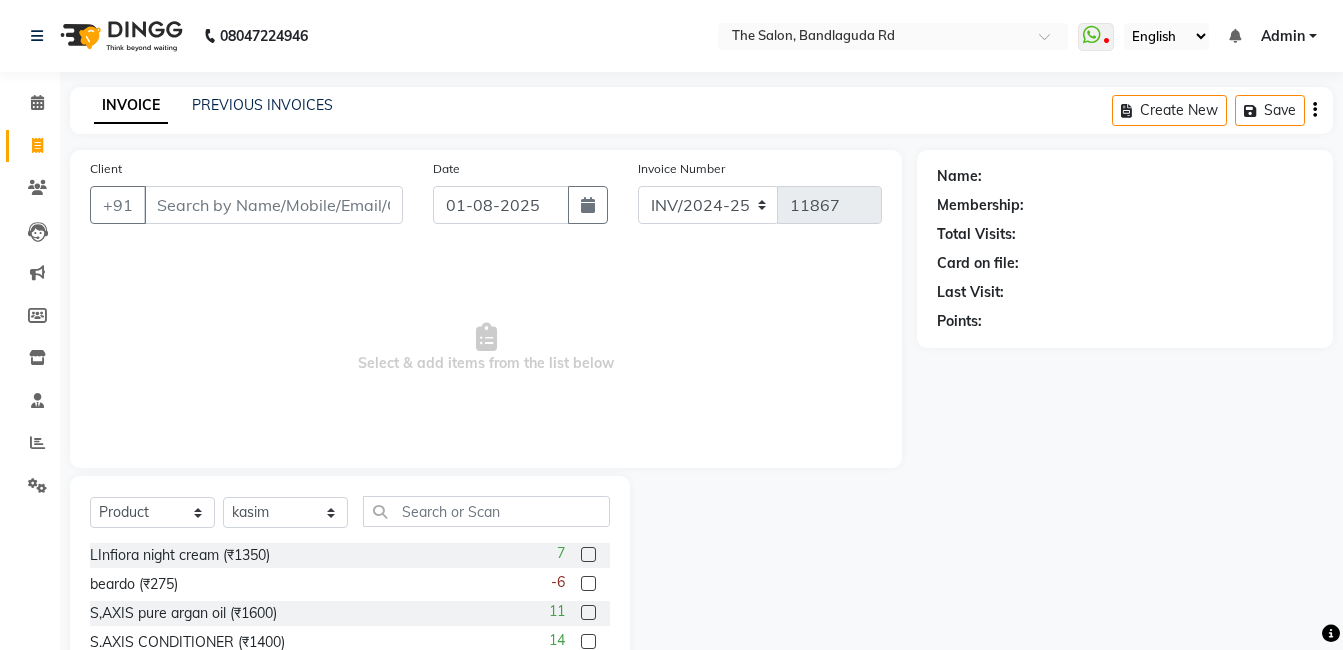 click on "Select  Service  Product  Membership  Package Voucher Prepaid Gift Card  Select Stylist [FIRST] [FIRST] [FIRST] [FIRST] [FIRST] [FIRST] [FIRST] [FIRST] [FIRST] [FIRST] [FIRST] [FIRST]" 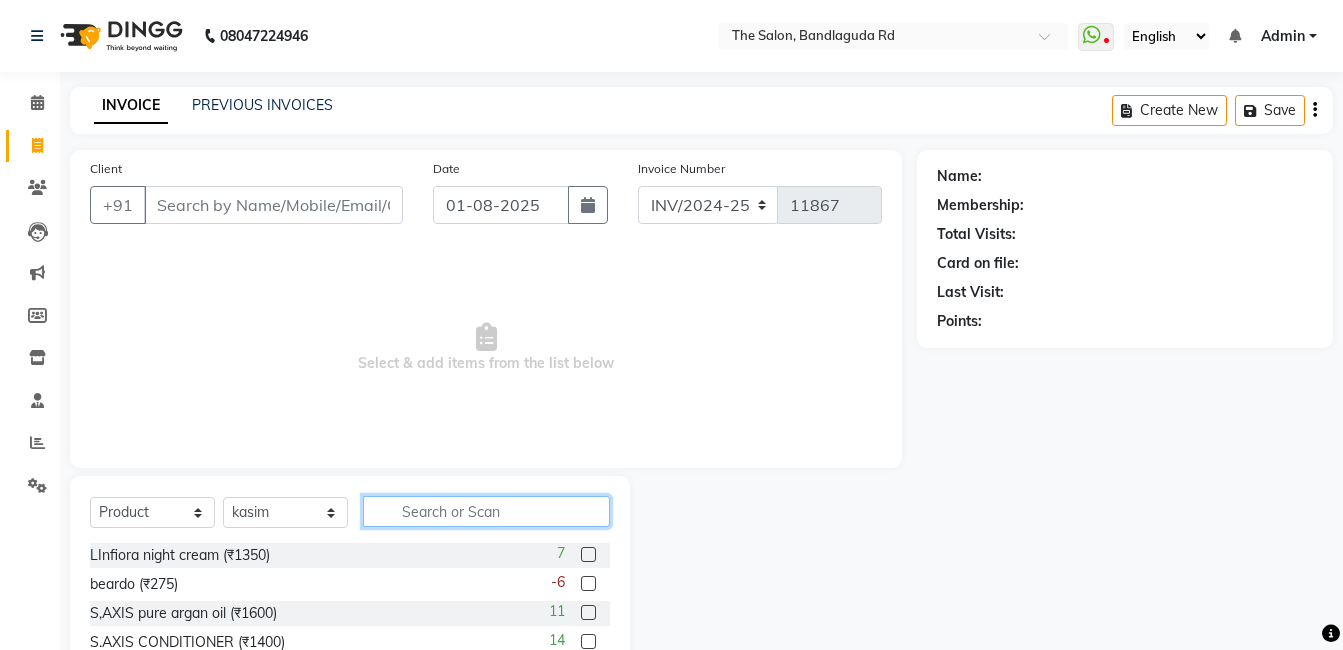 click 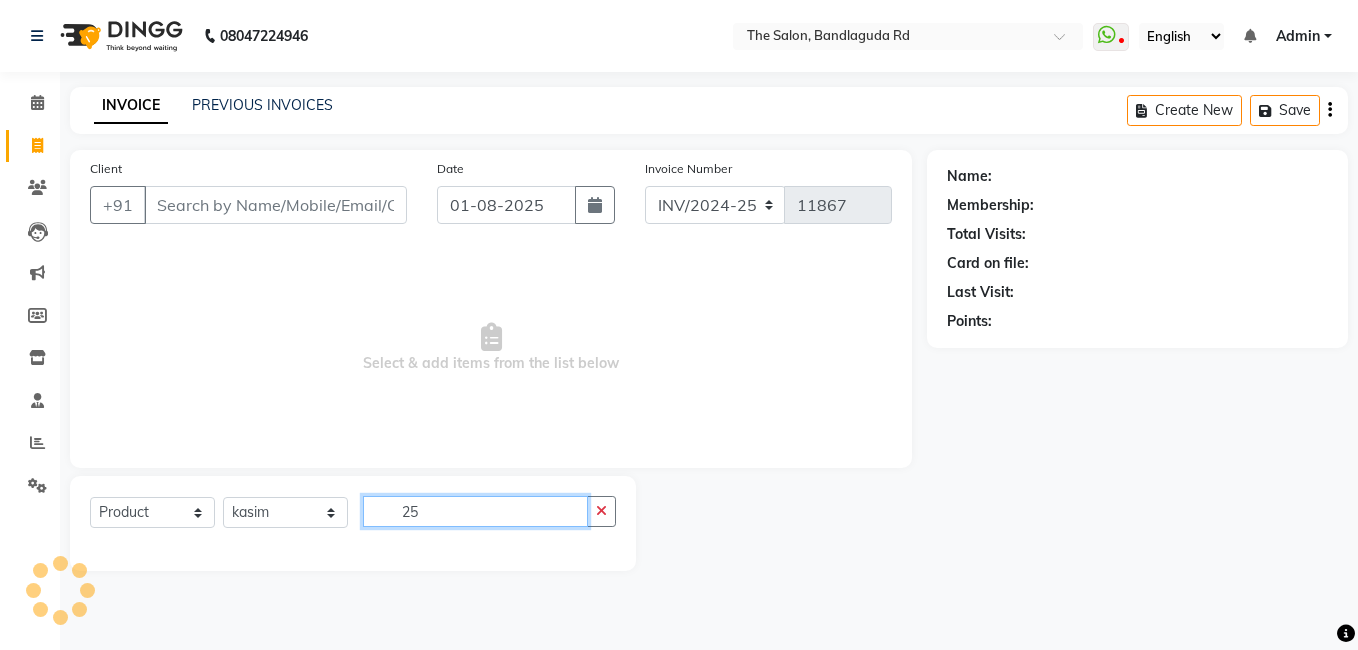type on "2" 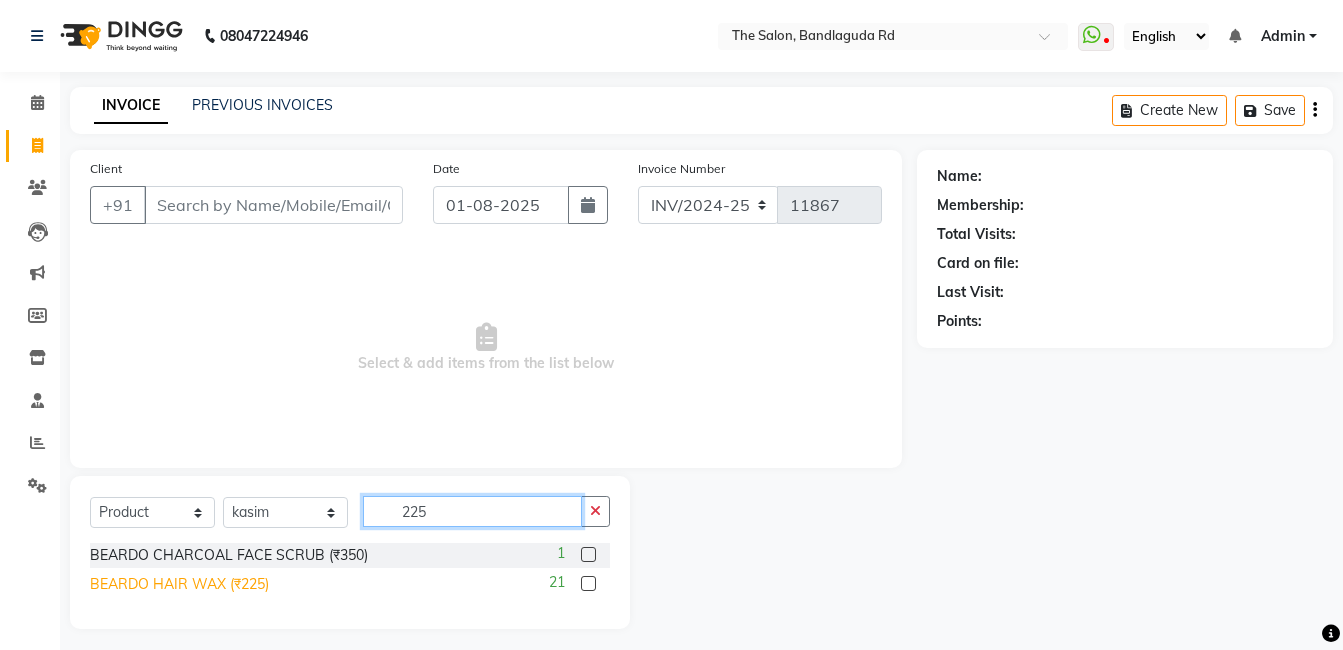 type on "225" 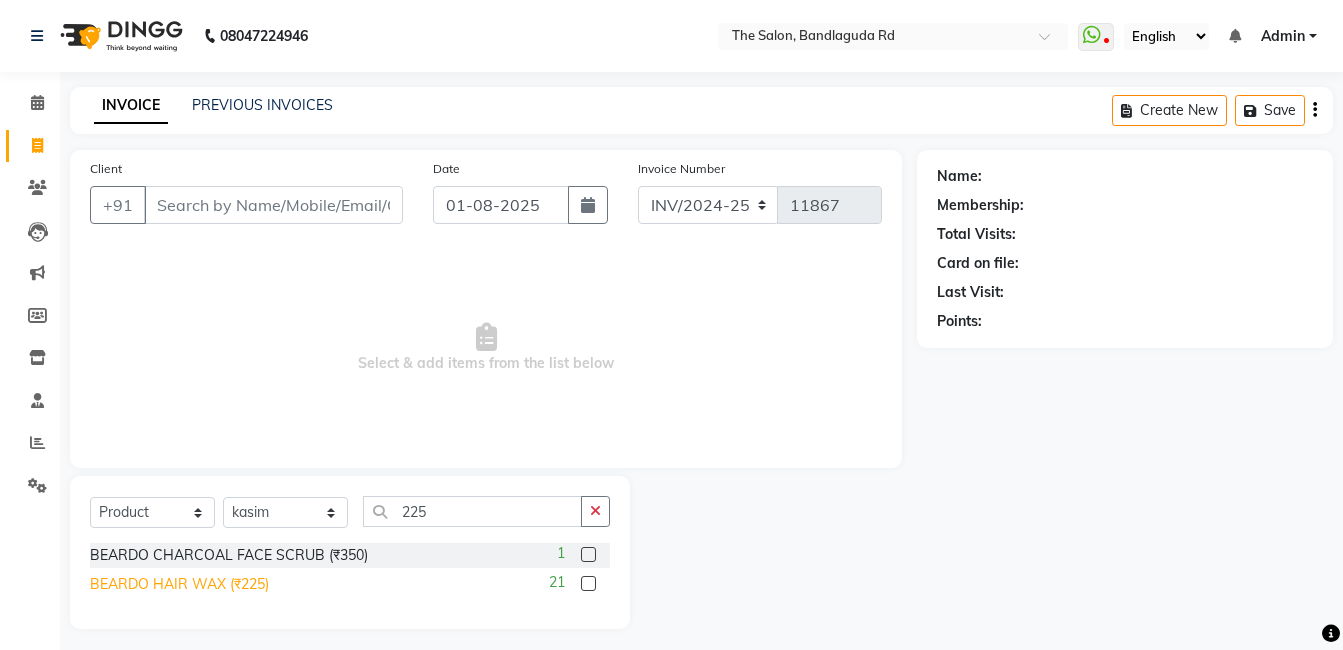 click on "BEARDO HAIR WAX (₹225)" 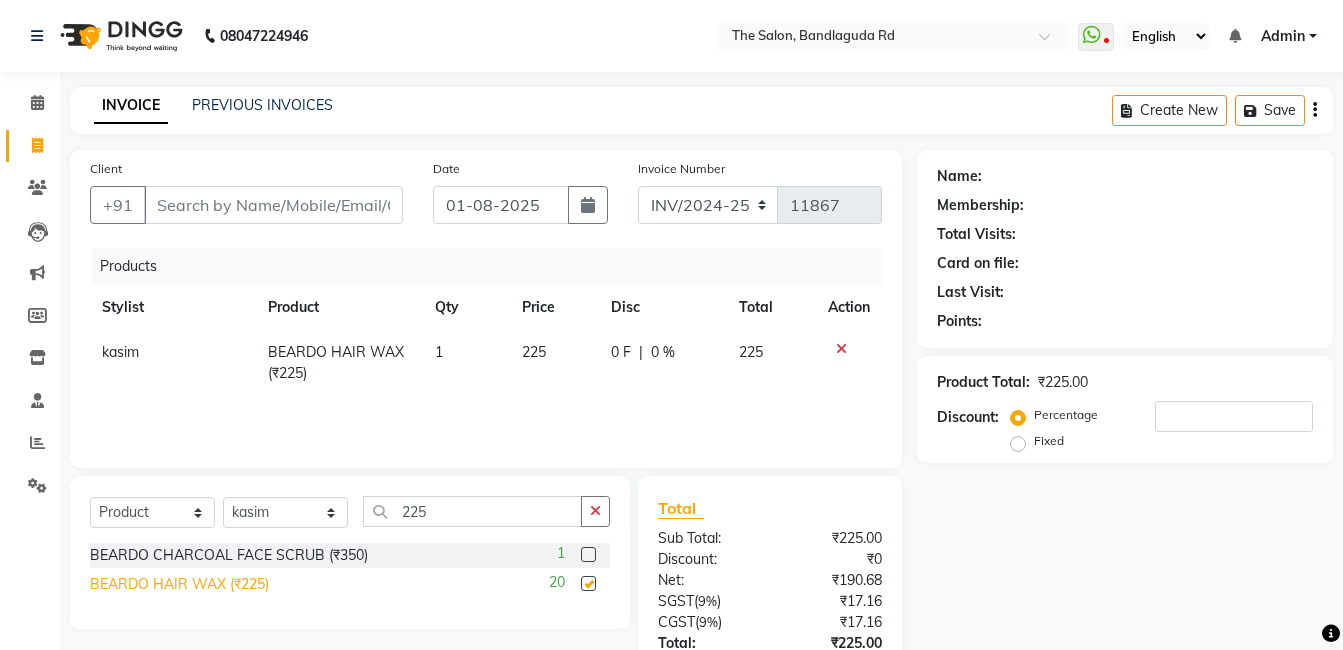 checkbox on "false" 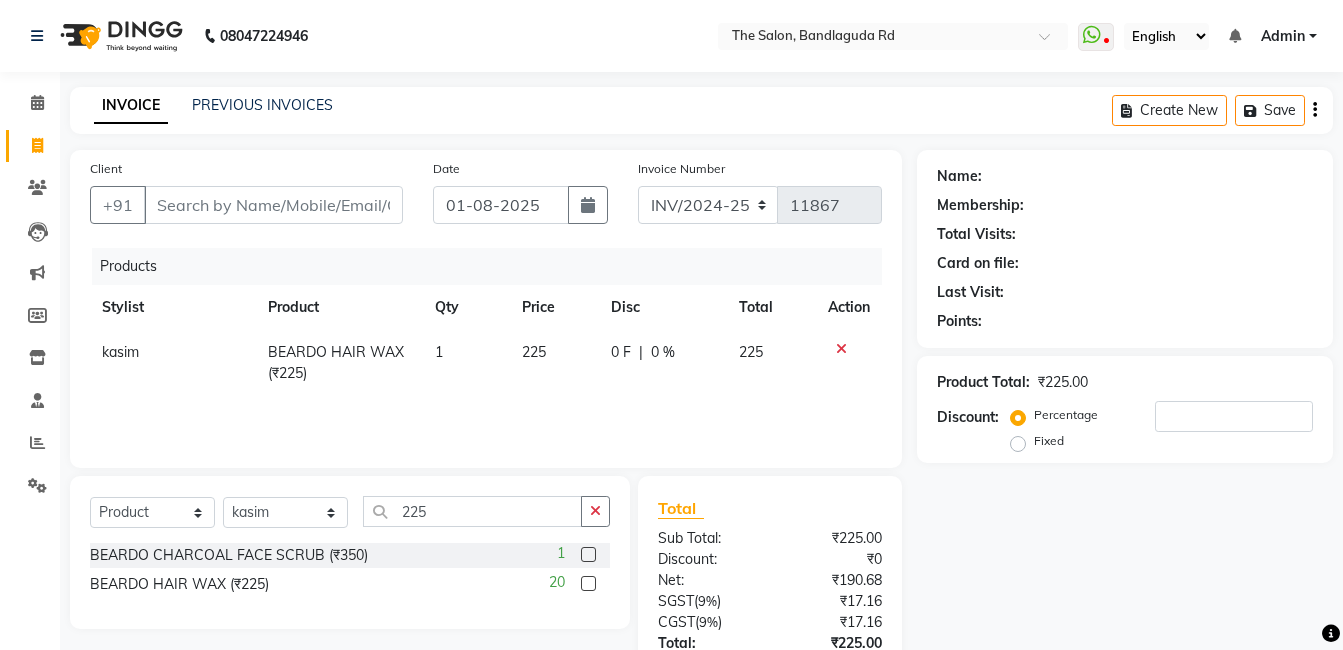 click on "Client +91" 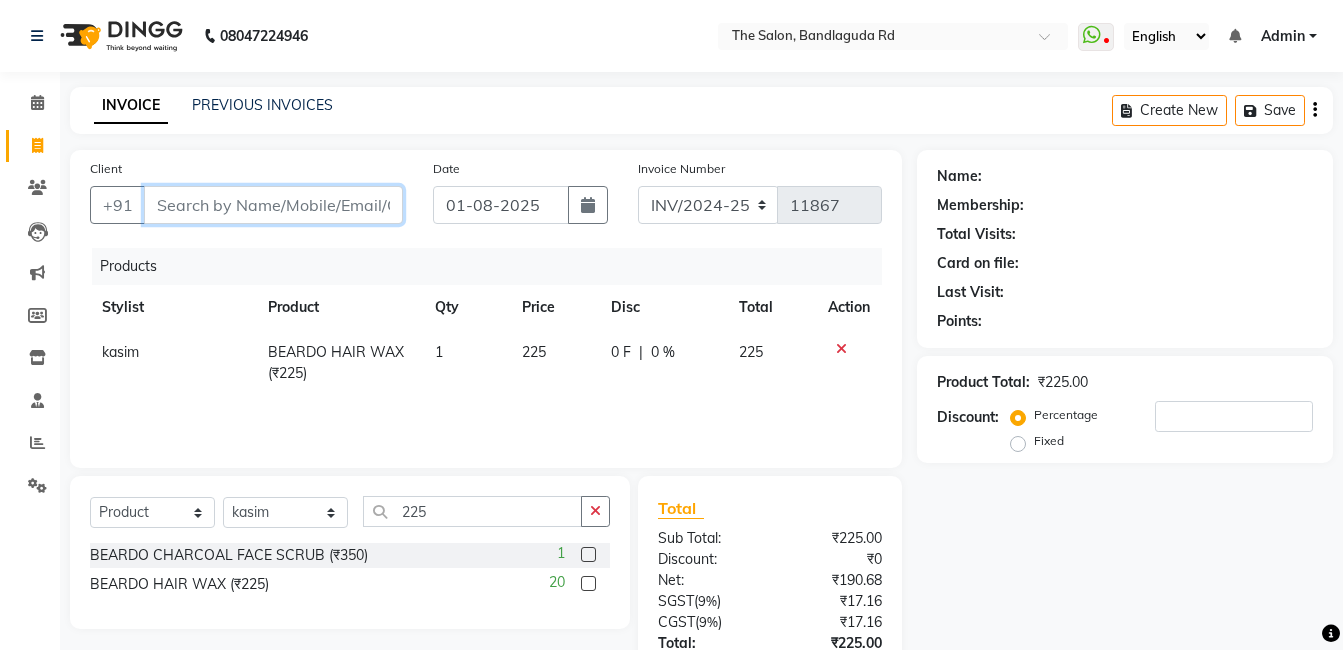 click on "Client" at bounding box center (273, 205) 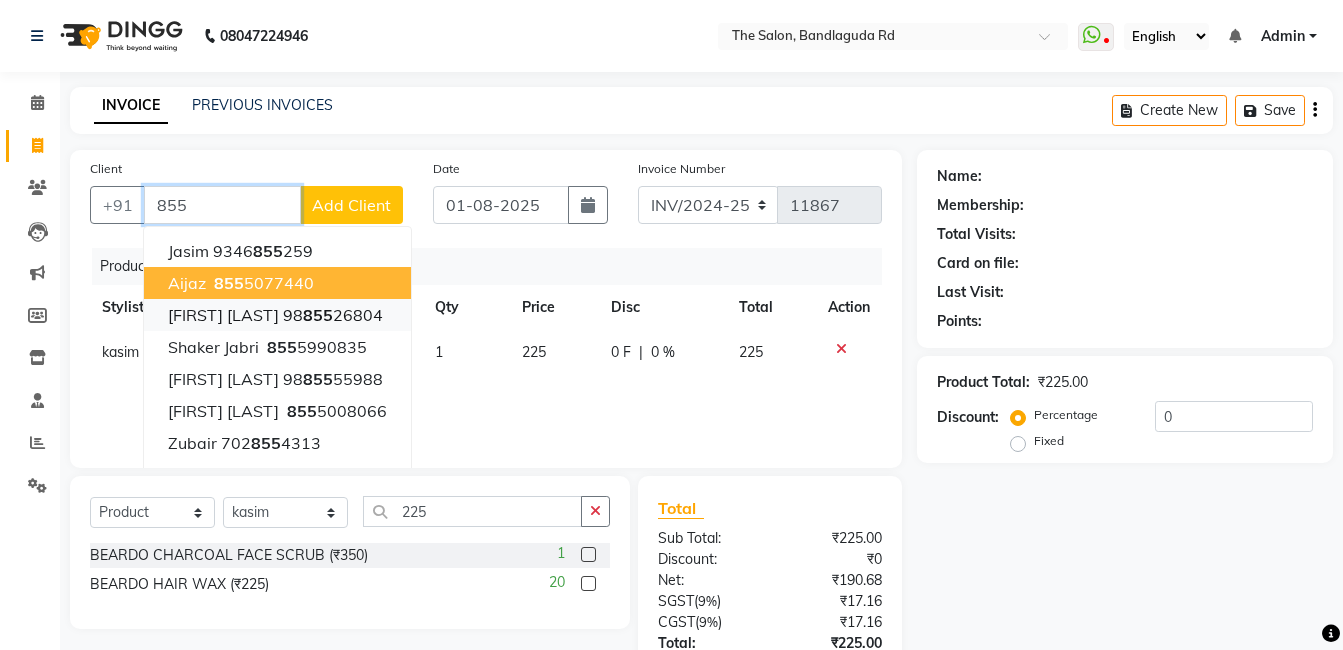 click on "[FIRST] [LAST]" at bounding box center (223, 315) 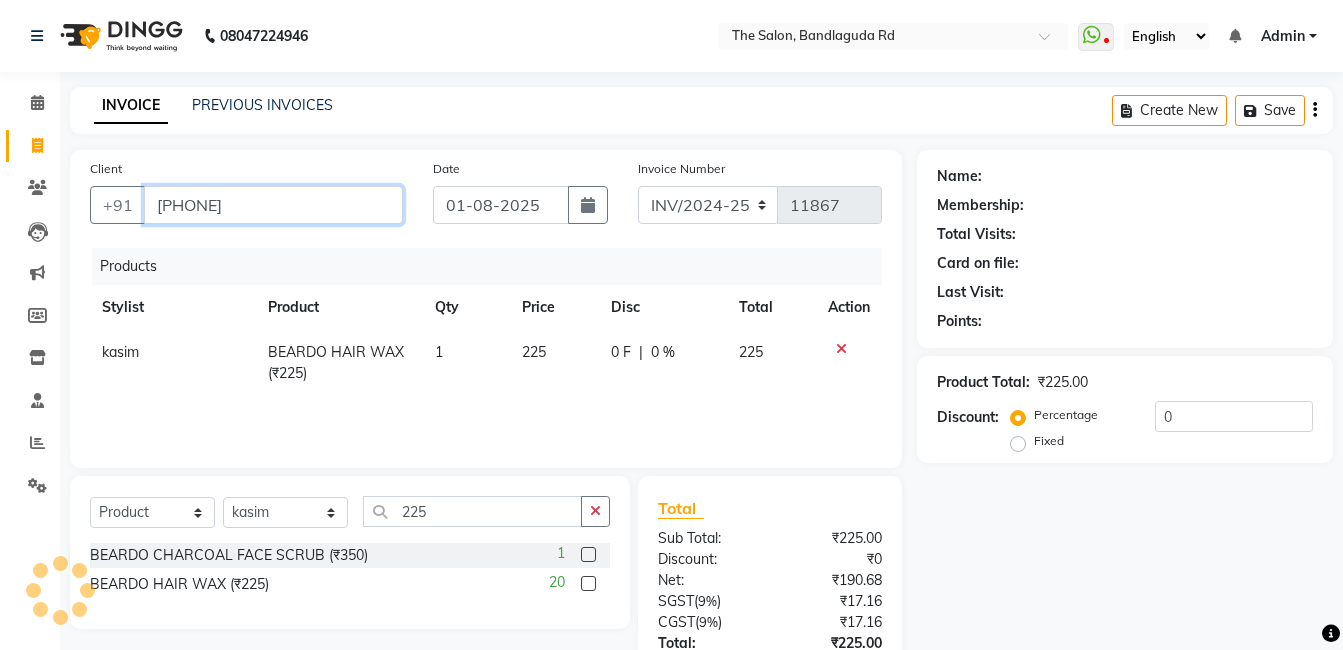 type on "[PHONE]" 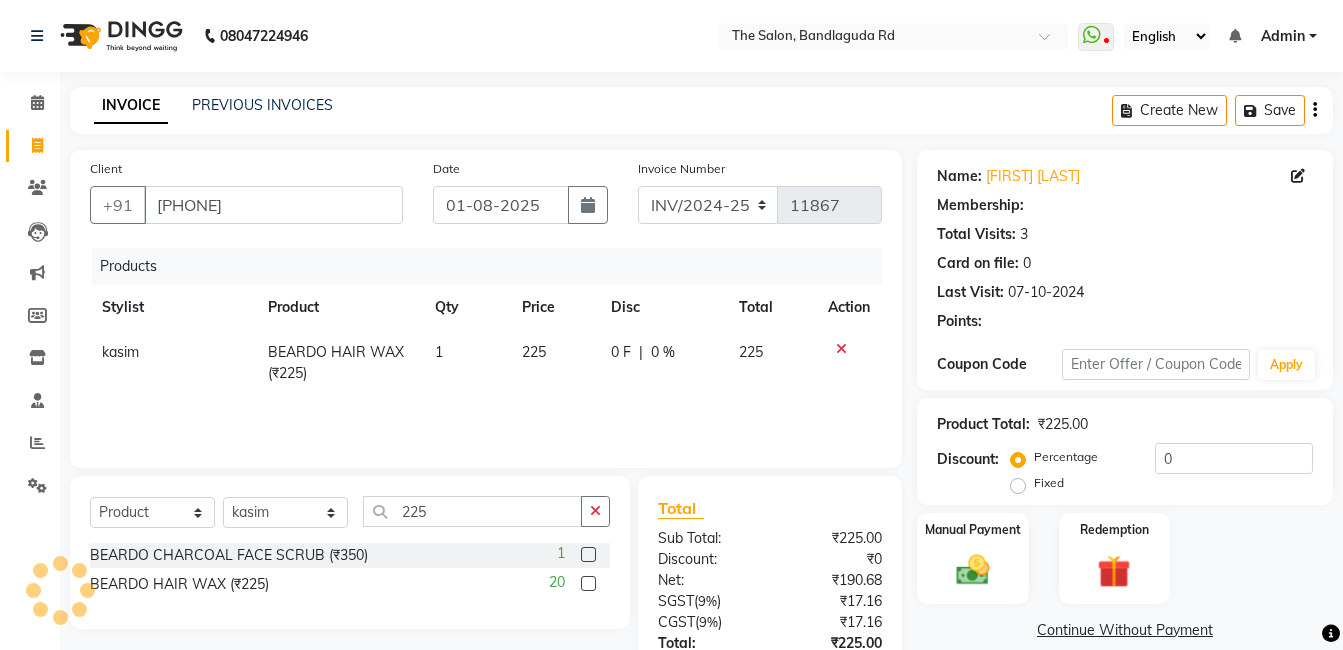 select on "1: Object" 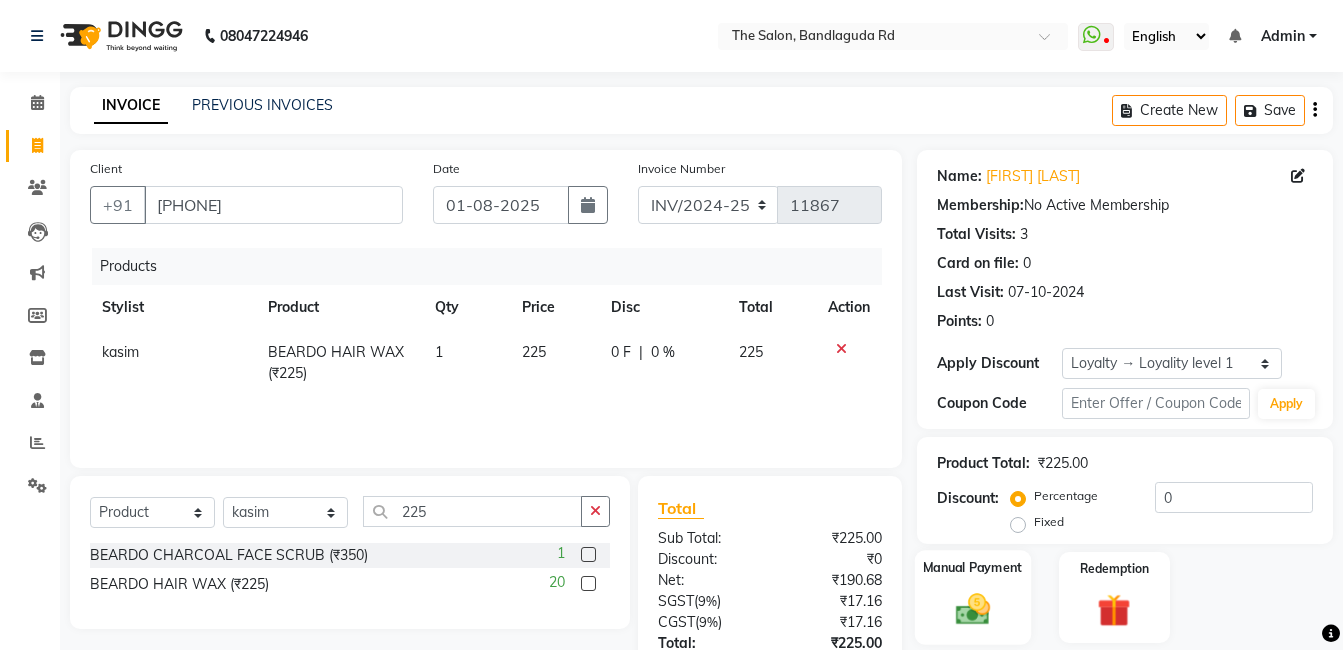 click on "Manual Payment" 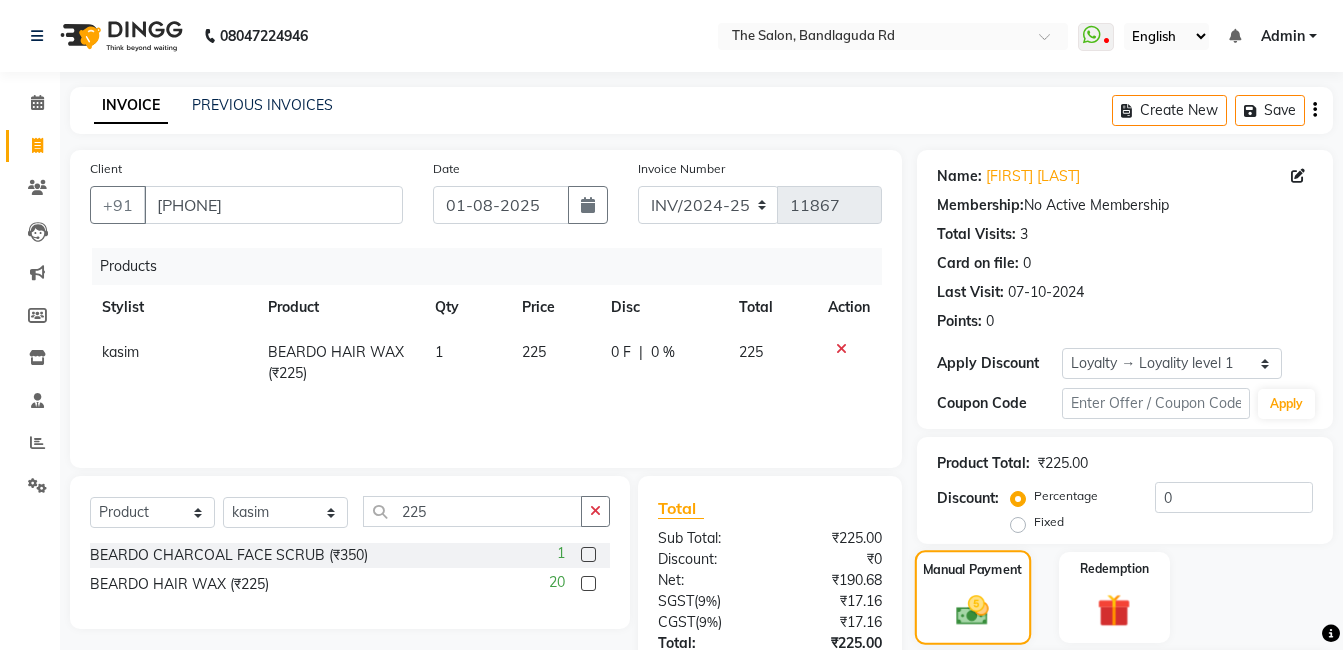 scroll, scrollTop: 33, scrollLeft: 0, axis: vertical 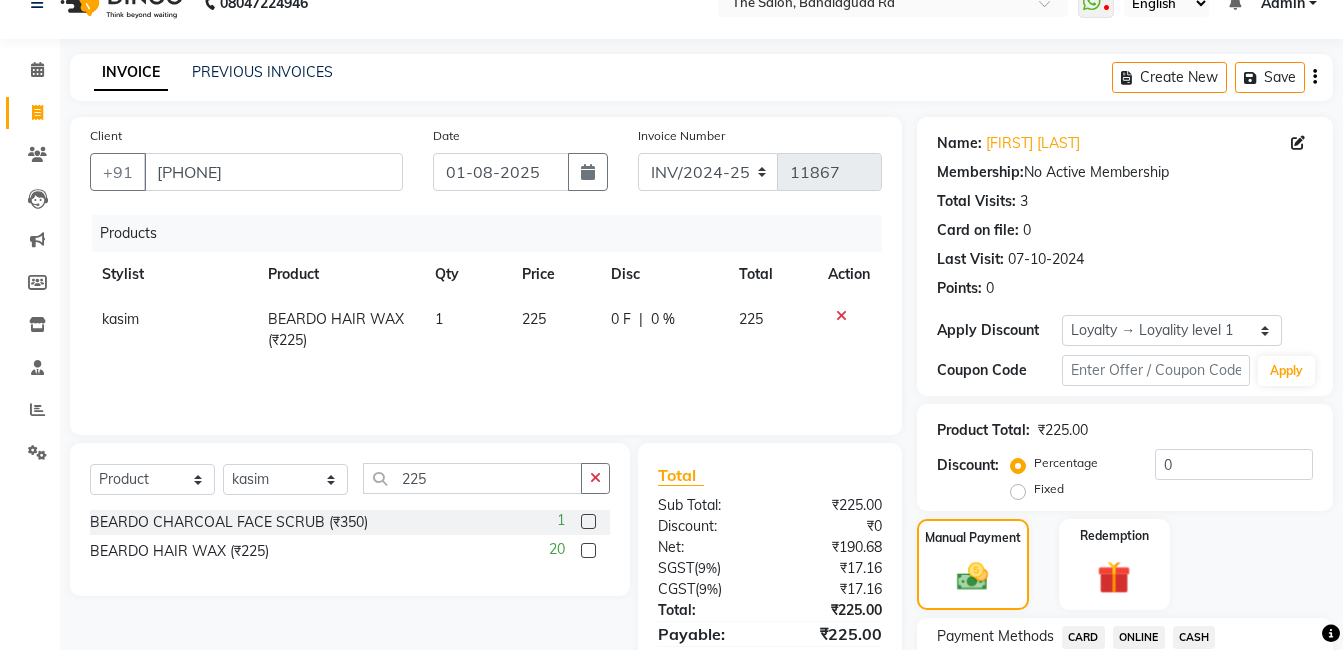 click on "CASH" 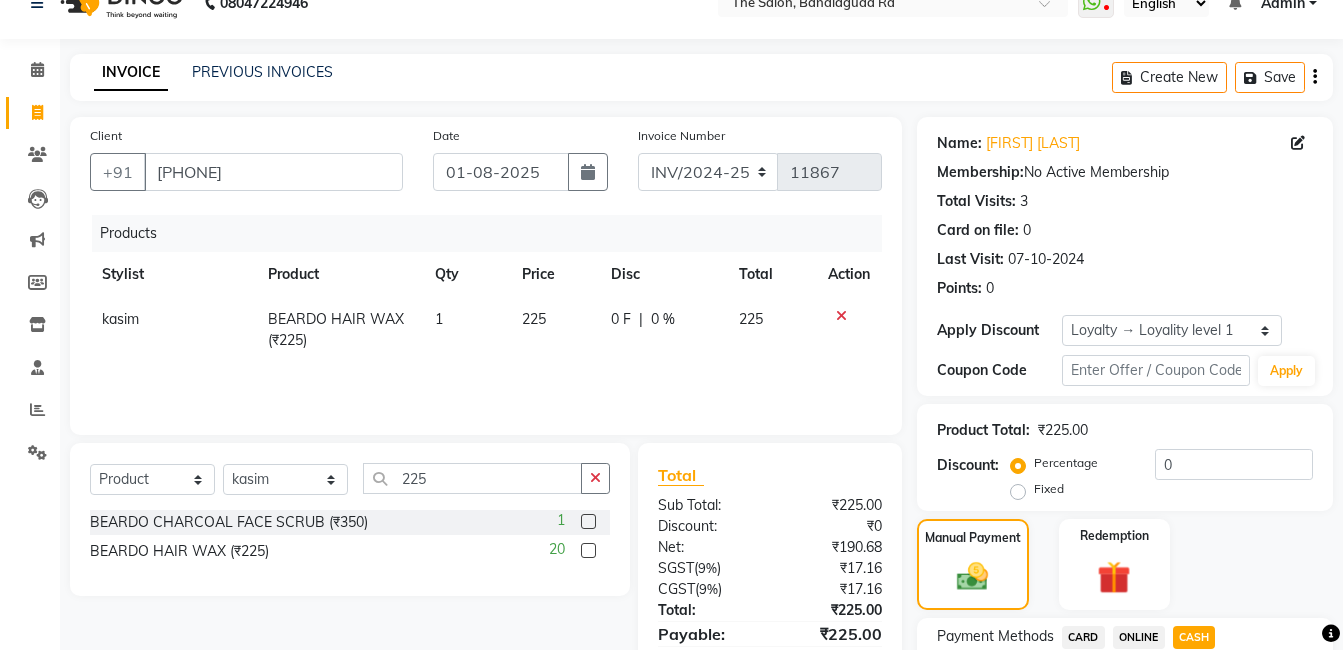scroll, scrollTop: 221, scrollLeft: 0, axis: vertical 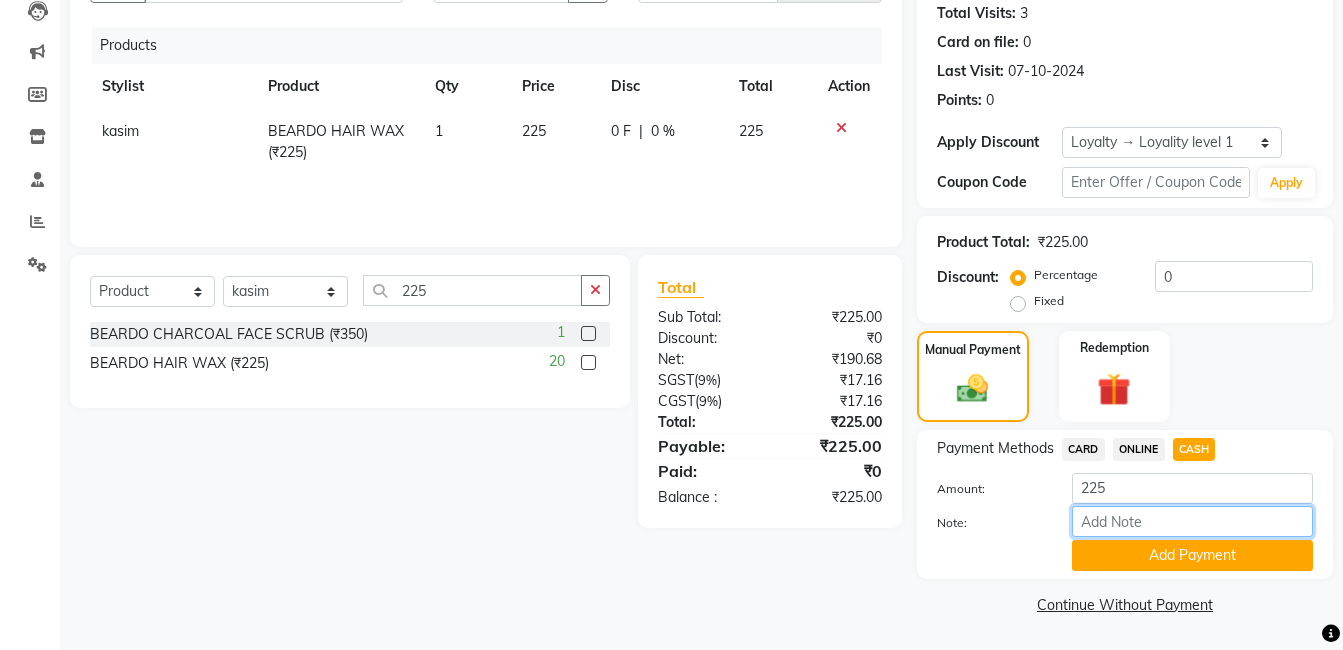 click on "Note:" at bounding box center (1192, 521) 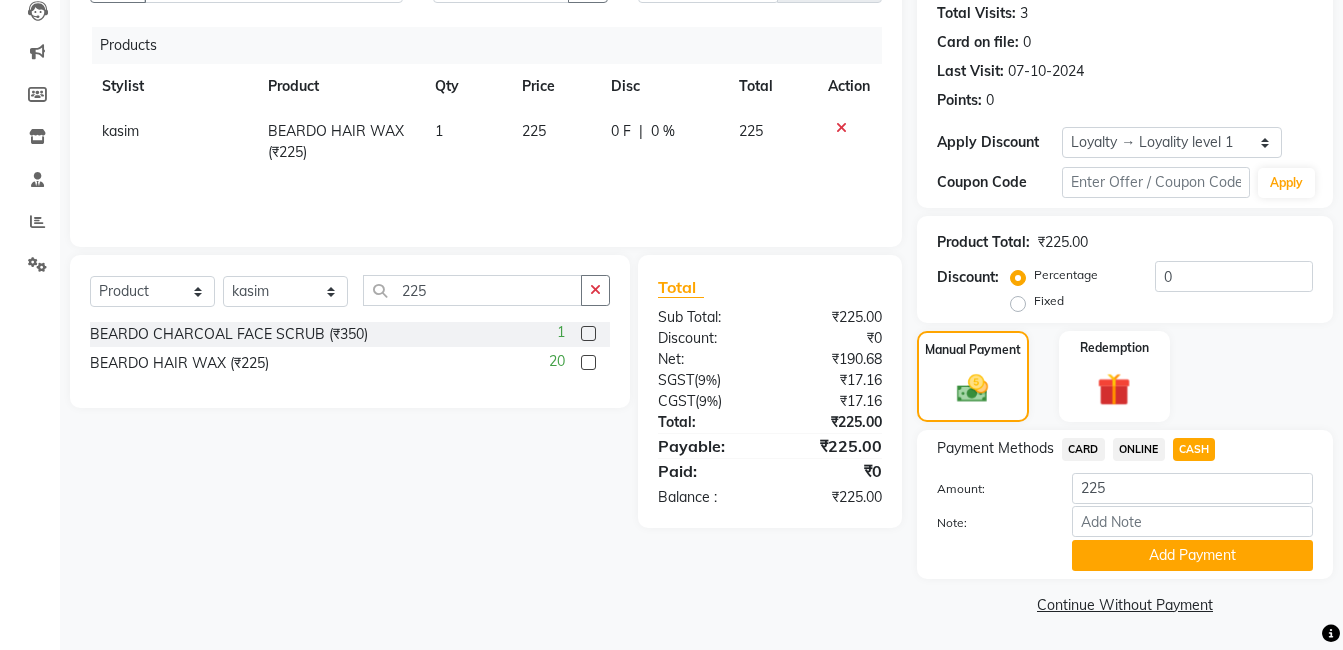 click on "Note:" 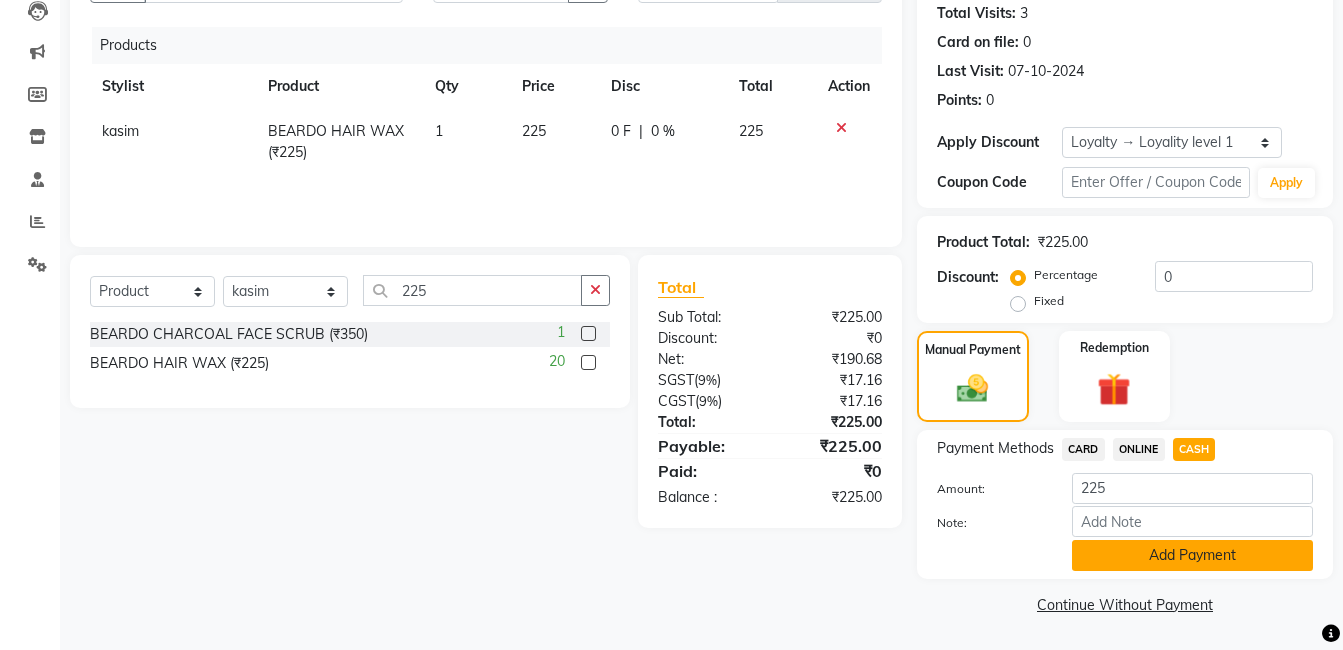 click on "Add Payment" 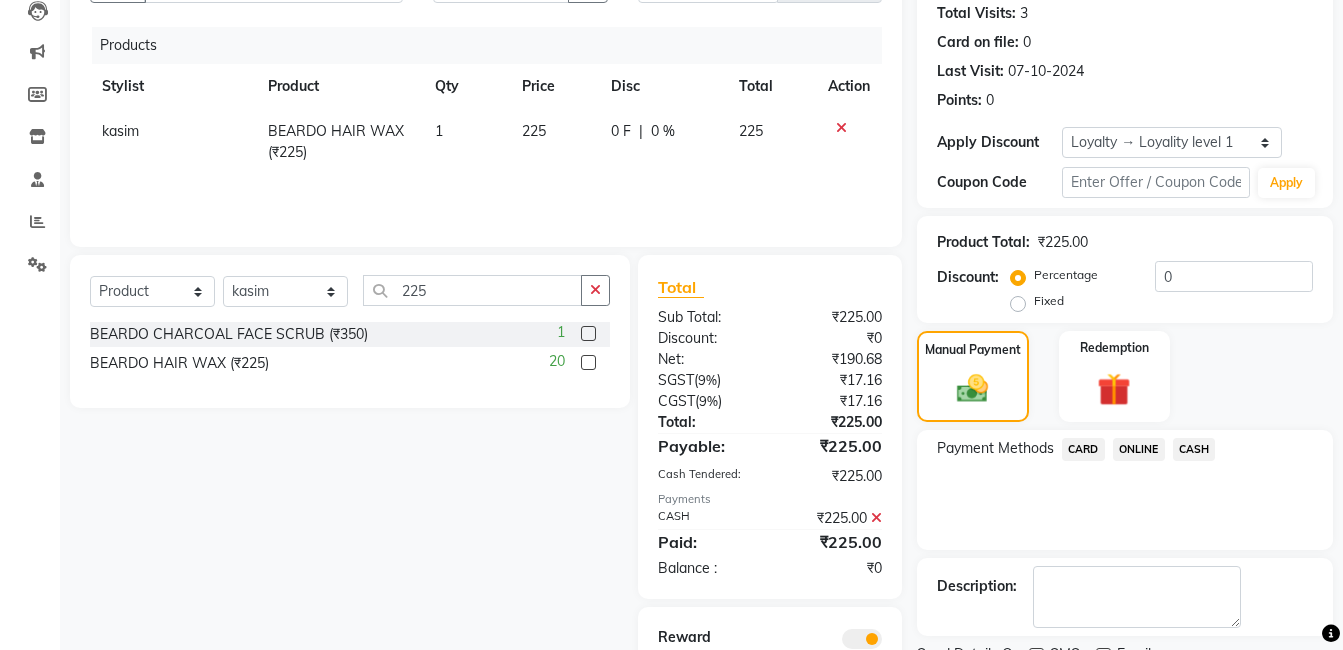 scroll, scrollTop: 319, scrollLeft: 0, axis: vertical 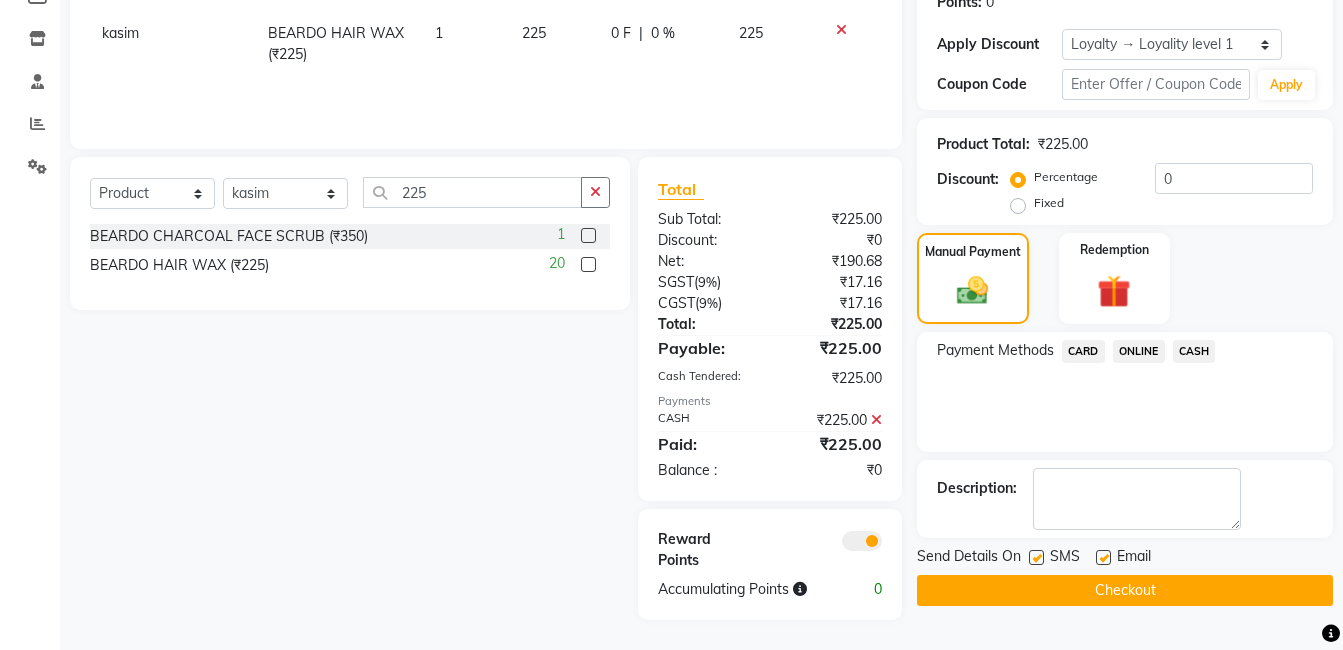 click on "Checkout" 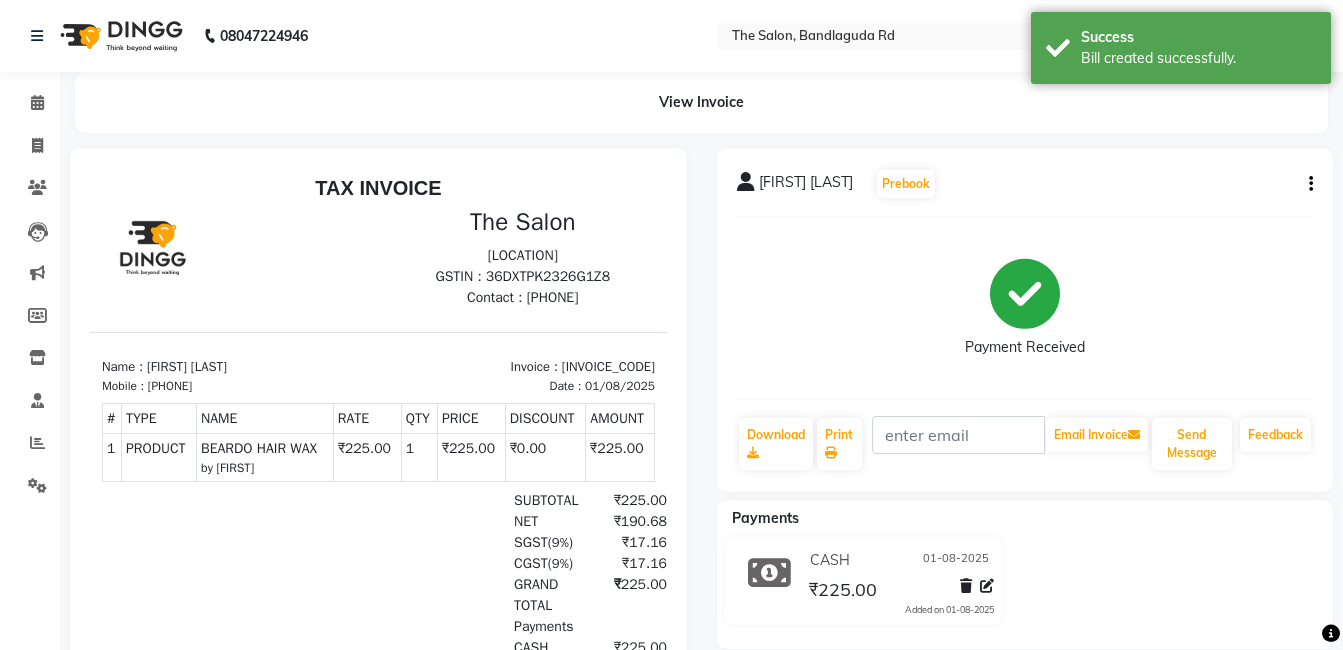 scroll, scrollTop: 0, scrollLeft: 0, axis: both 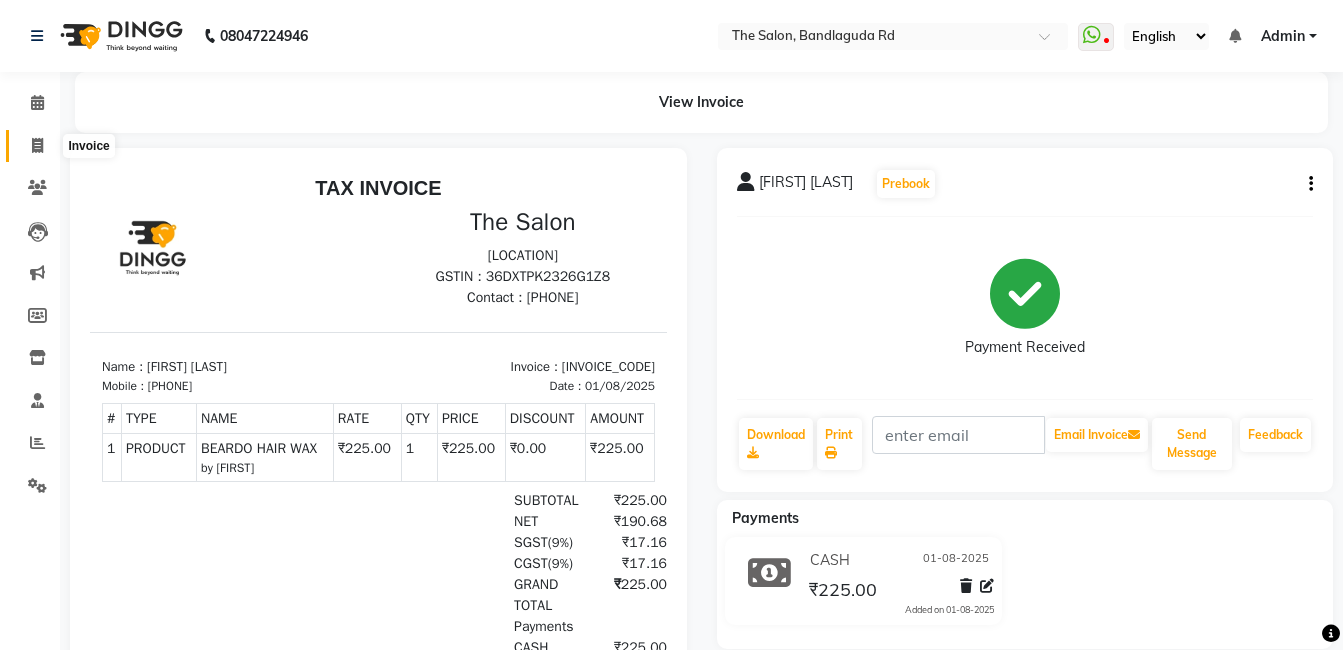 click 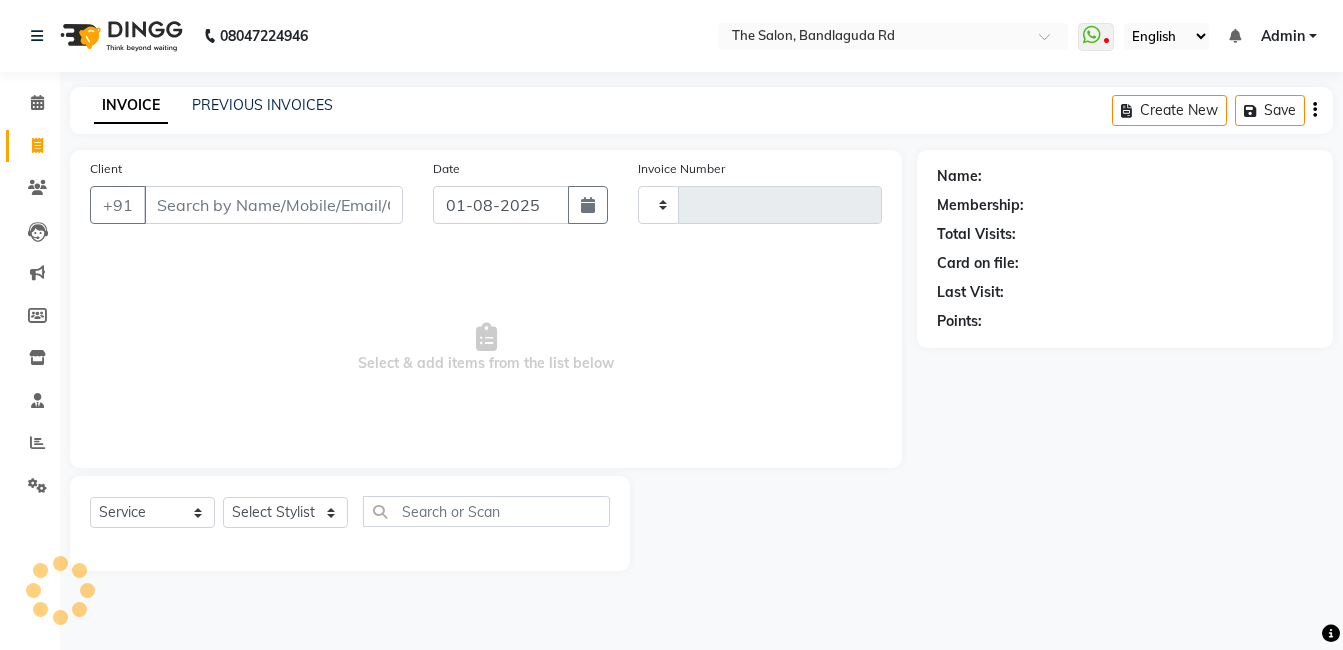 type on "11868" 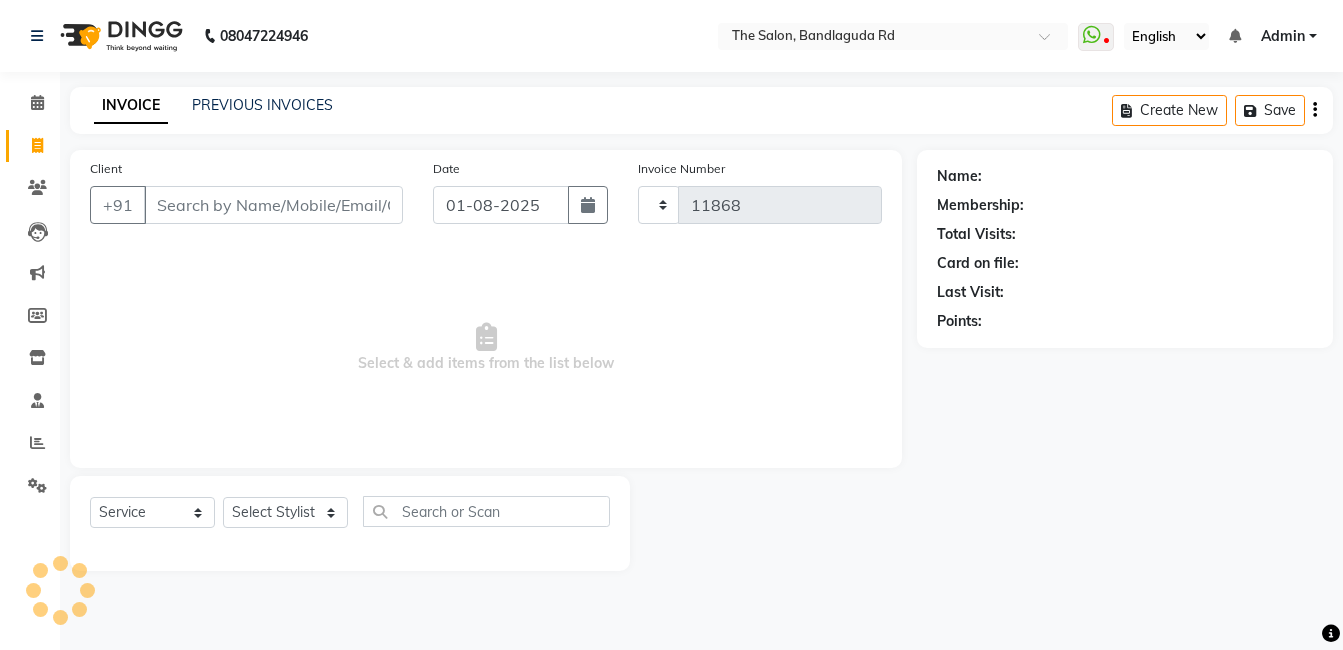 select on "5198" 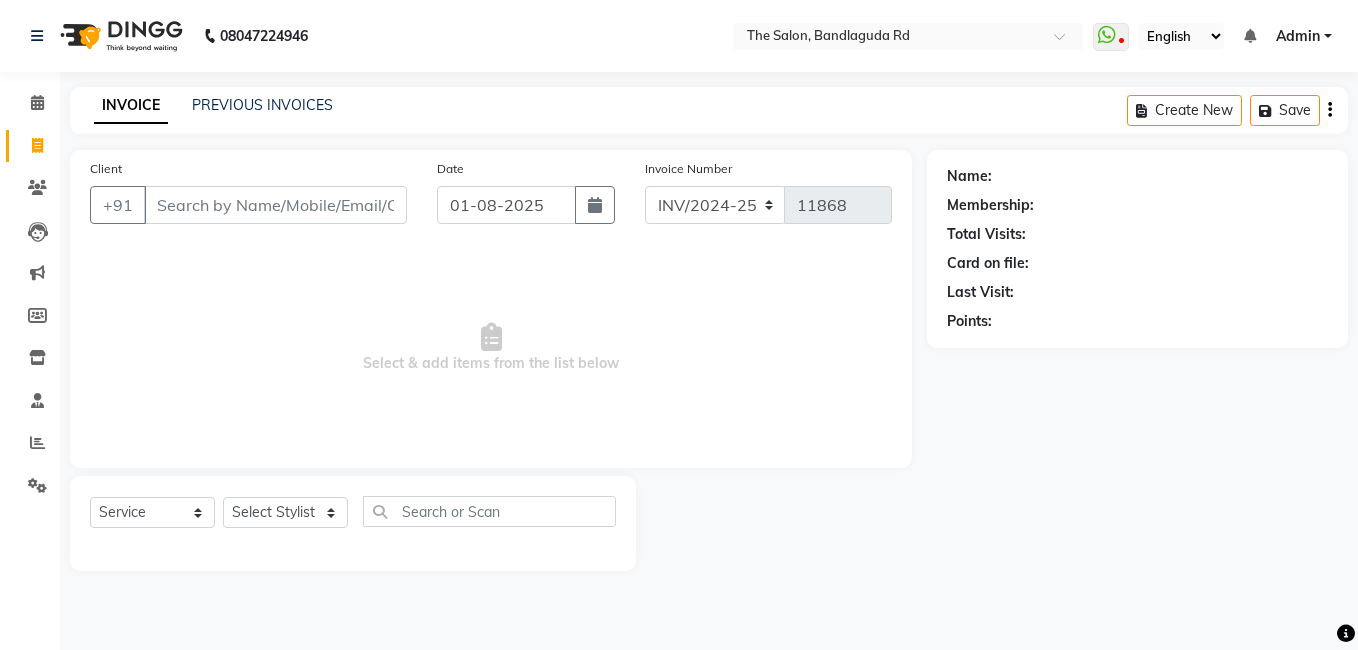 click on "Client" at bounding box center (275, 205) 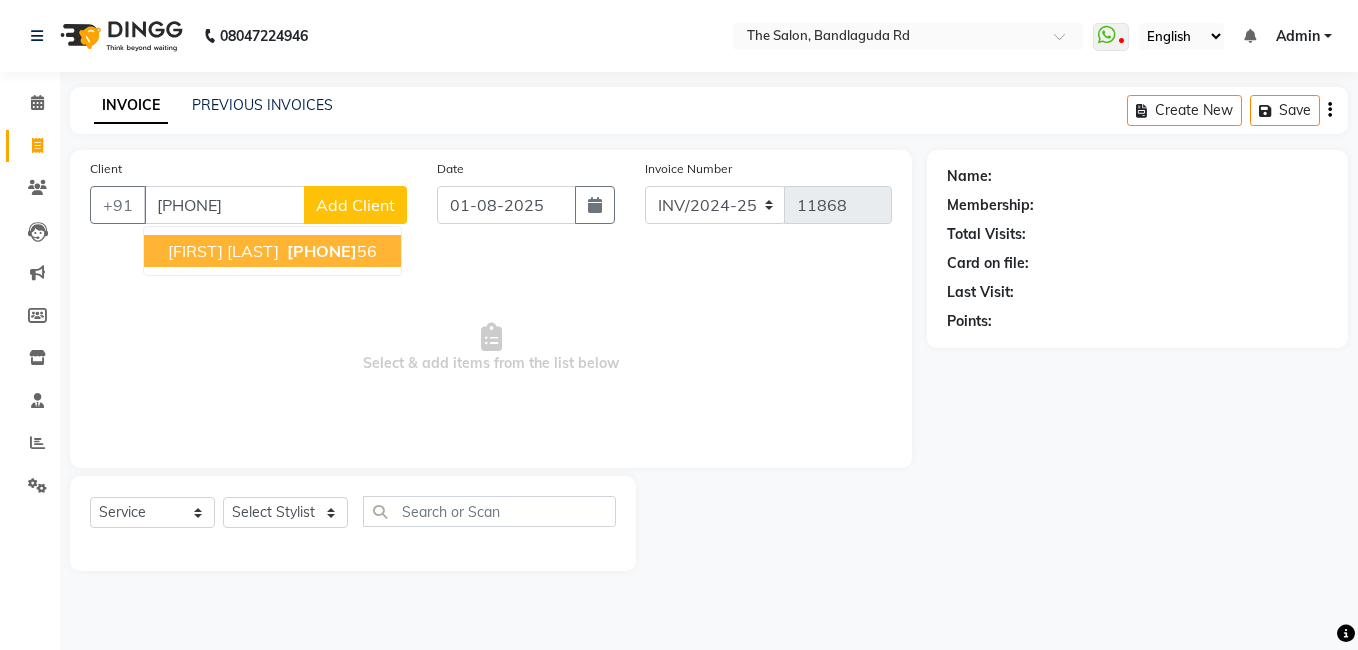 click on "[PHONE]" at bounding box center [322, 251] 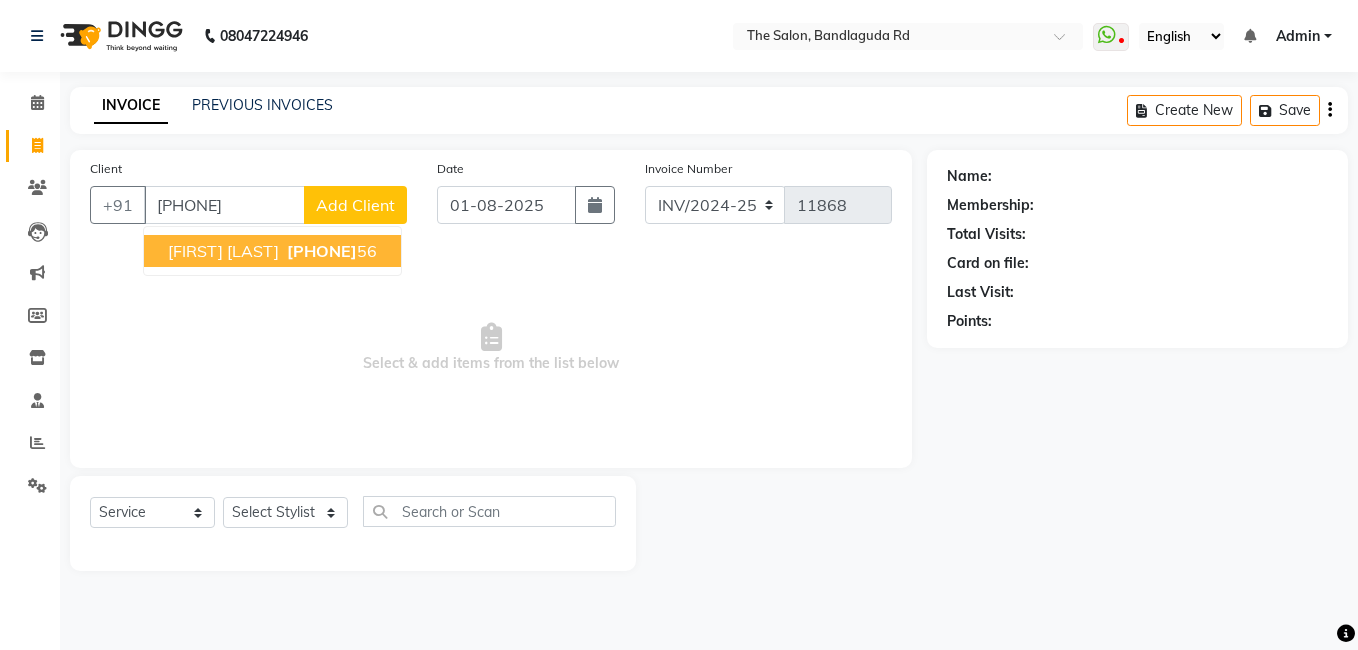 type on "[PHONE]" 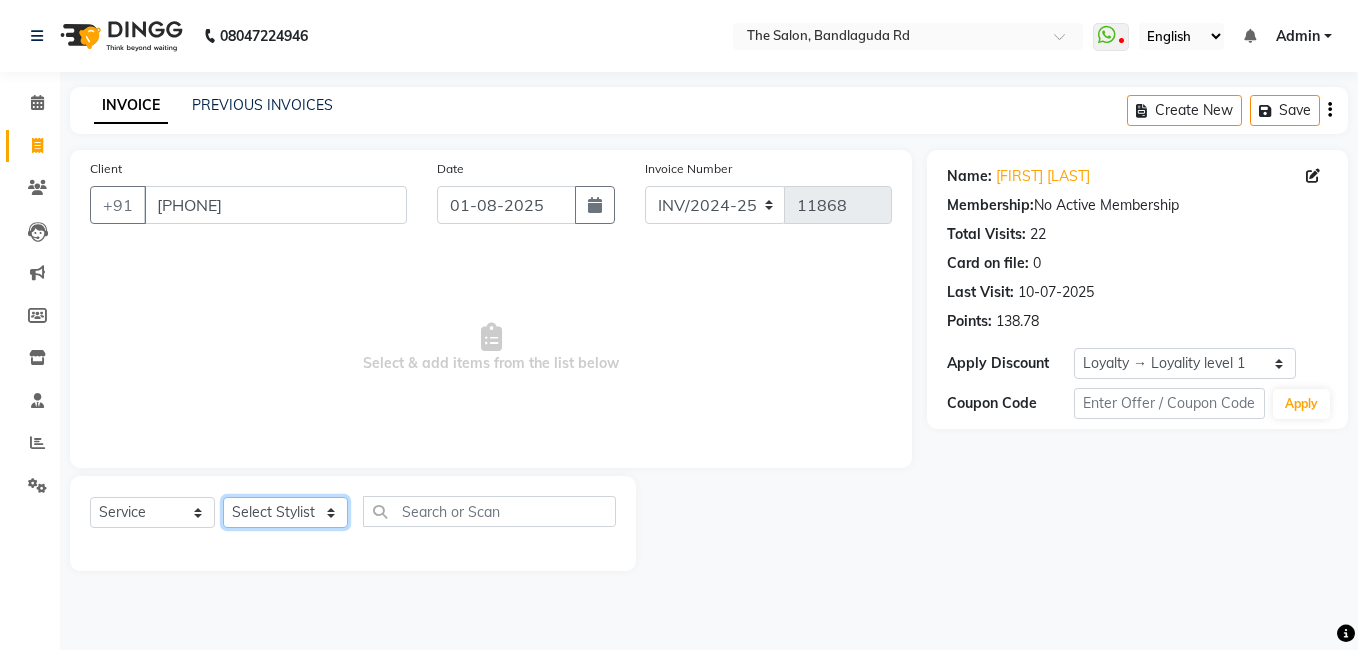 click on "Select Stylist AIJAZ fazil imran iqbal kasim mohd mohsin rasheed sameer TALIB Wajid" 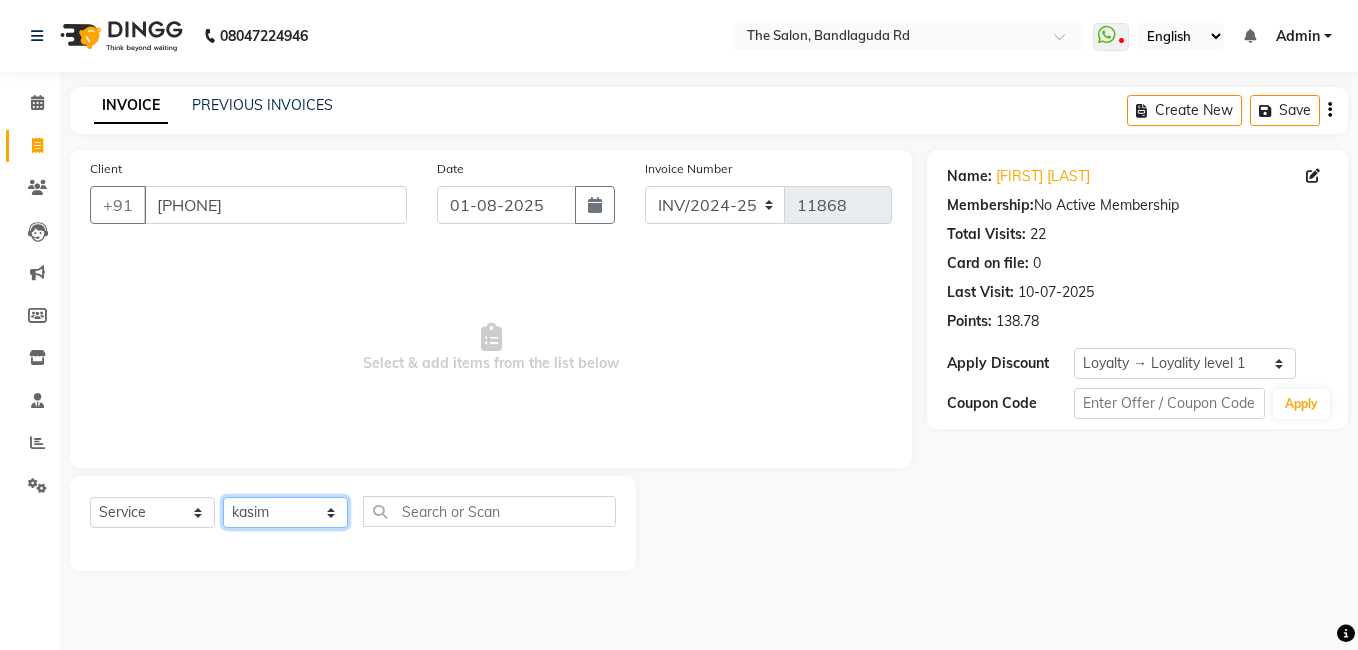 click on "Select Stylist AIJAZ fazil imran iqbal kasim mohd mohsin rasheed sameer TALIB Wajid" 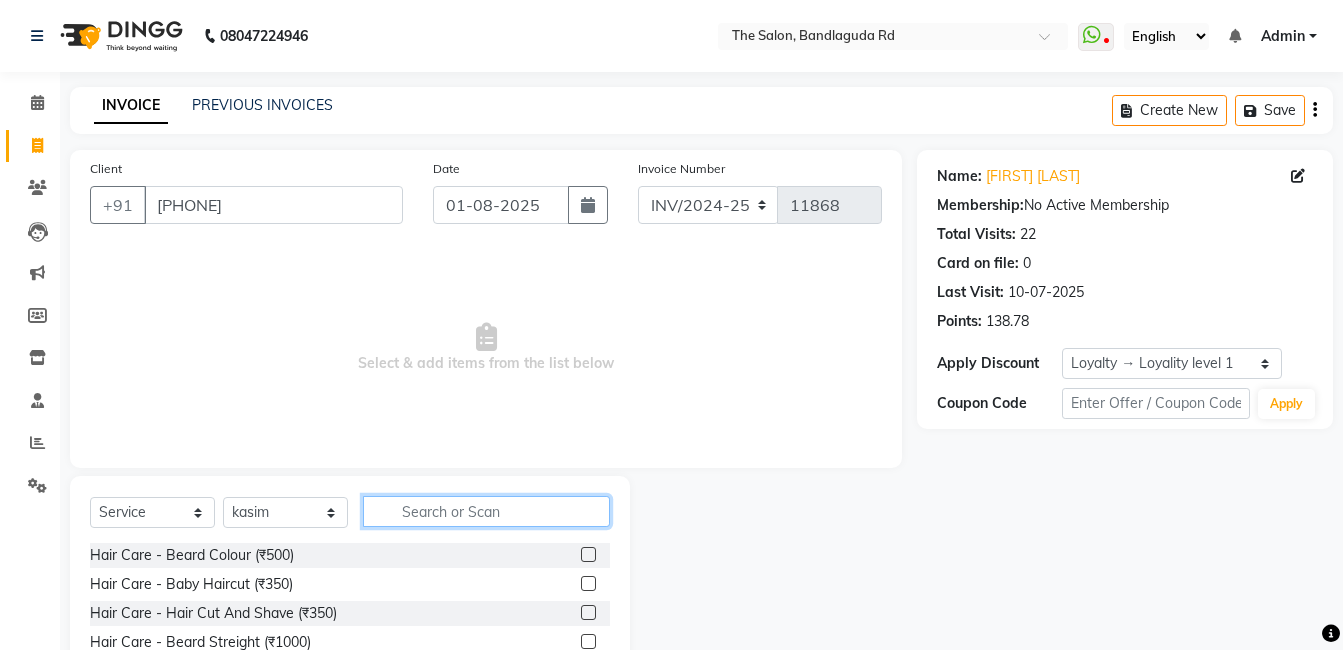 click 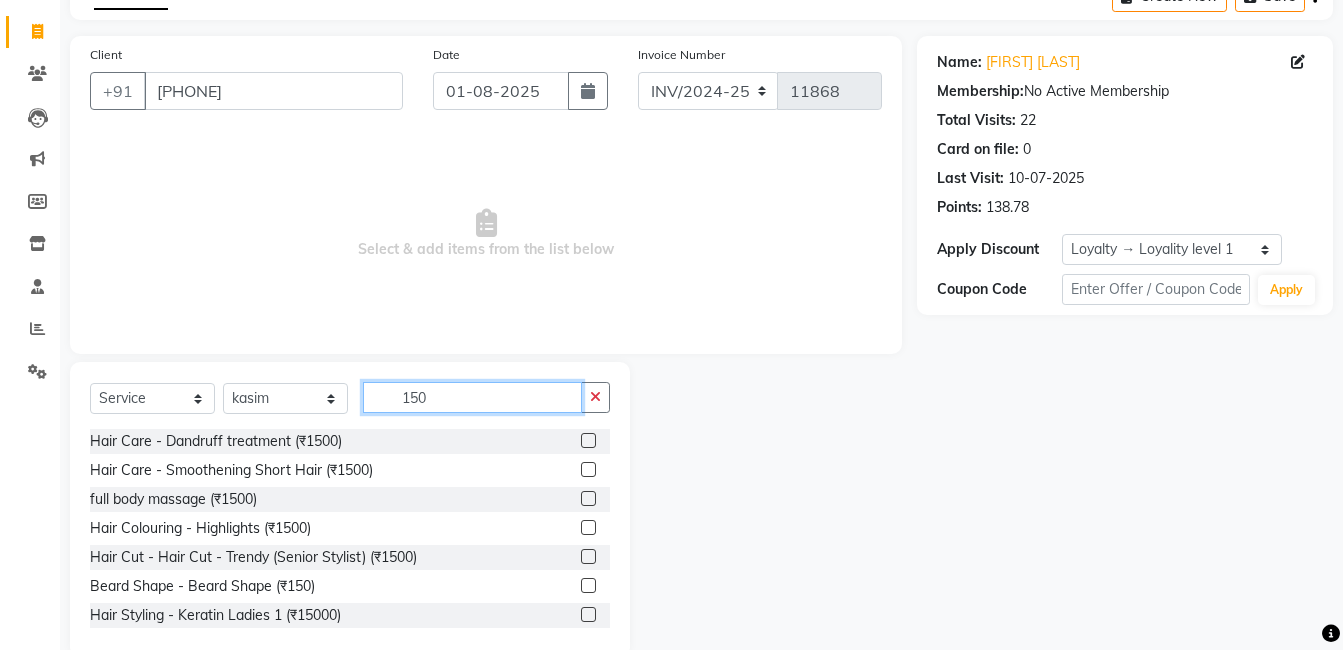 scroll, scrollTop: 151, scrollLeft: 0, axis: vertical 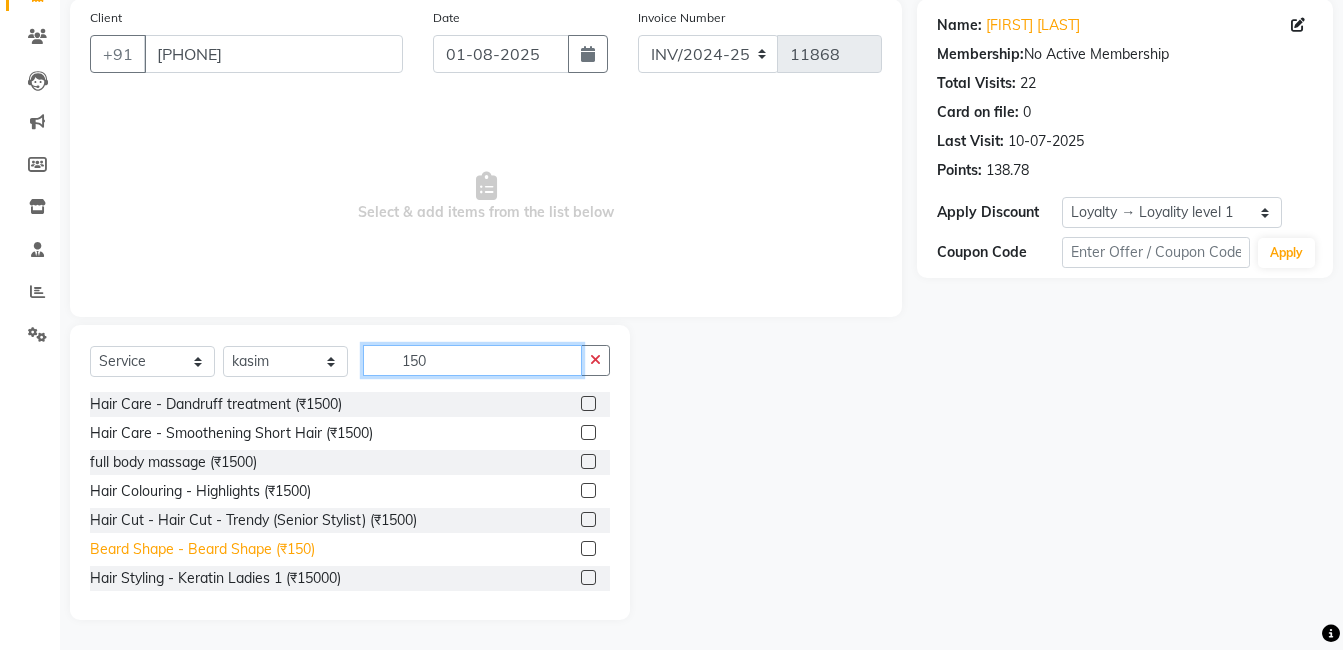type on "150" 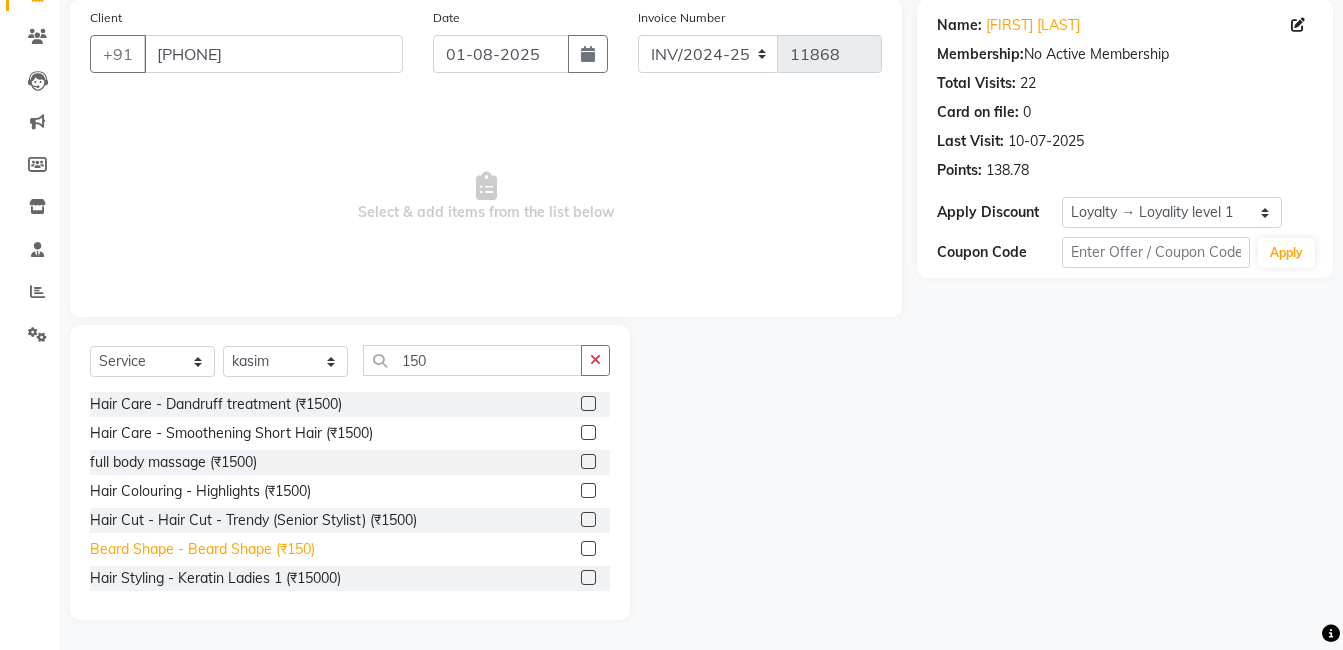 click on "Beard Shape - Beard Shape (₹150)" 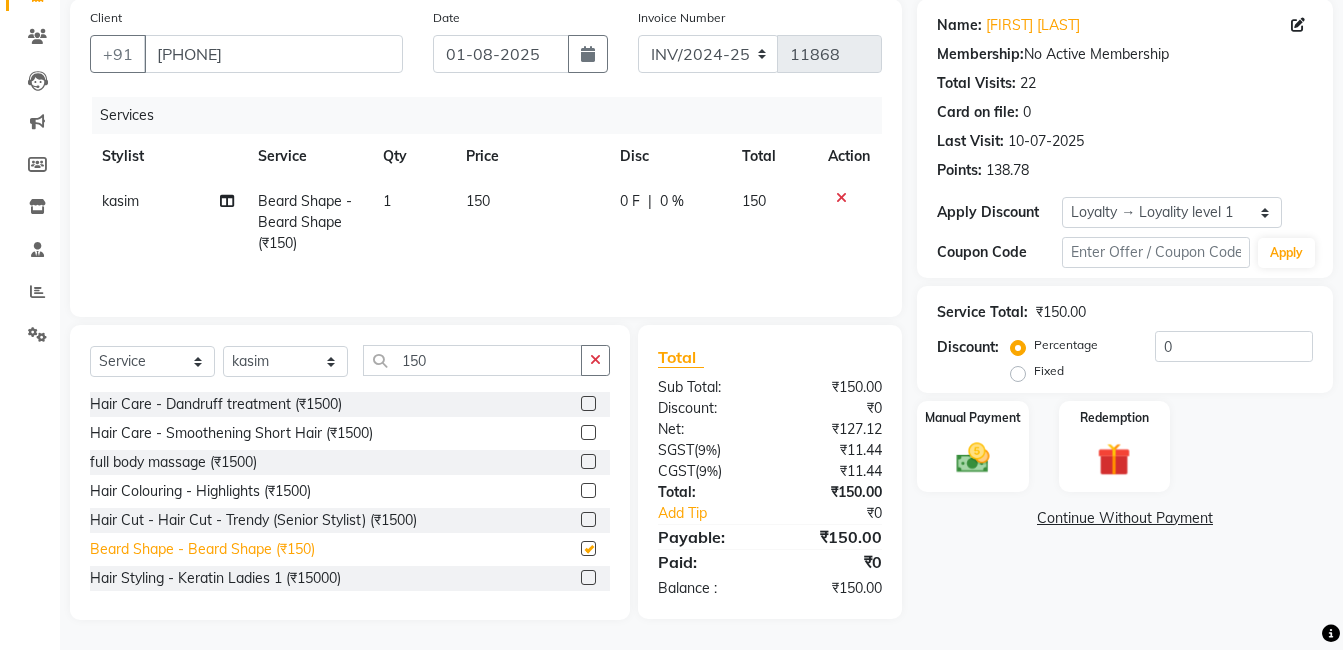 checkbox on "false" 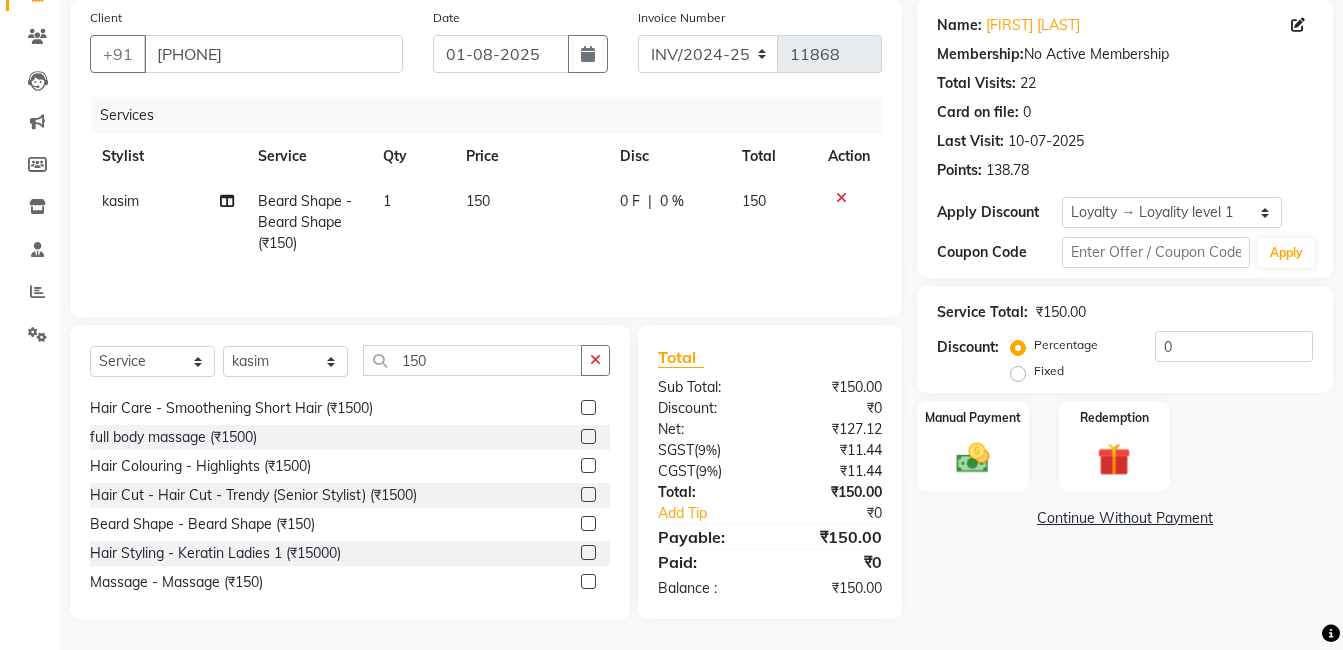 scroll, scrollTop: 32, scrollLeft: 0, axis: vertical 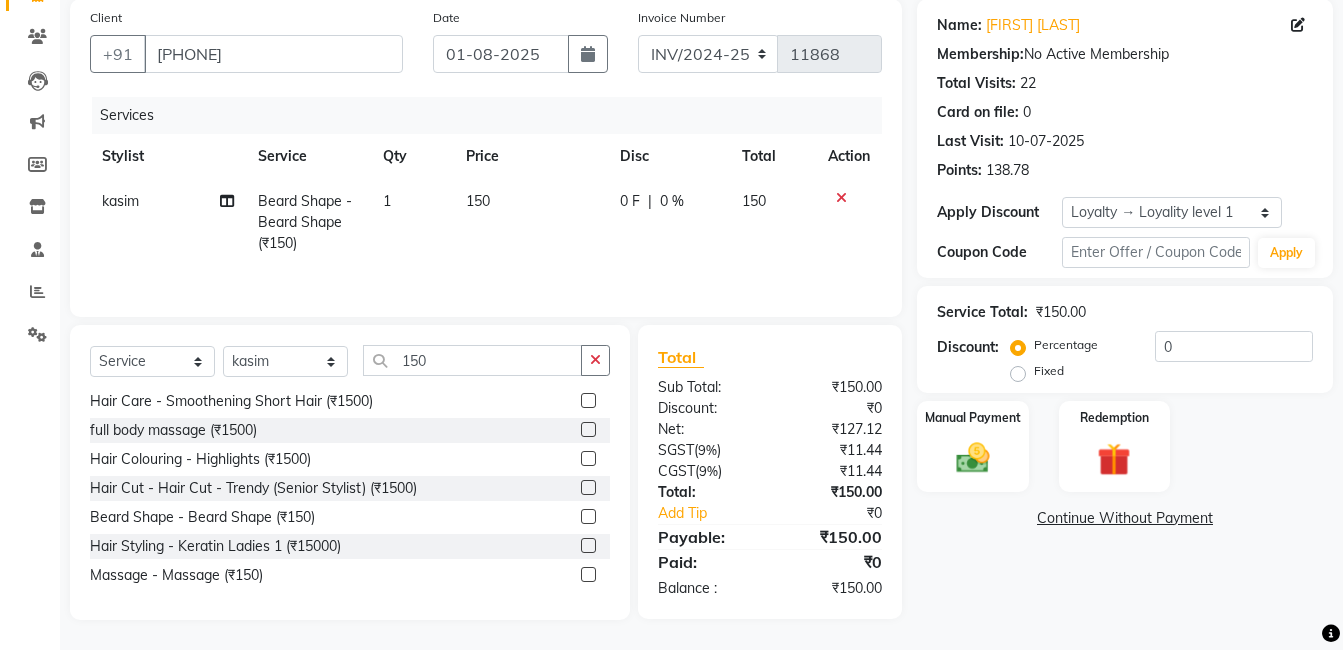 click on "Massage - Massage (₹150)" 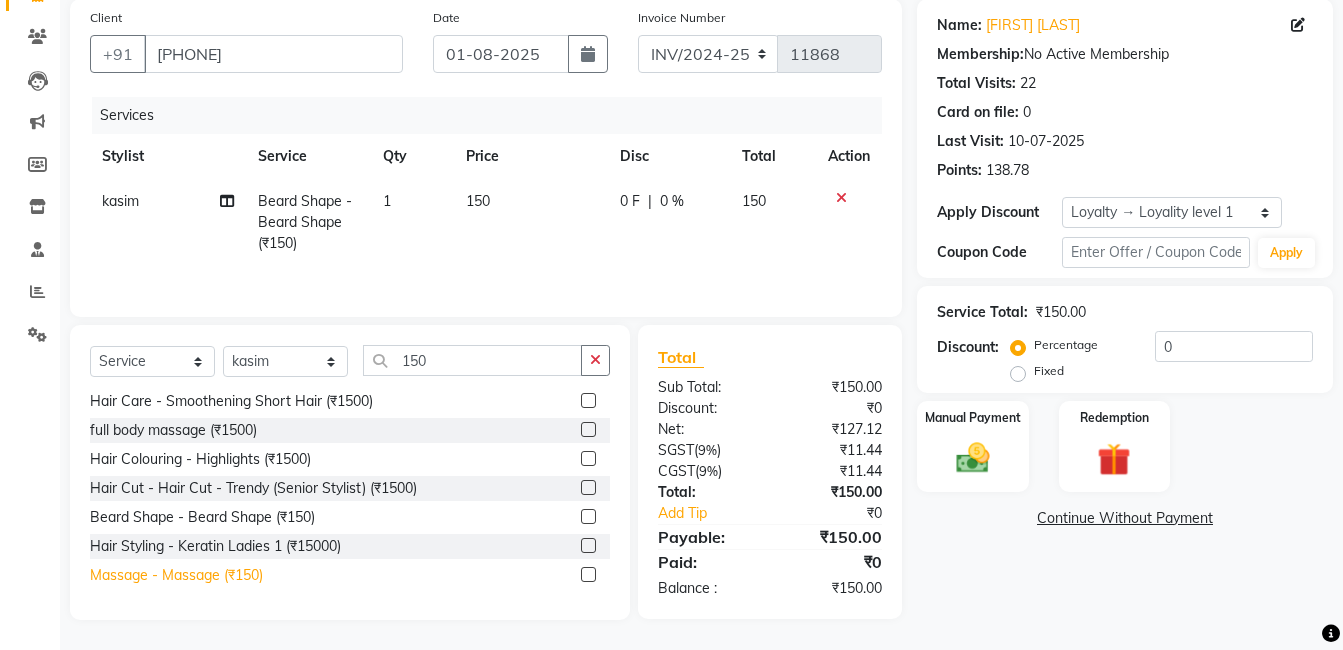 click on "Massage - Massage (₹150)" 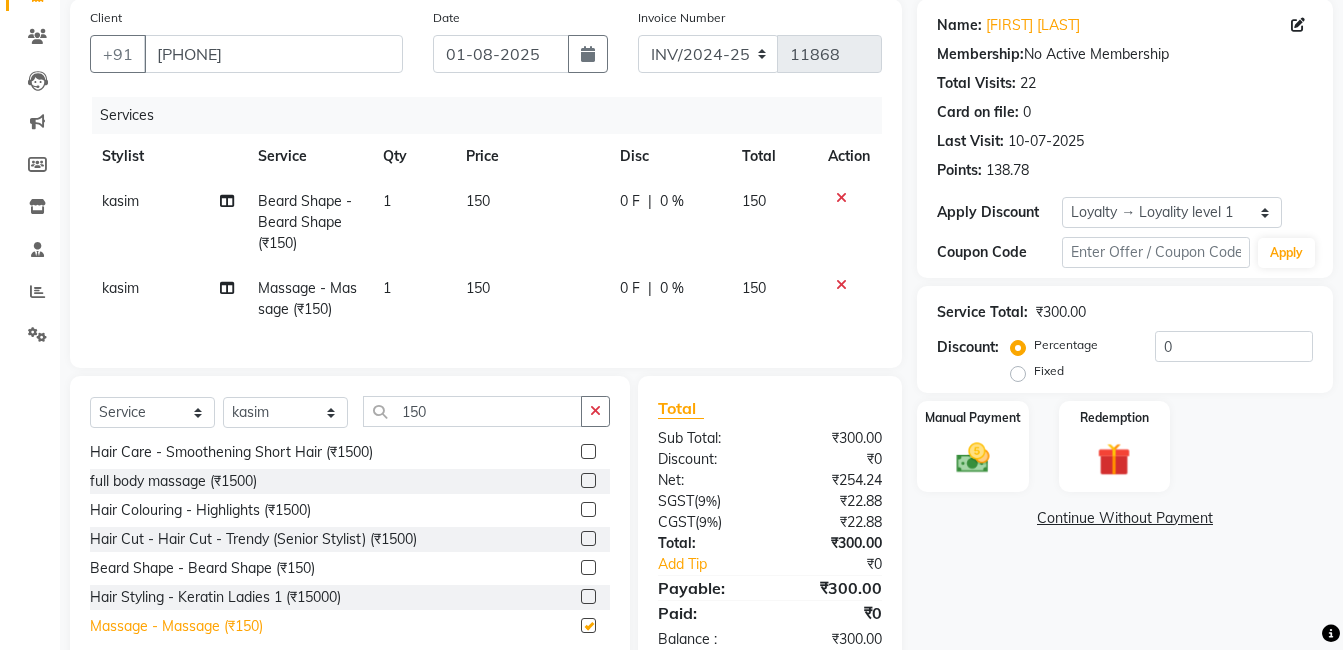 checkbox on "false" 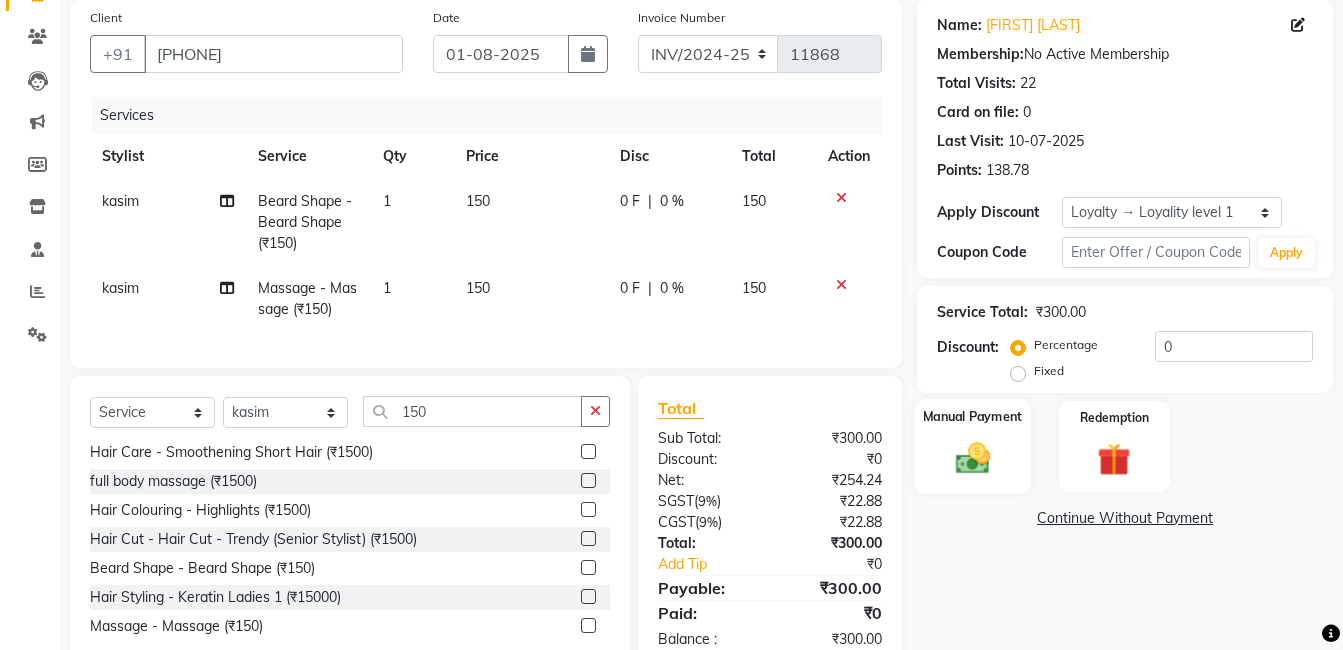 click 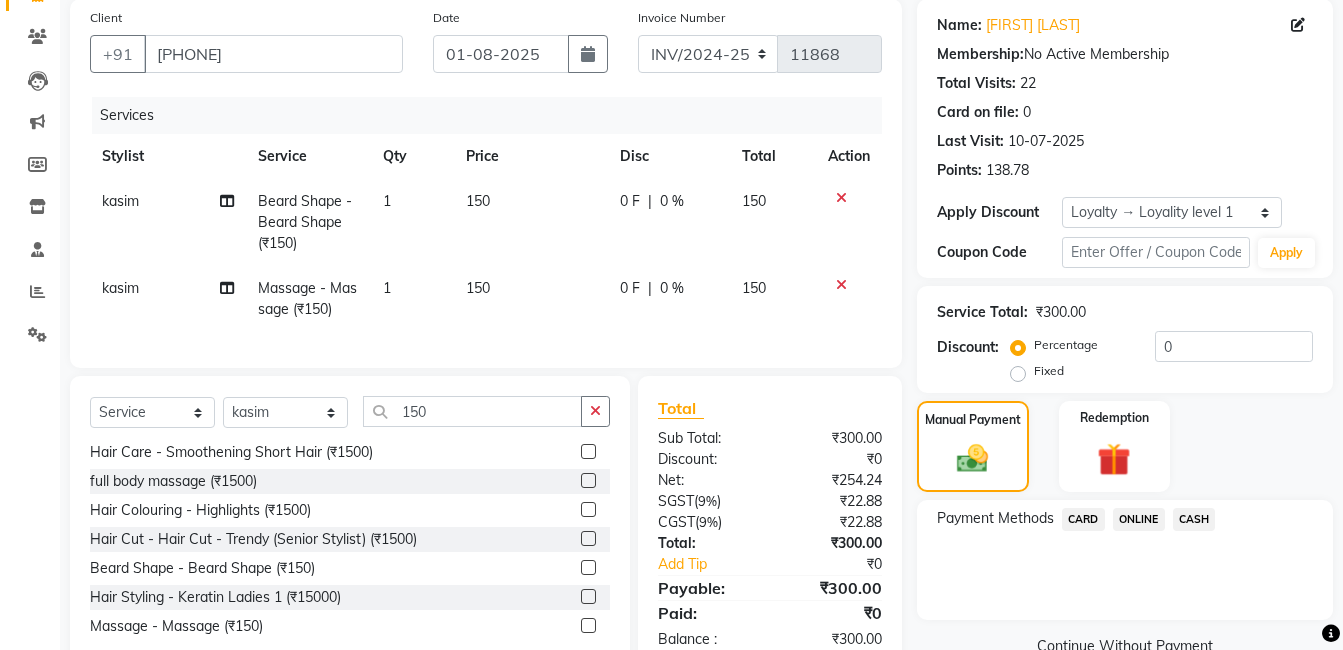 click on "CASH" 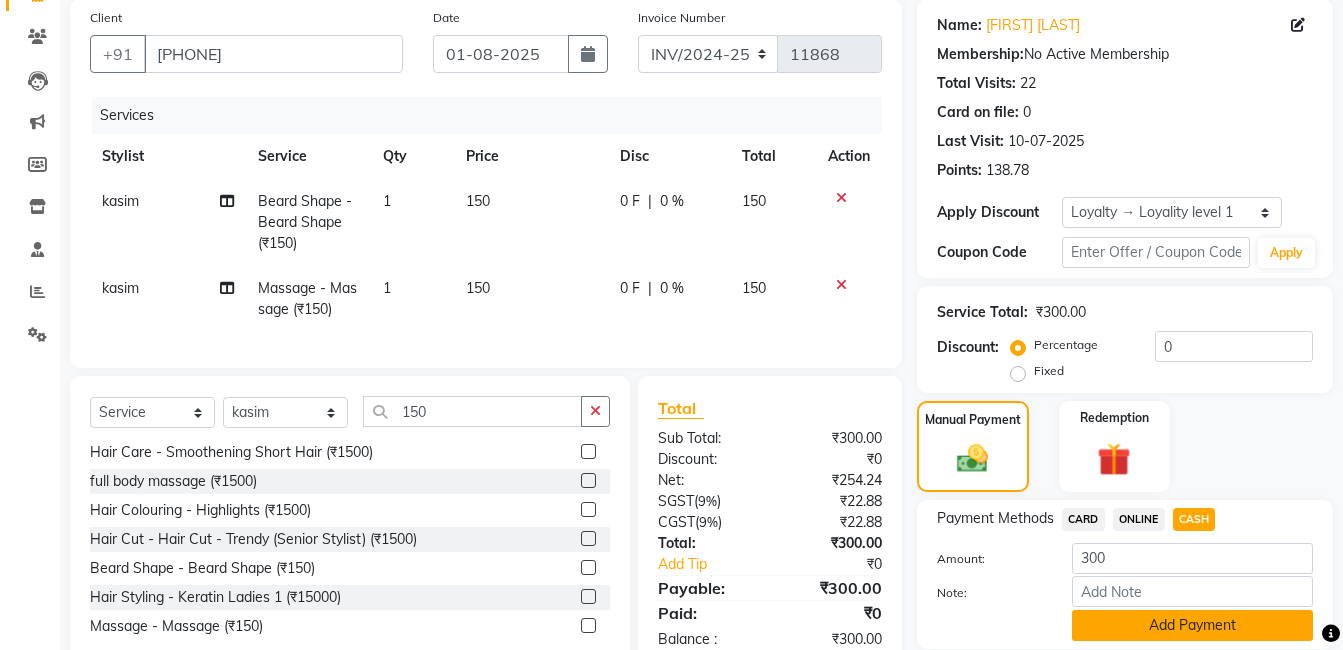 click on "Add Payment" 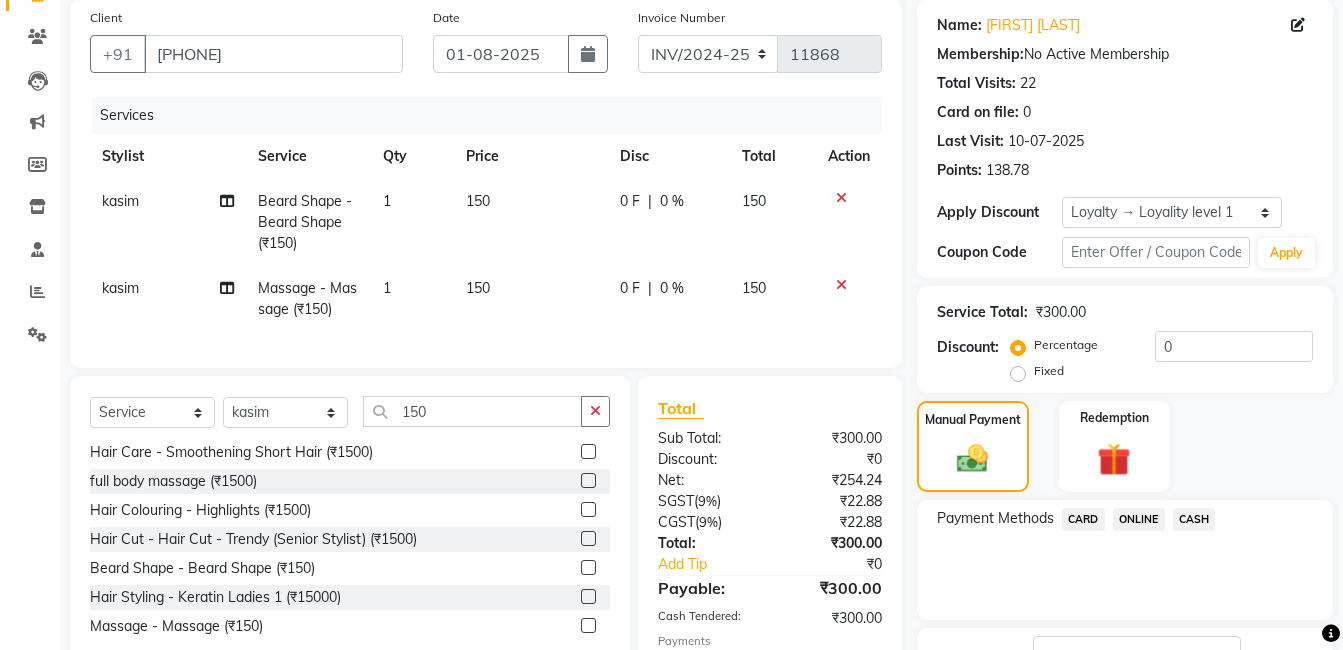 scroll, scrollTop: 406, scrollLeft: 0, axis: vertical 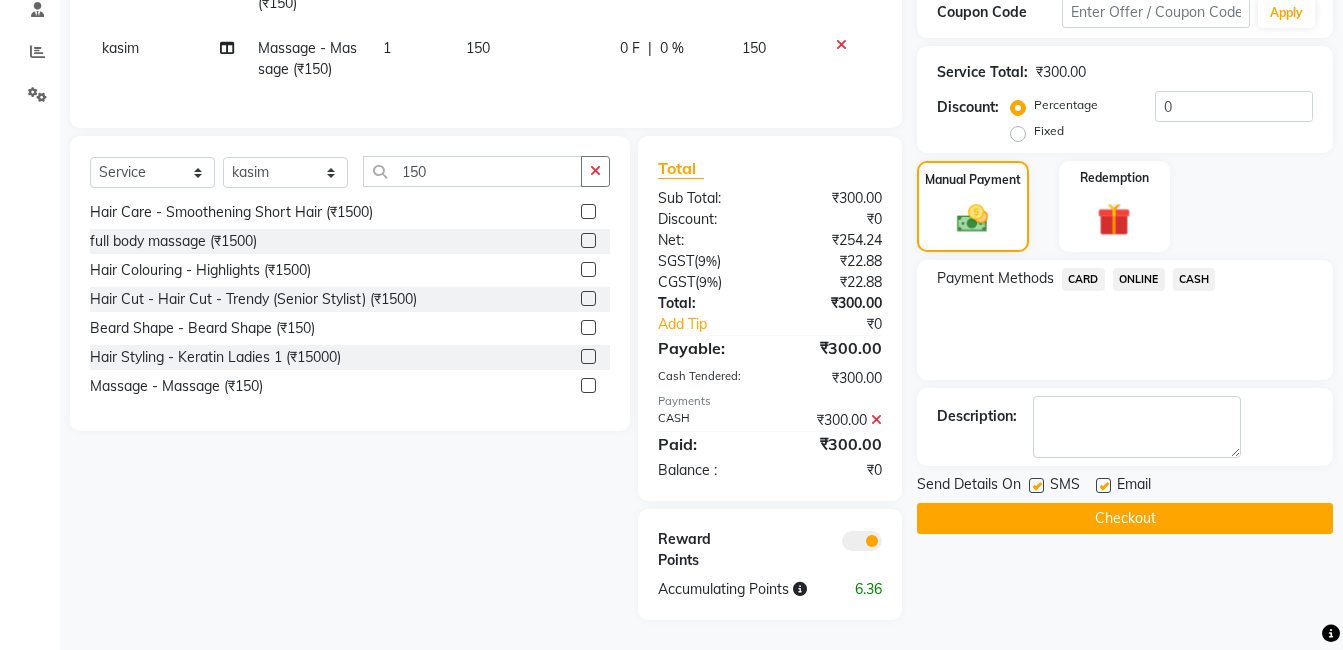click 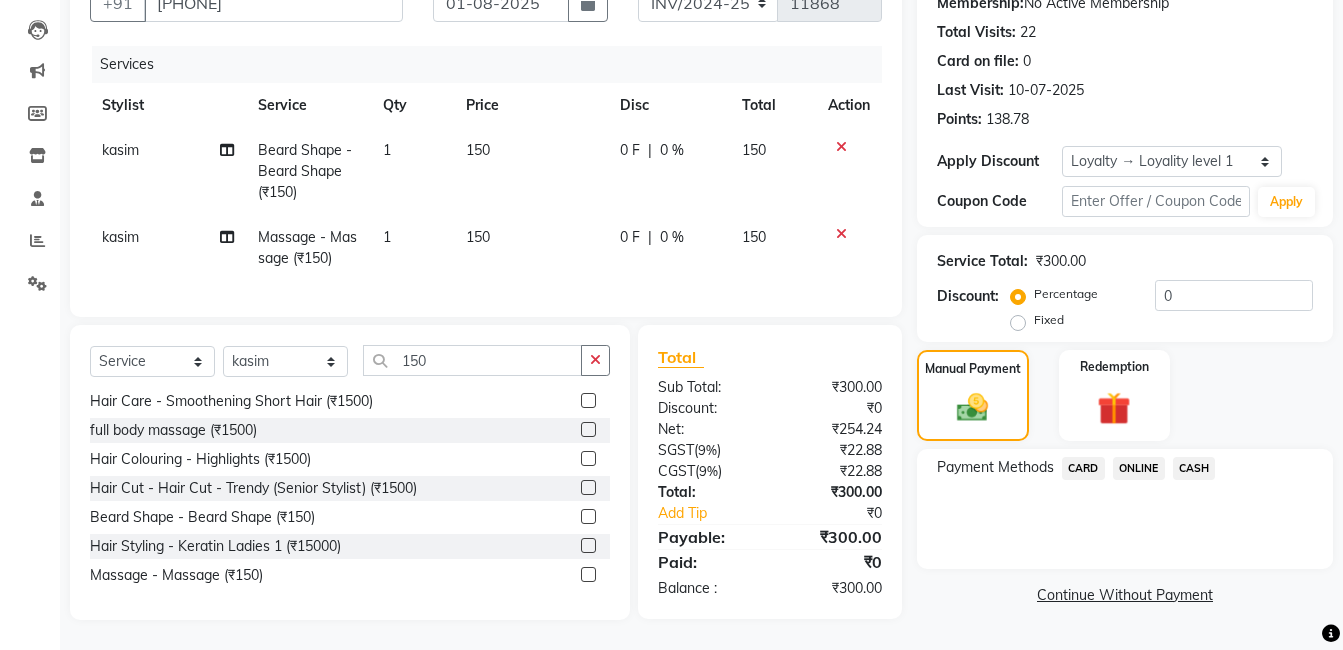 click on "CASH" 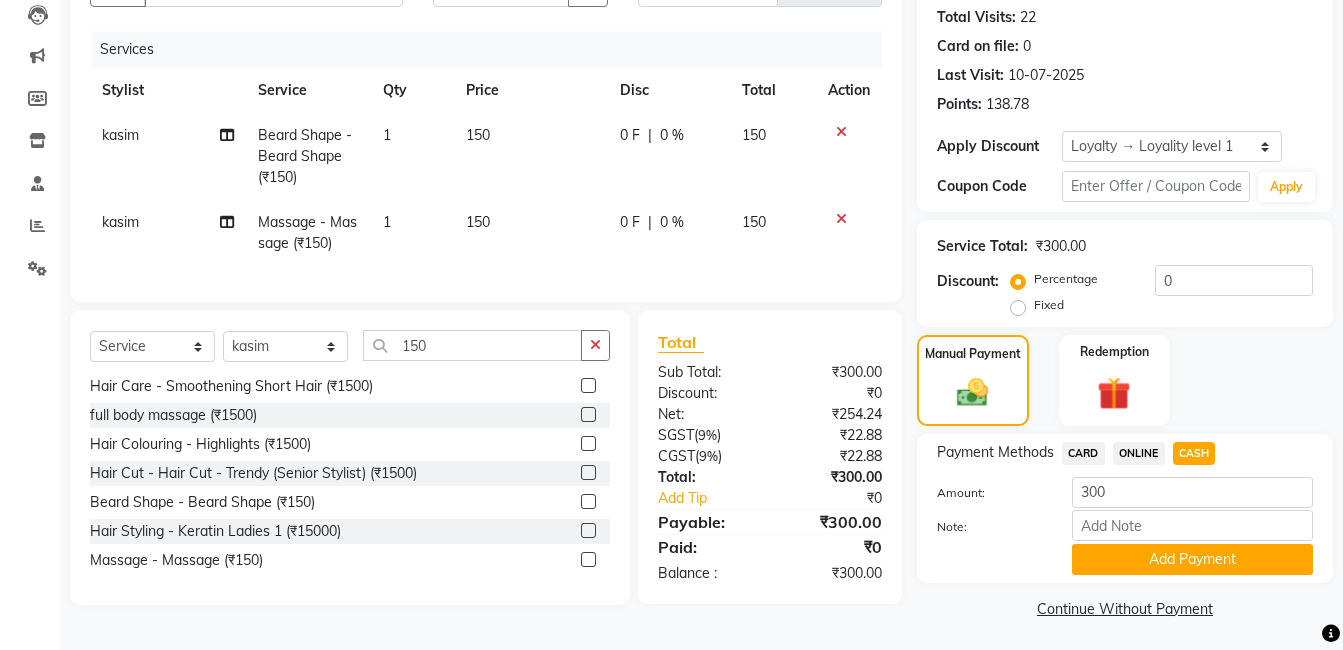 scroll, scrollTop: 221, scrollLeft: 0, axis: vertical 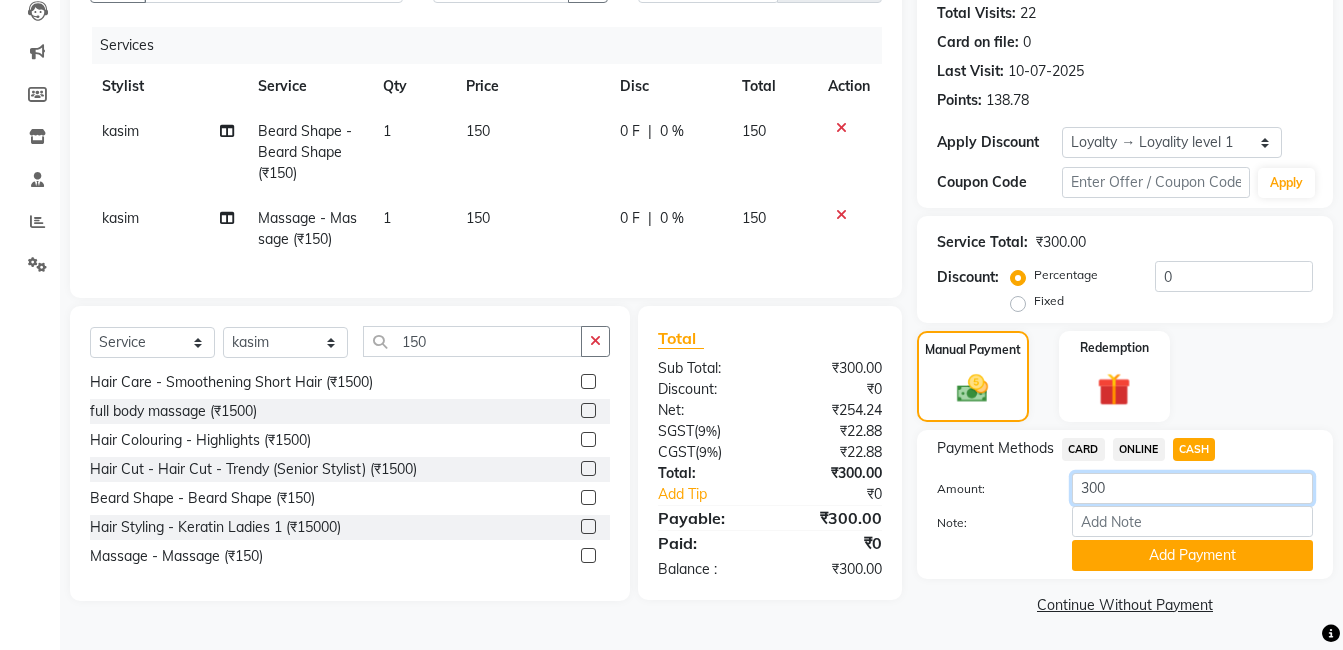 click on "300" 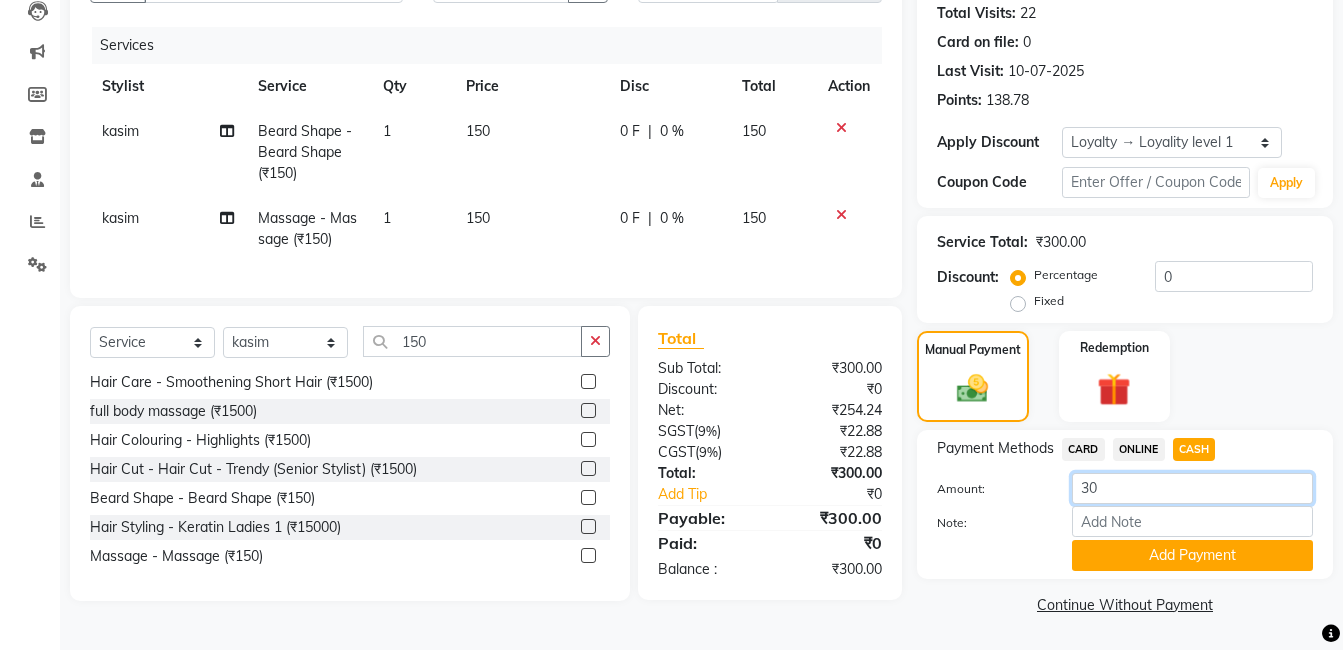 type on "3" 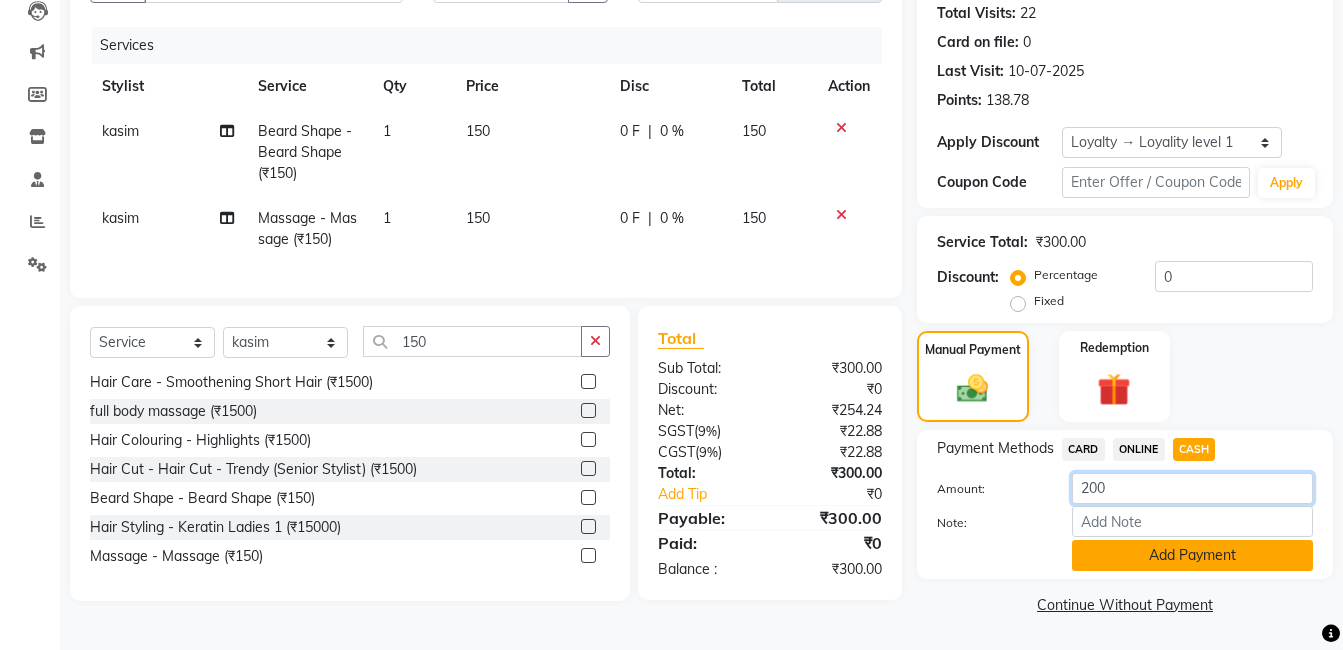 type on "200" 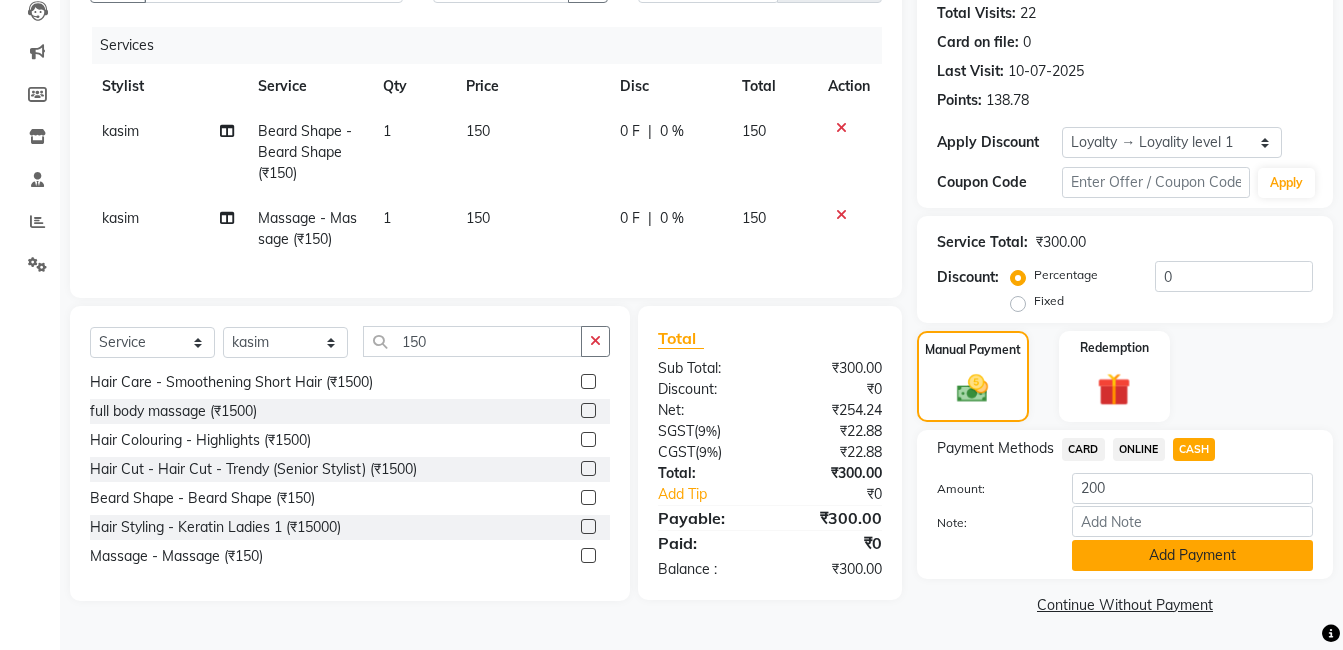 click on "Add Payment" 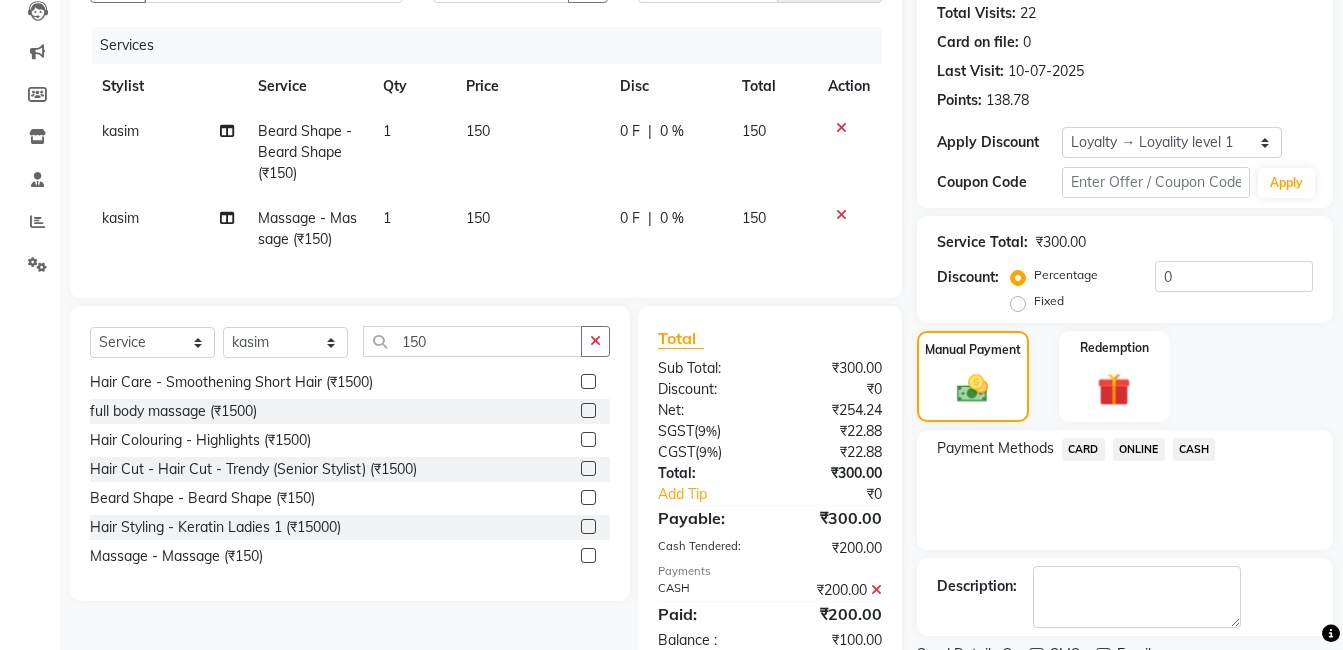 click on "ONLINE" 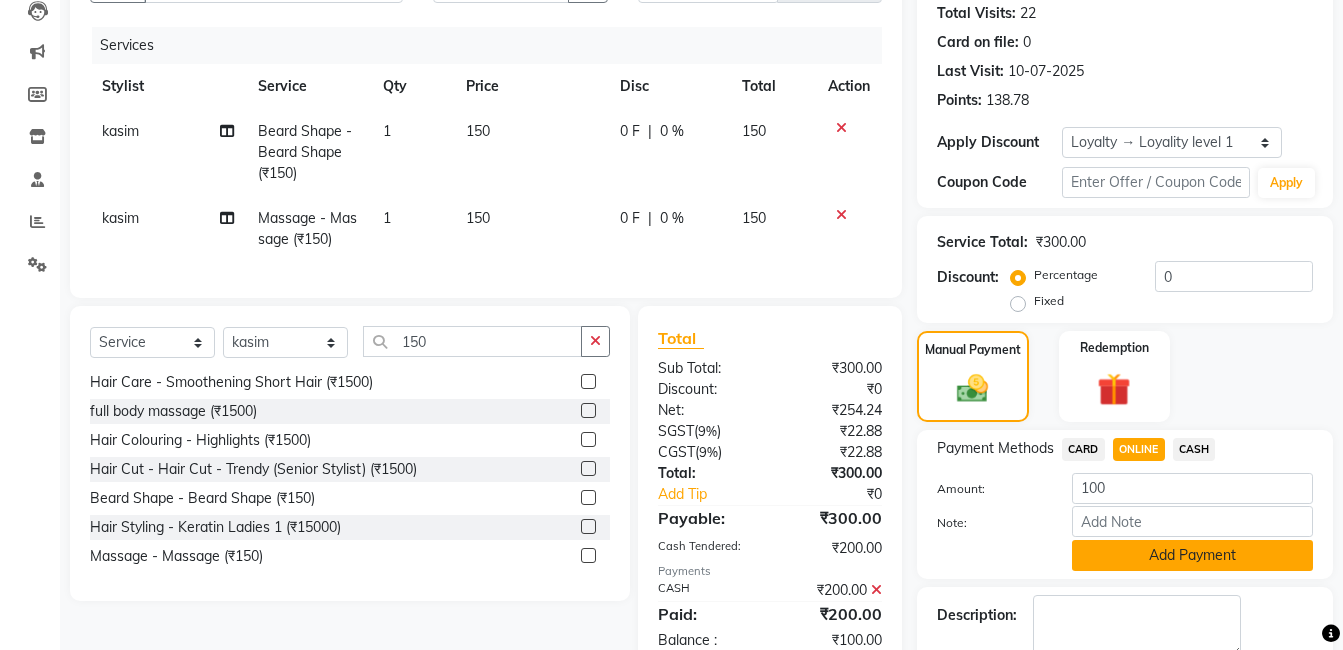 click on "Add Payment" 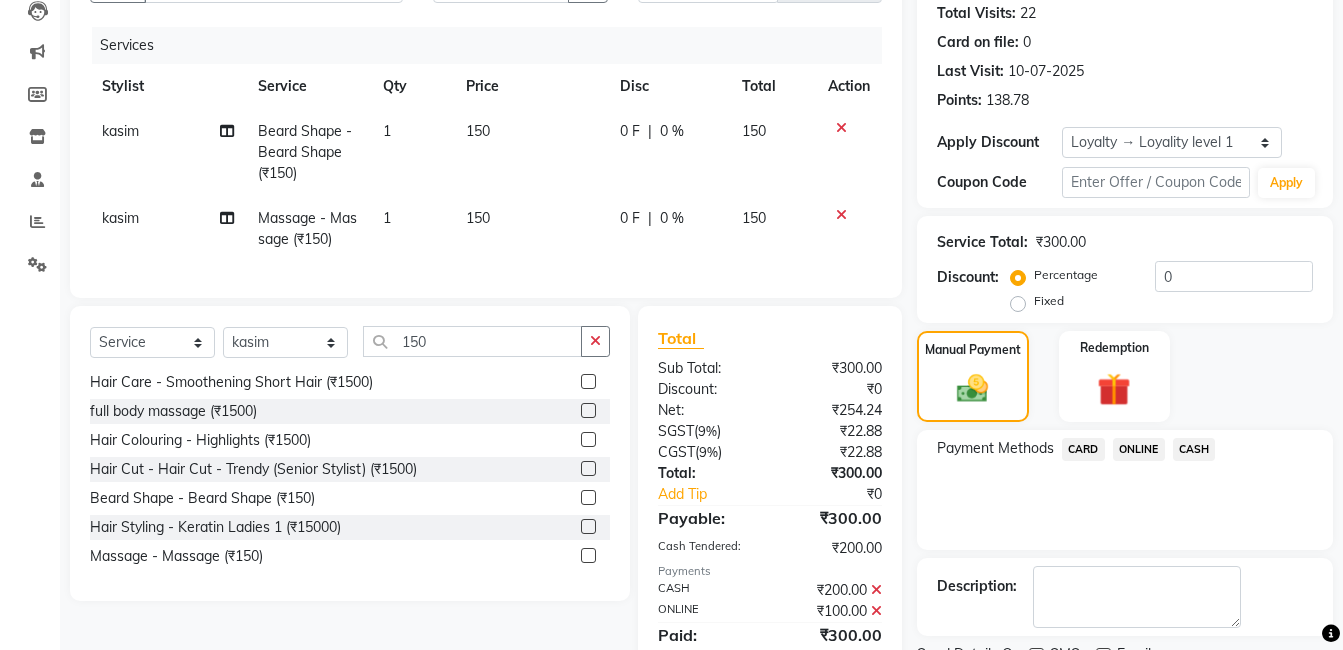 scroll, scrollTop: 427, scrollLeft: 0, axis: vertical 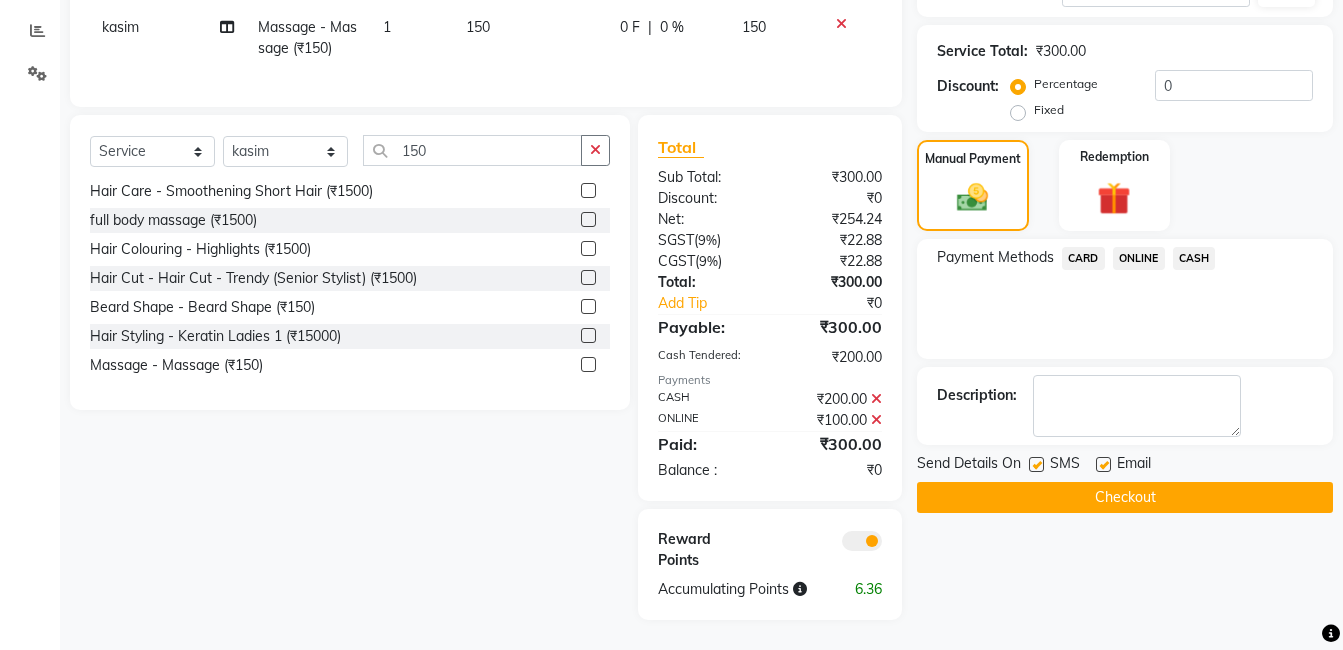 click on "Checkout" 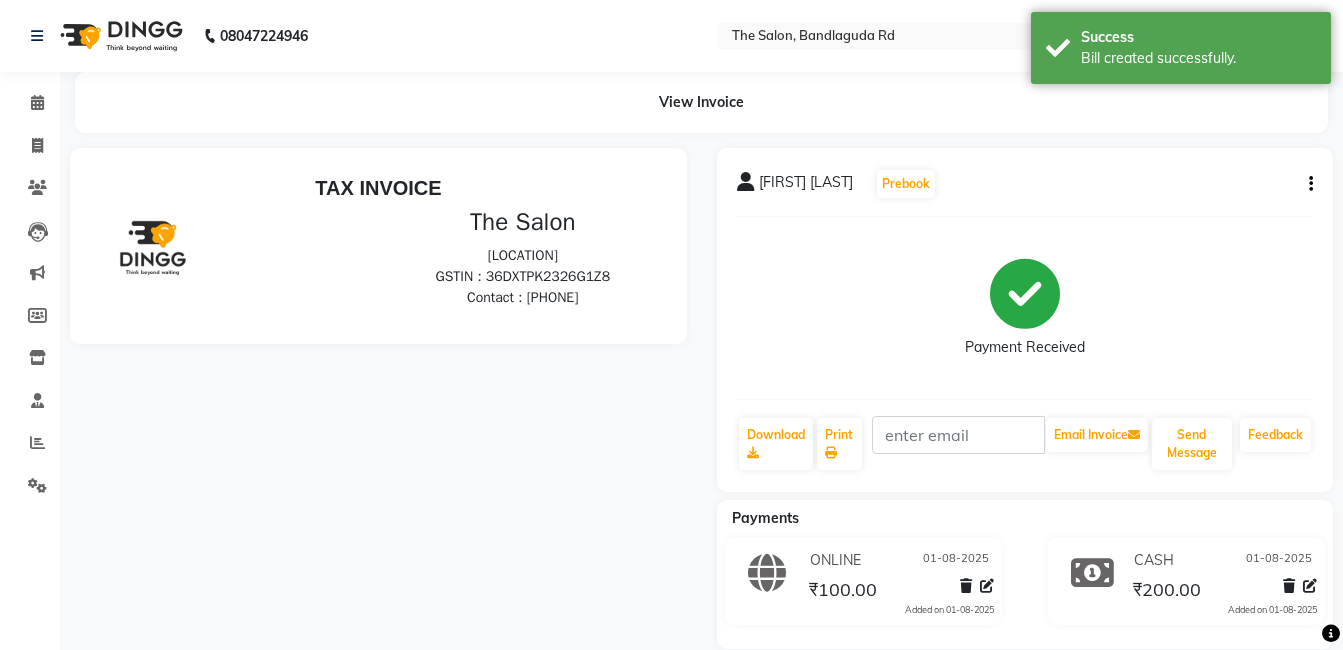 scroll, scrollTop: 0, scrollLeft: 0, axis: both 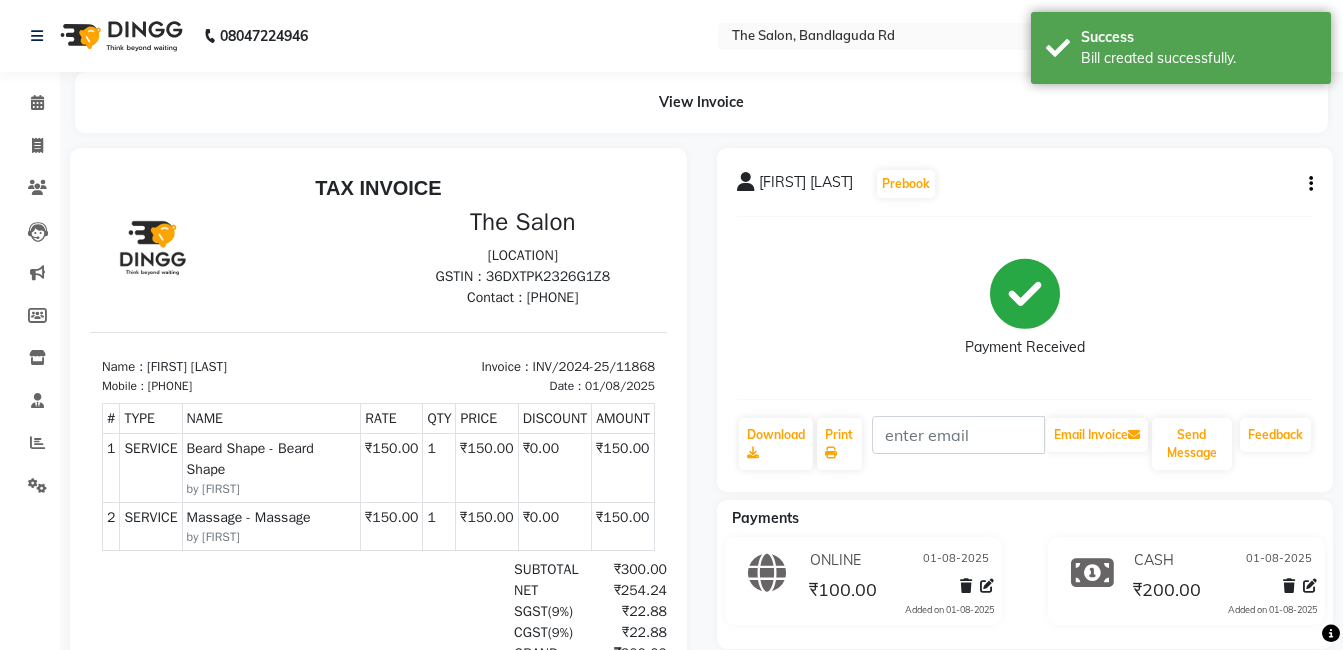 click 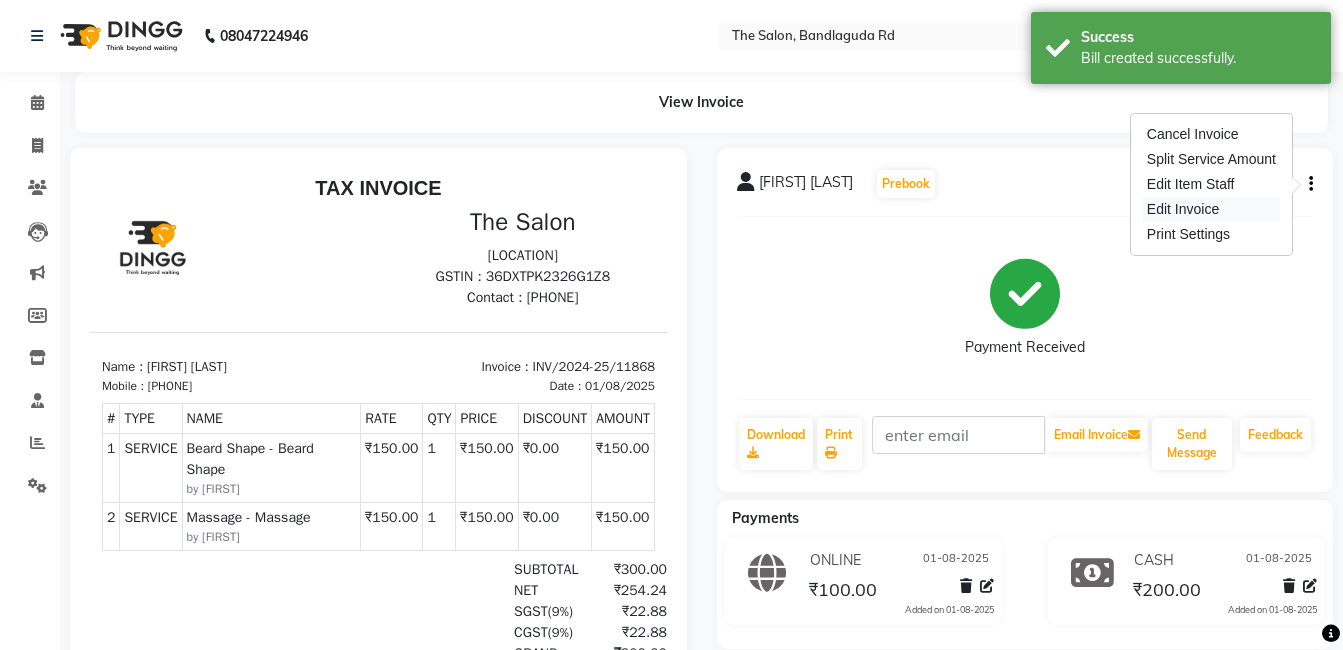 click on "Edit Invoice" at bounding box center [1211, 209] 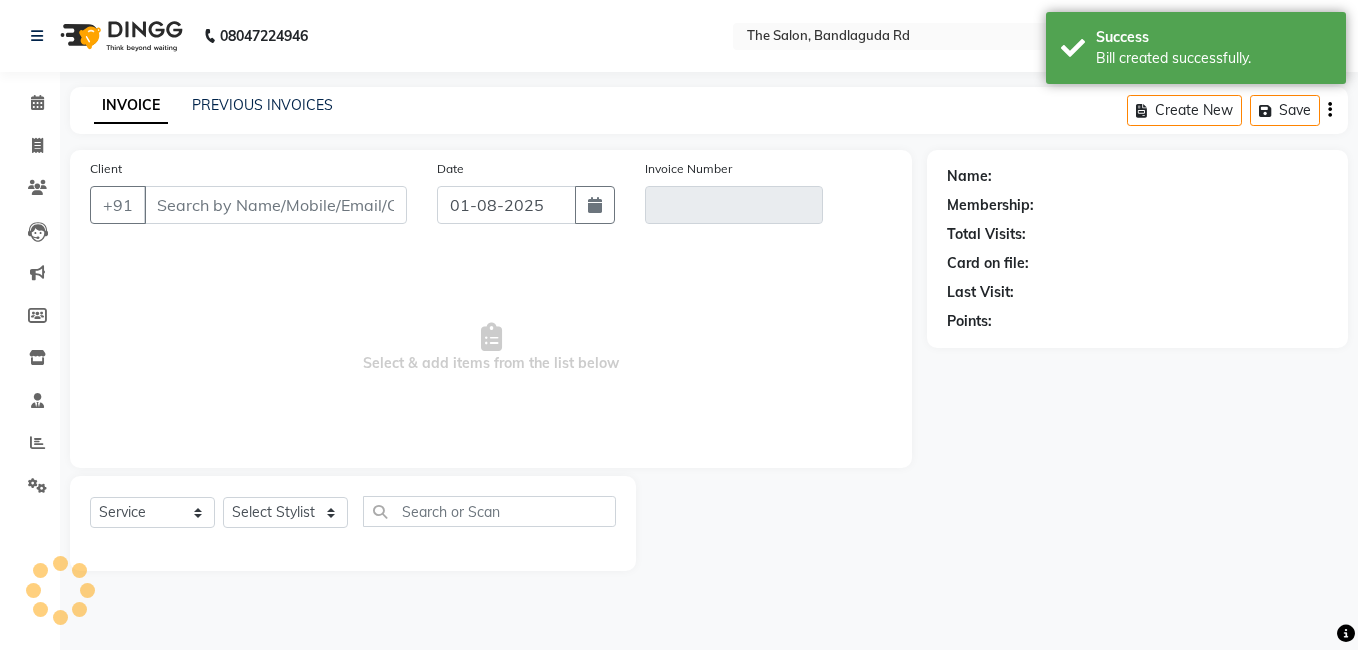 type on "[PHONE]" 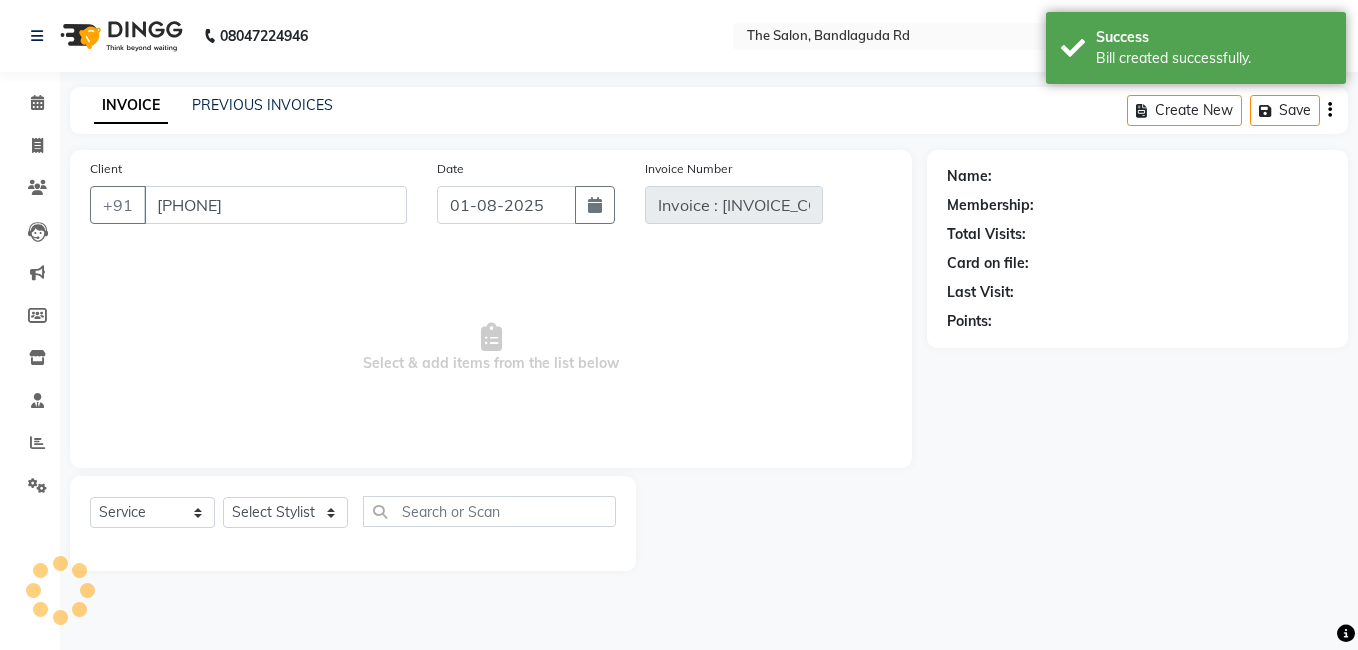 select on "1: Object" 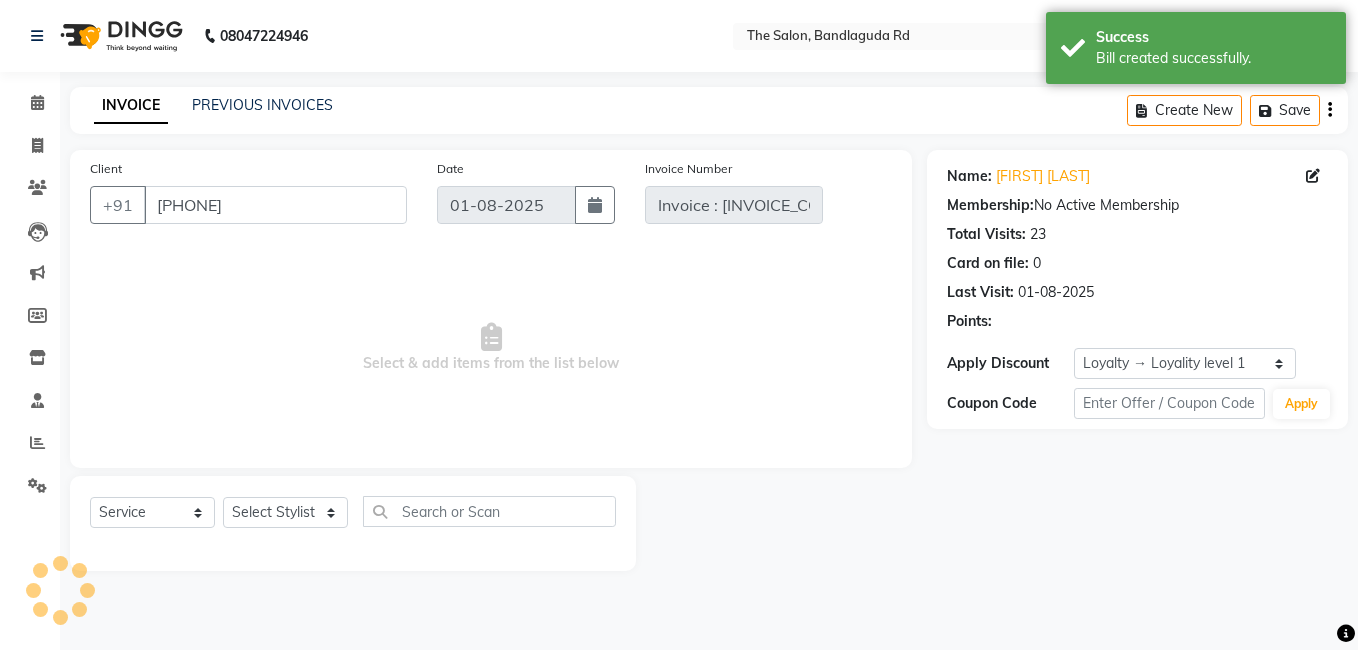 select on "select" 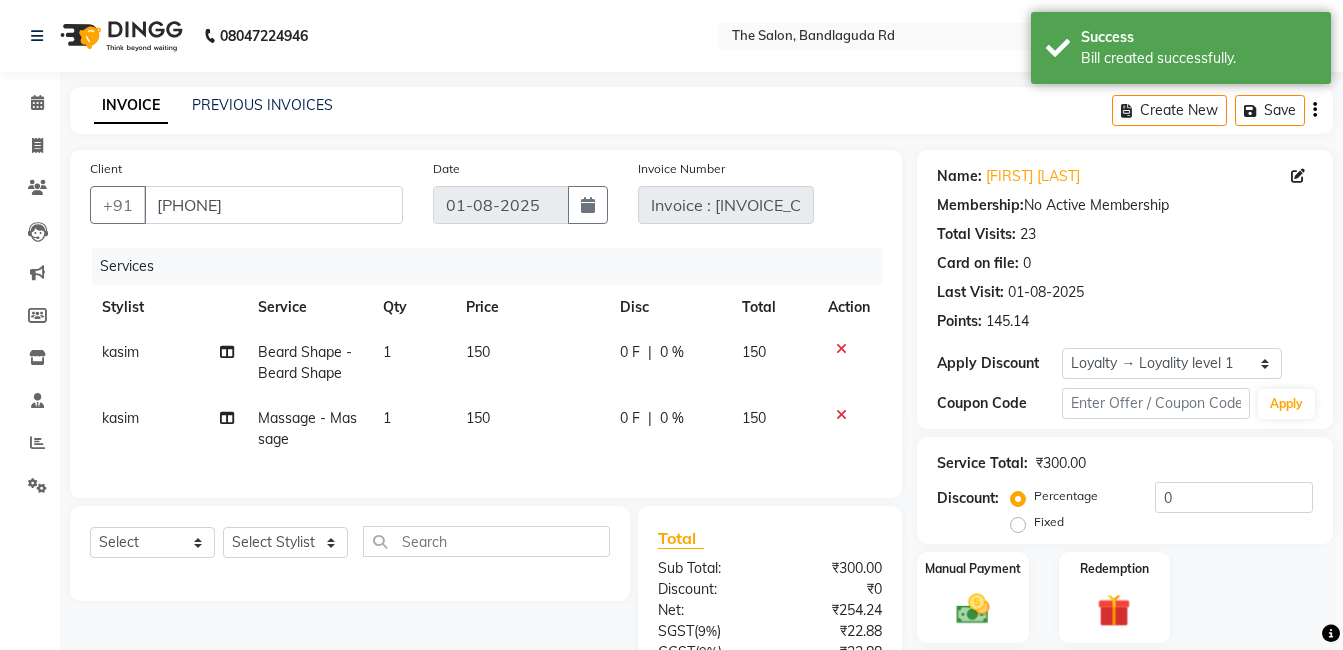 scroll, scrollTop: 406, scrollLeft: 0, axis: vertical 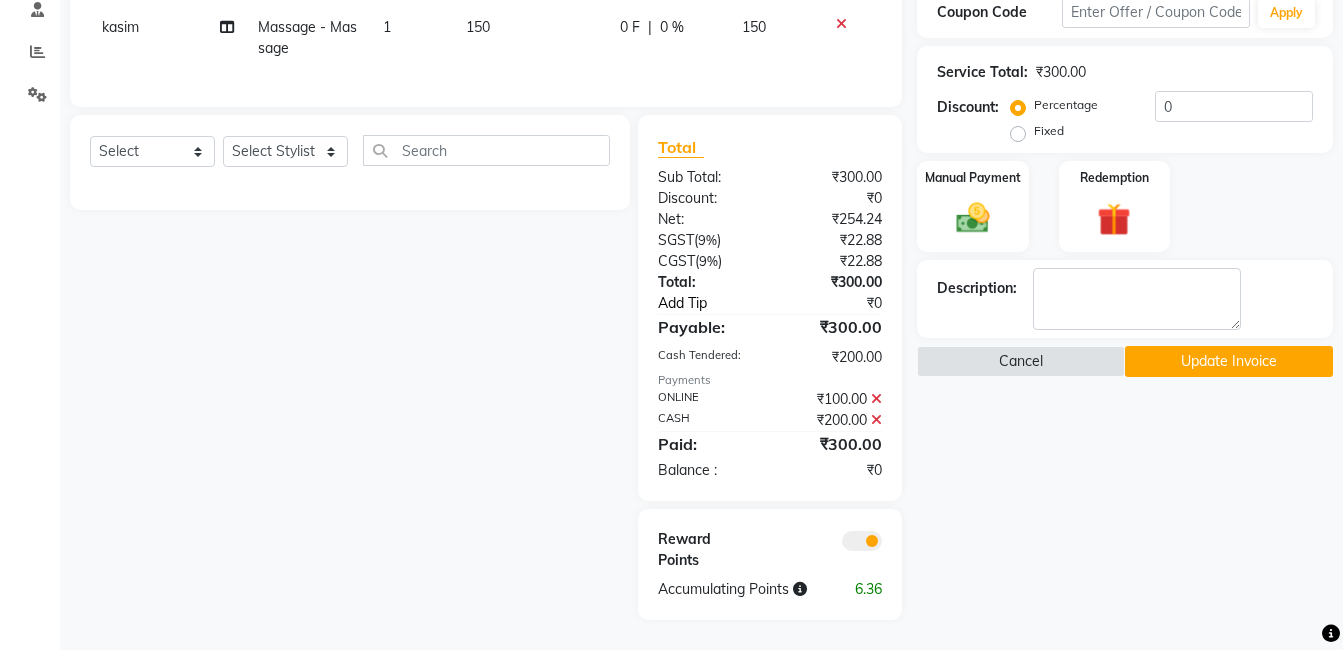 click on "Add Tip" 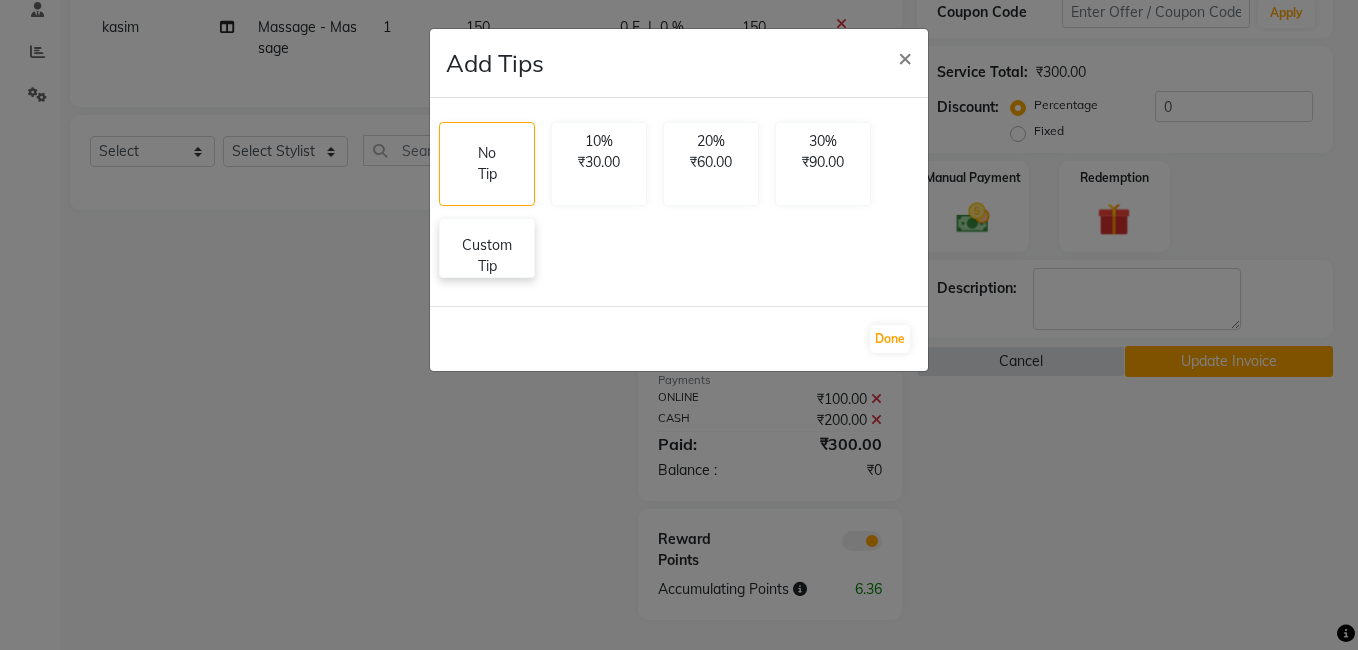 click on "Custom Tip" 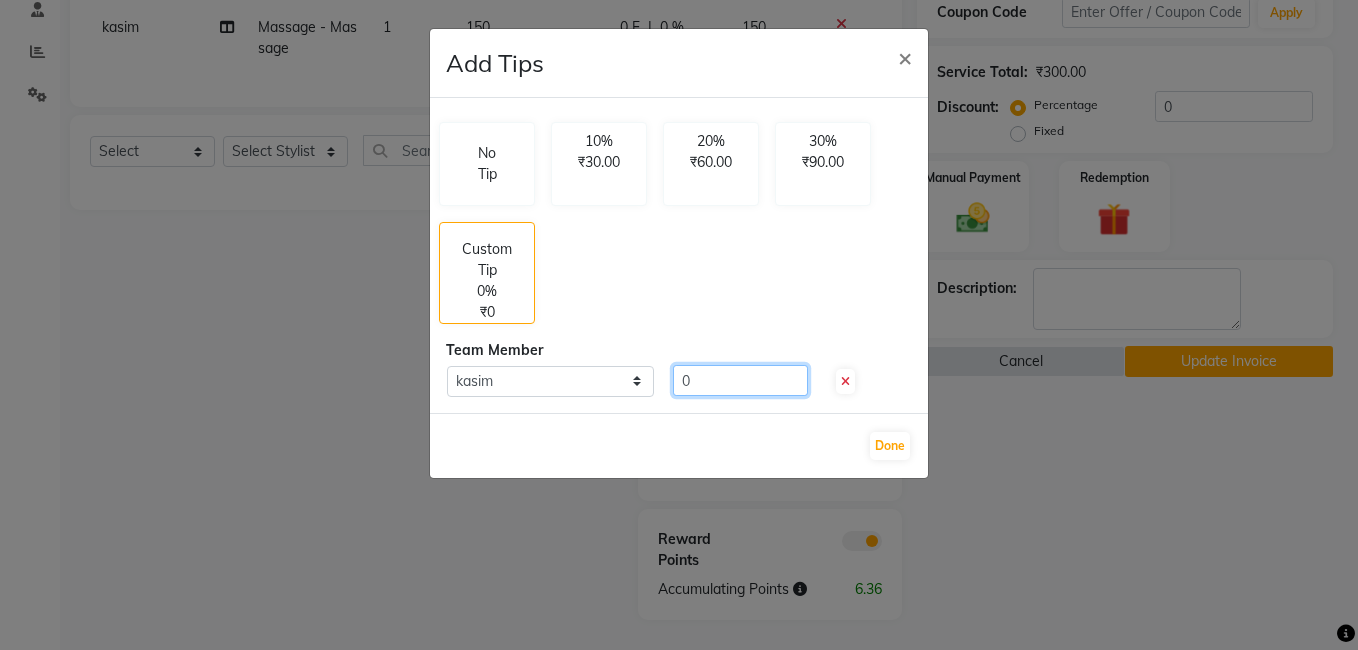 click on "0" 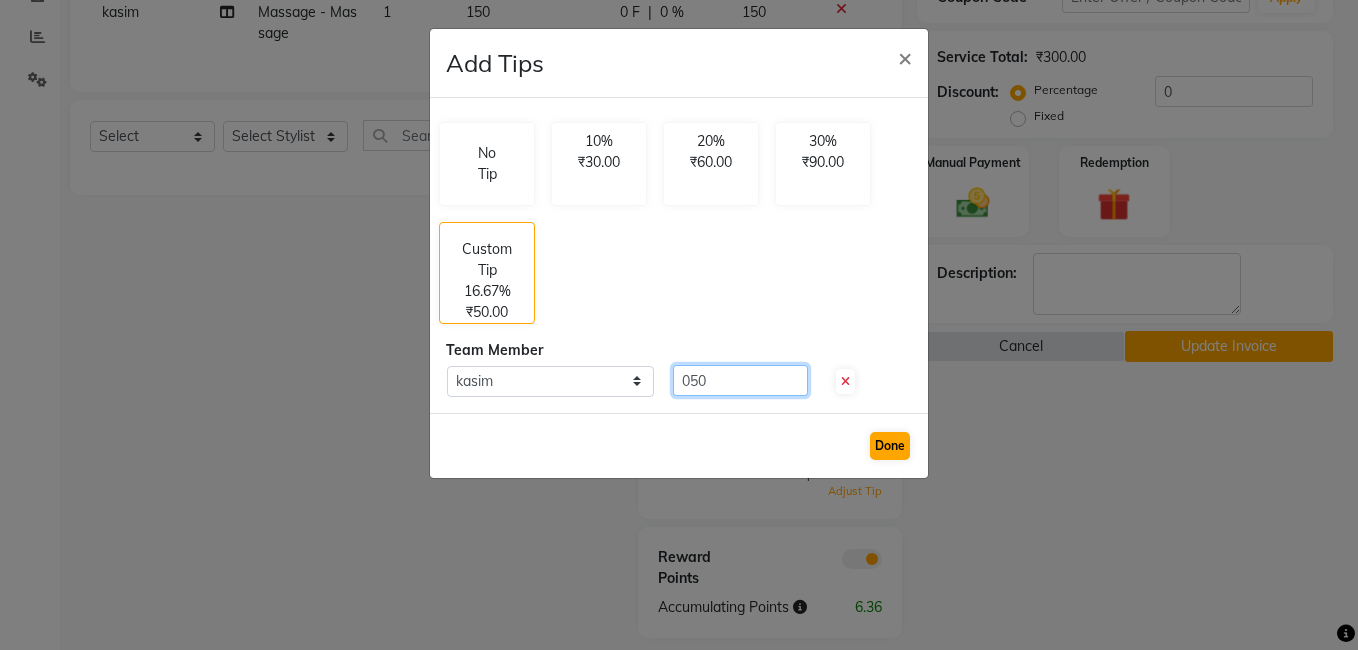 type on "050" 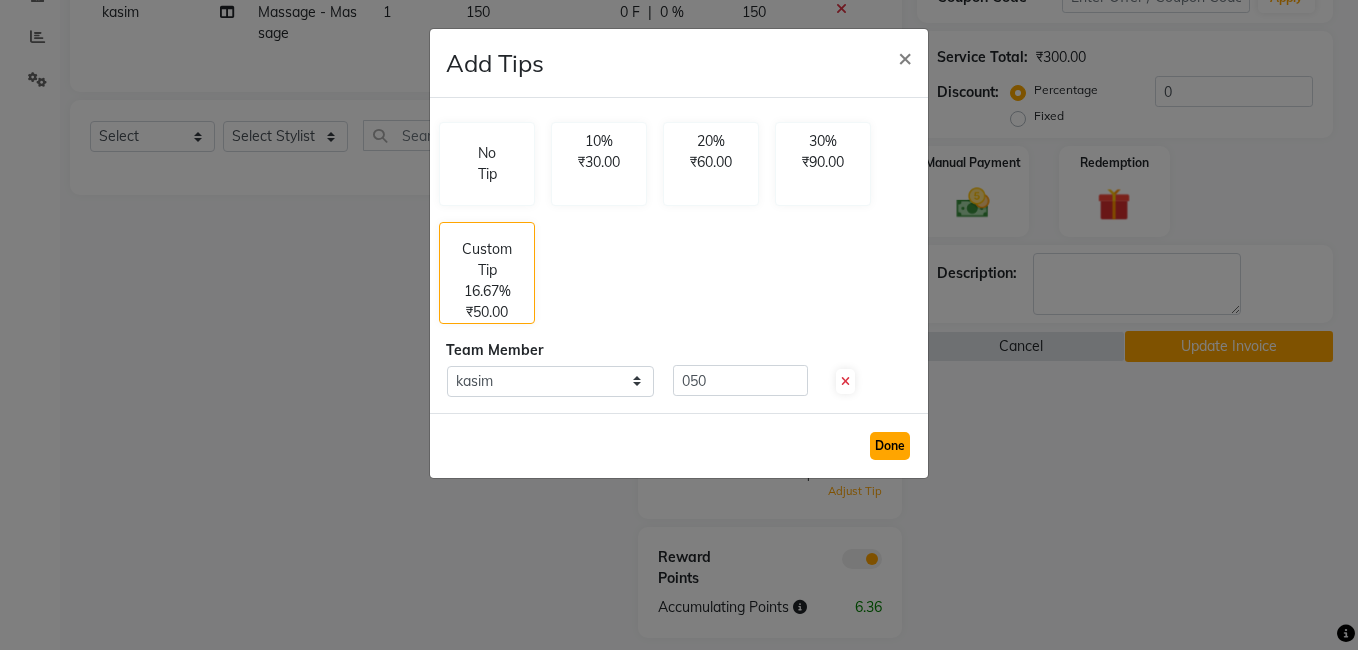 click on "Done" 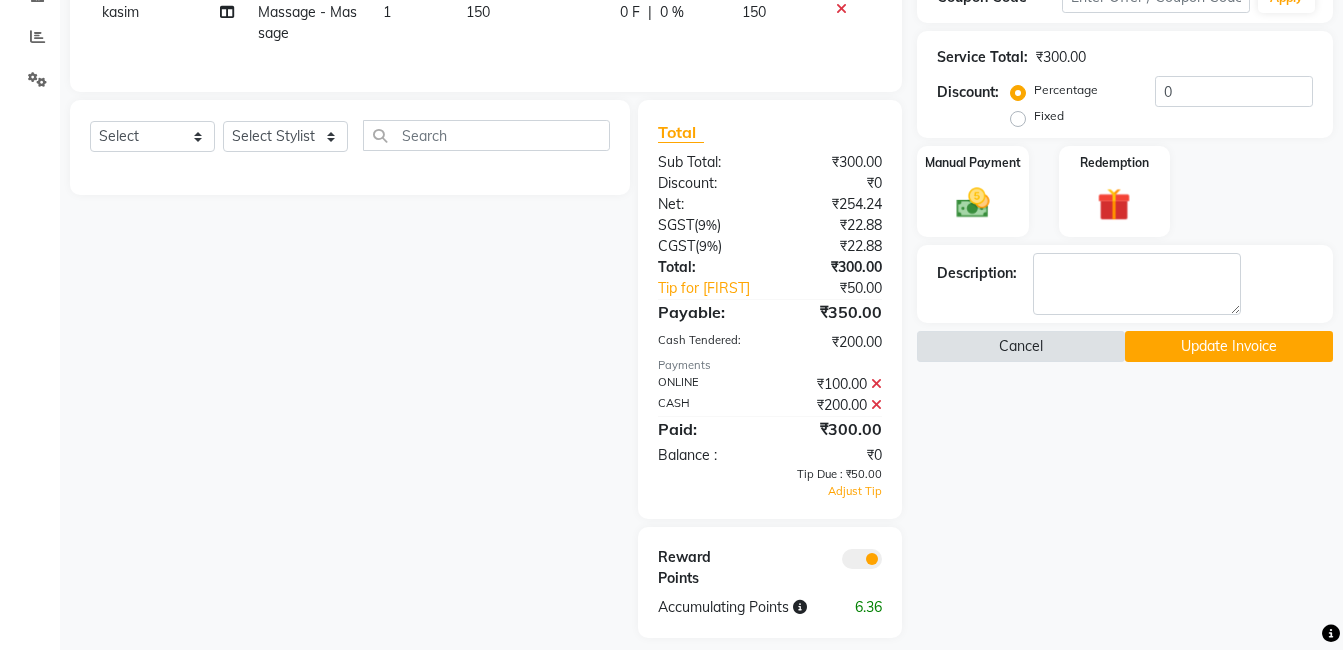 click on "Cancel" 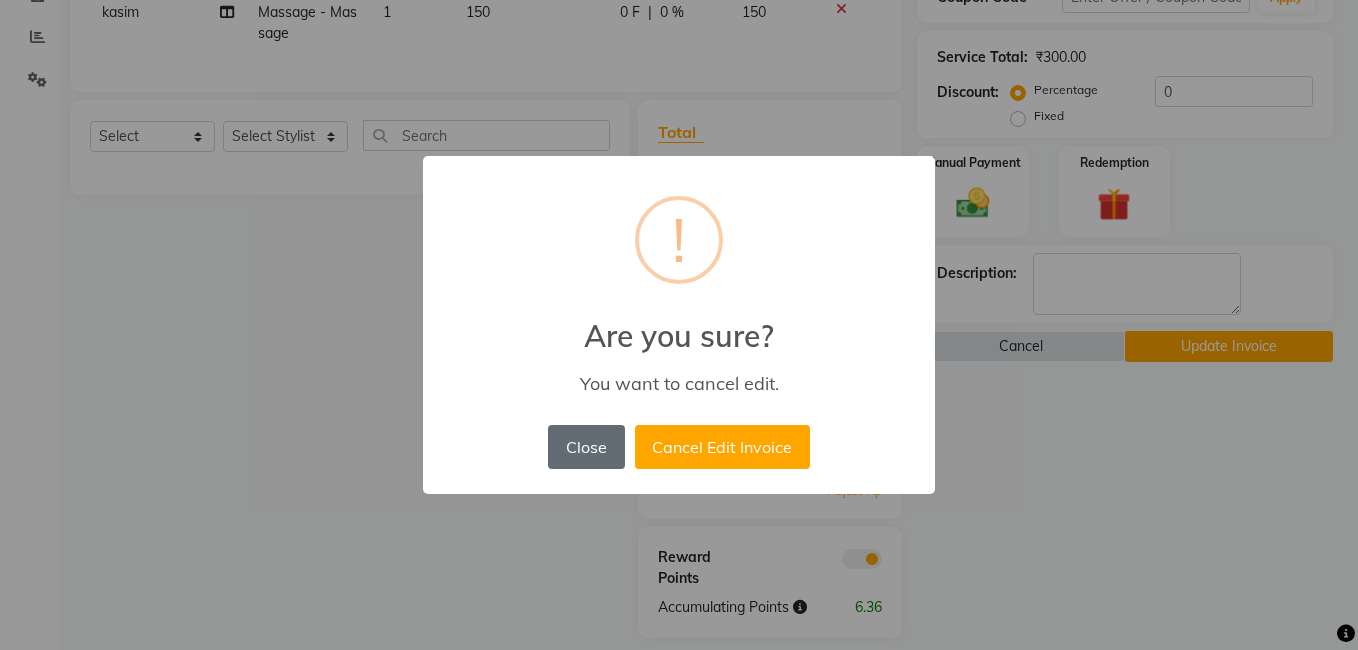 click on "Close" at bounding box center [586, 447] 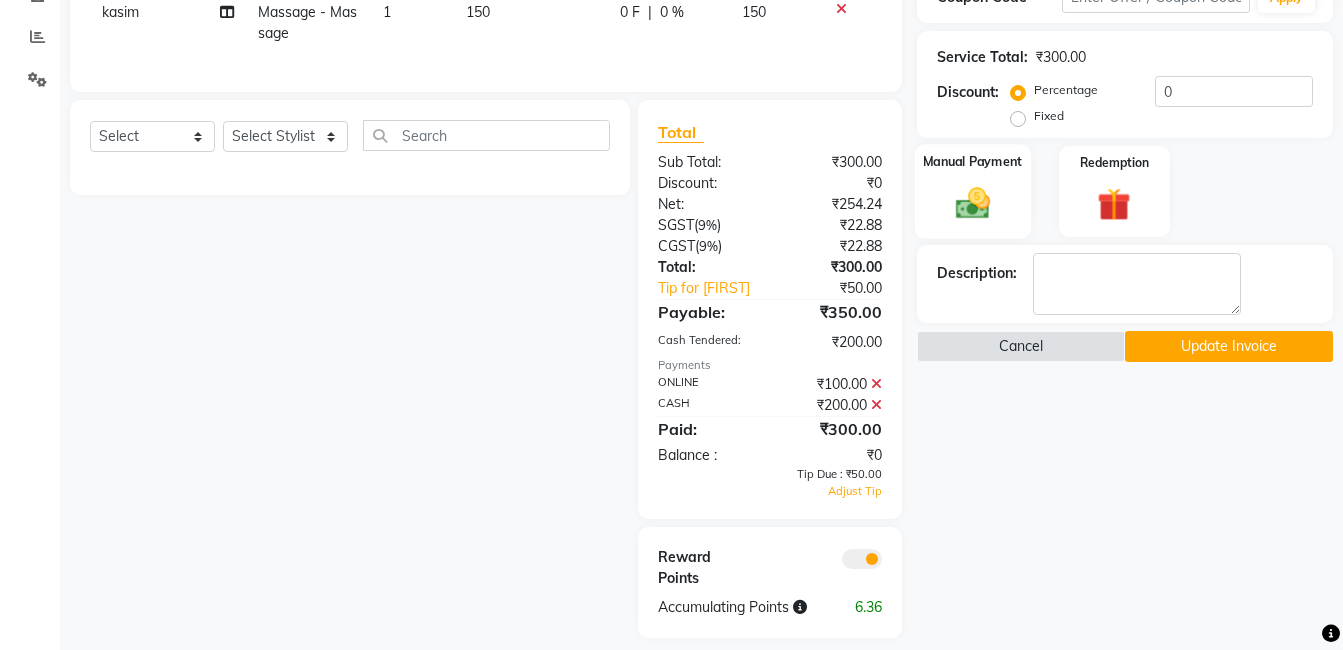 click 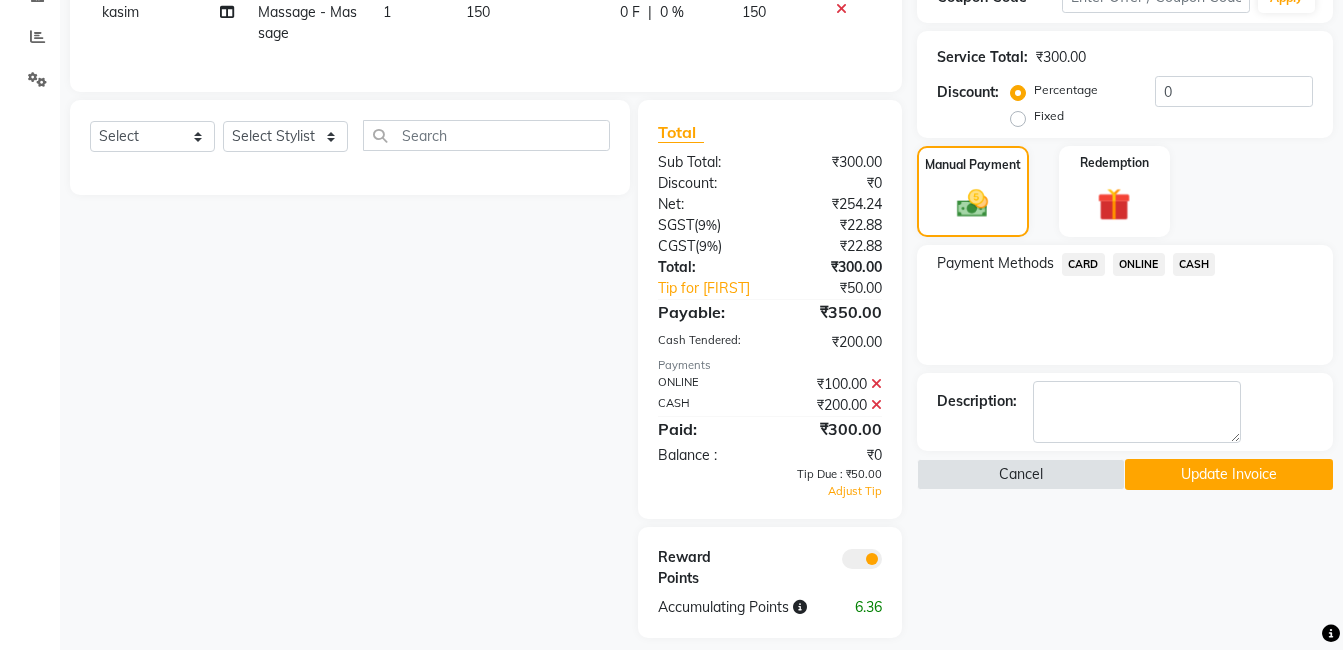 click on "ONLINE" 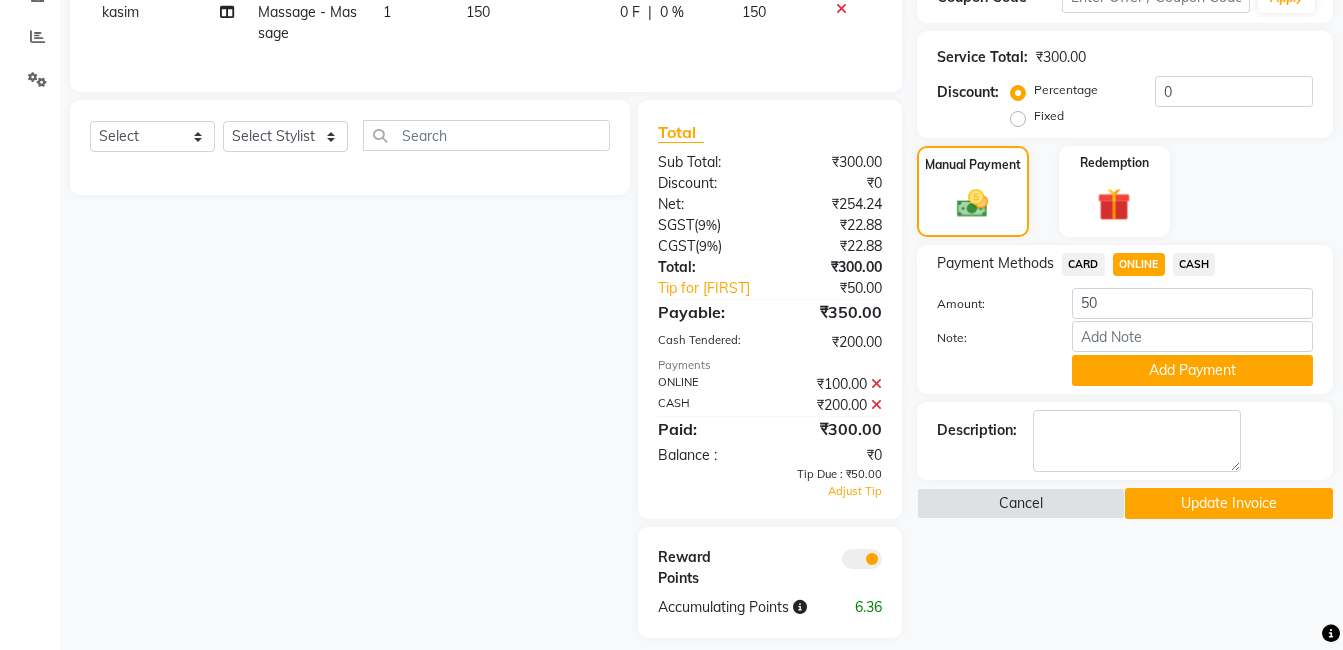click 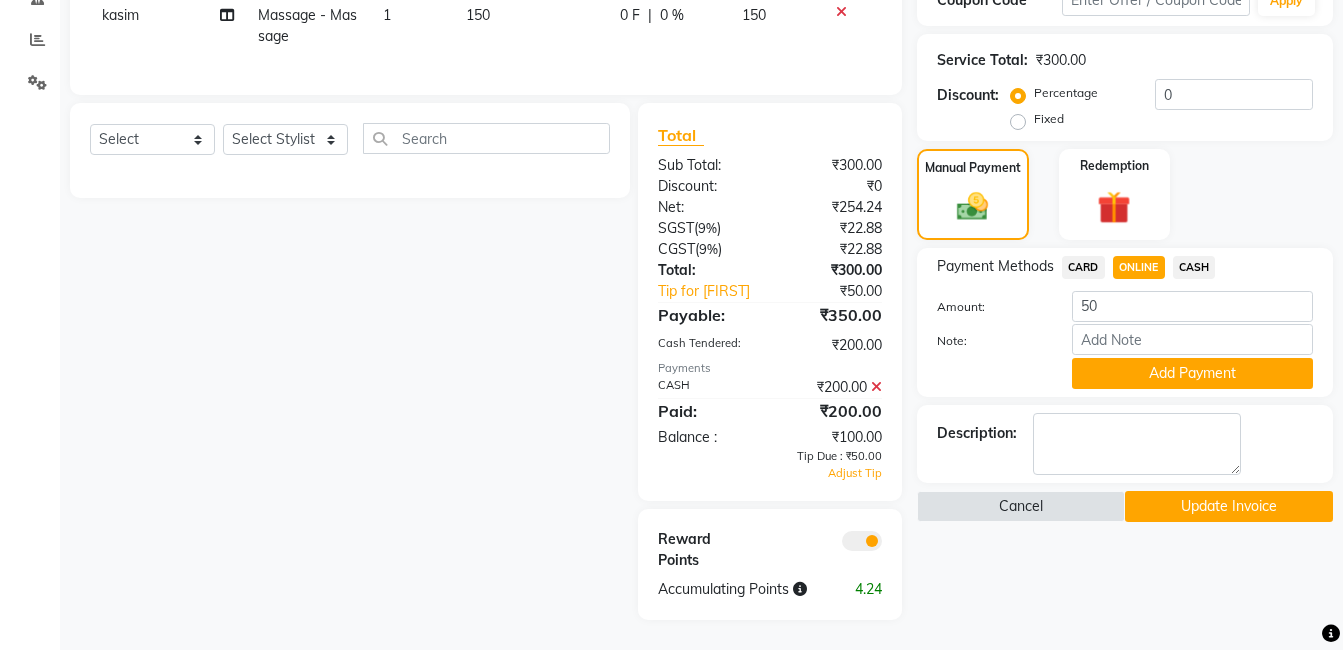 click 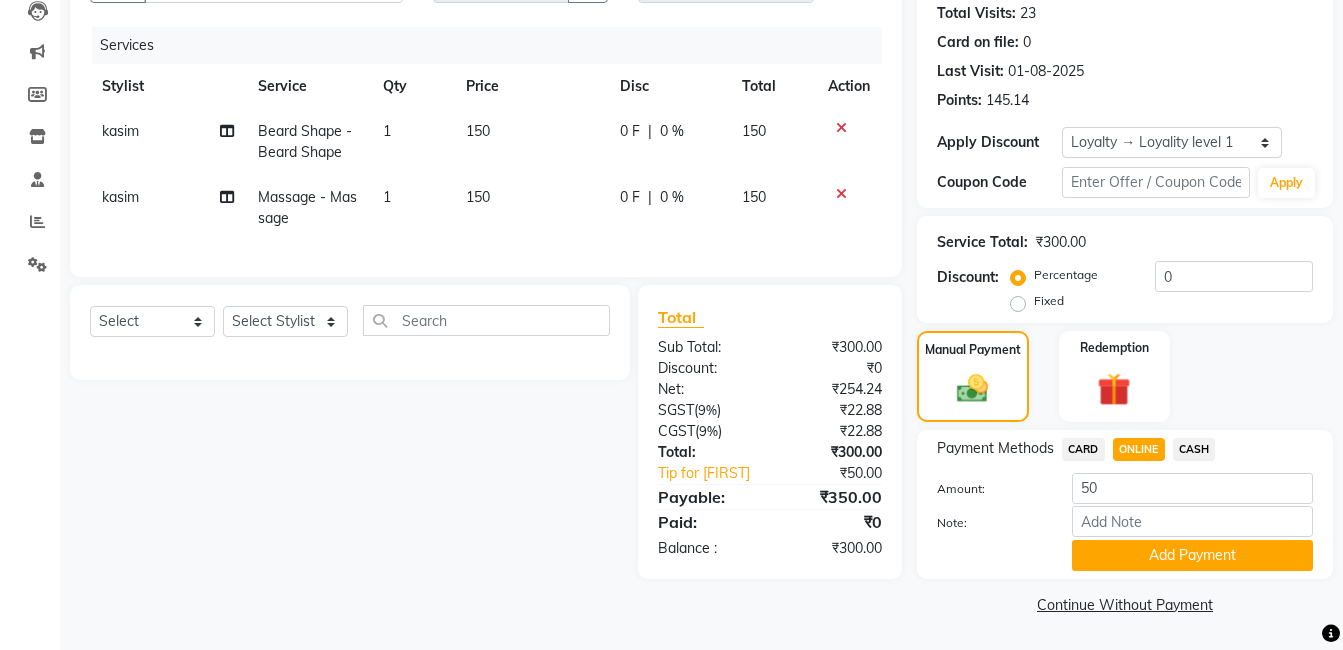click on "CASH" 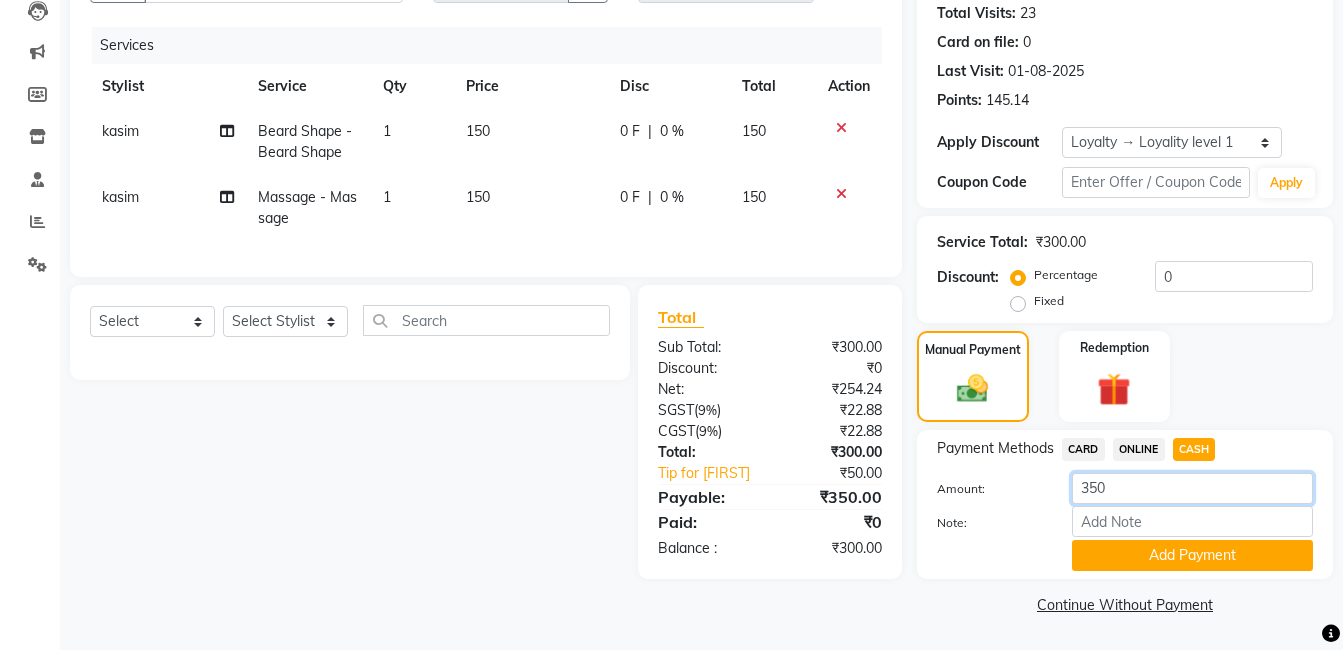 click on "350" 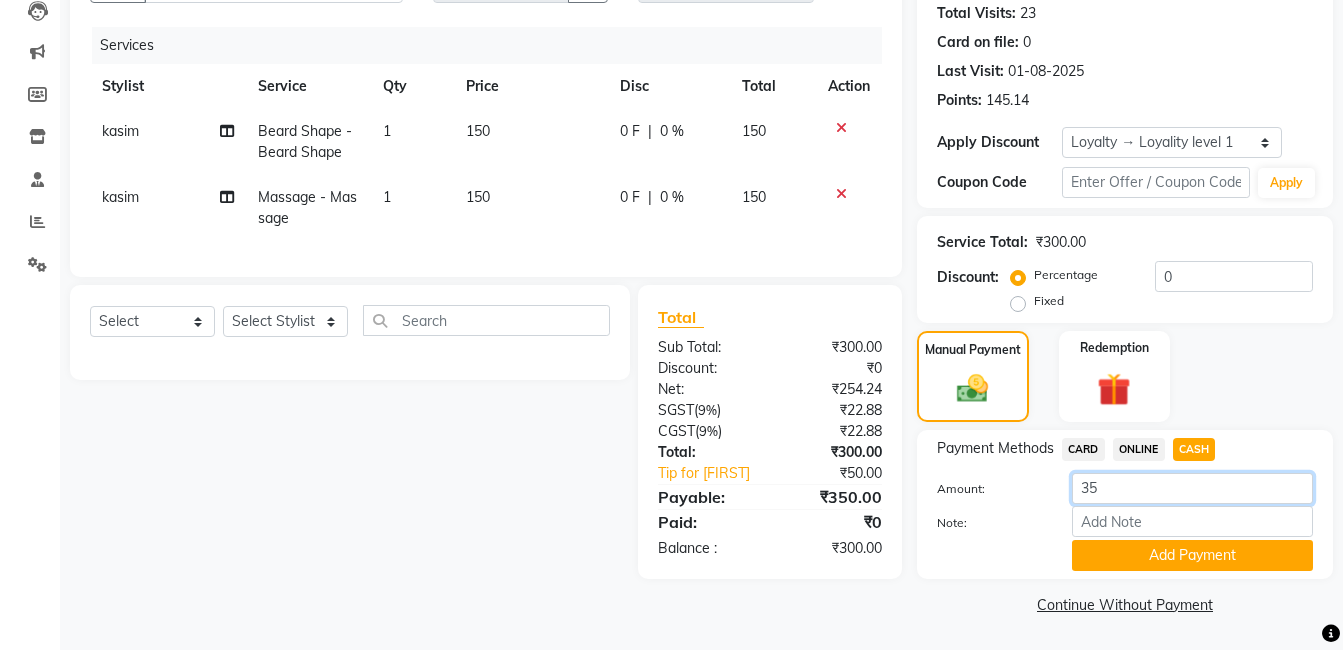 type on "3" 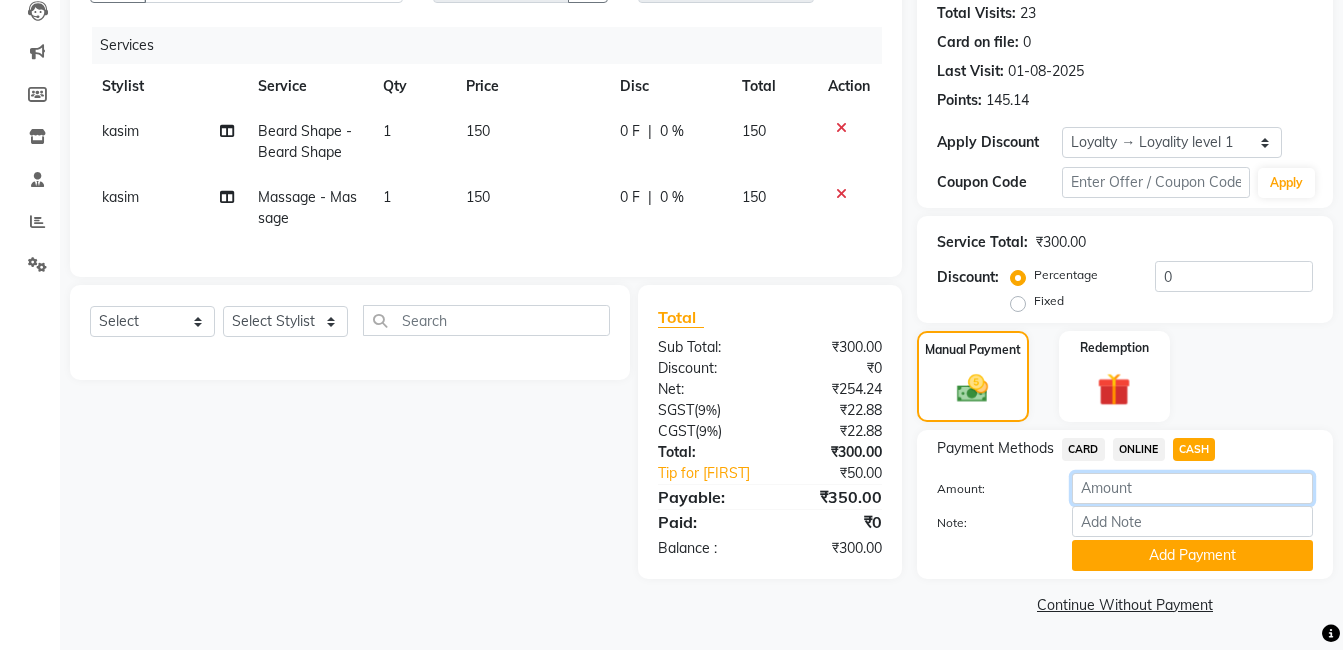 type on "2" 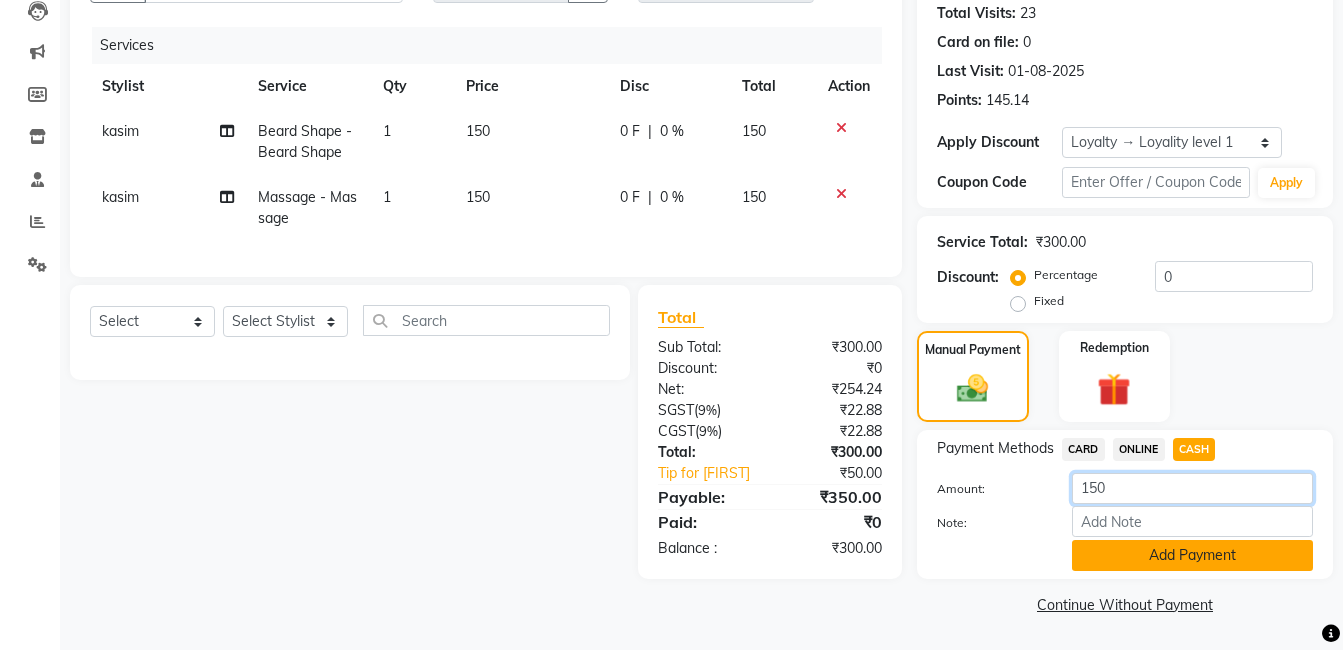 type on "150" 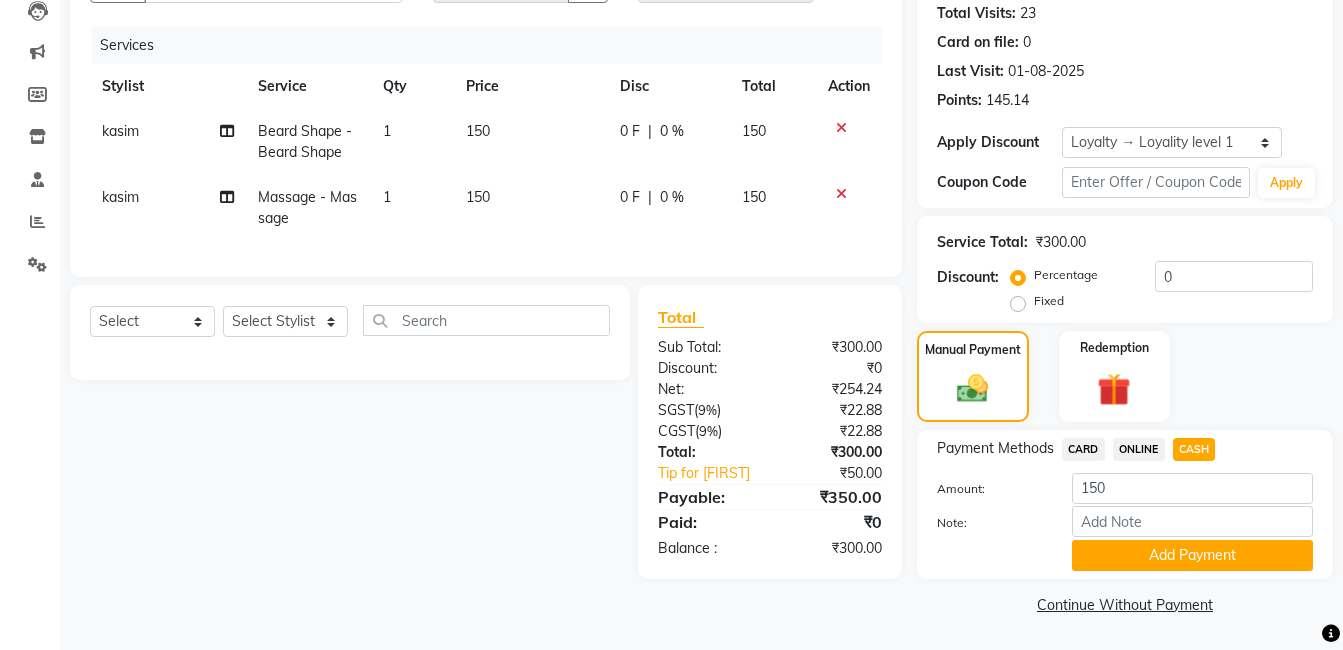 click on "Add Payment" 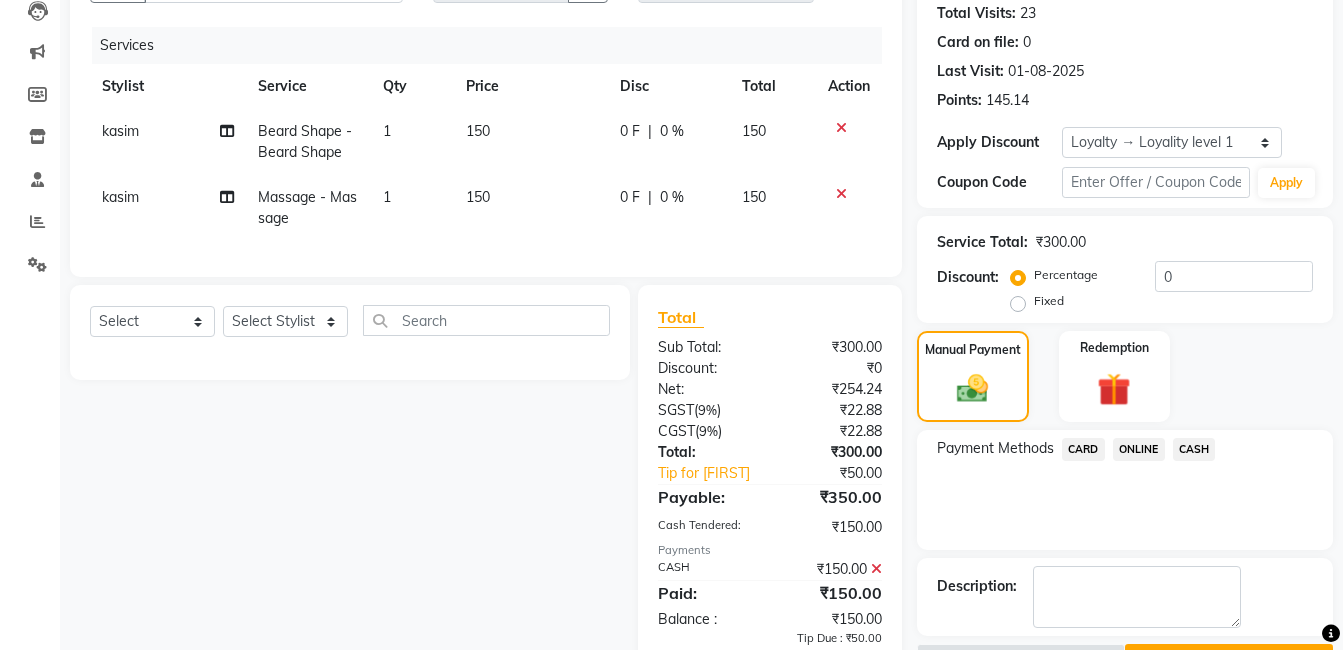 click on "ONLINE" 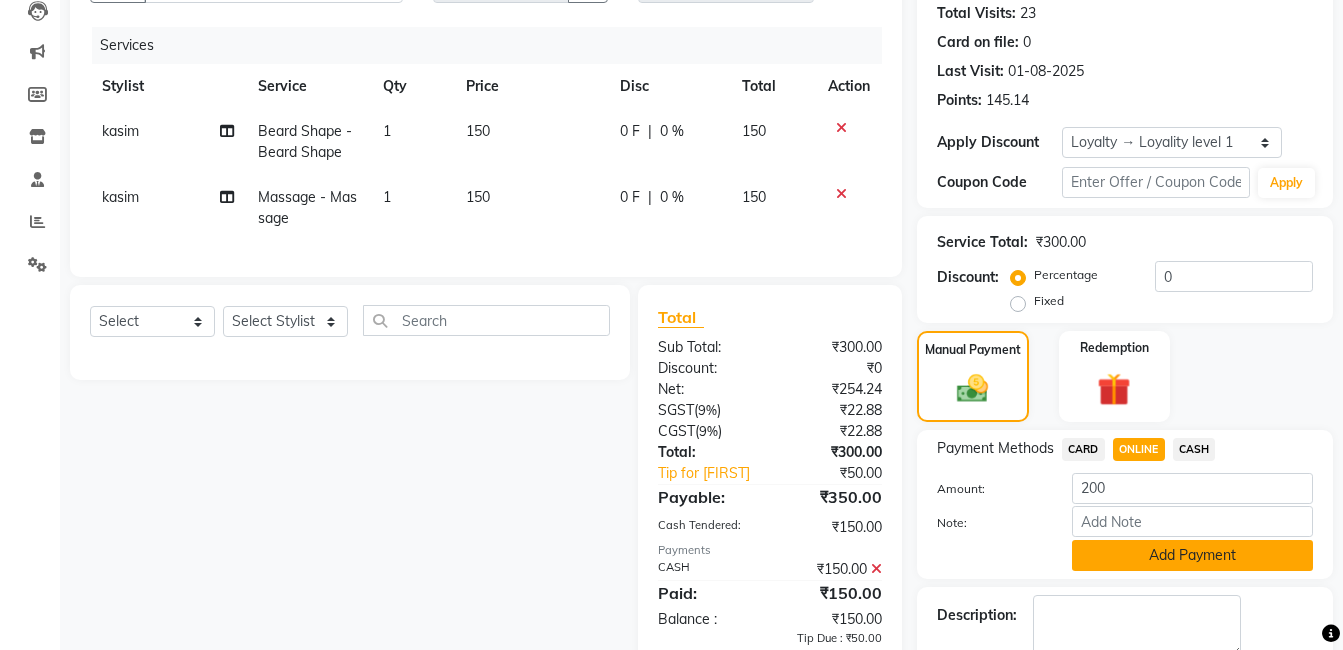 click on "Add Payment" 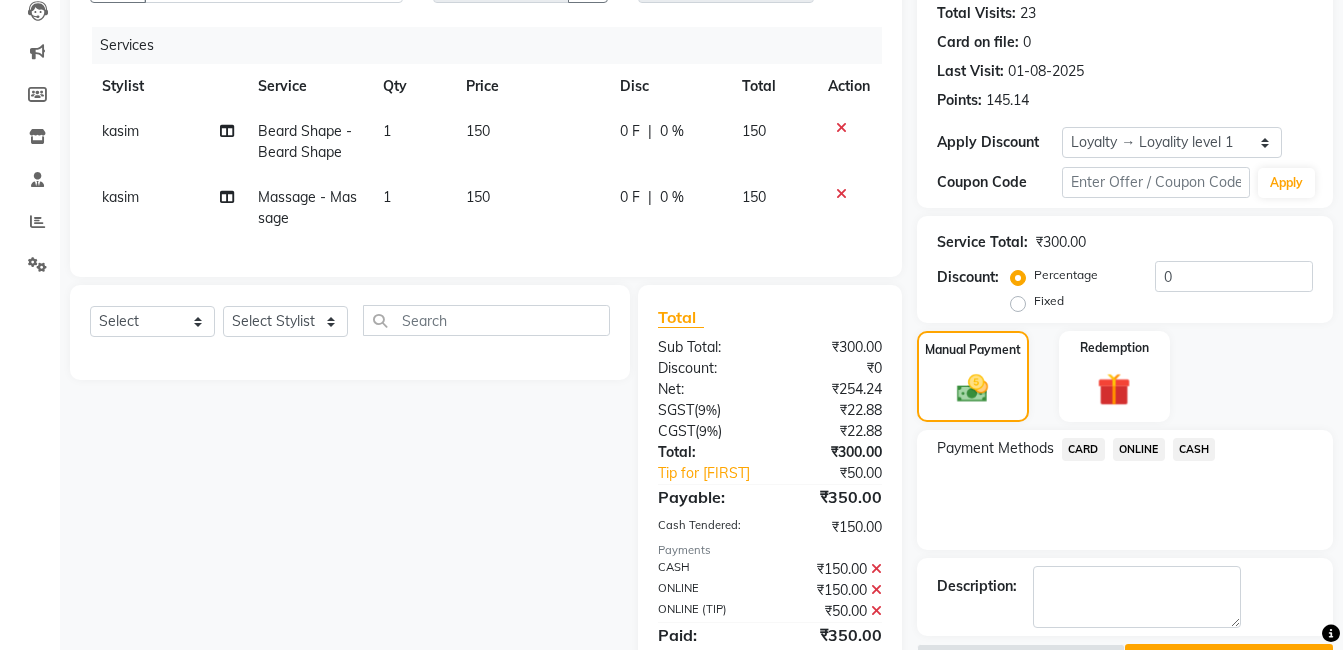 scroll, scrollTop: 427, scrollLeft: 0, axis: vertical 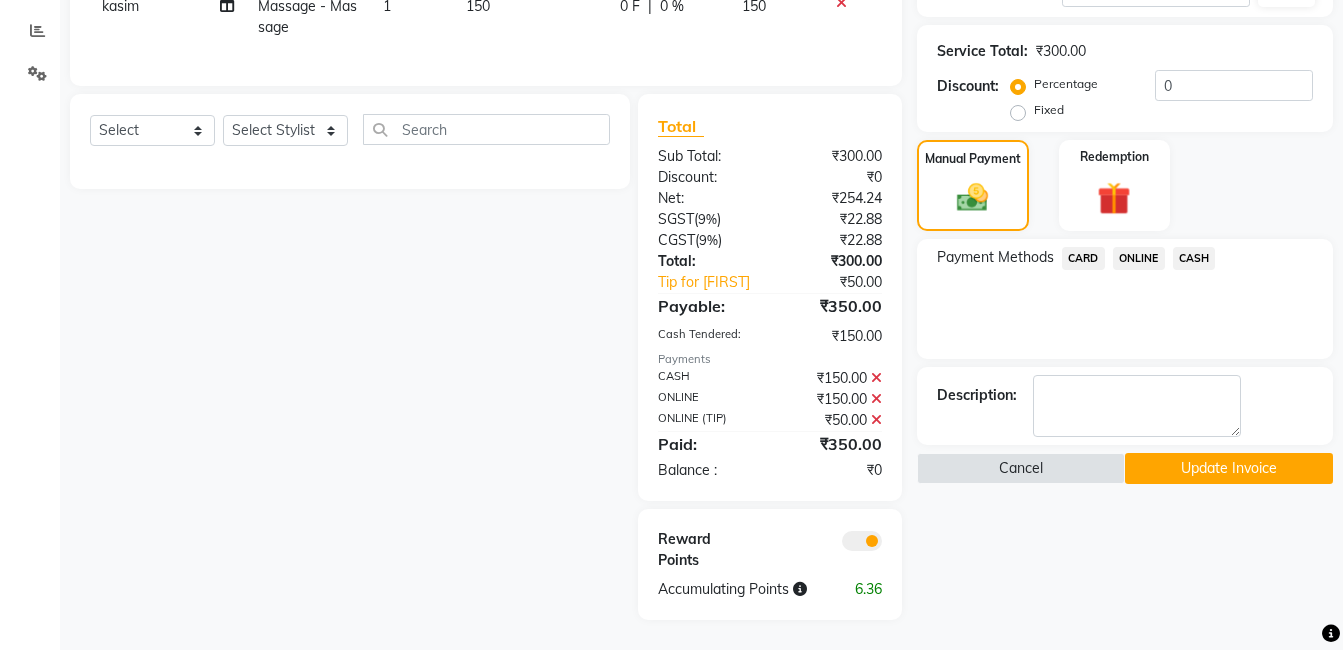 click on "Update Invoice" 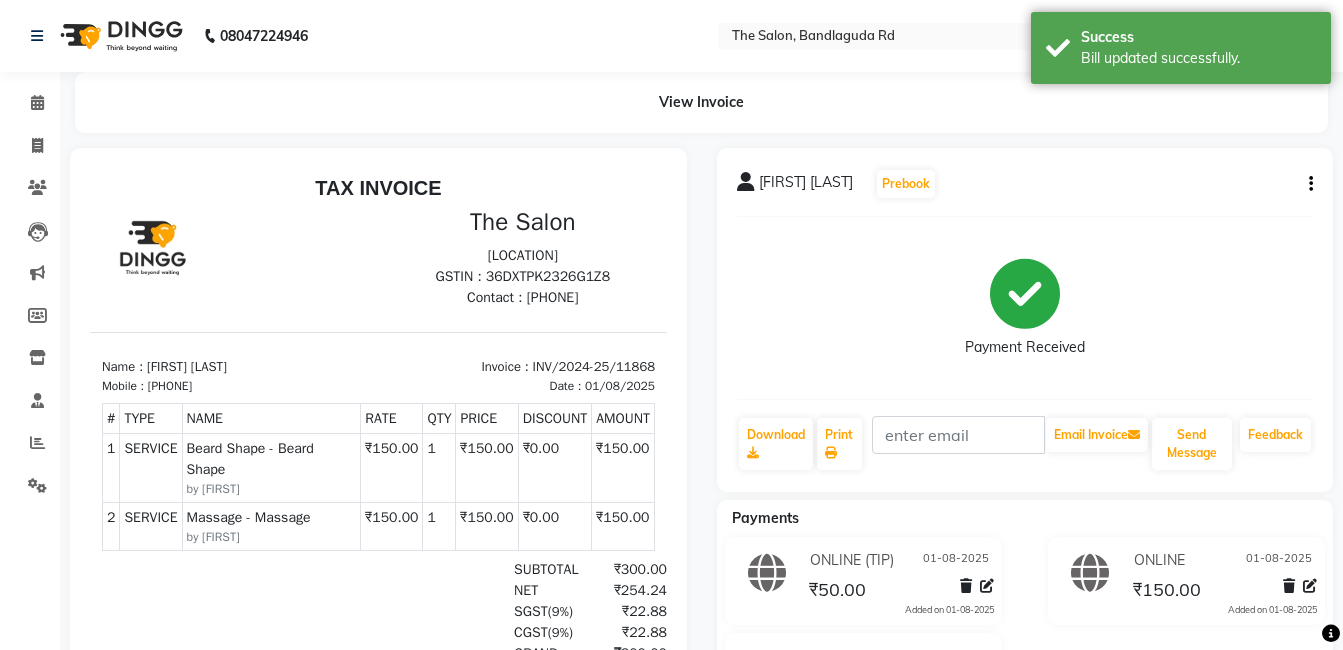 scroll, scrollTop: 0, scrollLeft: 0, axis: both 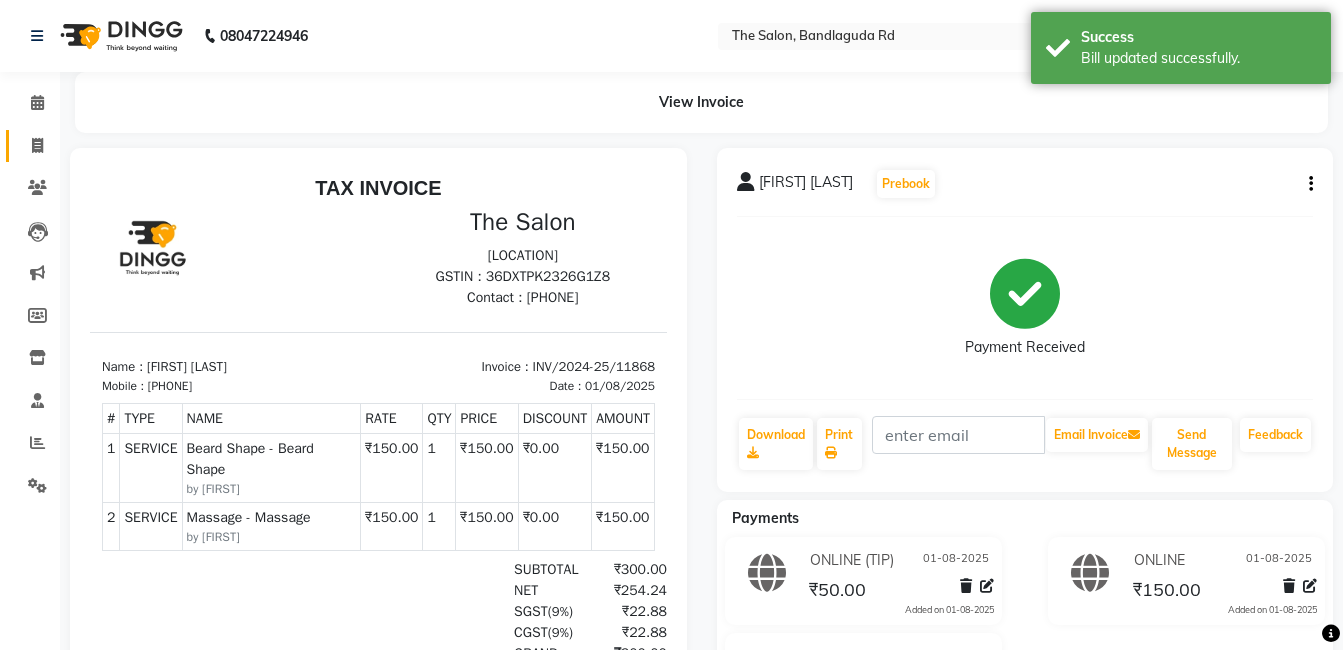 click on "Invoice" 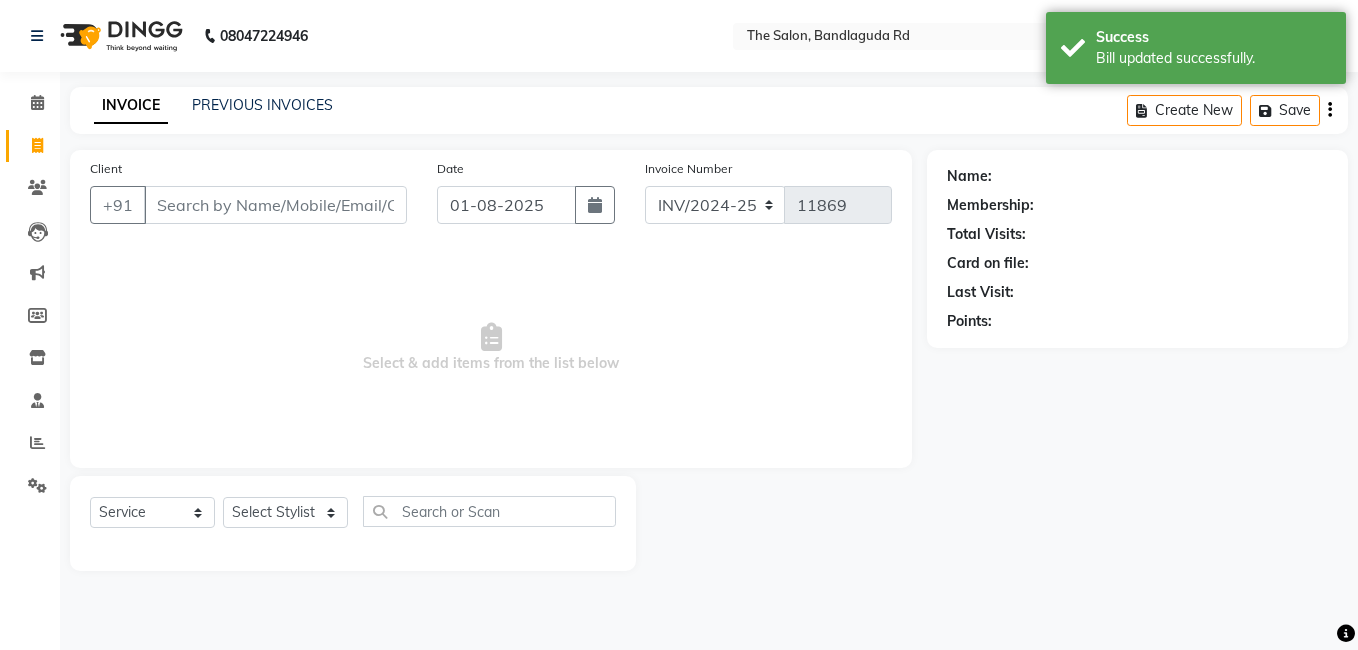 click on "Client" at bounding box center (275, 205) 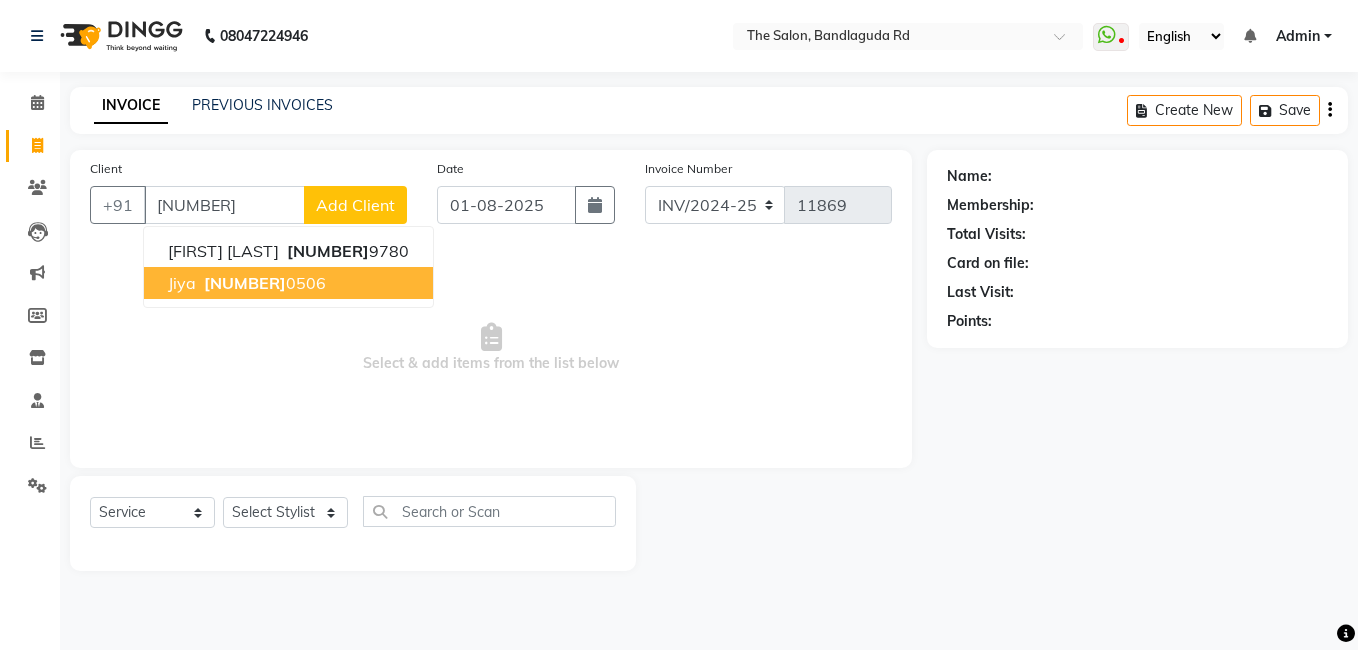 click on "[NUMBER]" at bounding box center [245, 283] 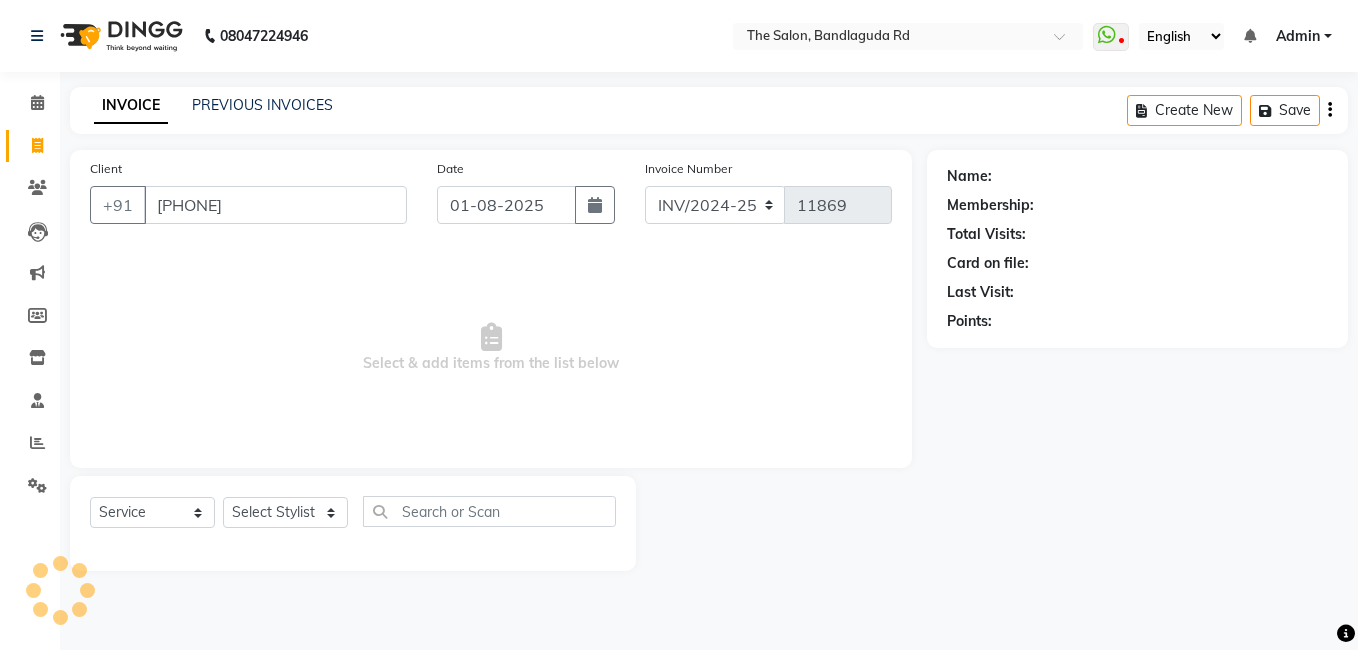type on "[PHONE]" 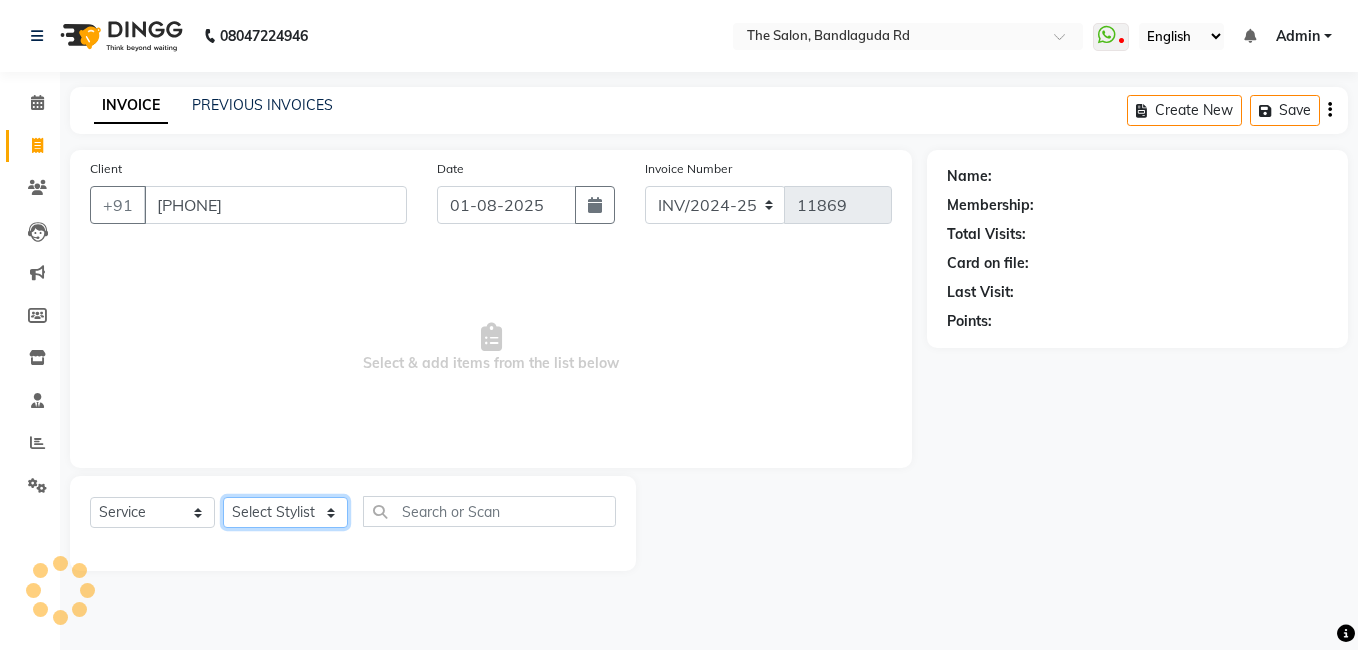select on "1: Object" 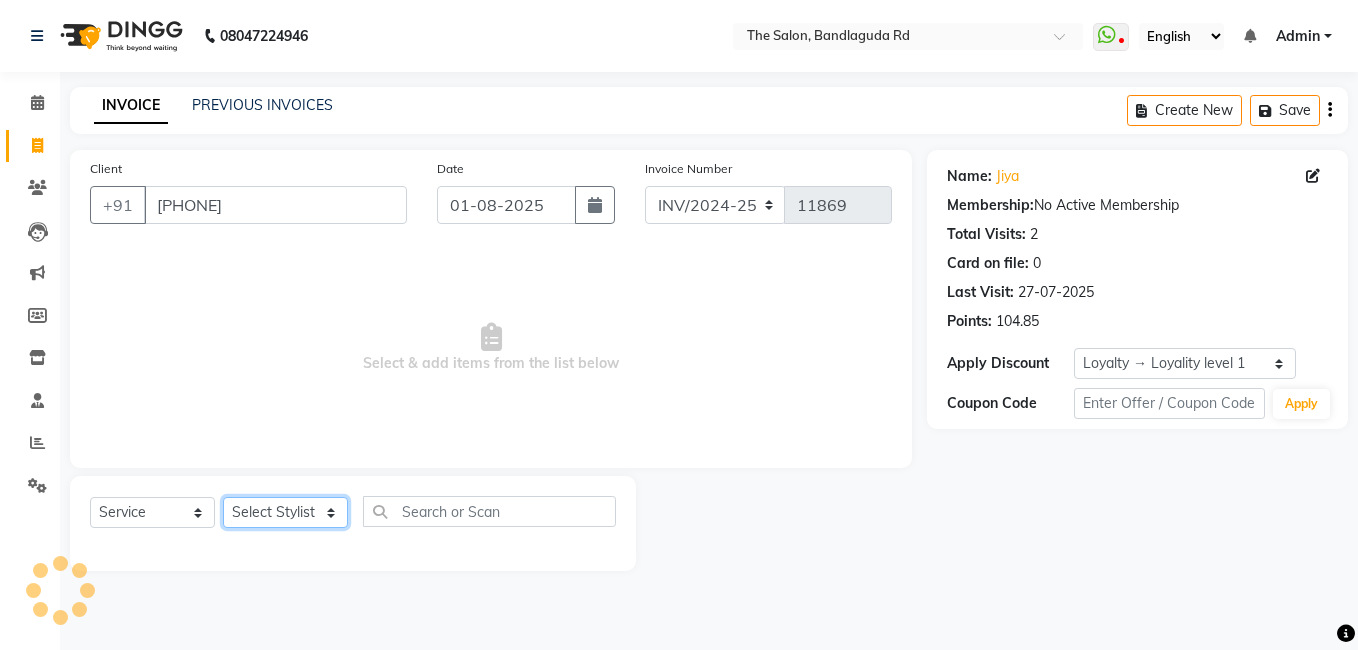 click on "Select Stylist AIJAZ fazil imran iqbal kasim mohd mohsin rasheed sameer TALIB Wajid" 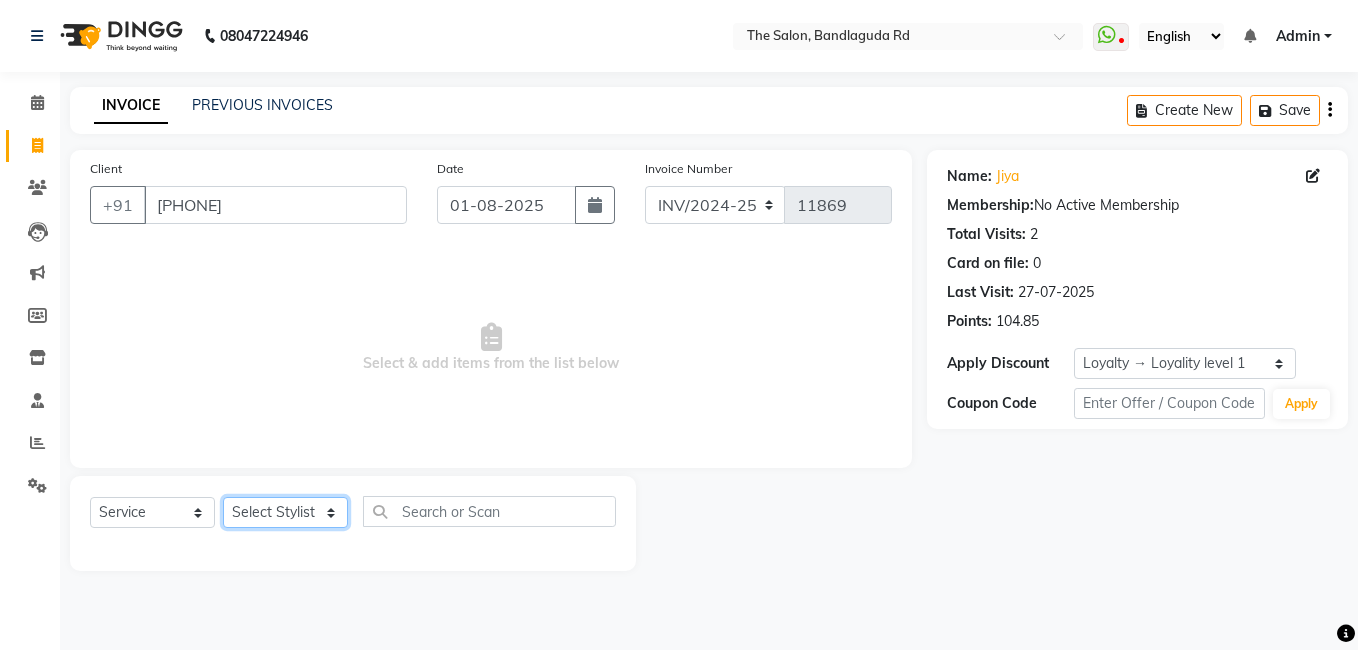 select on "63353" 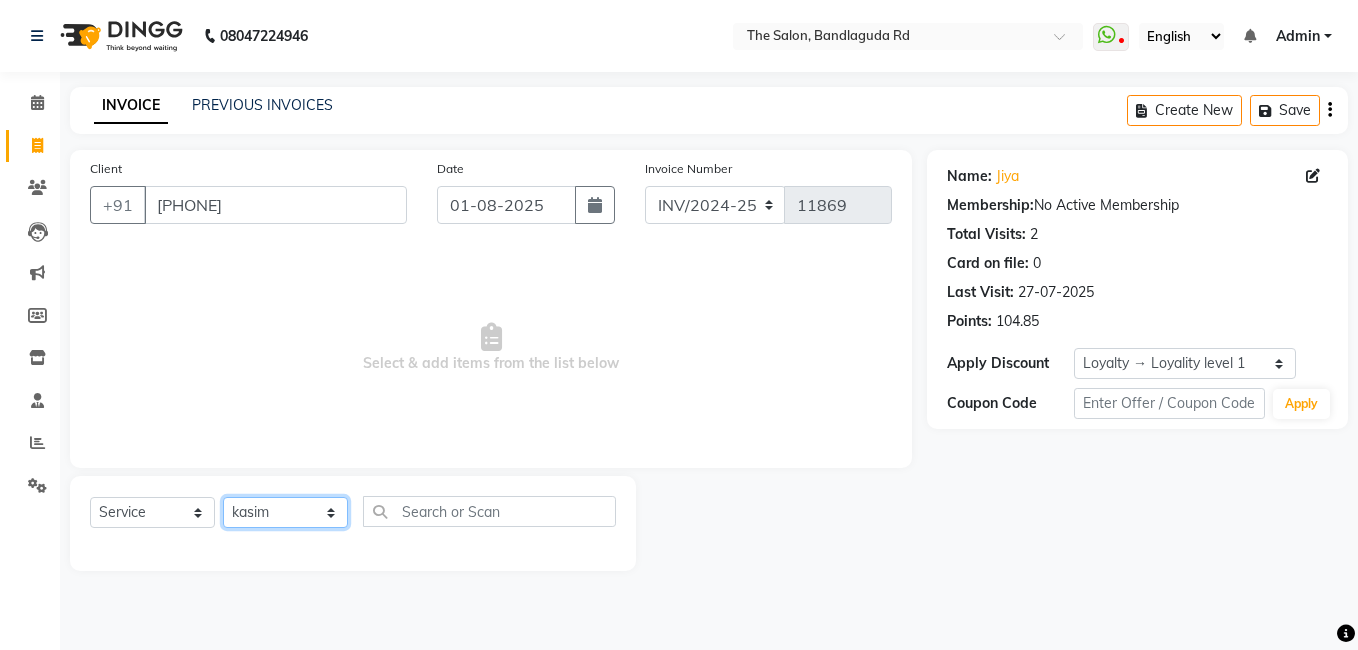 click on "Select Stylist AIJAZ fazil imran iqbal kasim mohd mohsin rasheed sameer TALIB Wajid" 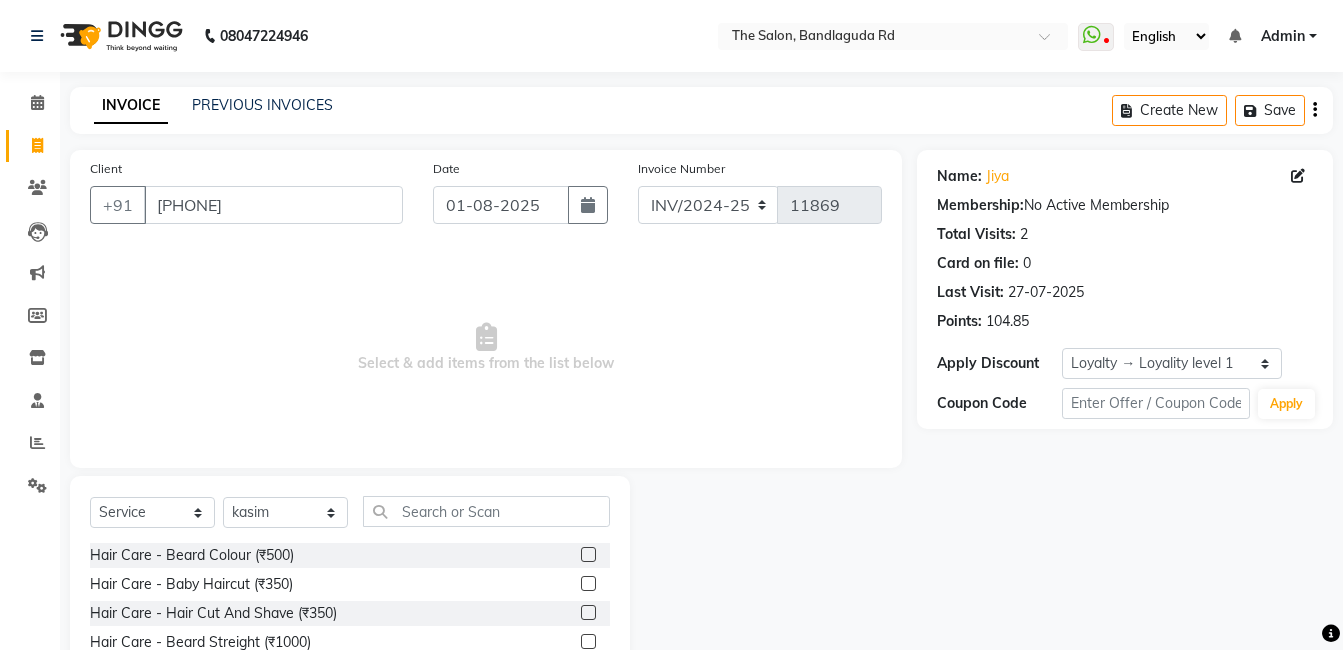 click on "Select  Service  Product  Membership  Package Voucher Prepaid Gift Card  Select Stylist AIJAZ fazil imran iqbal kasim mohd mohsin rasheed sameer TALIB Wajid  Hair Care - Beard Colour (₹500)  Hair Care - Baby Haircut (₹350)  Hair Care - Hair Cut And Shave (₹350)  Hair Care - Beard Streight (₹1000)  Hair Care - Curly Short Lenght (₹5000)  Hair Care - Full Fiber (₹500)  Hair Care - Girl Haircut (₹350)  Hair Care - Hair Cut (₹200)  Hair Care - Dandruff treatment (₹1500)  Hair Care - Hair Spa Professional (₹1200)  Hair Care - Haircut Girl (₹800)  Hair Care - Half Fiber (₹350)  Hair Care - Head Wash (₹50)  Hair Care - Keratin Medium Length (₹7000)  Hair Care - Keratin Short Length1 (₹4000)  Hair Care - Keratin Short Length (₹2500)  Hair Care - Keratin Wash (₹300)  Hair Care - Matrix Colour (₹500)  Hair Care - Normal Haircut Girl (₹500)  Hair Care - Smoothening Short Hair (₹1500)  Hair Care - Spa (₹700)  Hair Care - Streightening Long Hair (₹6000)  basic package (₹2000)" 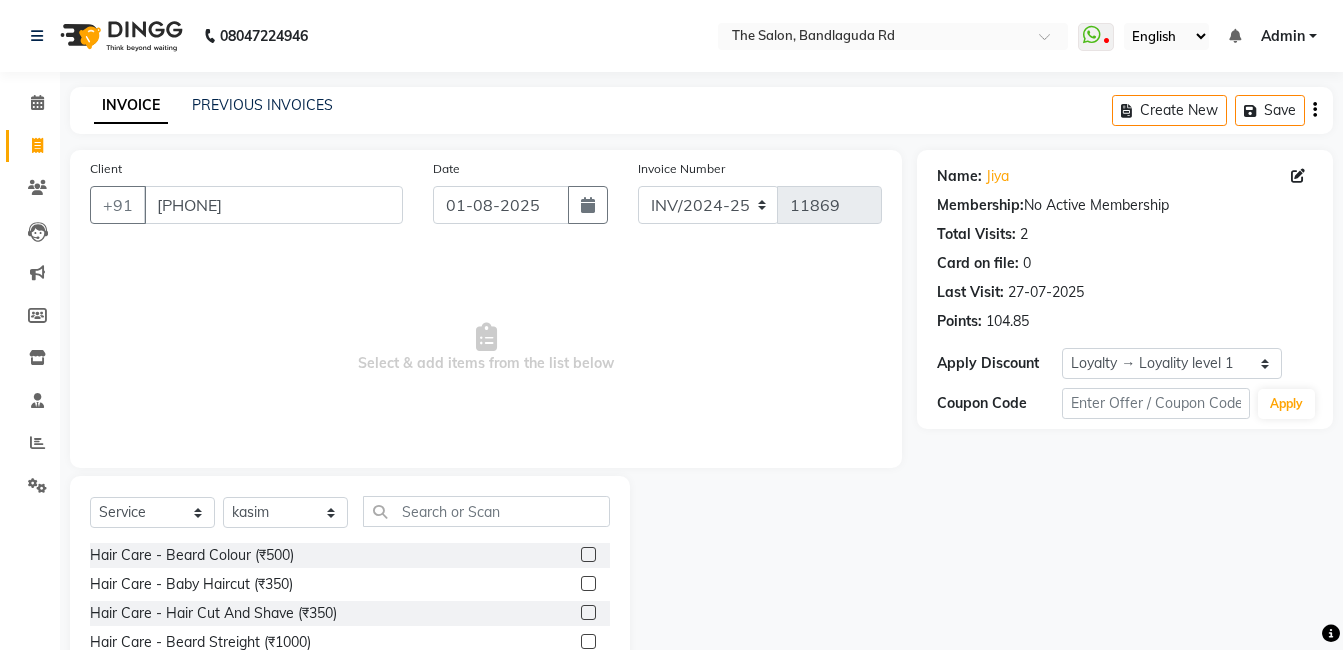 click on "Select  Service  Product  Membership  Package Voucher Prepaid Gift Card  Select Stylist [FIRST] [FIRST] [FIRST] [FIRST] [FIRST] [FIRST] [FIRST] [FIRST] [FIRST] [FIRST] [FIRST] [FIRST]" 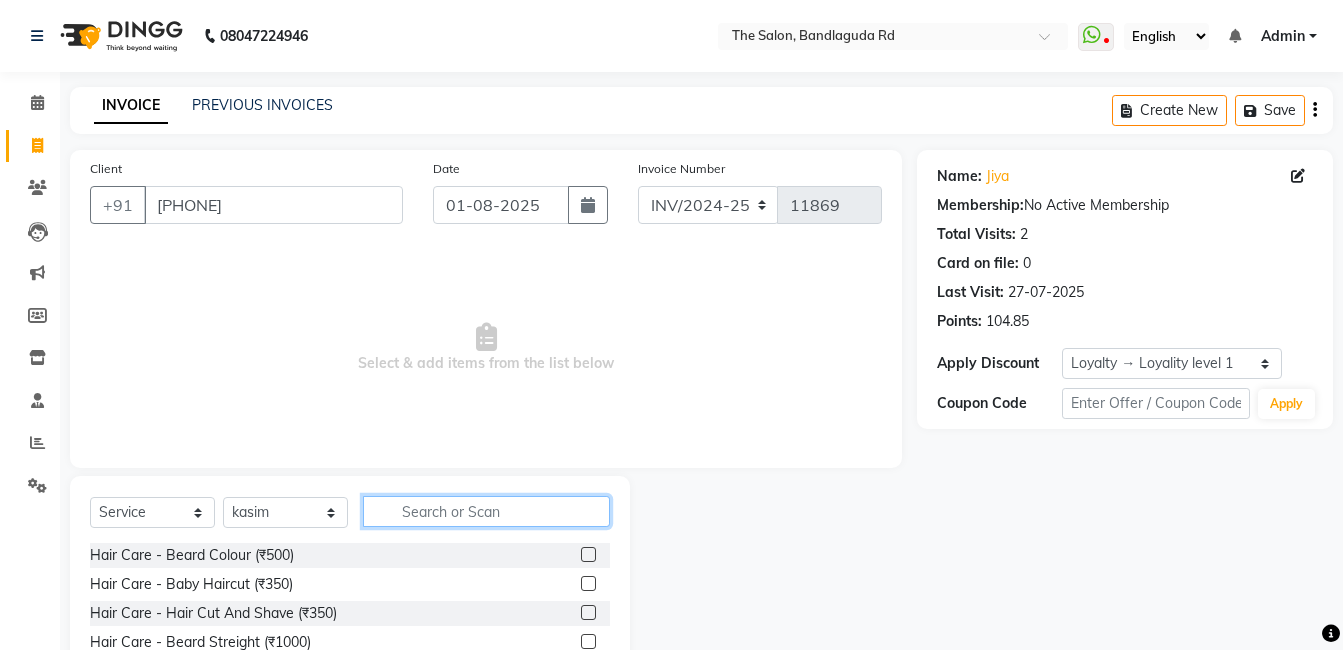 click 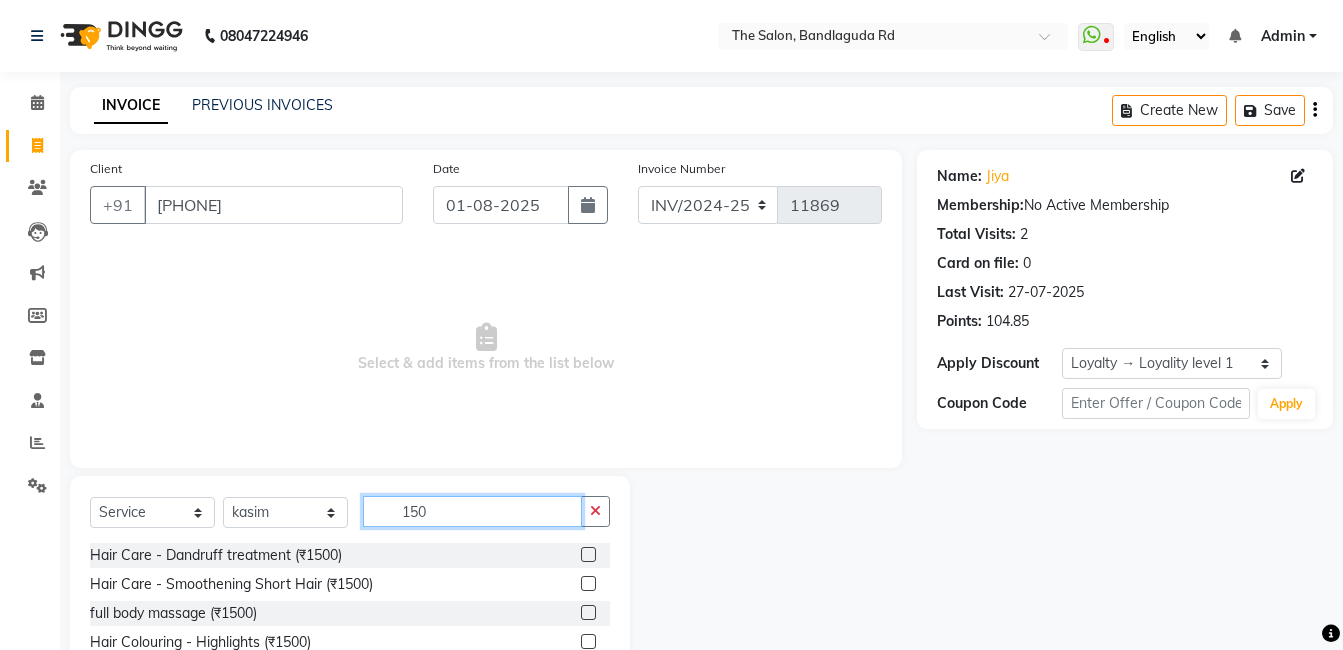 scroll, scrollTop: 151, scrollLeft: 0, axis: vertical 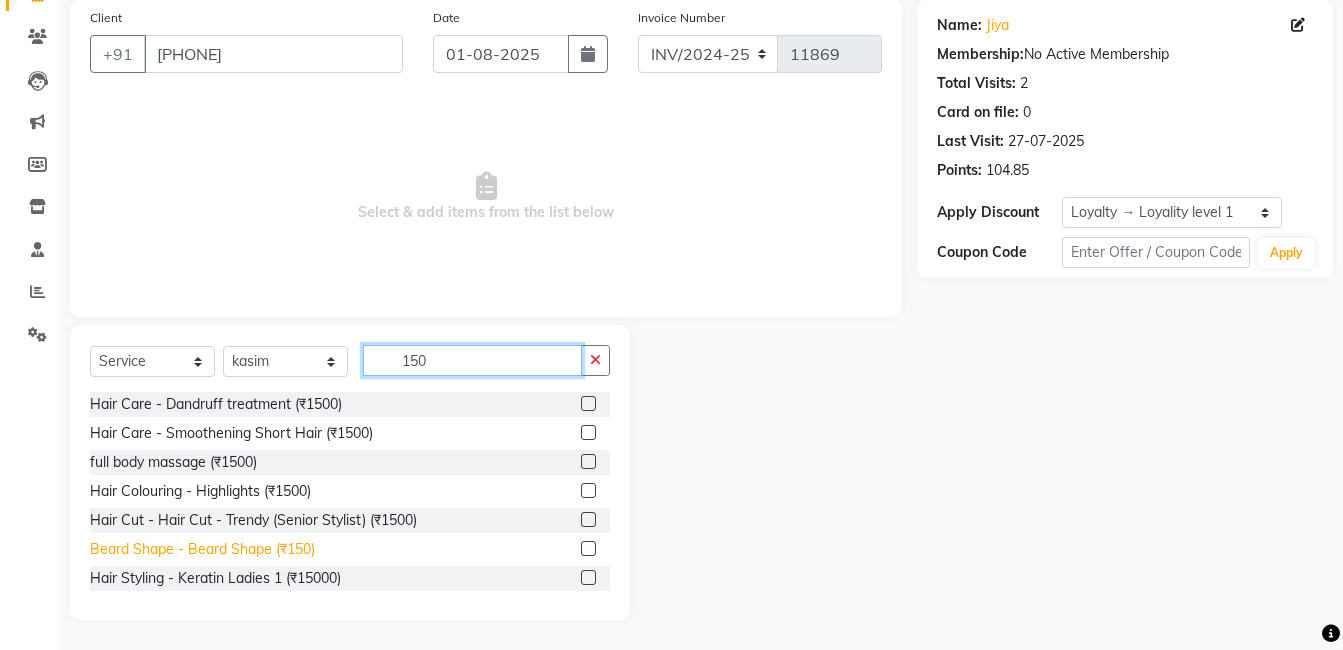type on "150" 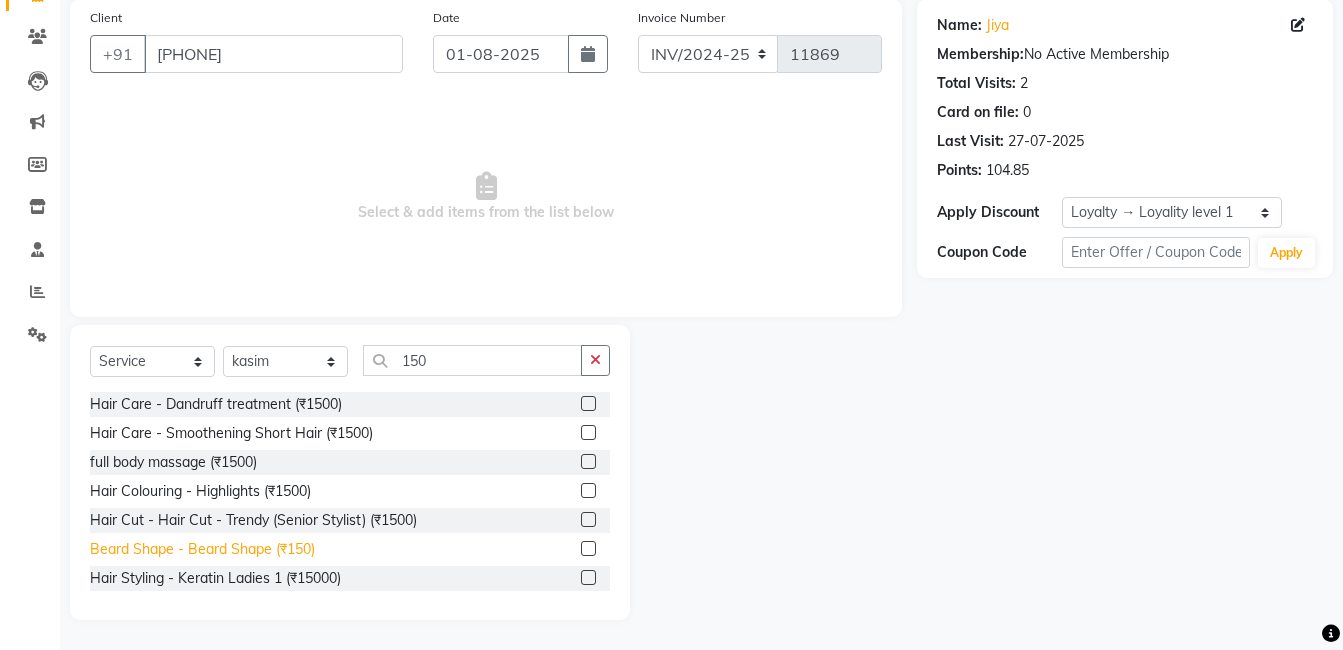 click on "Beard Shape - Beard Shape (₹150)" 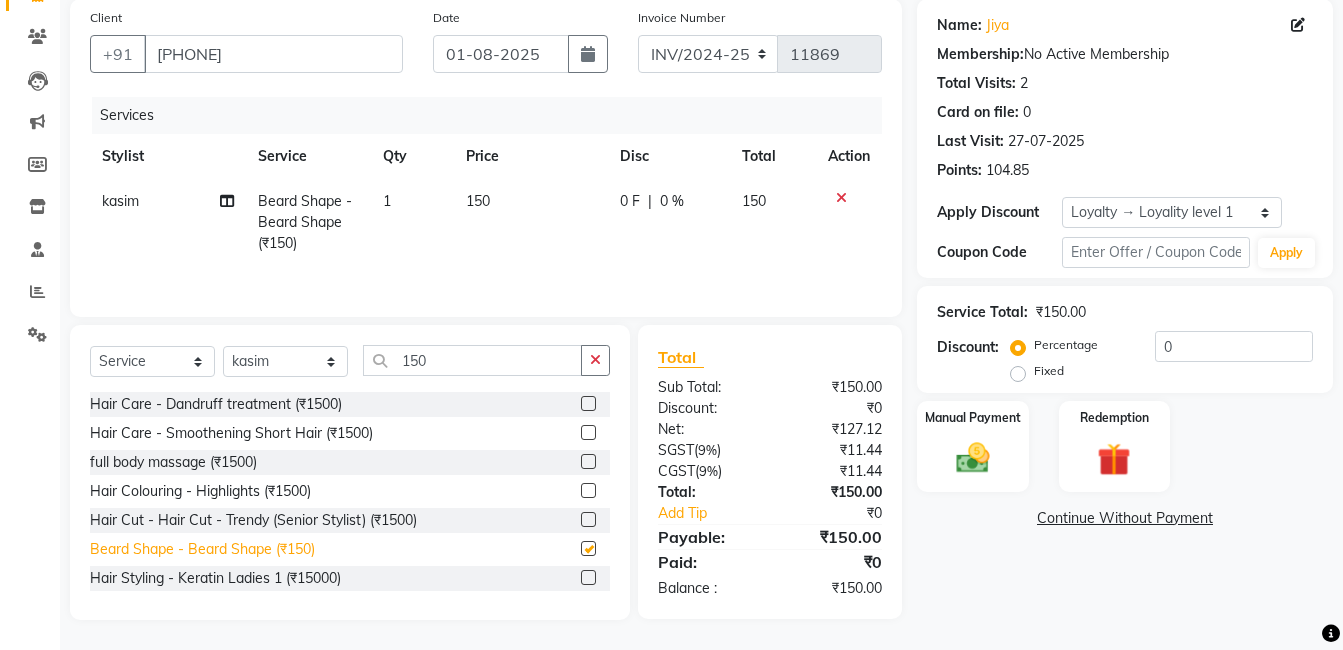 checkbox on "false" 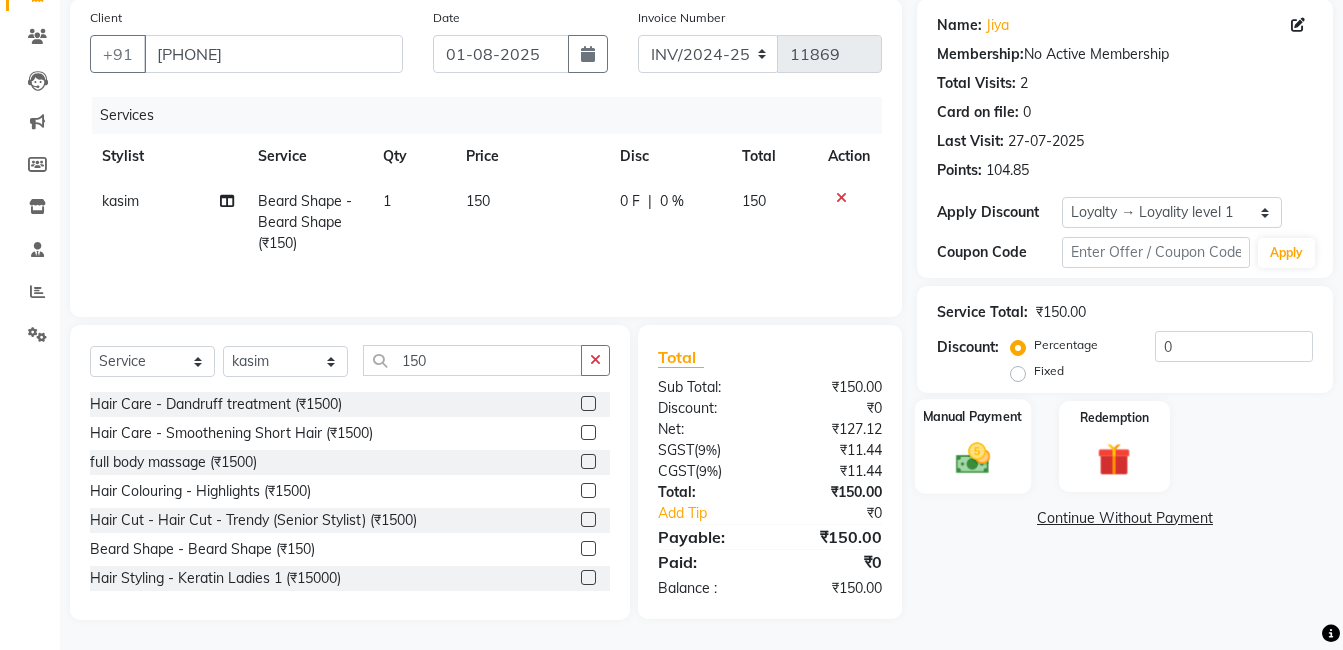 click 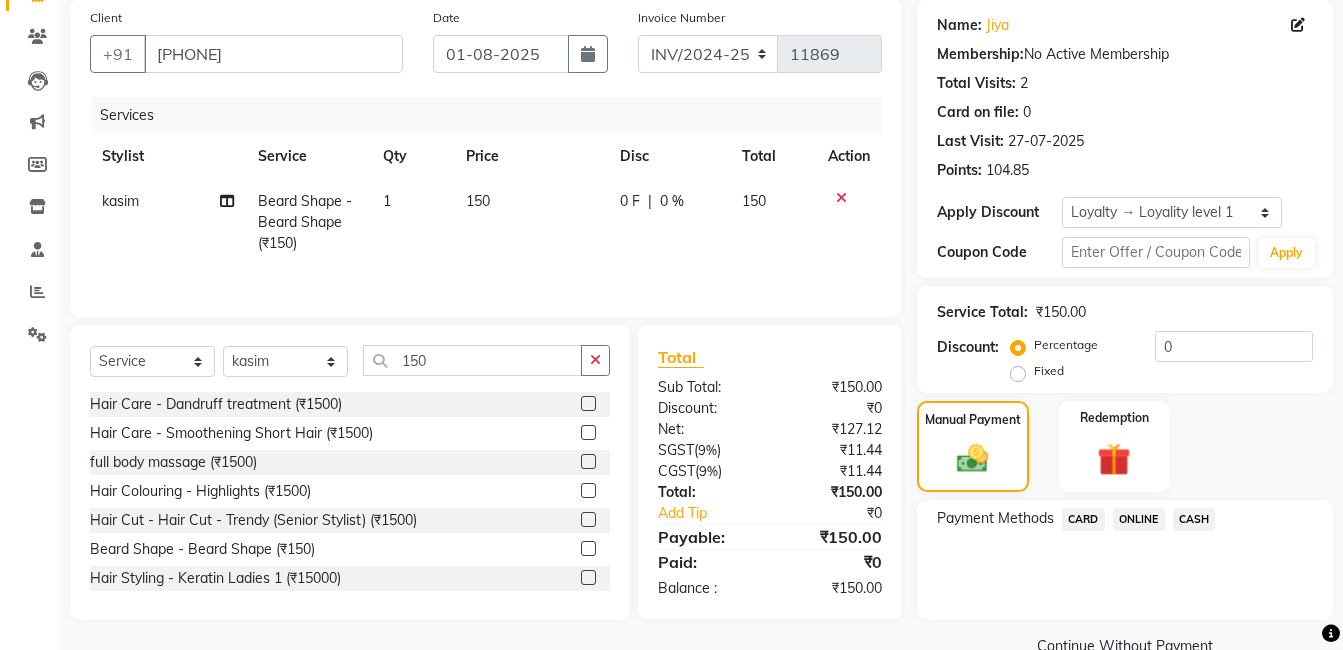 click on "ONLINE" 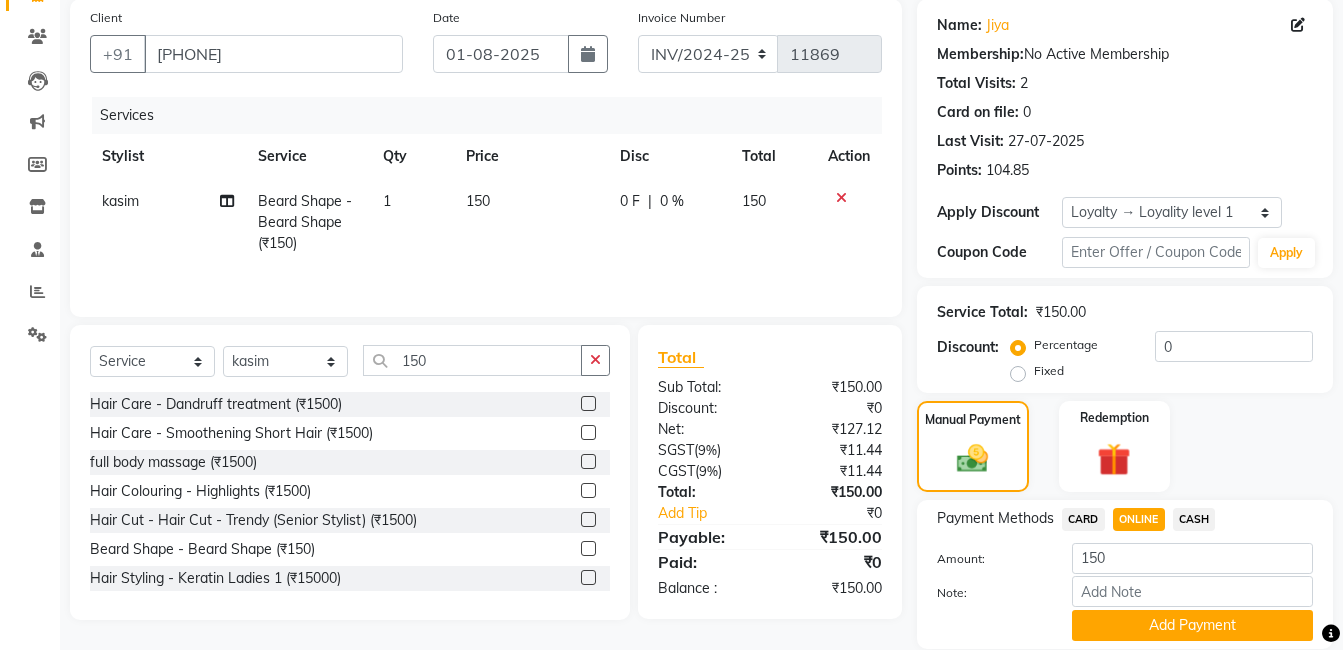 scroll, scrollTop: 221, scrollLeft: 0, axis: vertical 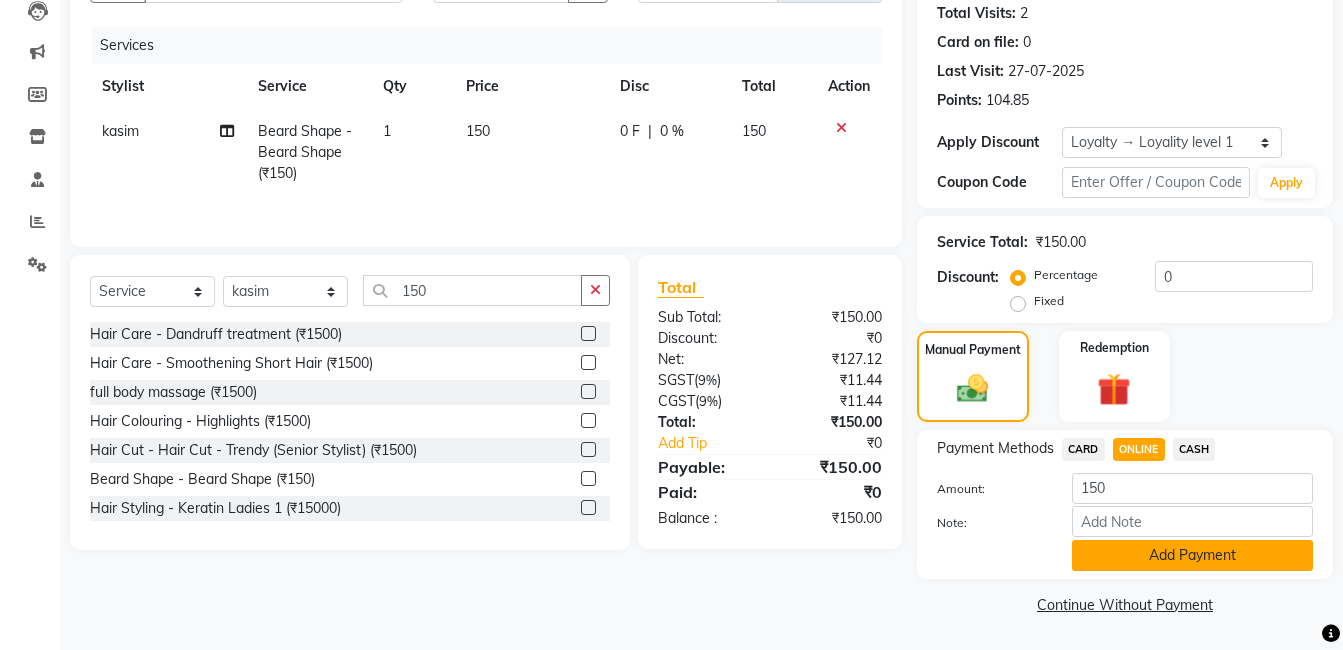 click on "Add Payment" 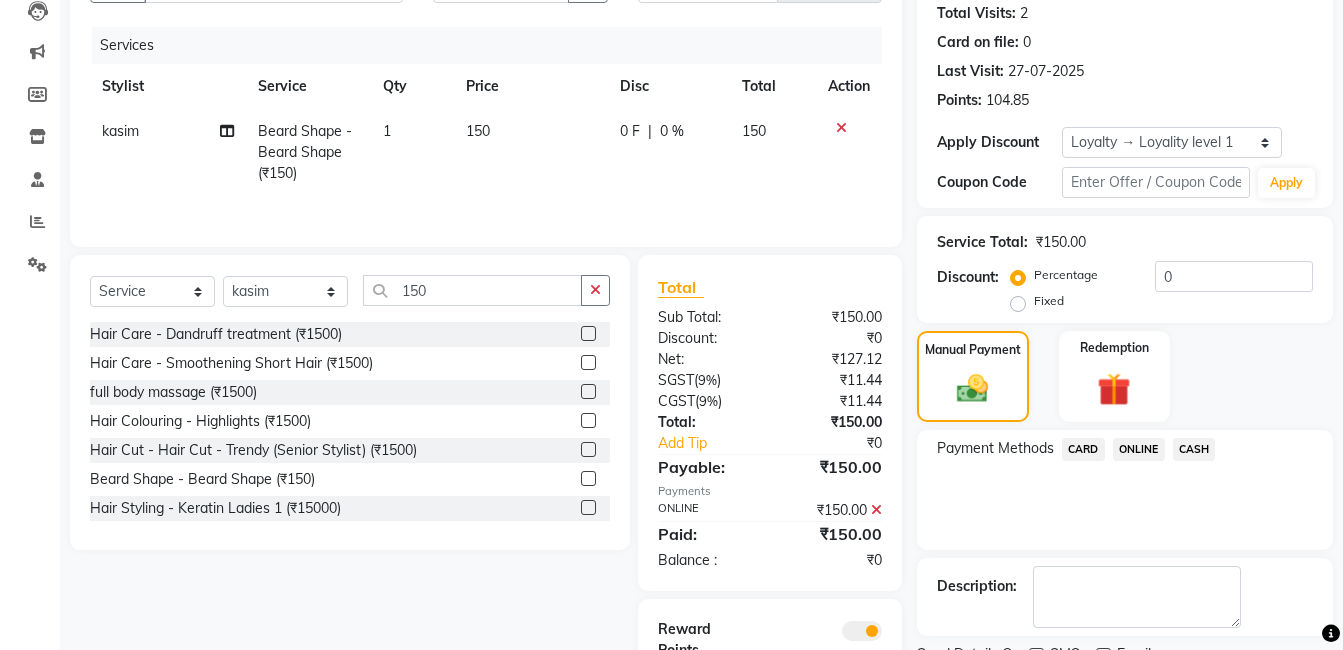 scroll, scrollTop: 311, scrollLeft: 0, axis: vertical 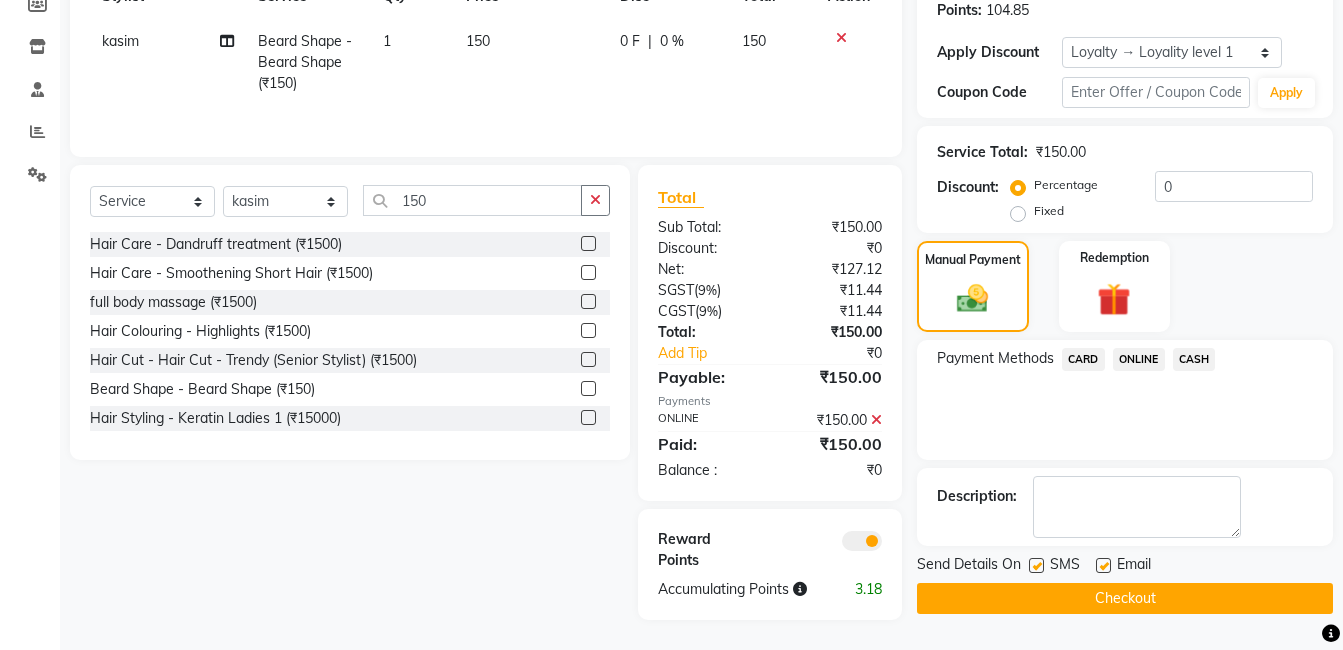 click on "Checkout" 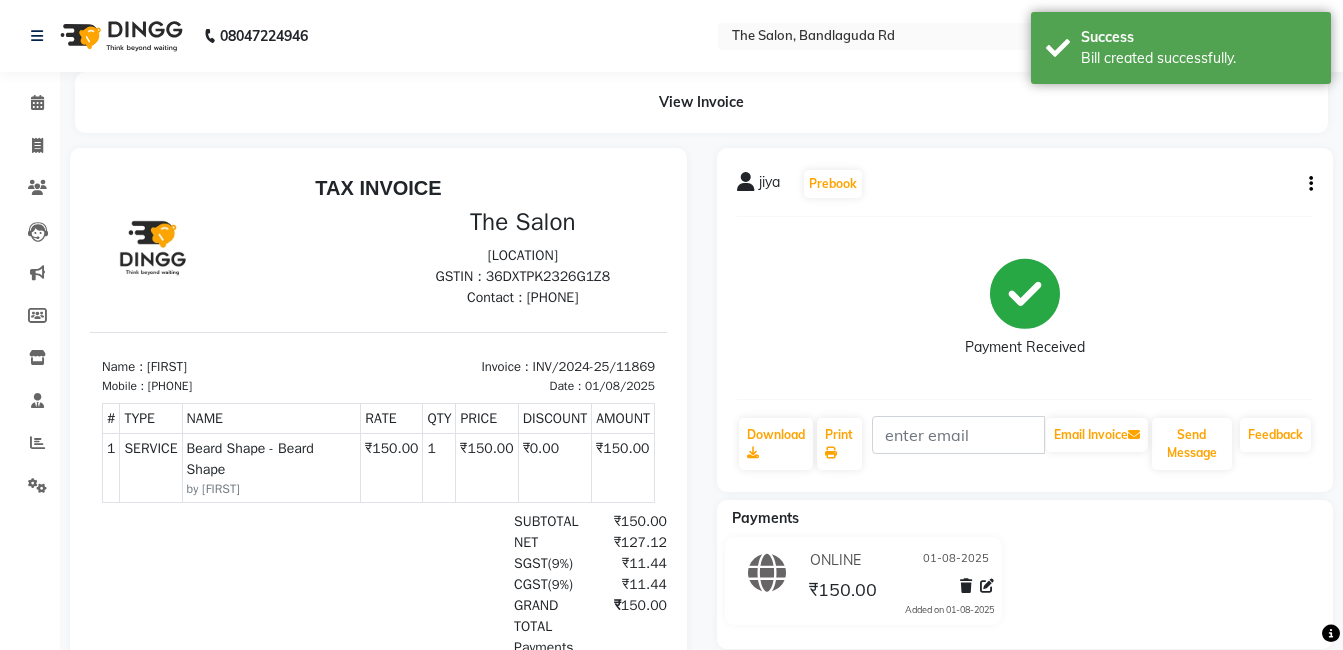 scroll, scrollTop: 0, scrollLeft: 0, axis: both 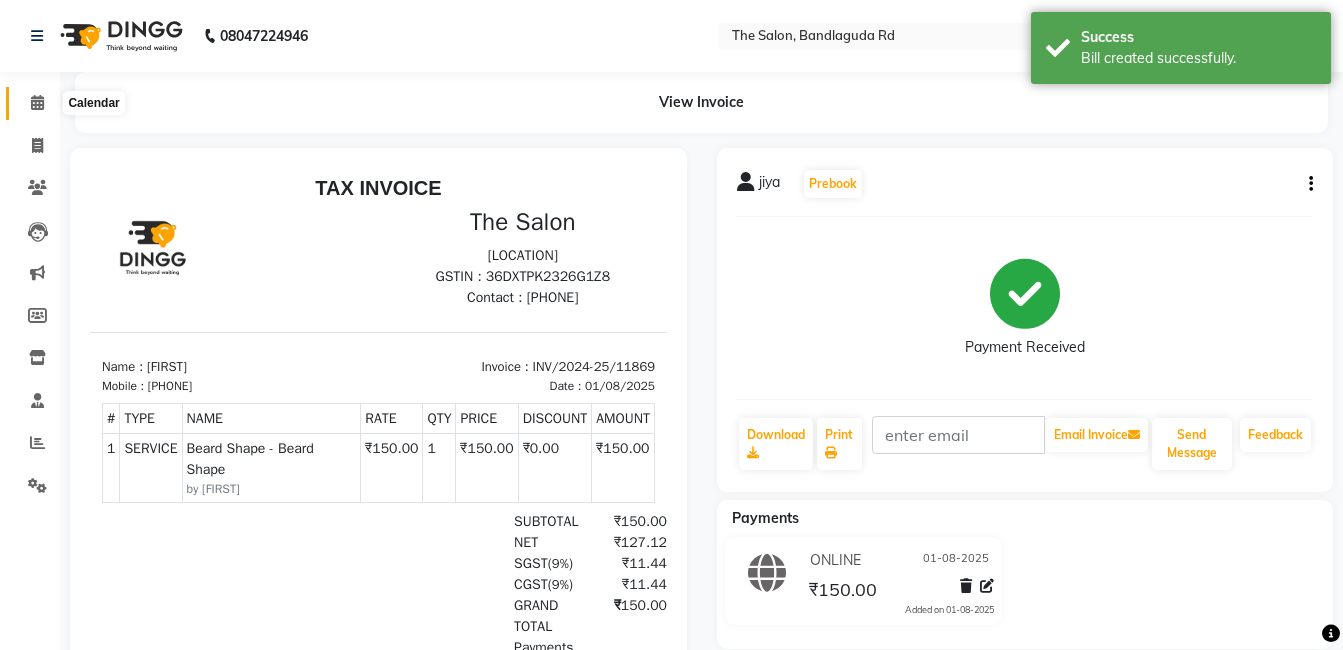 click 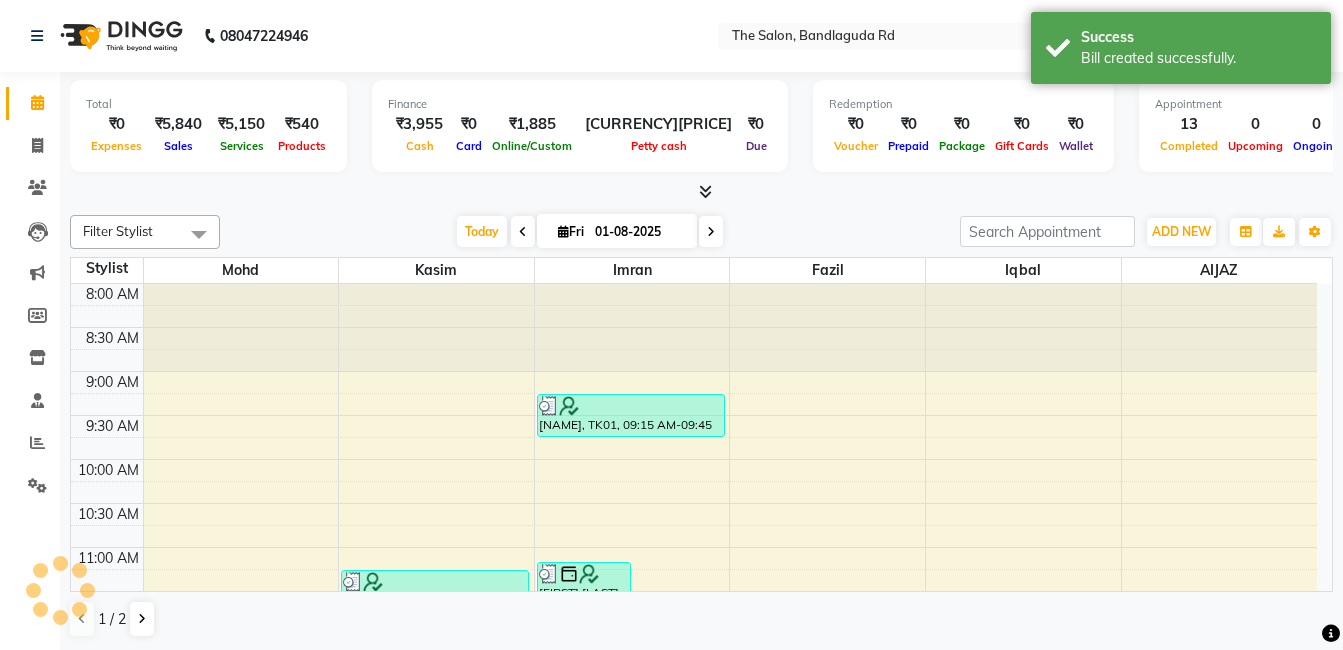 scroll, scrollTop: 529, scrollLeft: 0, axis: vertical 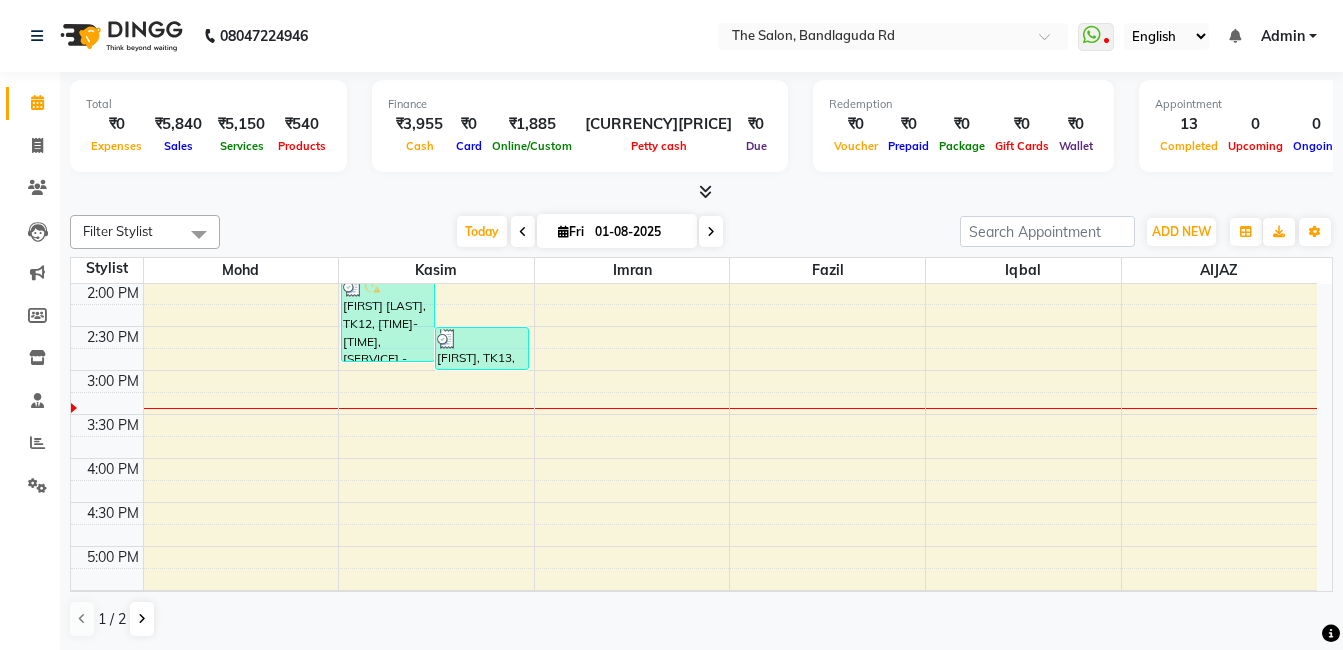 click 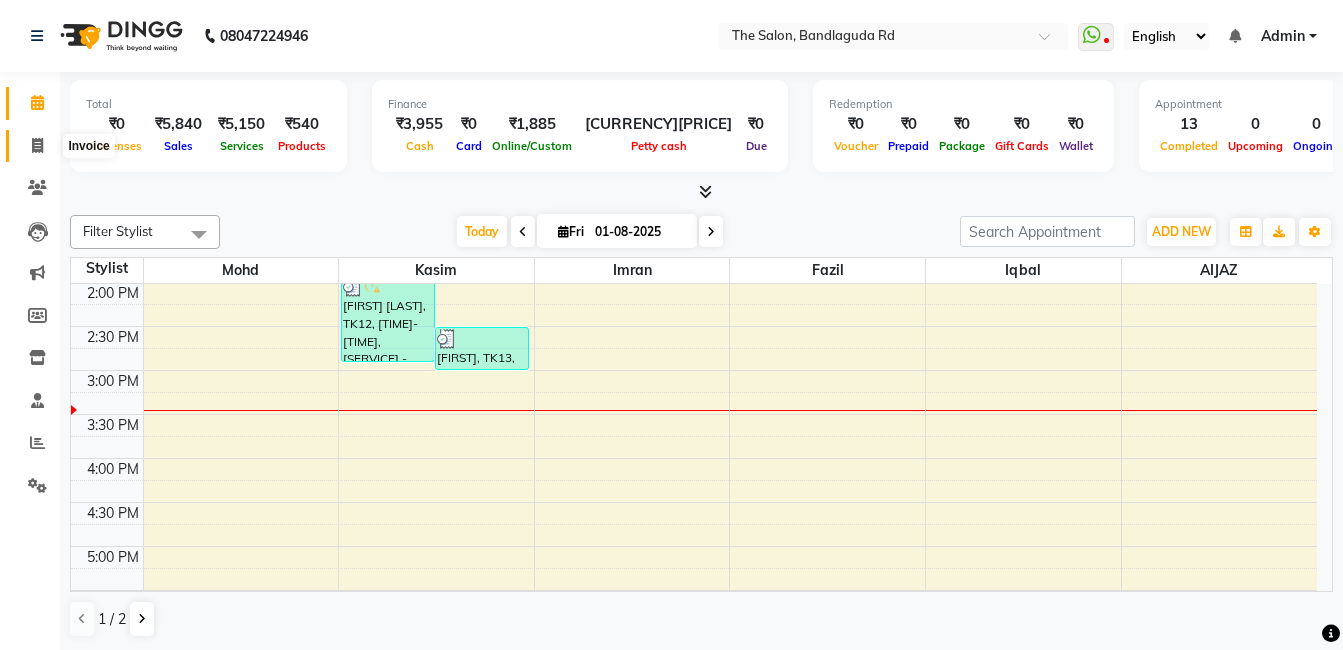click 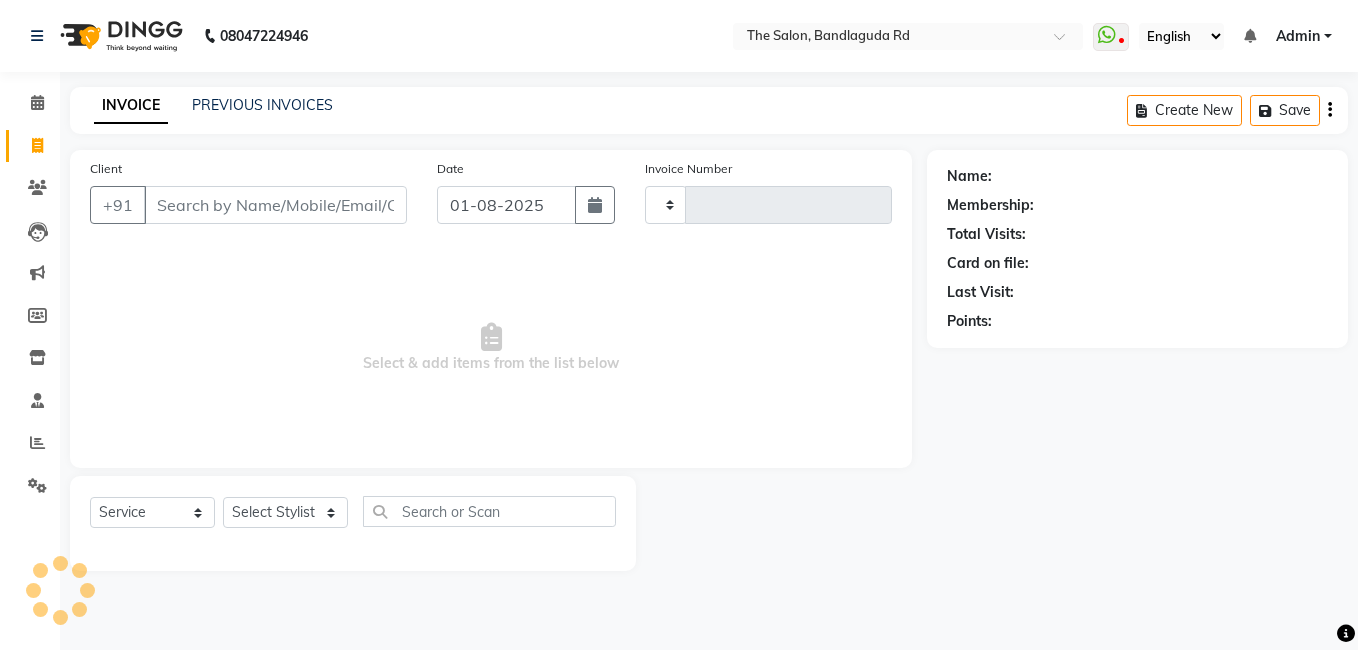 type on "11870" 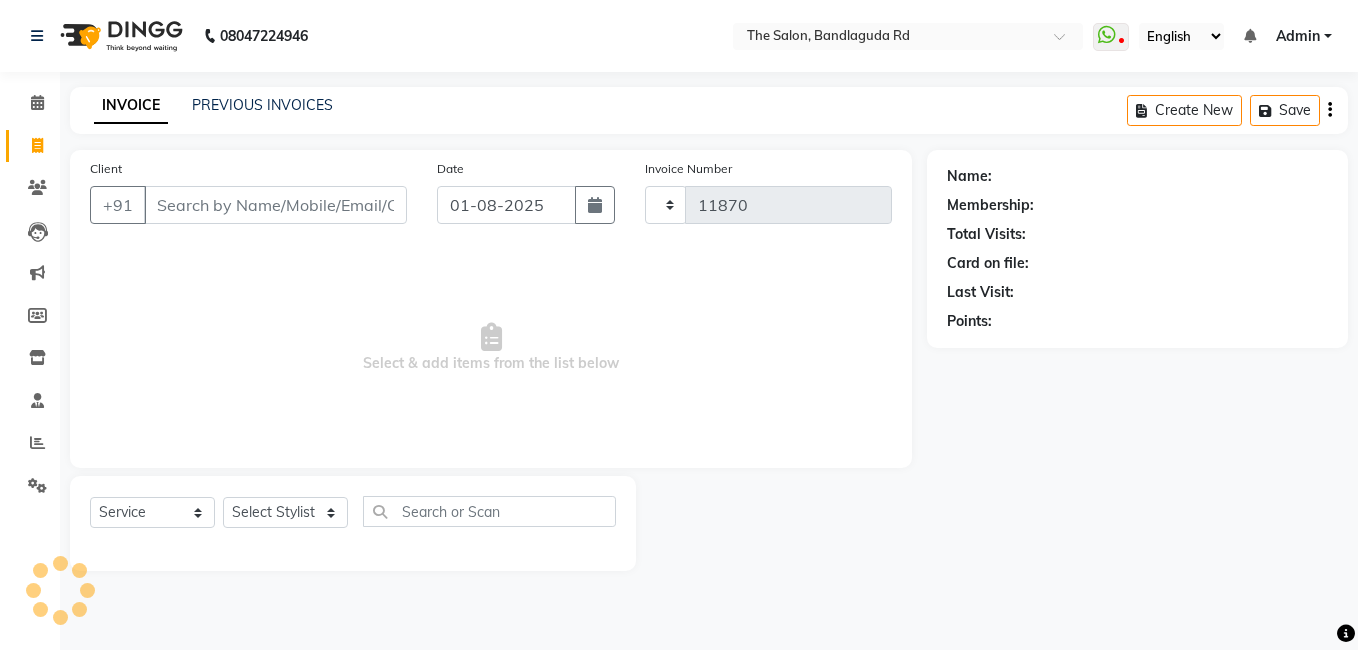 select on "5198" 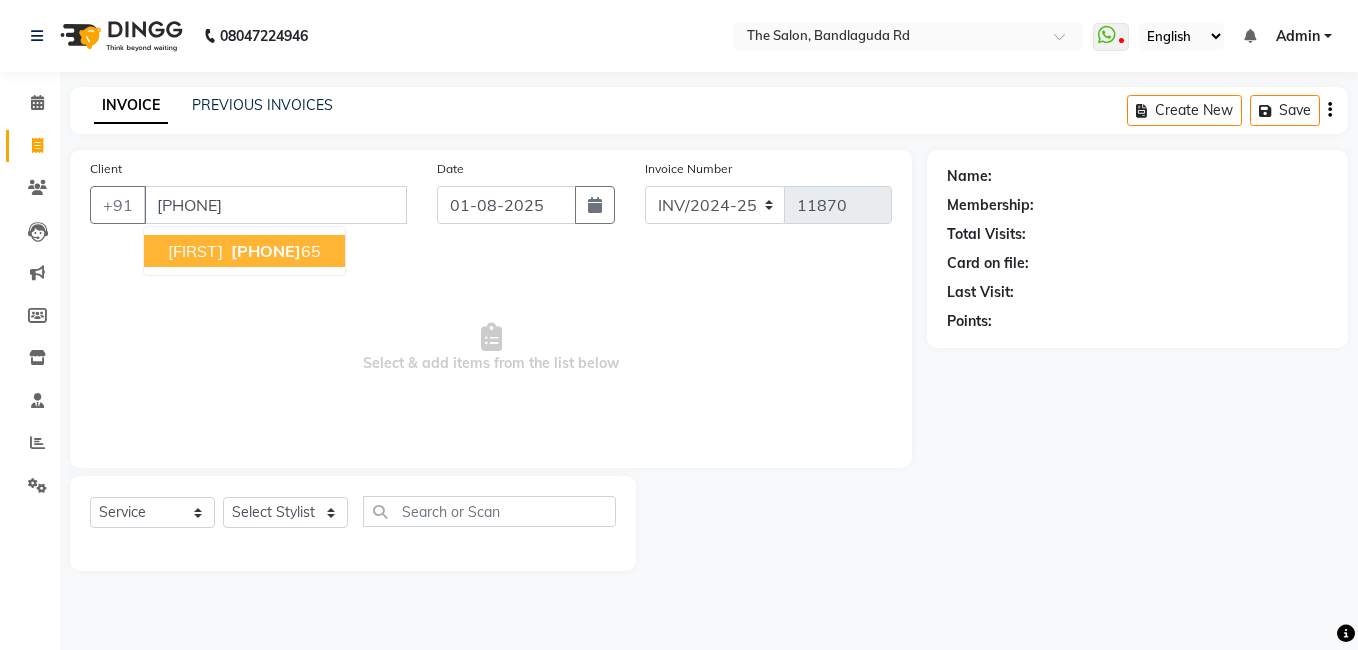 type on "[PHONE]" 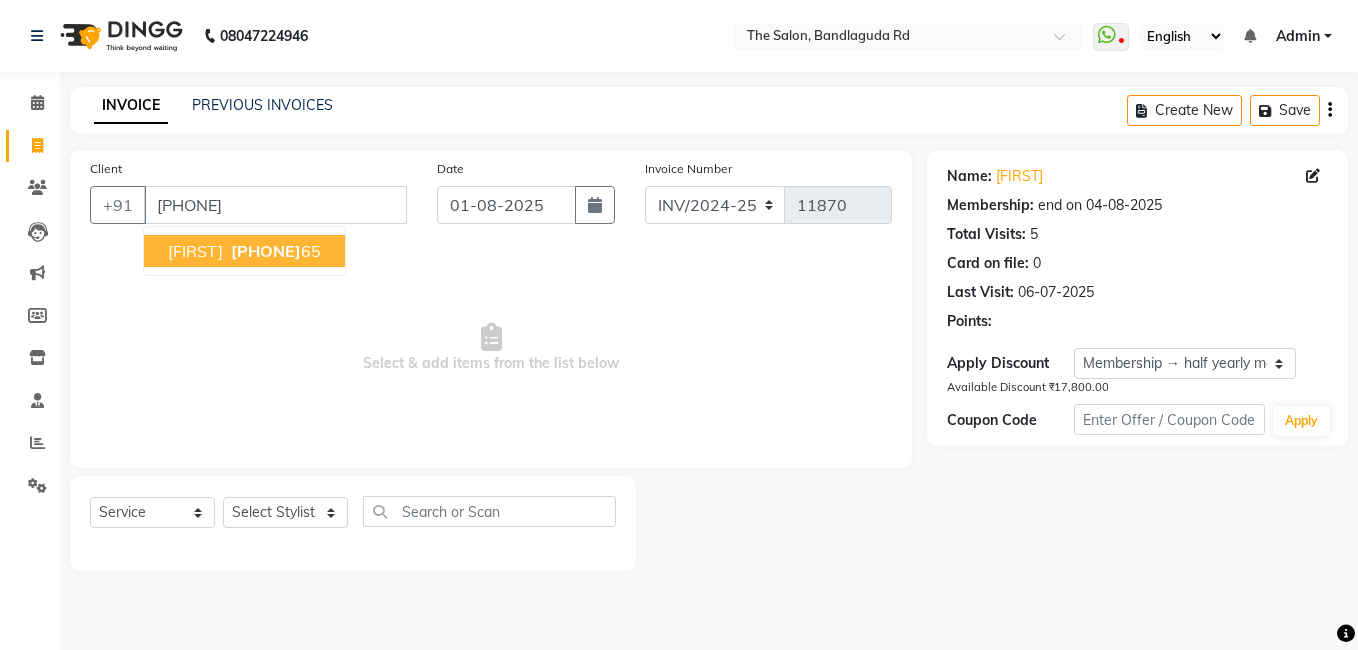 click on "[FIRST]   [PHONE]" at bounding box center (244, 251) 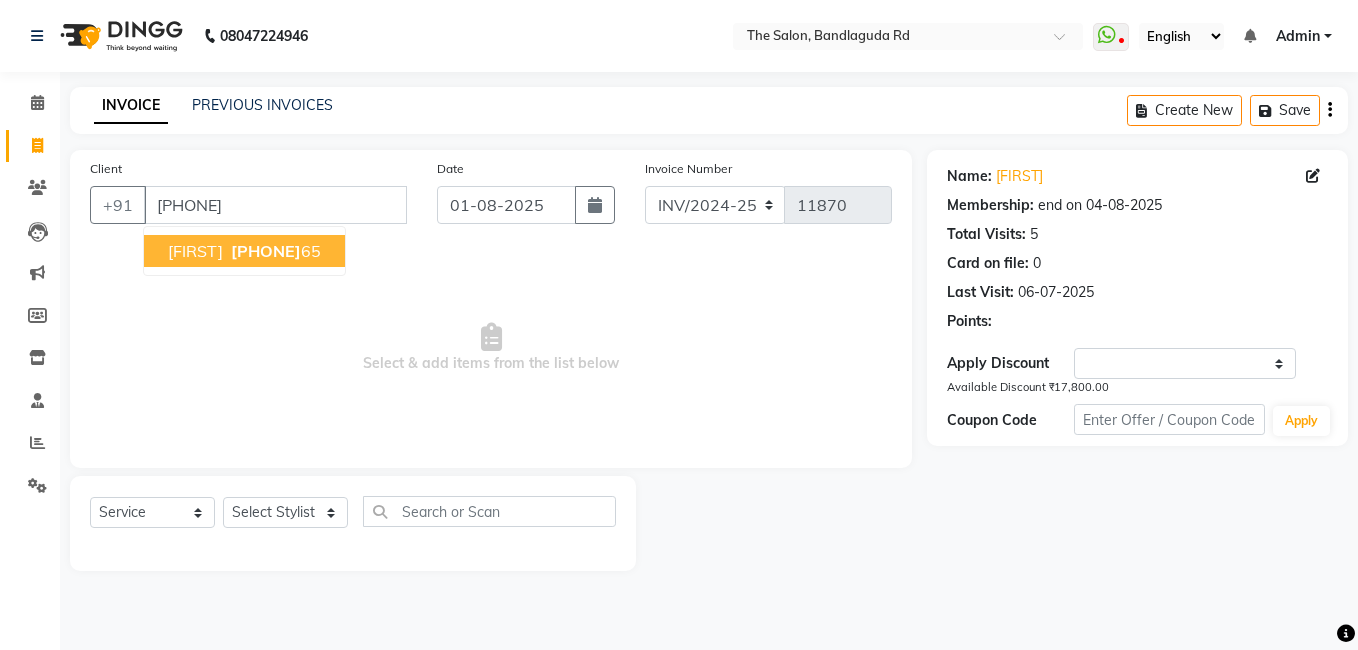 select on "2: Object" 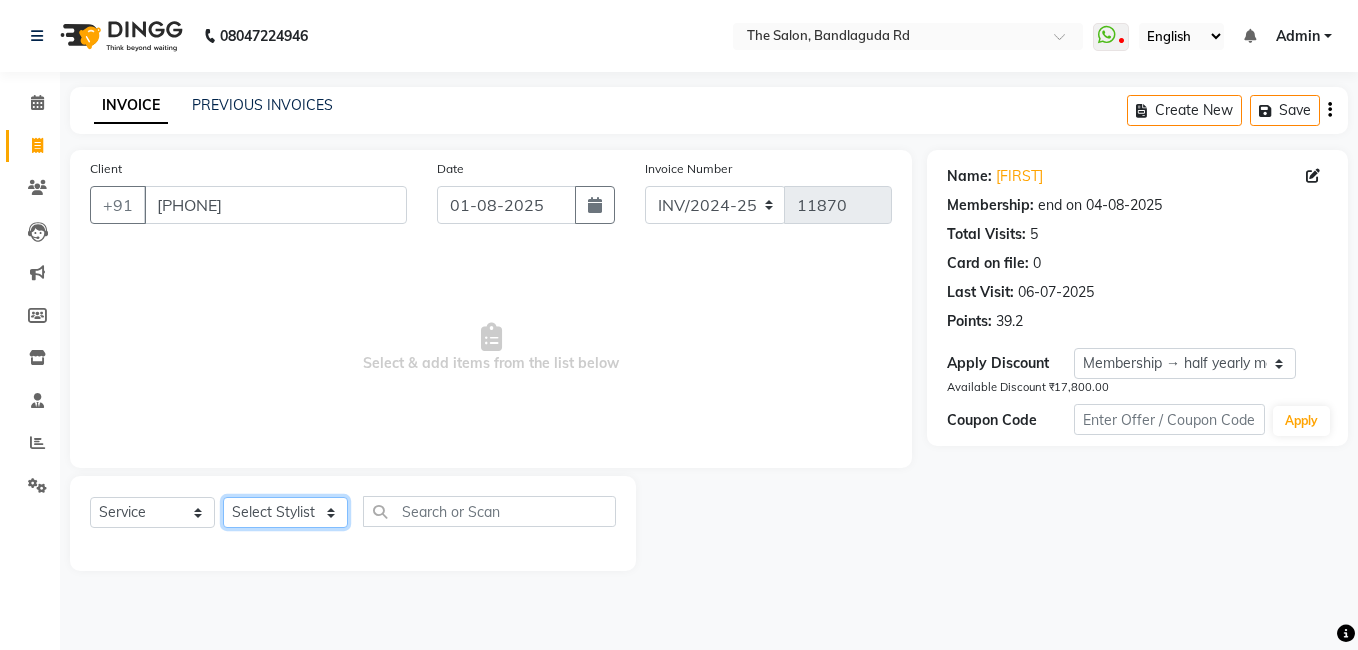 click on "Select Stylist AIJAZ fazil imran iqbal kasim mohd mohsin rasheed sameer TALIB Wajid" 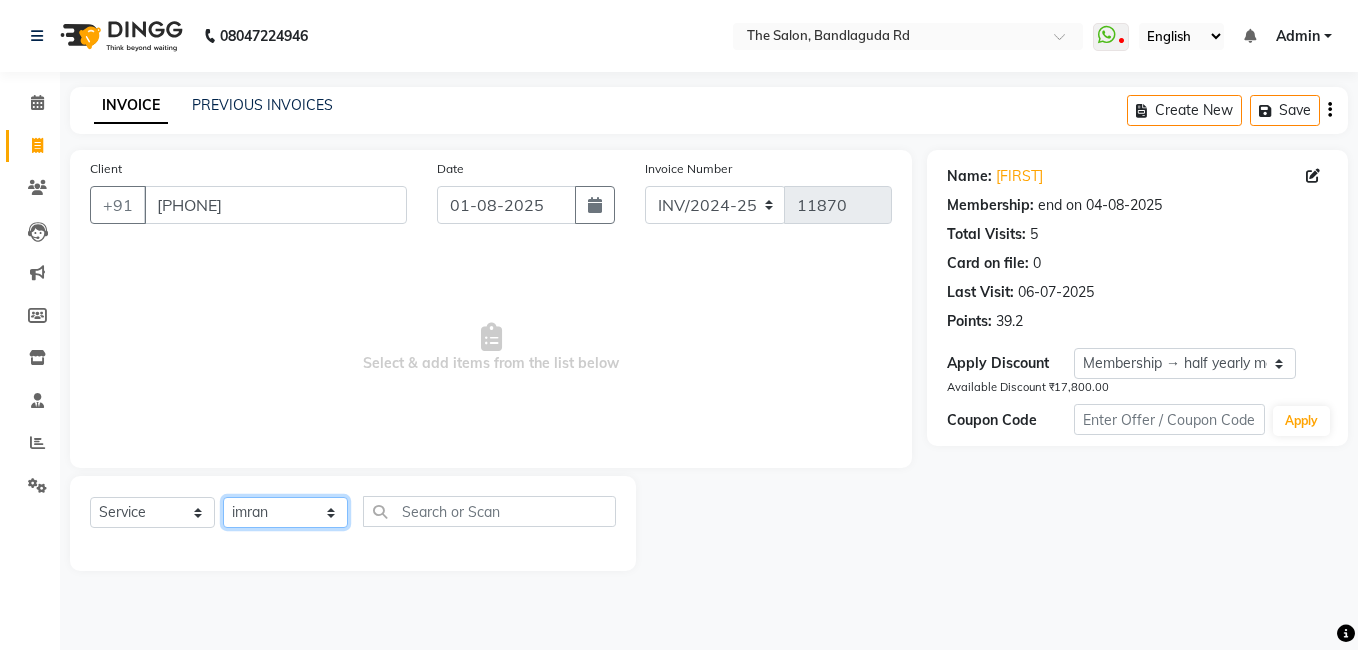 click on "Select Stylist AIJAZ fazil imran iqbal kasim mohd mohsin rasheed sameer TALIB Wajid" 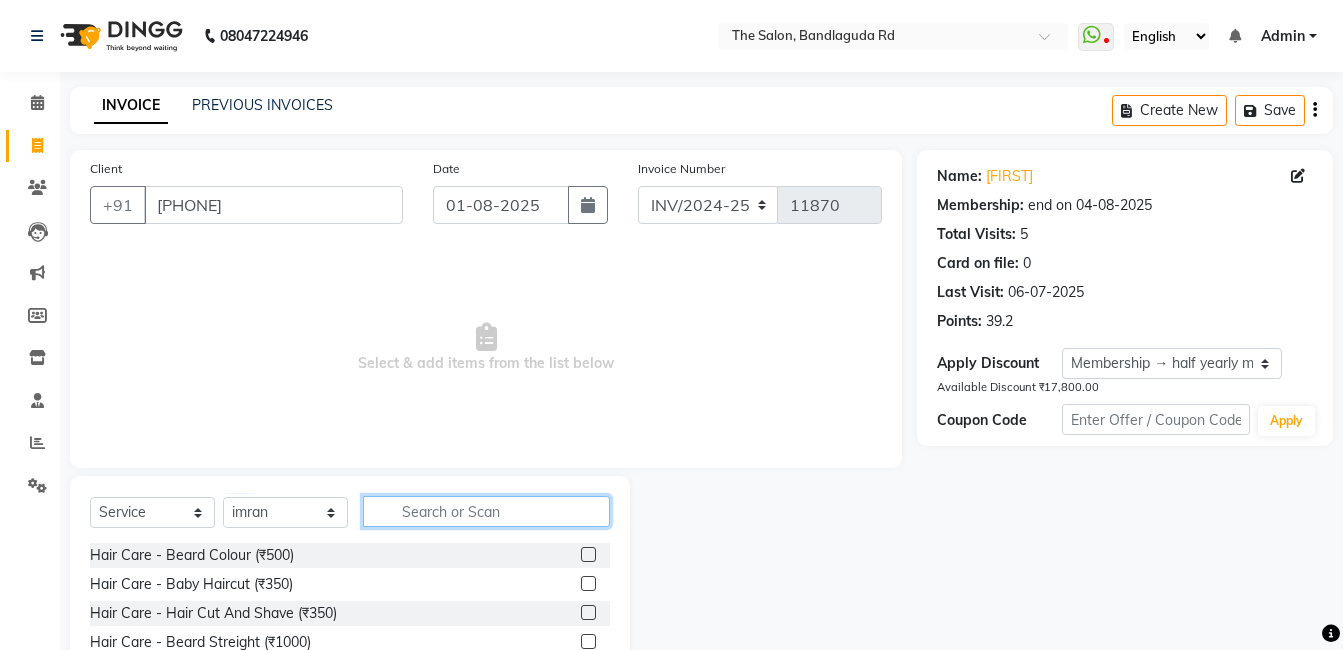 click 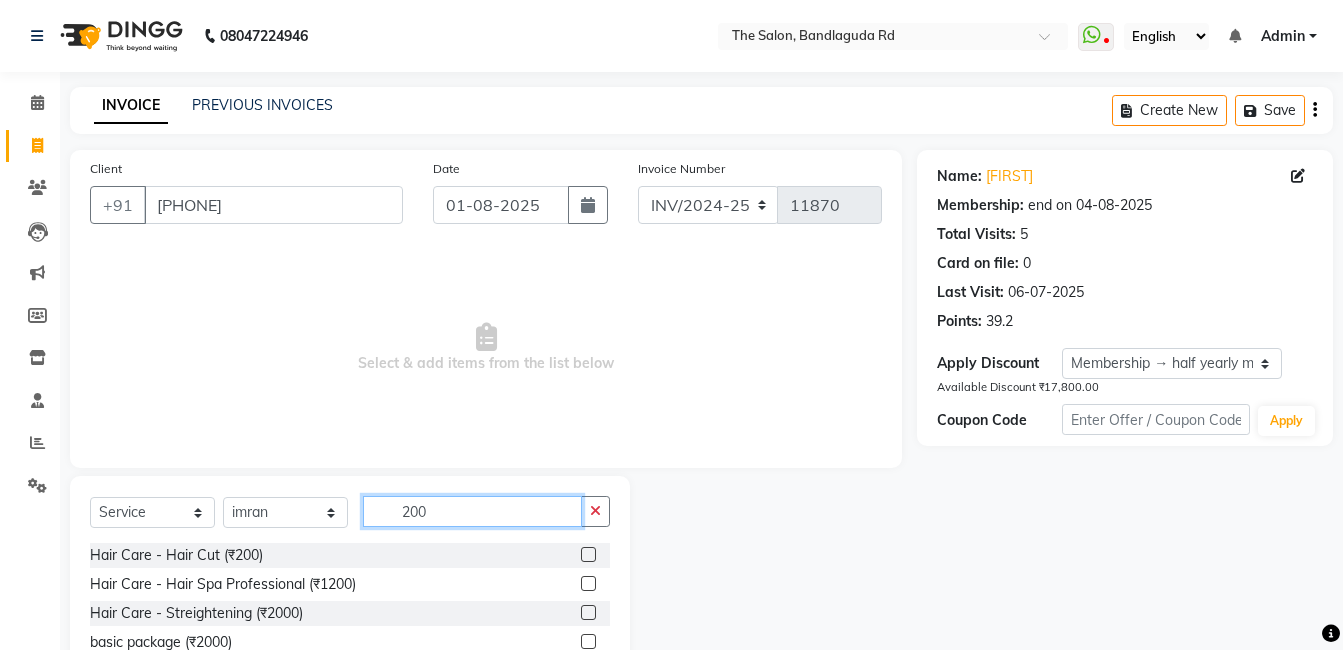 type on "200" 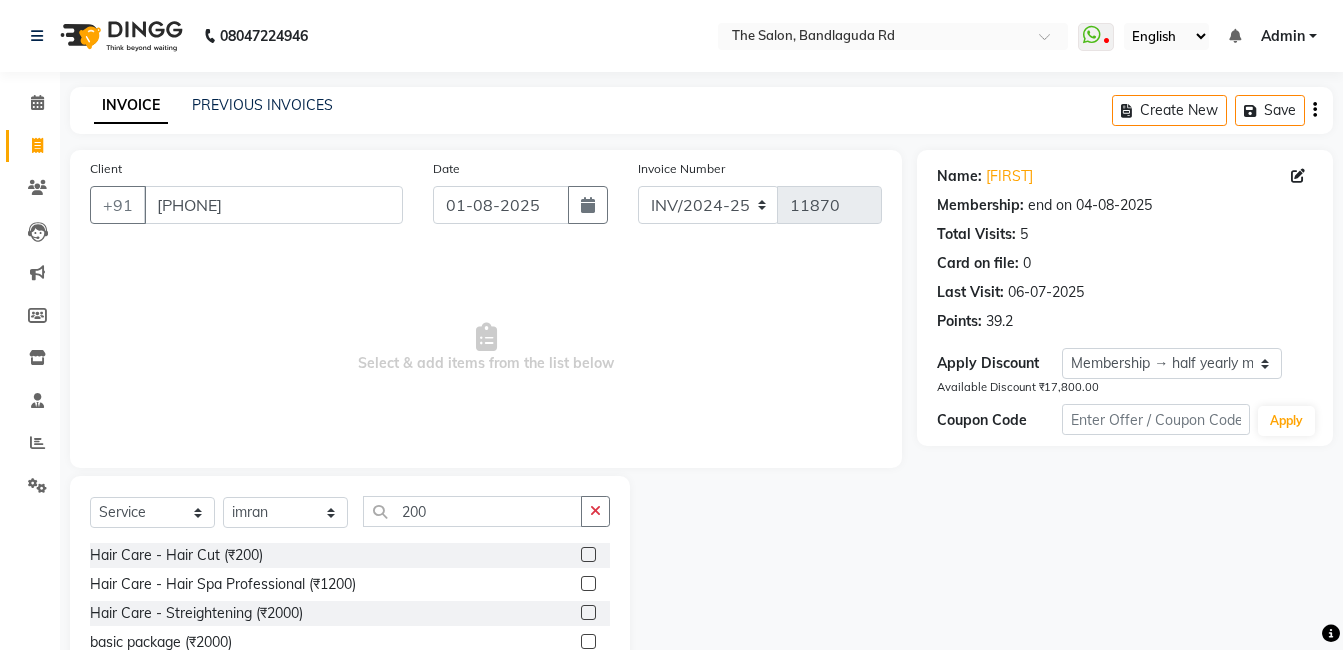 click on "Hair Care - Hair Cut (₹200)" 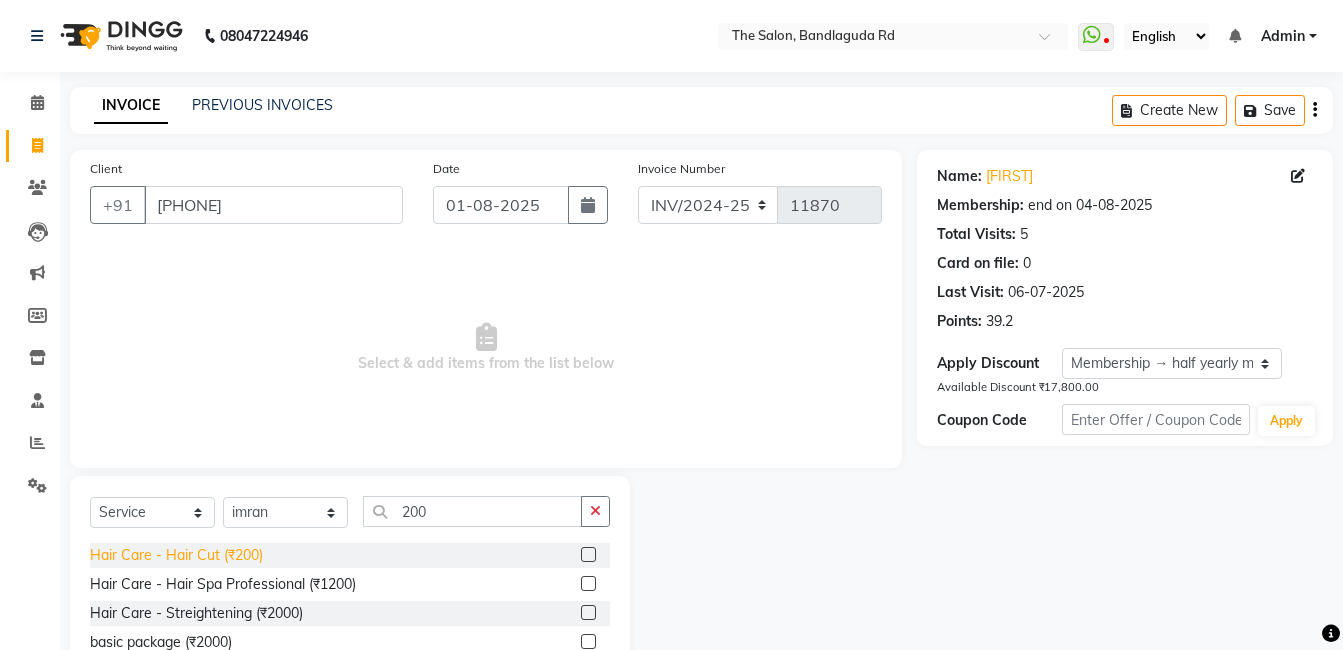 click on "Hair Care - Hair Cut (₹200)" 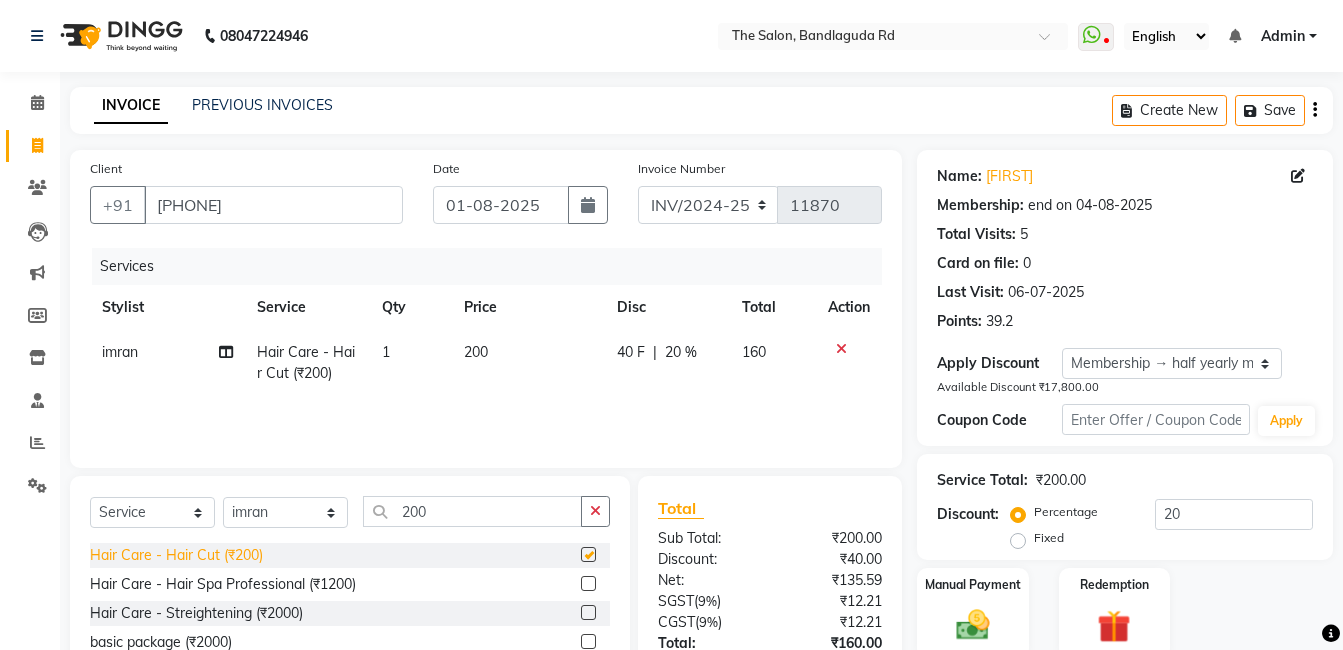 checkbox on "false" 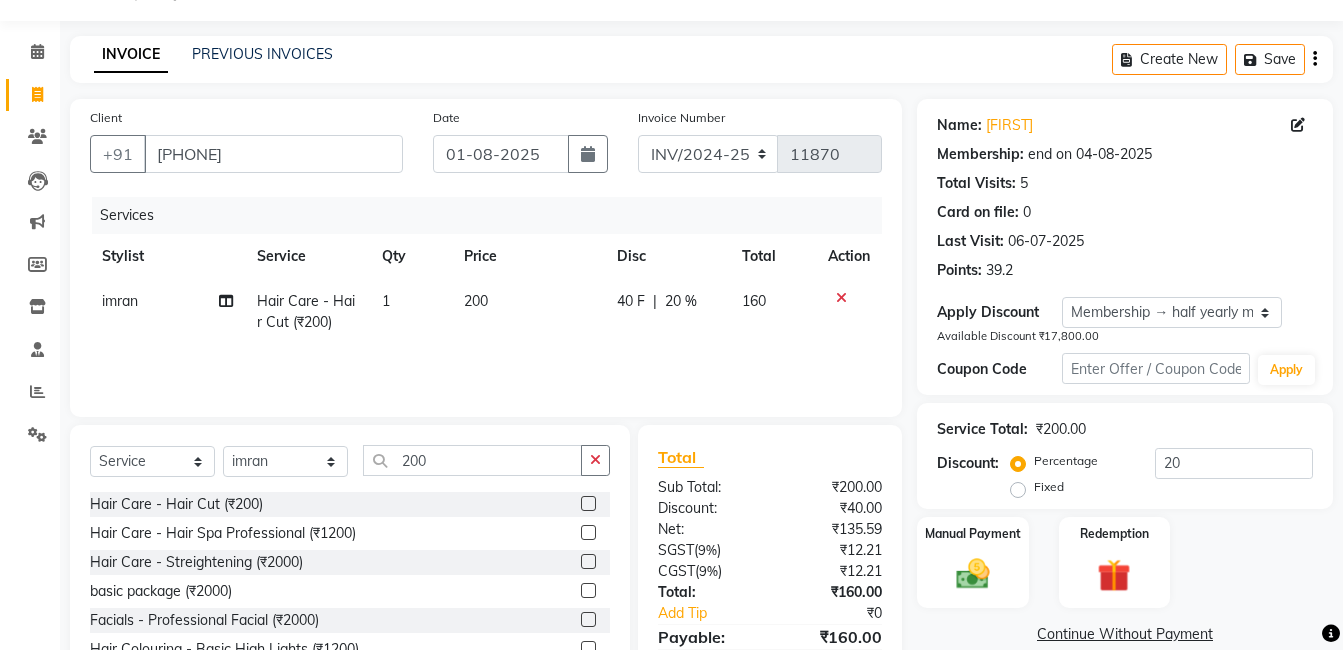 scroll, scrollTop: 100, scrollLeft: 0, axis: vertical 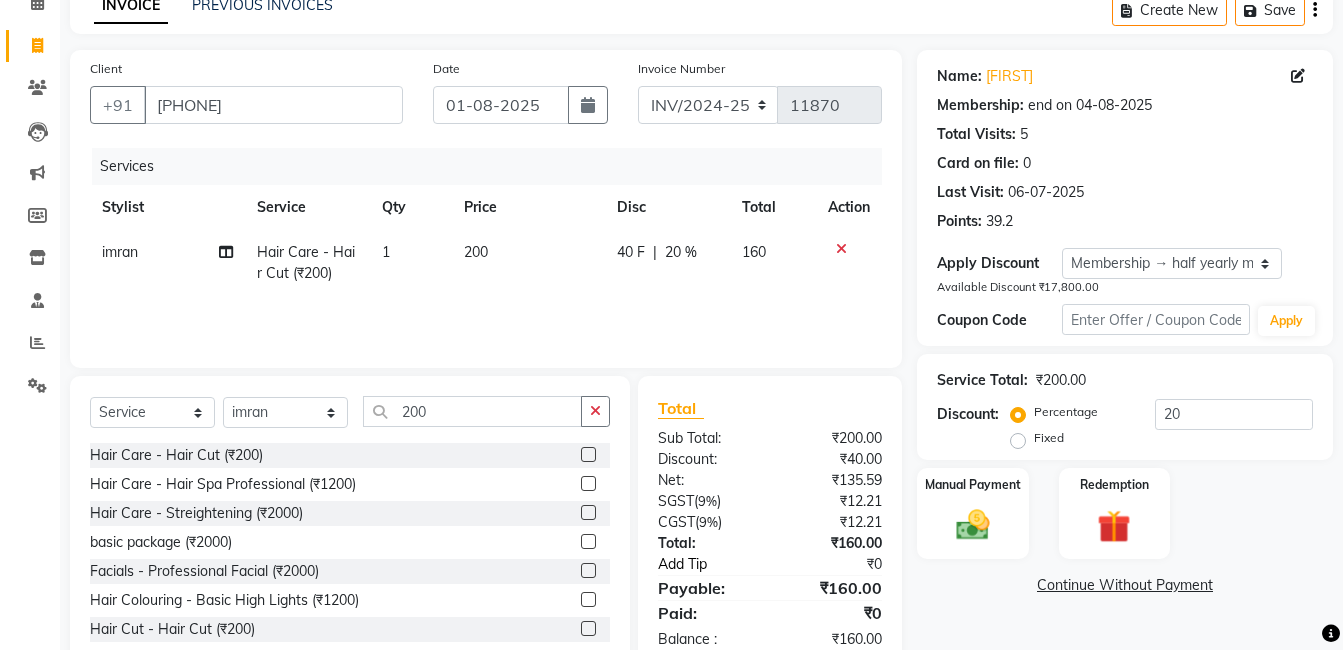 click on "Add Tip" 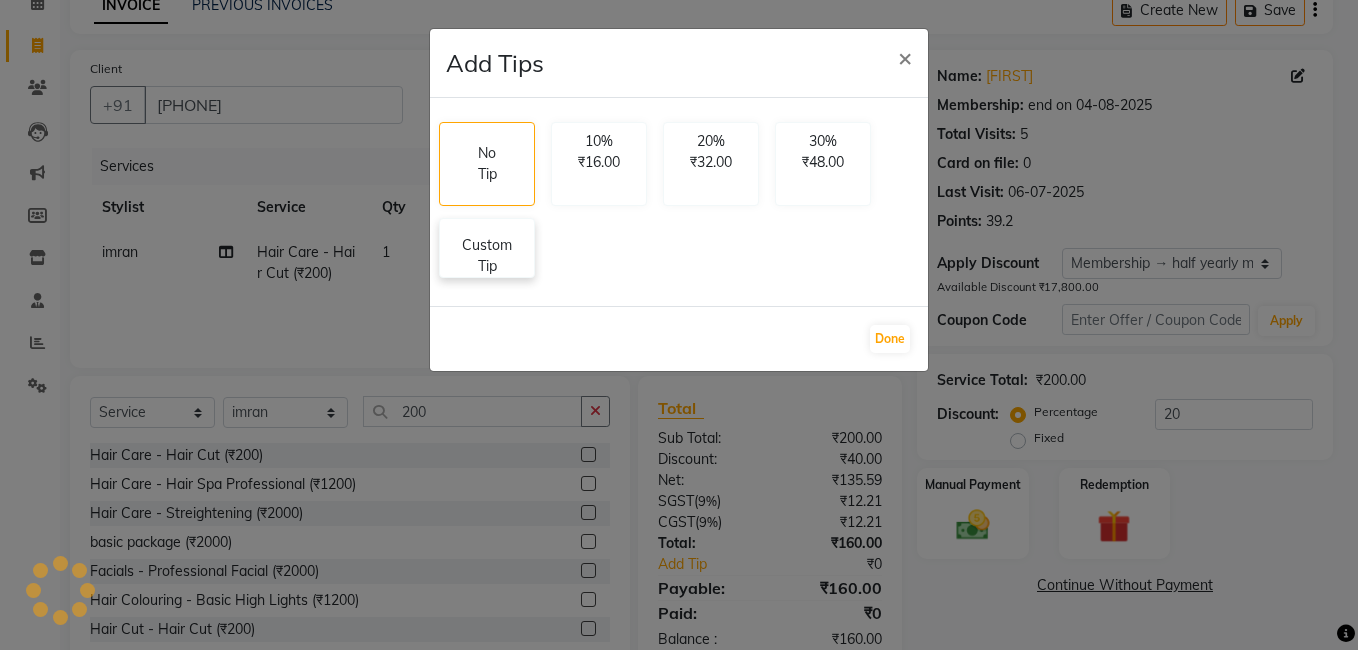 click on "Custom Tip" 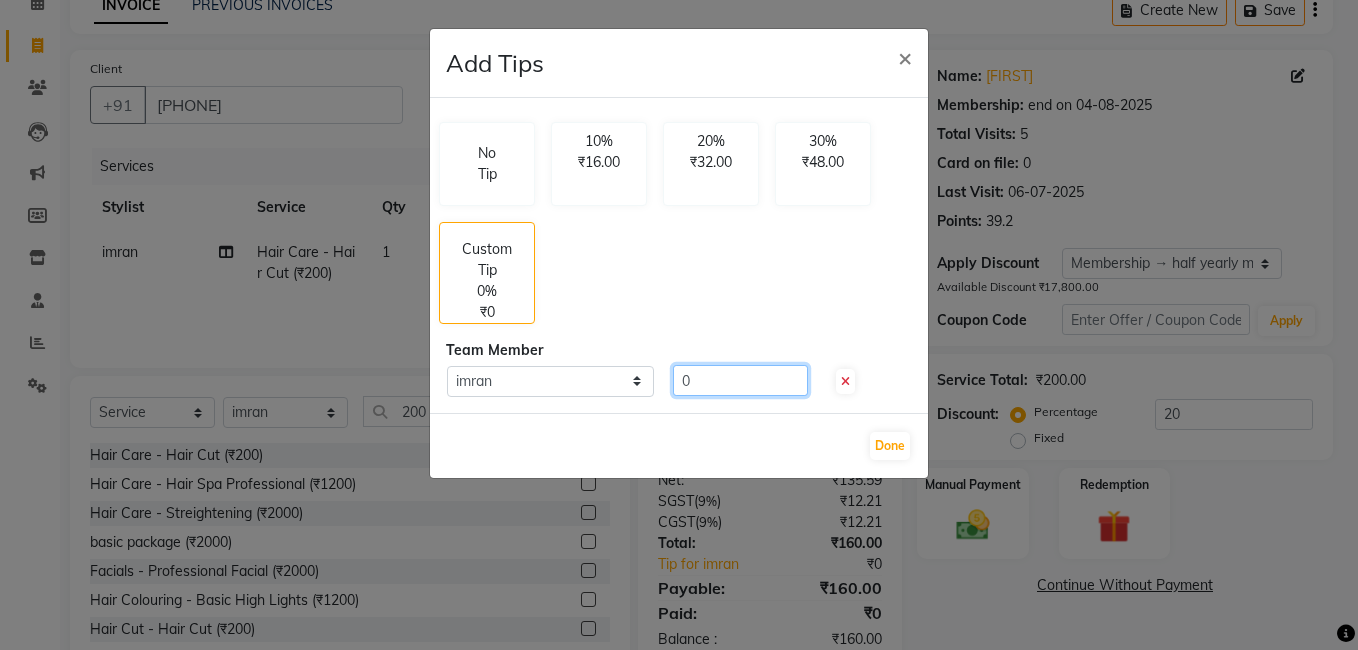 click on "0" 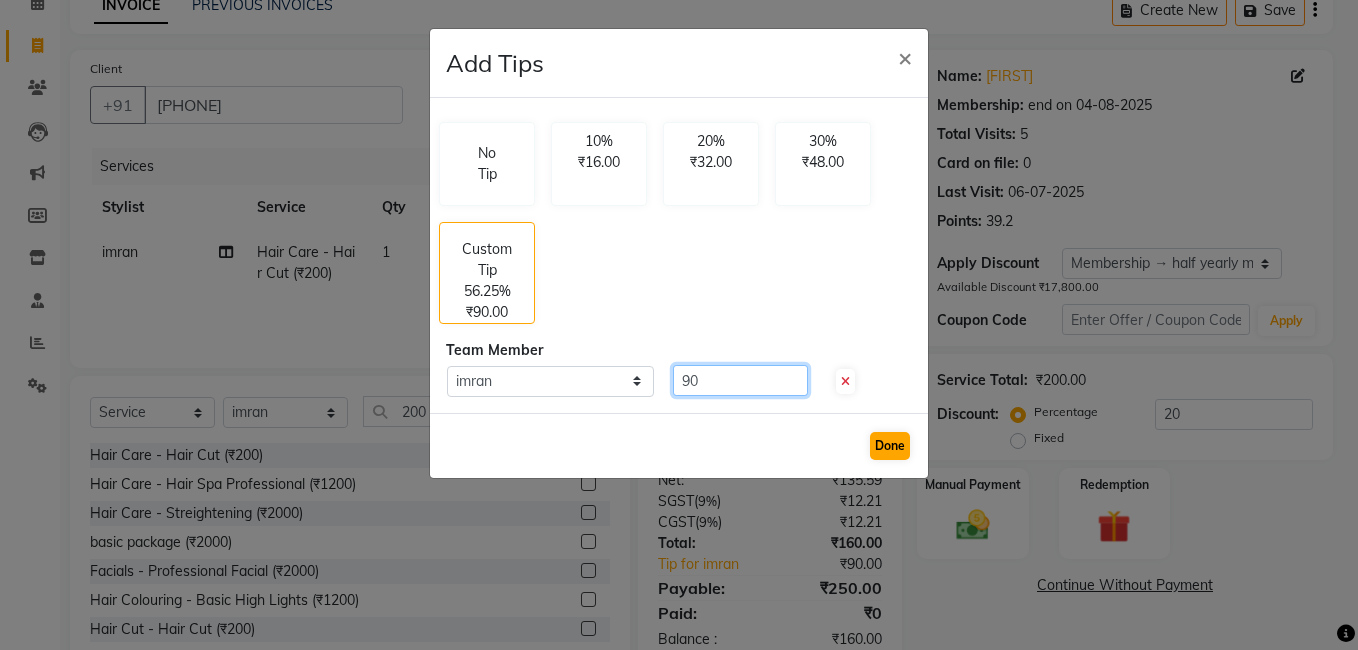 type on "90" 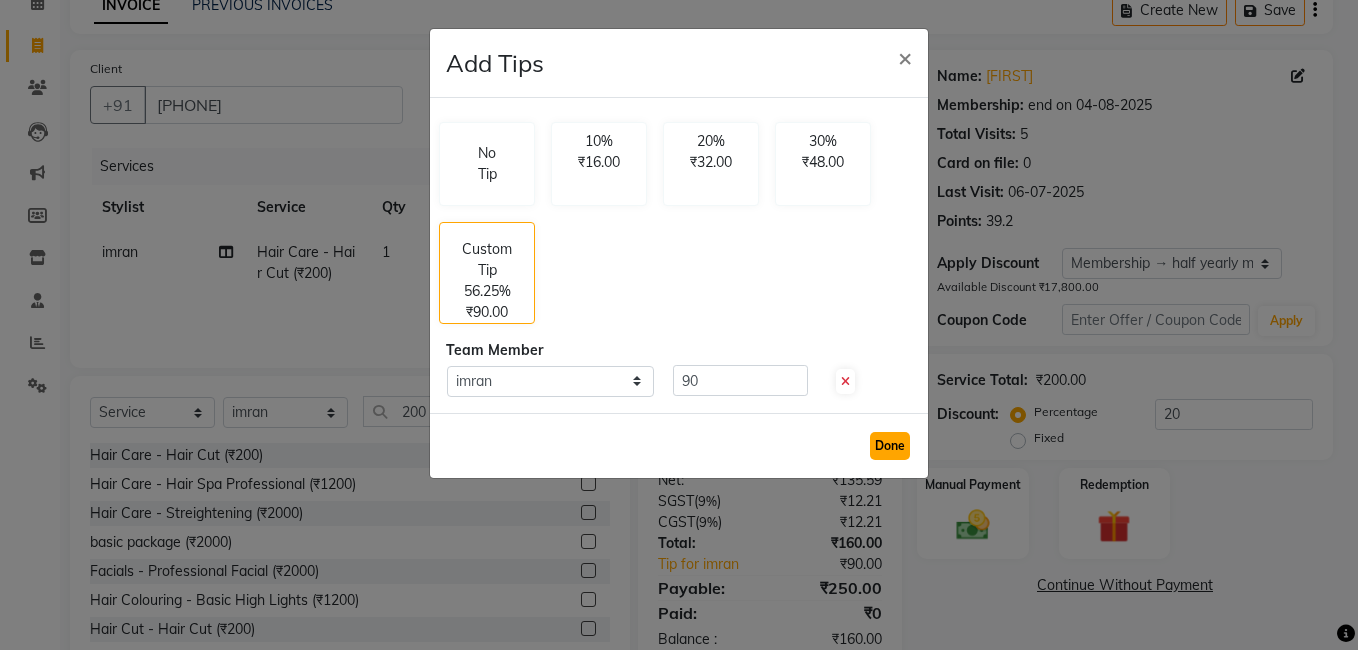 click on "Done" 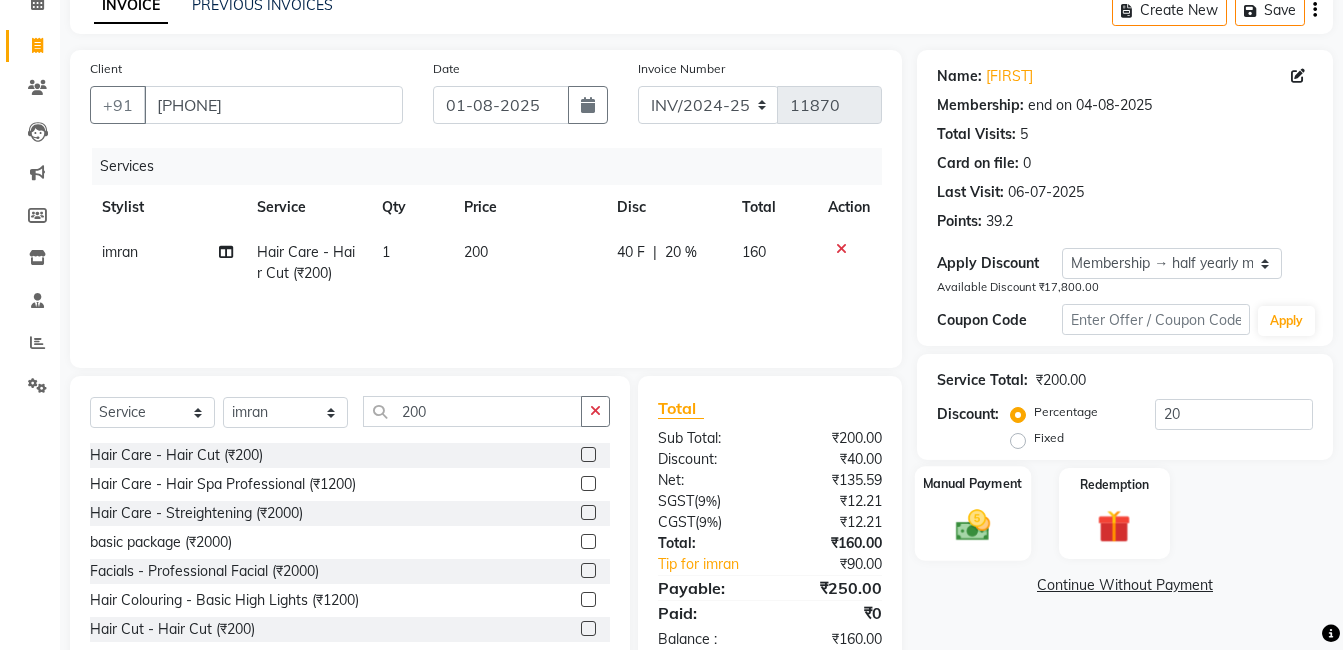 click 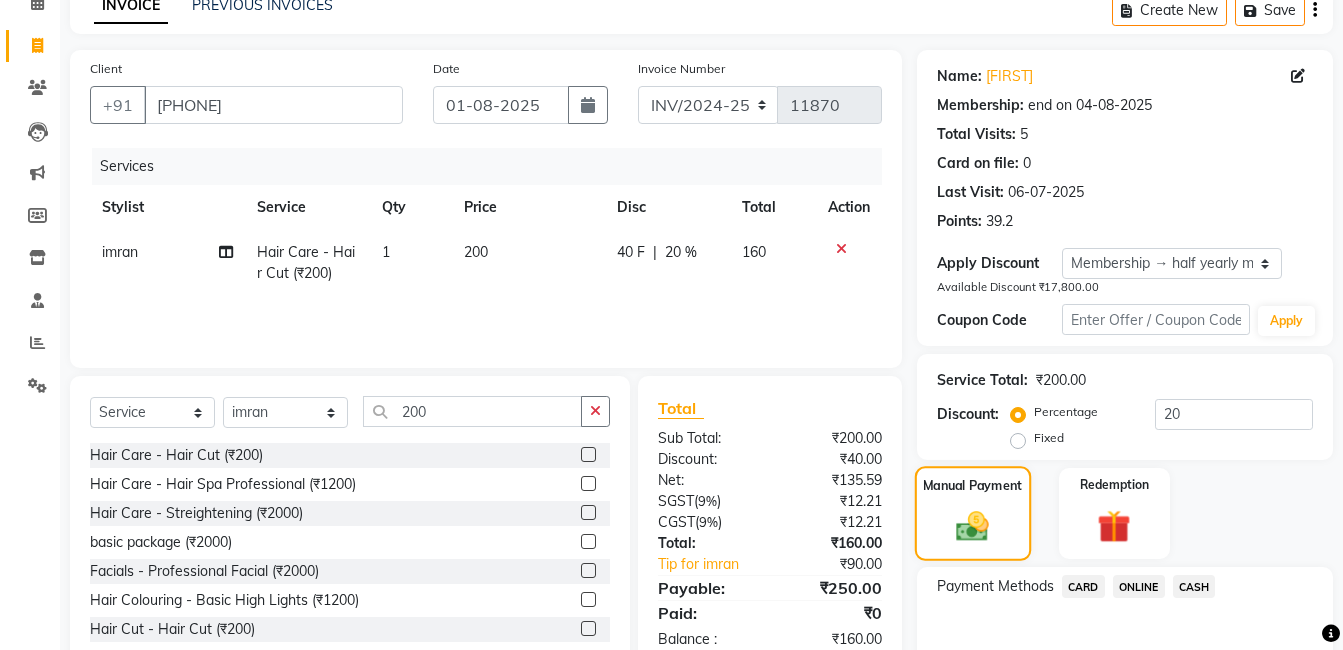 scroll, scrollTop: 208, scrollLeft: 0, axis: vertical 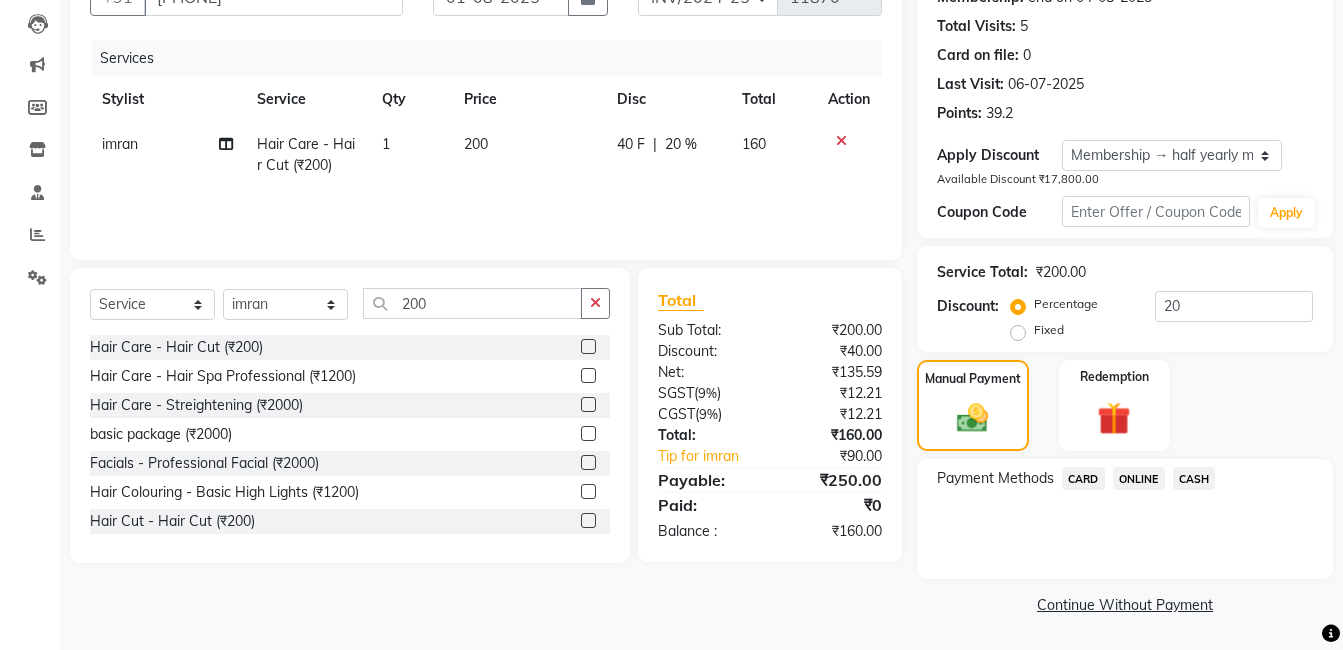 click on "ONLINE" 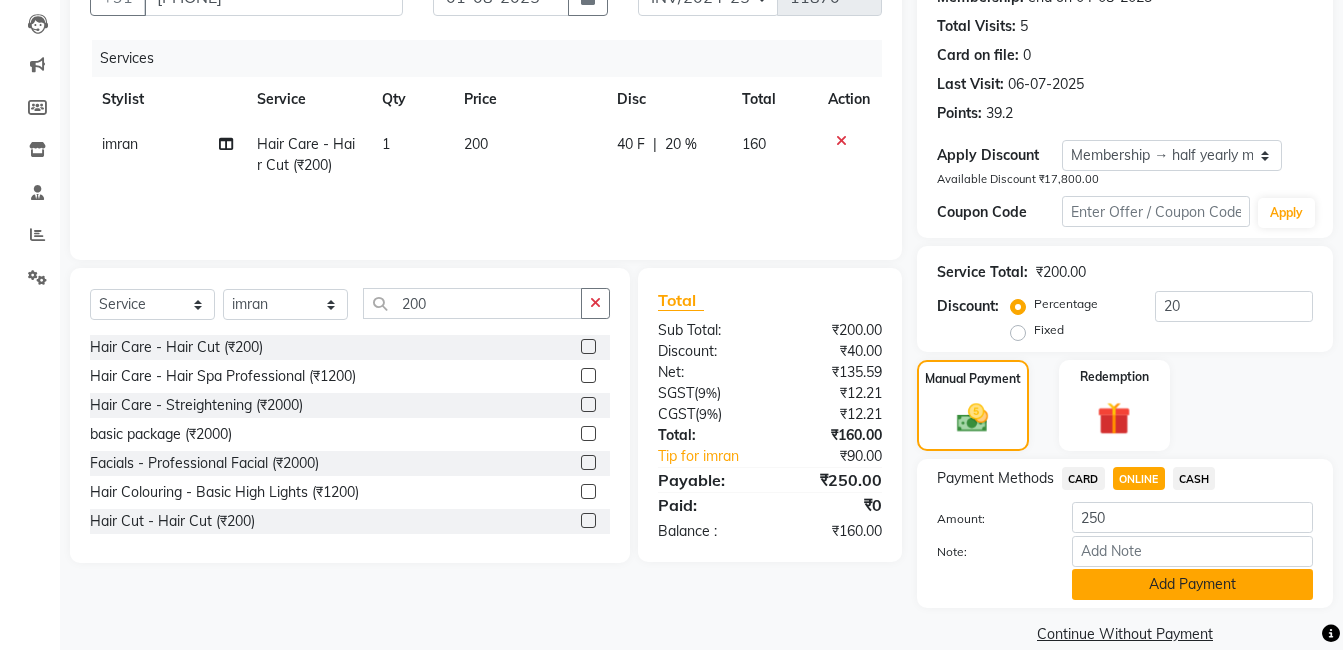 click on "Add Payment" 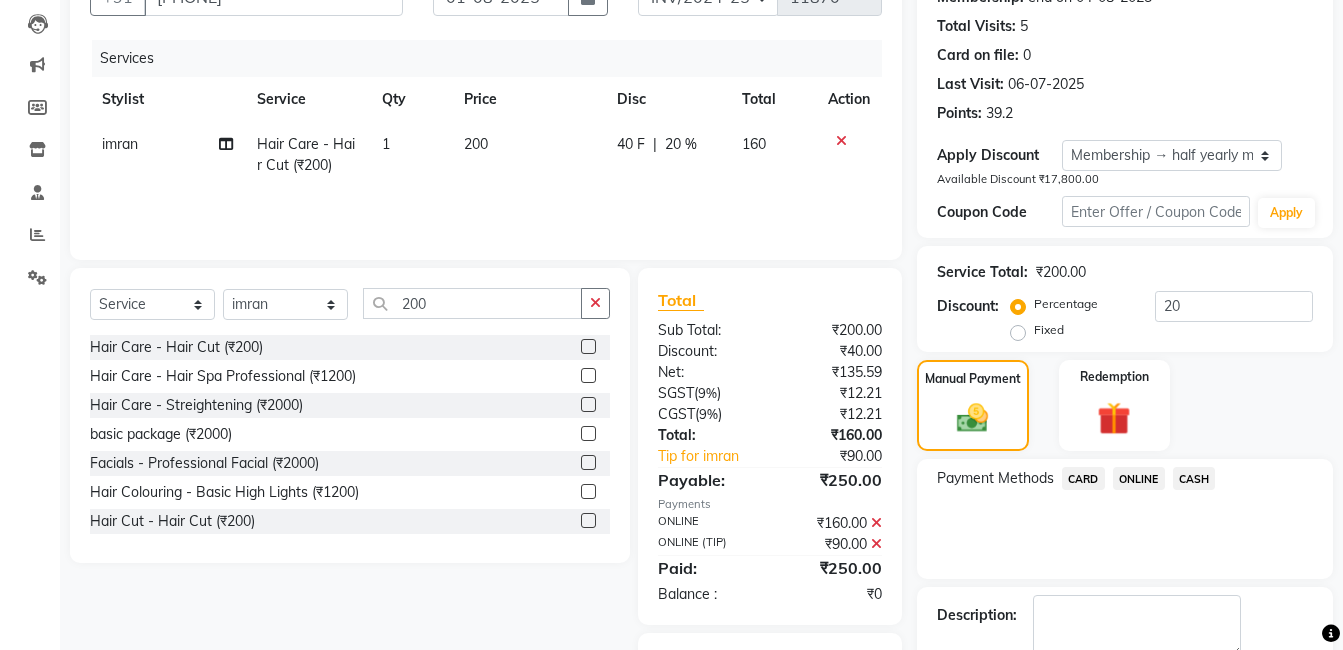 scroll, scrollTop: 321, scrollLeft: 0, axis: vertical 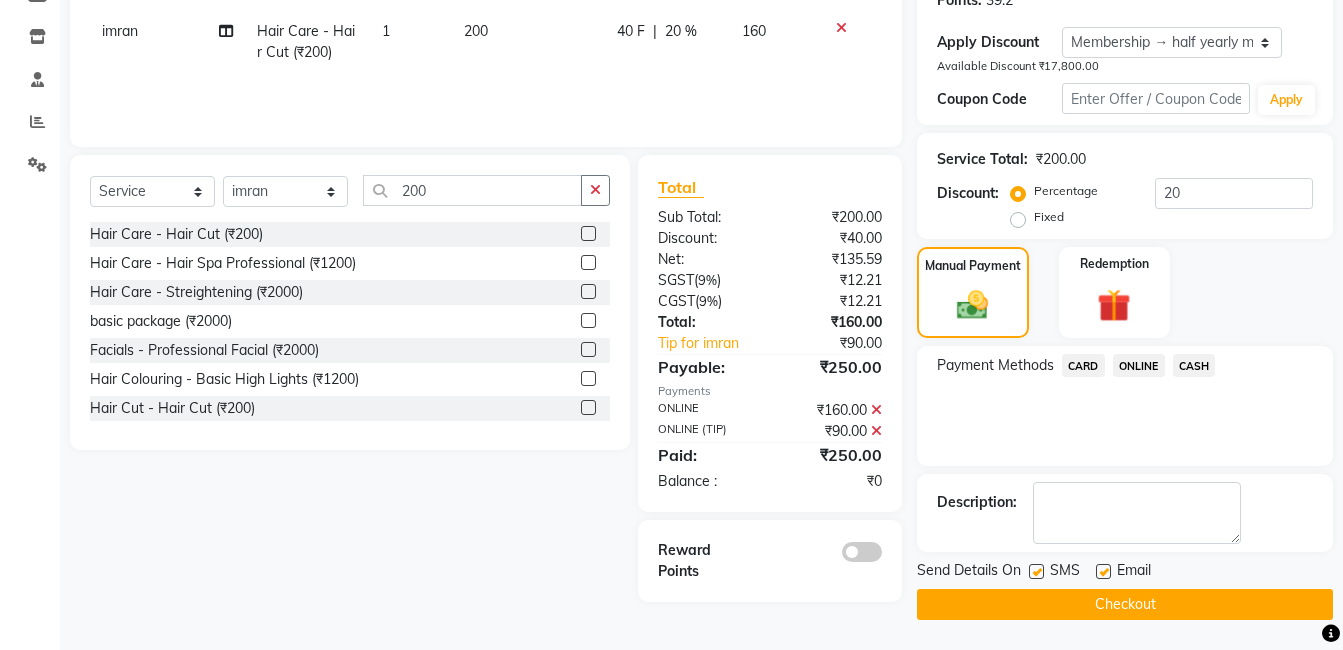 click on "Checkout" 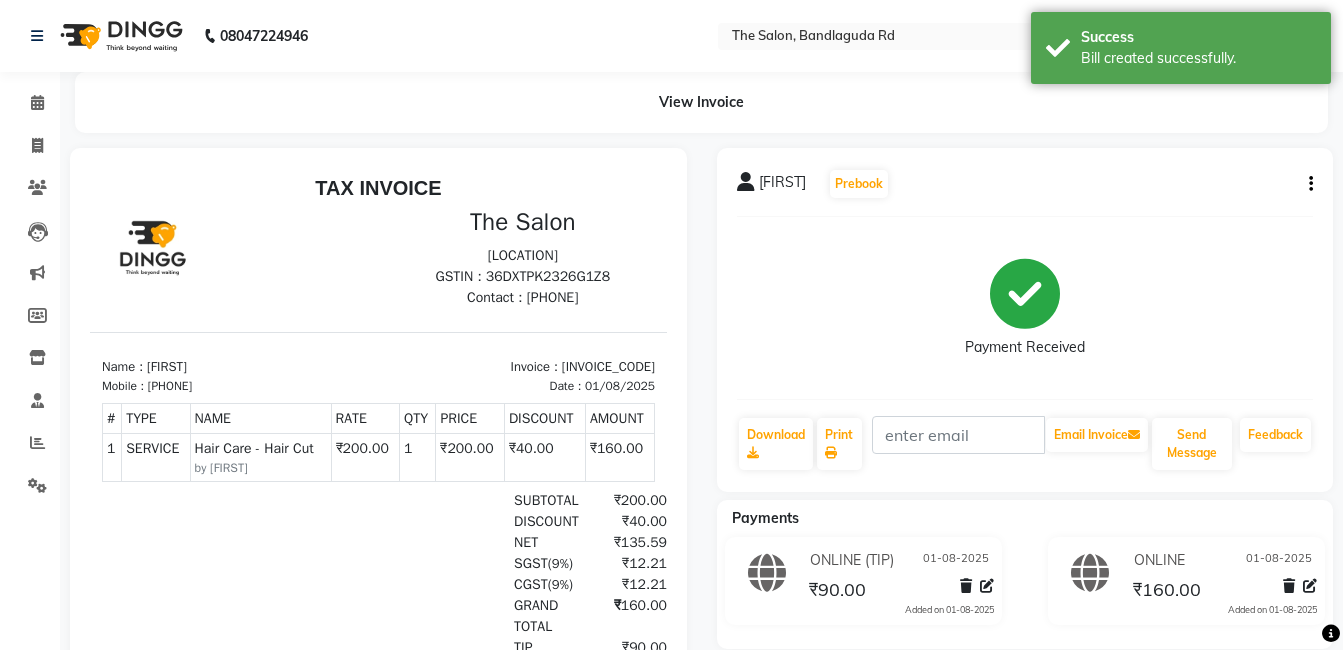 scroll, scrollTop: 0, scrollLeft: 0, axis: both 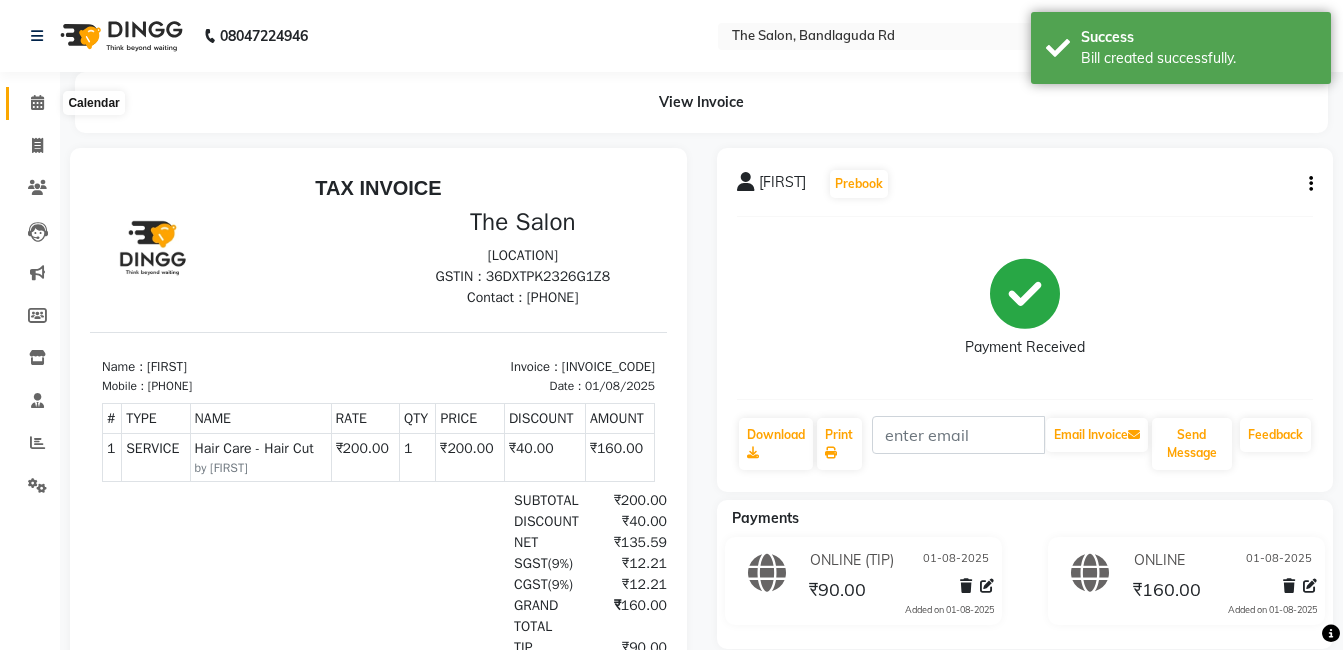 click 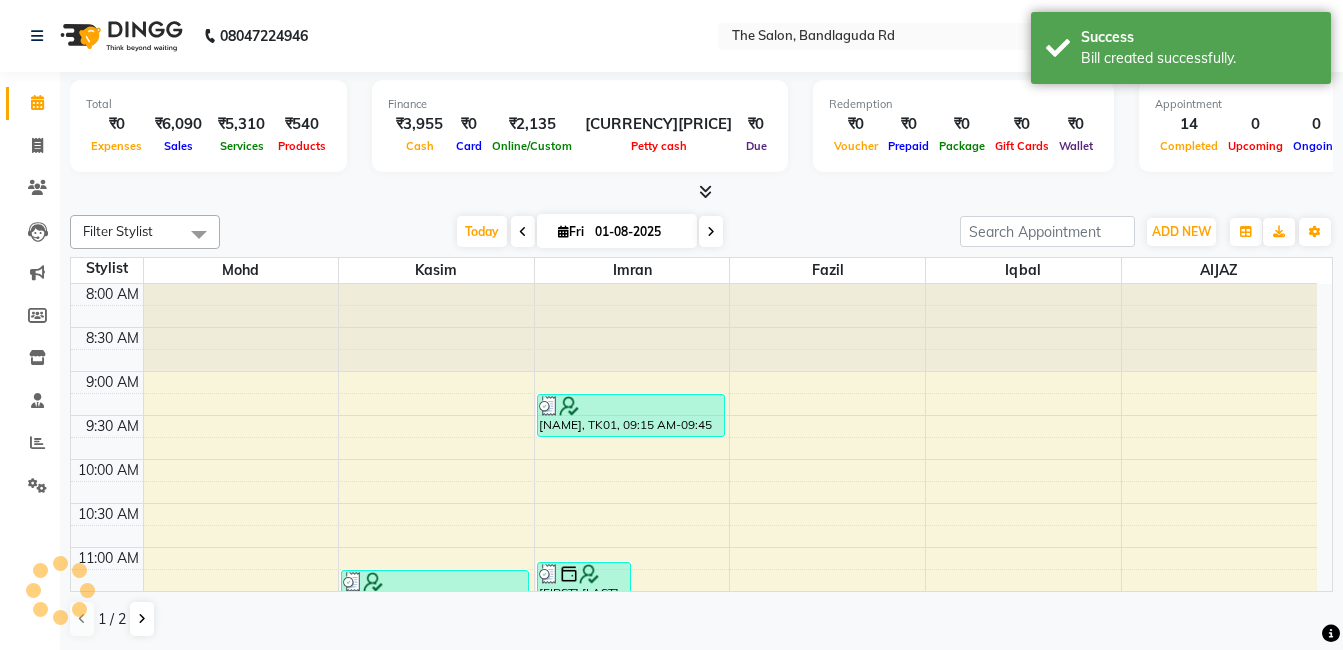 scroll, scrollTop: 0, scrollLeft: 0, axis: both 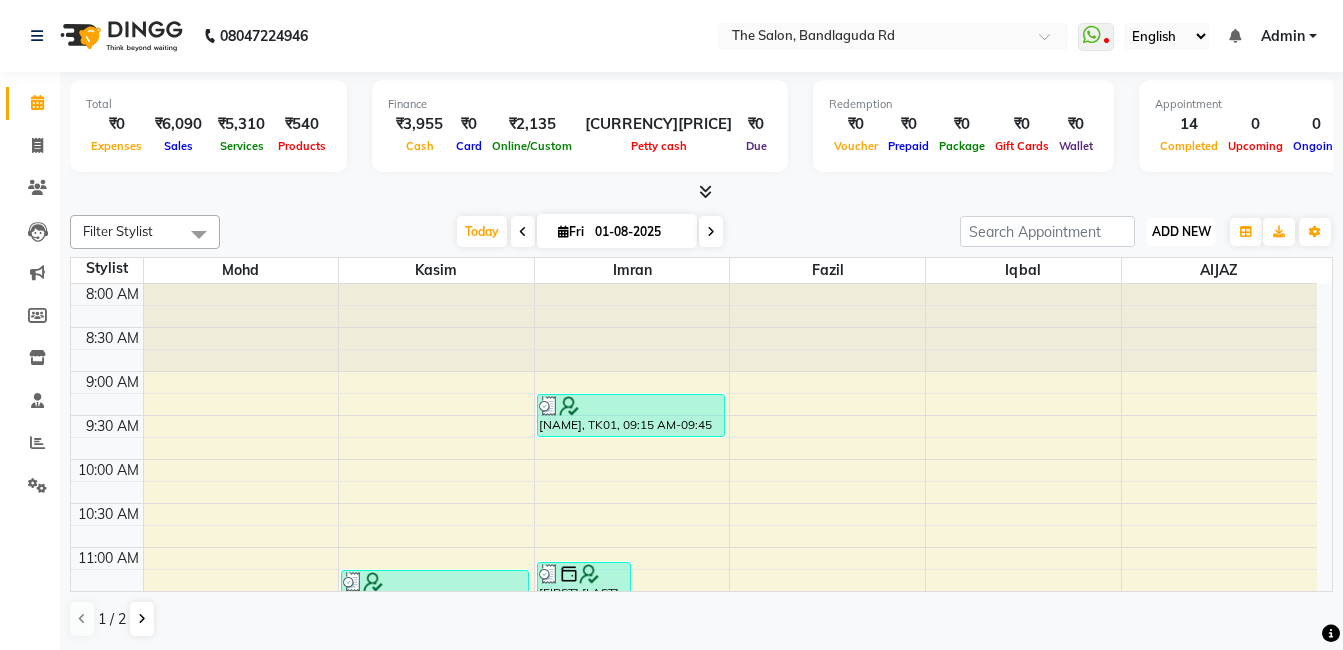 click on "ADD NEW" at bounding box center [1181, 231] 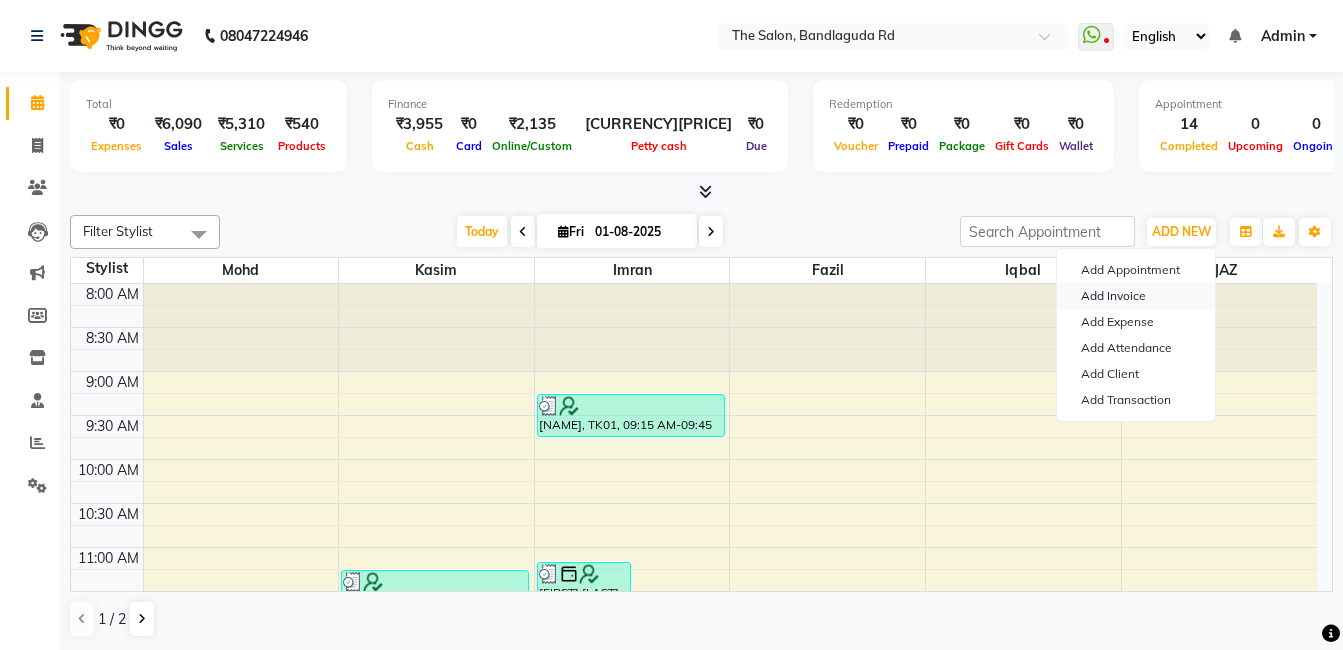 click on "Add Invoice" at bounding box center (1136, 296) 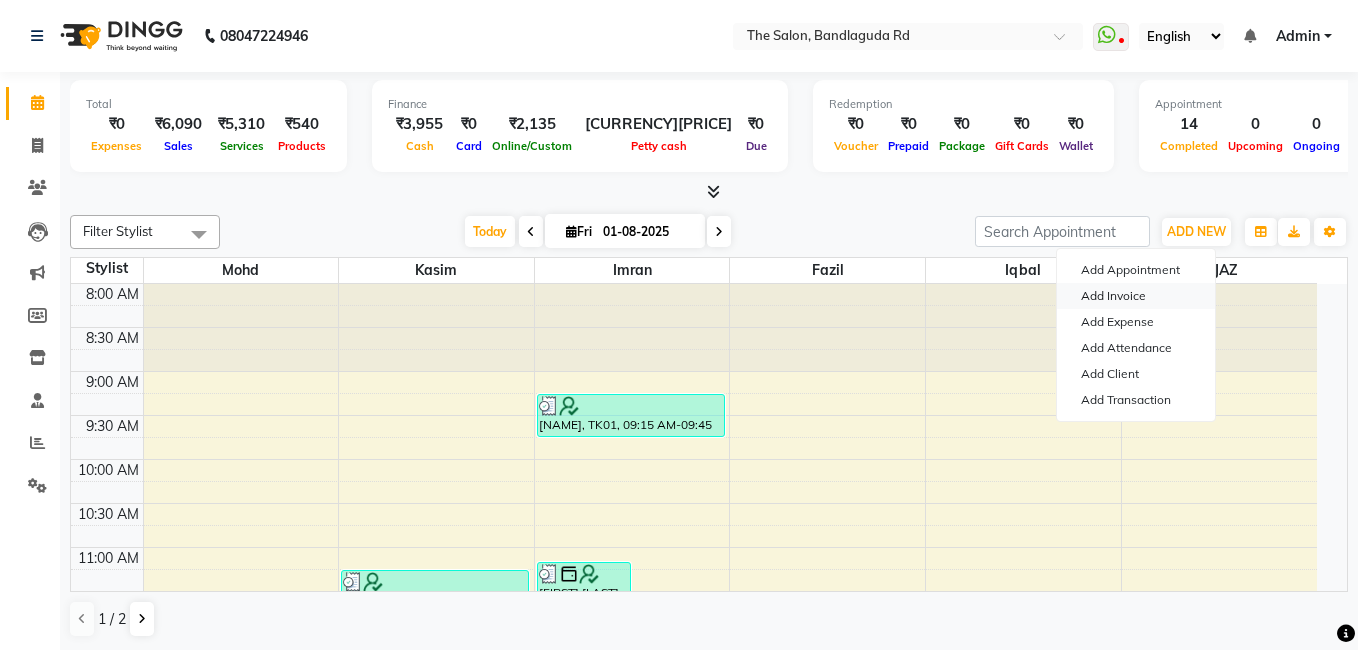 select on "service" 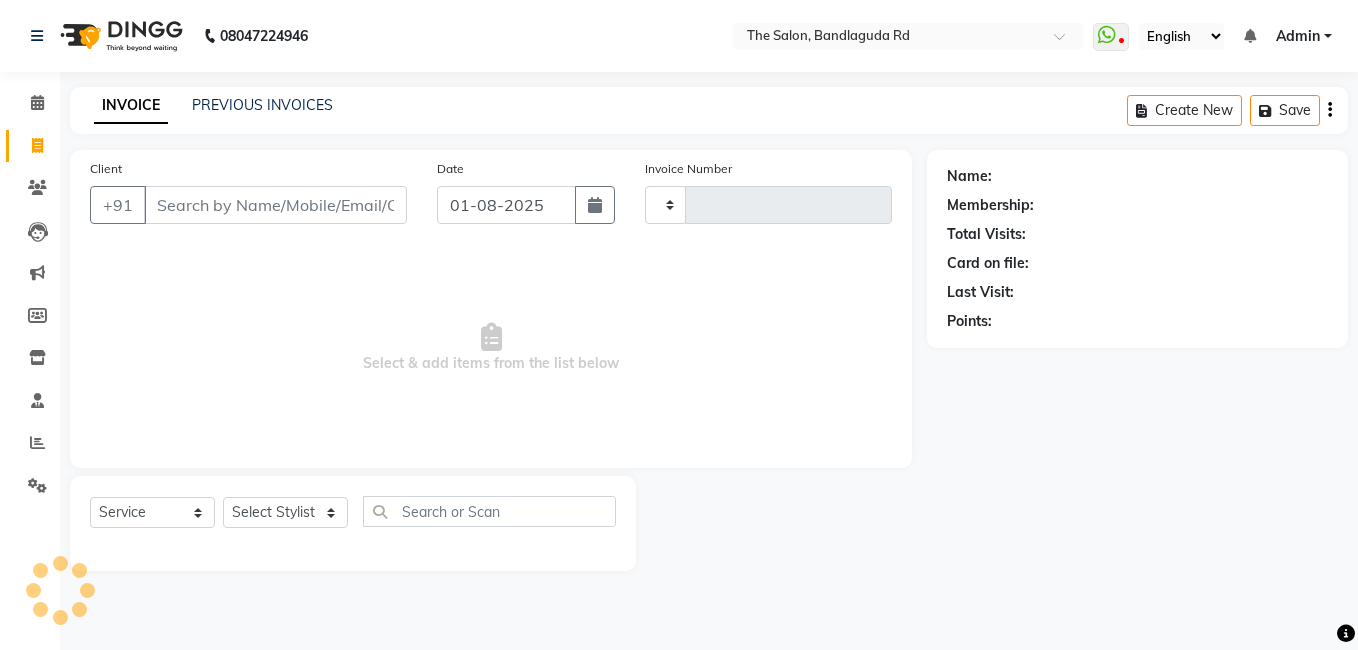 type on "11871" 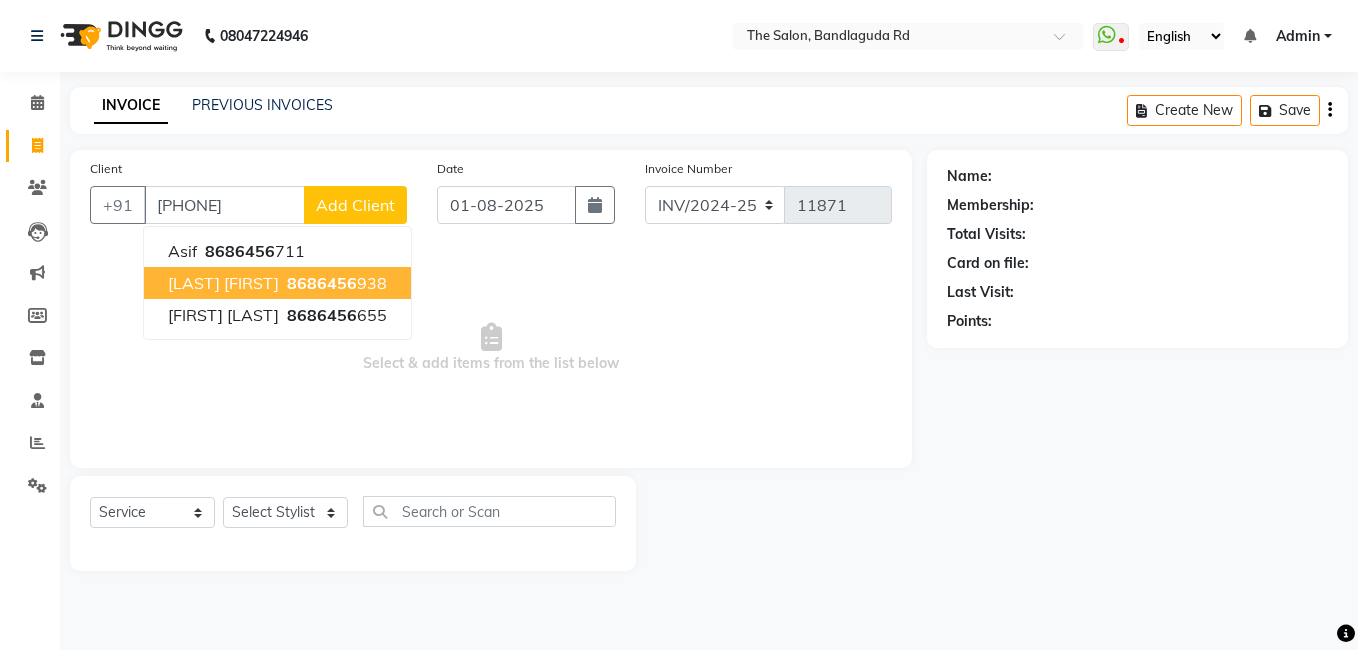 type on "[PHONE]" 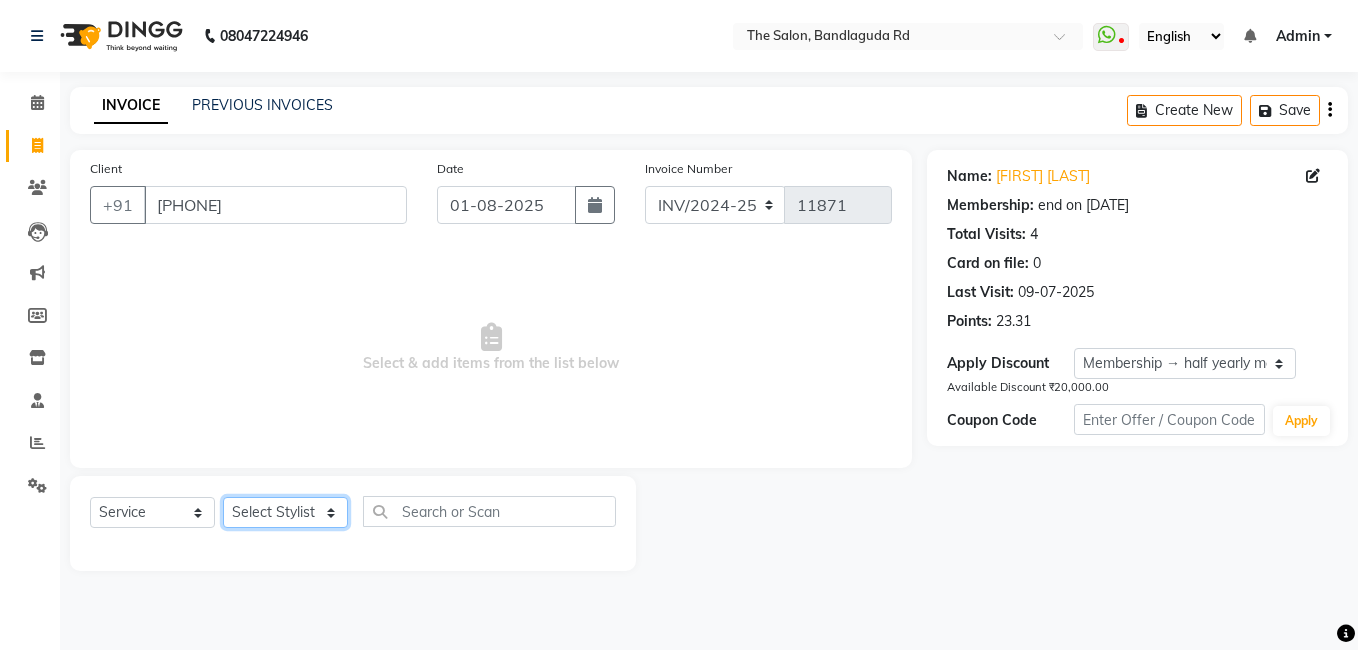 click on "Select Stylist AIJAZ fazil imran iqbal kasim mohd mohsin rasheed sameer TALIB Wajid" 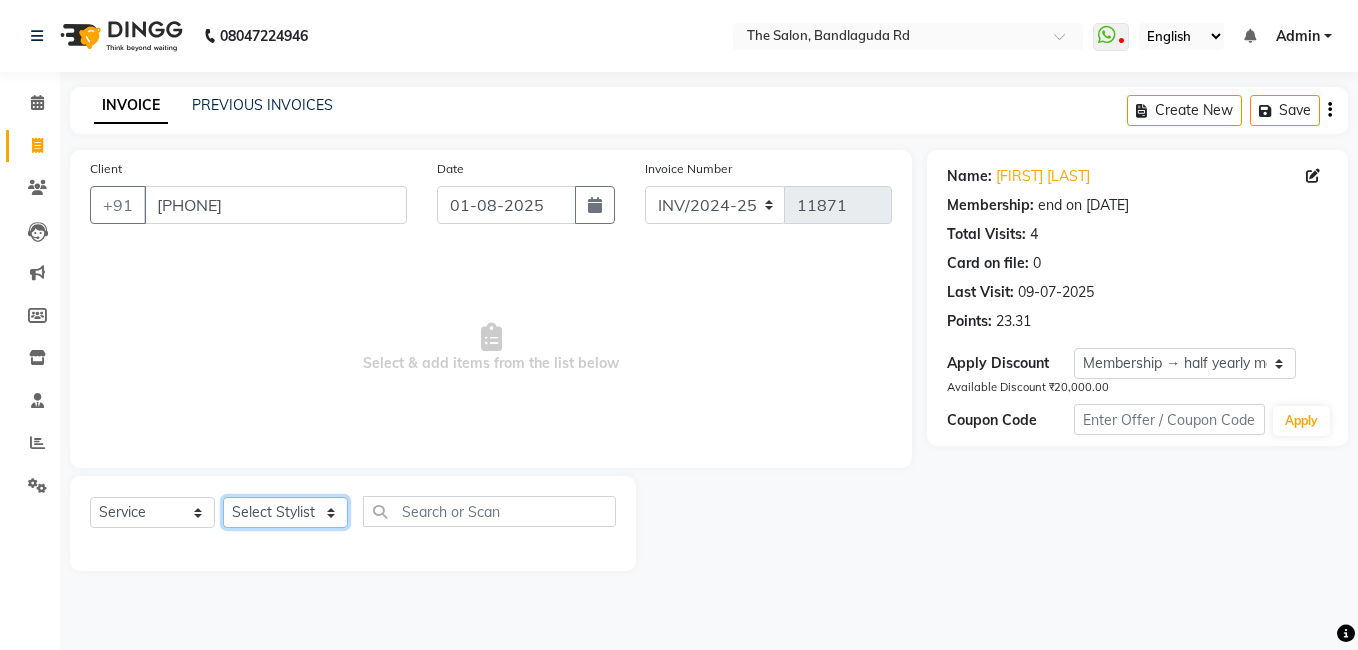 select on "63353" 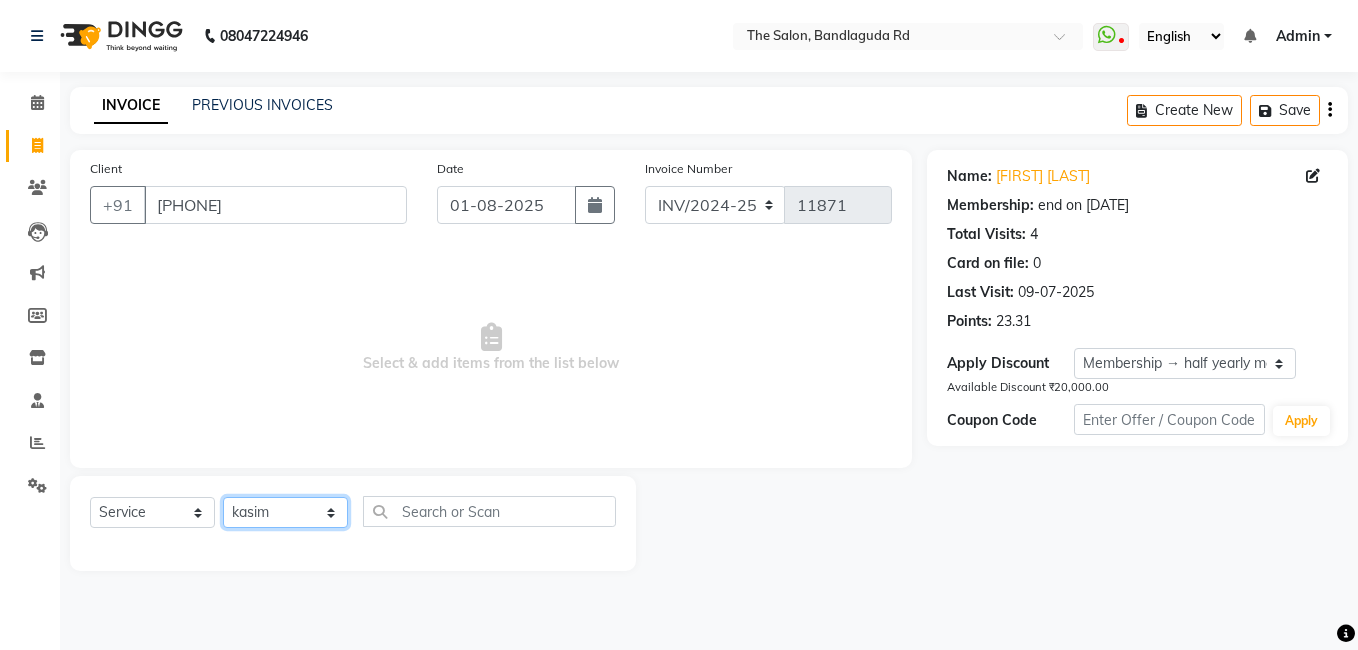 click on "Select Stylist AIJAZ fazil imran iqbal kasim mohd mohsin rasheed sameer TALIB Wajid" 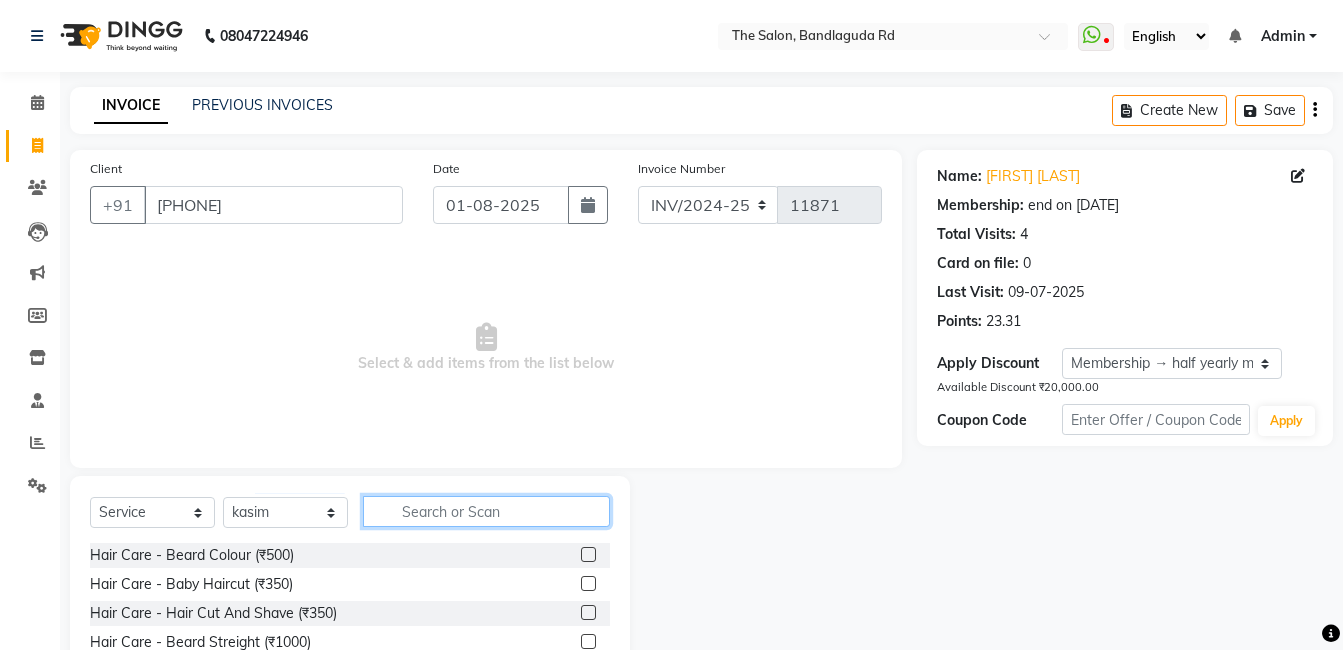 click 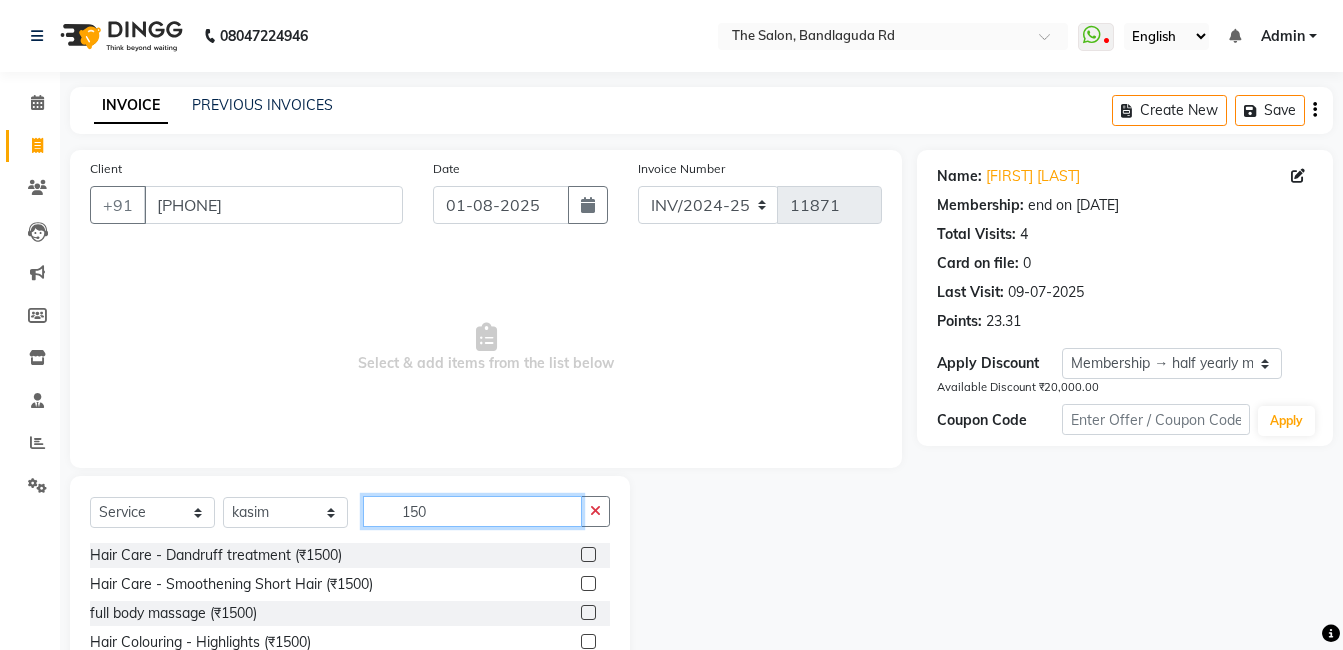 scroll, scrollTop: 151, scrollLeft: 0, axis: vertical 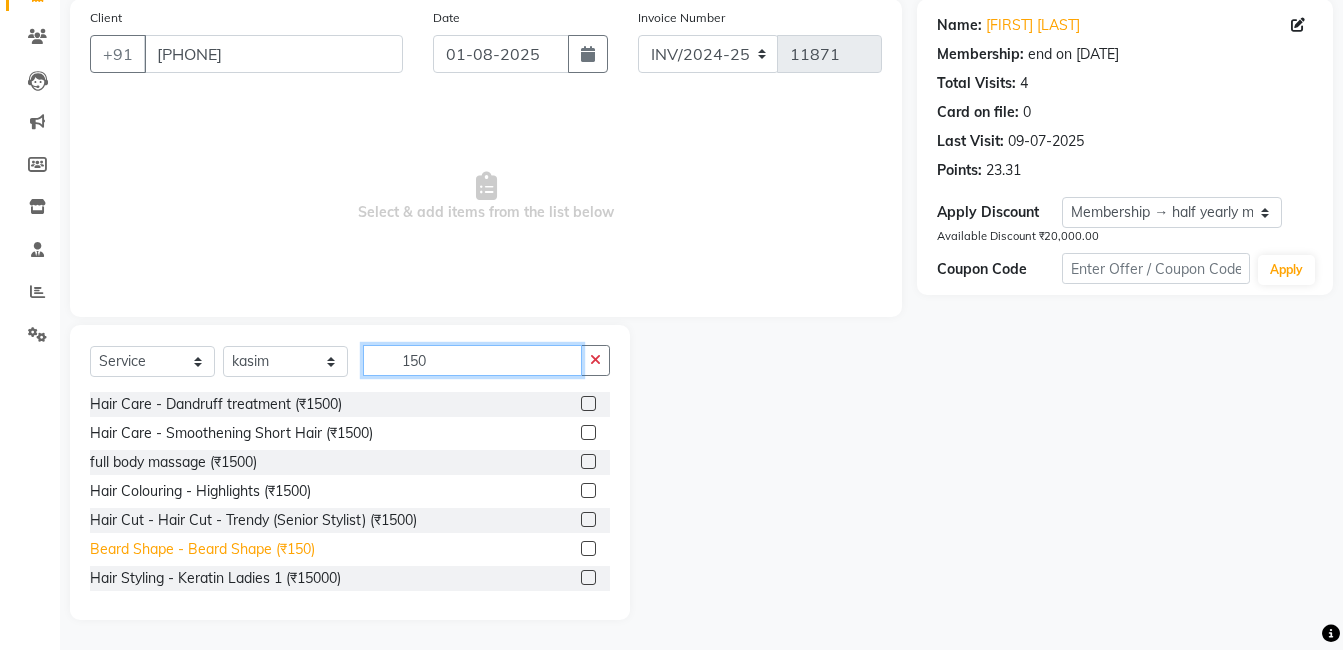 type on "150" 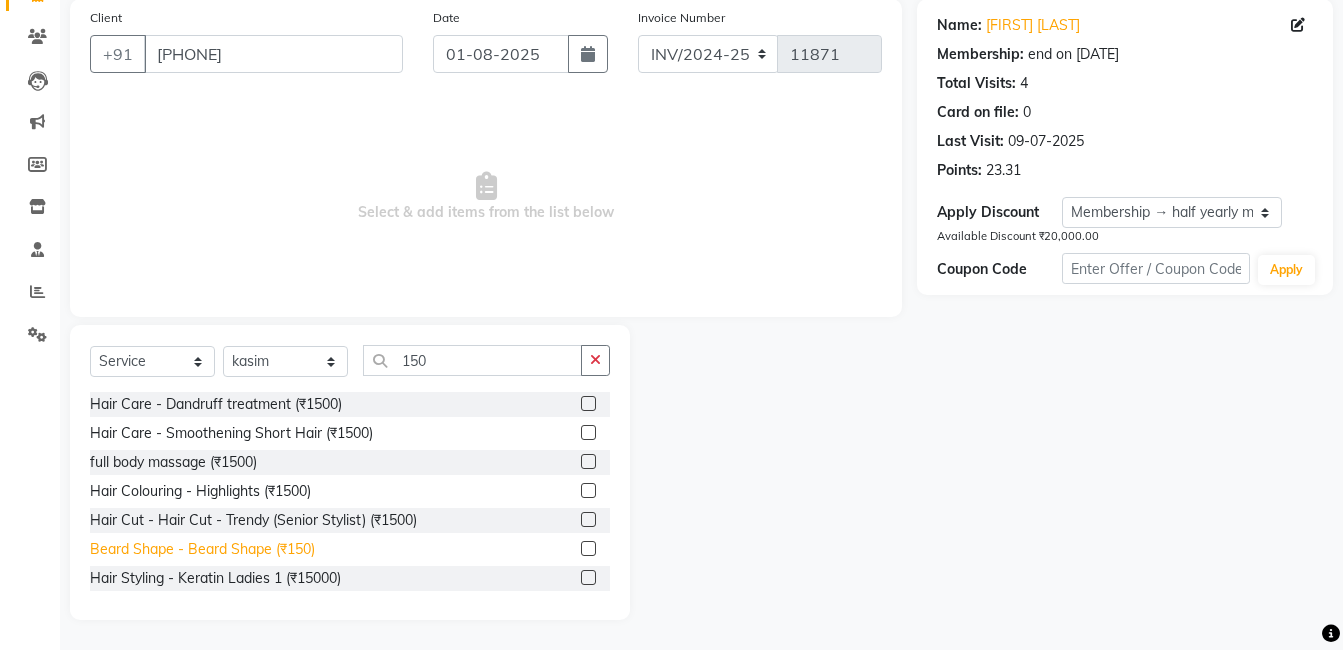 click on "Beard Shape - Beard Shape (₹150)" 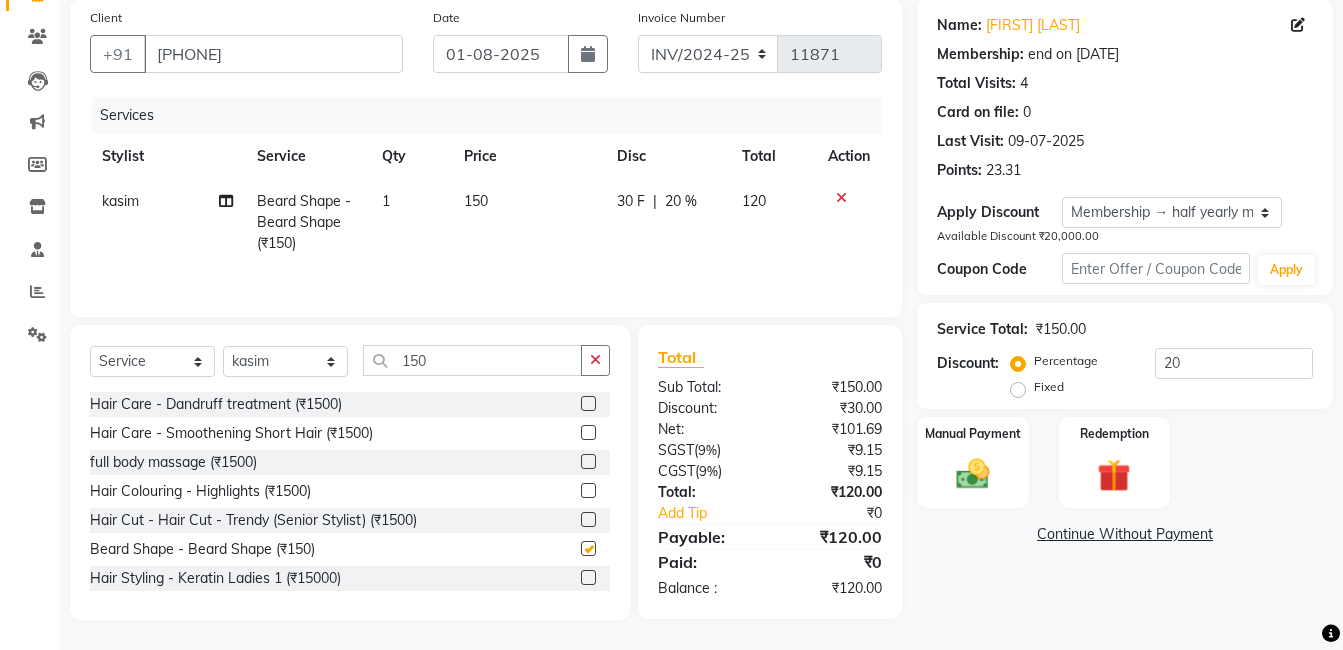 checkbox on "false" 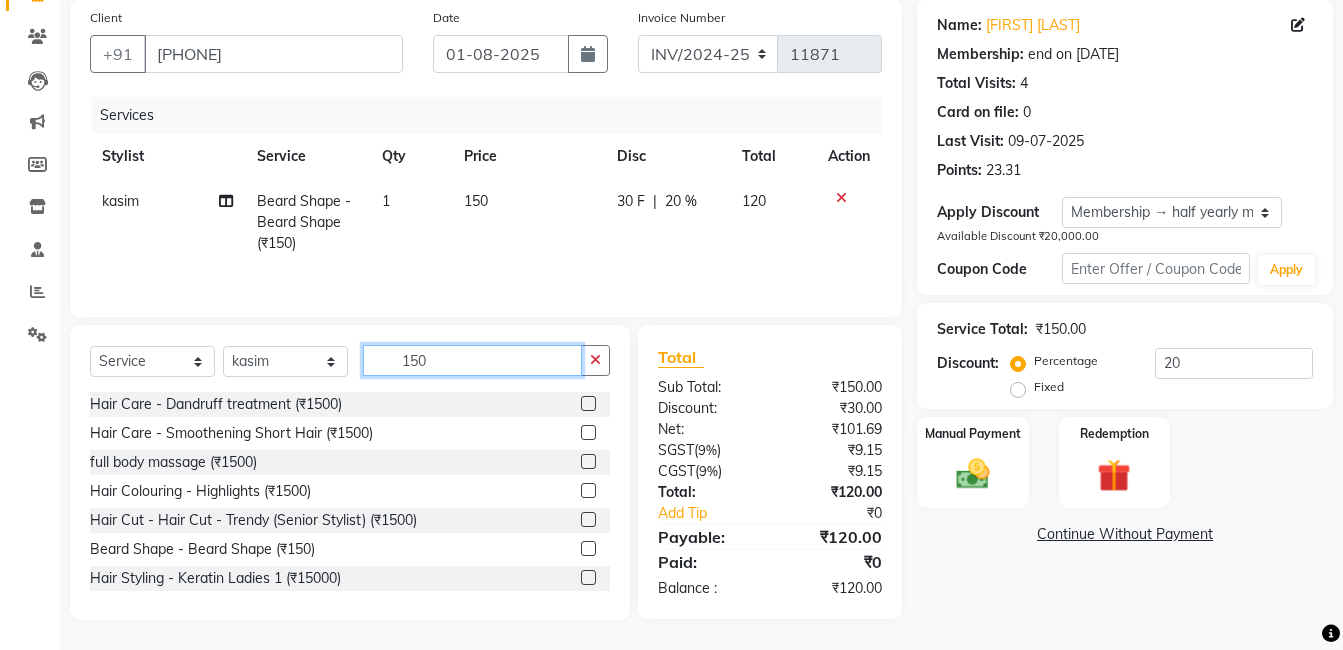 click on "150" 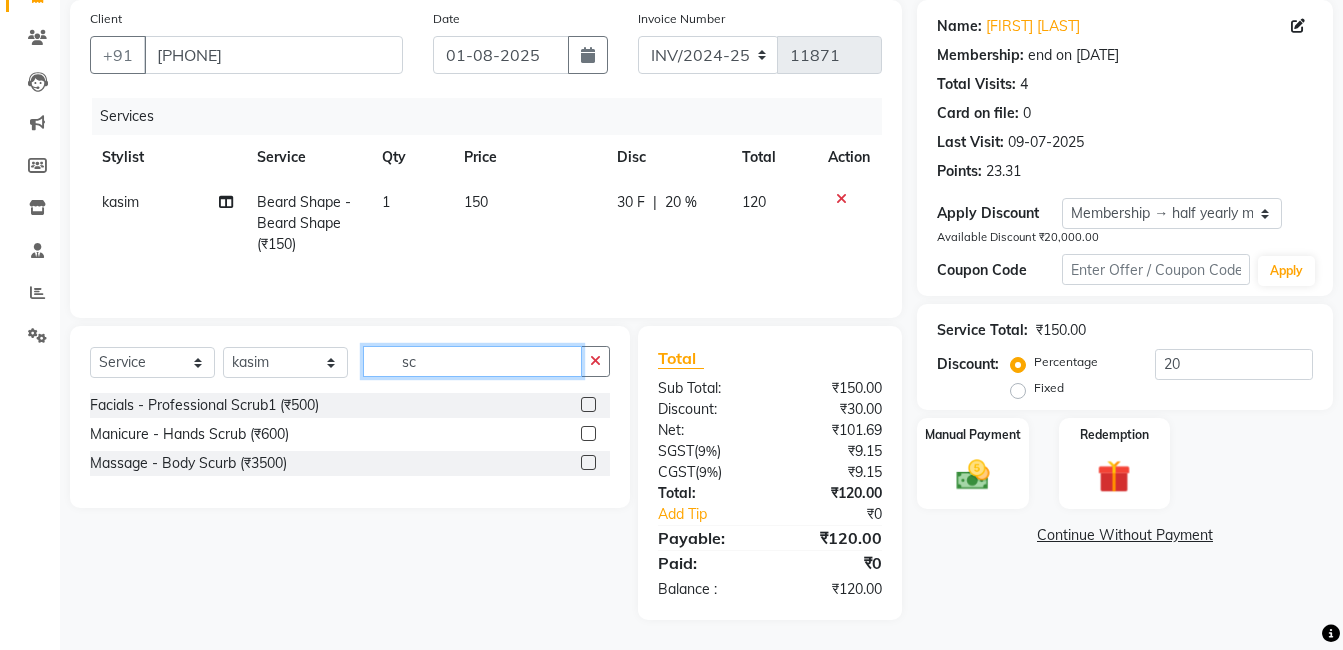 scroll, scrollTop: 150, scrollLeft: 0, axis: vertical 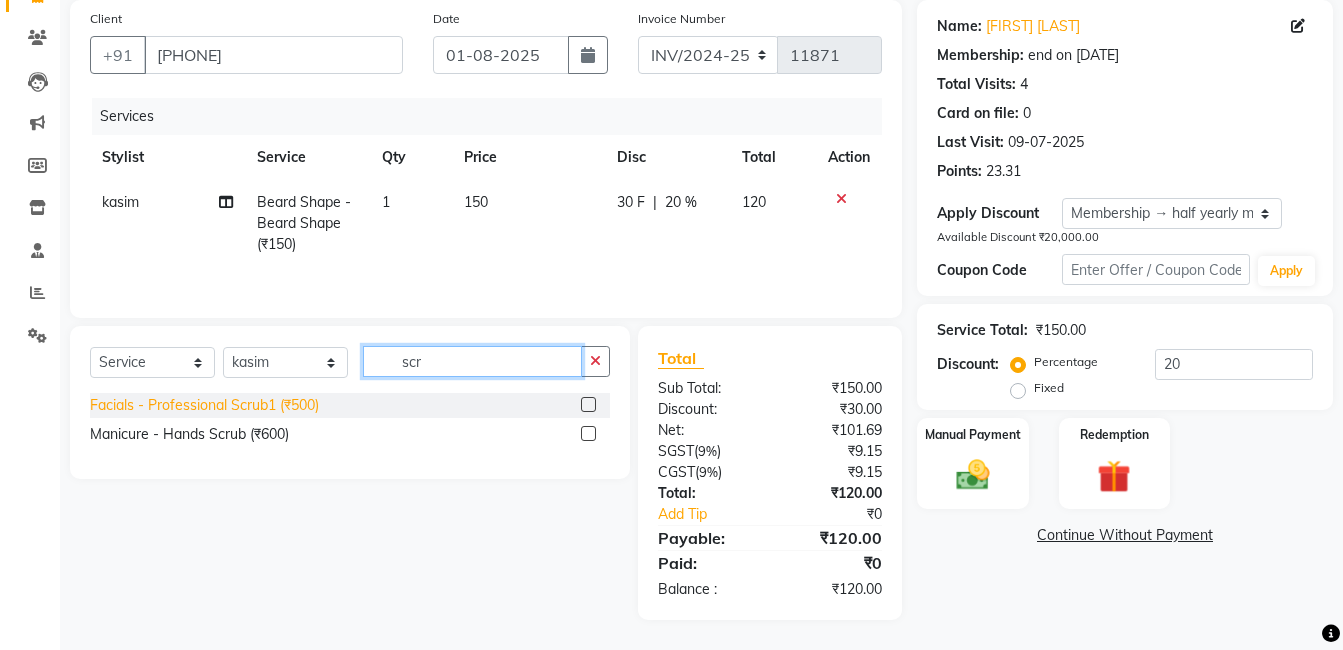type on "scr" 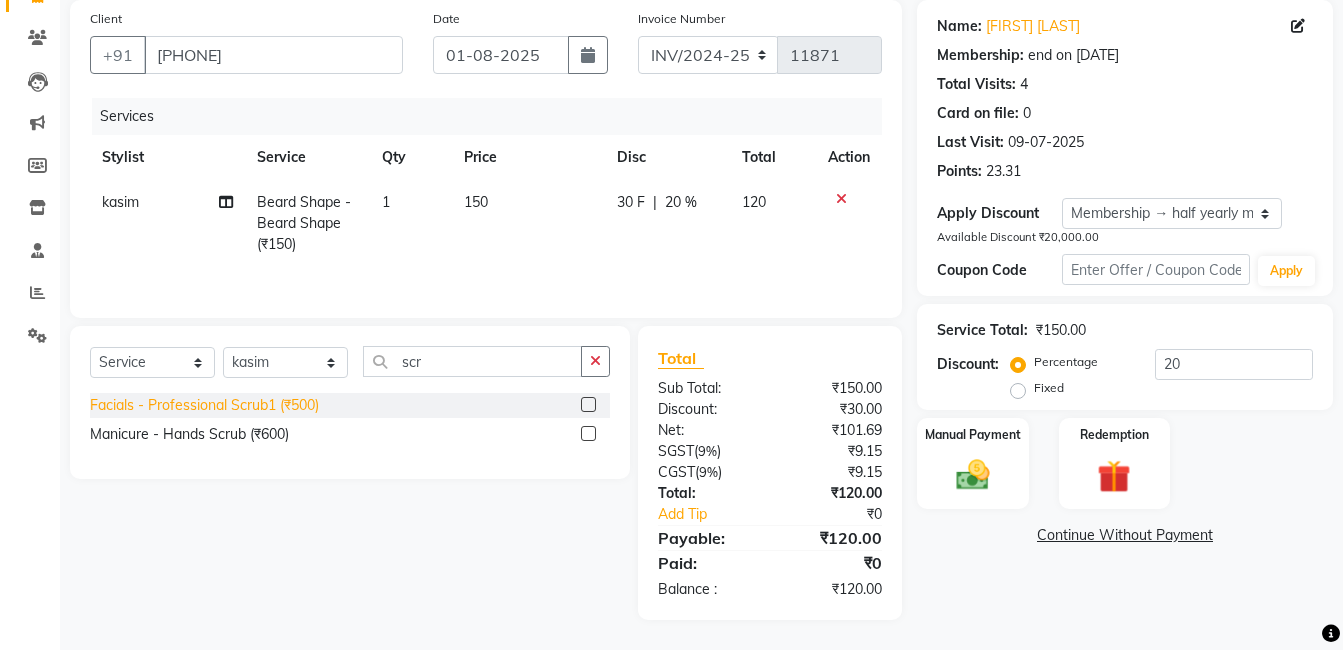 click on "Facials - Professional Scrub1 (₹500)" 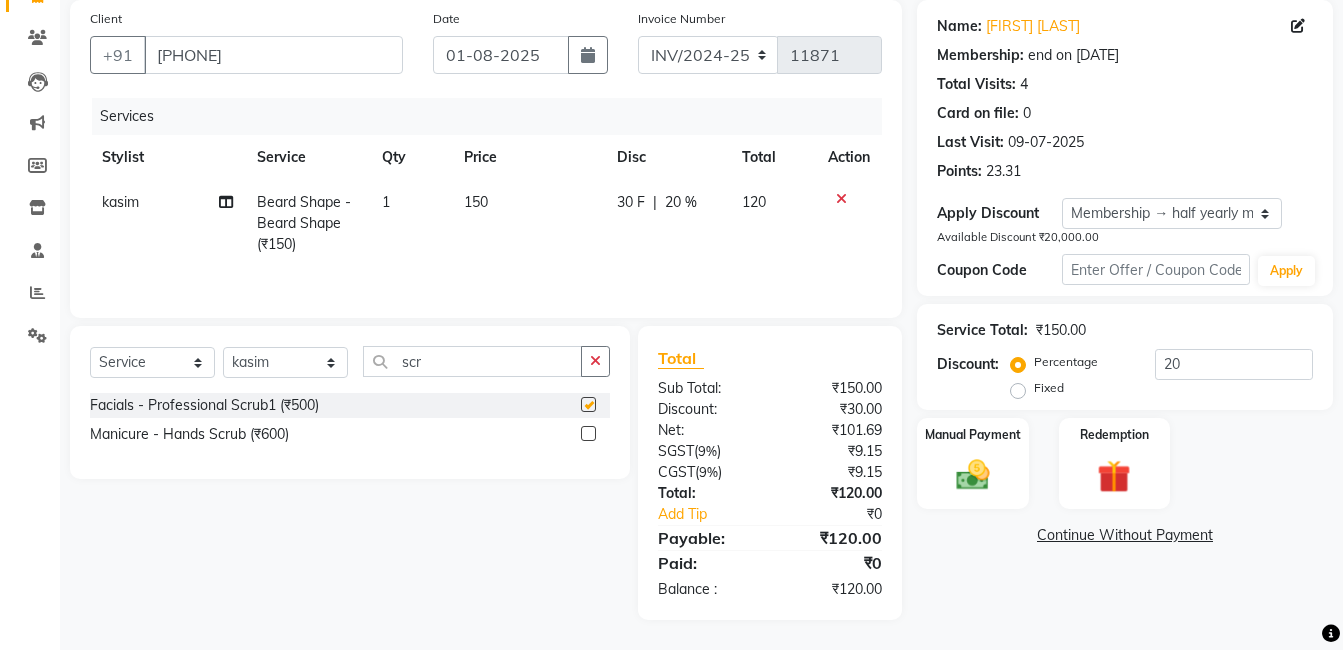 checkbox on "false" 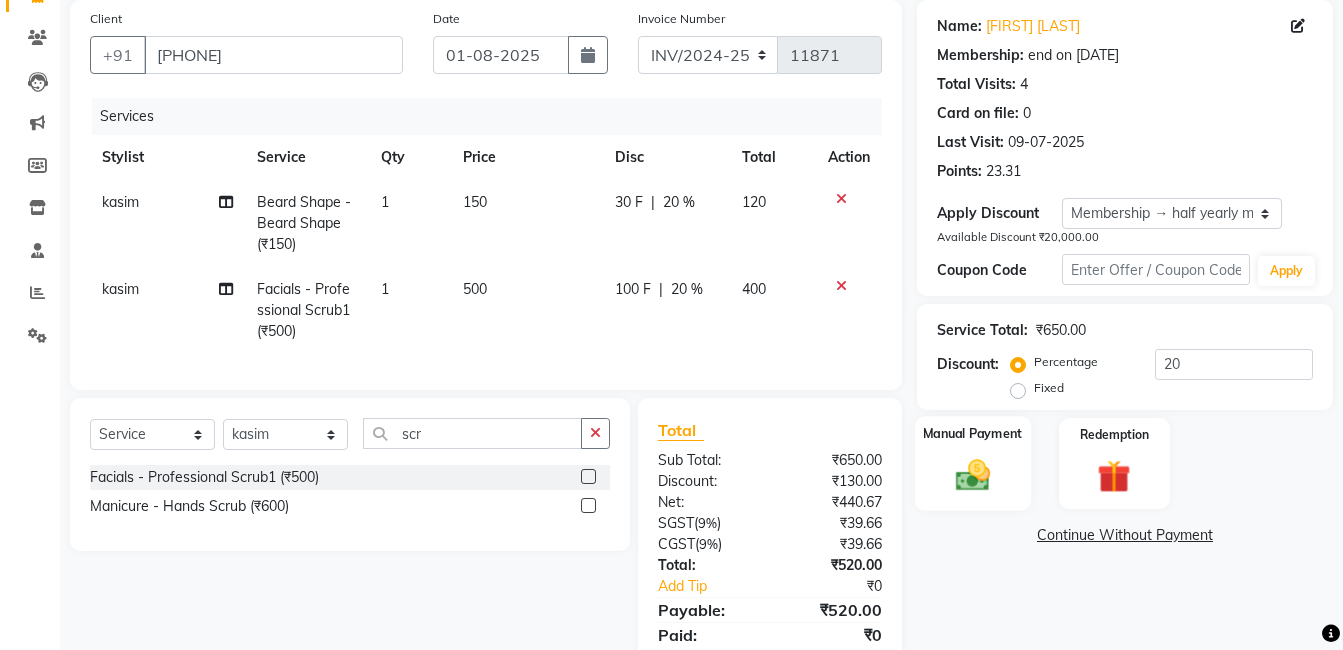 click on "Manual Payment" 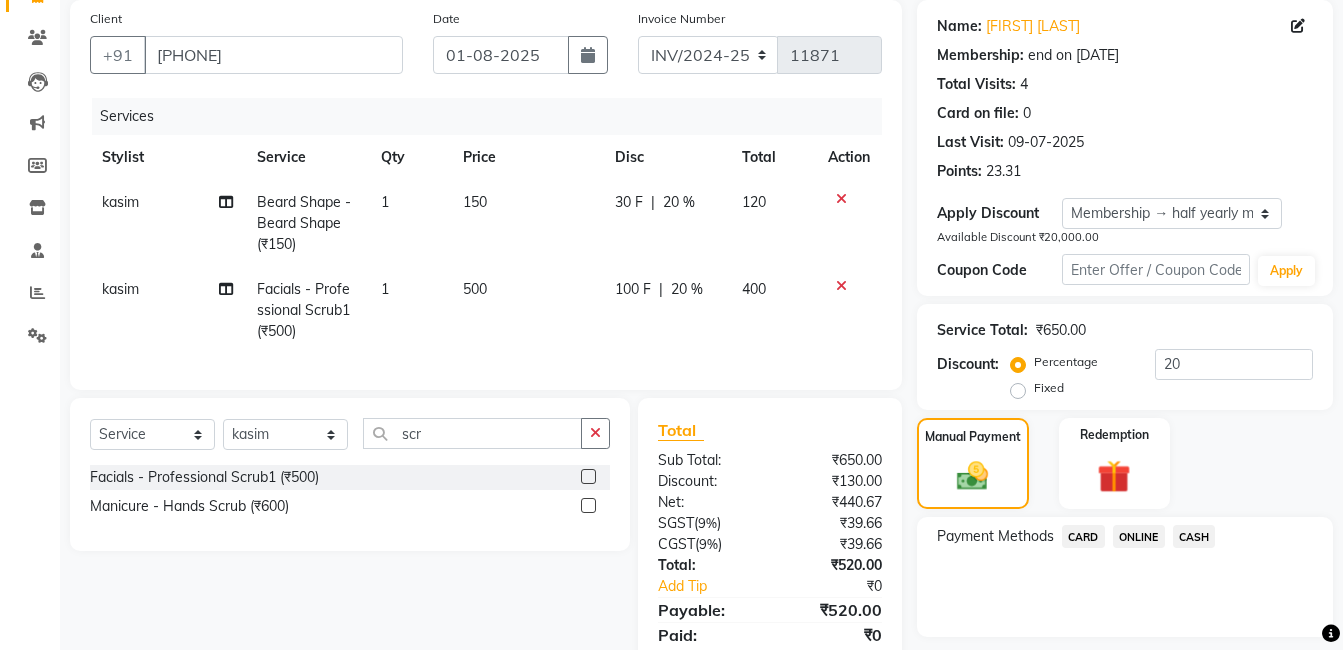 click on "ONLINE" 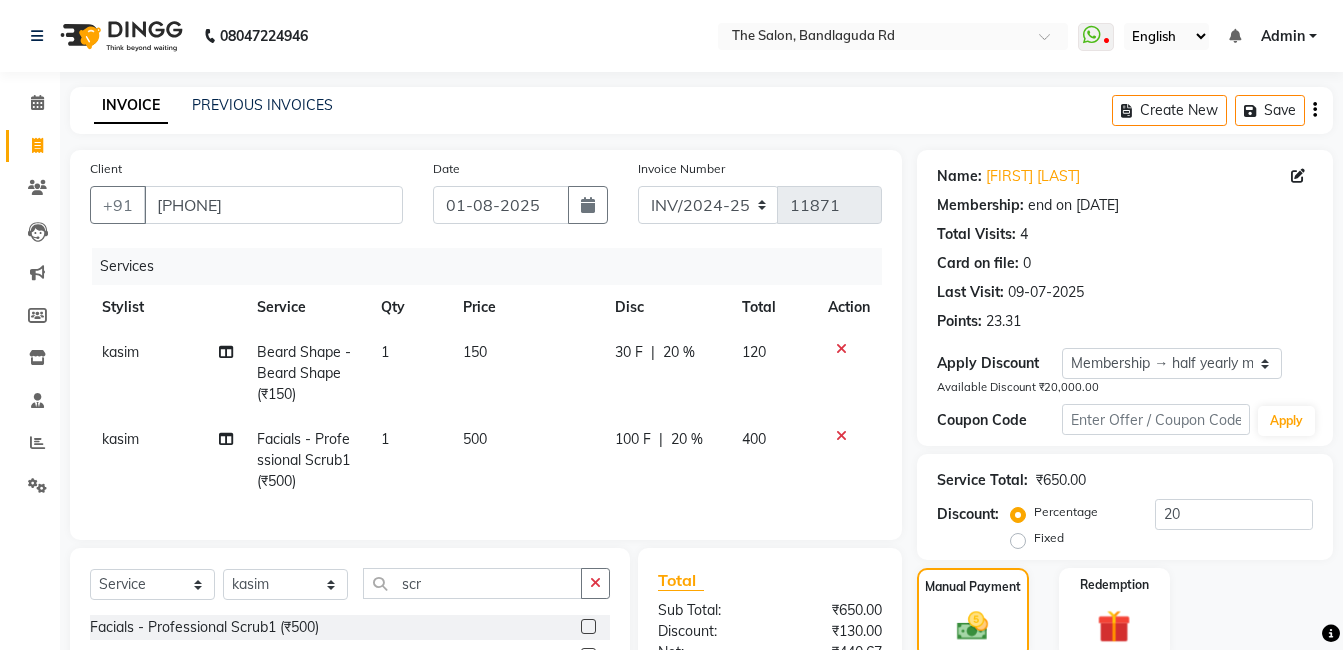 scroll, scrollTop: 237, scrollLeft: 0, axis: vertical 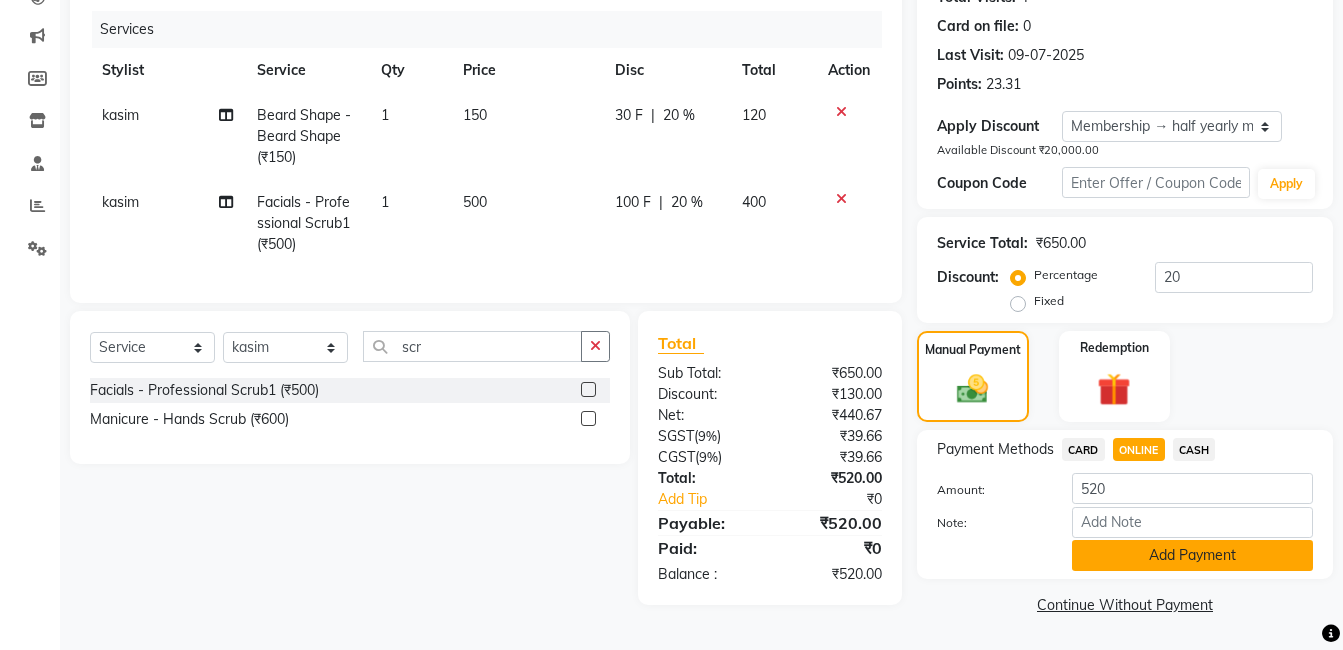 click on "Add Payment" 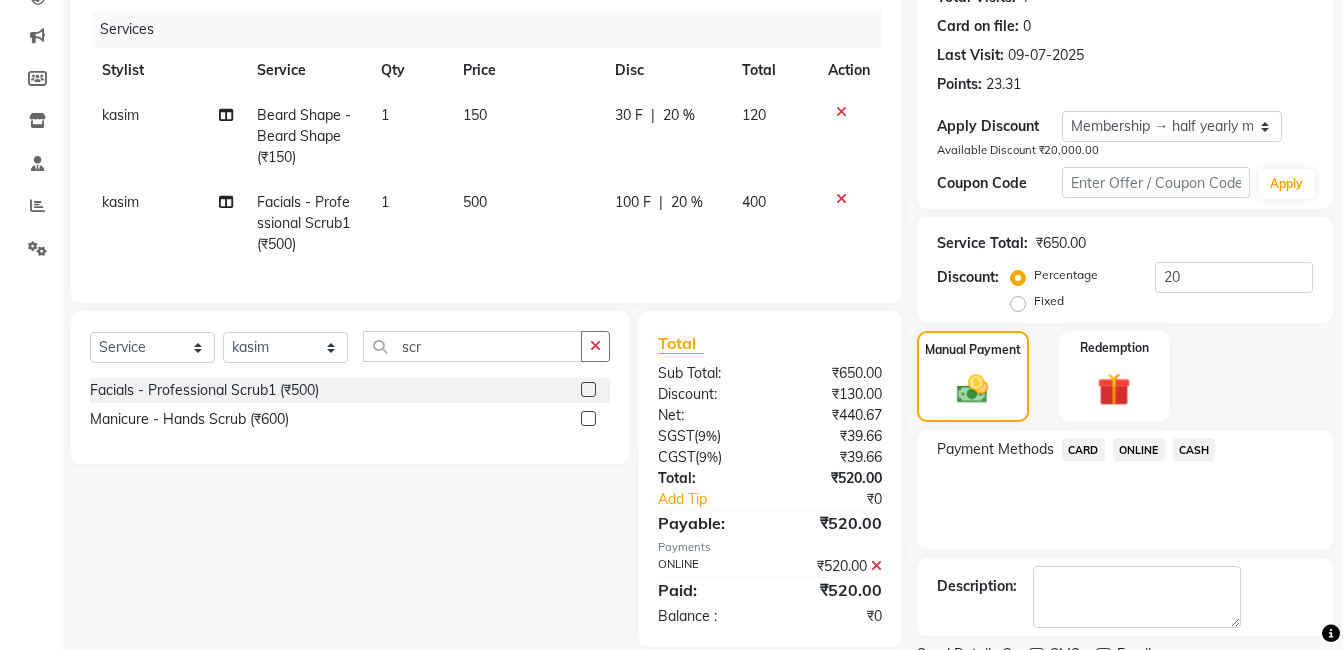 scroll, scrollTop: 369, scrollLeft: 0, axis: vertical 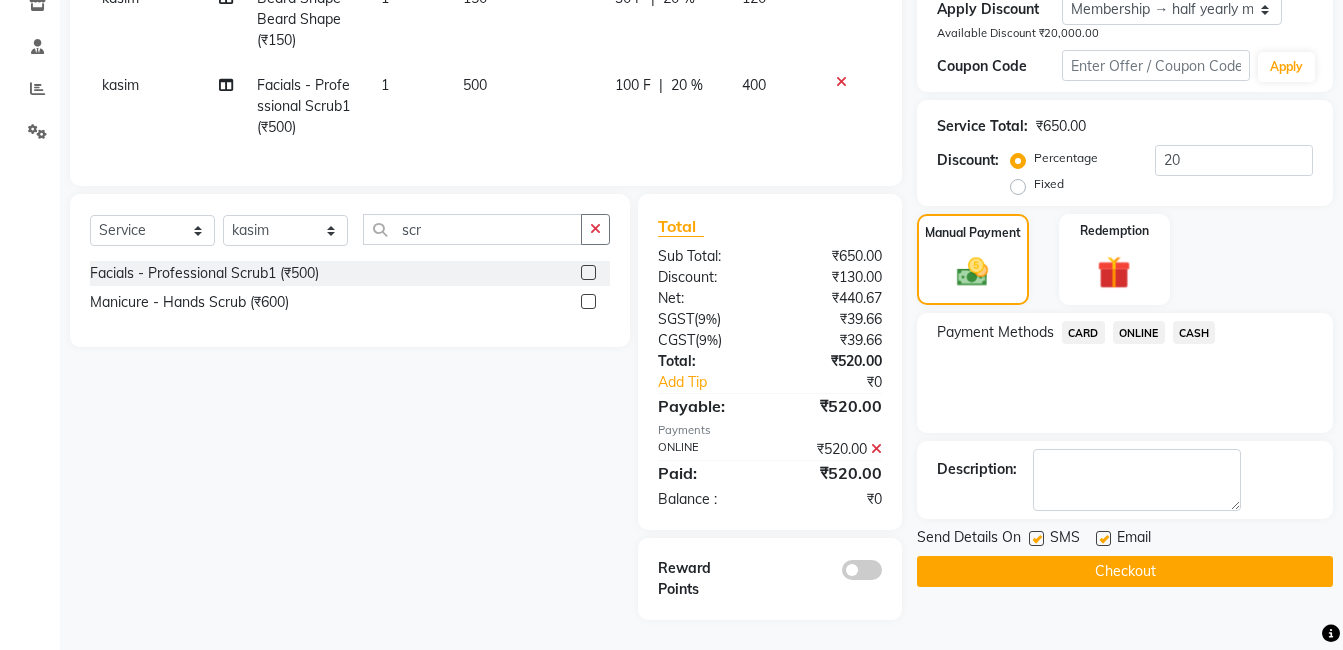 click on "Checkout" 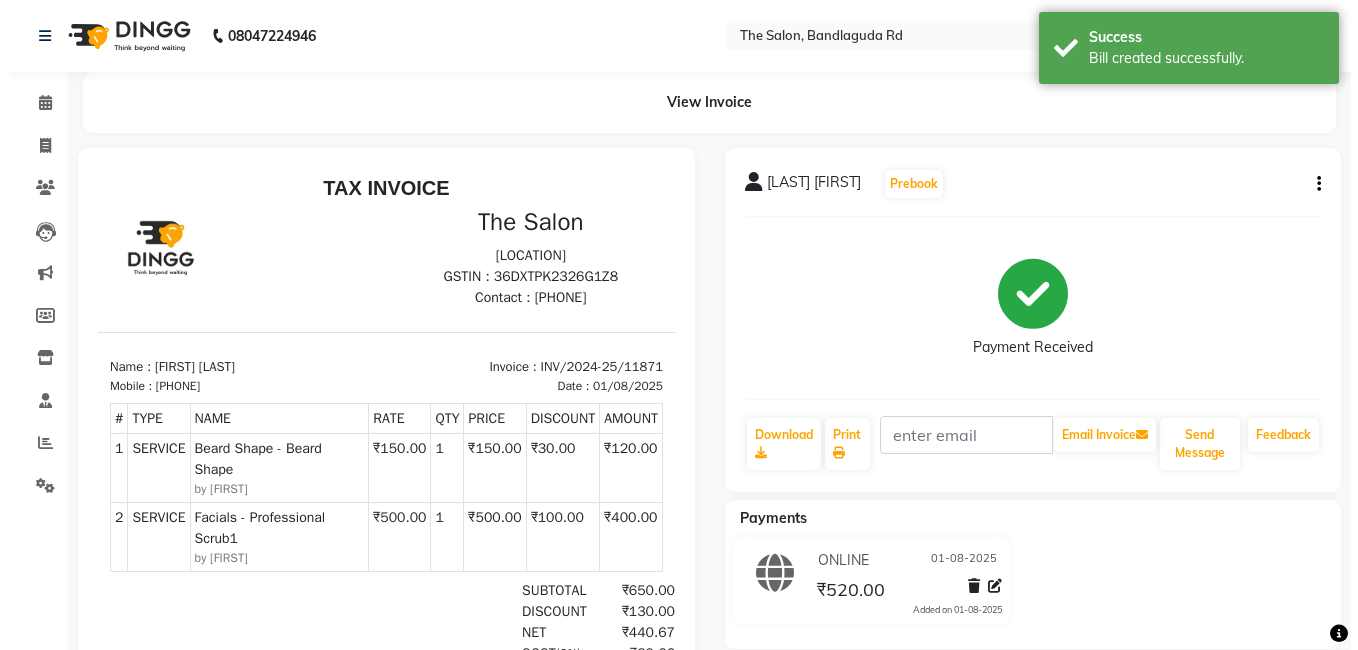 scroll, scrollTop: 0, scrollLeft: 0, axis: both 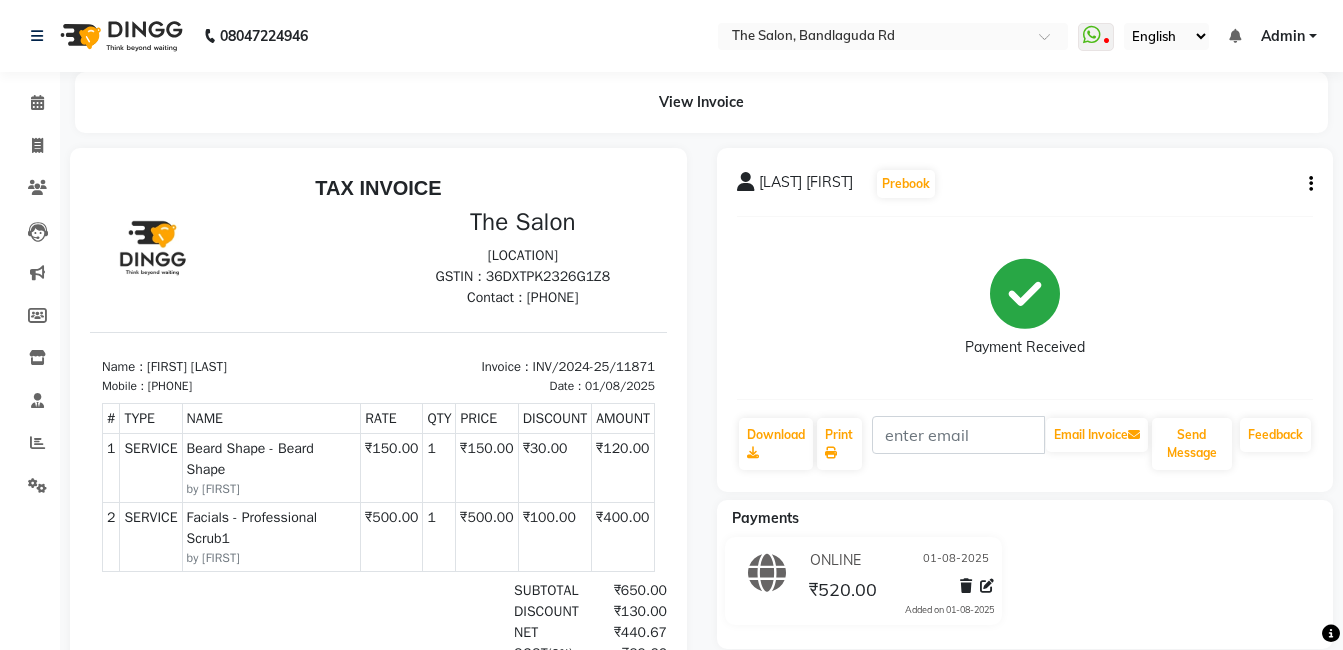 click on "ONLINE [DATE] [CURRENCY][PRICE]  Added on [DATE]" 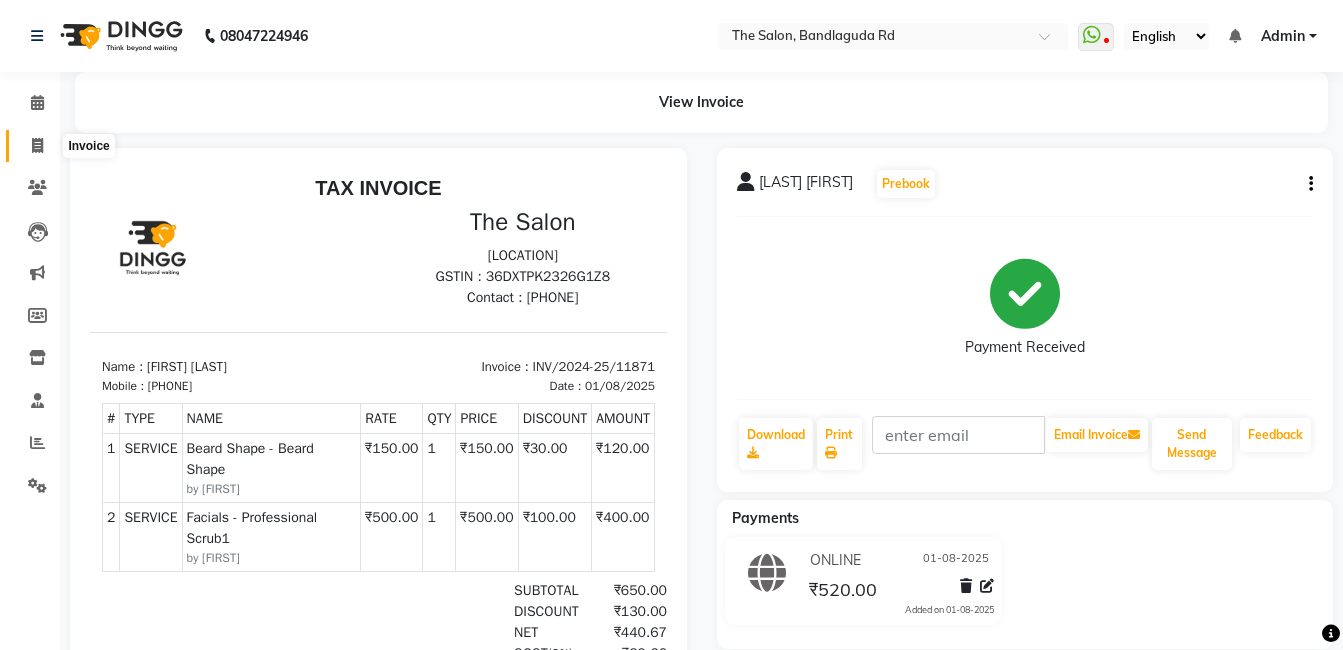 click 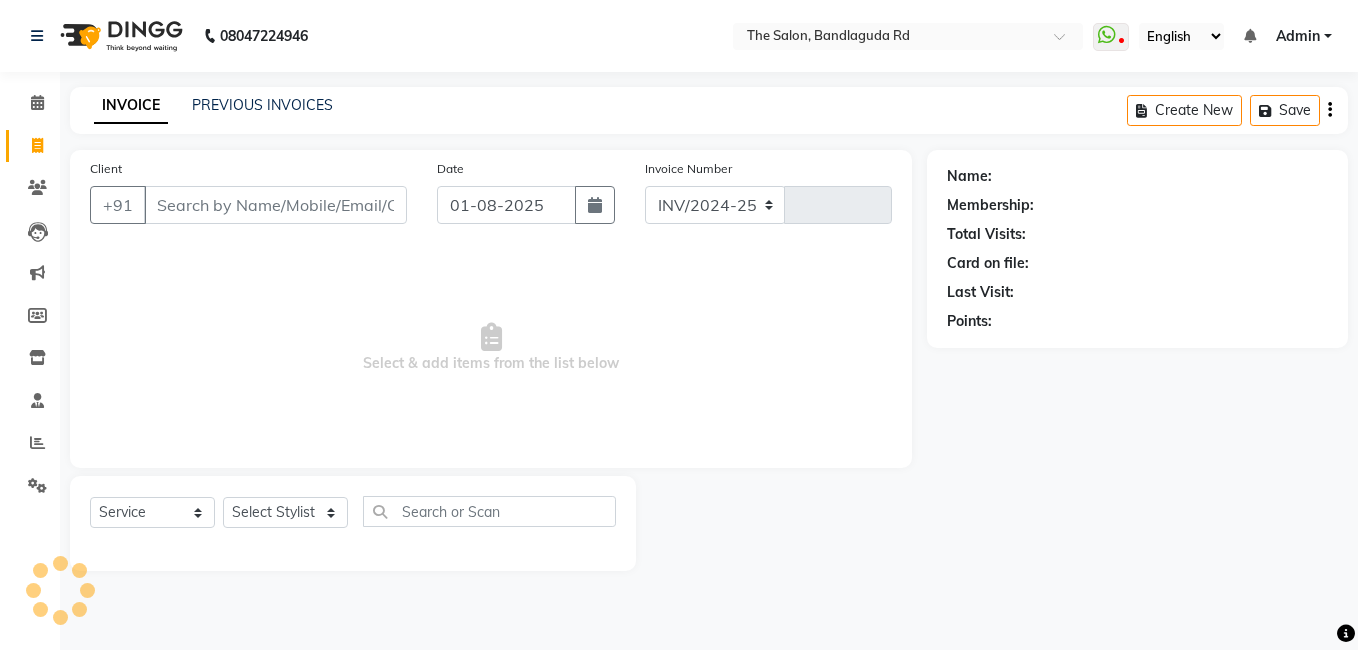 select on "5198" 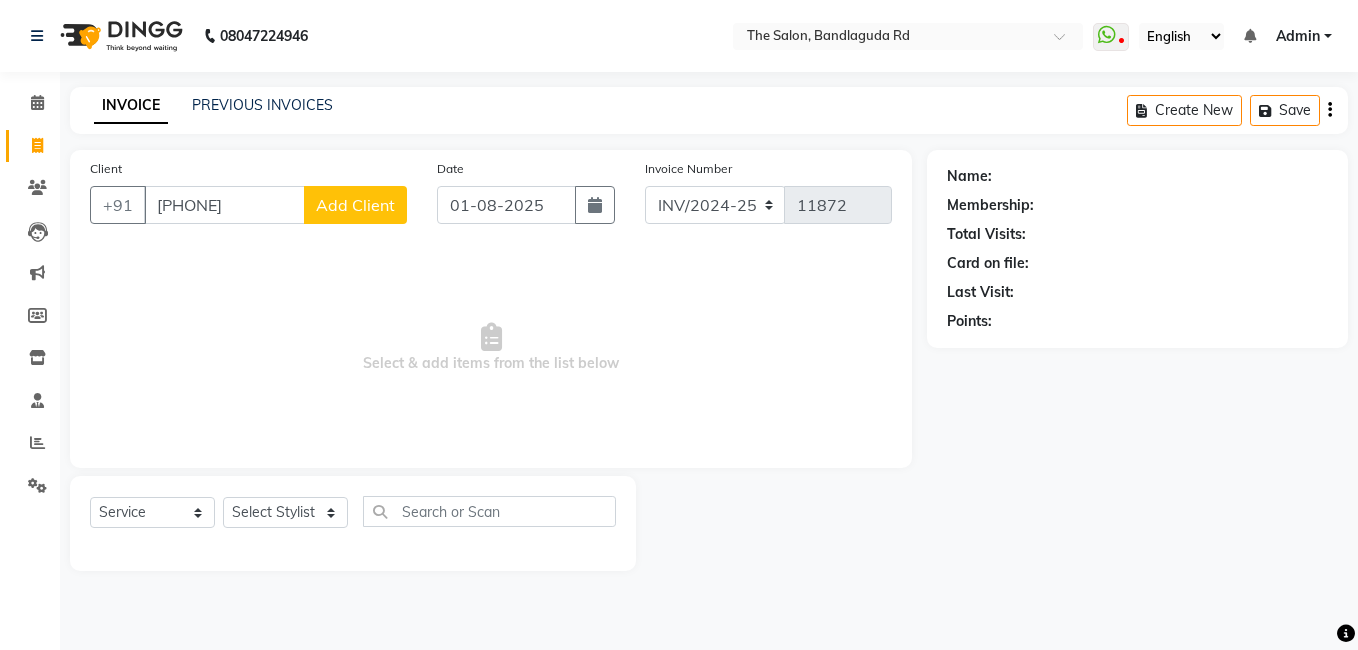 type on "[PHONE]" 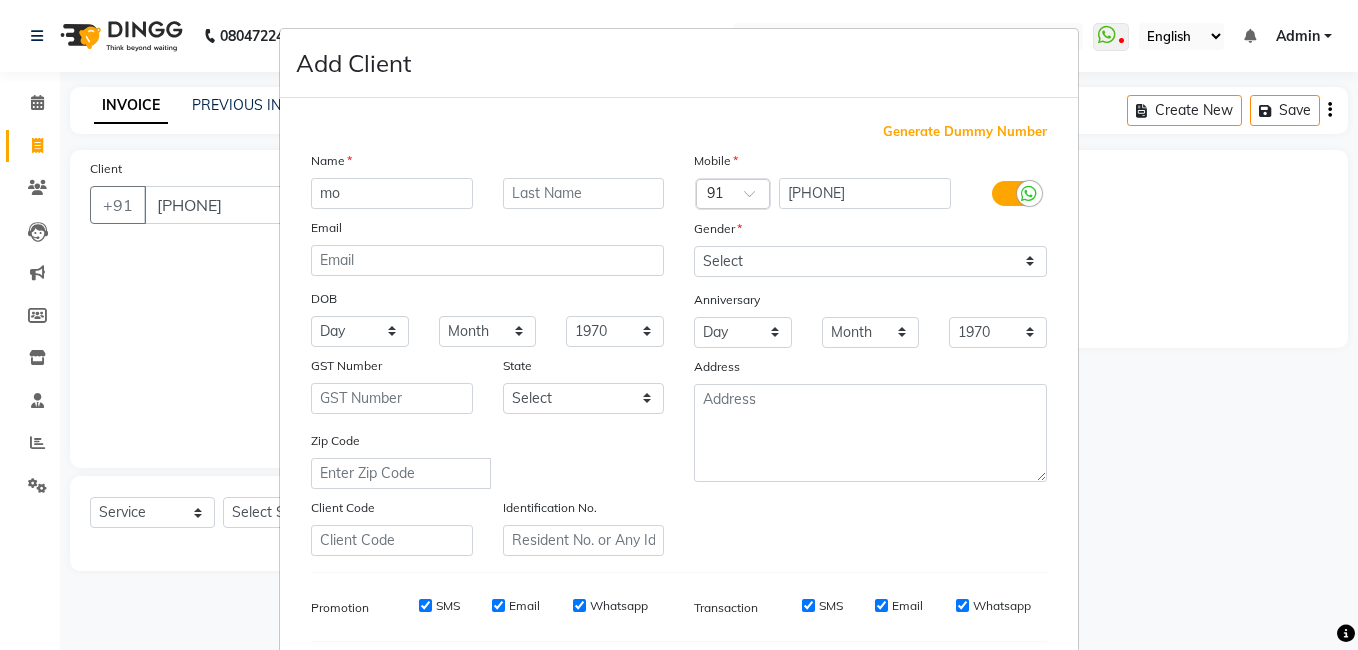 type on "mo" 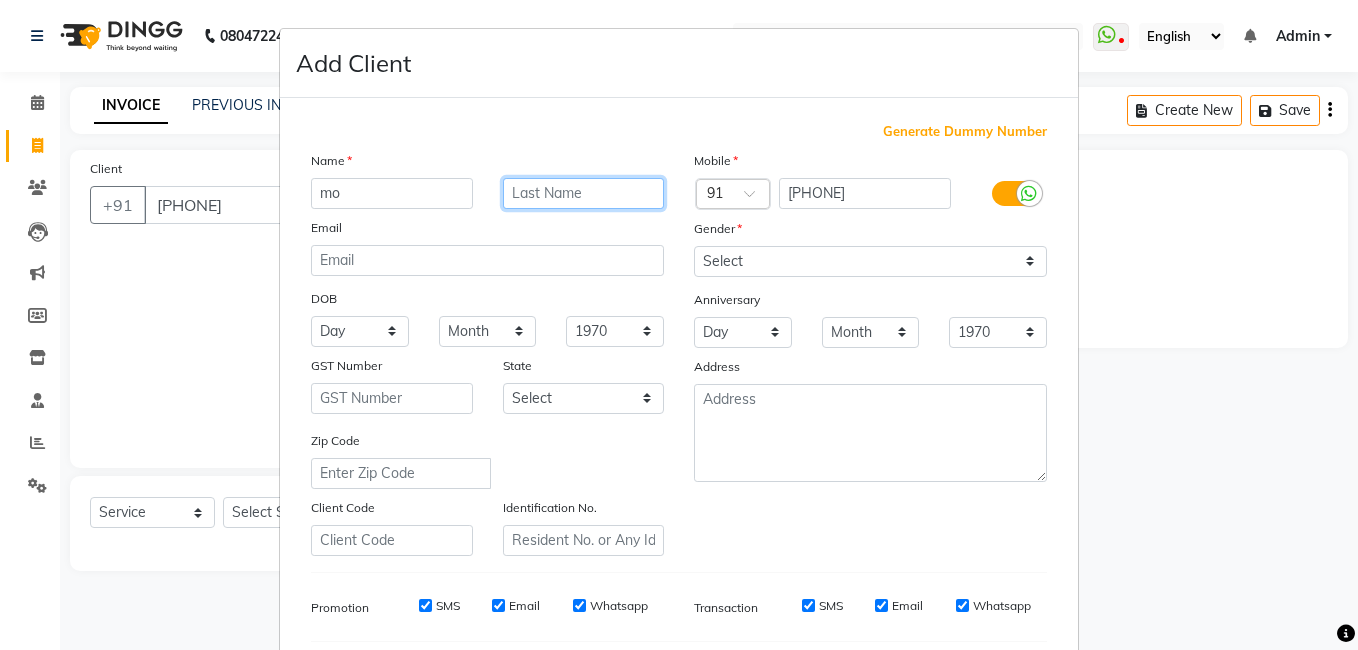 click at bounding box center (584, 193) 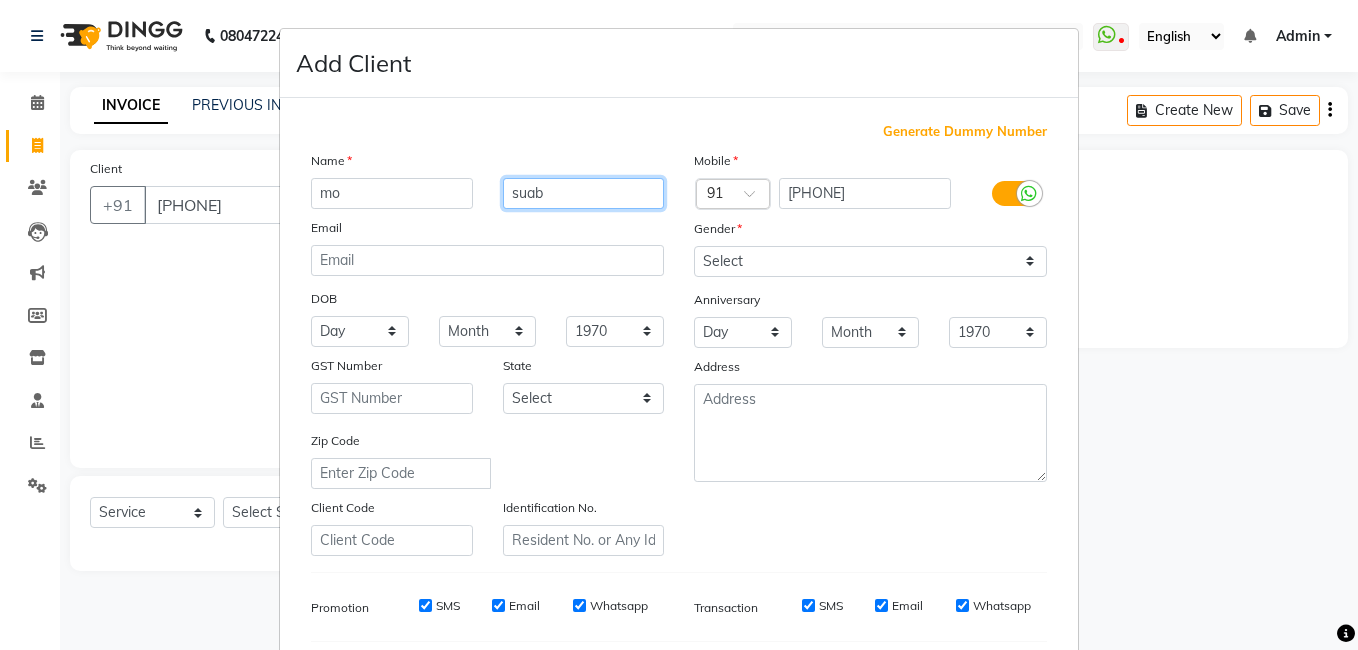 type on "suab" 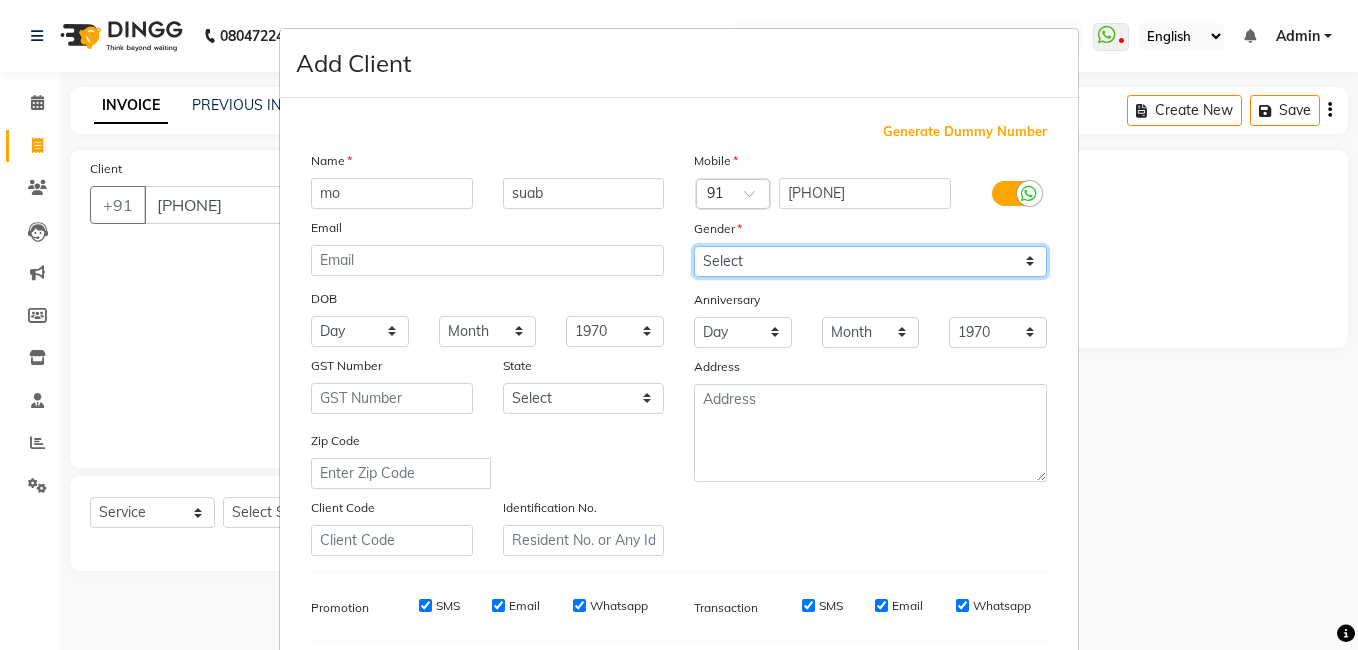 click on "Select Male Female Other Prefer Not To Say" at bounding box center (870, 261) 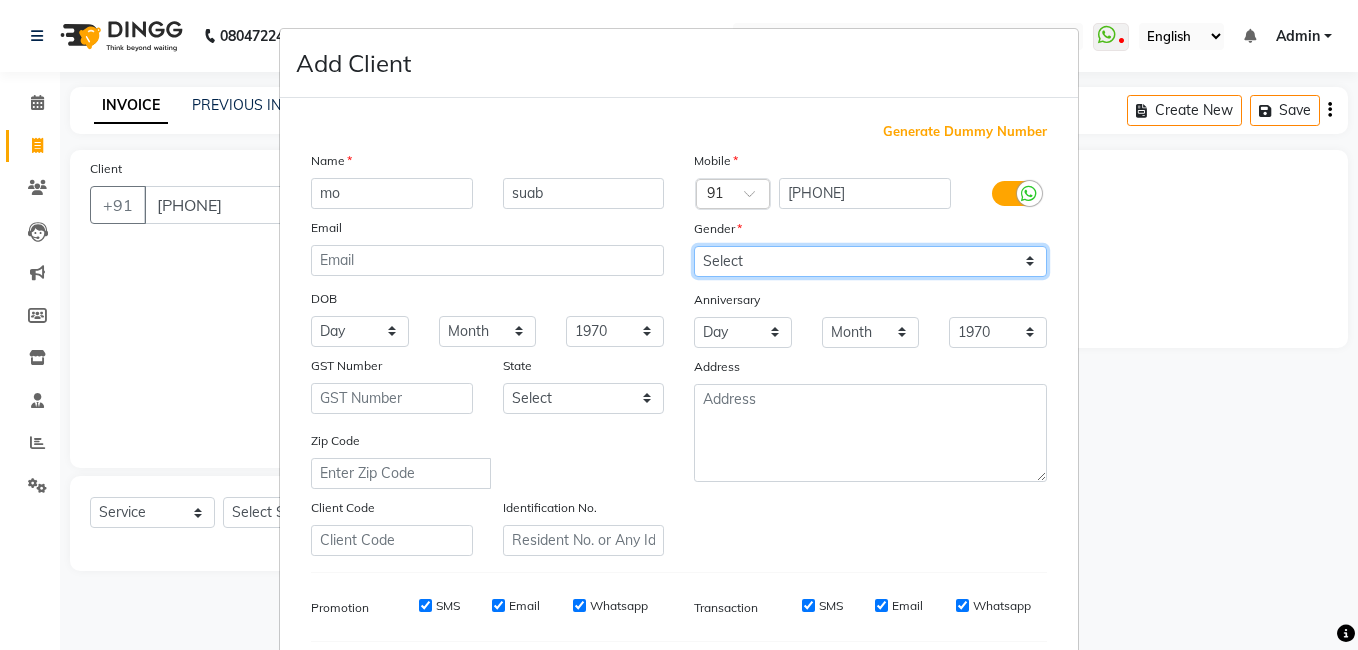 select on "male" 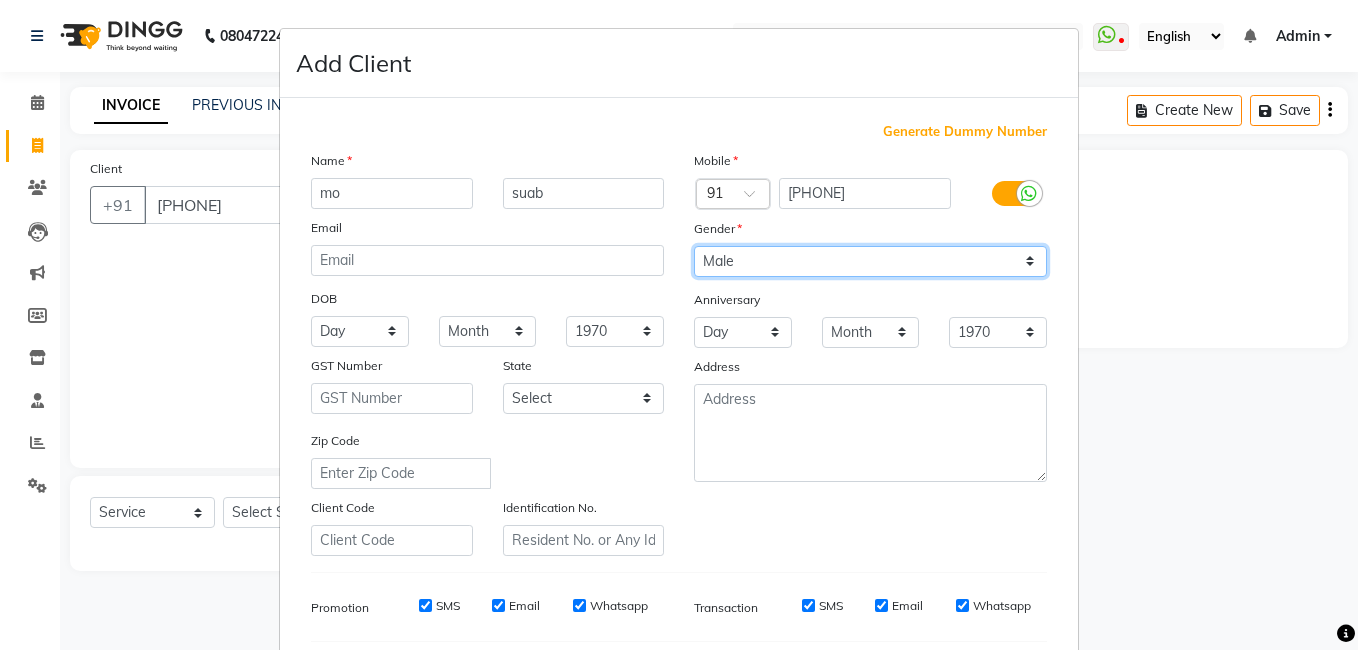click on "Select Male Female Other Prefer Not To Say" at bounding box center [870, 261] 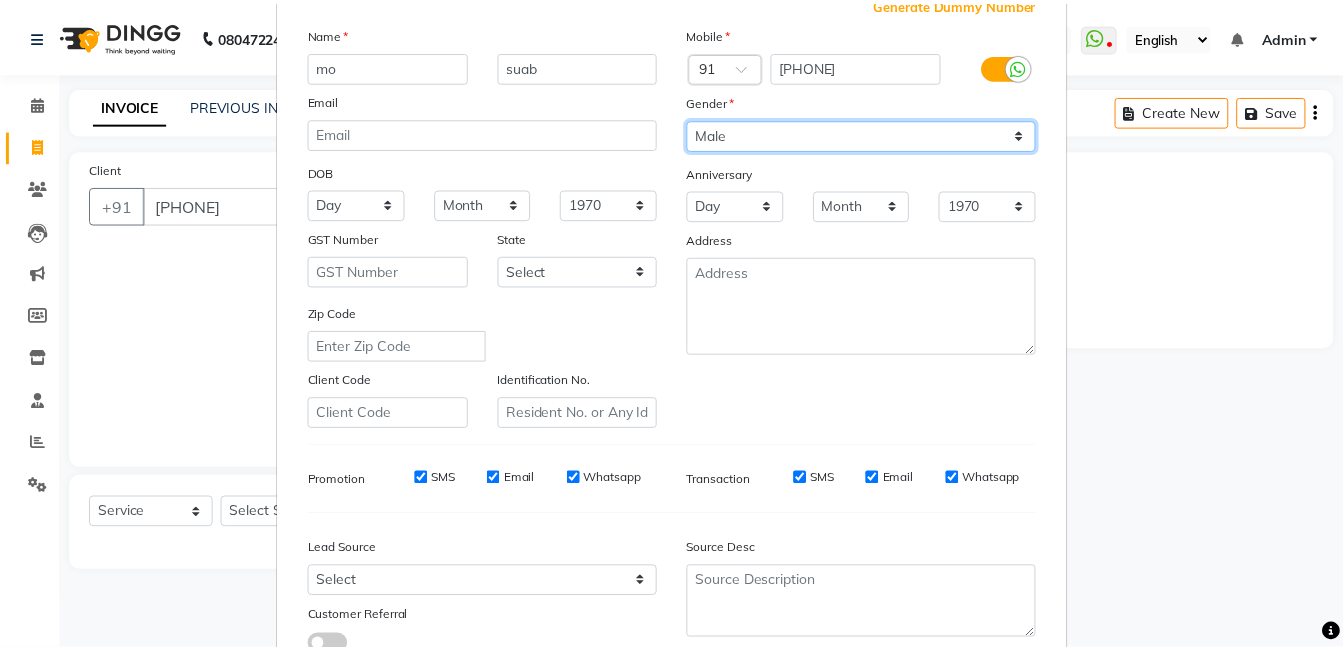 scroll, scrollTop: 273, scrollLeft: 0, axis: vertical 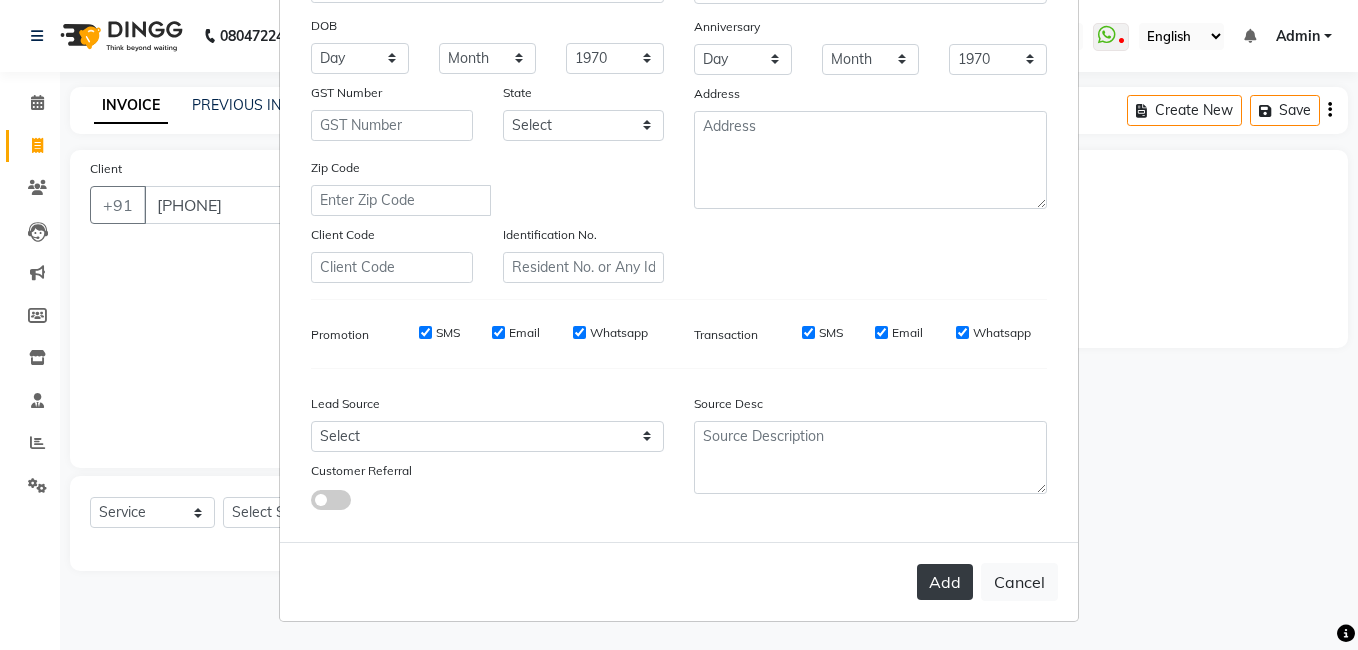 click on "Add" at bounding box center [945, 582] 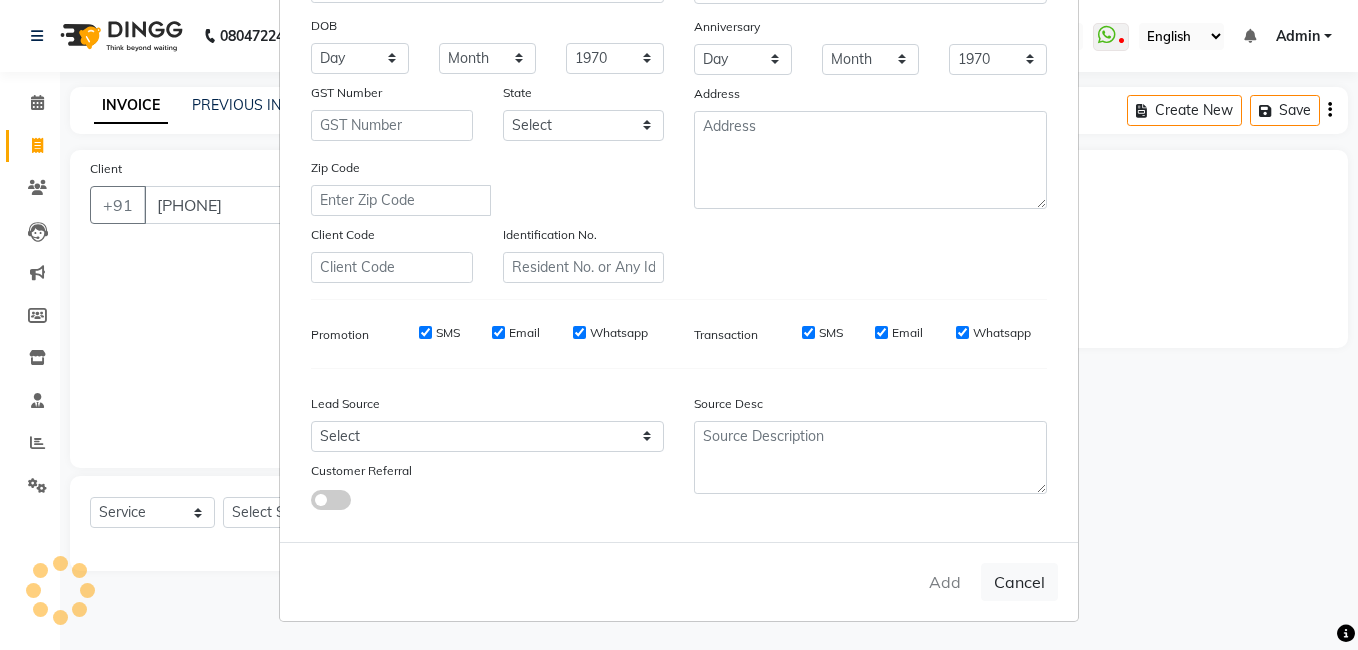 click on "Add Client Generate Dummy Number Name mo suab Email DOB Day 01 02 03 04 05 06 07 08 09 10 11 12 13 14 15 16 17 18 19 20 21 22 23 24 25 26 27 28 29 30 31 Month January February March April May June July August September October November December 1940 1941 1942 1943 1944 1945 1946 1947 1948 1949 1950 1951 1952 1953 1954 1955 1956 1957 1958 1959 1960 1961 1962 1963 1964 1965 1966 1967 1968 1969 1970 1971 1972 1973 1974 1975 1976 1977 1978 1979 1980 1981 1982 1983 1984 1985 1986 1987 1988 1989 1990 1991 1992 1993 1994 1995 1996 1997 1998 1999 2000 2001 2002 2003 2004 2005 2006 2007 2008 2009 2010 2011 2012 2013 2014 2015 2016 2017 2018 2019 2020 2021 2022 2023 2024 GST Number State Select Andaman and Nicobar Islands Andhra Pradesh Arunachal Pradesh Assam Bihar Chandigarh Chhattisgarh Dadra and Nagar Haveli Daman and Diu Delhi Goa Gujarat Haryana Himachal Pradesh Jammu and Kashmir Jharkhand Karnataka Kerala Lakshadweep Madhya Pradesh Maharashtra Manipur Meghalaya Mizoram Nagaland Odisha Pondicherry Punjab Sikkim" at bounding box center (679, 325) 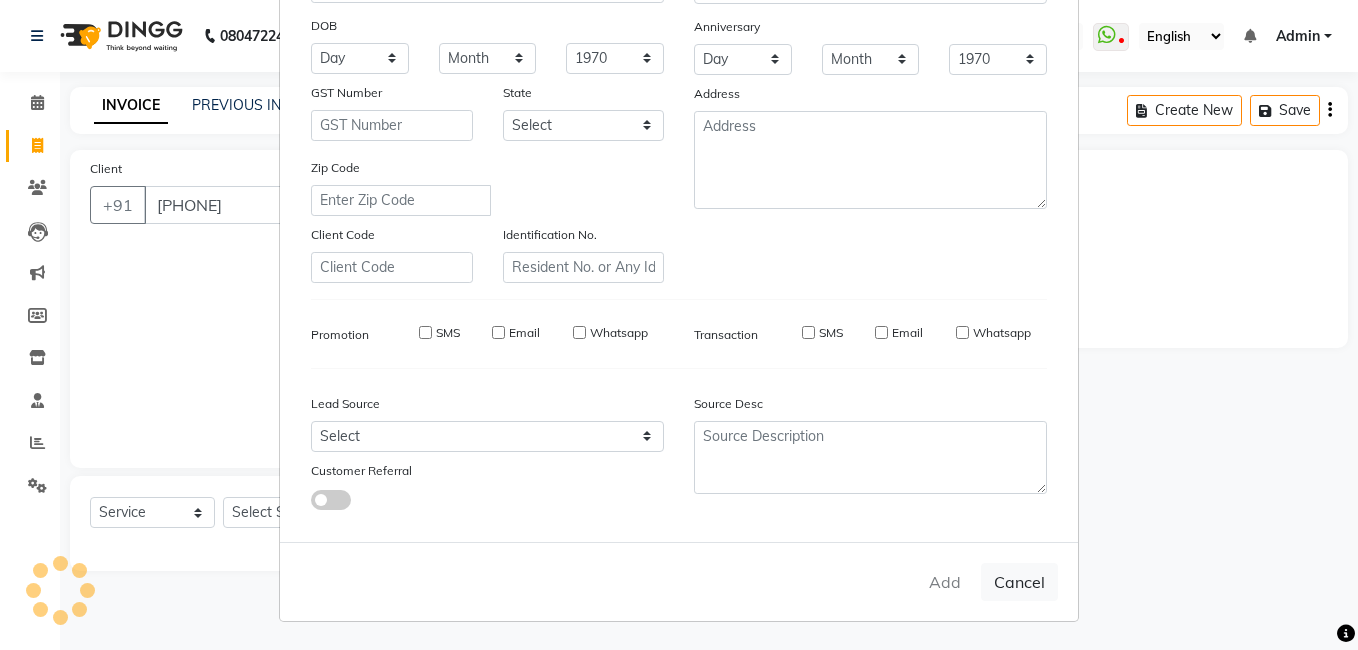 type 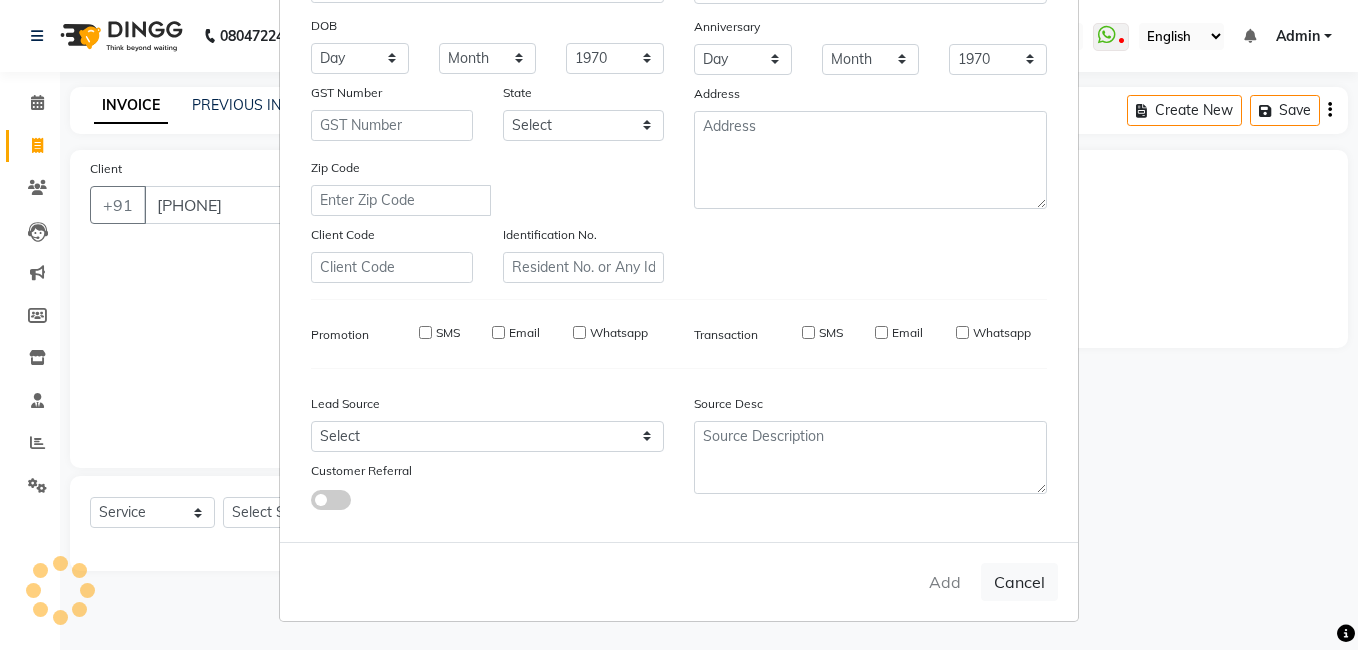 type 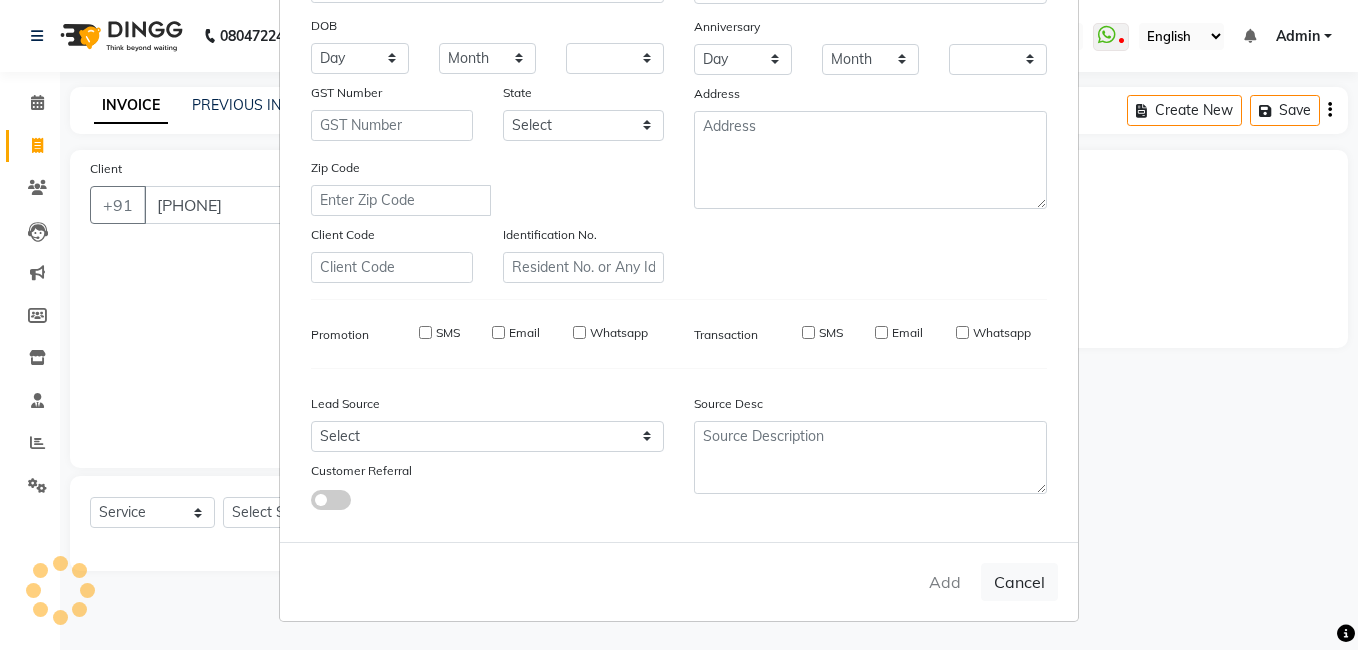 checkbox on "false" 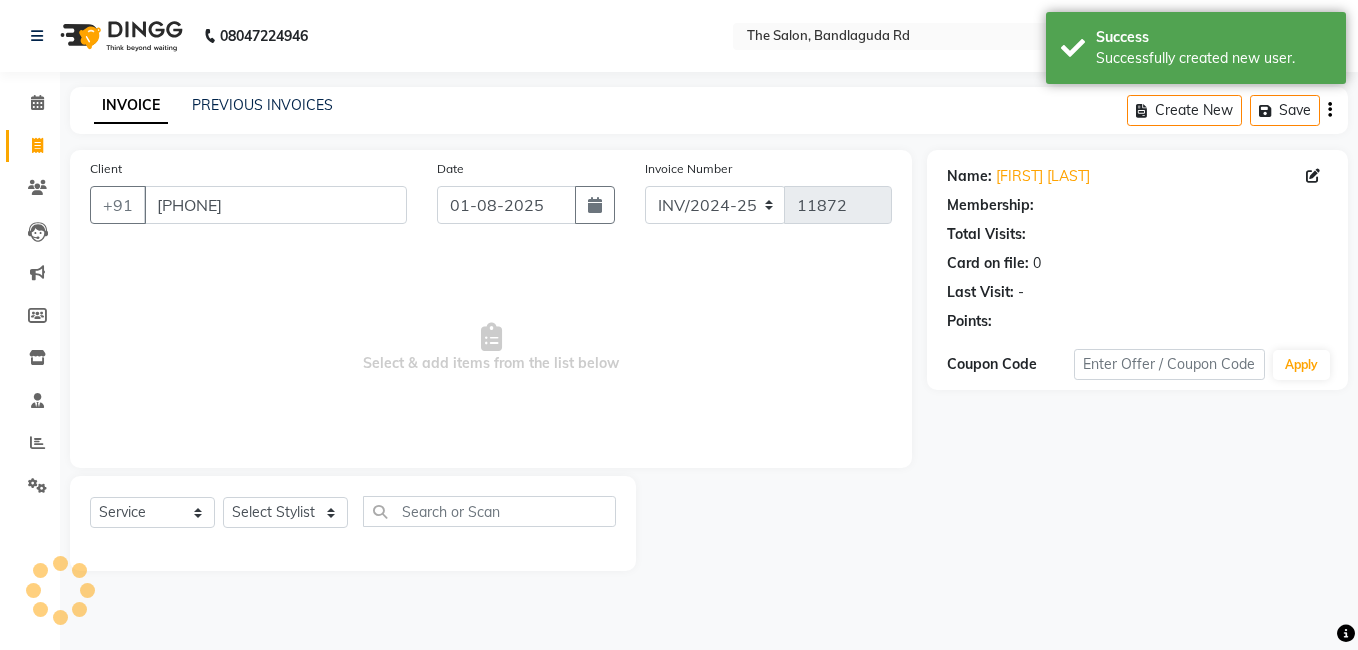 select on "1: Object" 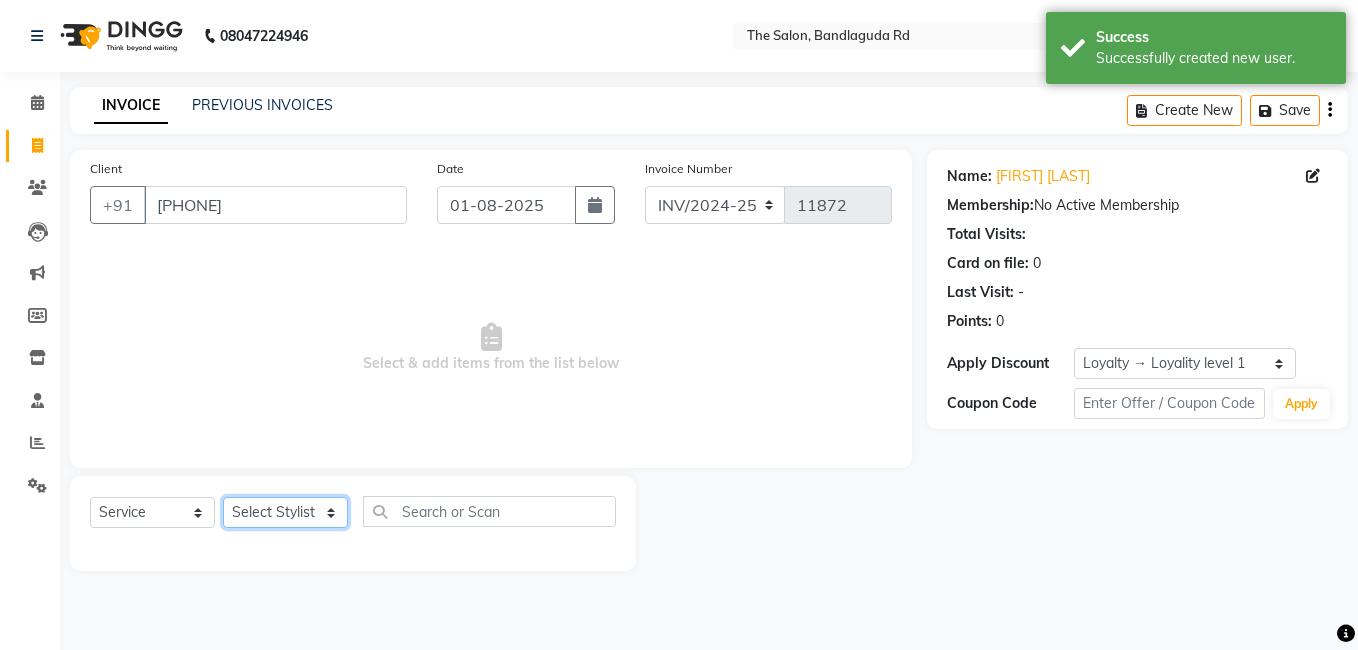 click on "Select Stylist AIJAZ fazil imran iqbal kasim mohd mohsin rasheed sameer TALIB Wajid" 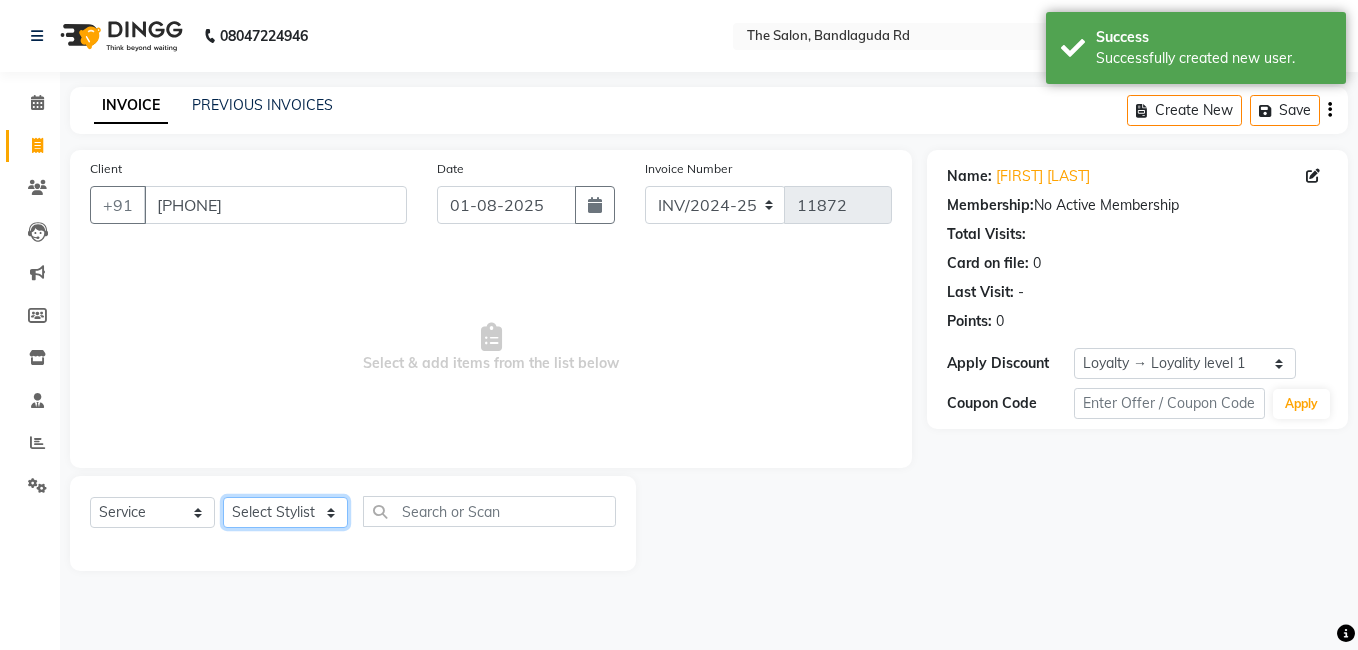 select on "63353" 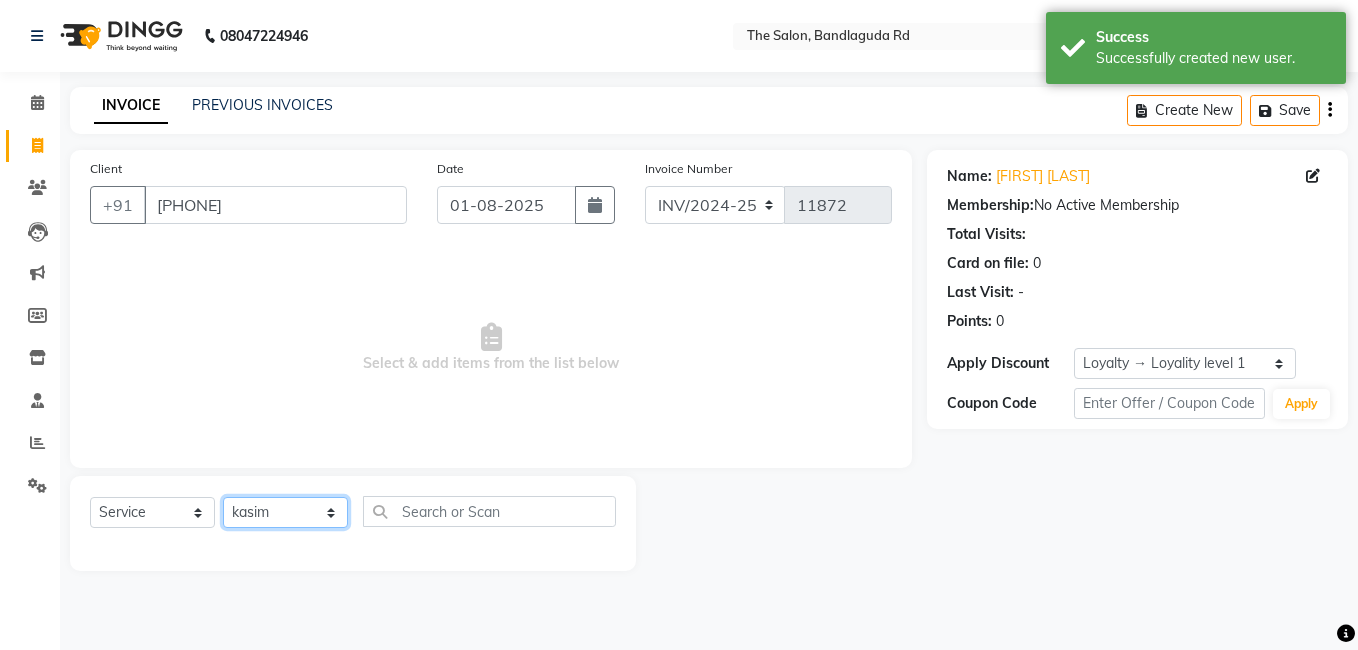 click on "Select Stylist AIJAZ fazil imran iqbal kasim mohd mohsin rasheed sameer TALIB Wajid" 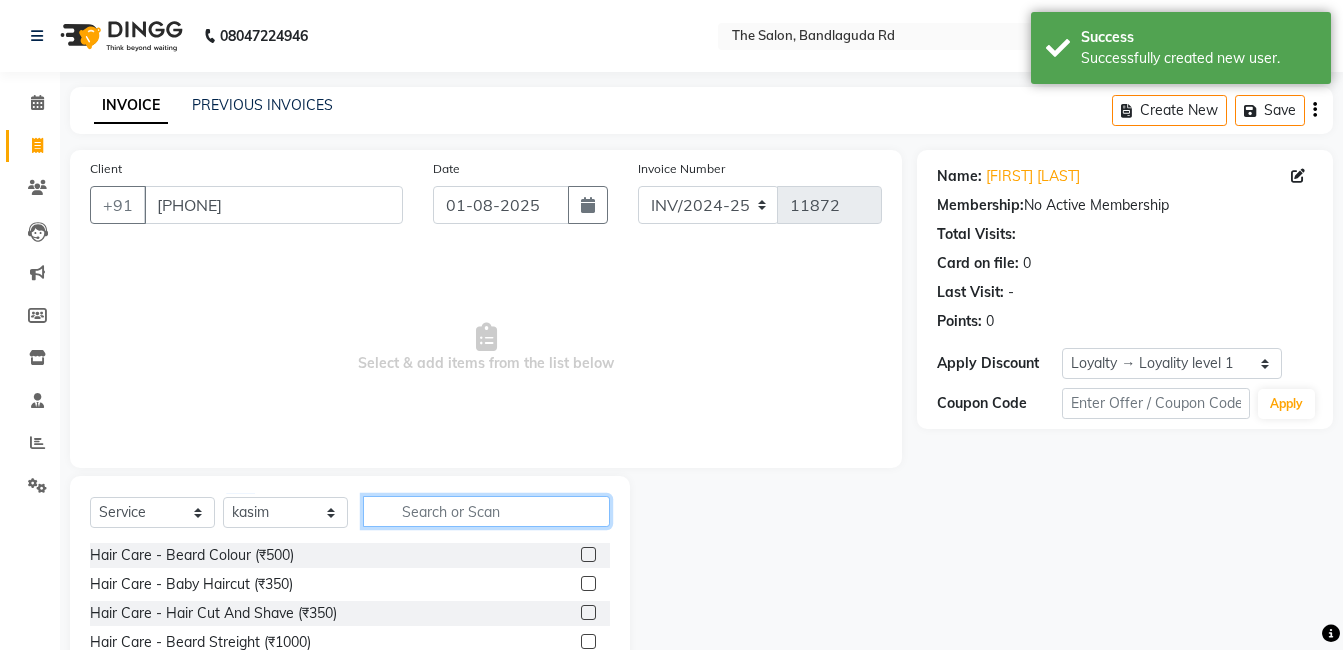 click 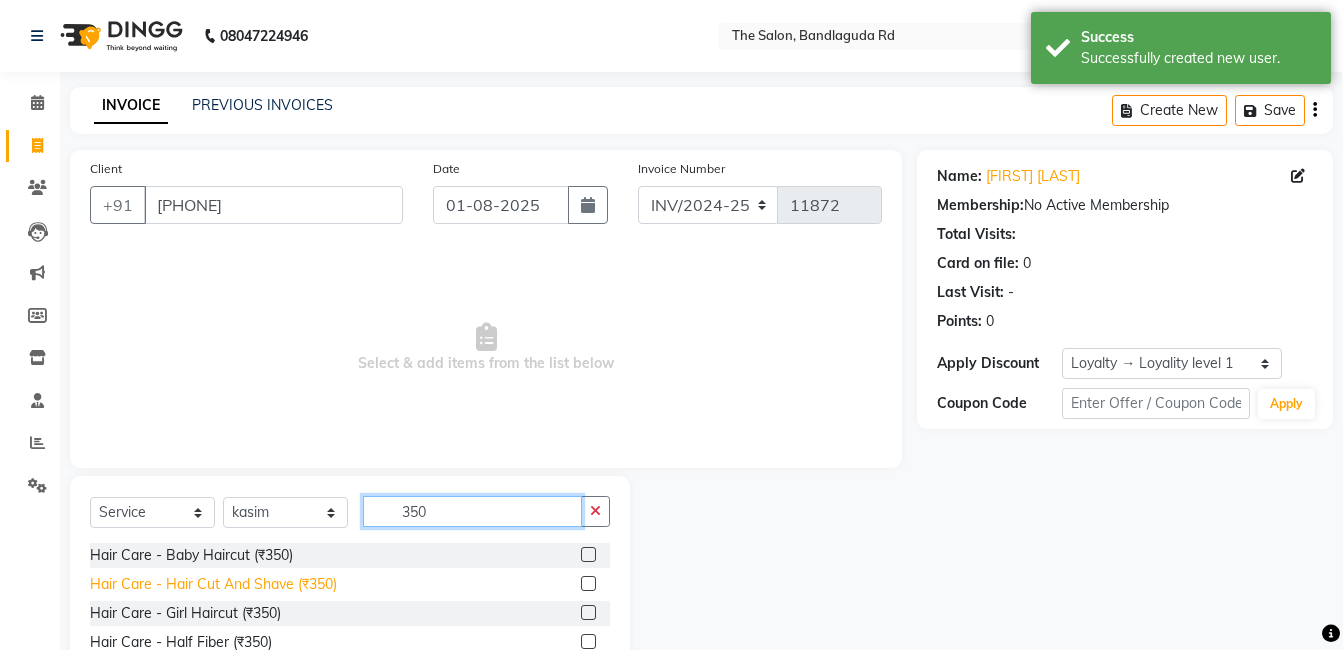 type on "350" 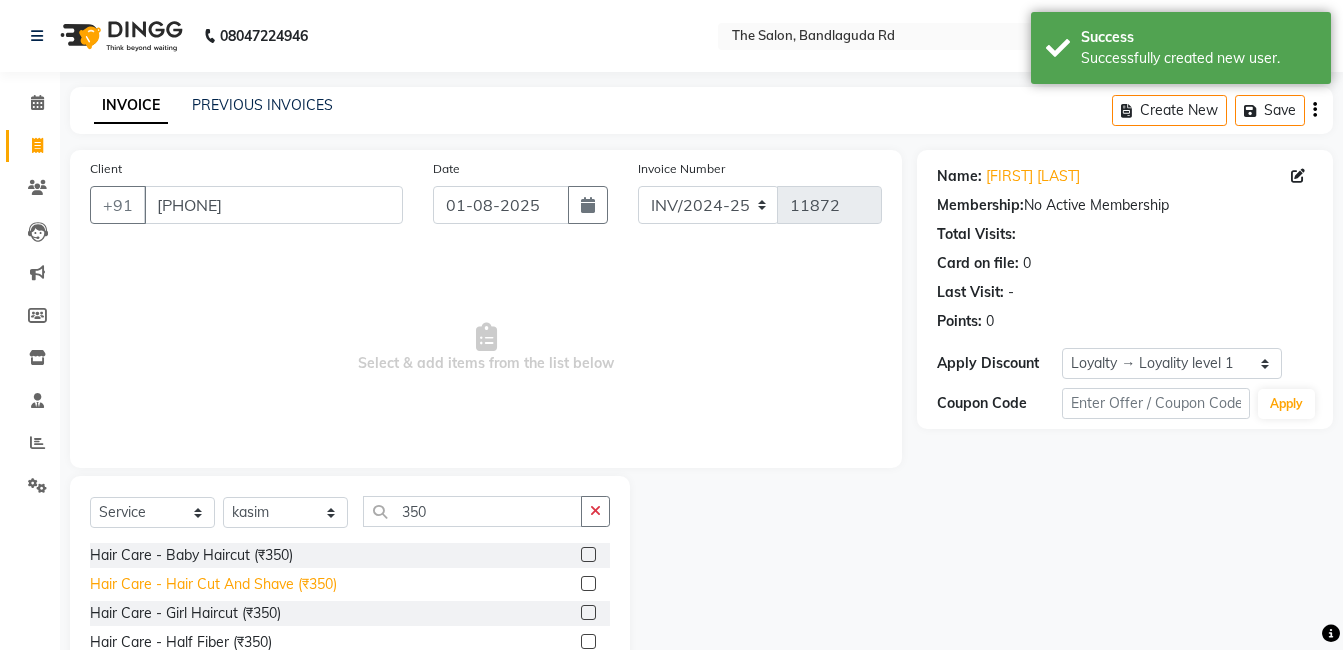 click on "Hair Care - Hair Cut And Shave (₹350)" 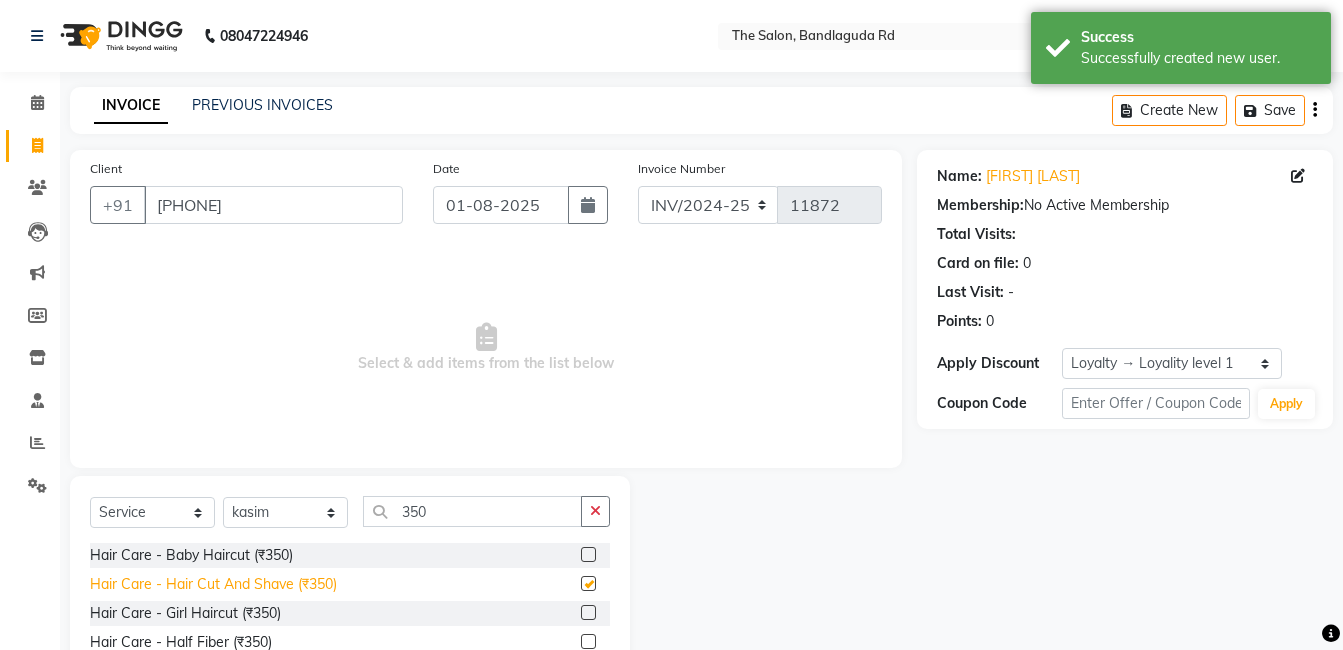 checkbox on "false" 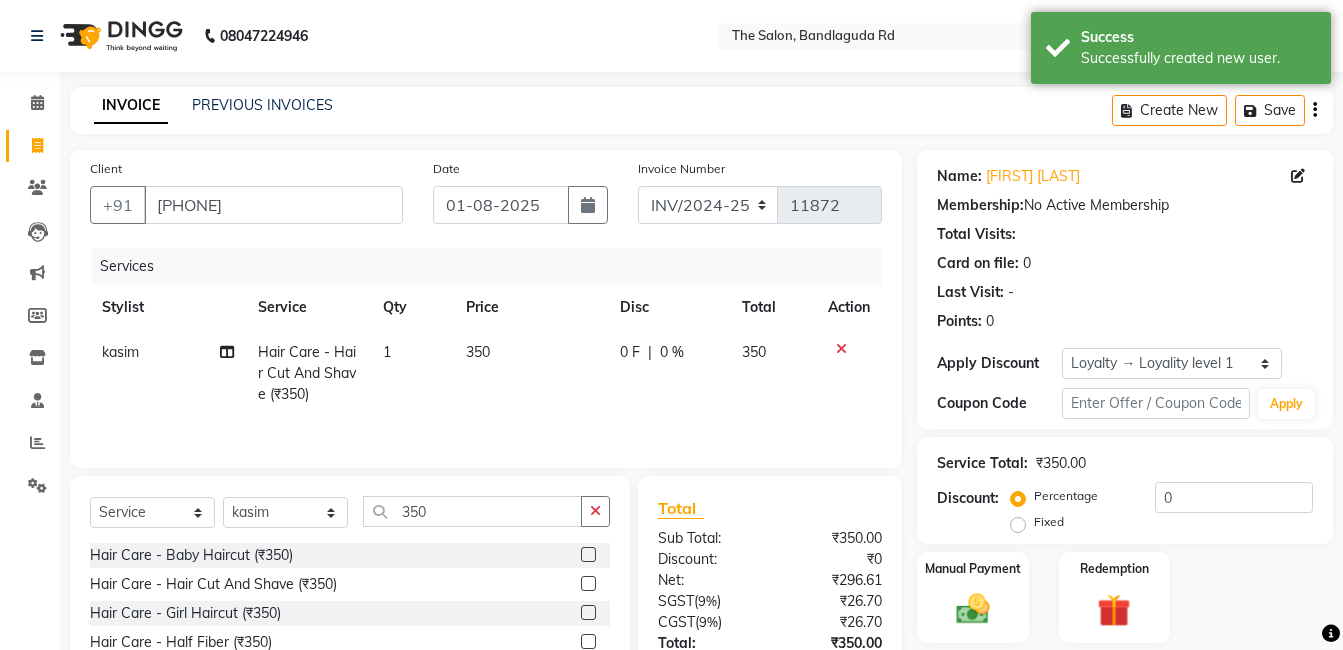 scroll, scrollTop: 151, scrollLeft: 0, axis: vertical 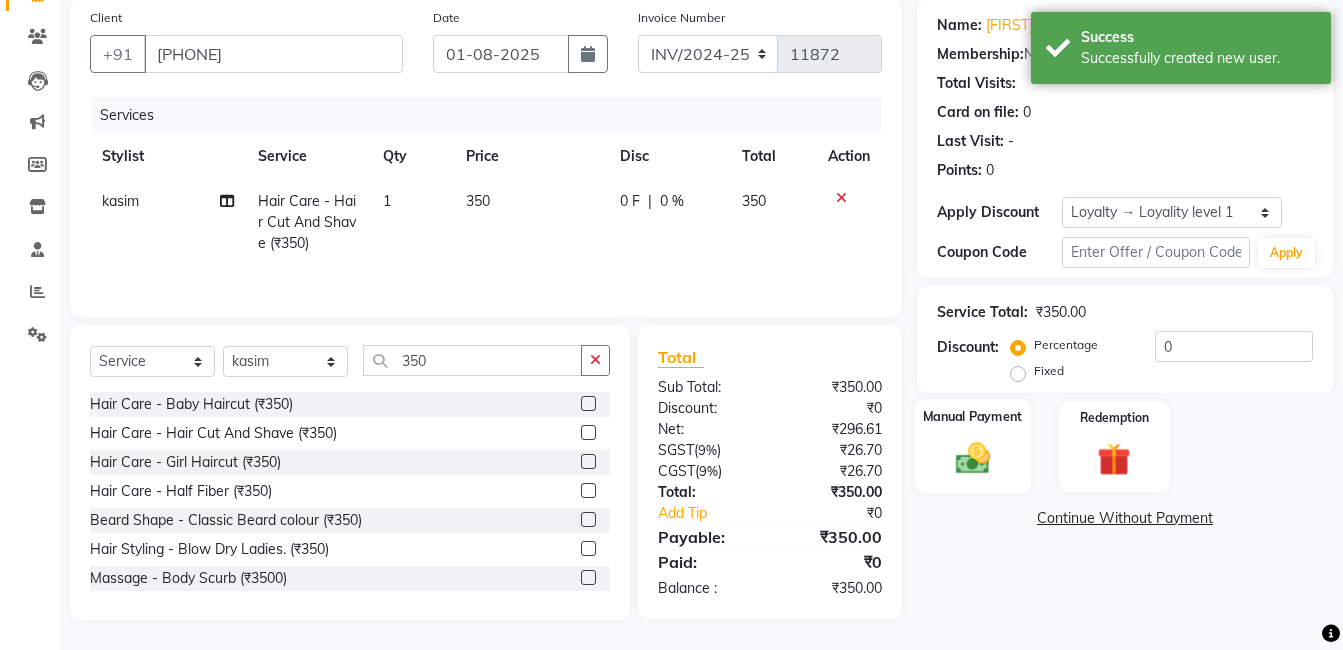 click 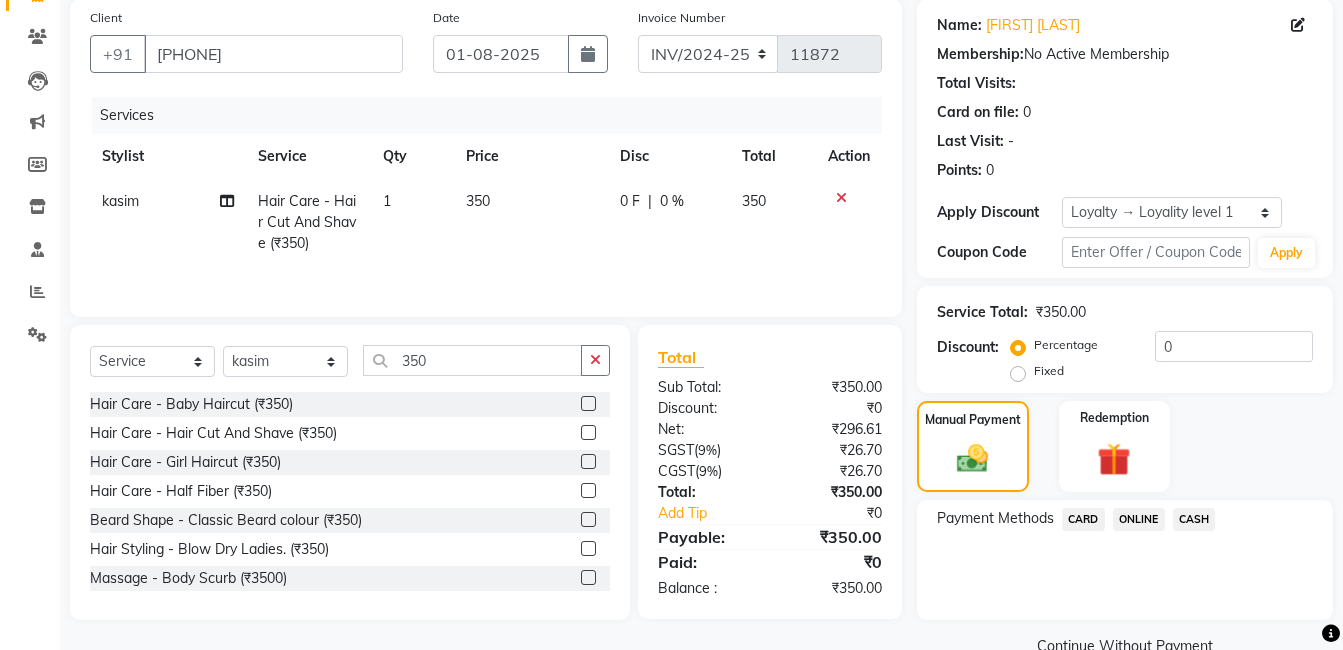 click on "ONLINE" 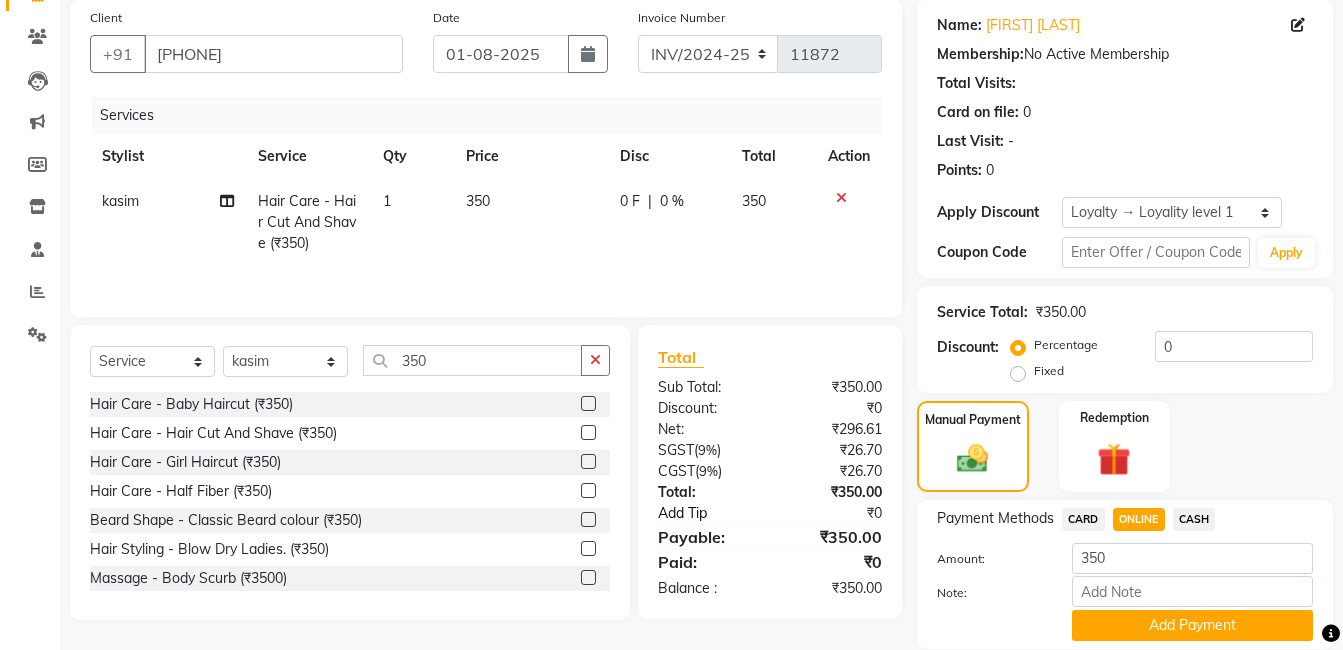 click on "Add Tip" 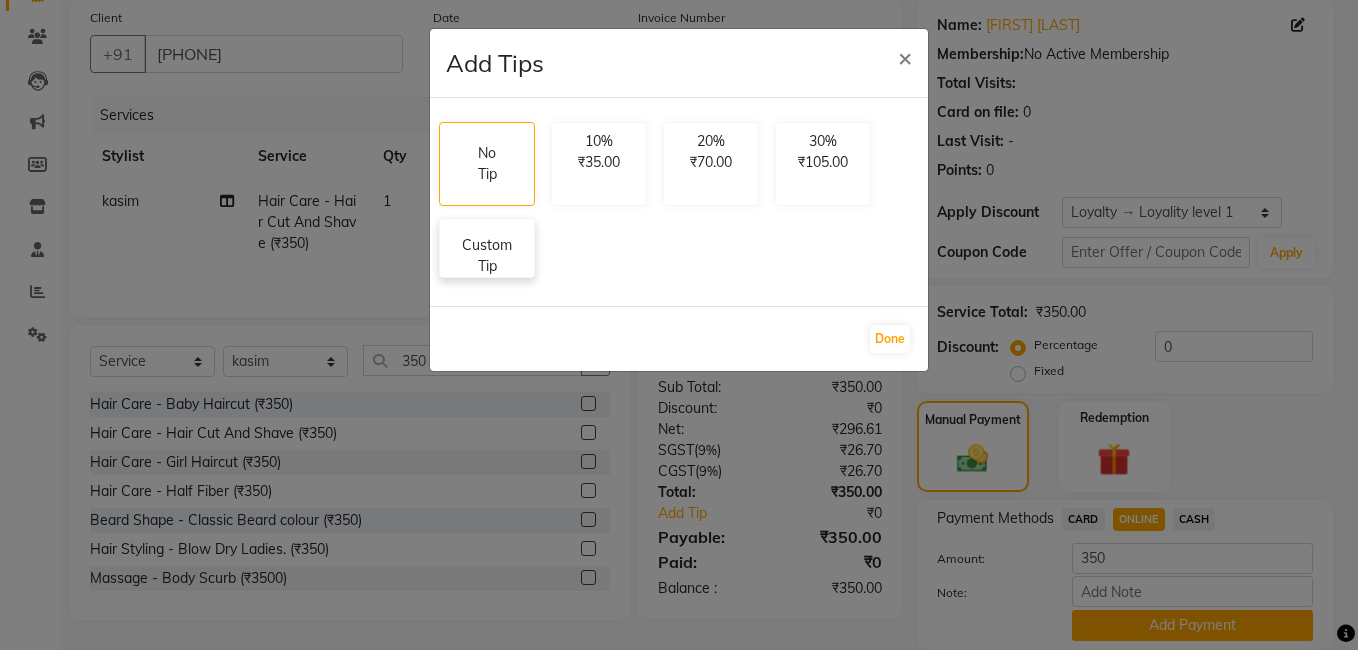 click on "Custom Tip" 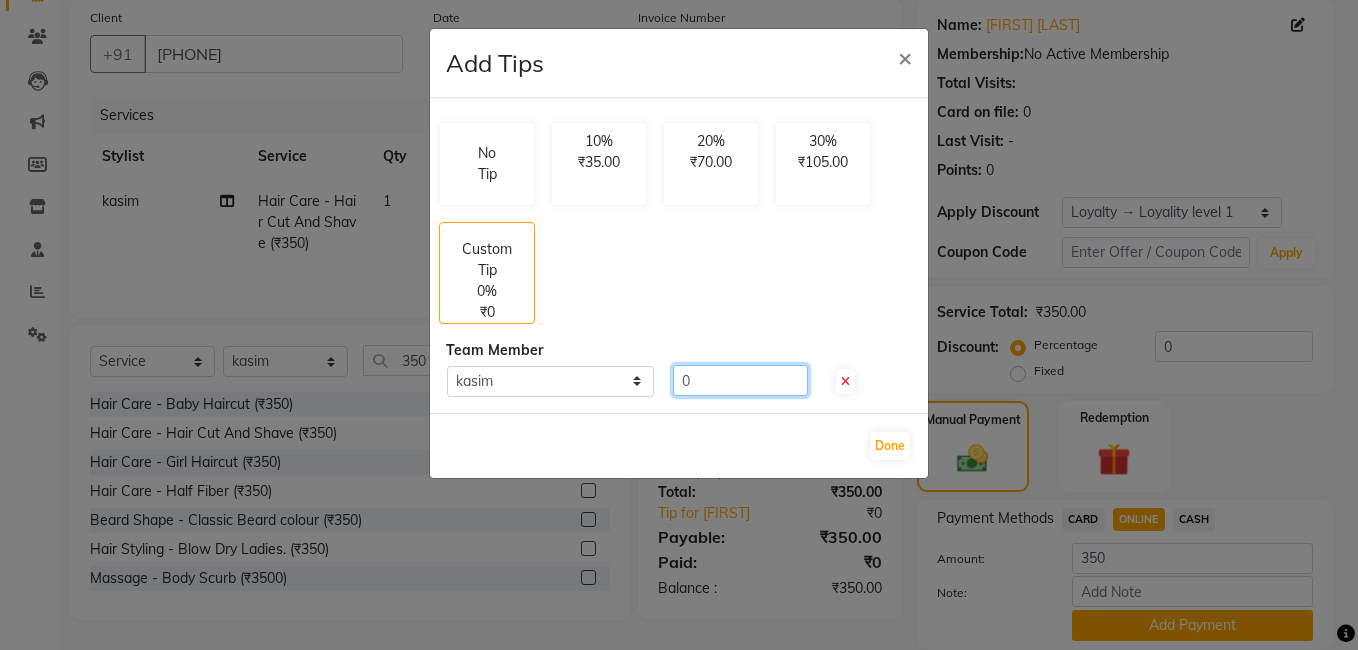 click on "0" 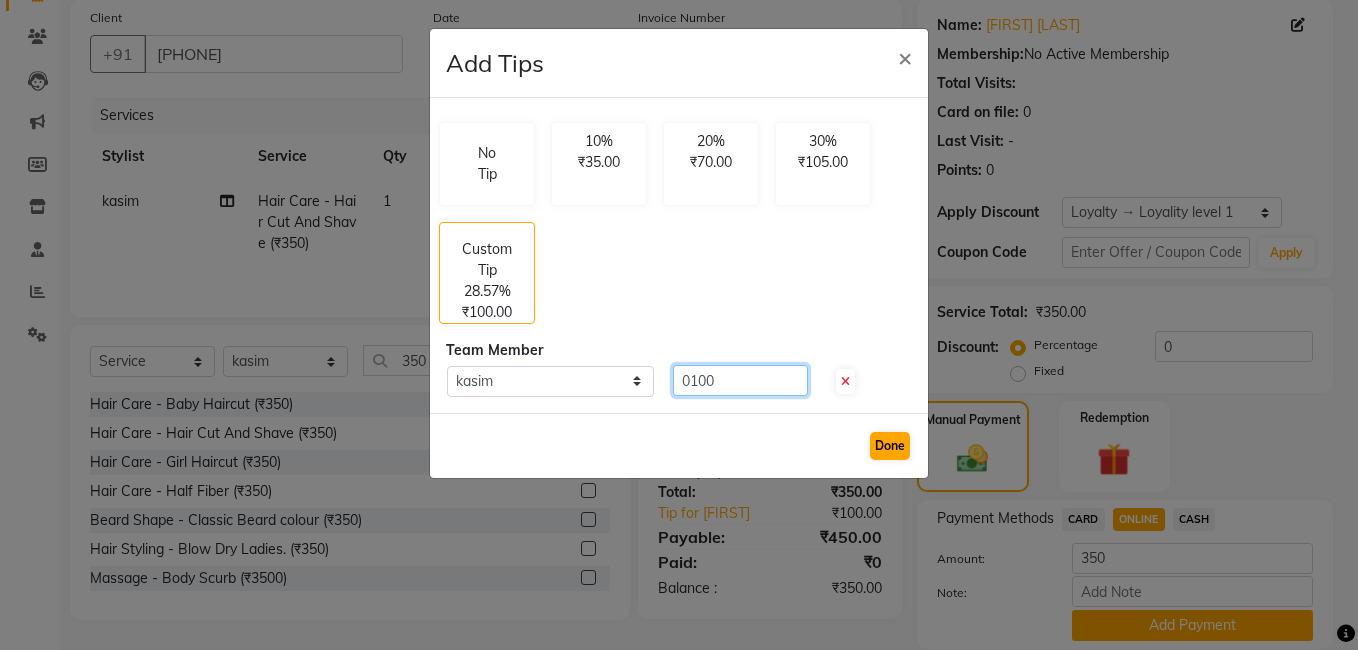 type on "0100" 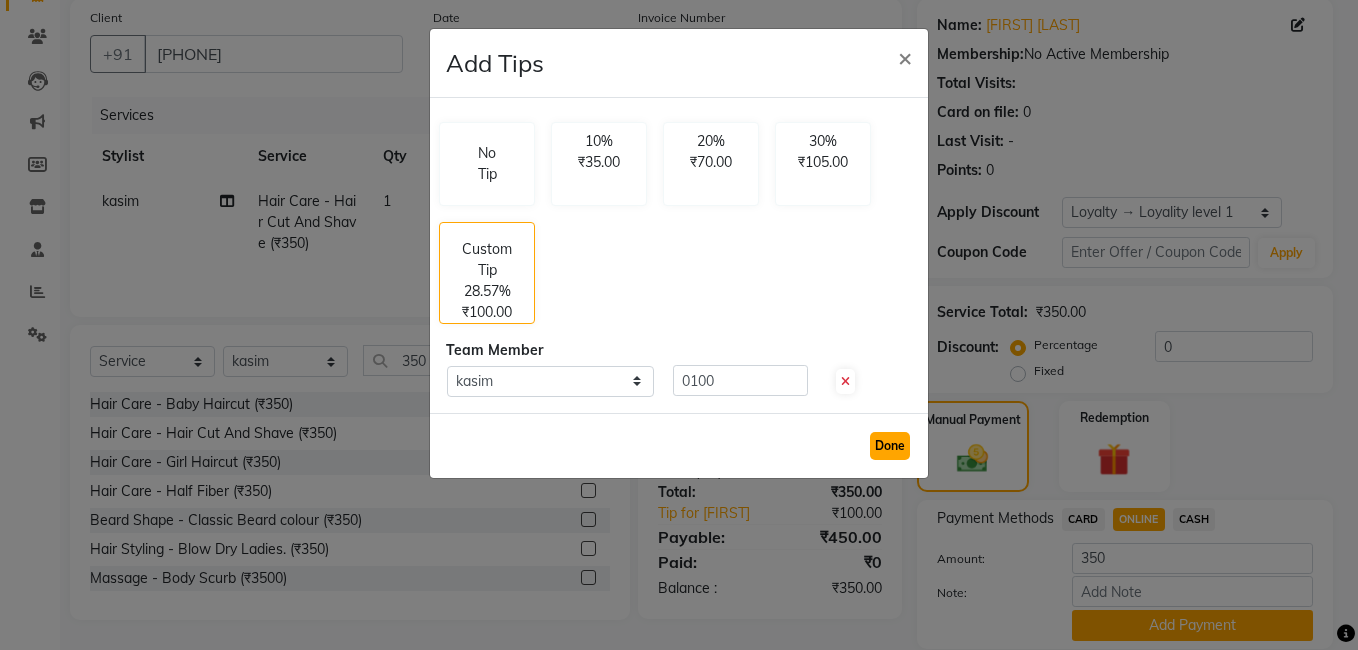 click on "Done" 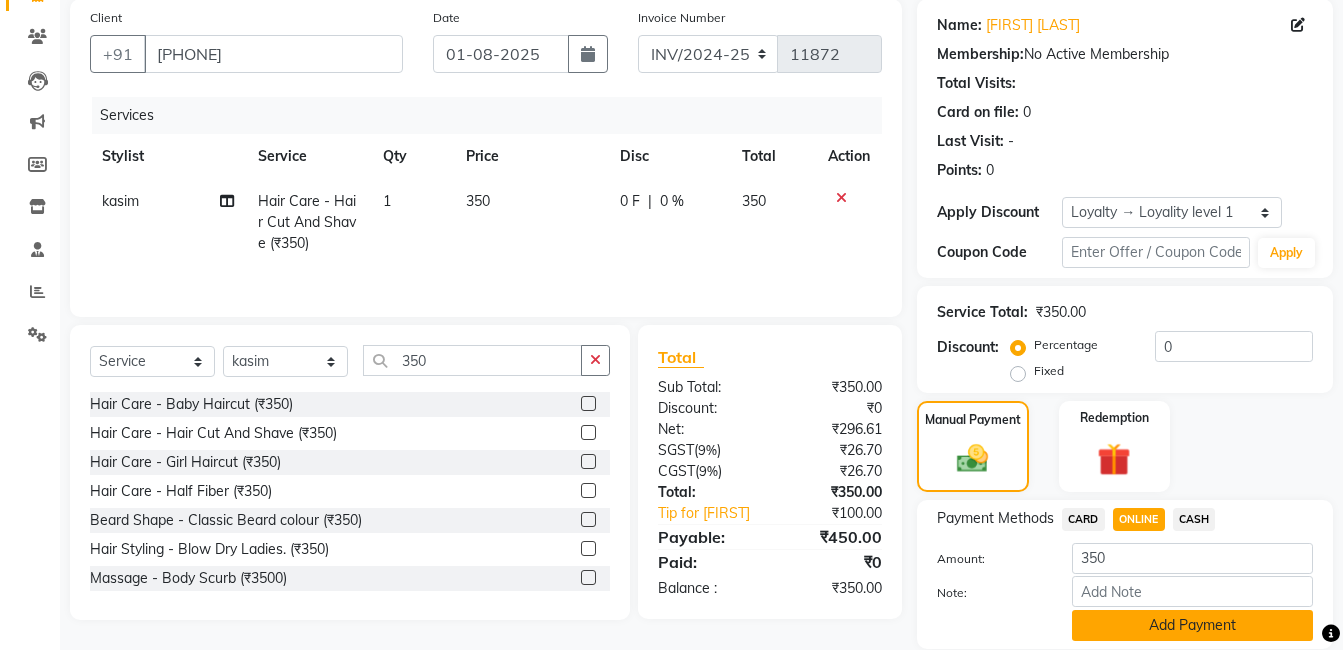 click on "Add Payment" 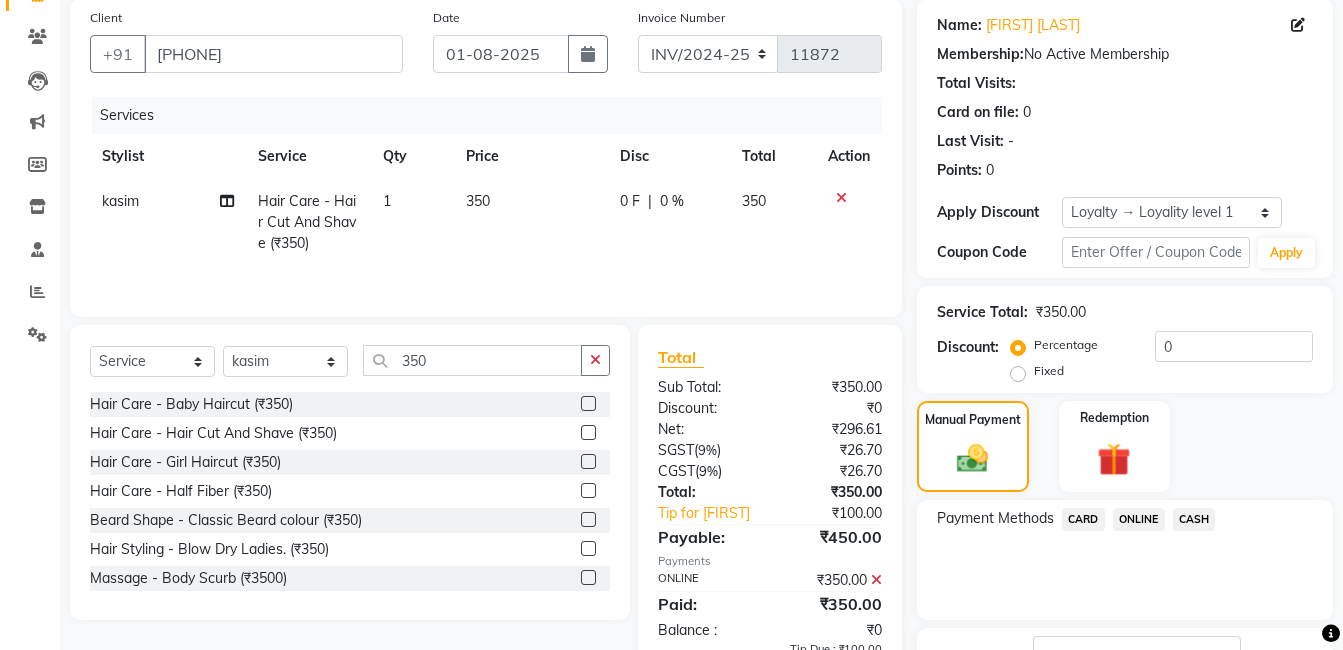 click on "ONLINE" 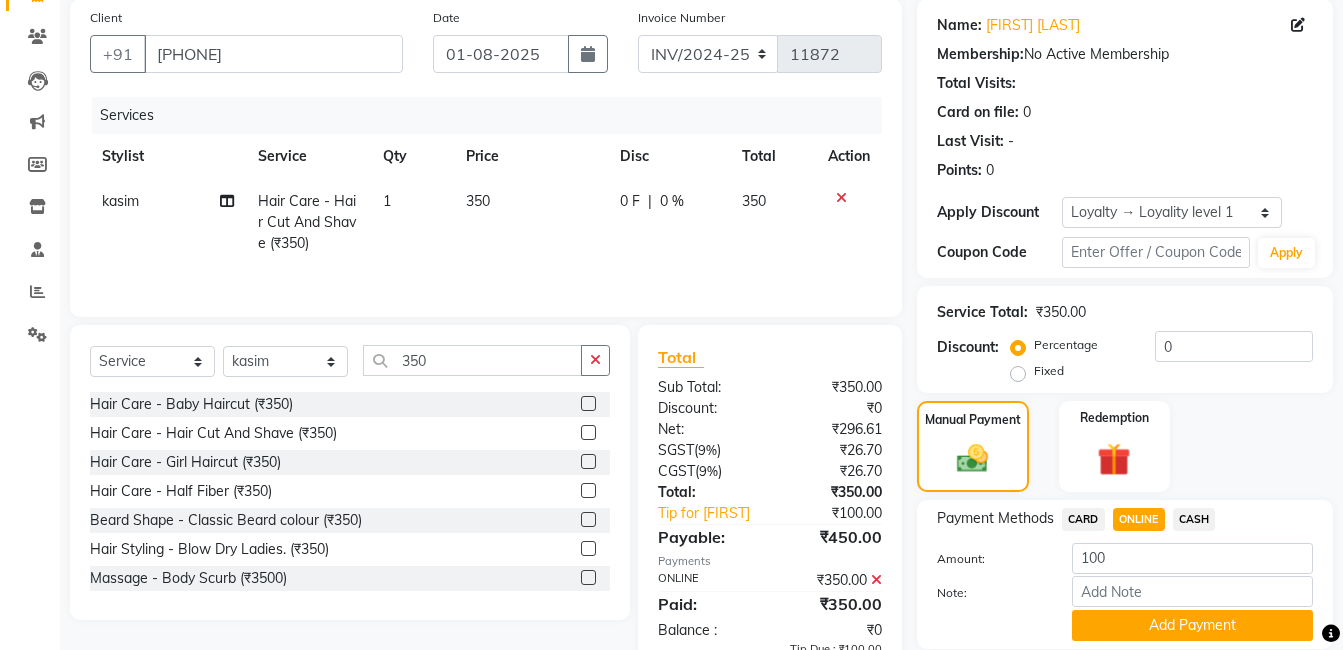 click on "ONLINE" 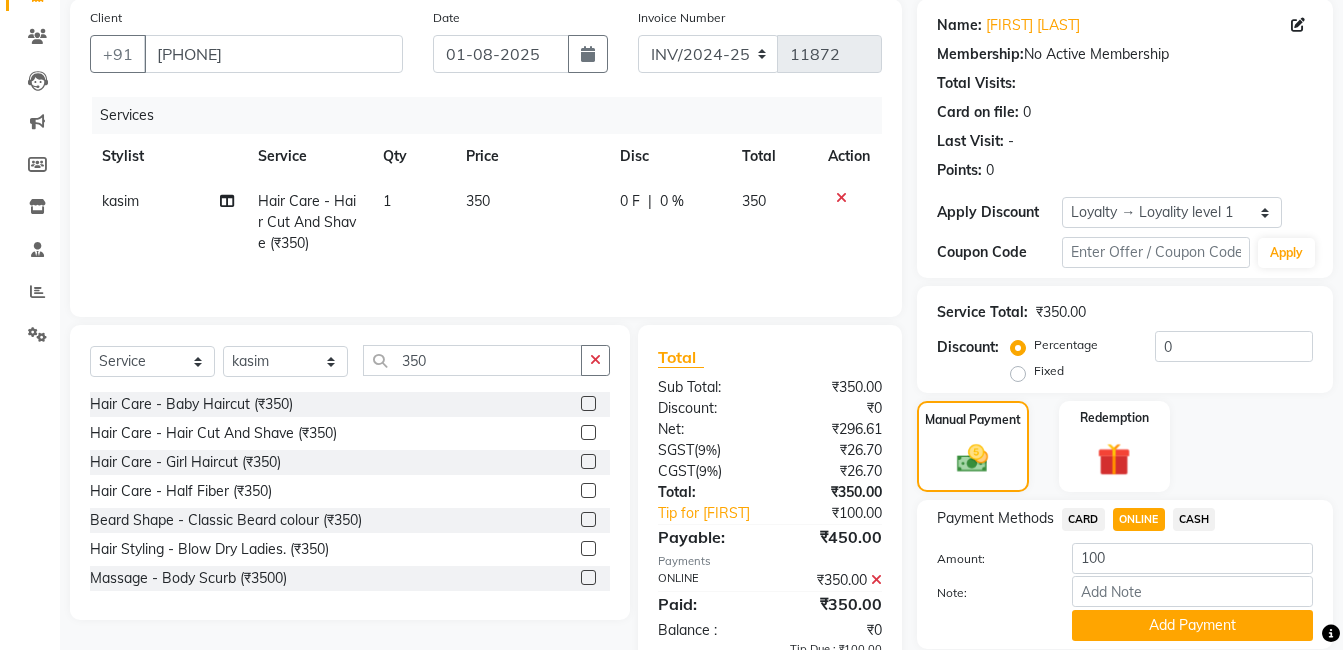 drag, startPoint x: 1140, startPoint y: 515, endPoint x: 1191, endPoint y: 625, distance: 121.24768 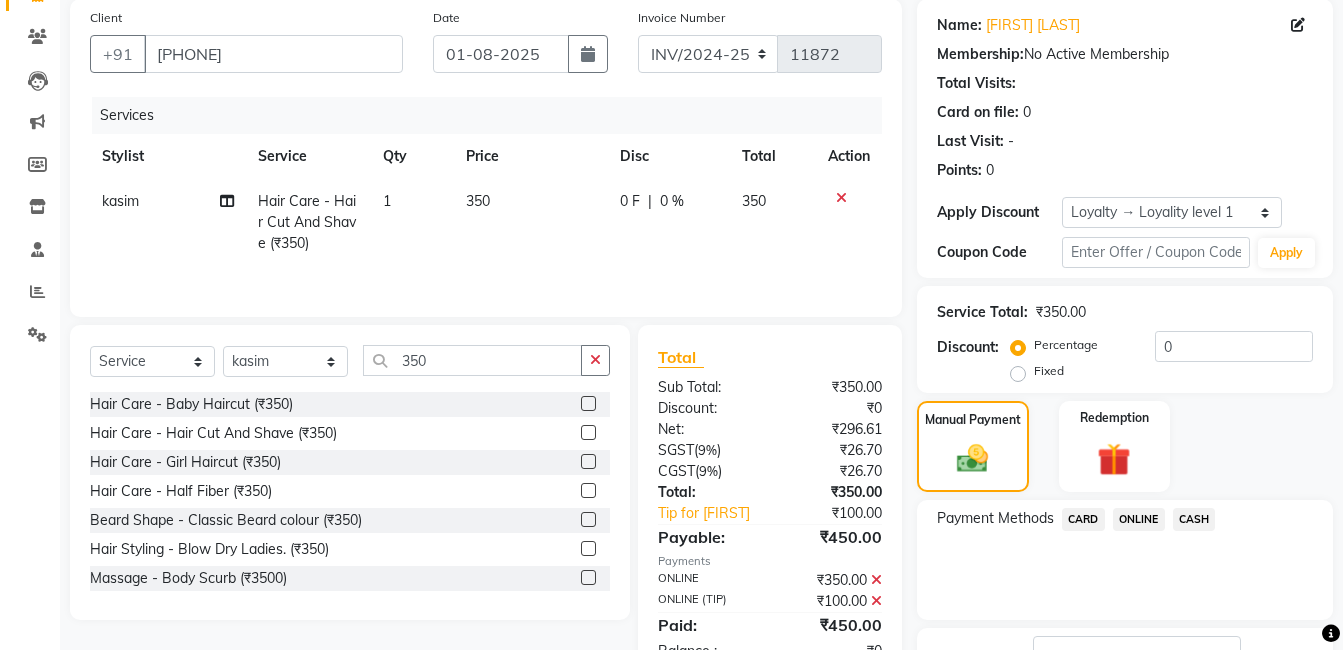 scroll, scrollTop: 332, scrollLeft: 0, axis: vertical 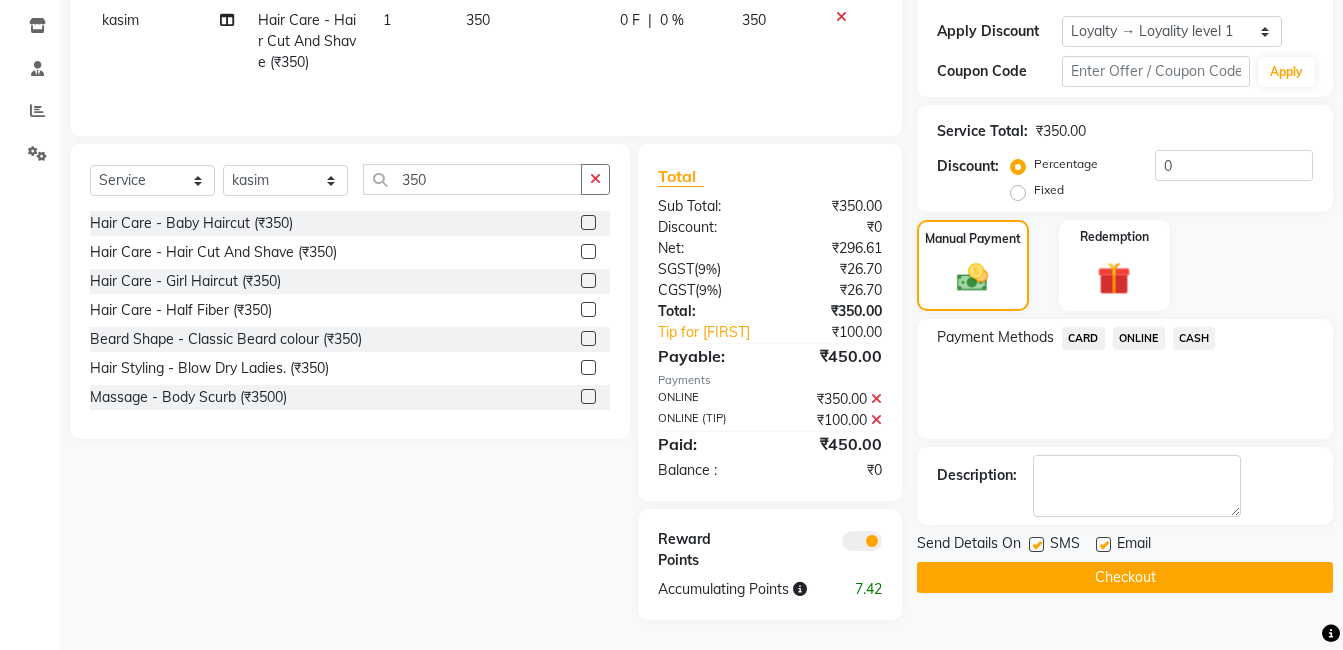 click on "Checkout" 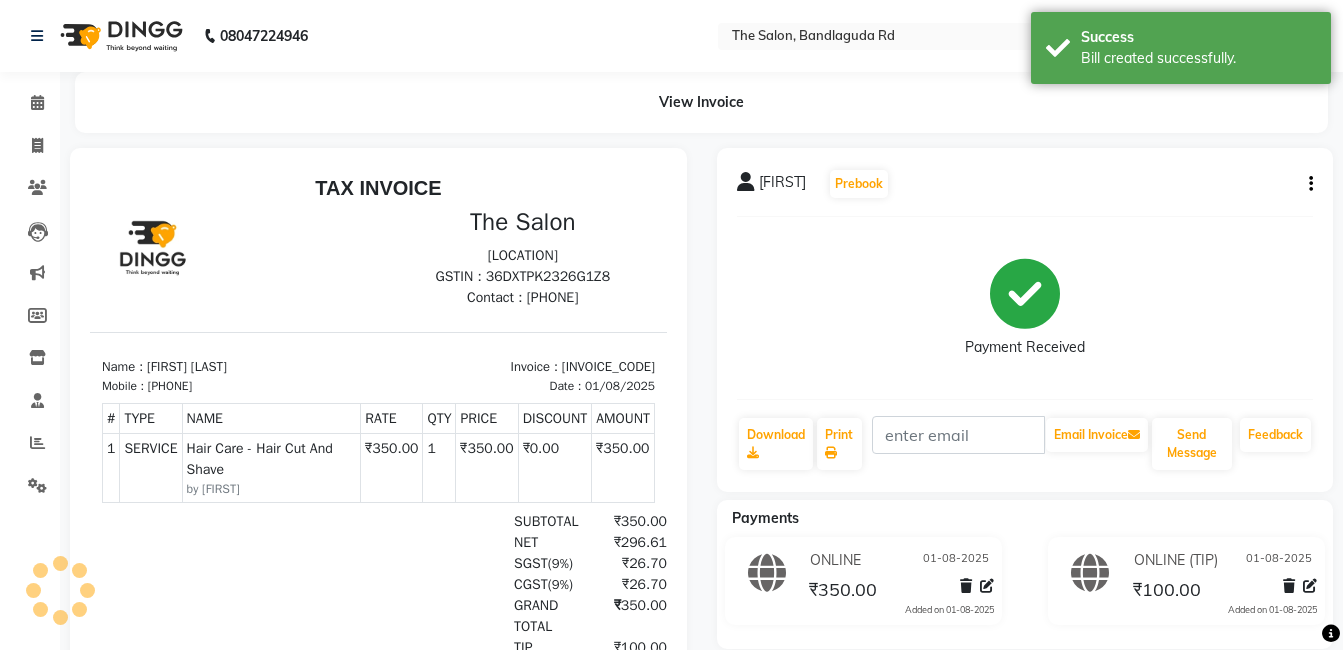 scroll, scrollTop: 0, scrollLeft: 0, axis: both 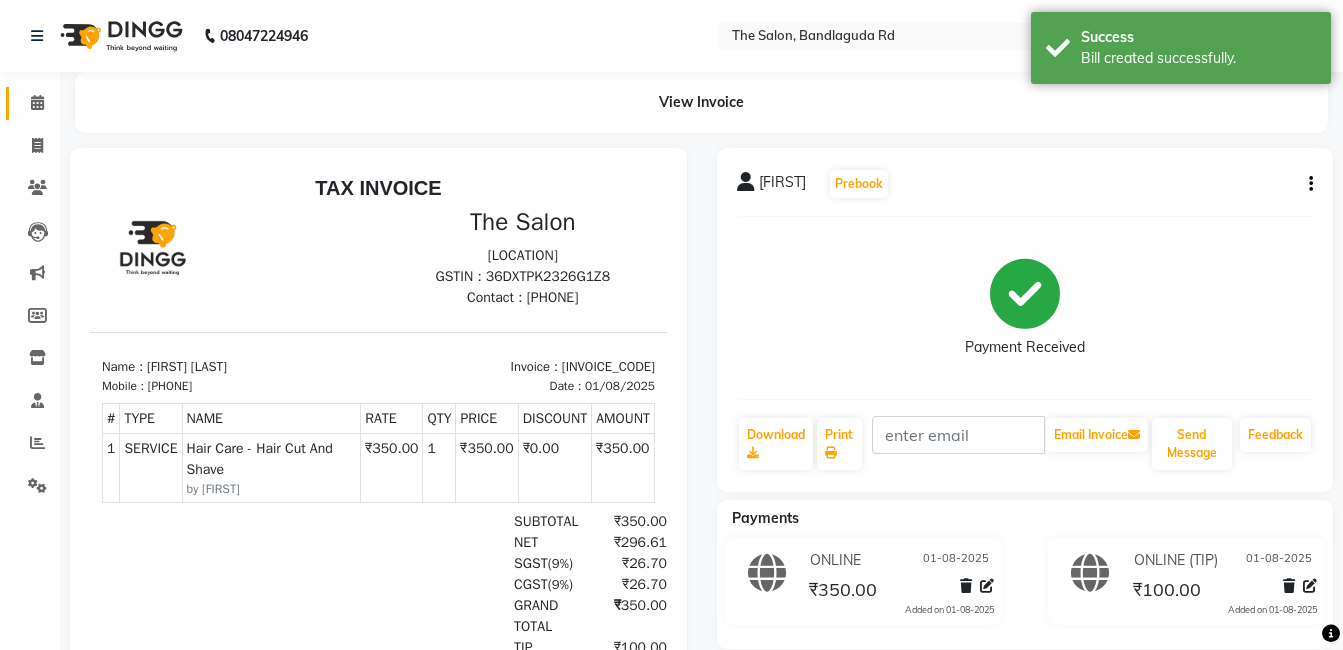 click on "Calendar" 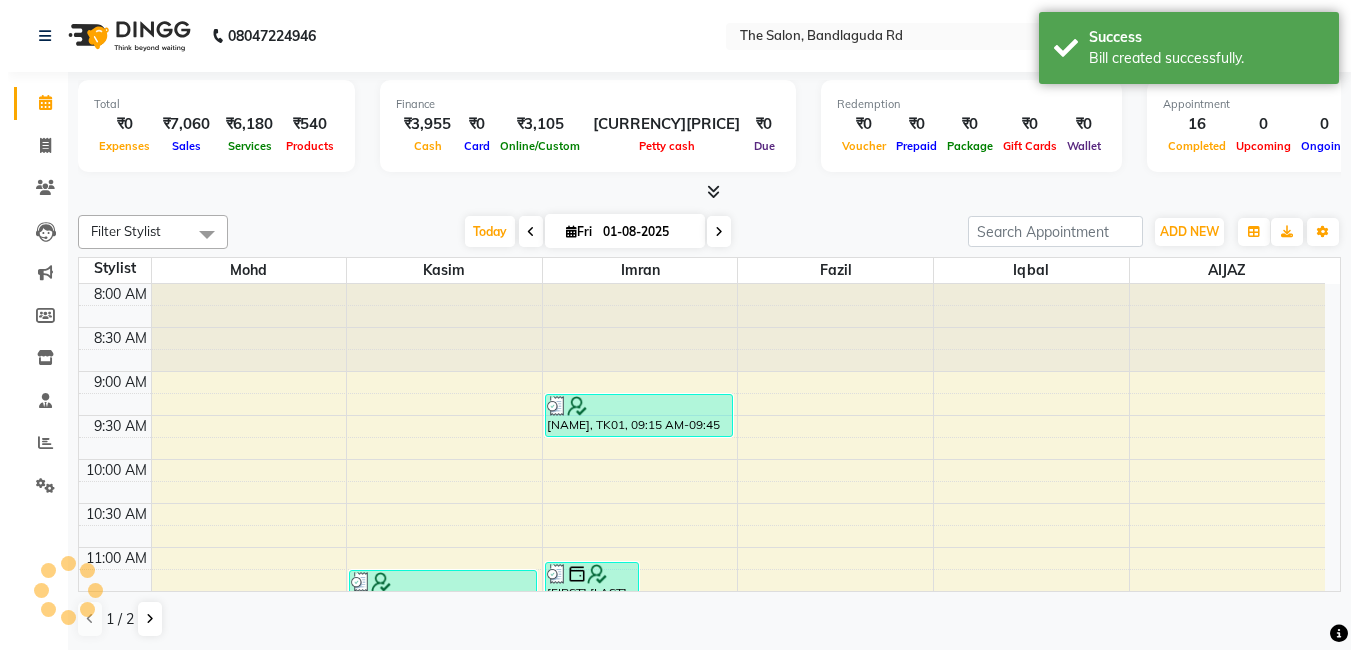 scroll, scrollTop: 0, scrollLeft: 0, axis: both 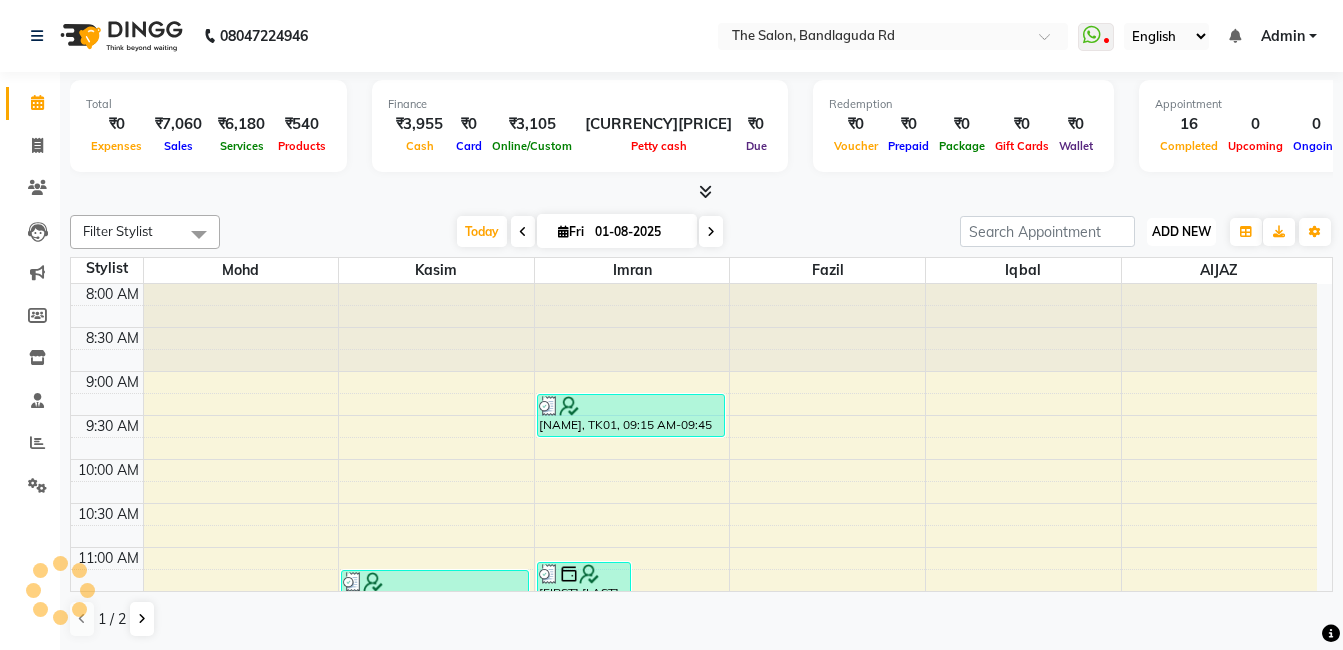 click on "ADD NEW" at bounding box center [1181, 231] 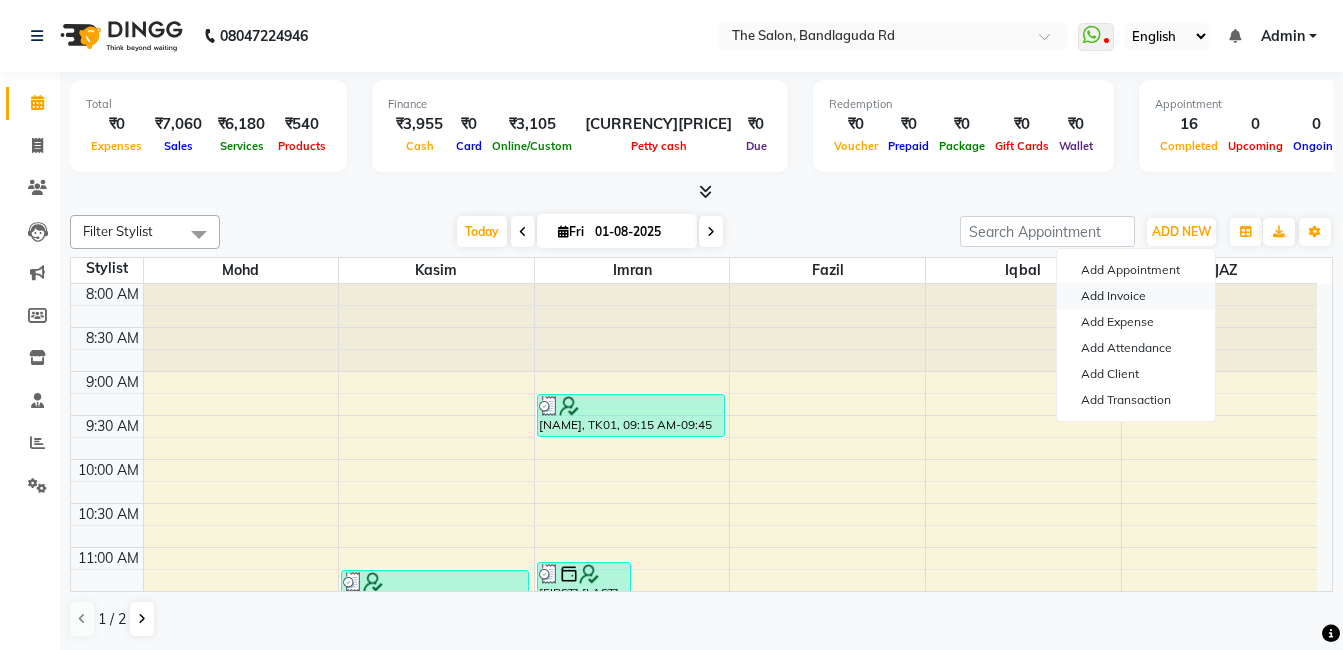 click on "Add Invoice" at bounding box center [1136, 296] 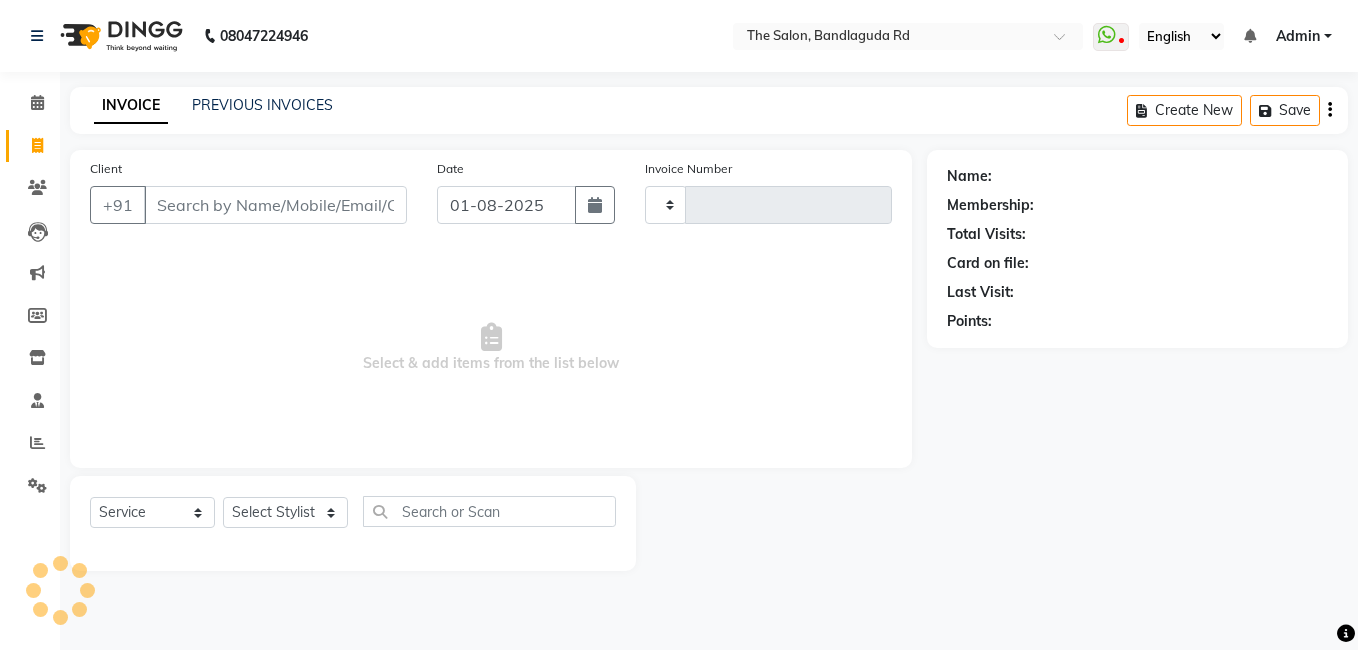 type on "11873" 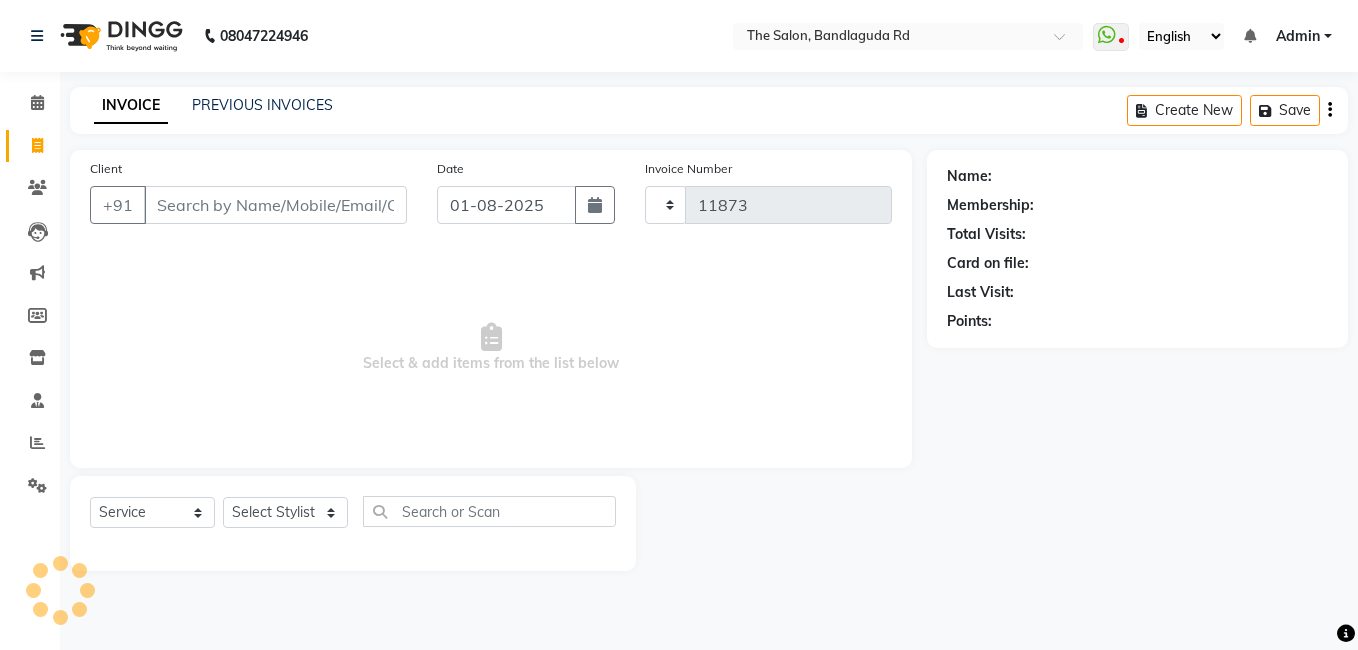 click on "Client" at bounding box center [275, 205] 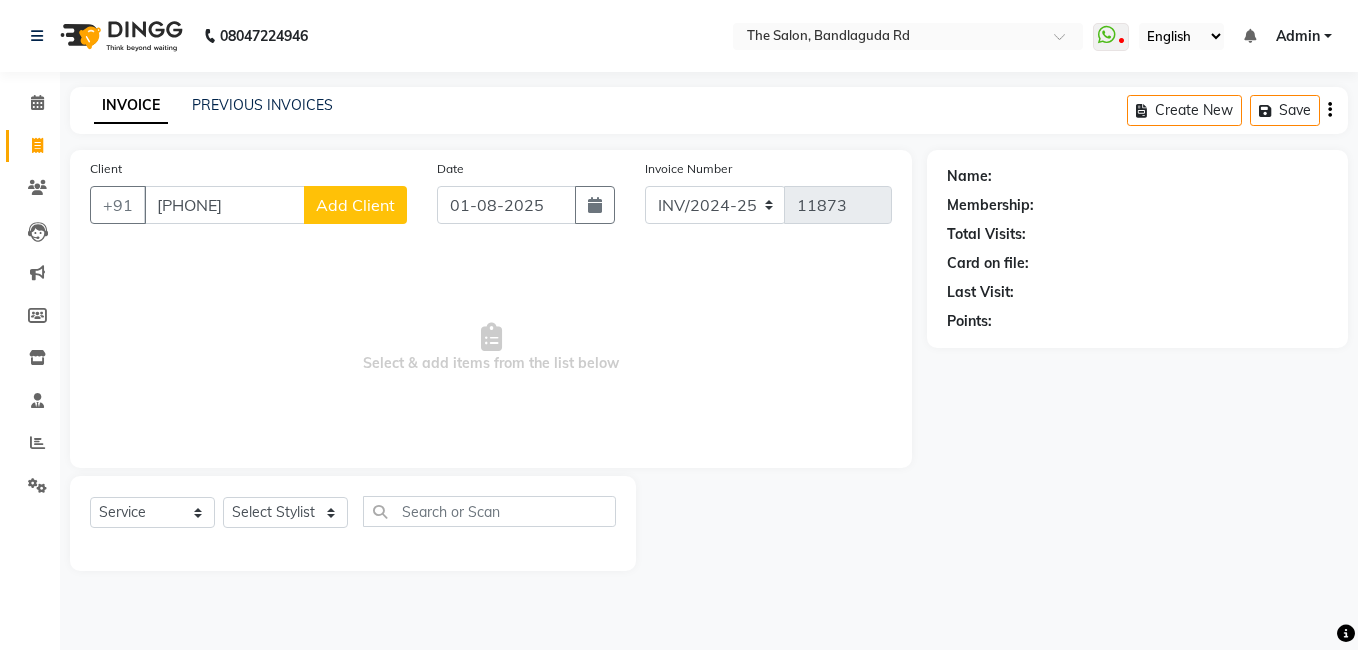 type on "[PHONE]" 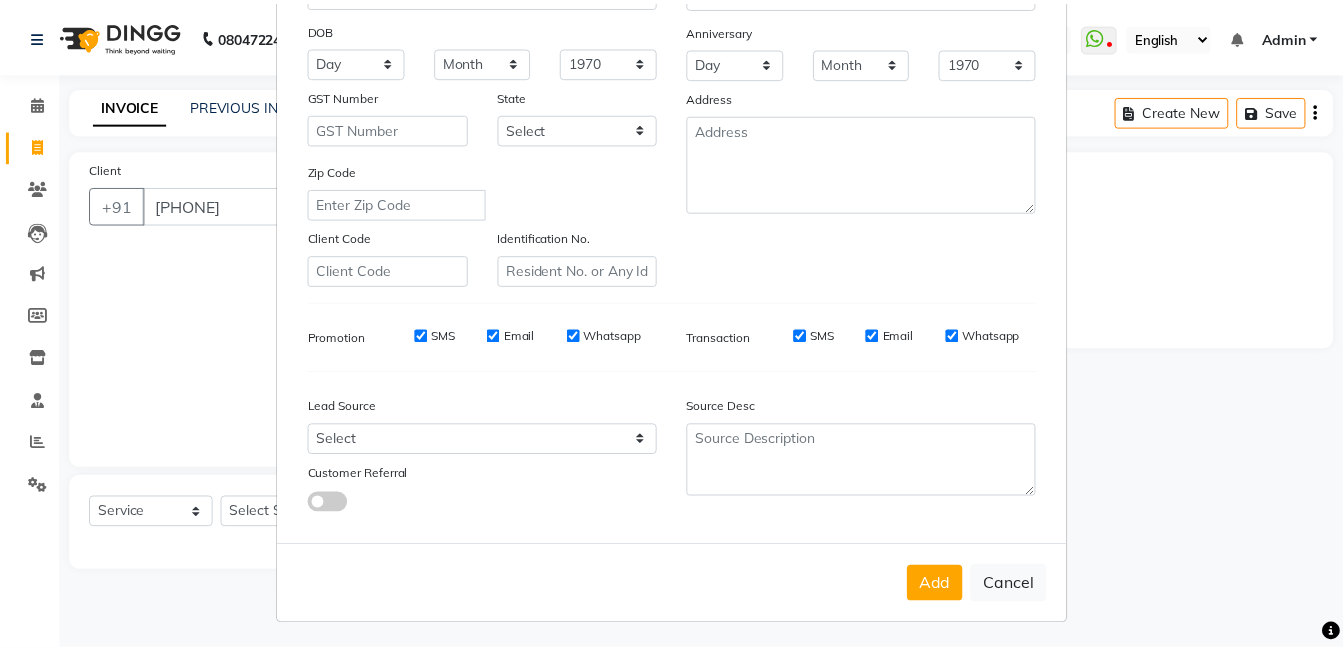 scroll, scrollTop: 273, scrollLeft: 0, axis: vertical 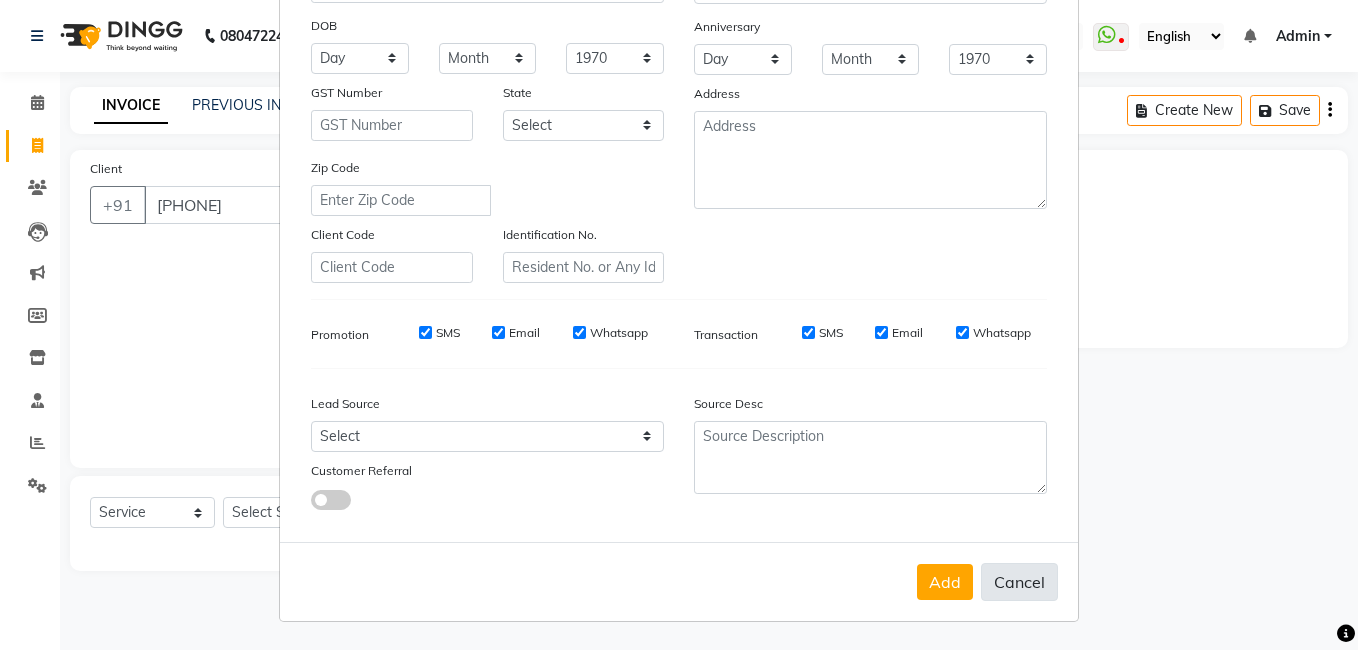 click on "Cancel" at bounding box center [1019, 582] 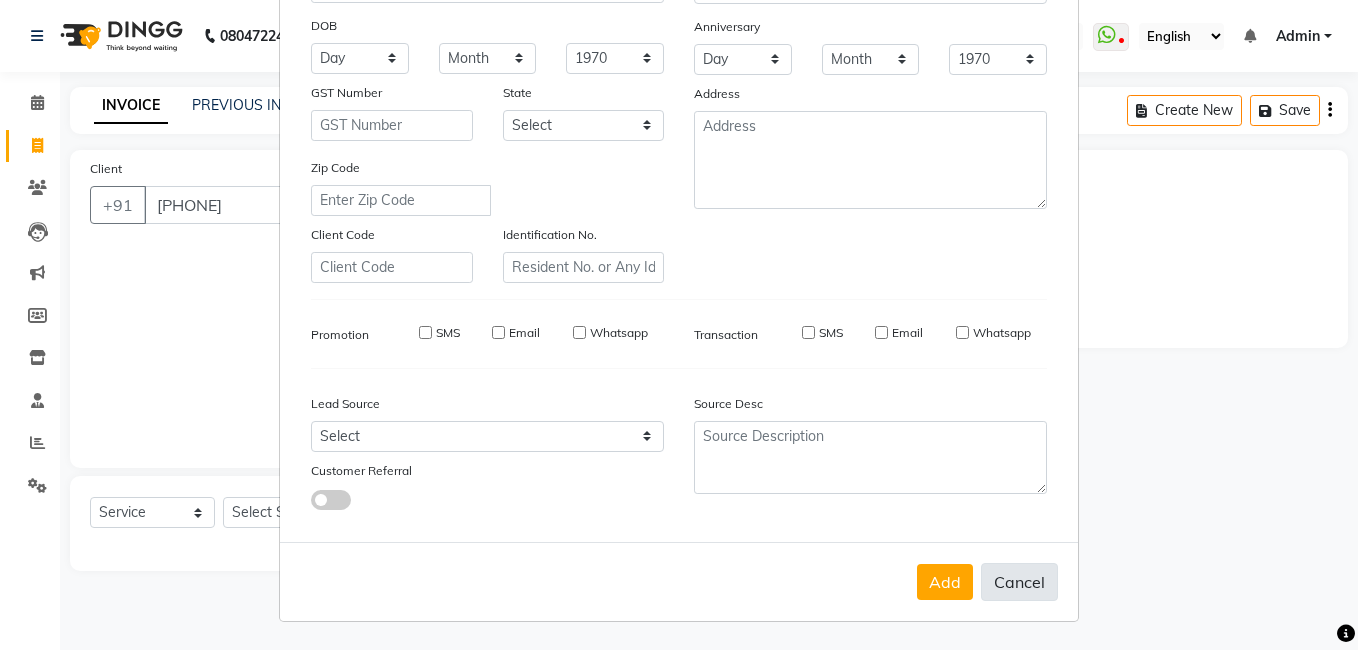 select 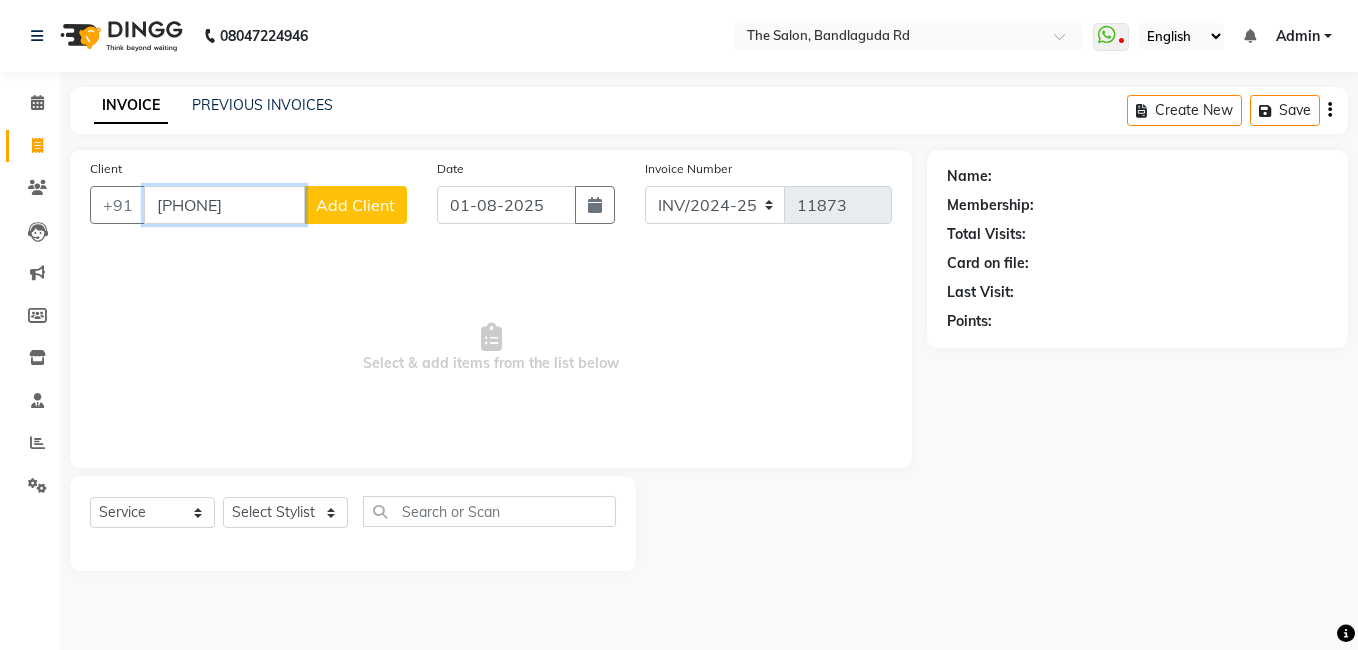 click on "[PHONE]" at bounding box center (224, 205) 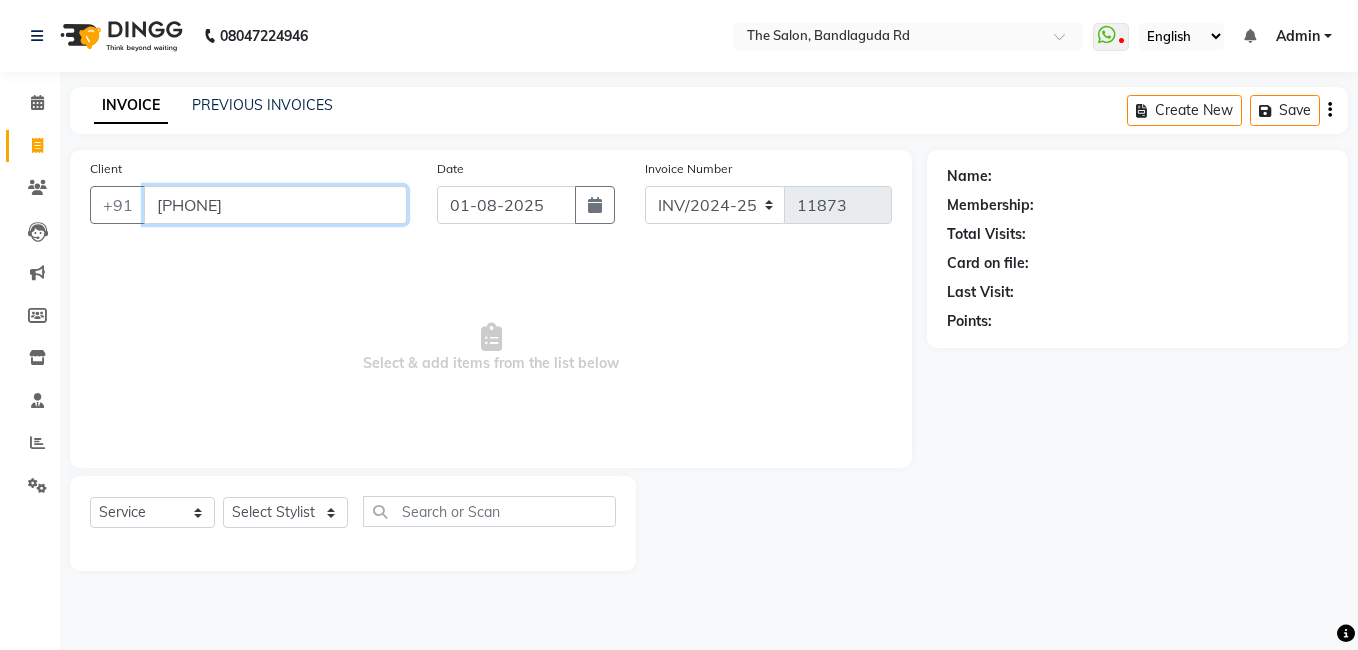 type on "[PHONE]" 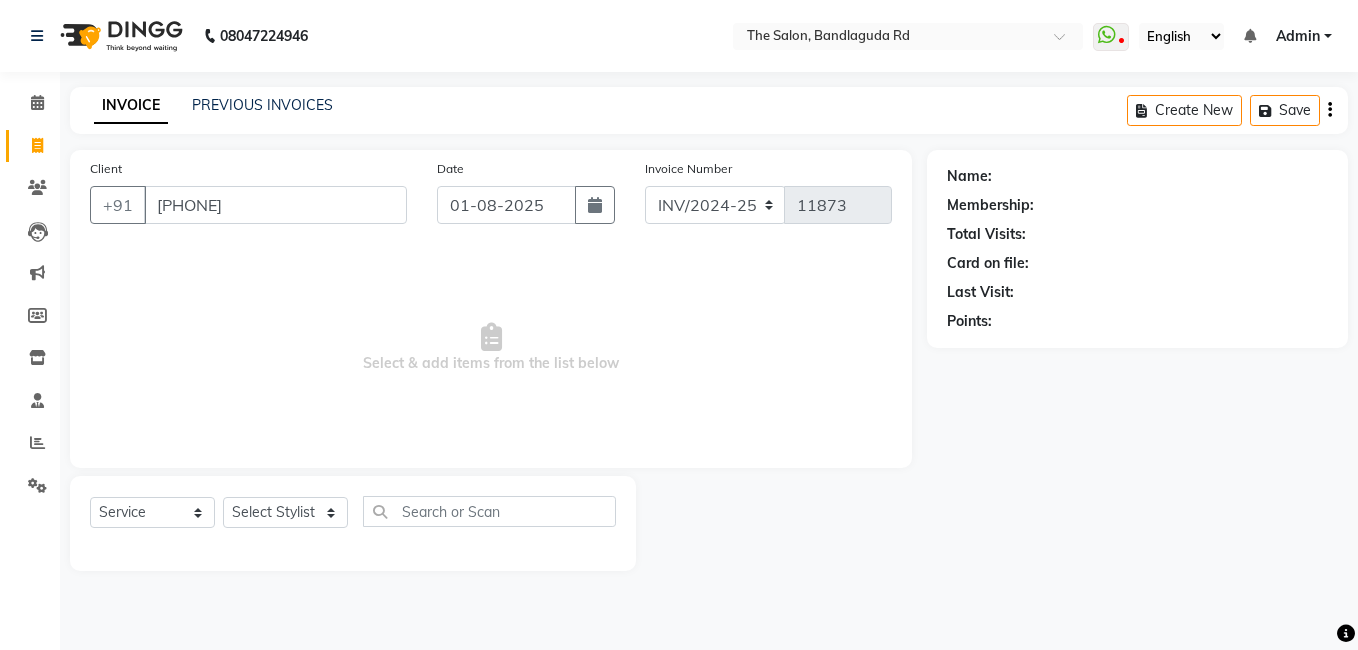 select on "2: Object" 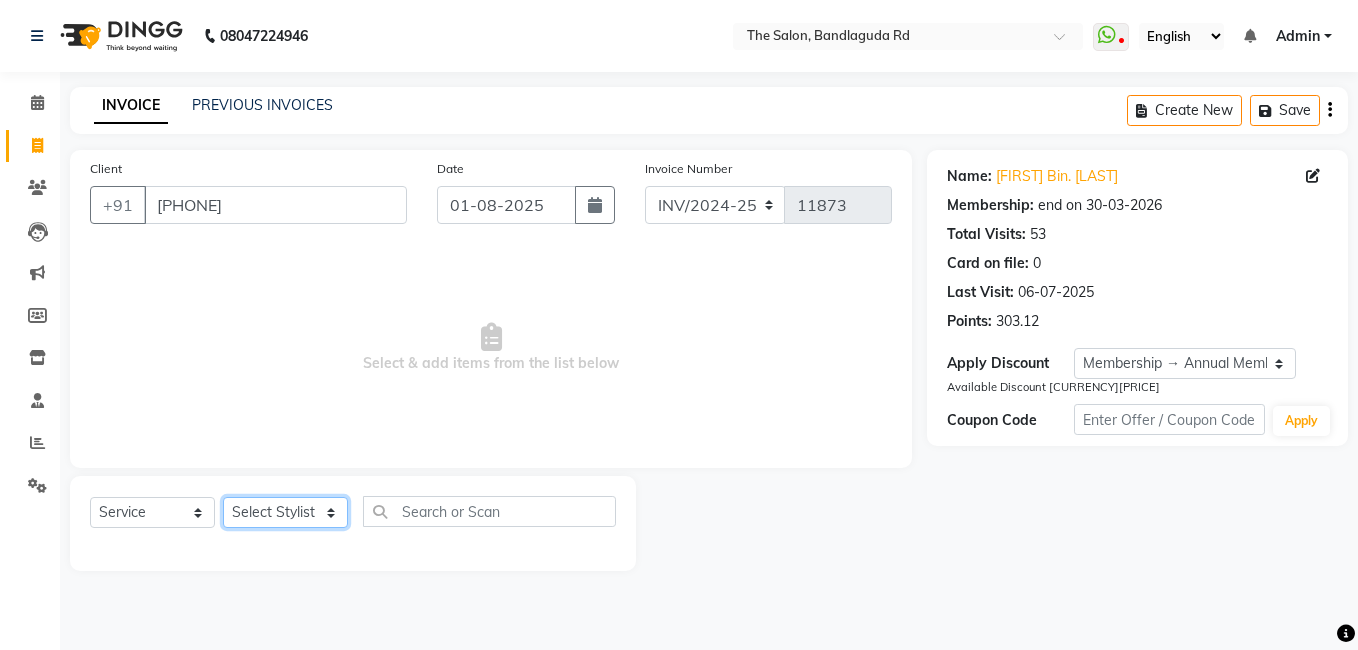 click on "Select Stylist AIJAZ fazil imran iqbal kasim mohd mohsin rasheed sameer TALIB Wajid" 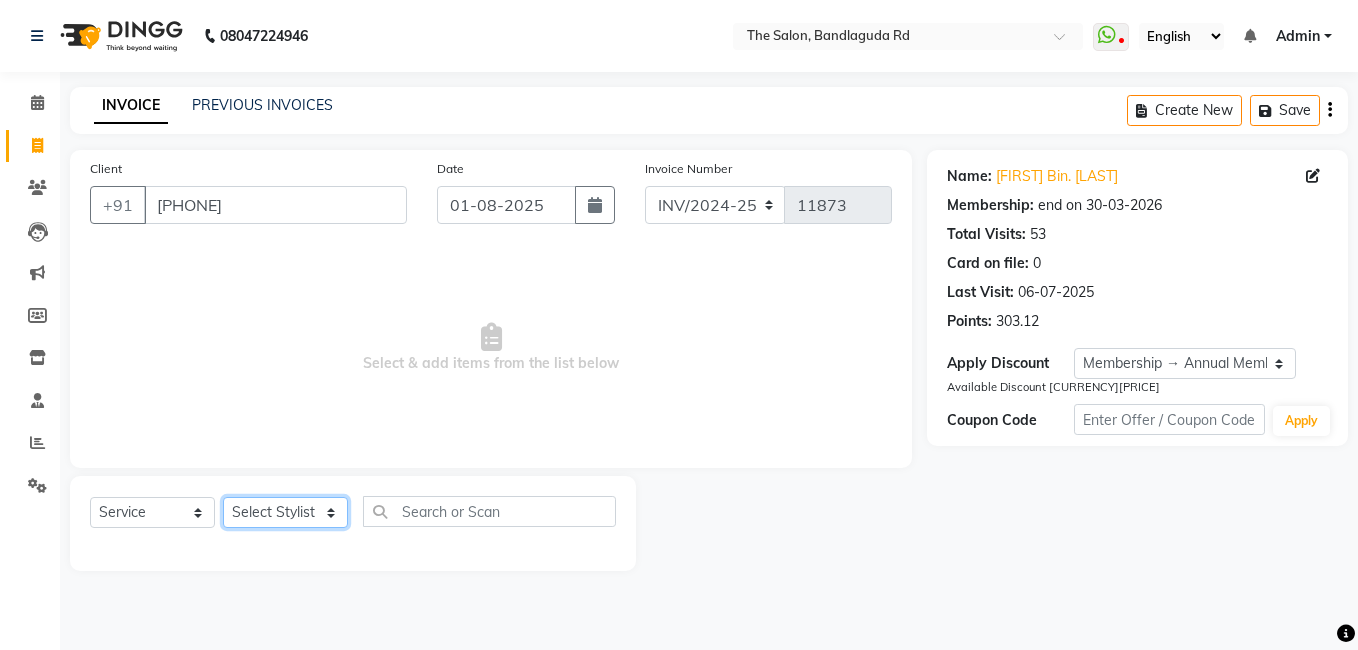 select on "24749" 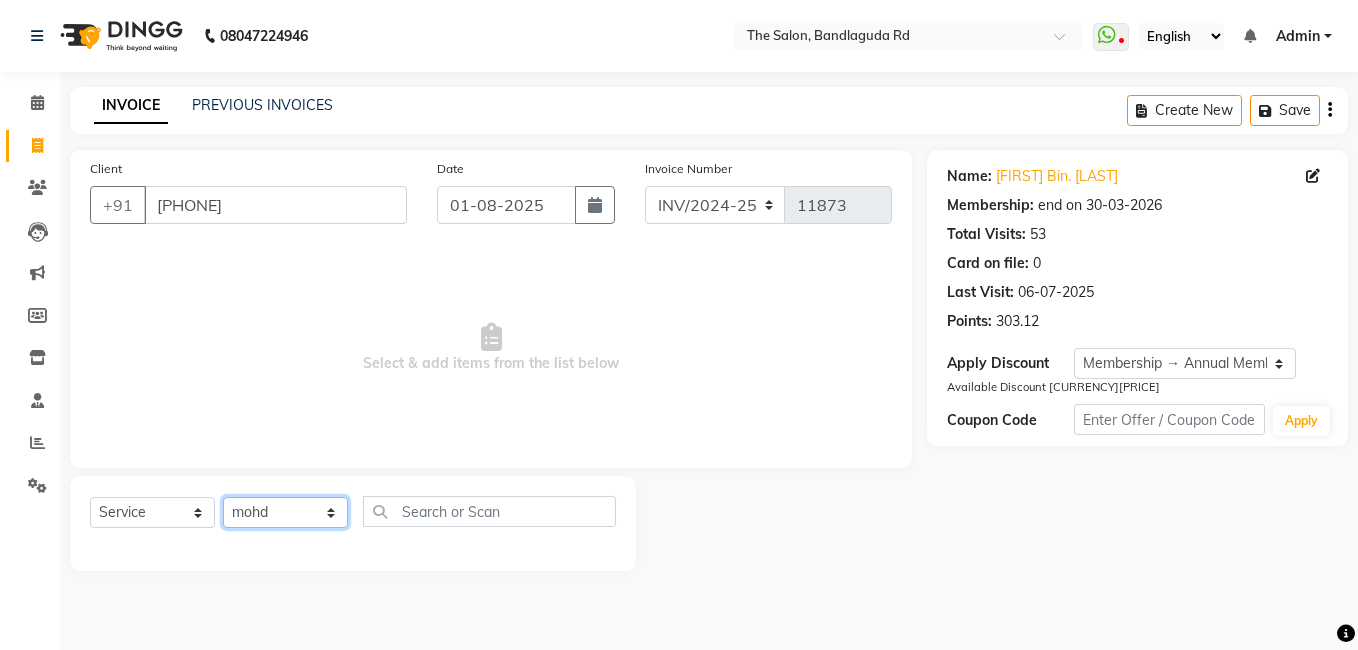 click on "Select Stylist AIJAZ fazil imran iqbal kasim mohd mohsin rasheed sameer TALIB Wajid" 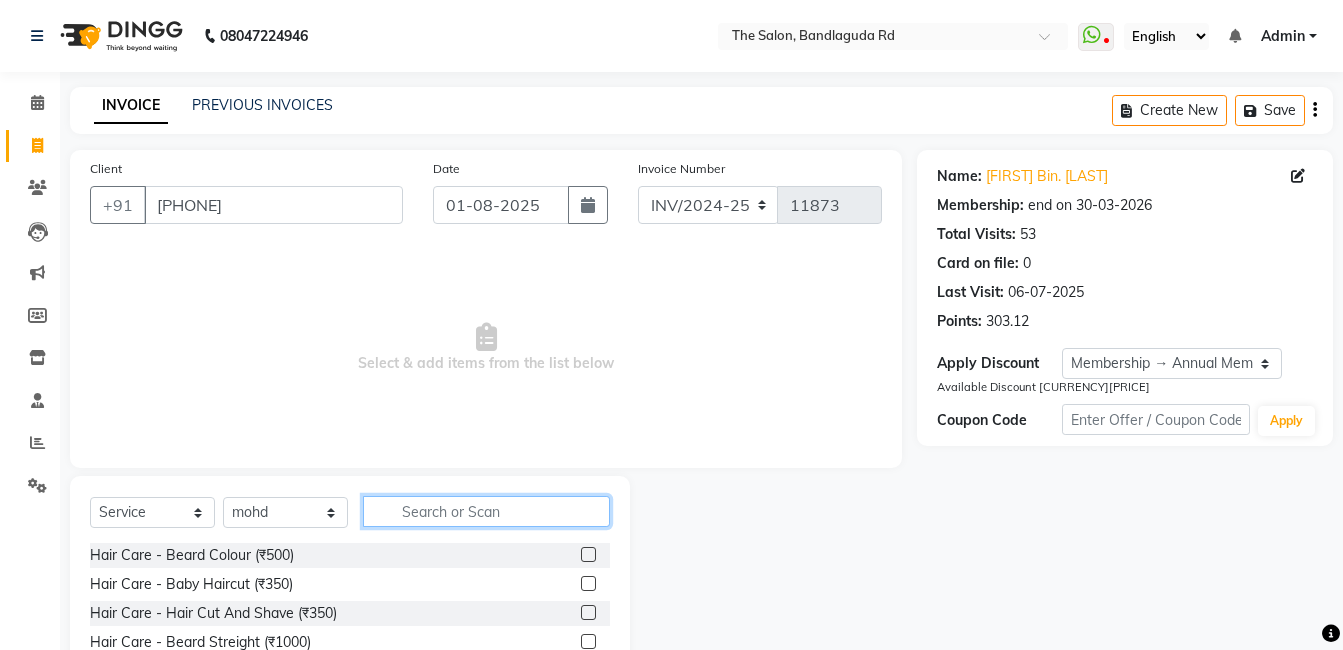 click 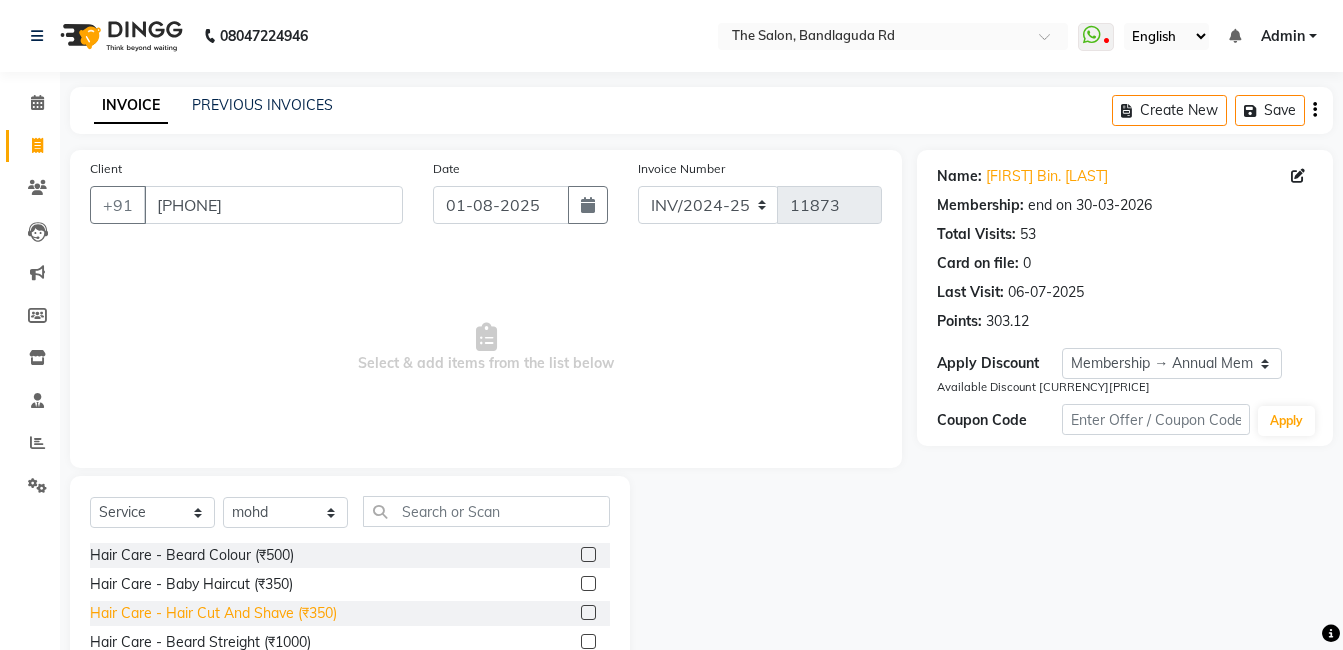 click on "Hair Care - Hair Cut And Shave (₹350)" 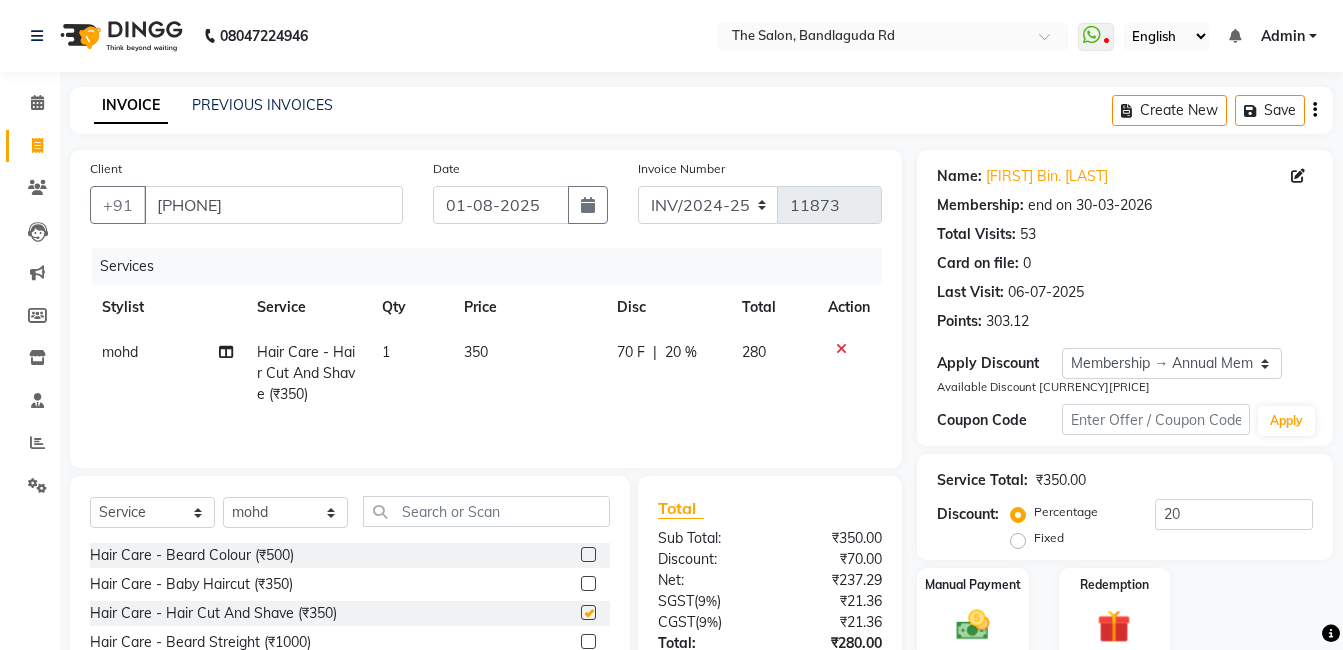 checkbox on "false" 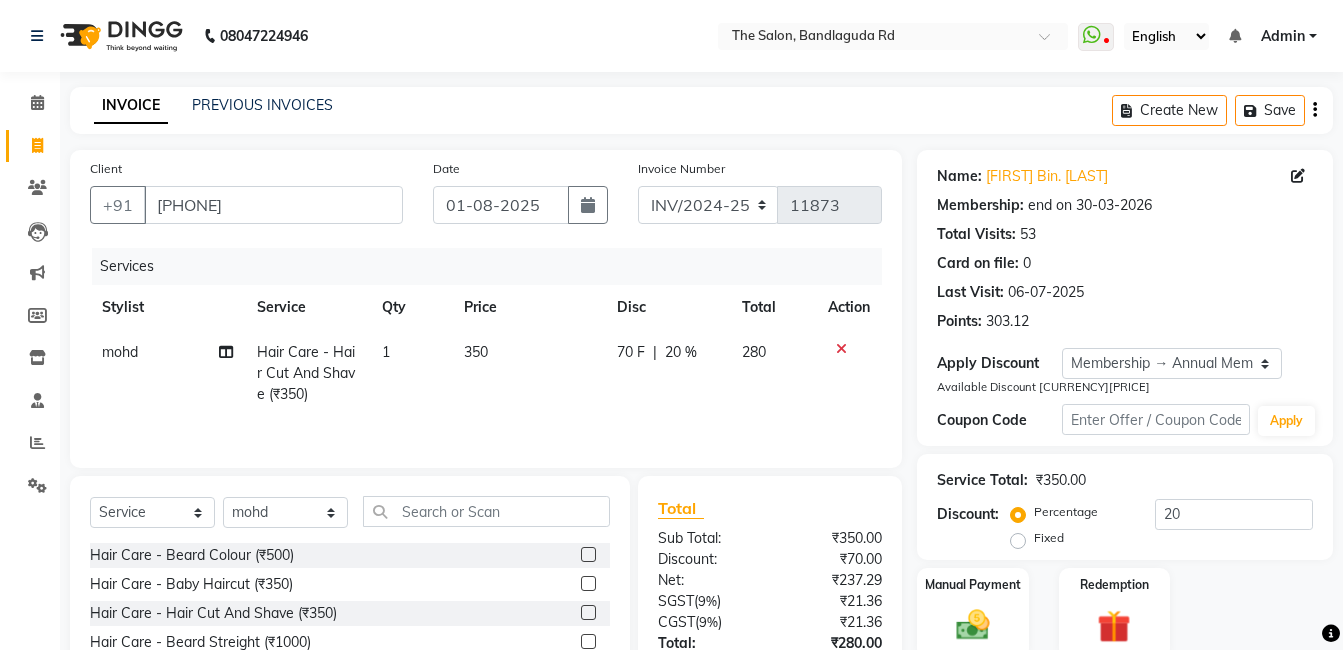 scroll, scrollTop: 151, scrollLeft: 0, axis: vertical 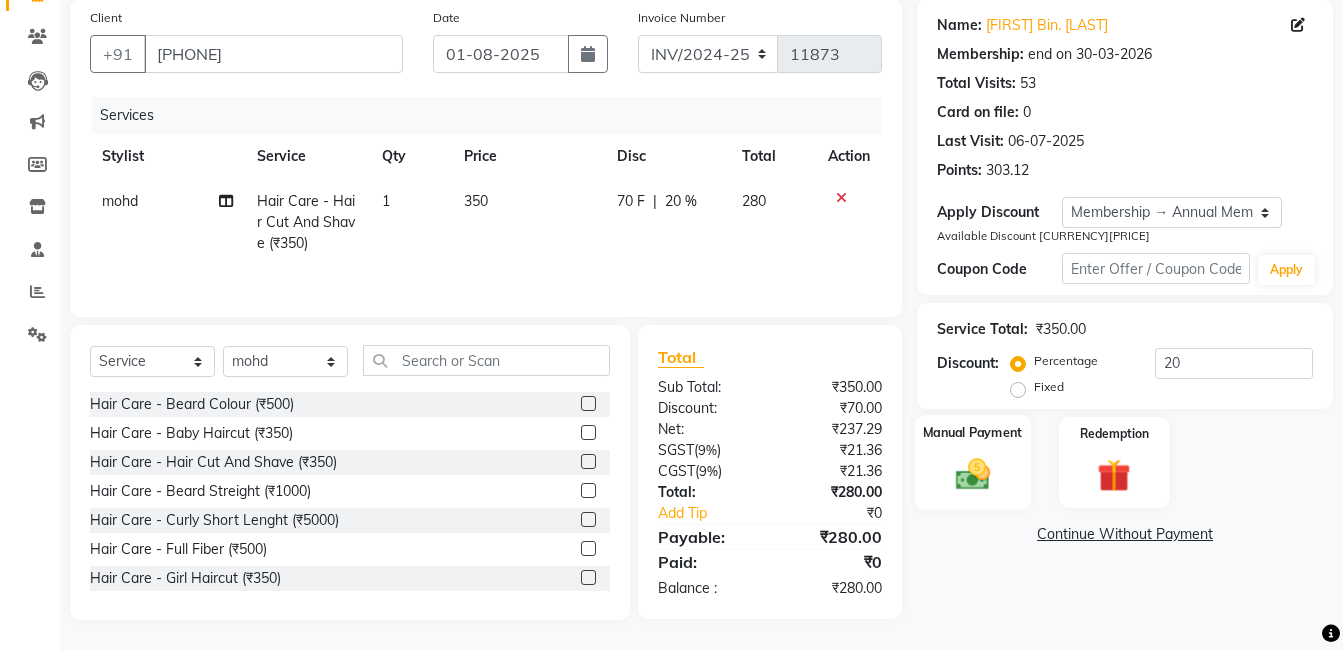 click on "Manual Payment" 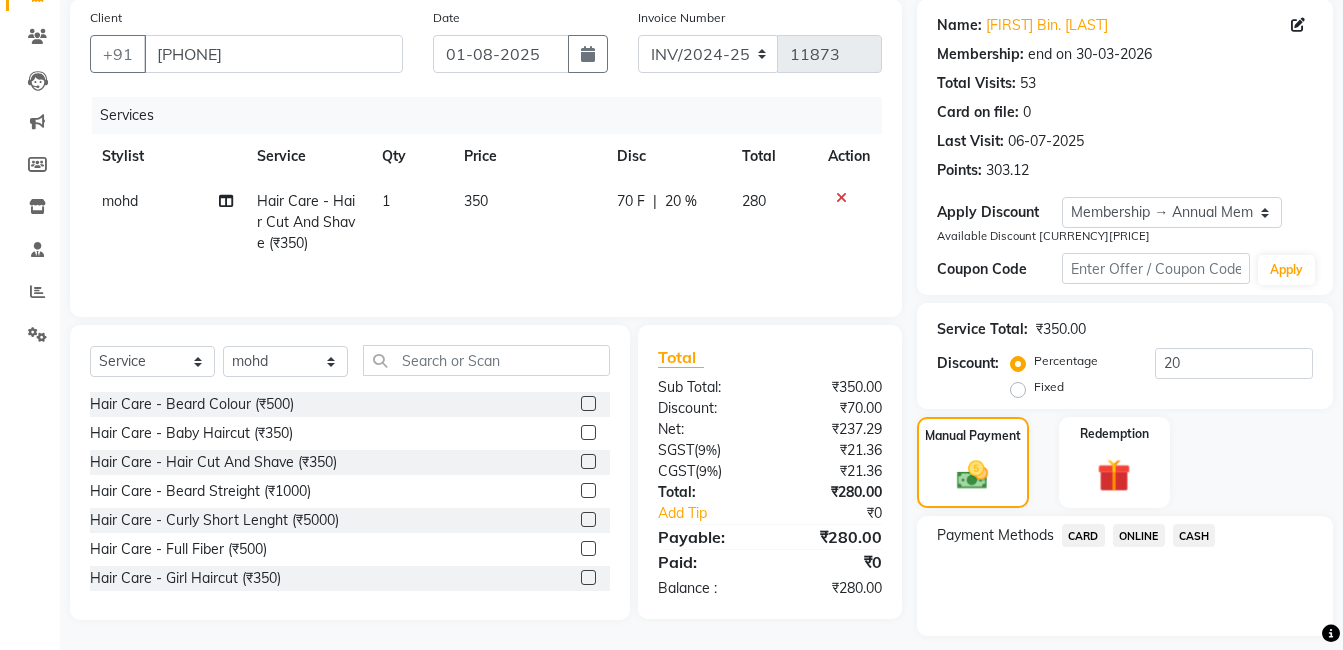 scroll, scrollTop: 208, scrollLeft: 0, axis: vertical 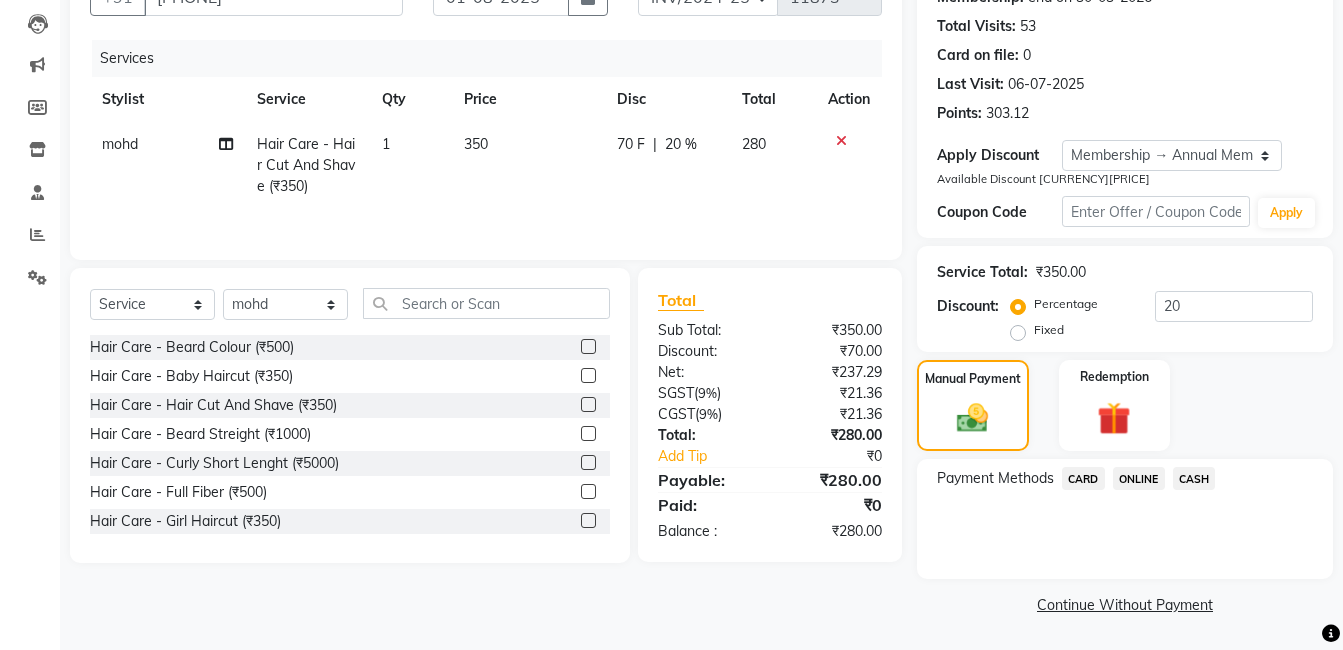 click on "ONLINE" 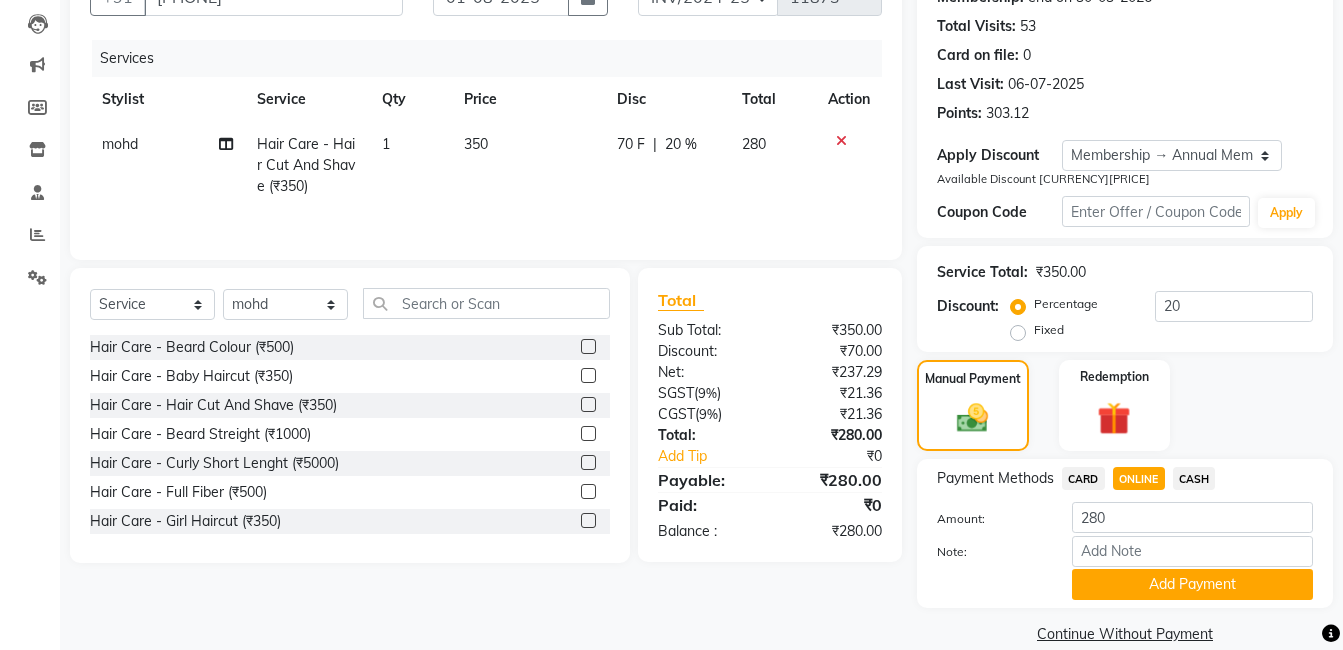 scroll, scrollTop: 237, scrollLeft: 0, axis: vertical 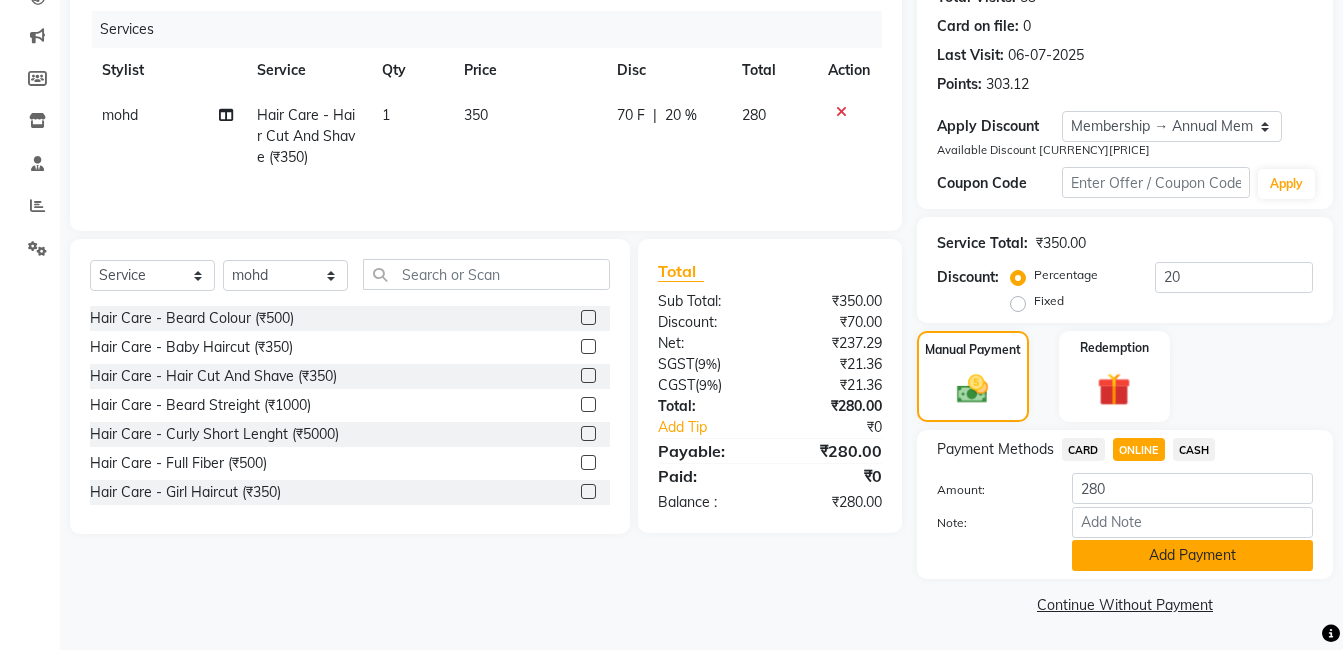 click on "Add Payment" 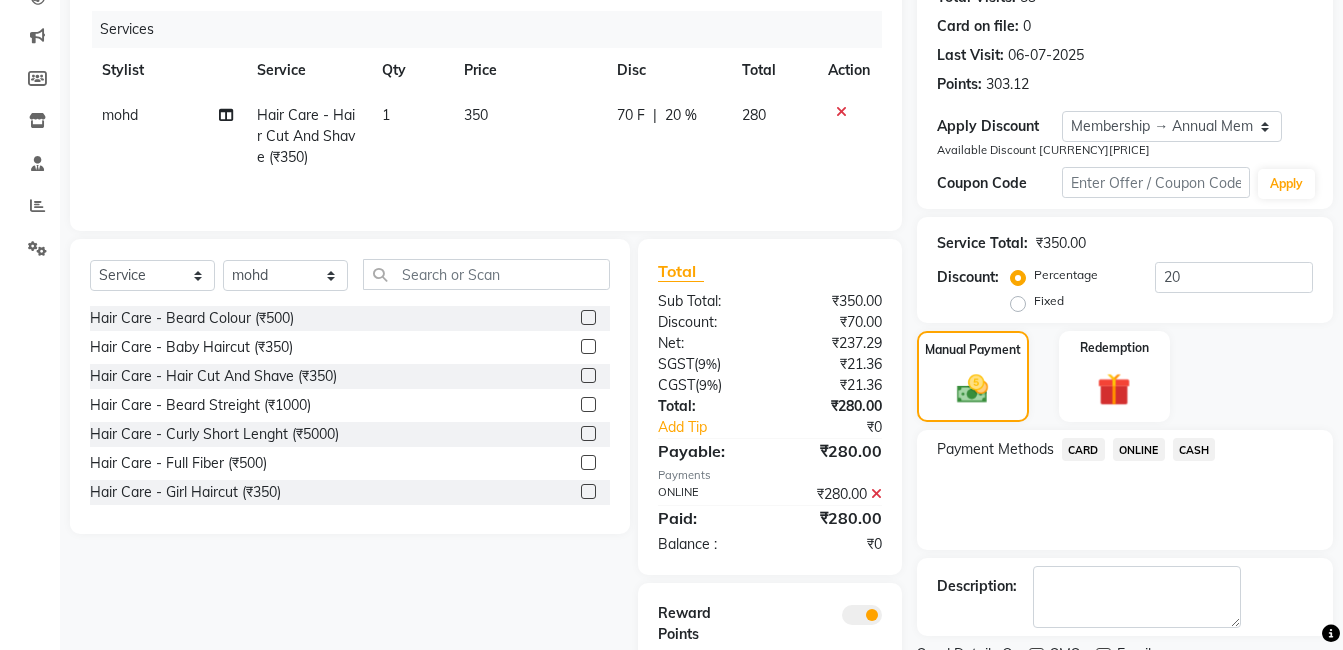scroll, scrollTop: 341, scrollLeft: 0, axis: vertical 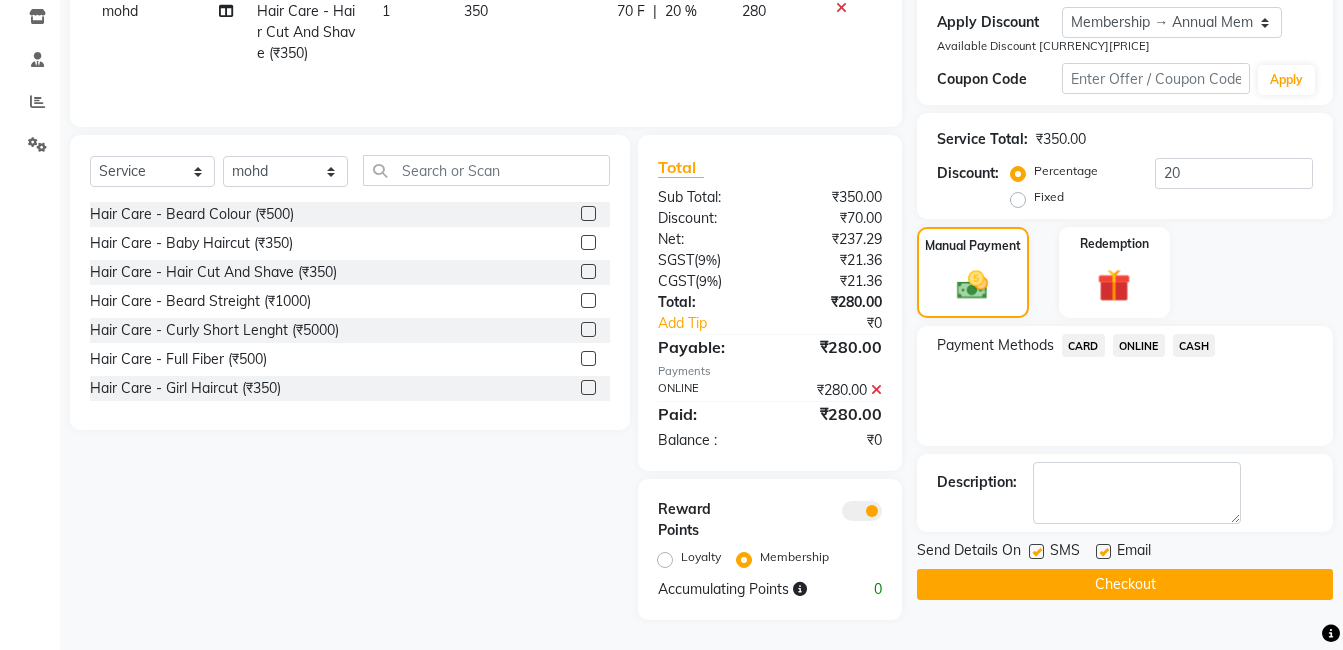 click on "Checkout" 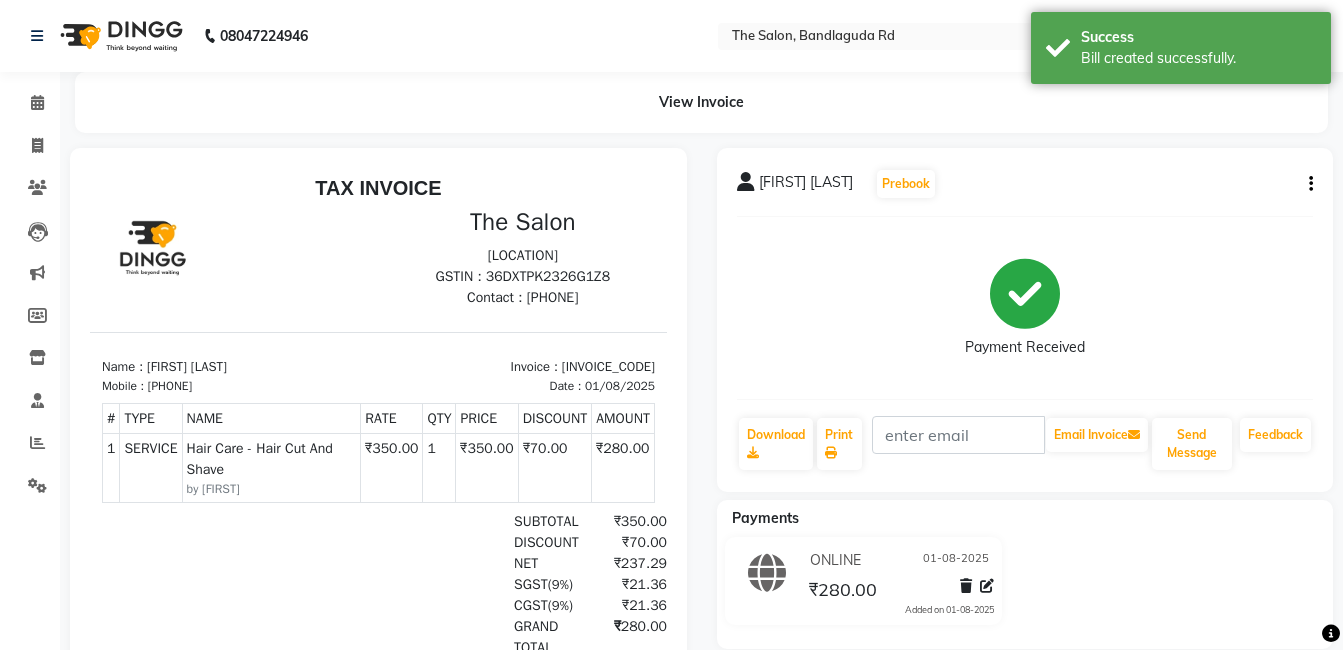scroll, scrollTop: 0, scrollLeft: 0, axis: both 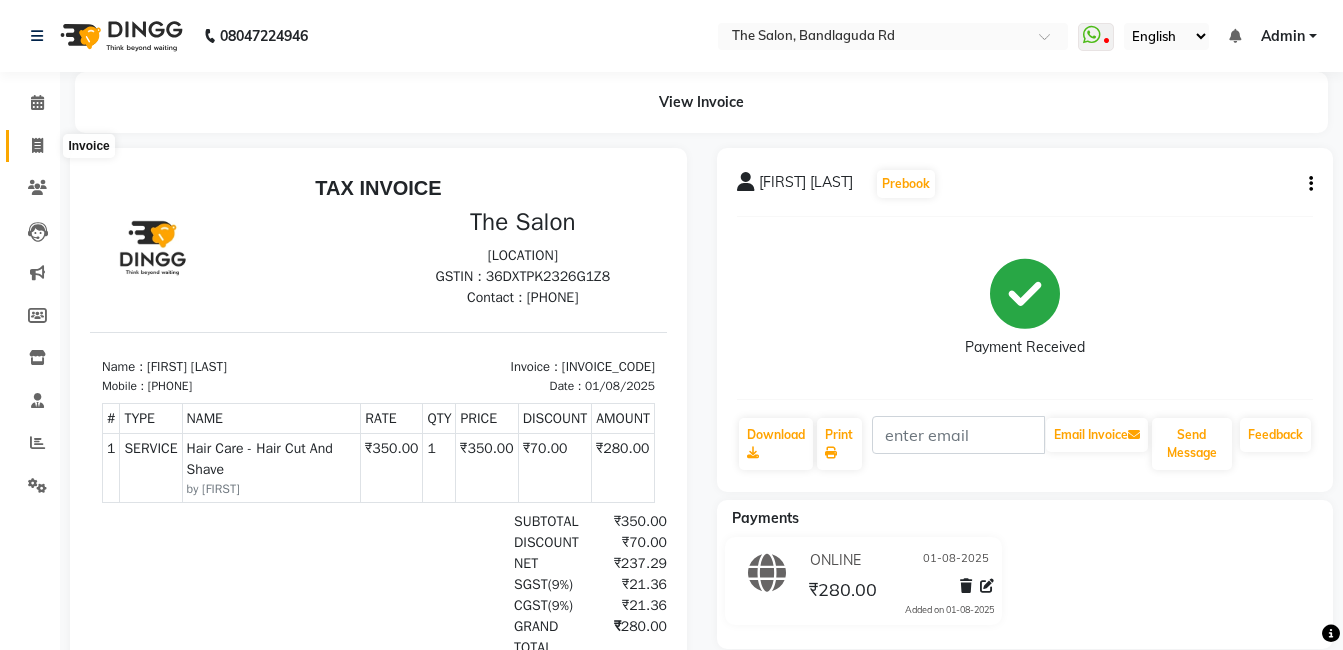click 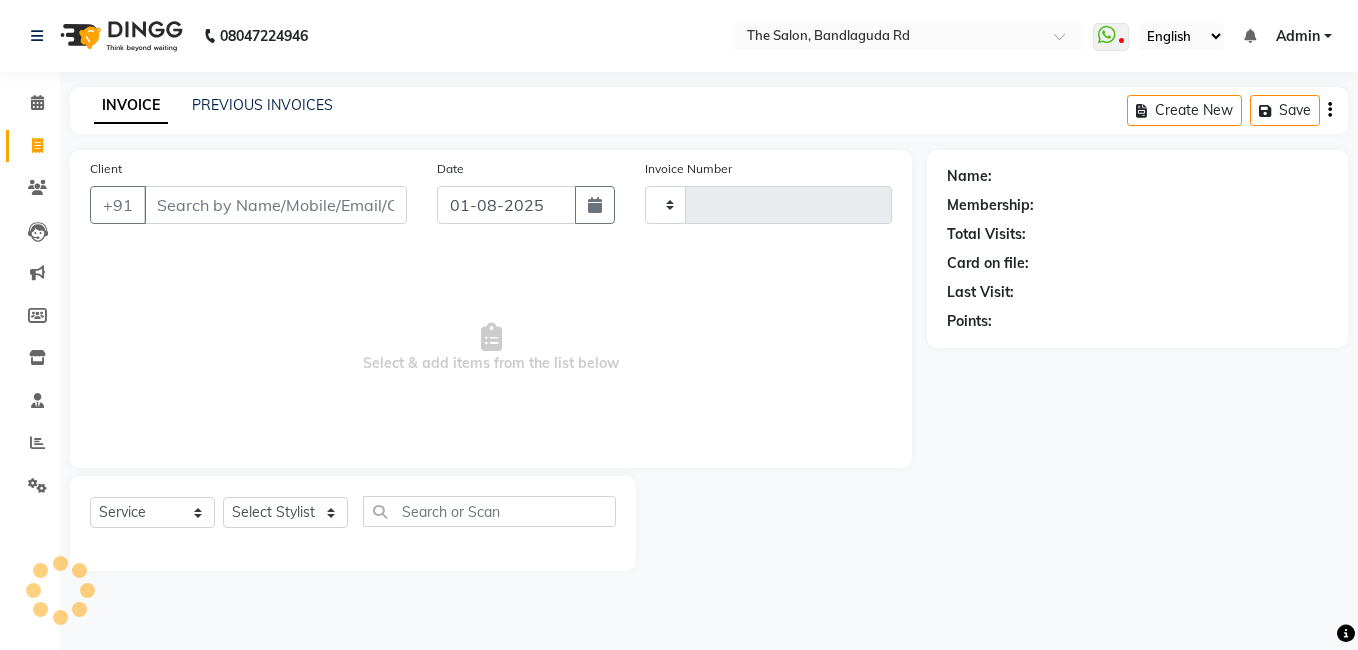type on "11874" 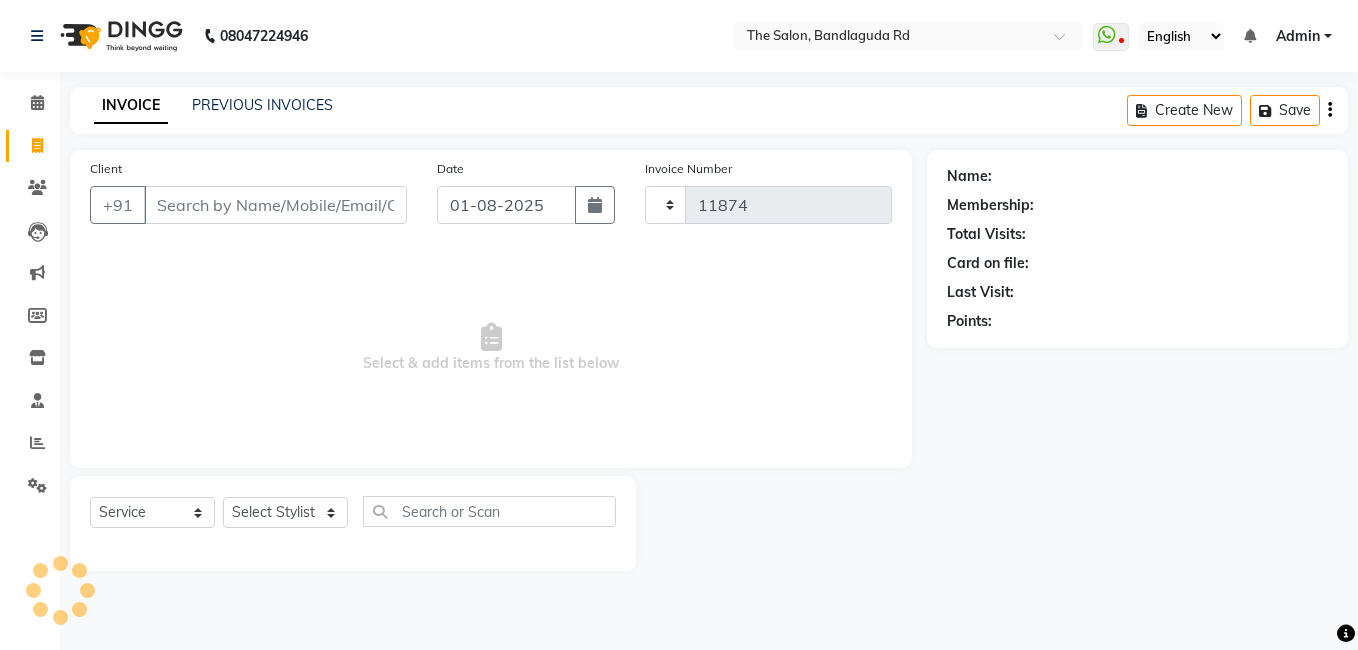 select on "5198" 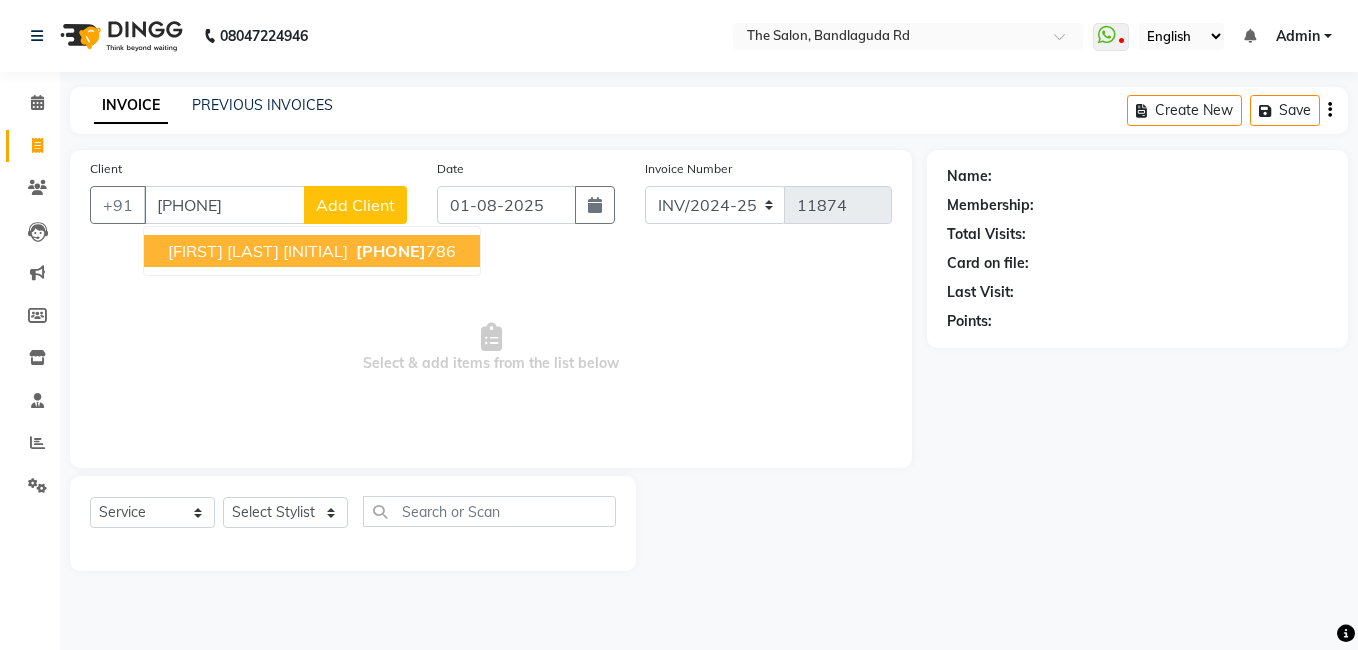 click on "[FIRST] [LAST] [INITIAL]" at bounding box center [258, 251] 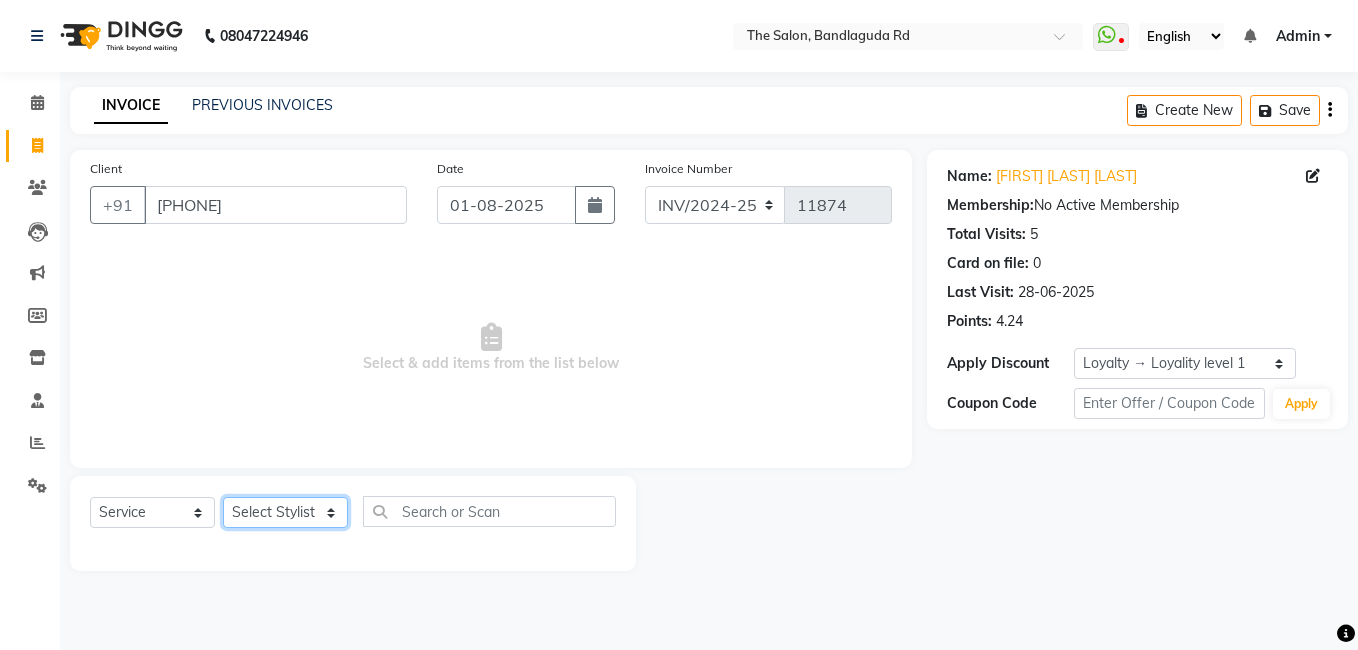 click on "Select Stylist AIJAZ fazil imran iqbal kasim mohd mohsin rasheed sameer TALIB Wajid" 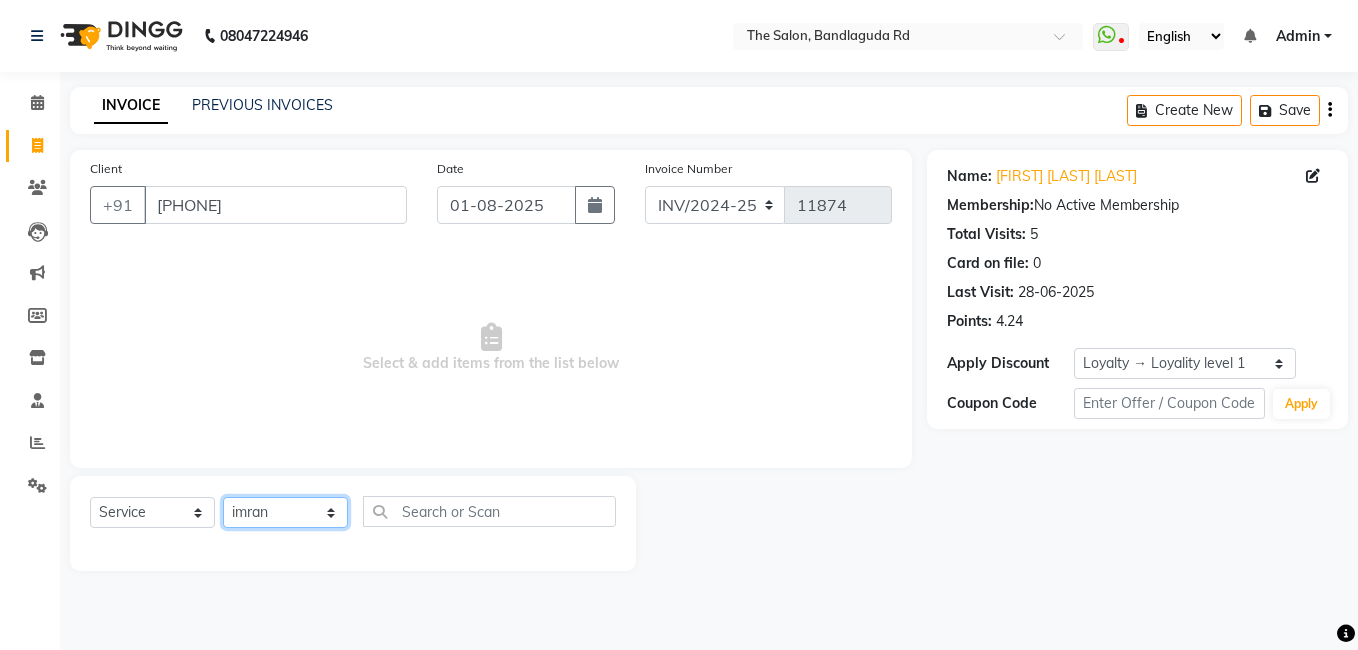 click on "Select Stylist AIJAZ fazil imran iqbal kasim mohd mohsin rasheed sameer TALIB Wajid" 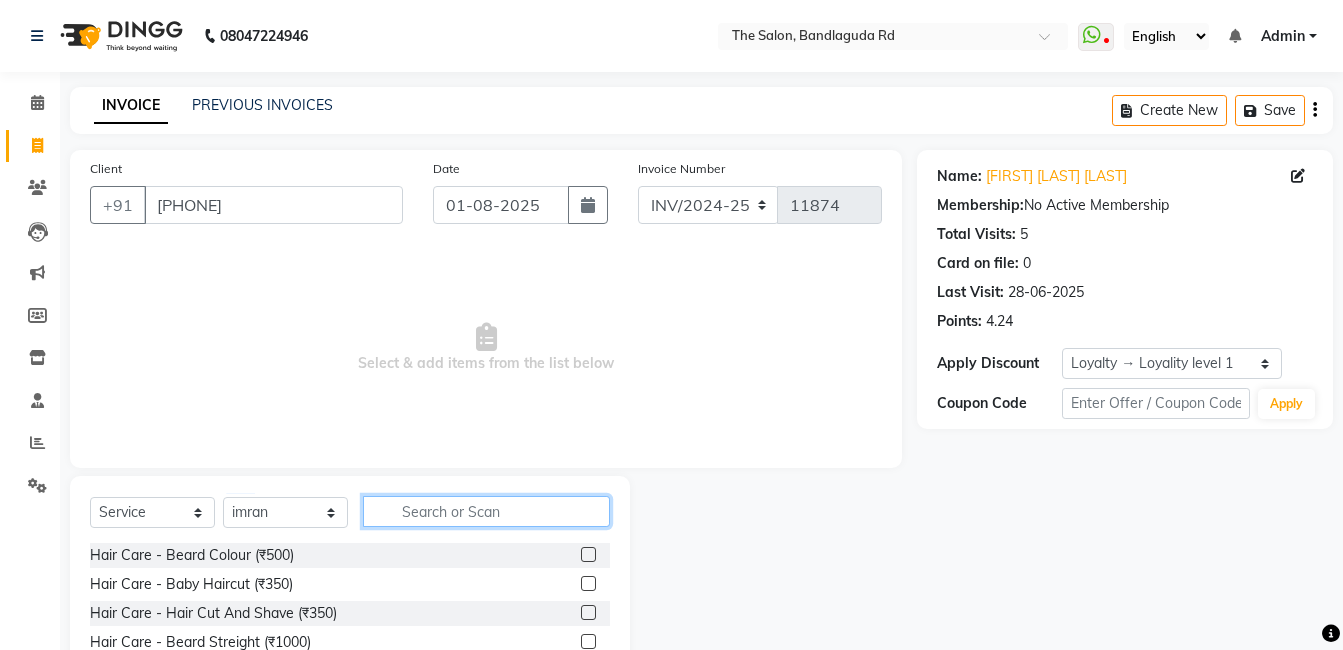 click 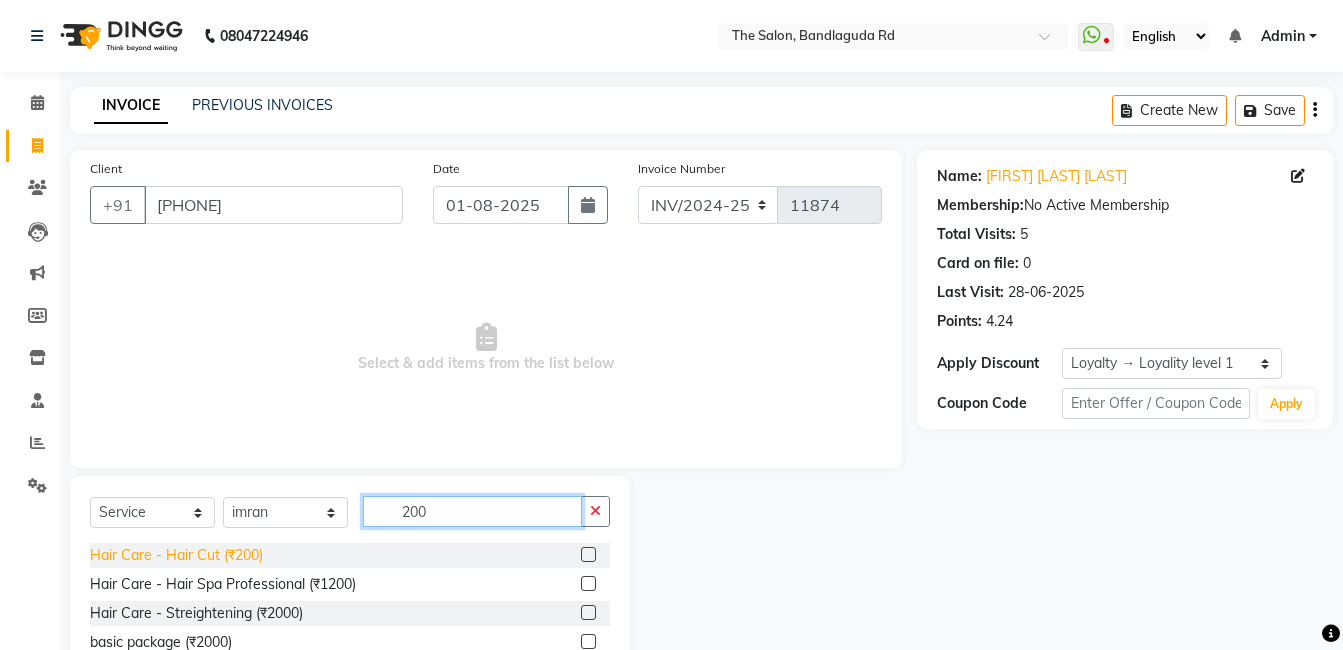 type on "200" 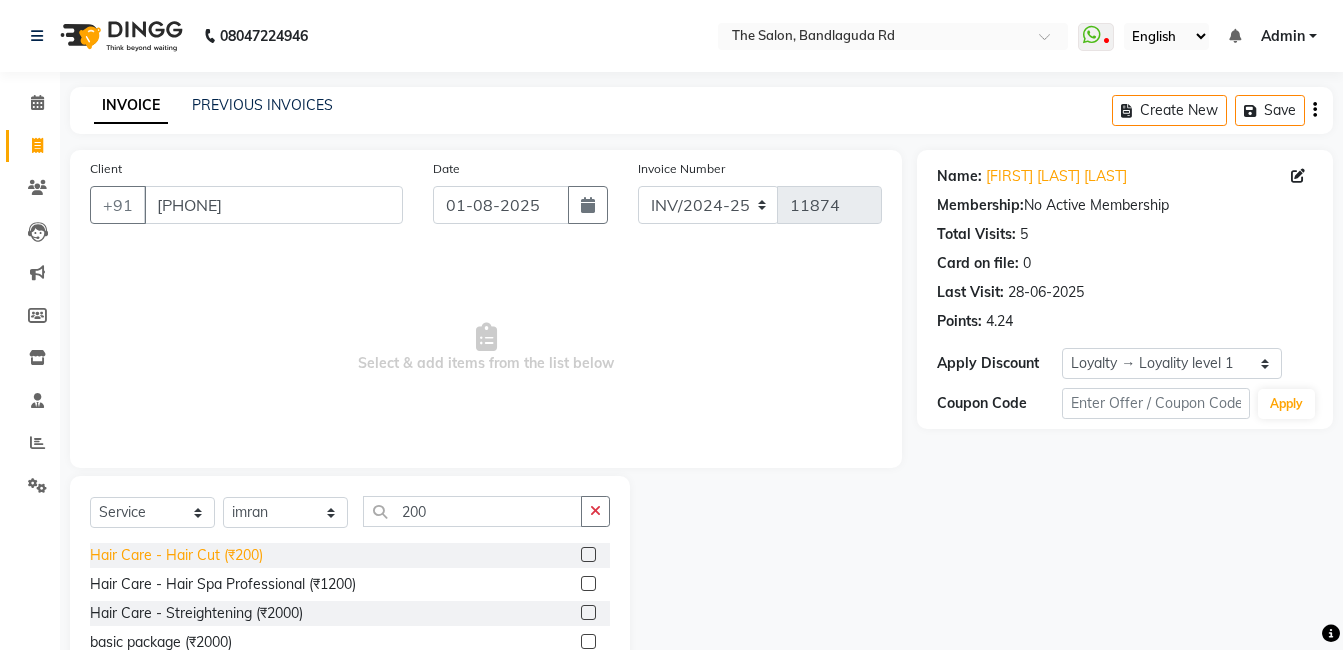 click on "Hair Care - Hair Cut (₹200)" 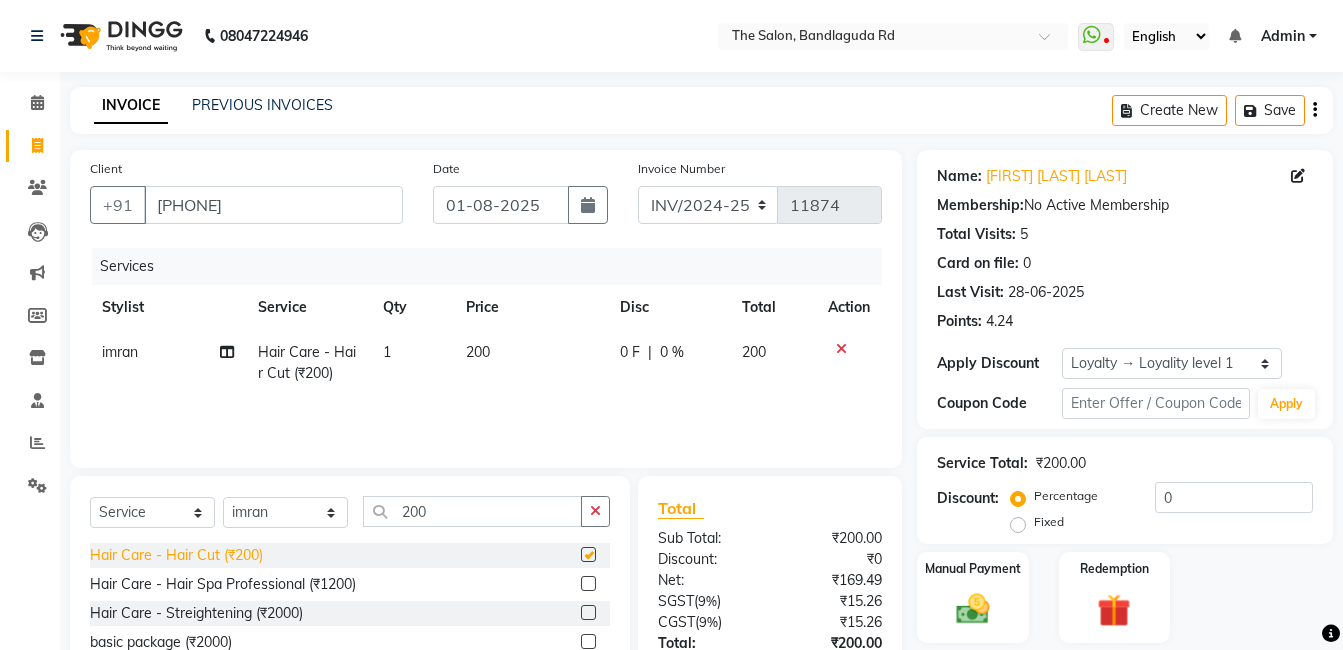 checkbox on "false" 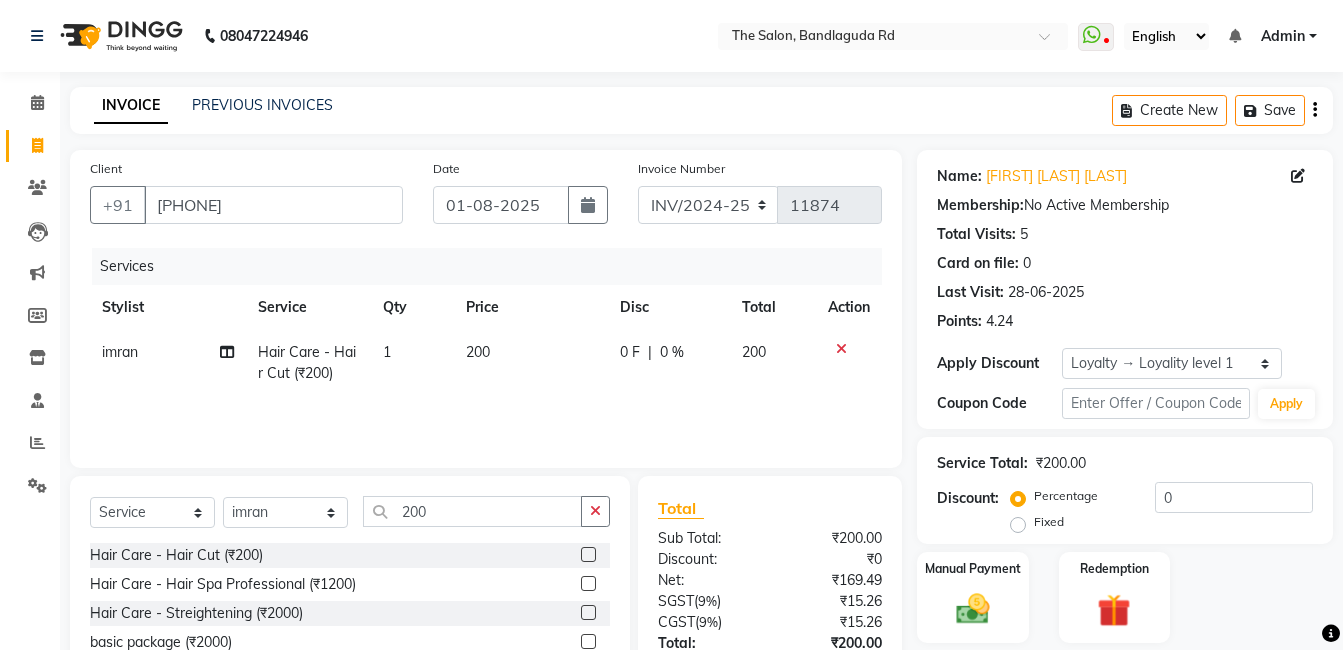 scroll, scrollTop: 151, scrollLeft: 0, axis: vertical 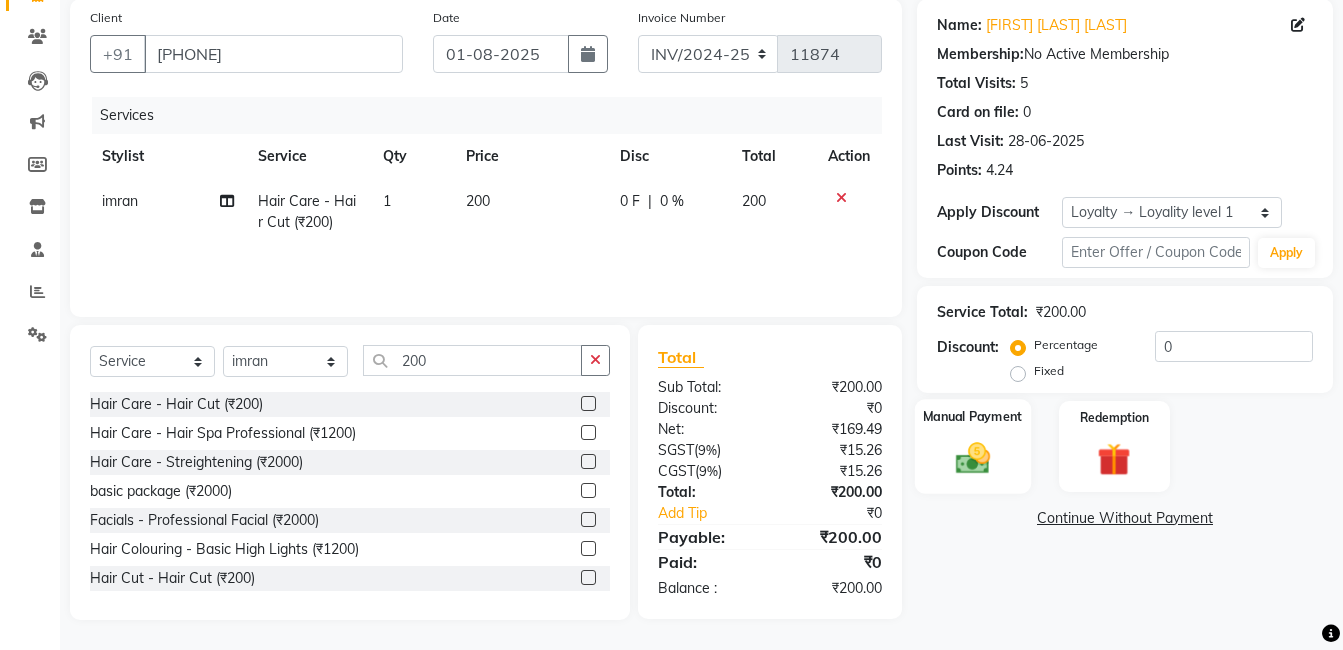 click 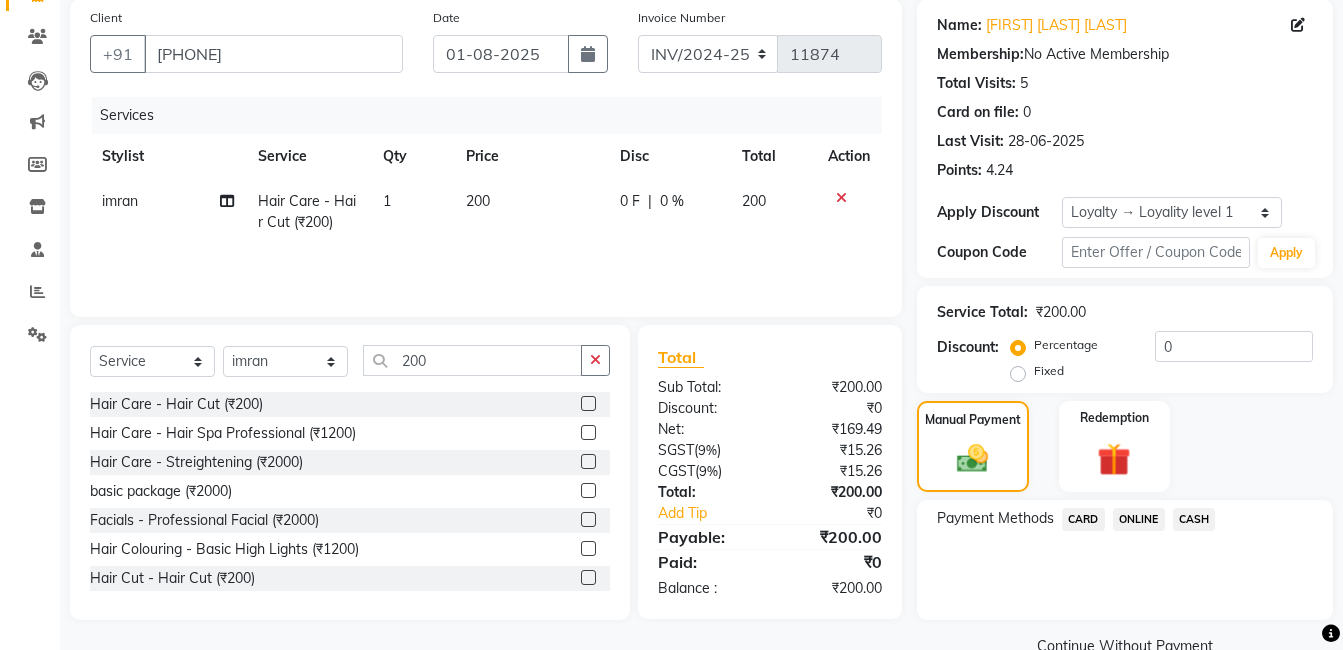 click on "ONLINE" 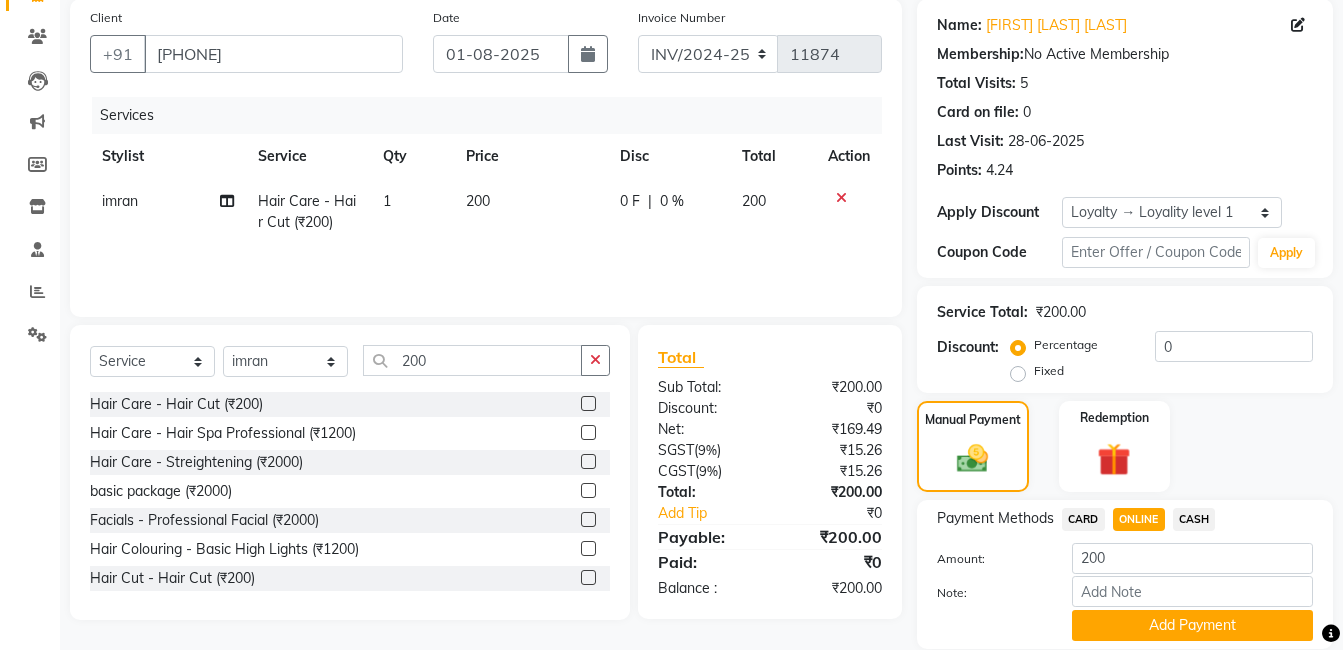 scroll, scrollTop: 221, scrollLeft: 0, axis: vertical 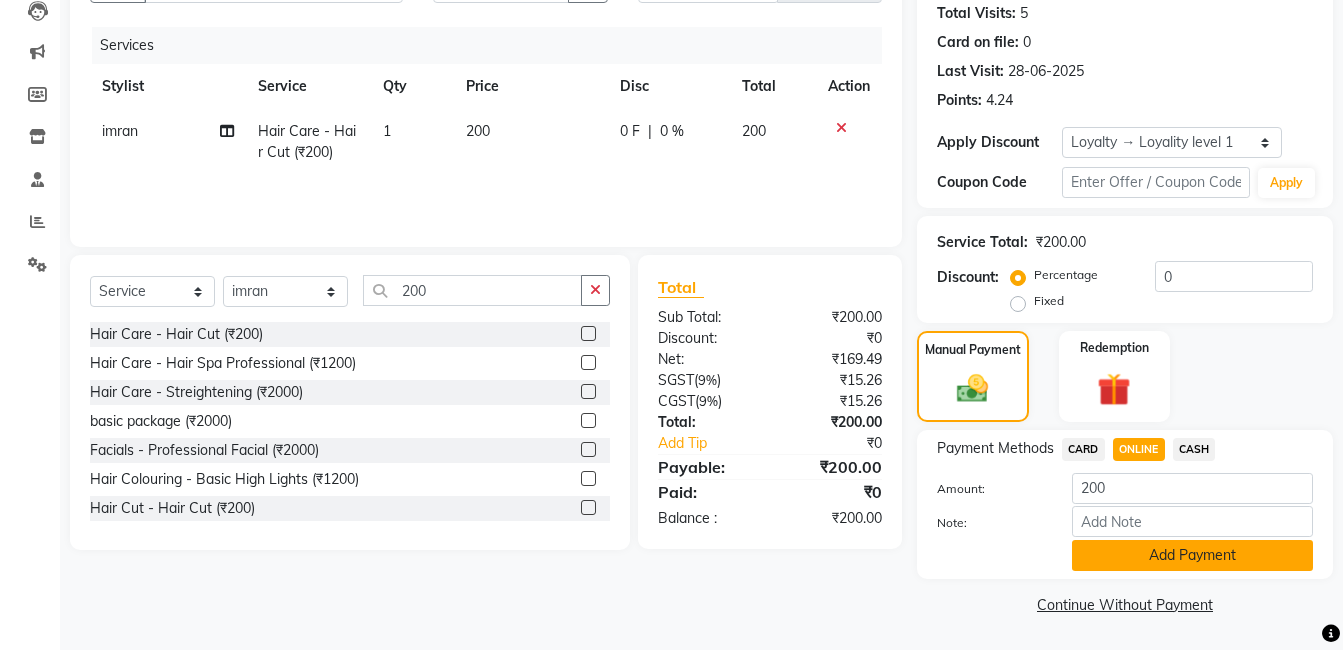 click on "Add Payment" 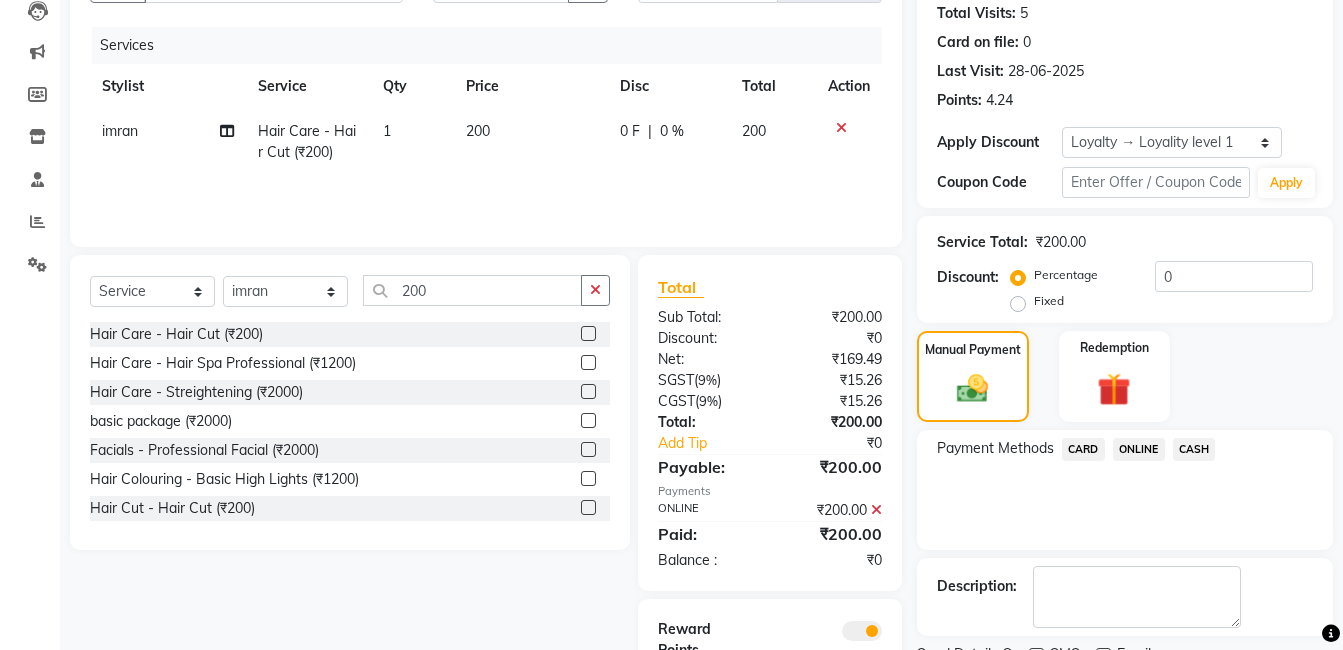 scroll, scrollTop: 311, scrollLeft: 0, axis: vertical 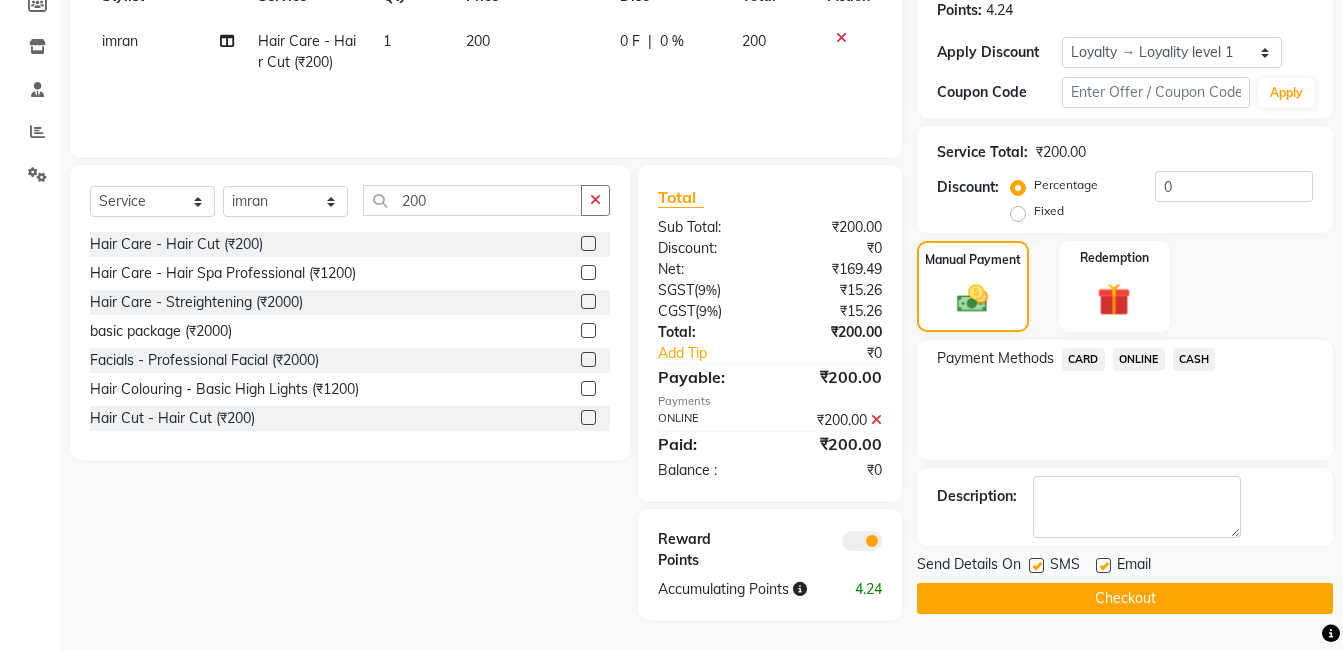 click on "Checkout" 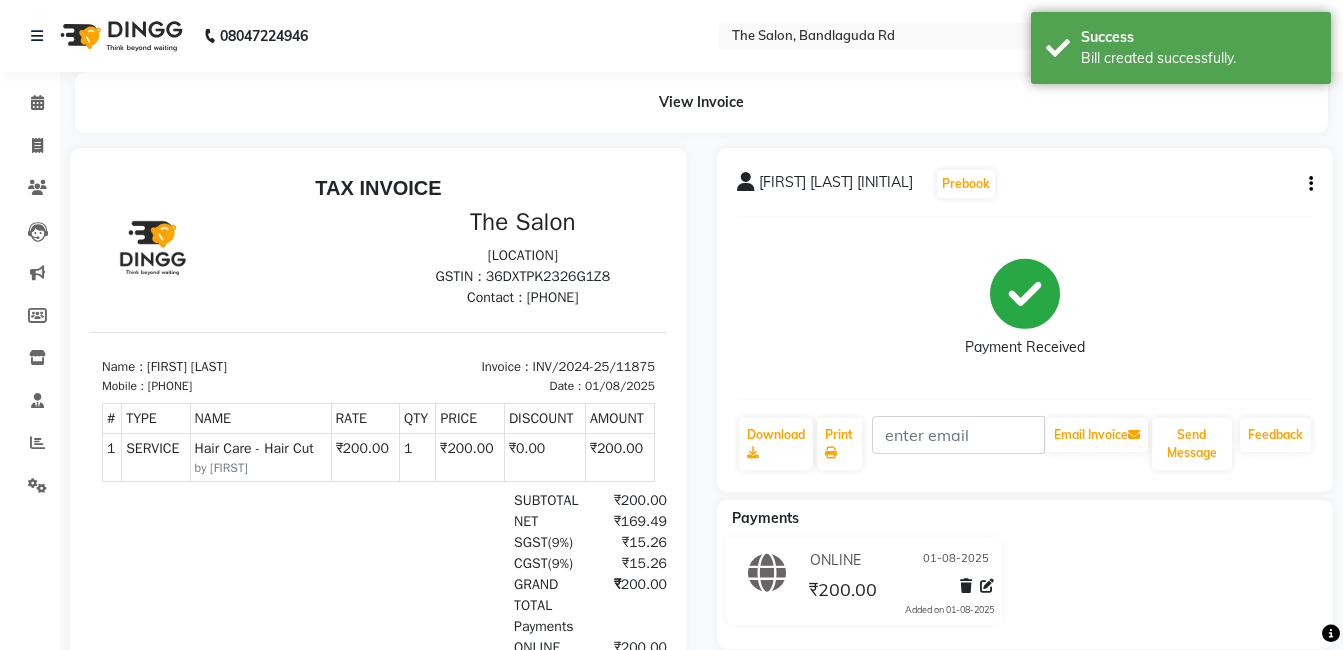 scroll, scrollTop: 0, scrollLeft: 0, axis: both 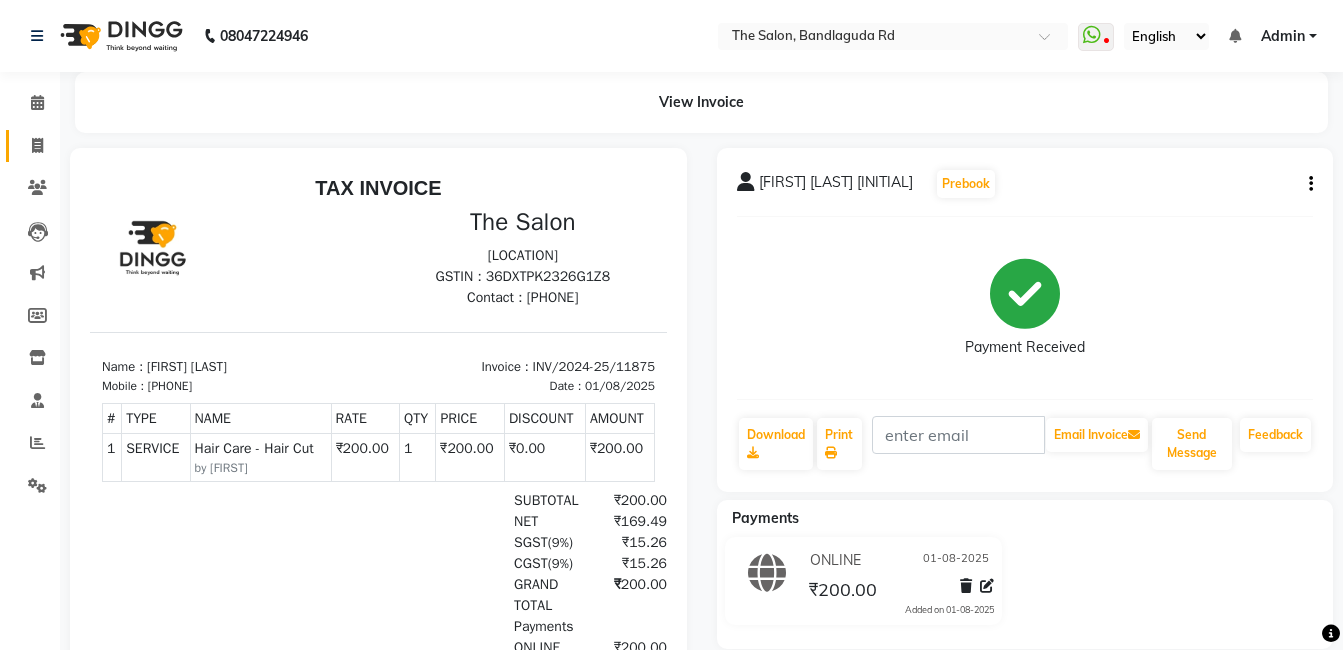 click on "Invoice" 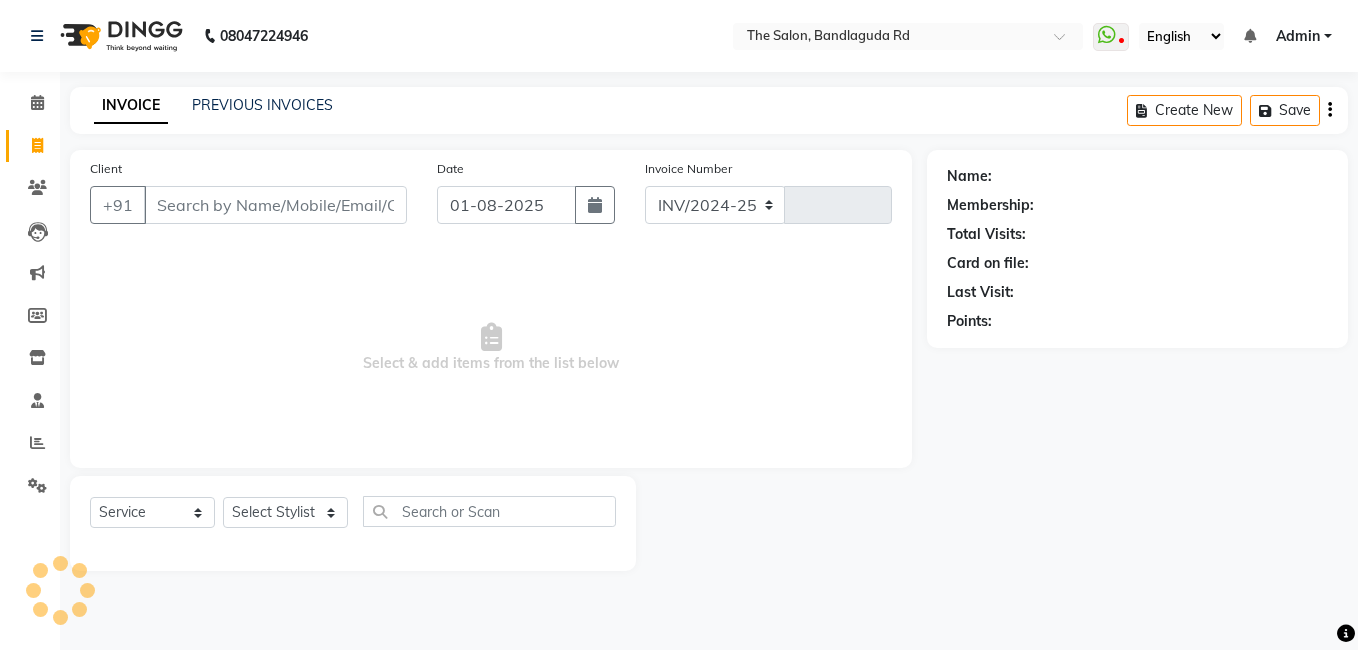 select on "5198" 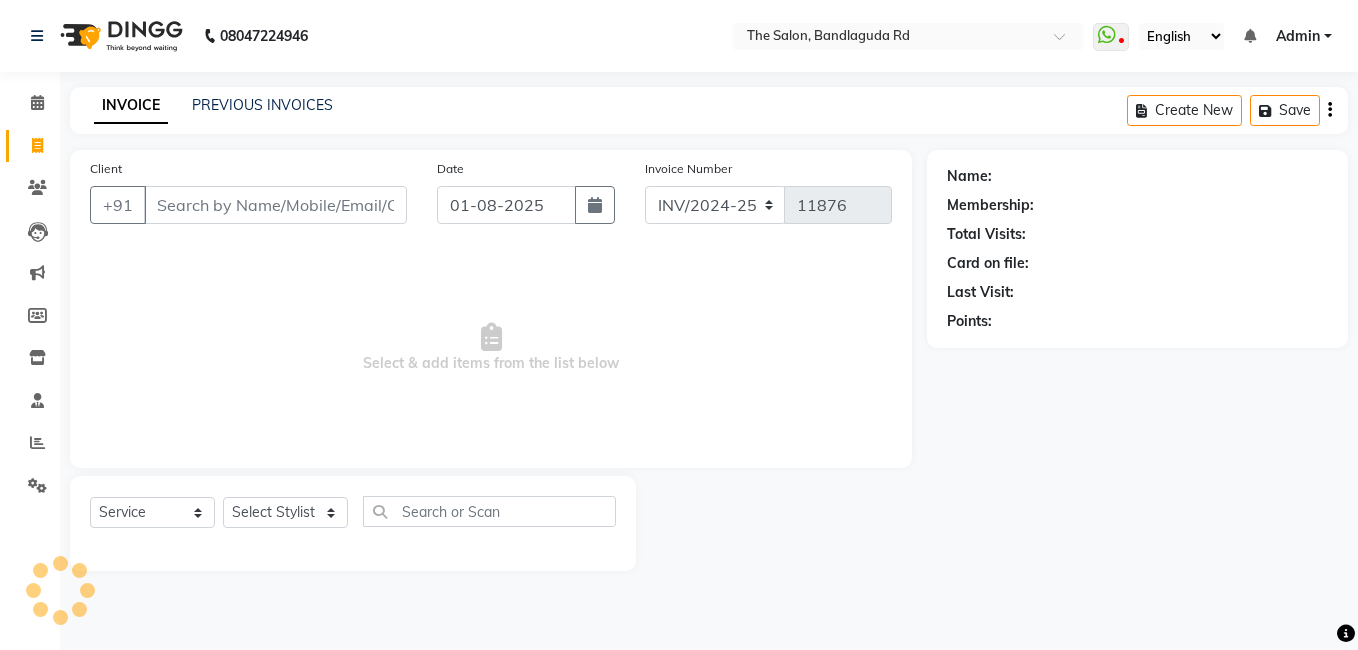 click on "Client" at bounding box center [275, 205] 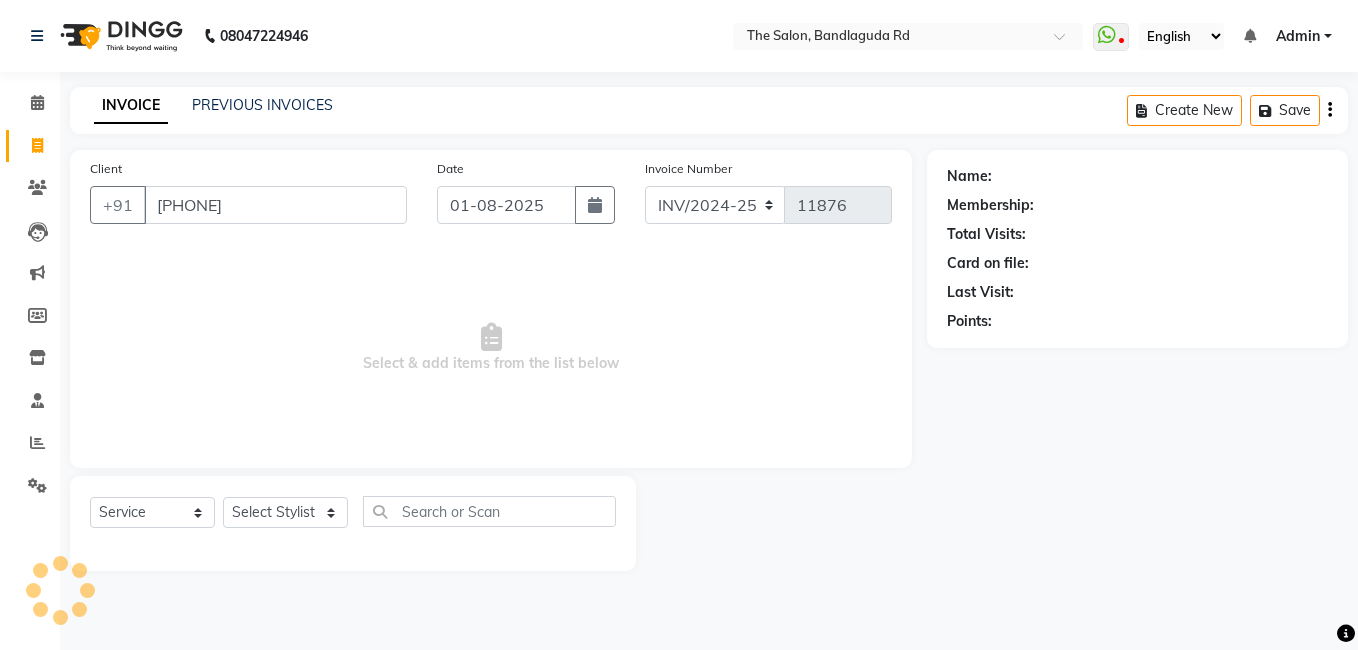 type on "[PHONE]" 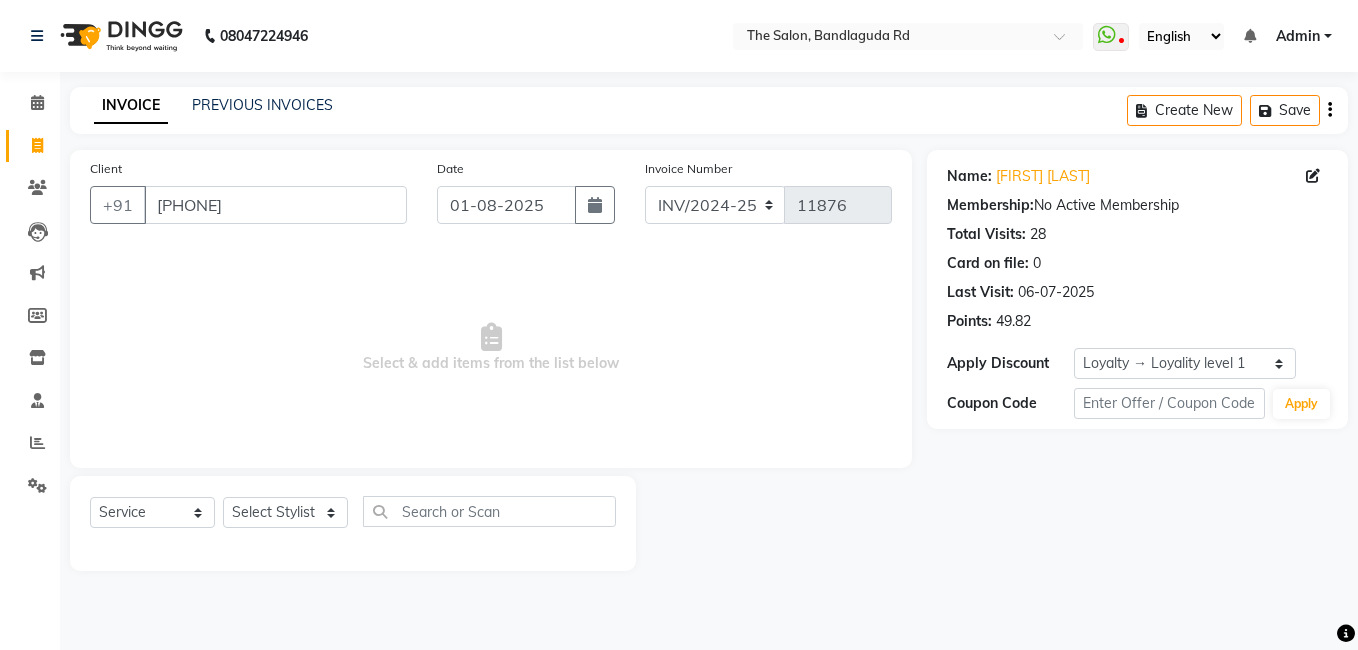 click on "Select  Service  Product  Membership  Package Voucher Prepaid Gift Card  Select Stylist [FIRST] [FIRST] [FIRST] [FIRST] [FIRST] [FIRST] [FIRST] [FIRST] [FIRST] [FIRST] [FIRST] [FIRST]" 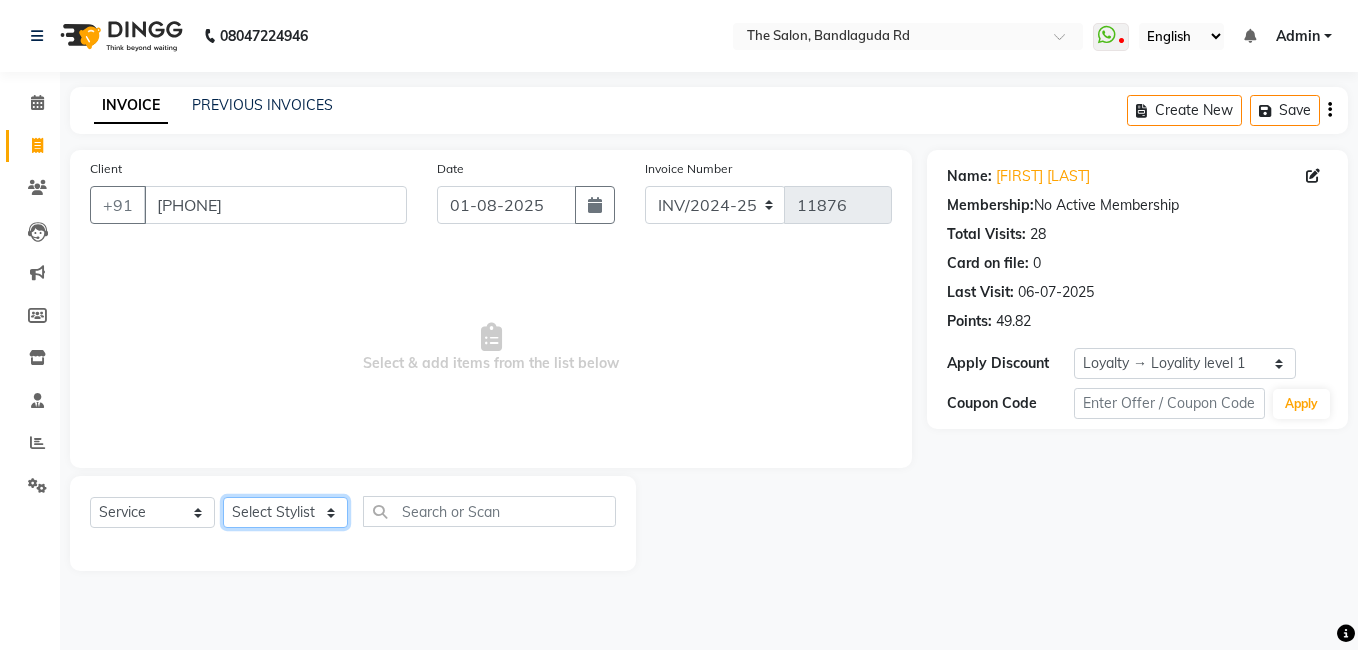click on "Select Stylist AIJAZ fazil imran iqbal kasim mohd mohsin rasheed sameer TALIB Wajid" 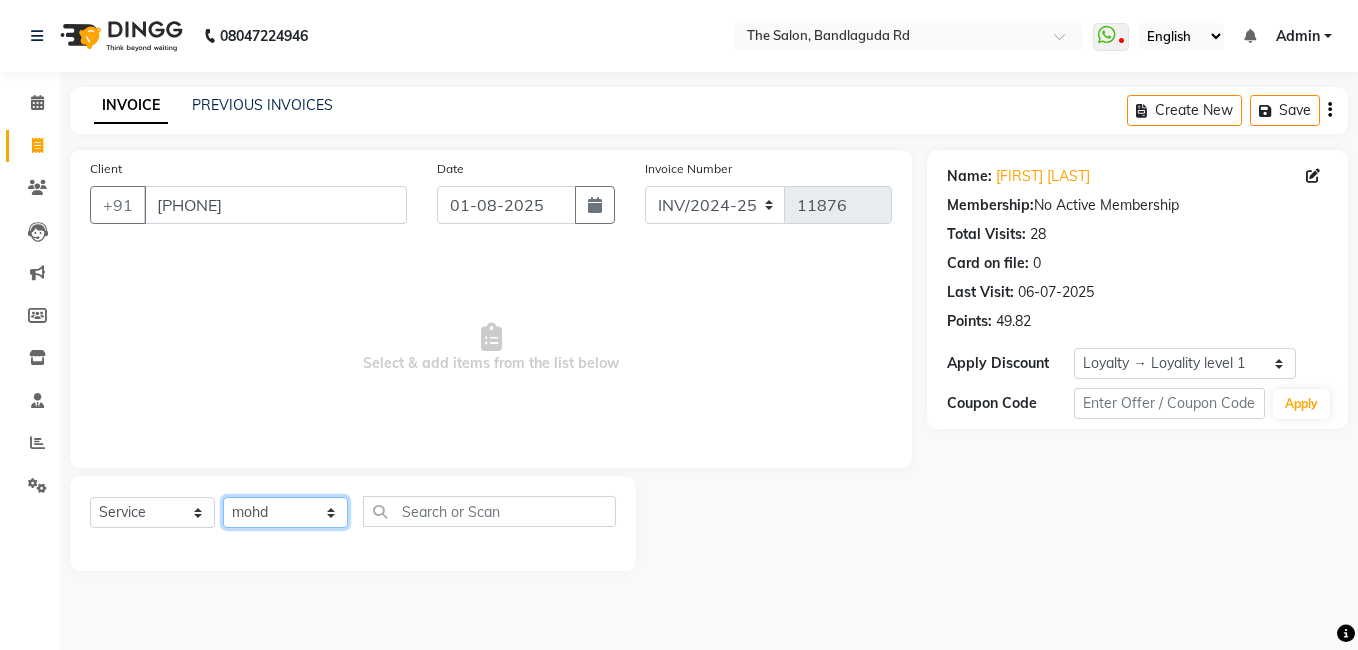click on "Select Stylist AIJAZ fazil imran iqbal kasim mohd mohsin rasheed sameer TALIB Wajid" 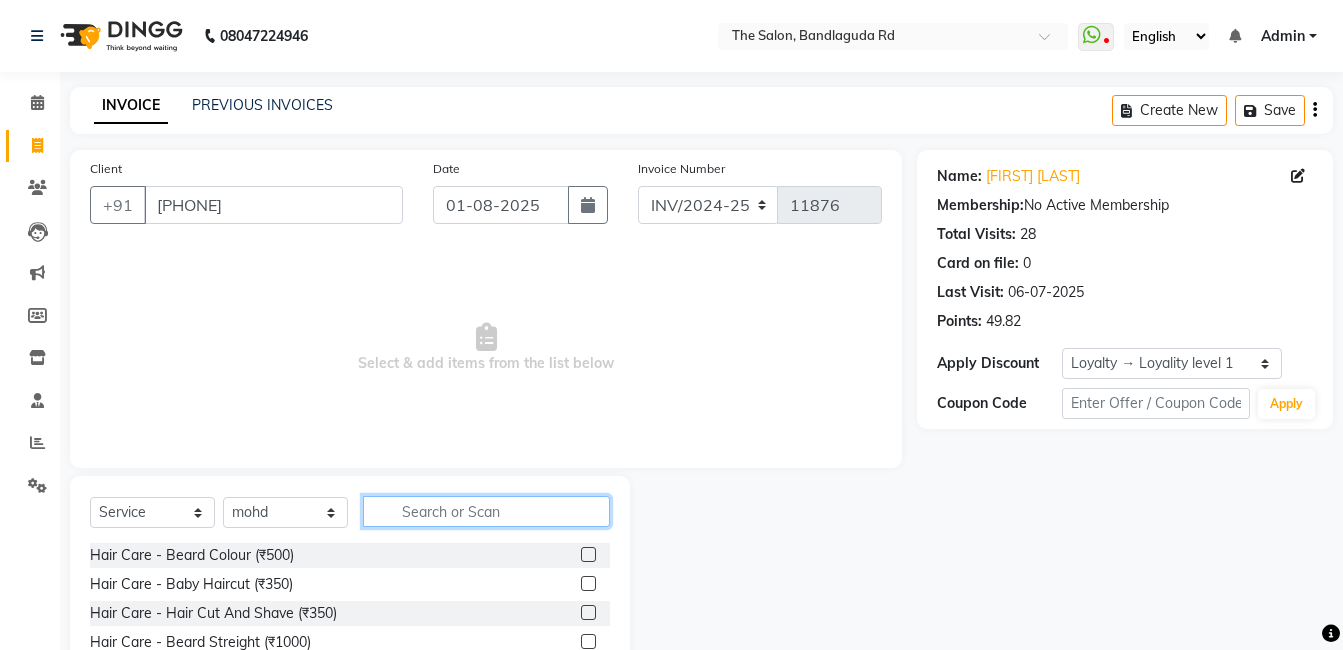 click 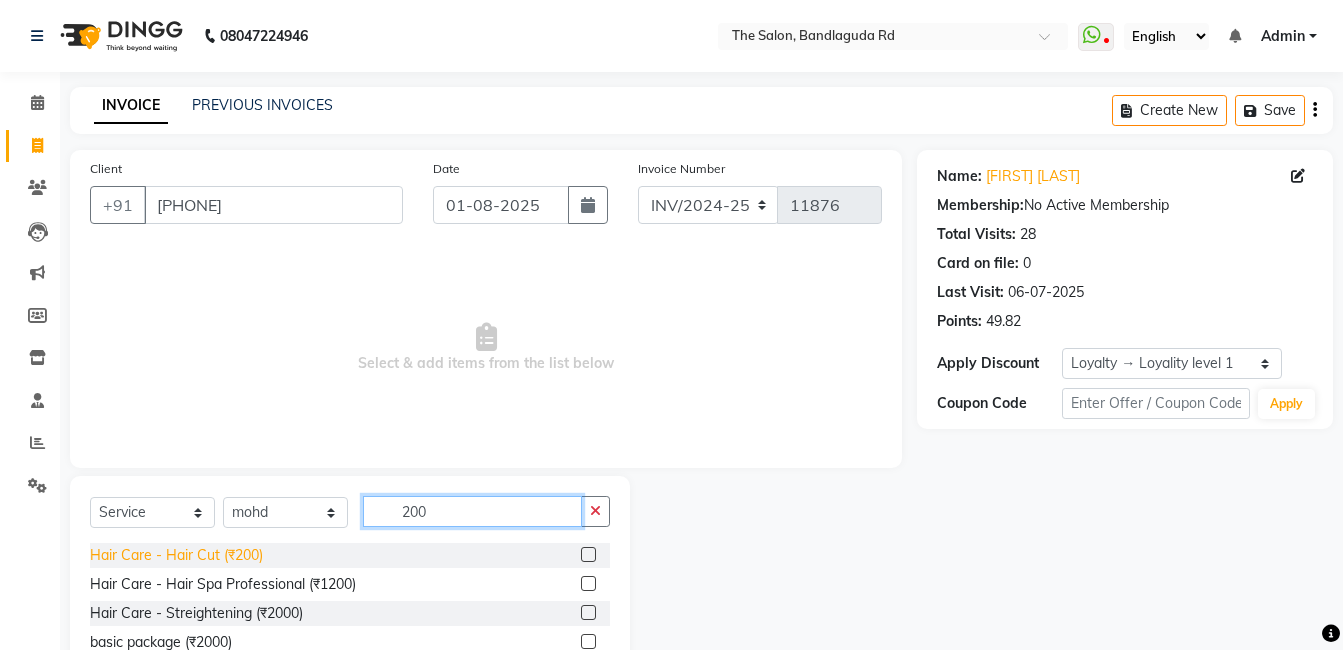 type on "200" 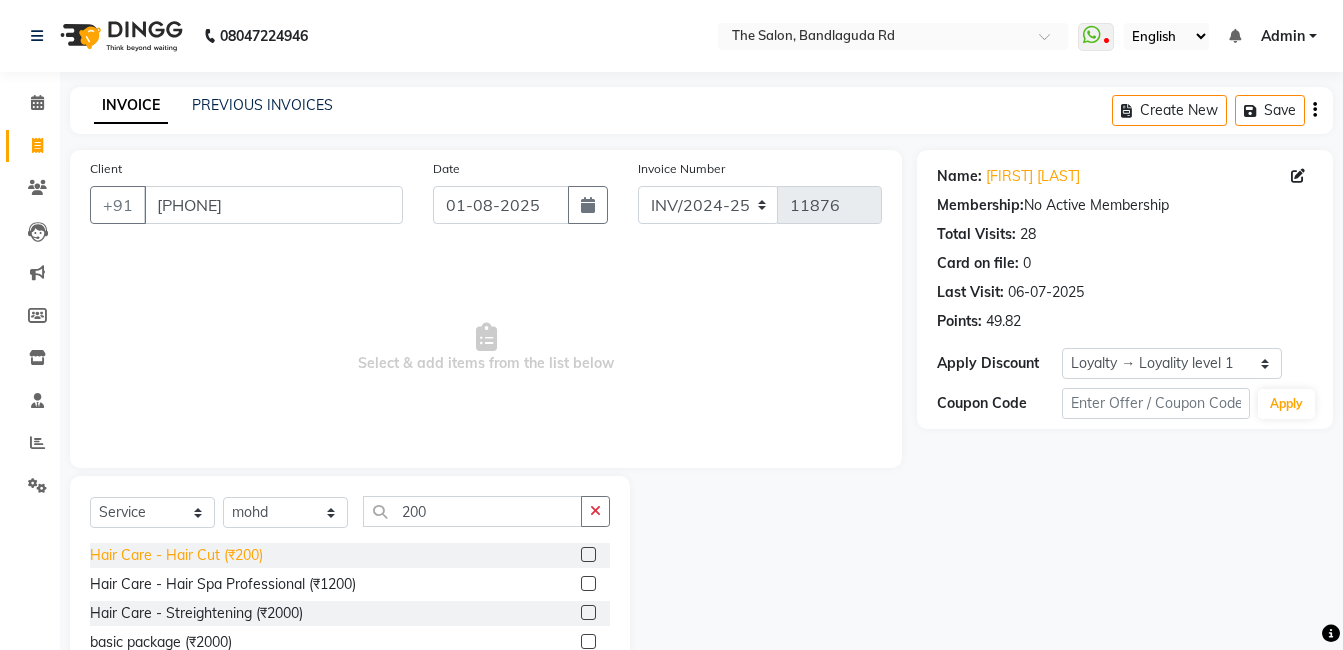 click on "Hair Care - Hair Cut (₹200)" 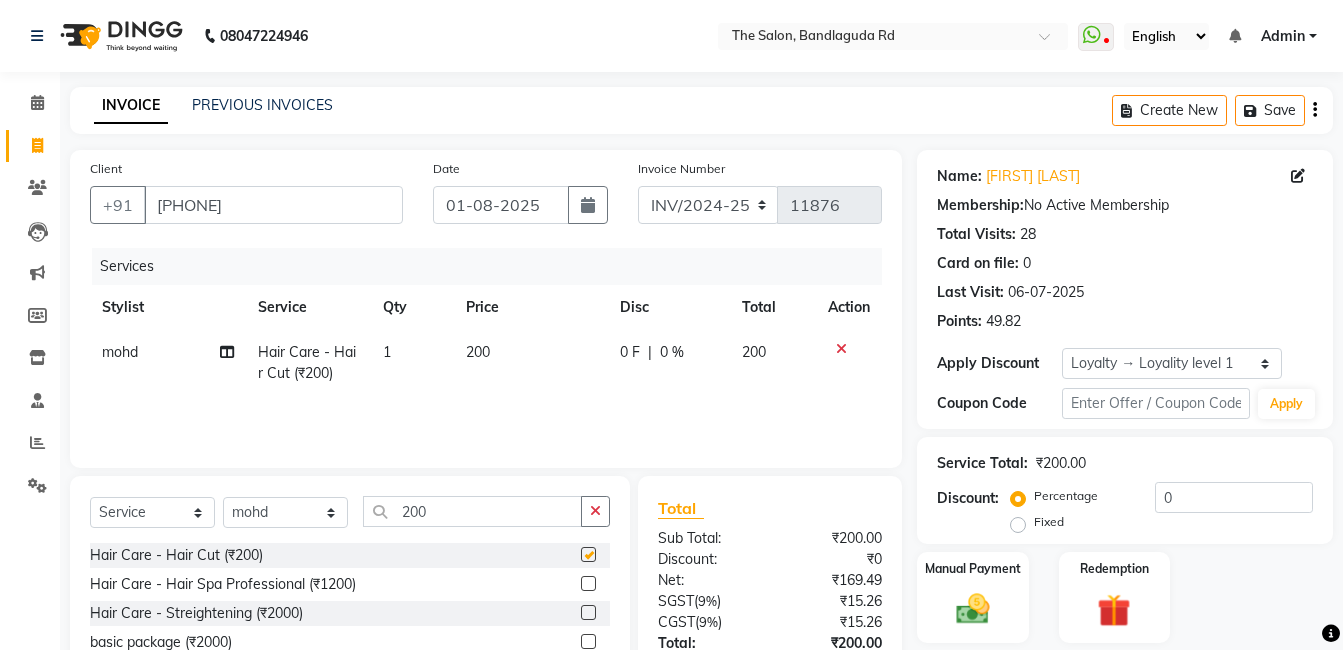 checkbox on "false" 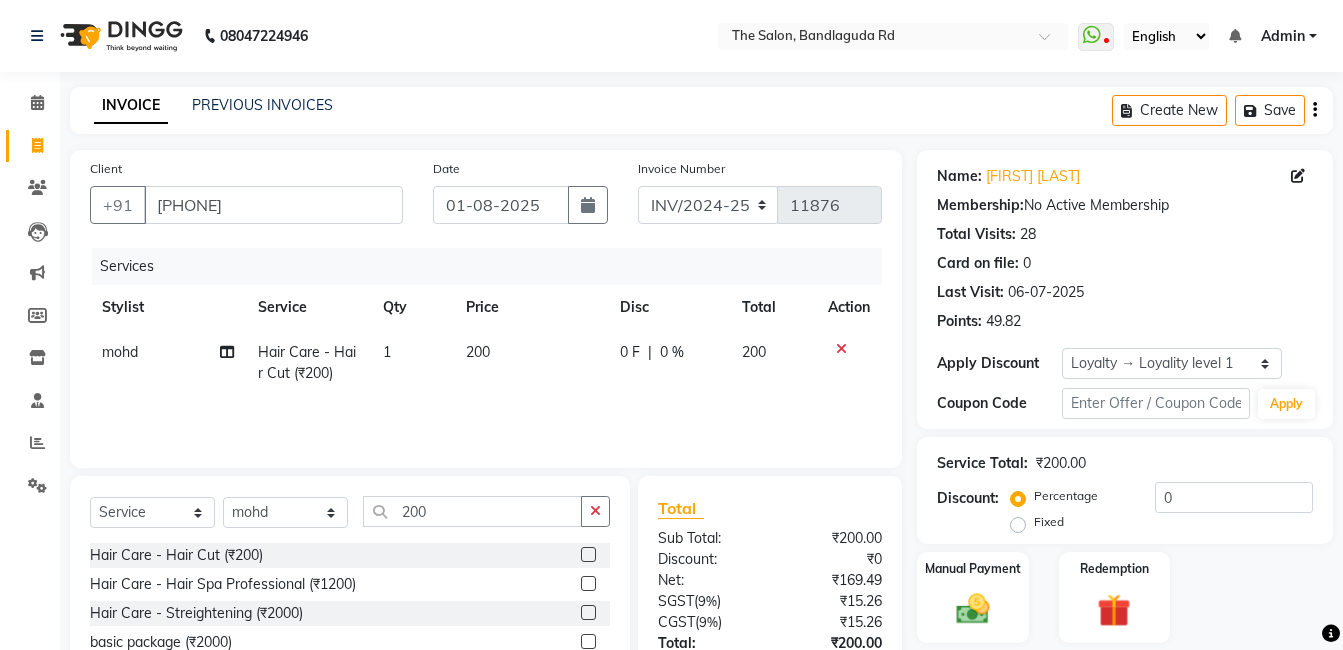 scroll, scrollTop: 151, scrollLeft: 0, axis: vertical 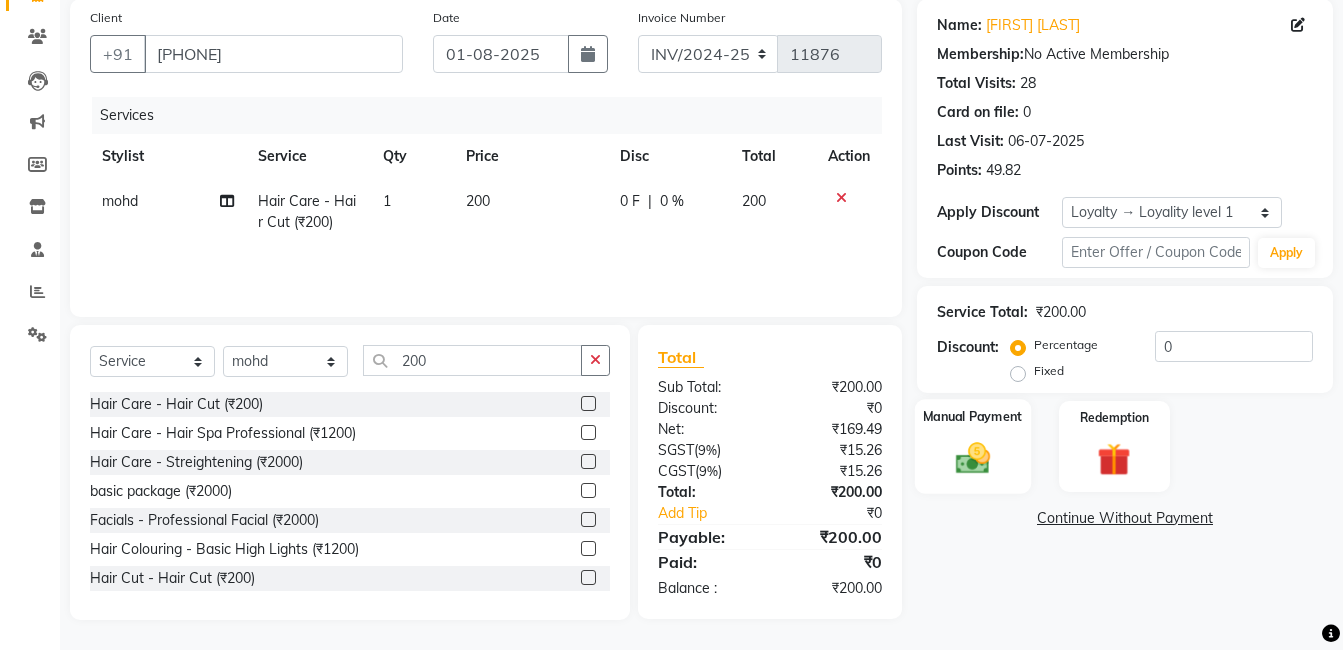 click 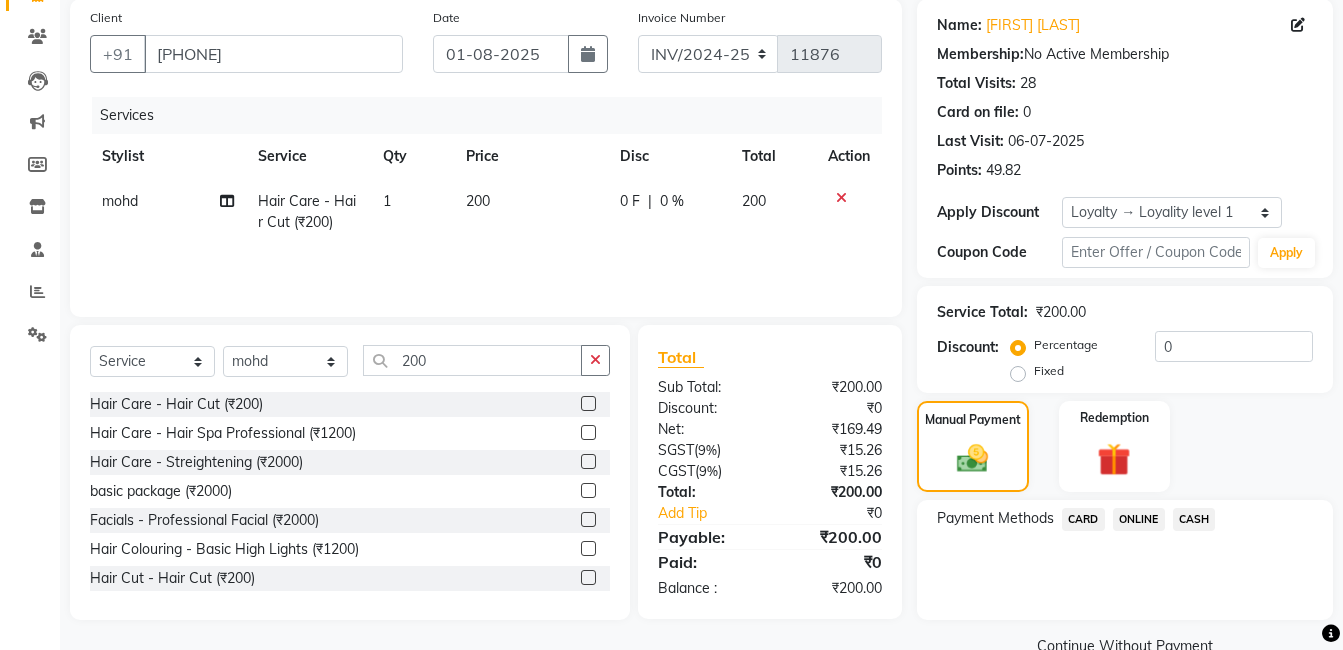 click on "ONLINE" 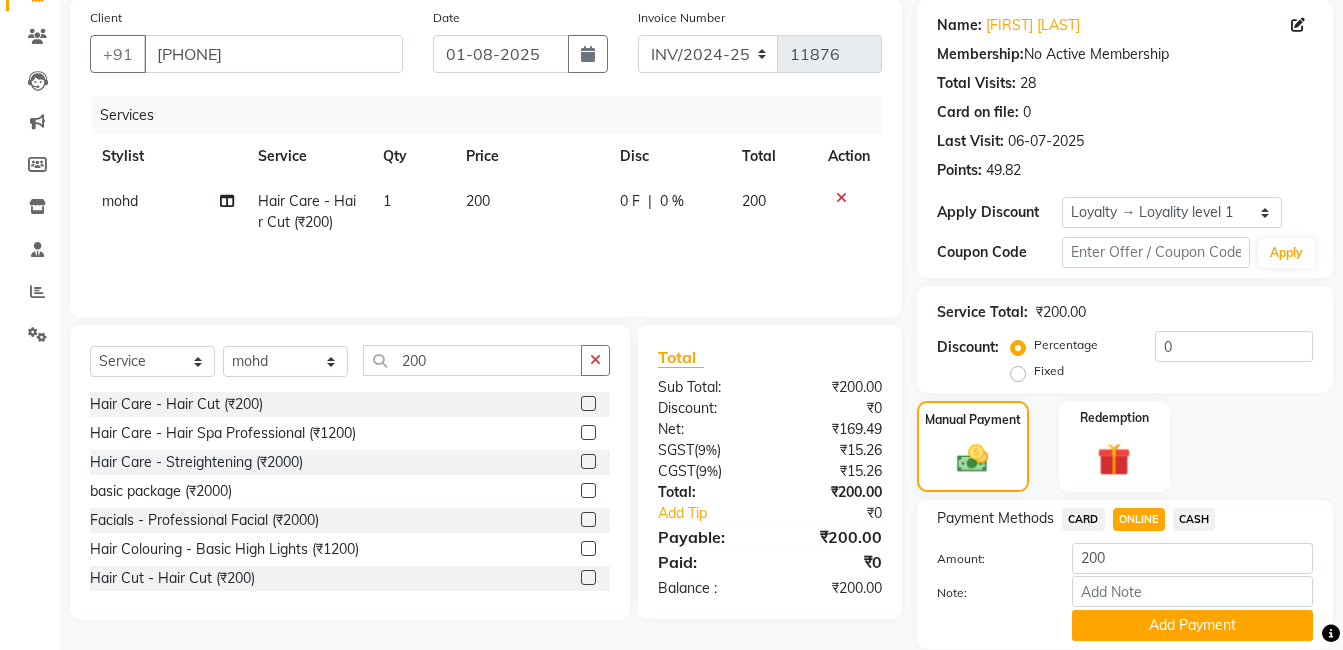scroll, scrollTop: 221, scrollLeft: 0, axis: vertical 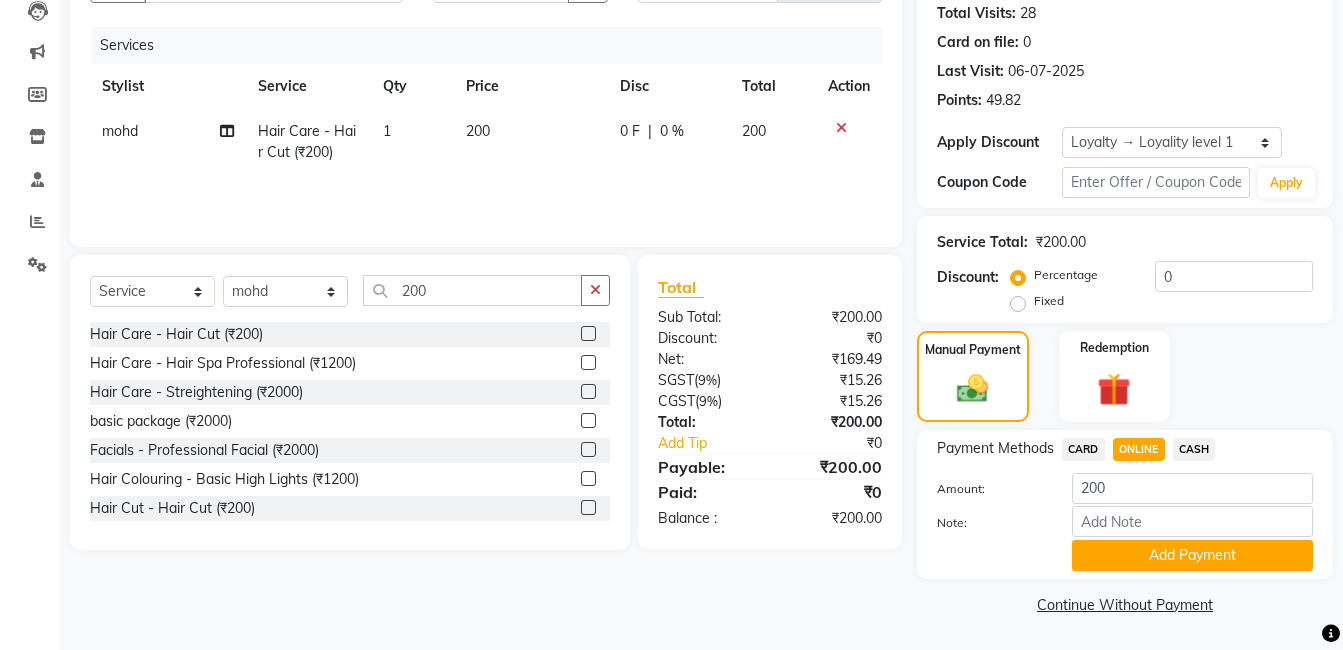 click on "CASH" 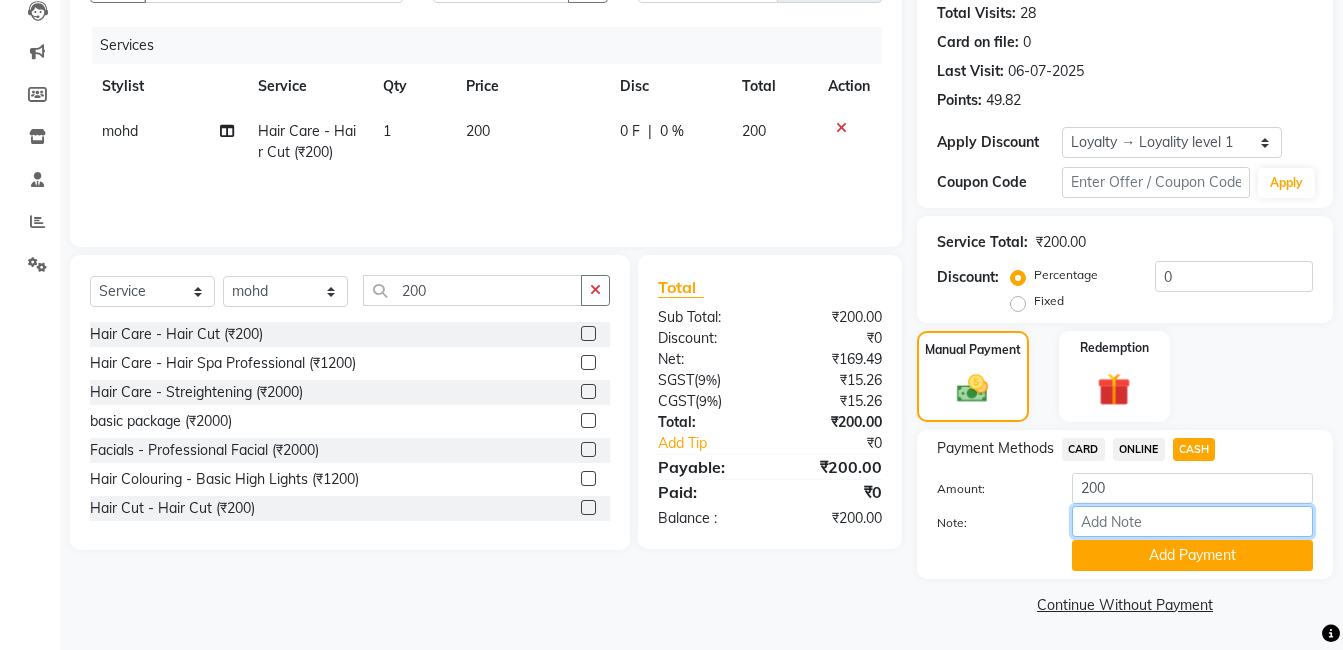 click on "Note:" at bounding box center (1192, 521) 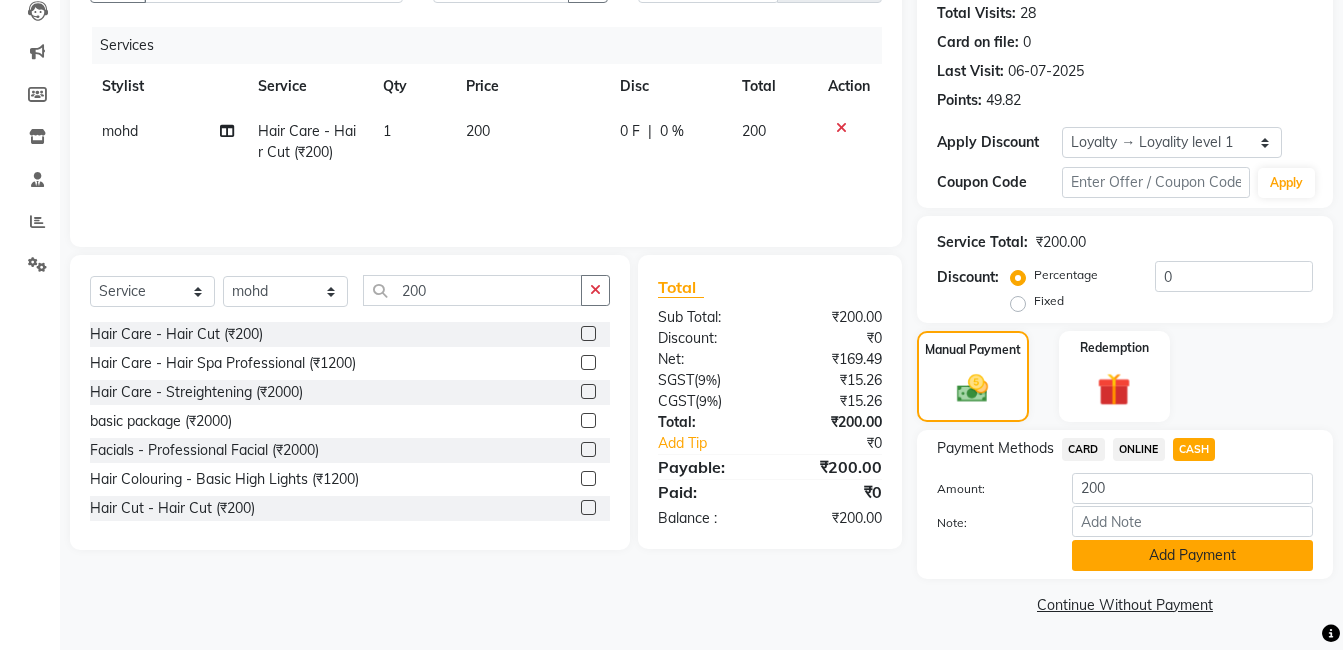 click on "Add Payment" 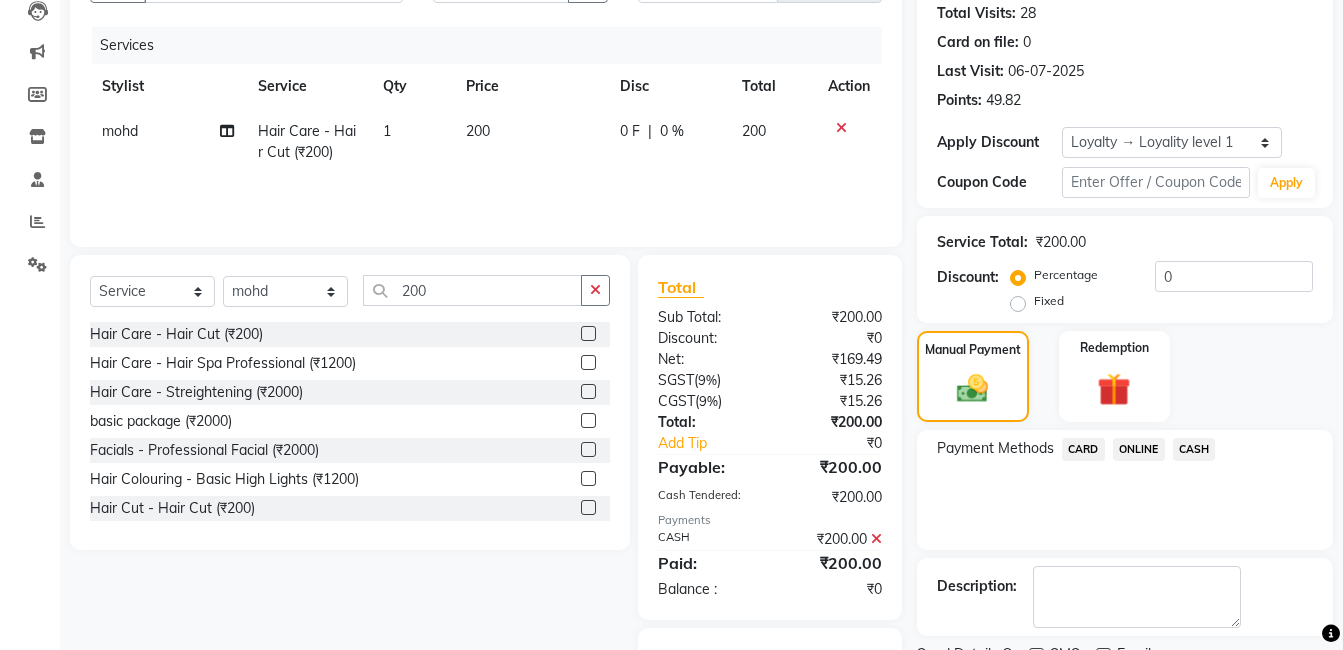 scroll, scrollTop: 340, scrollLeft: 0, axis: vertical 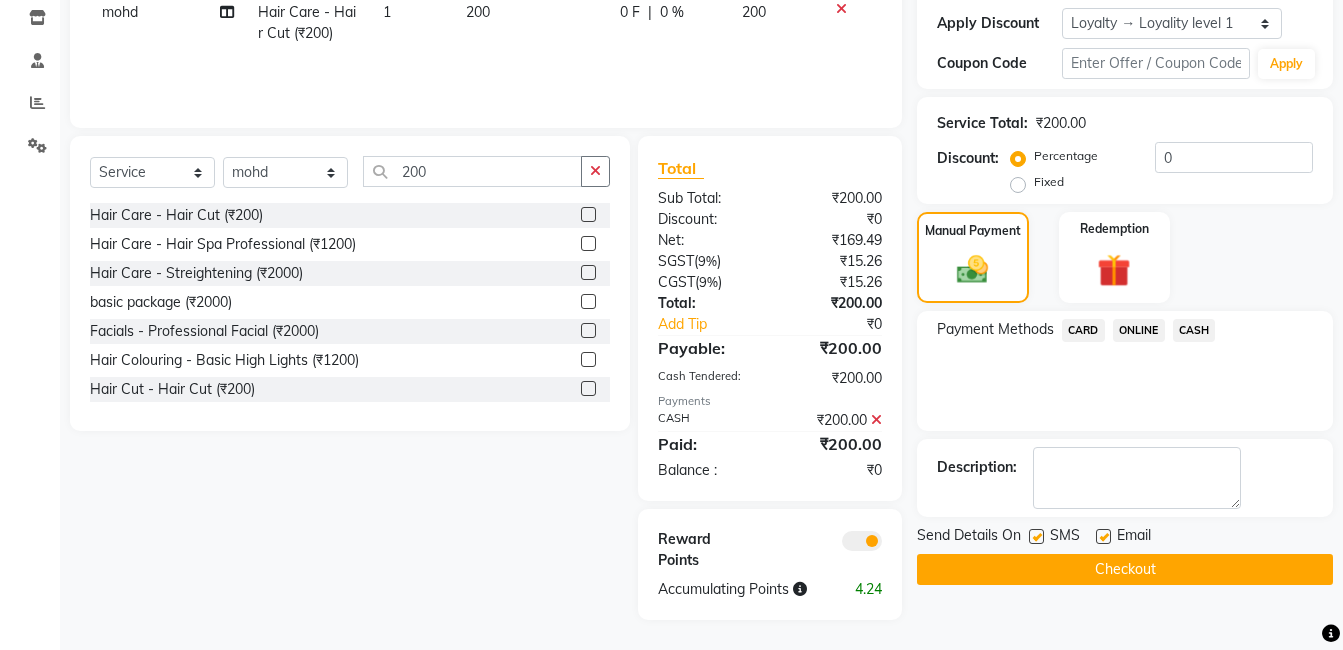 click on "Checkout" 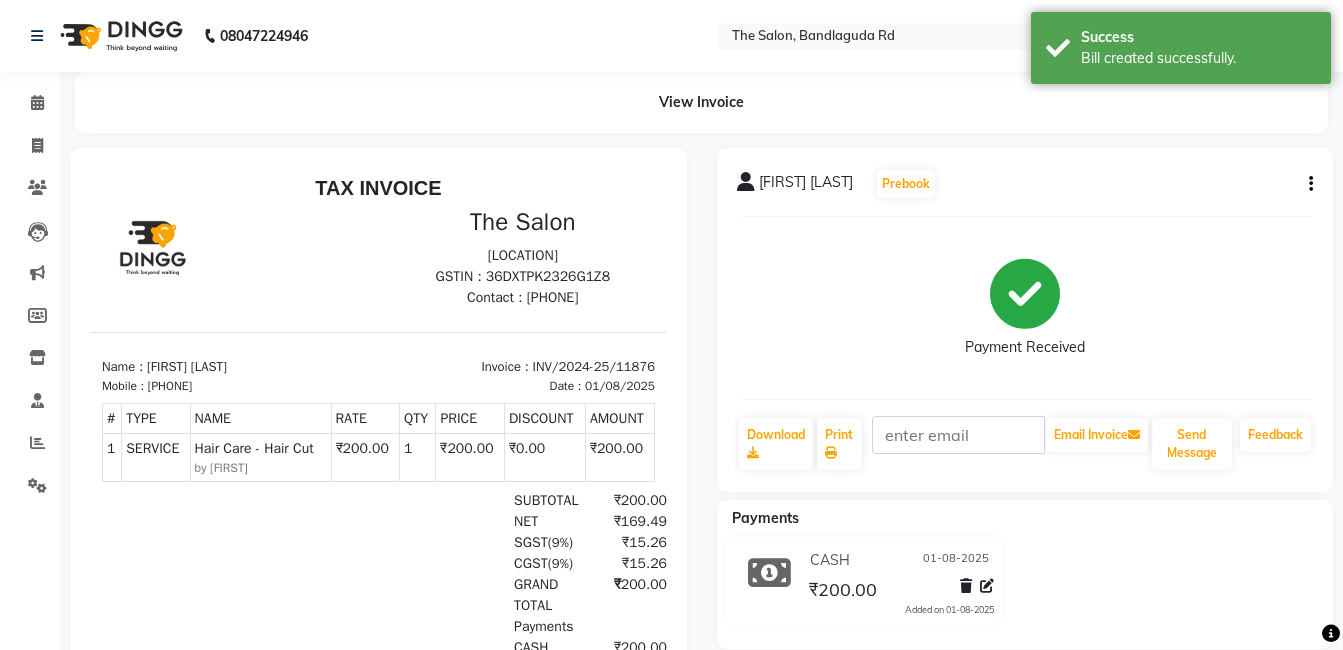 scroll, scrollTop: 0, scrollLeft: 0, axis: both 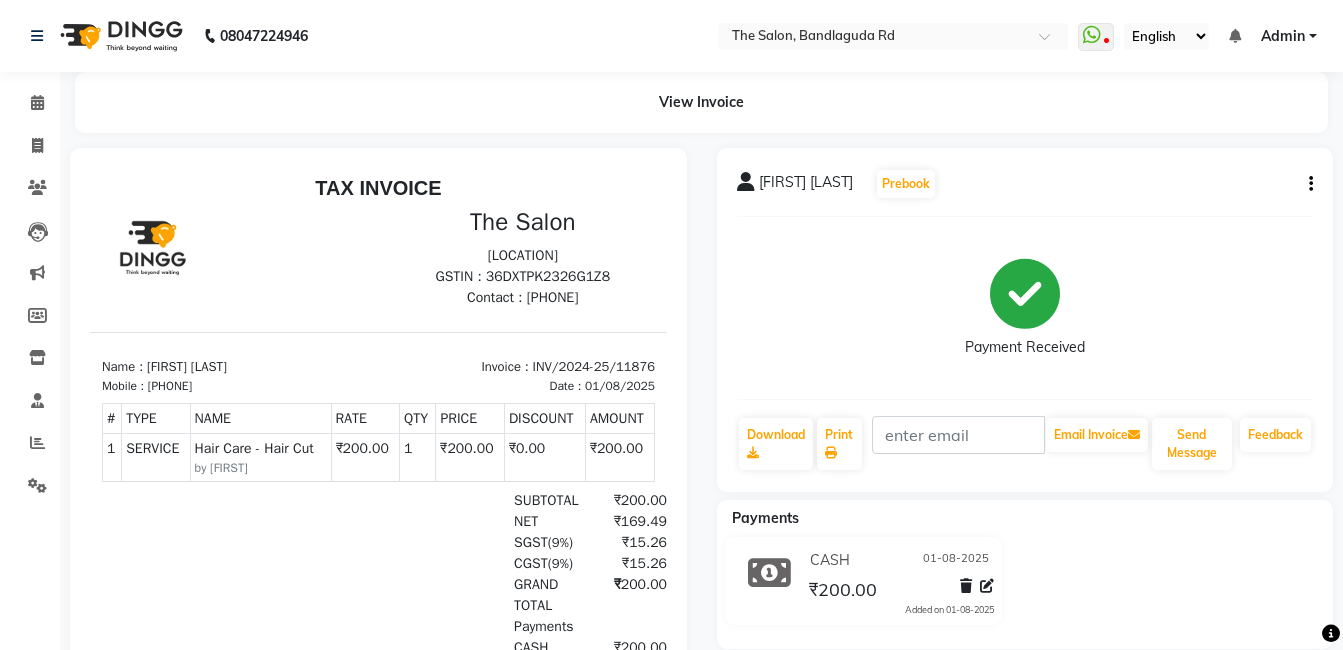 click on "CASH [DATE] [CURRENCY][PRICE]  Added on [DATE]" 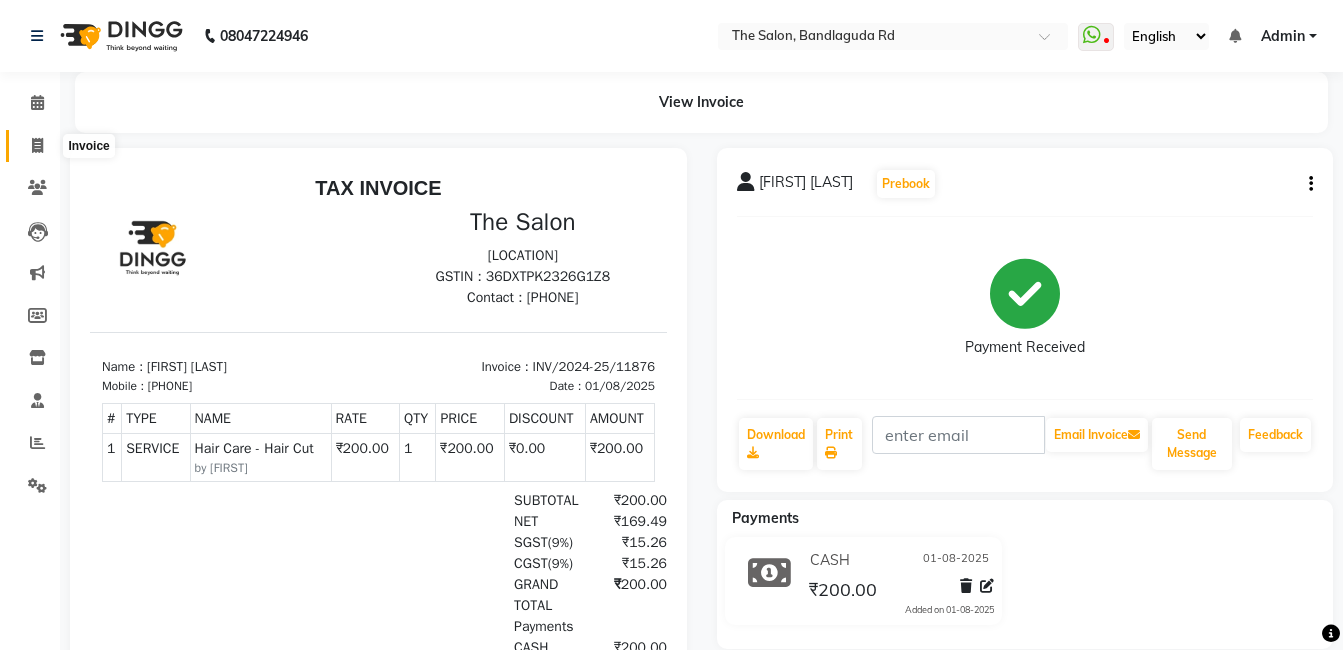 click 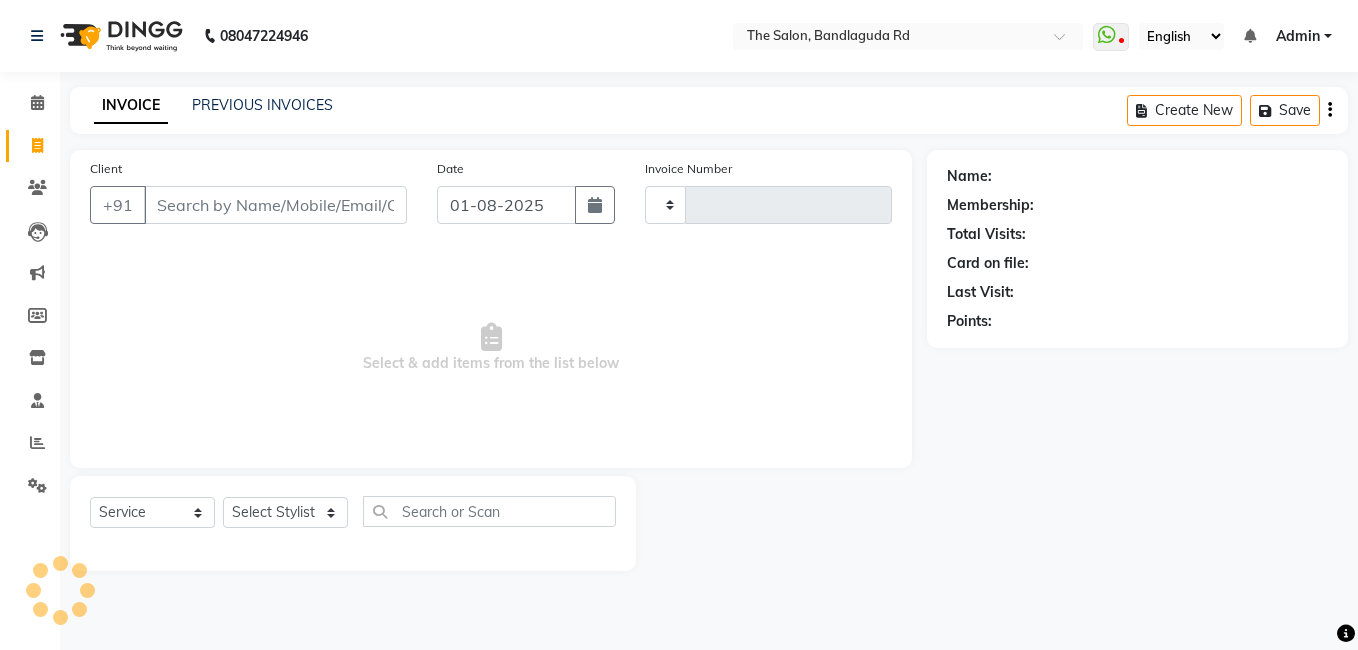type on "11877" 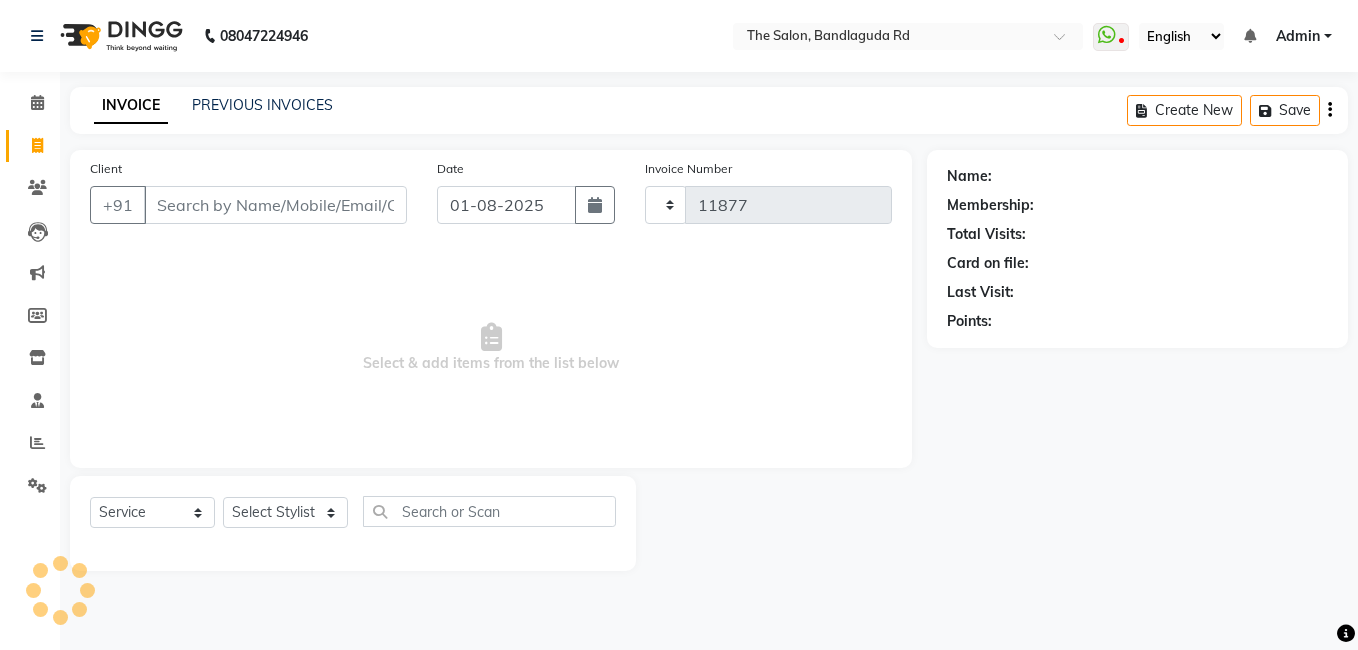 select on "5198" 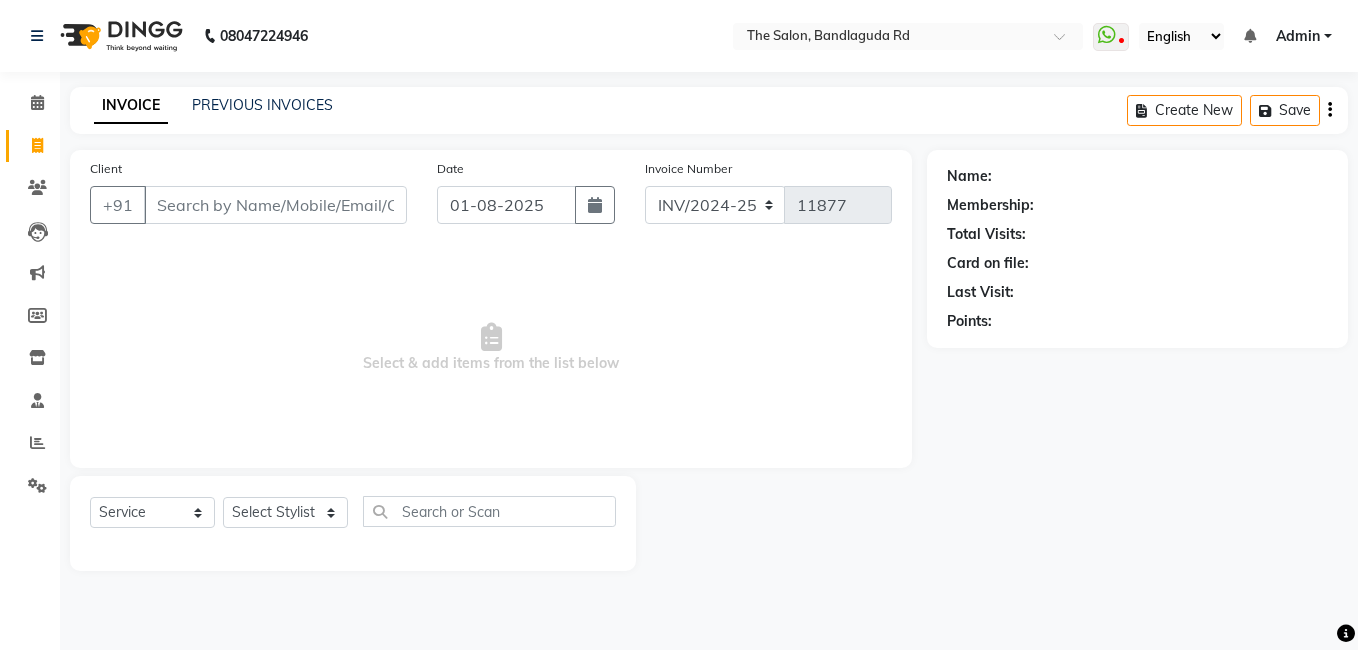 click on "Client" at bounding box center (275, 205) 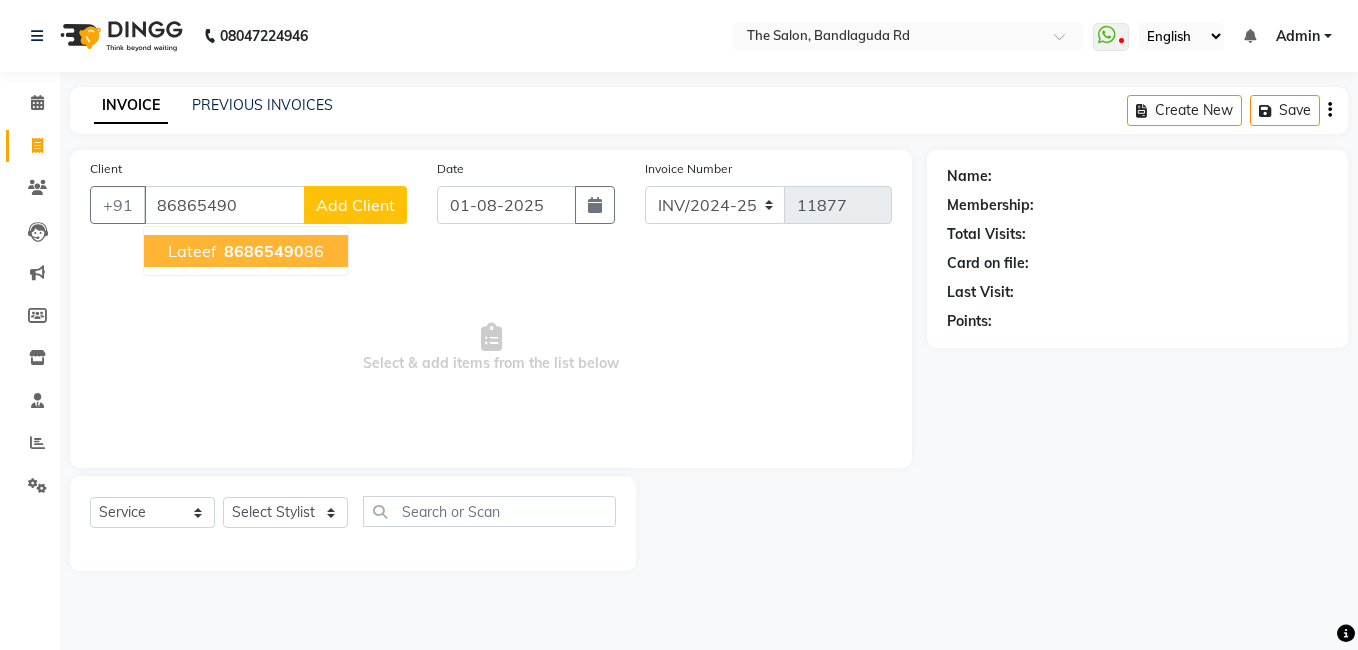 click on "[FIRST]   [PHONE] [NUMBER]" at bounding box center (246, 251) 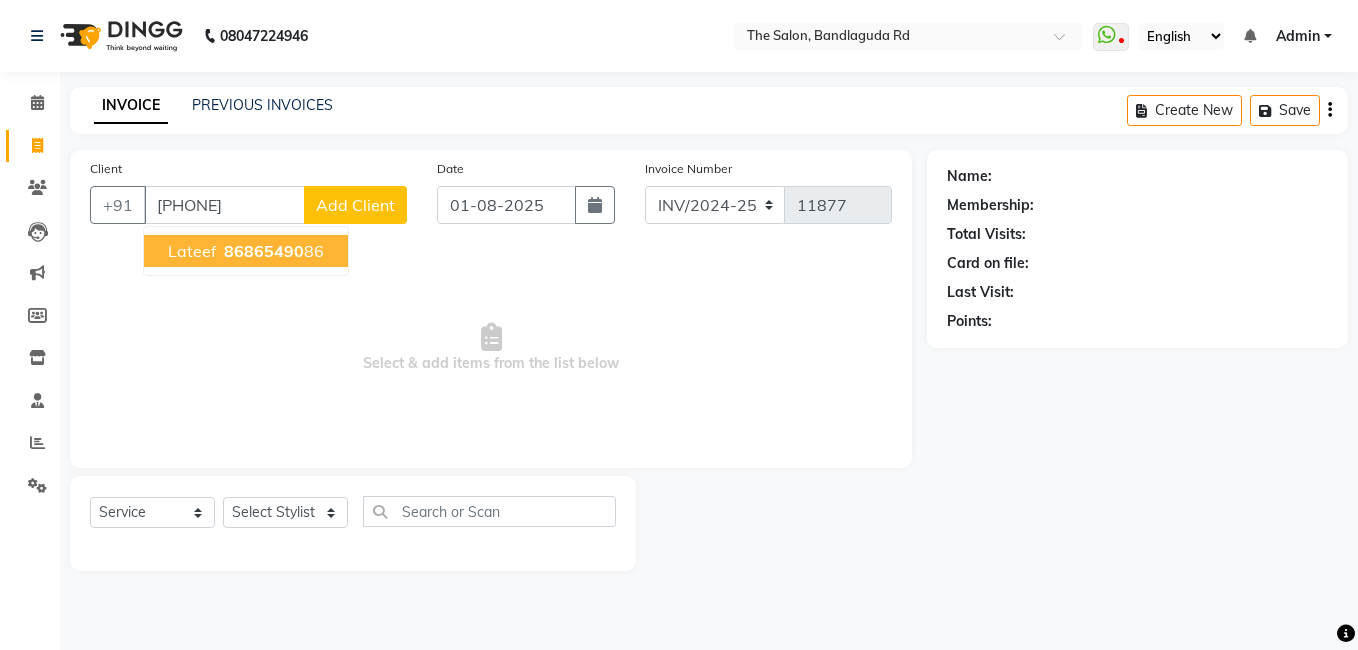 type on "[PHONE]" 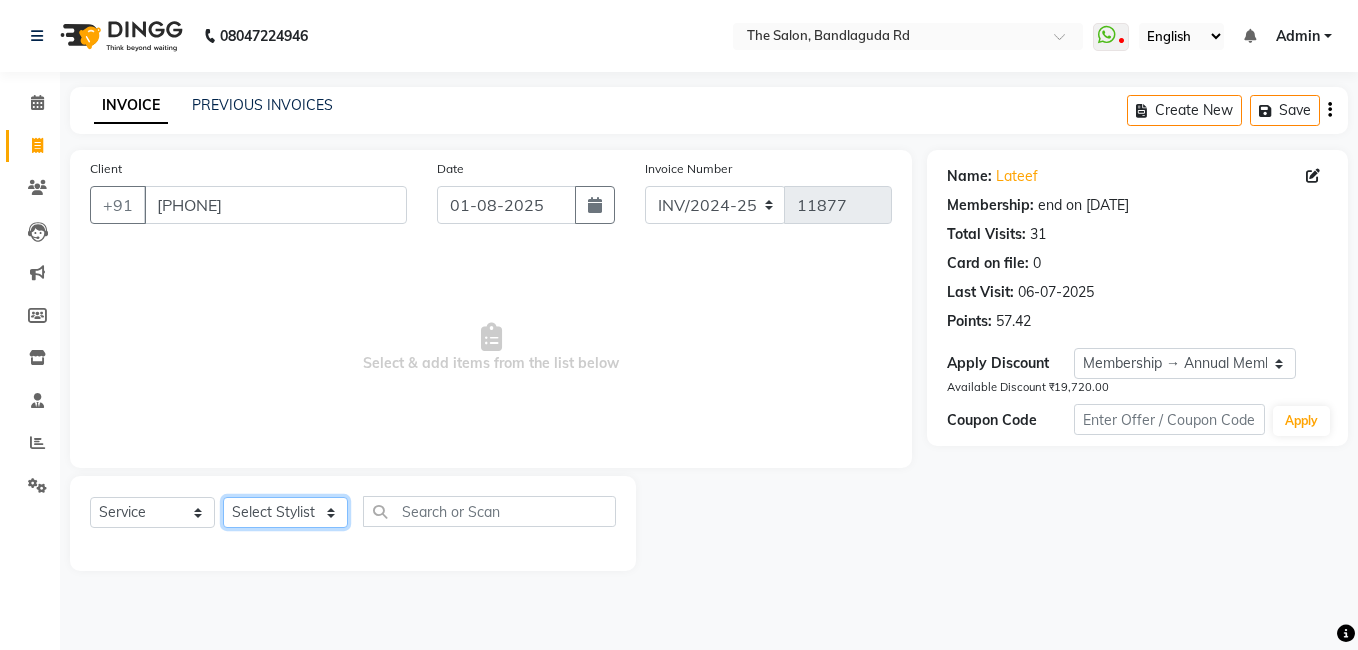 click on "Select Stylist AIJAZ fazil imran iqbal kasim mohd mohsin rasheed sameer TALIB Wajid" 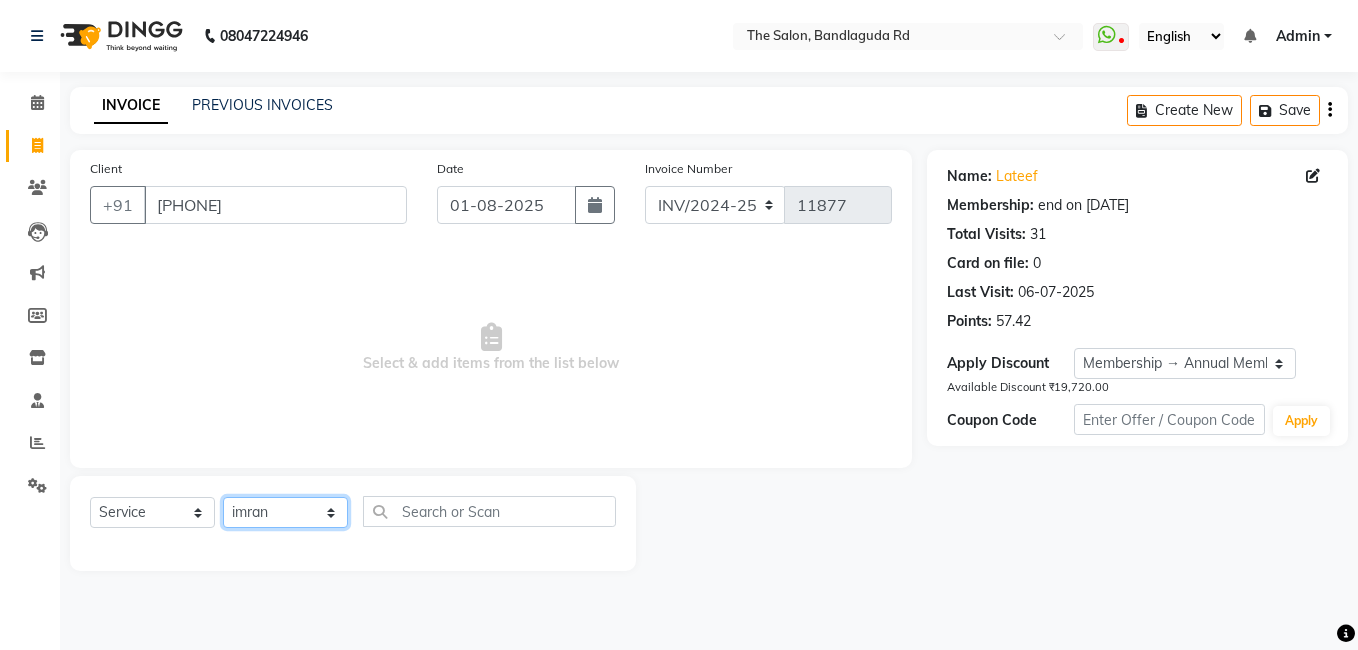 click on "Select Stylist AIJAZ fazil imran iqbal kasim mohd mohsin rasheed sameer TALIB Wajid" 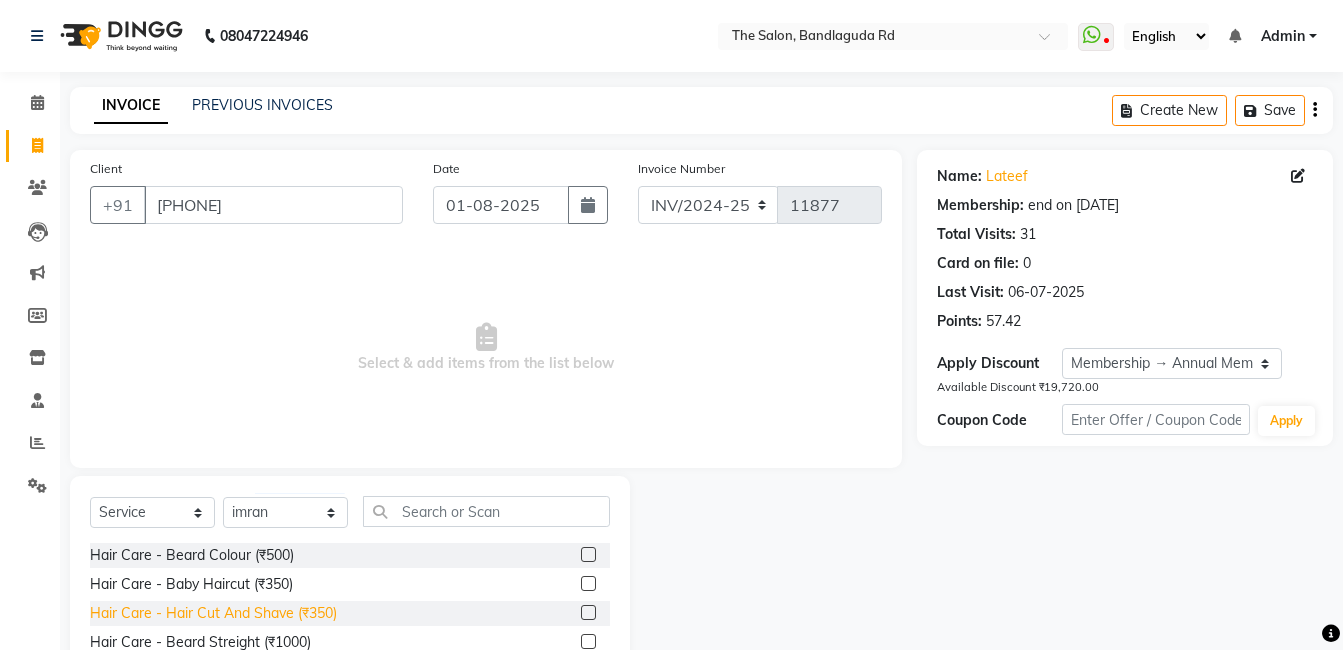 click on "Hair Care - Hair Cut And Shave (₹350)" 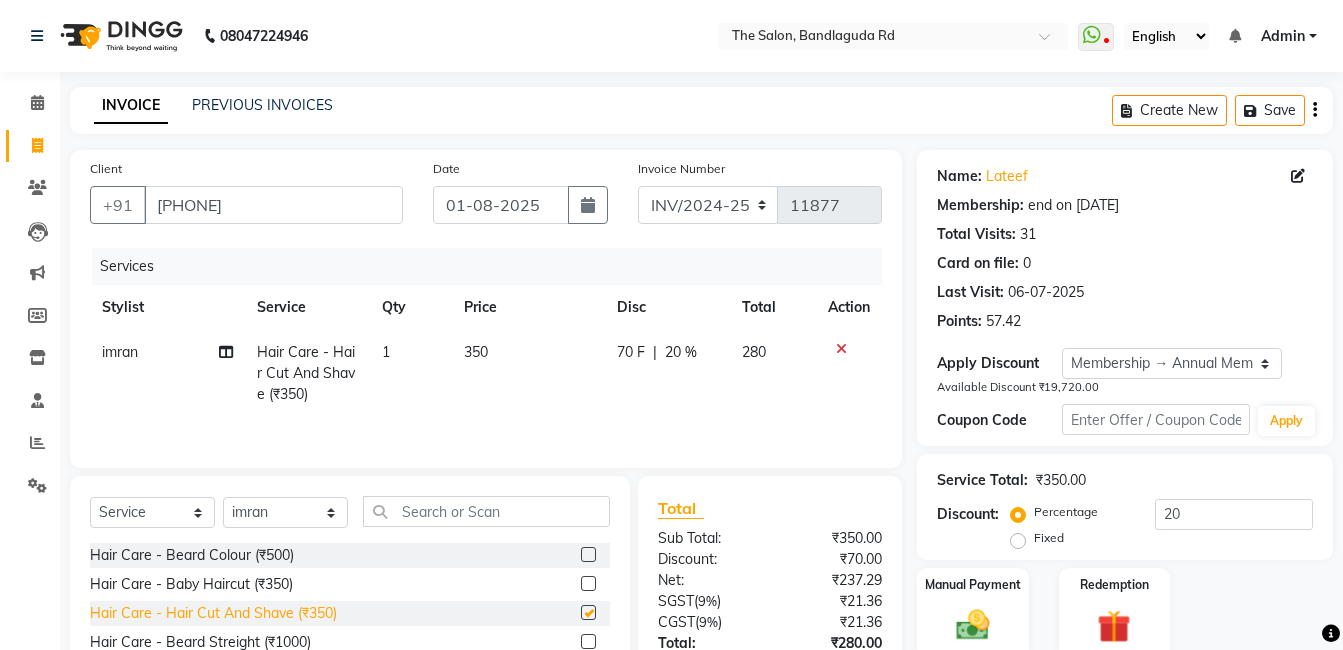 checkbox on "false" 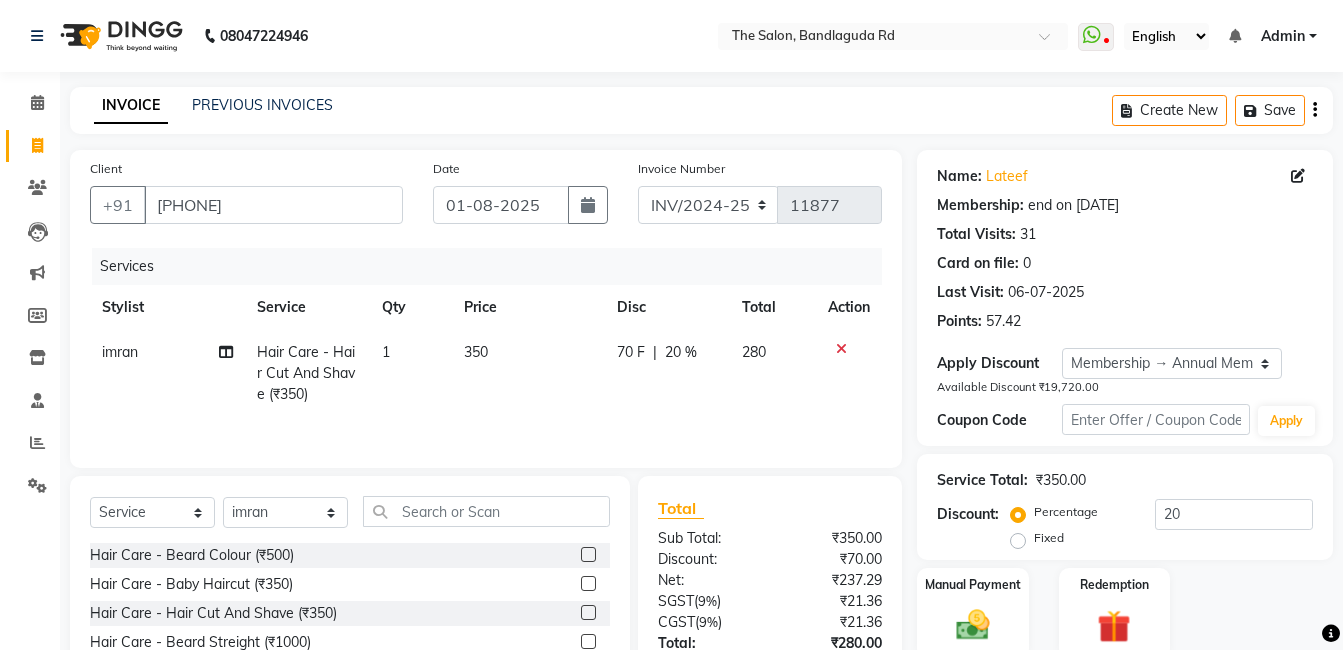 scroll, scrollTop: 151, scrollLeft: 0, axis: vertical 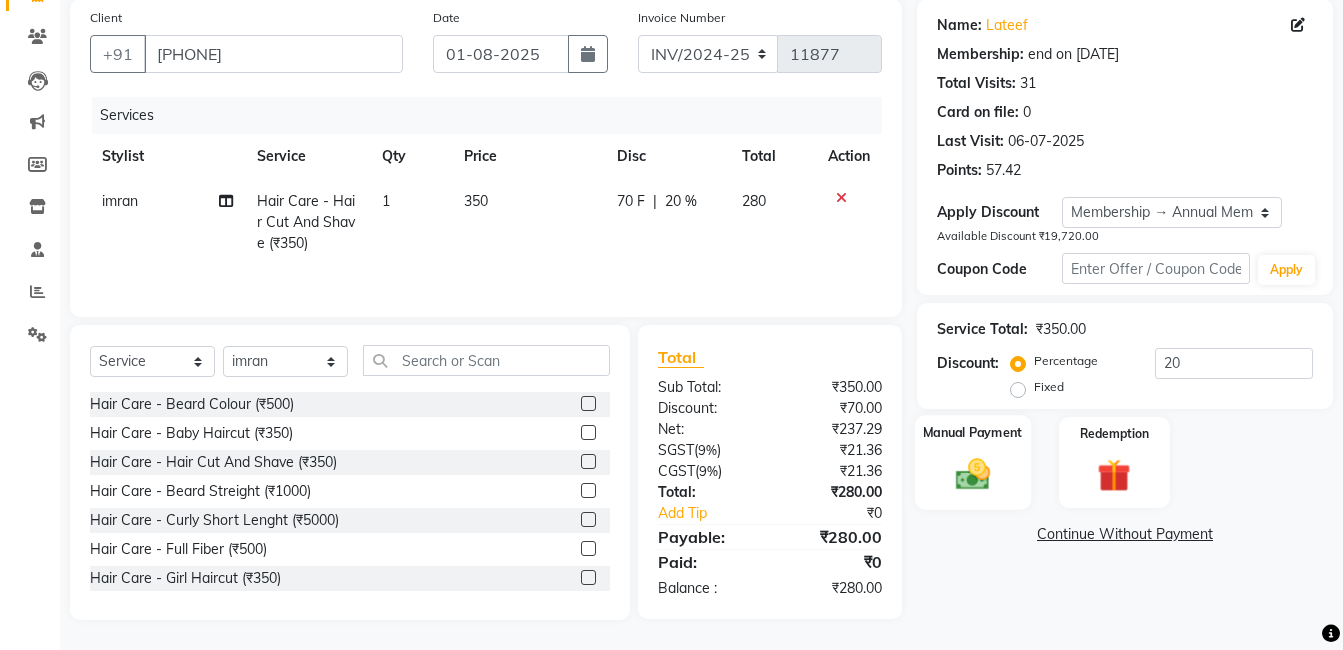 click 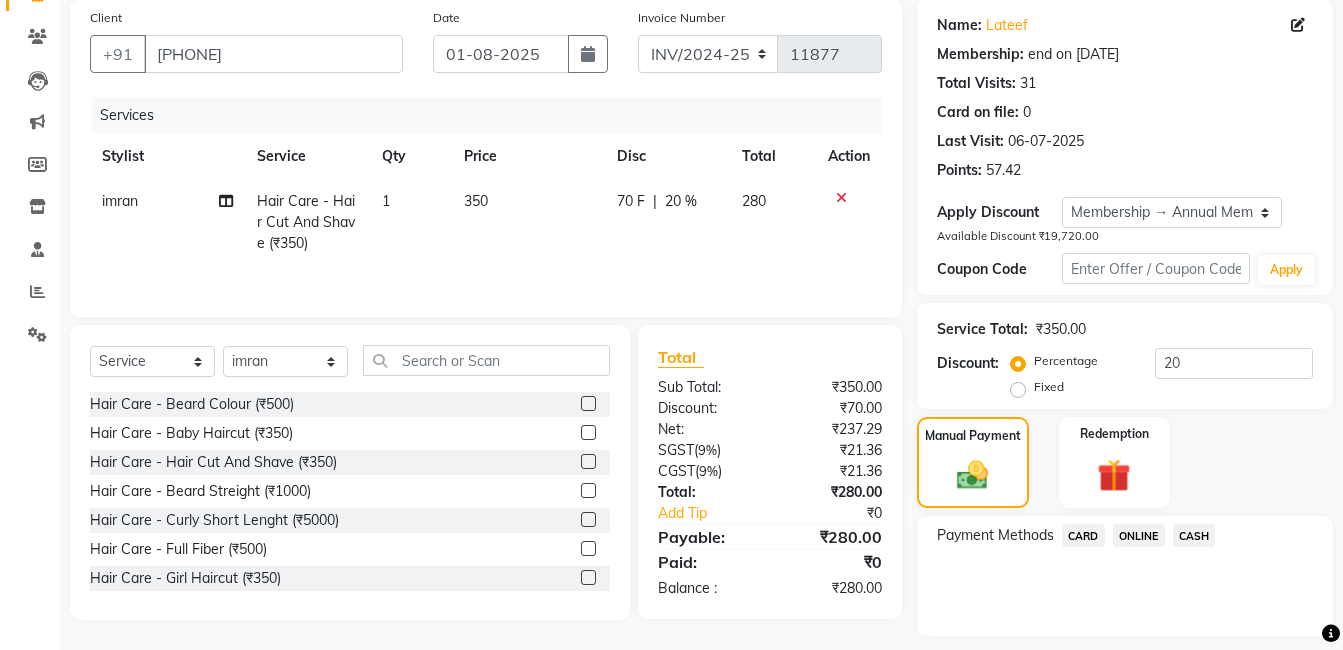 click on "CASH" 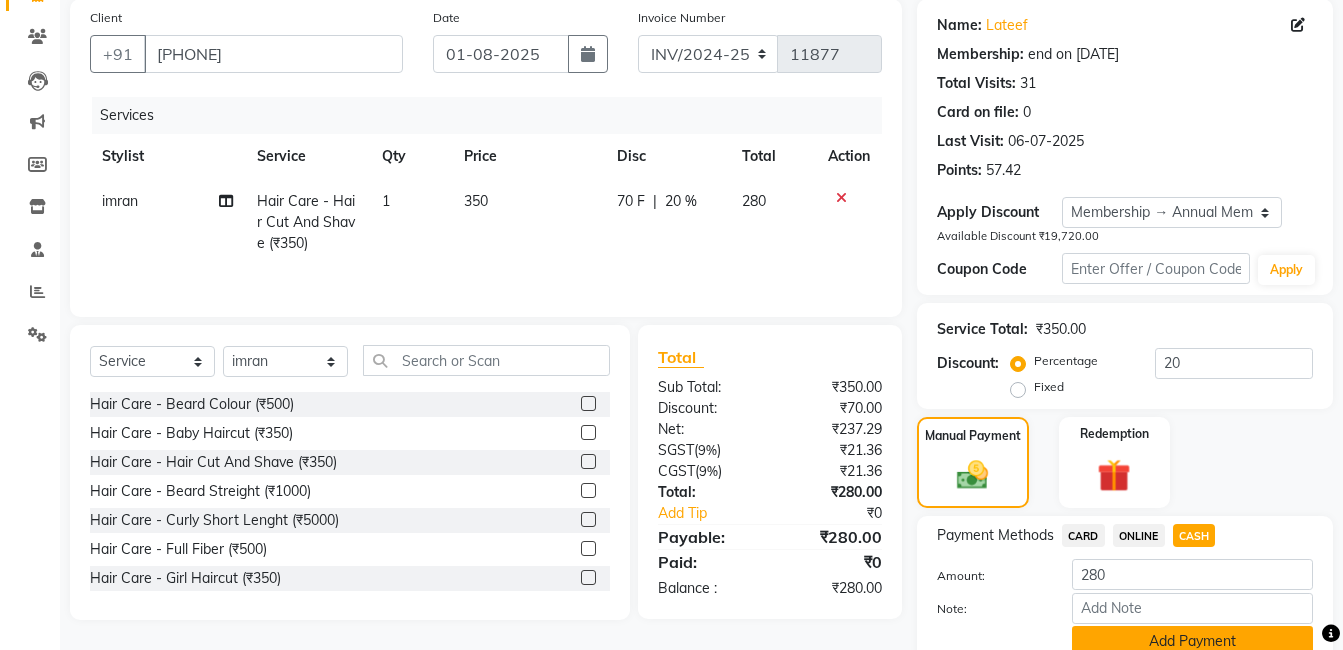 click on "Add Payment" 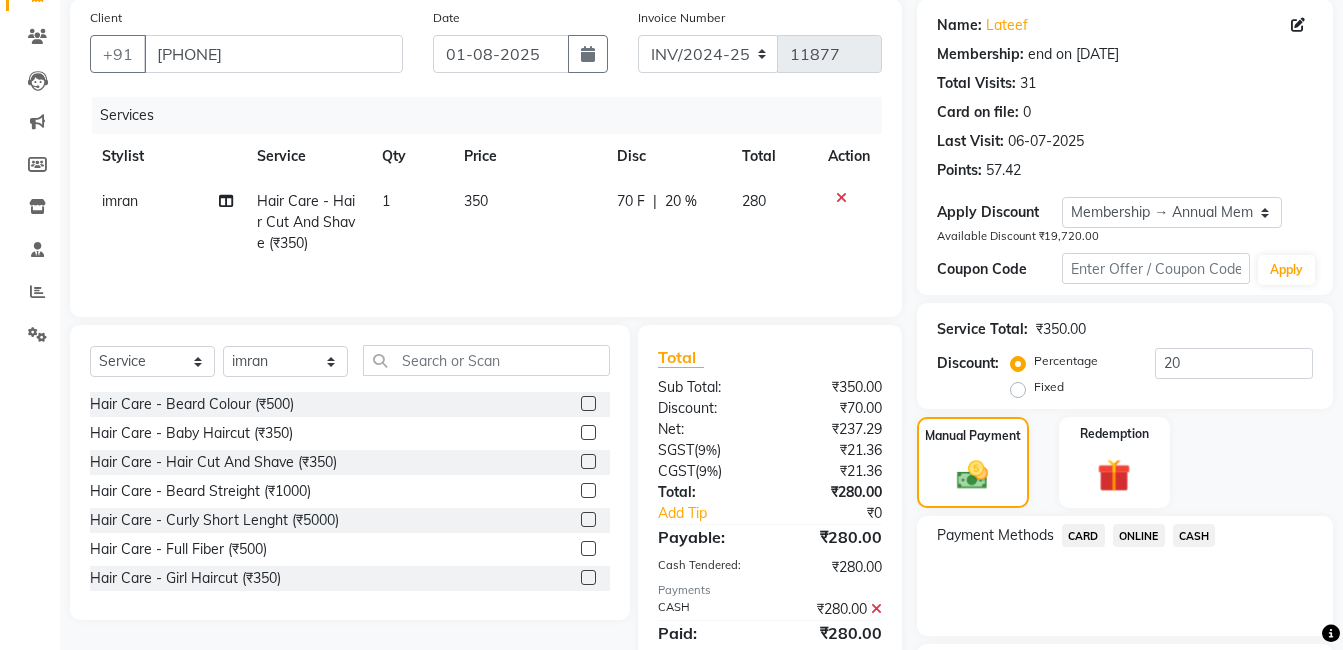 scroll, scrollTop: 370, scrollLeft: 0, axis: vertical 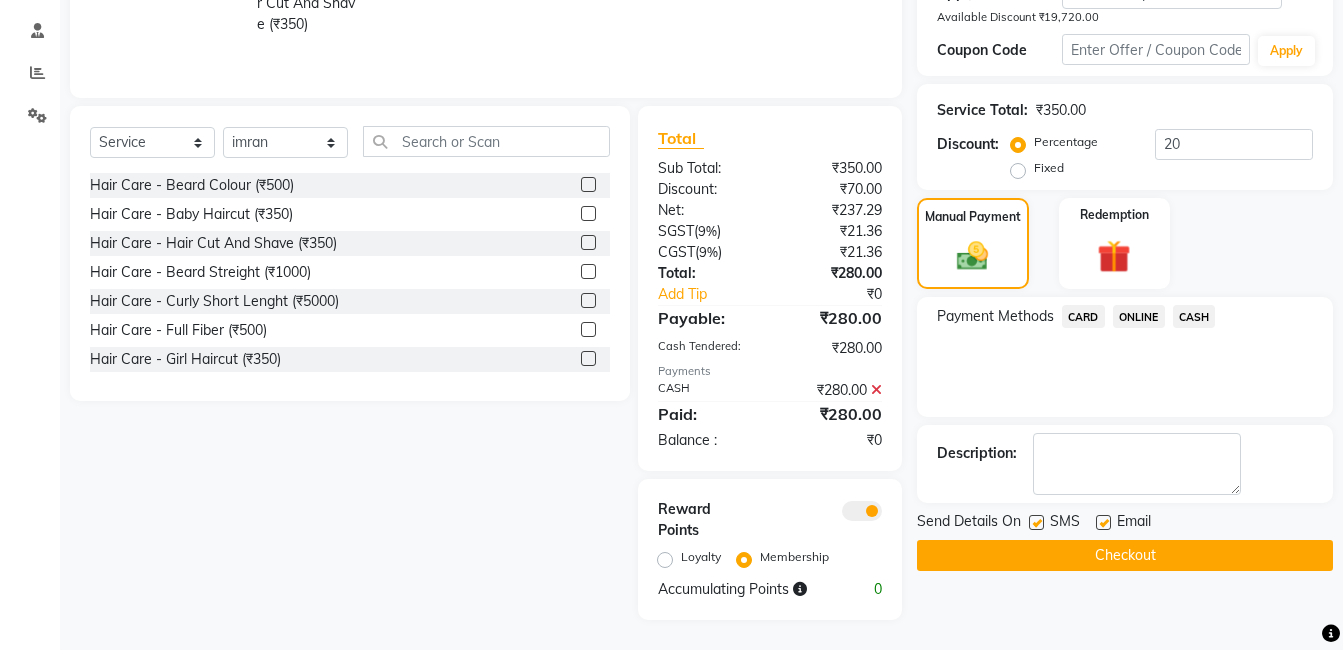 click on "Checkout" 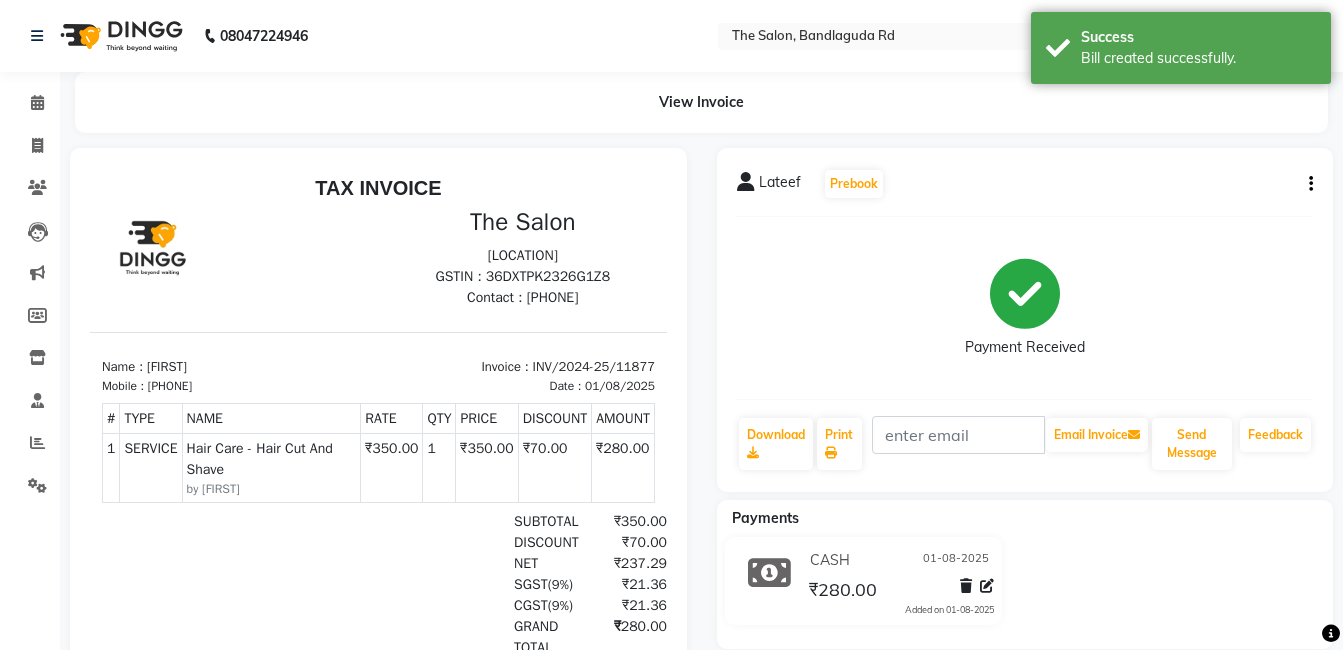scroll, scrollTop: 0, scrollLeft: 0, axis: both 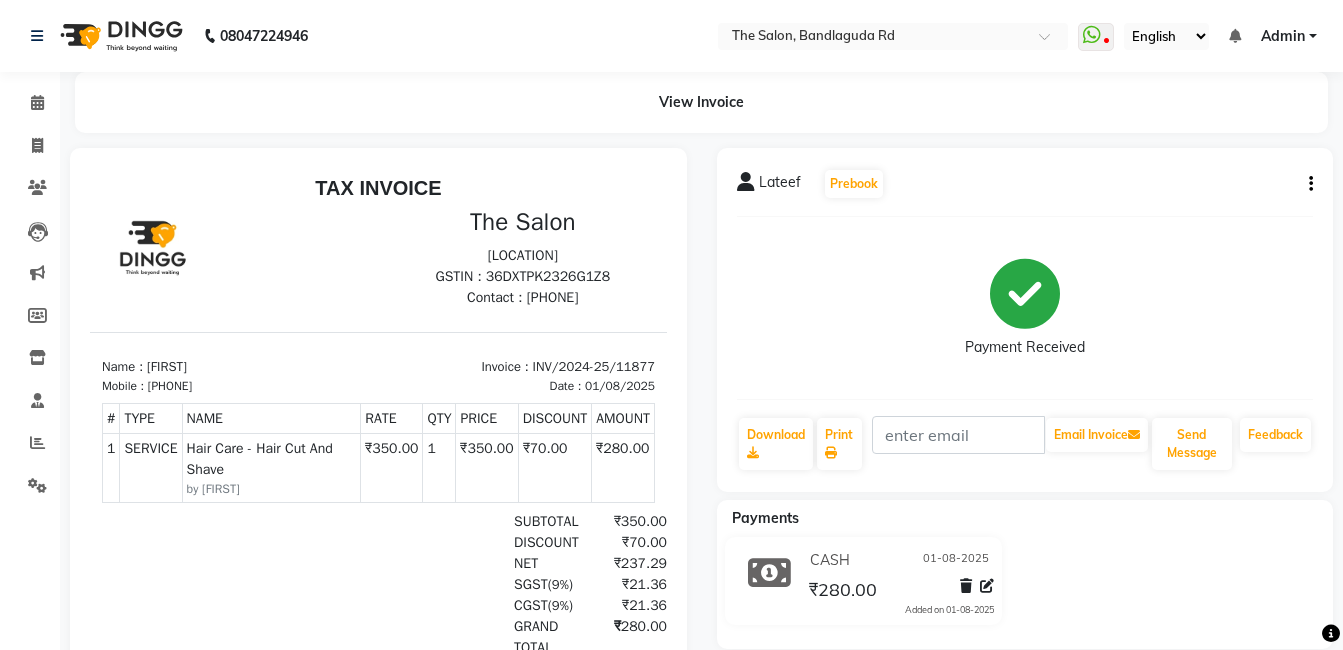 click on "CASH [DATE] [CURRENCY][PRICE]  Added on [DATE]" 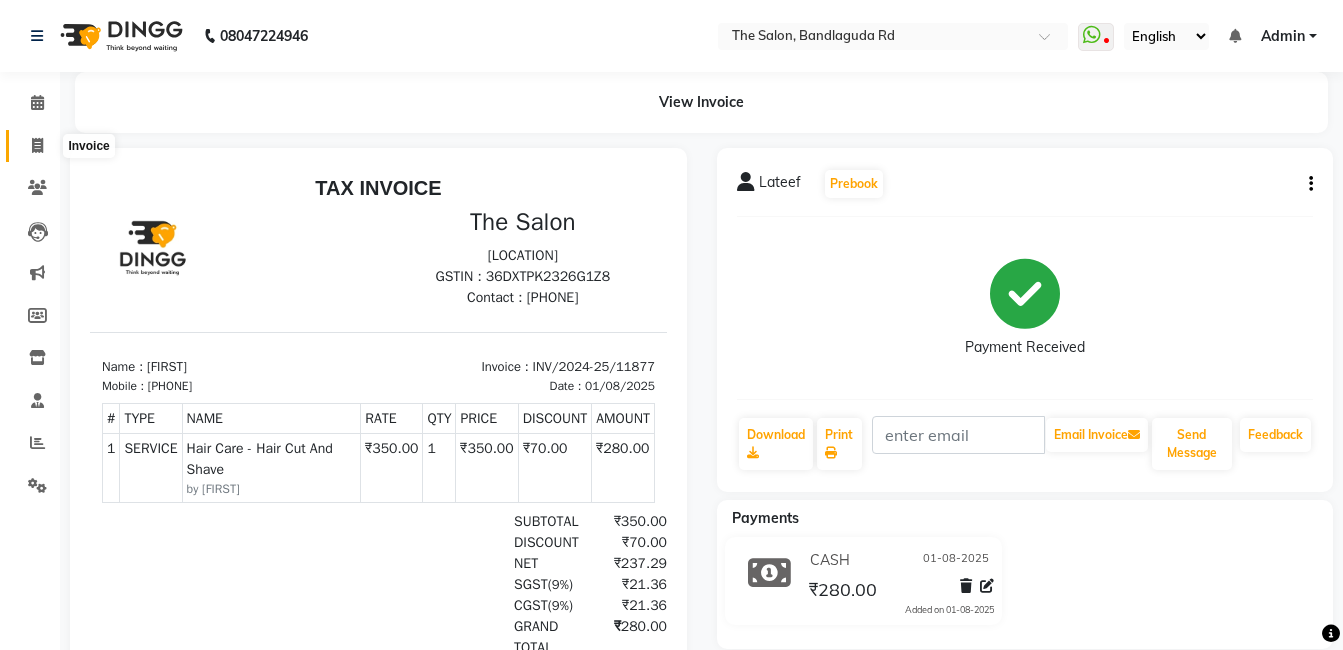 drag, startPoint x: 41, startPoint y: 134, endPoint x: 90, endPoint y: 158, distance: 54.56189 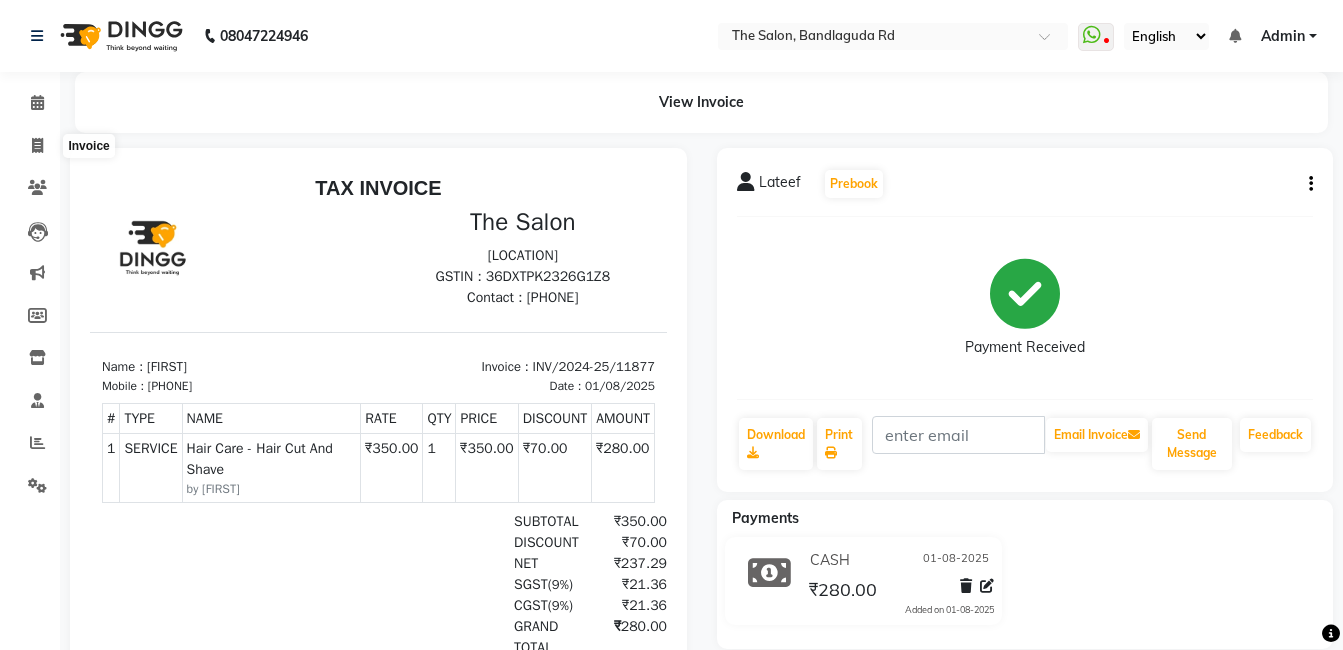 select on "service" 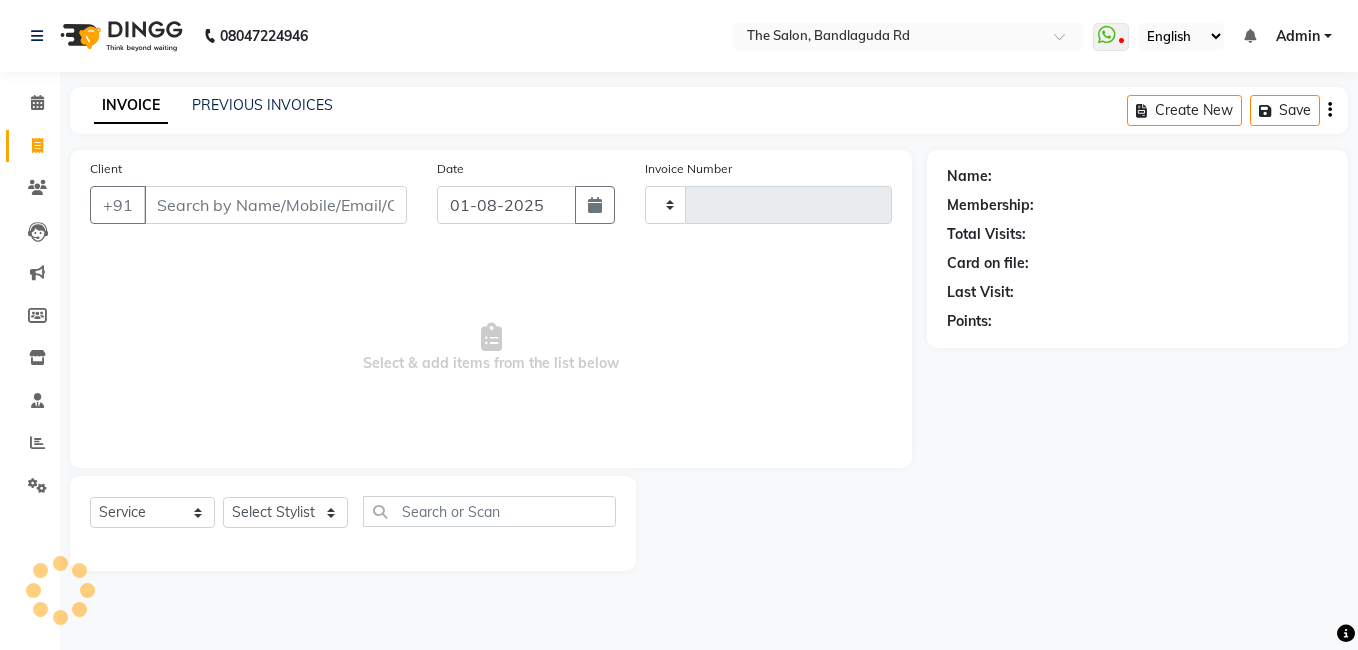type on "[NUMBER]" 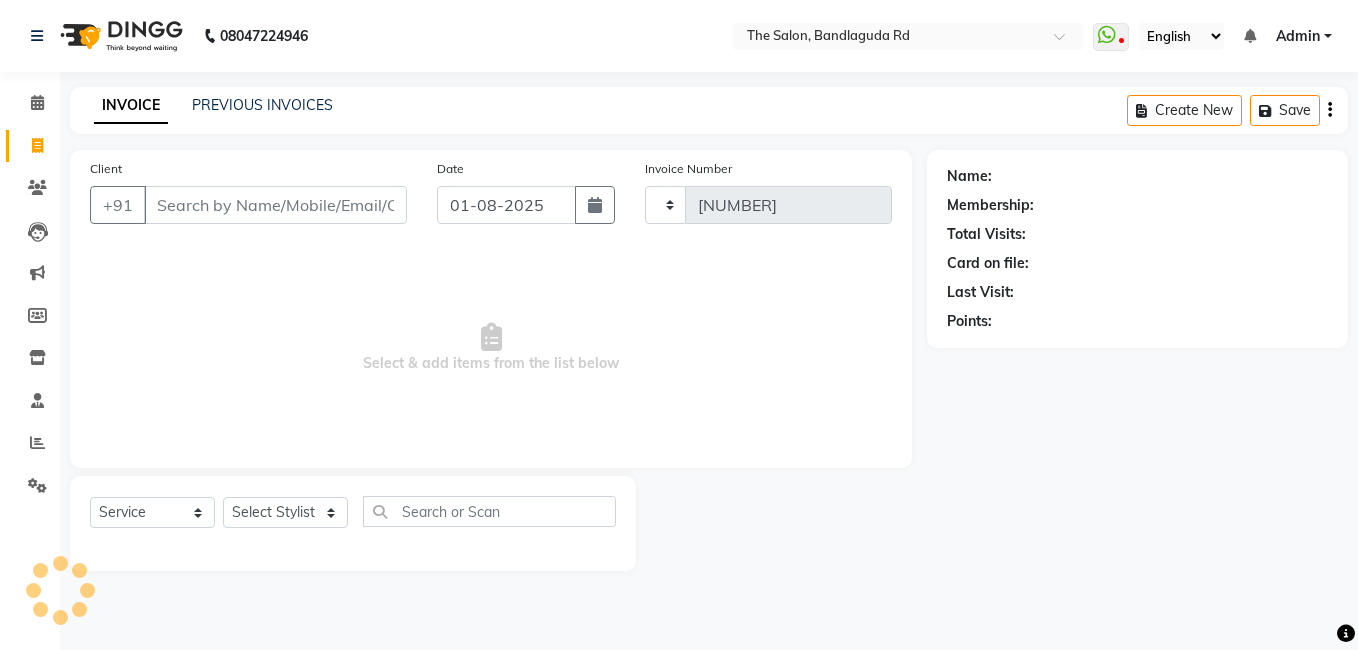 click on "Client" at bounding box center (275, 205) 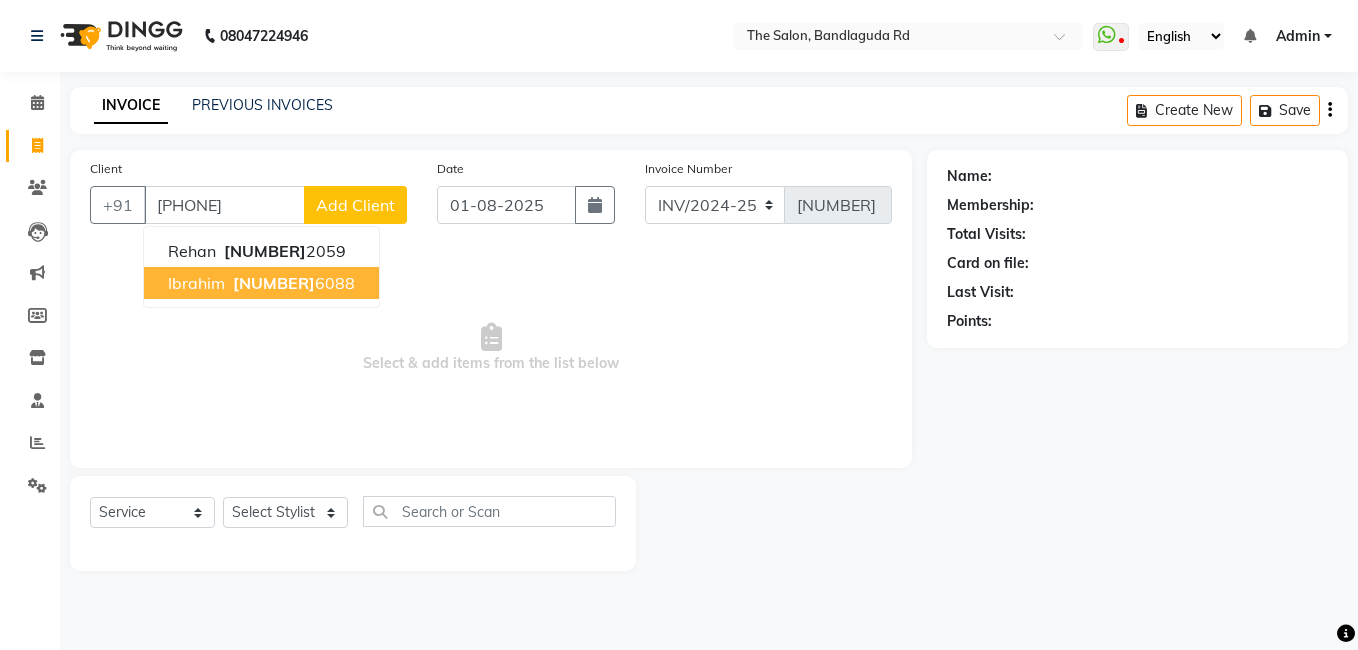 type on "[PHONE]" 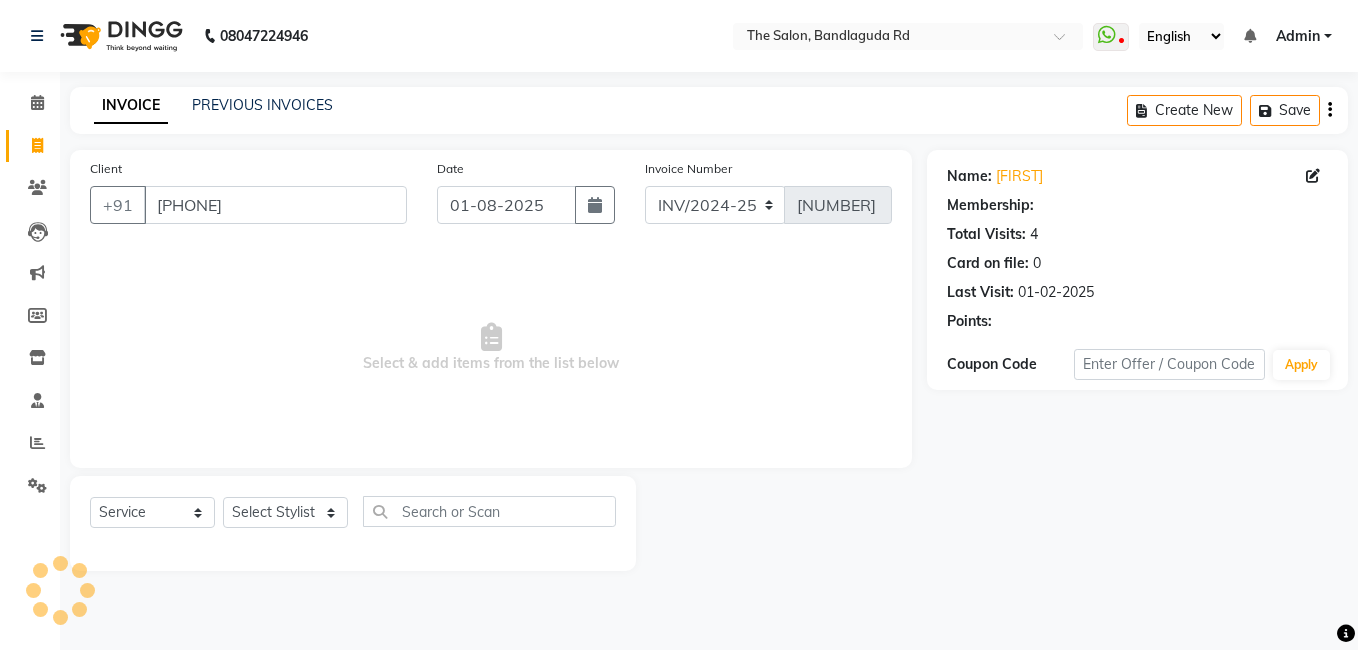 select on "1: Object" 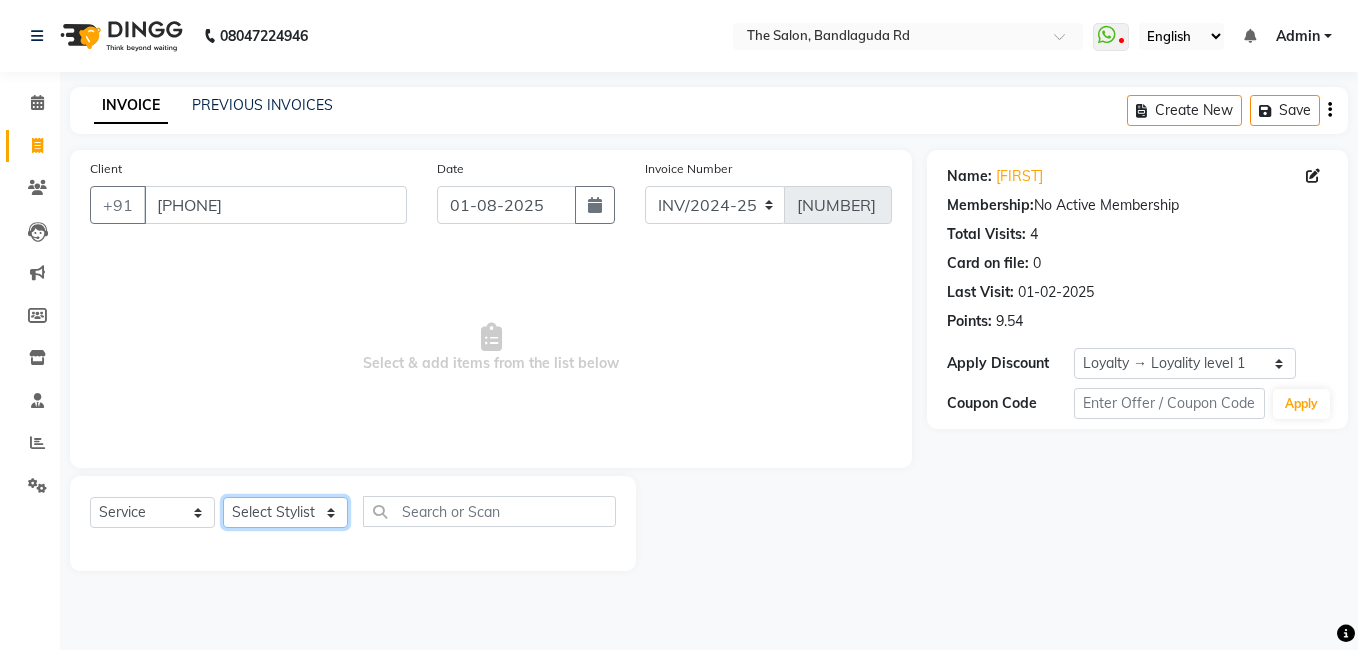 click on "Select Stylist AIJAZ fazil imran iqbal kasim mohd mohsin rasheed sameer TALIB Wajid" 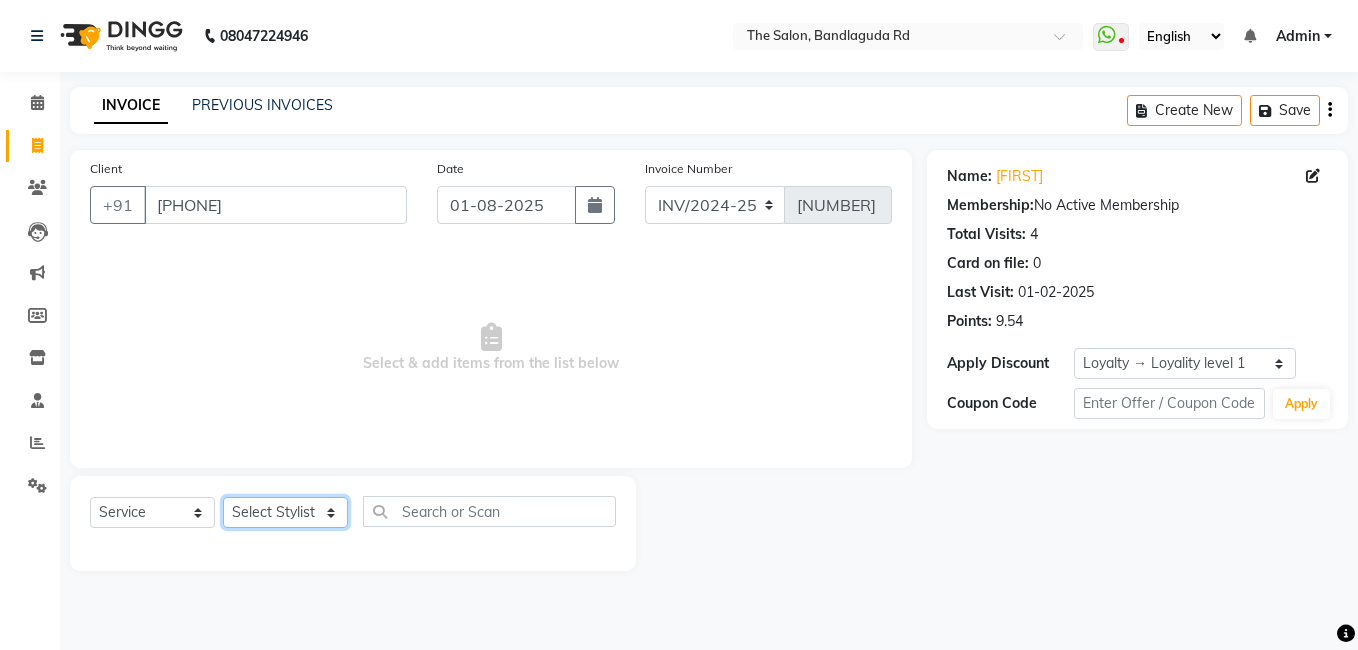 select on "86723" 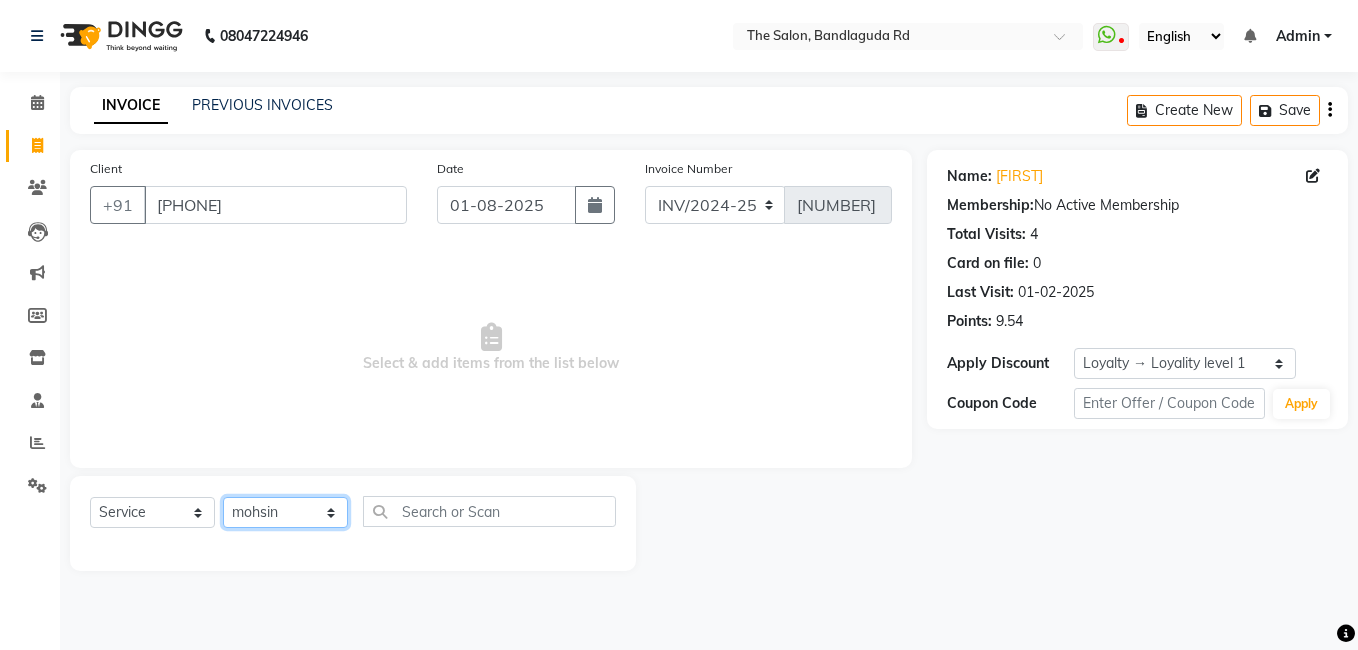 click on "Select Stylist AIJAZ fazil imran iqbal kasim mohd mohsin rasheed sameer TALIB Wajid" 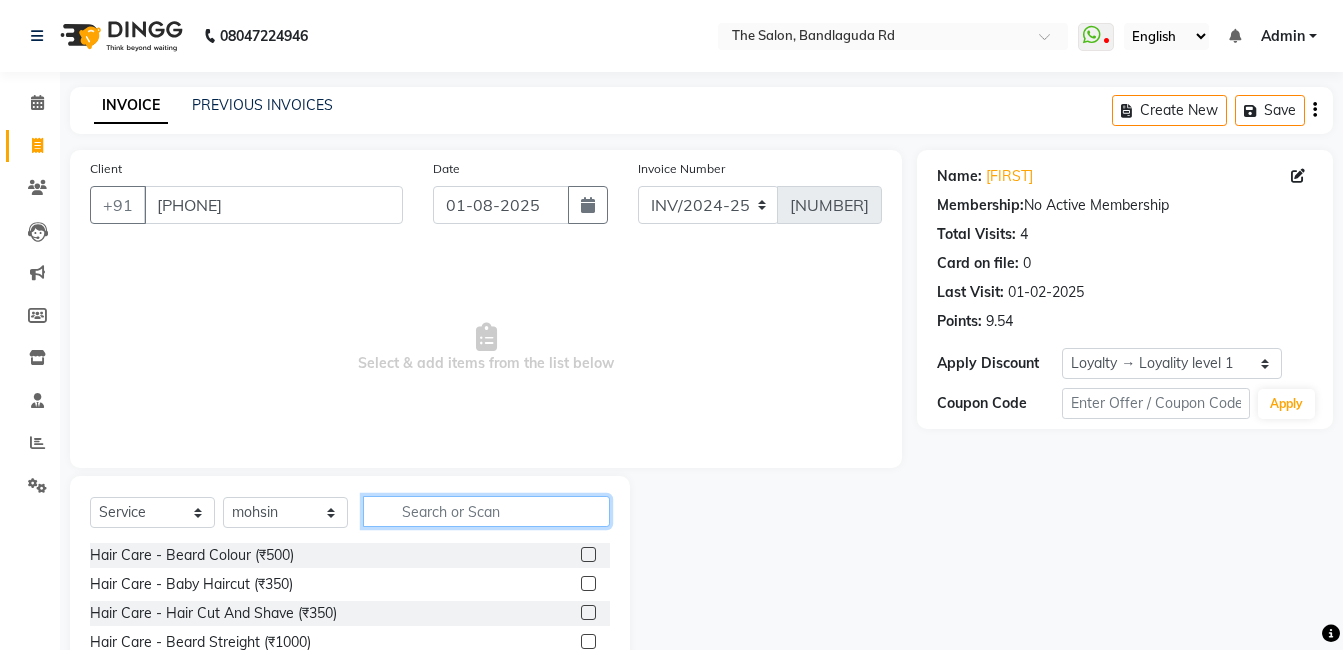 click 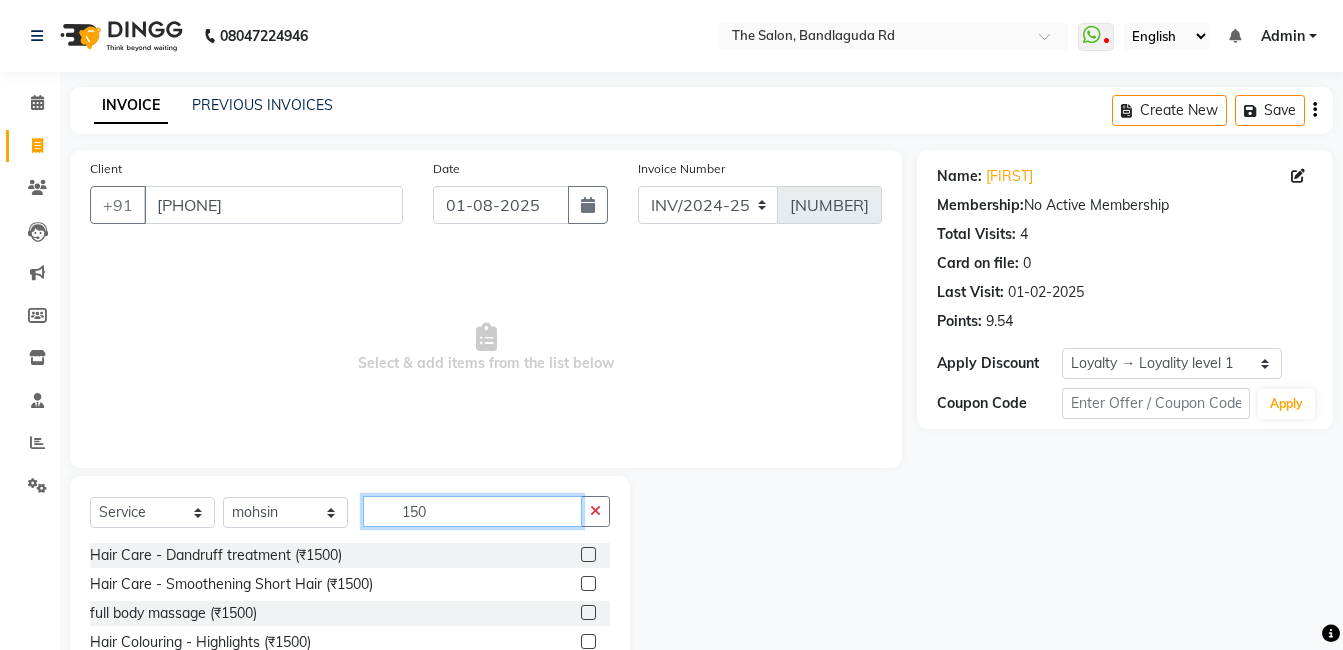 scroll, scrollTop: 151, scrollLeft: 0, axis: vertical 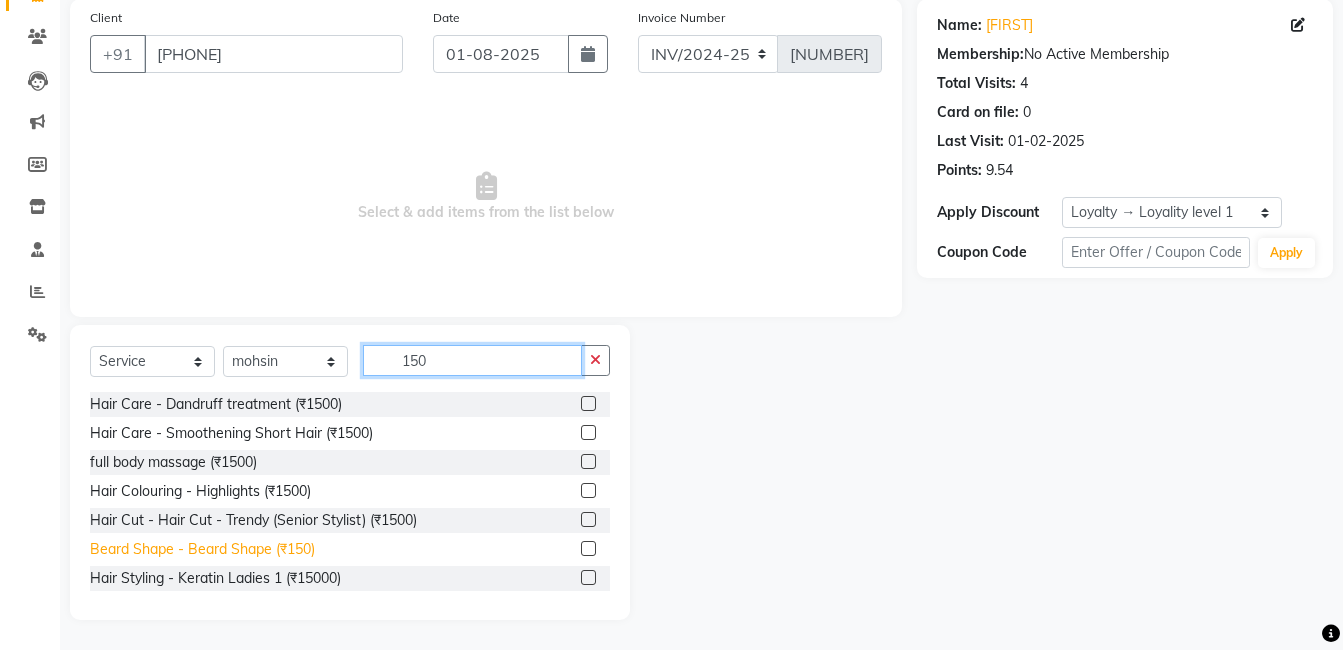 type on "150" 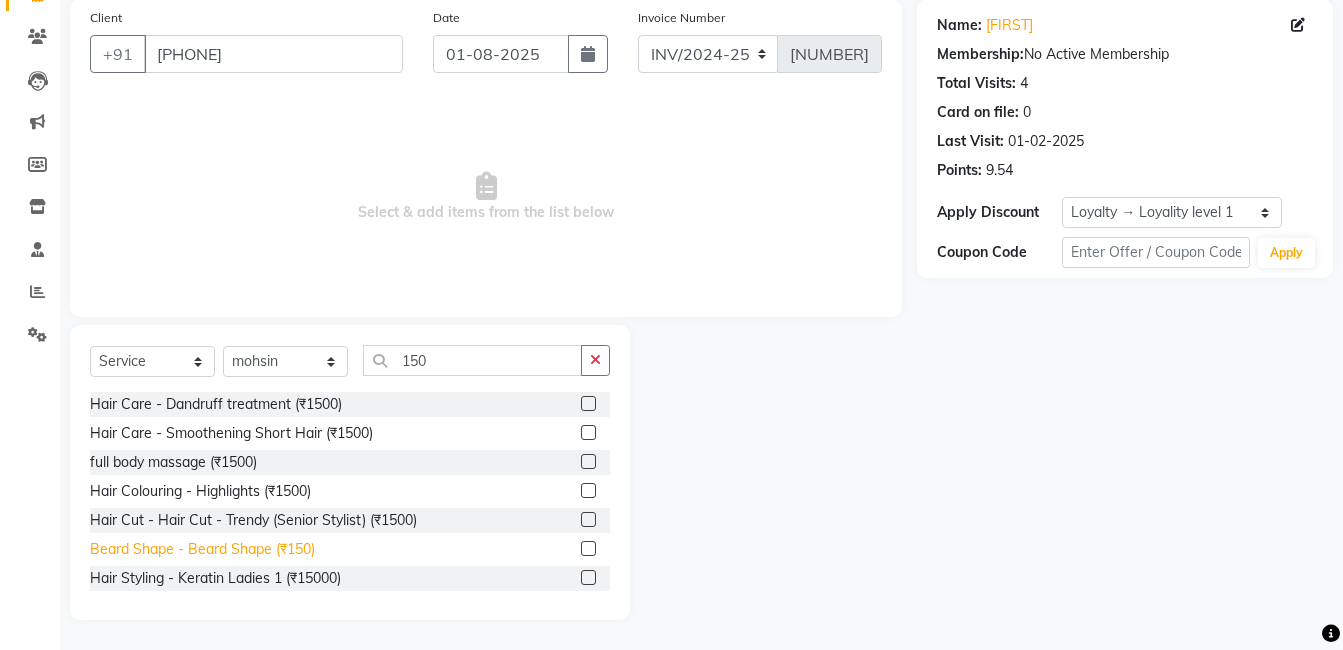 click on "Beard Shape - Beard Shape (₹150)" 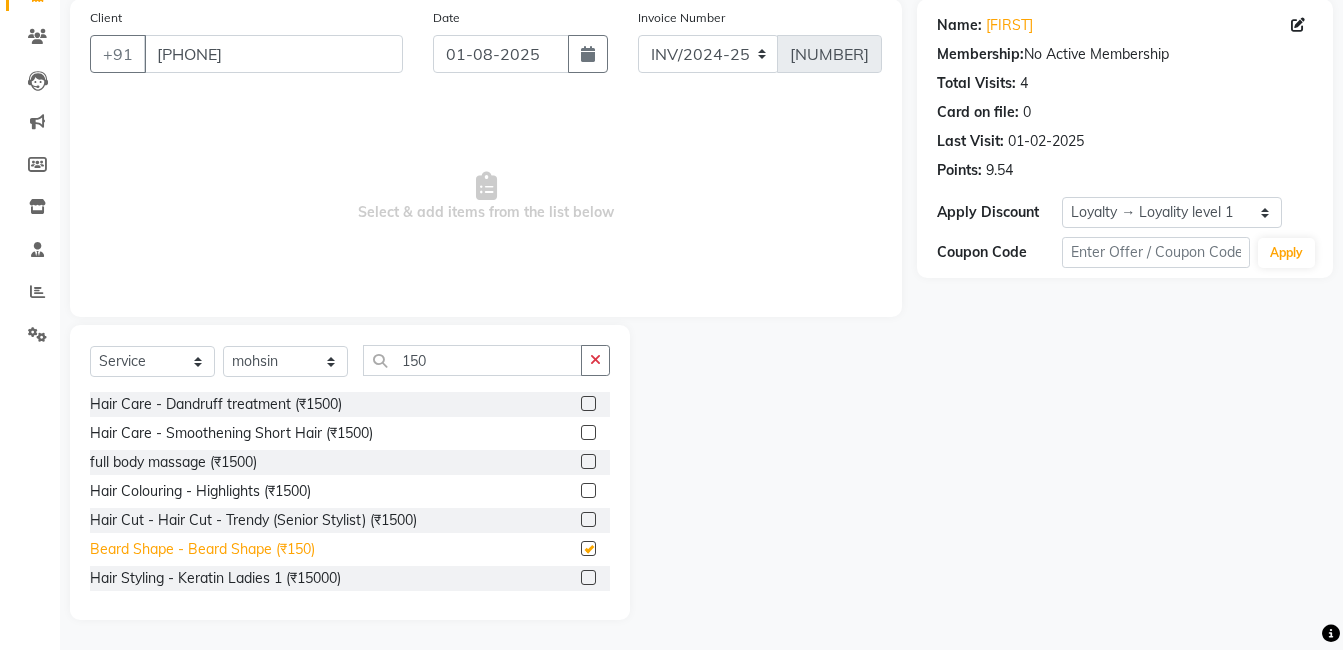 checkbox on "false" 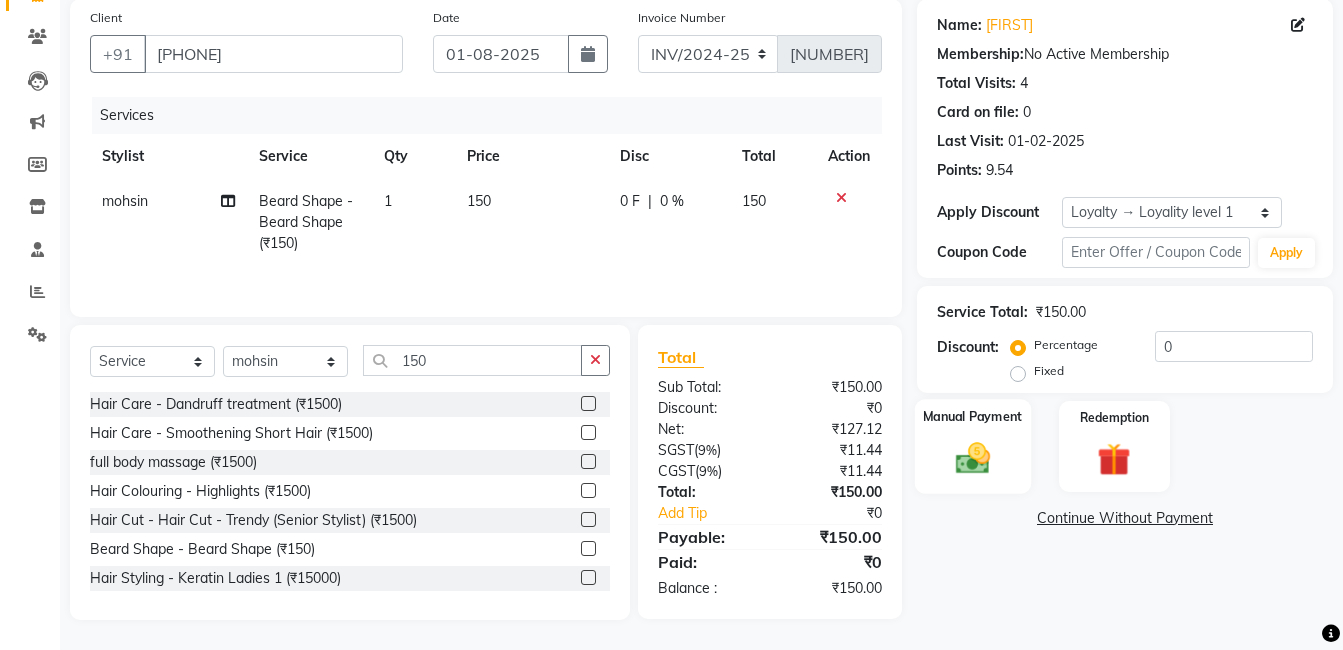 click 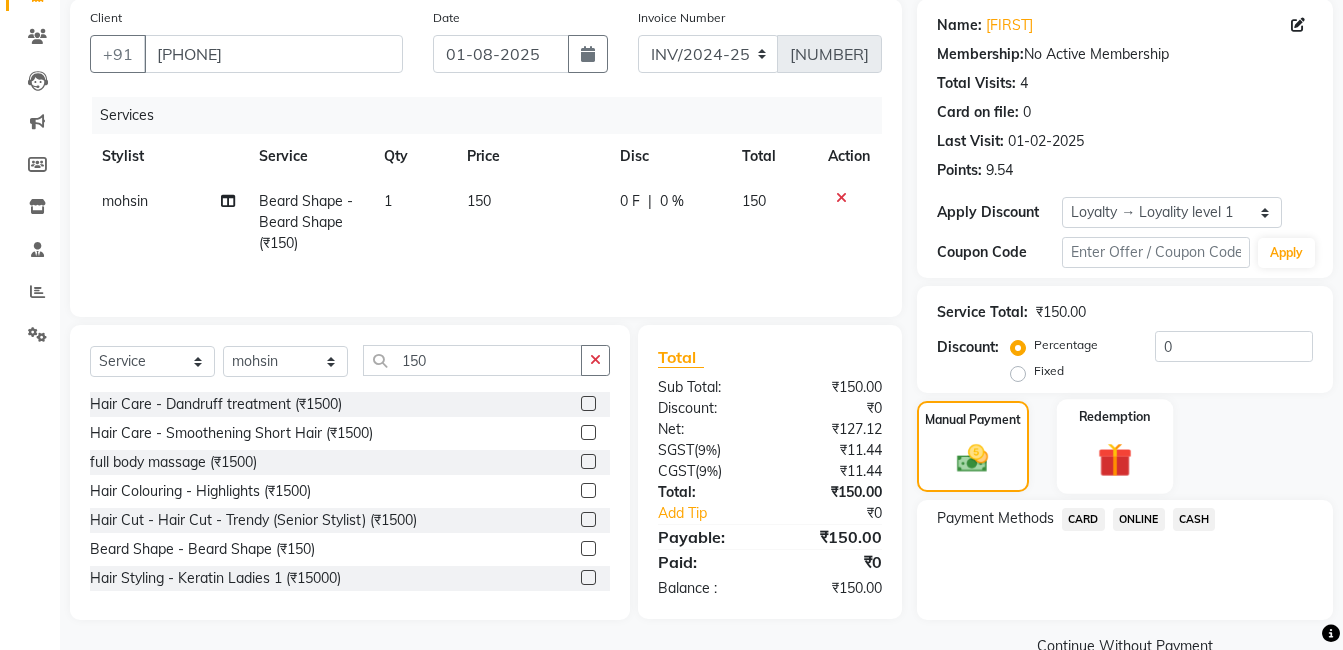 scroll, scrollTop: 192, scrollLeft: 0, axis: vertical 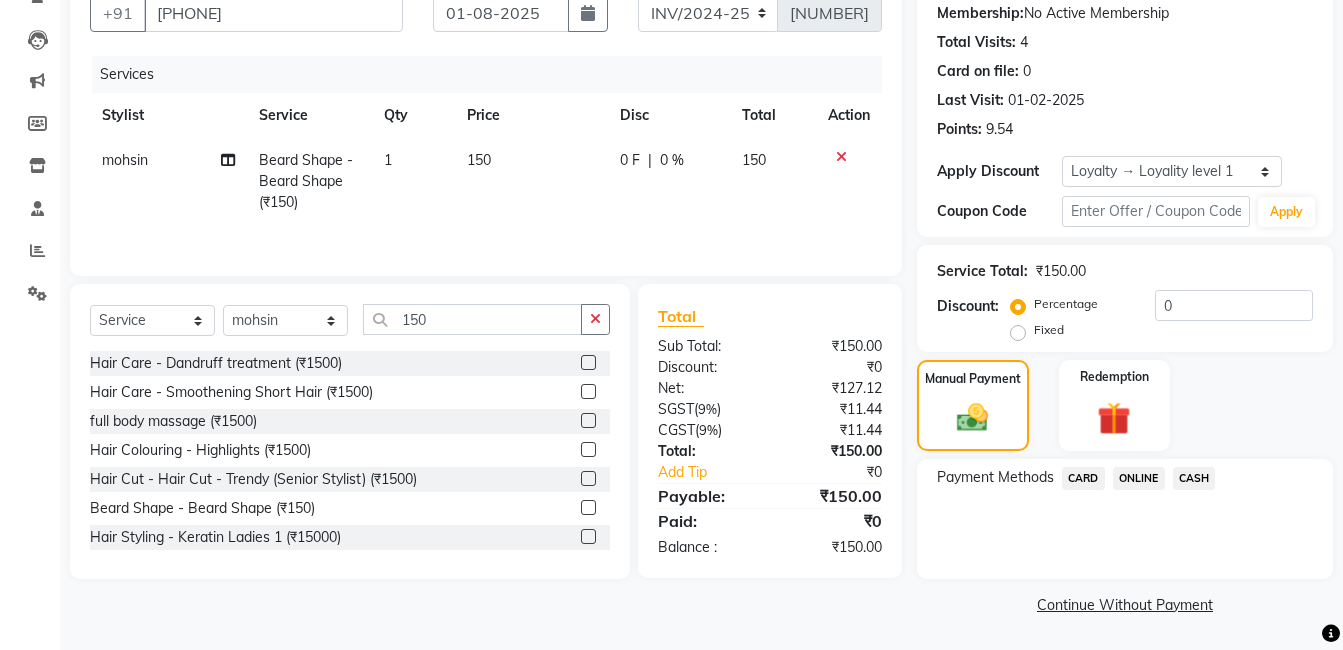 click on "ONLINE" 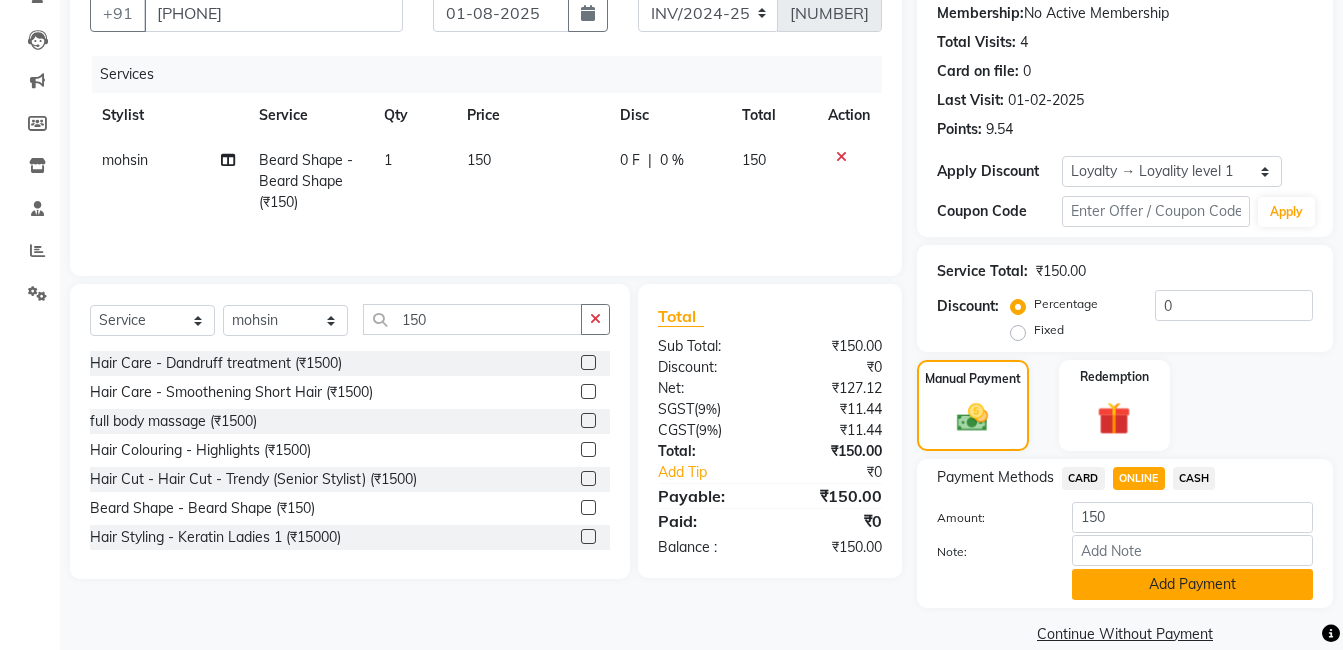 click on "Add Payment" 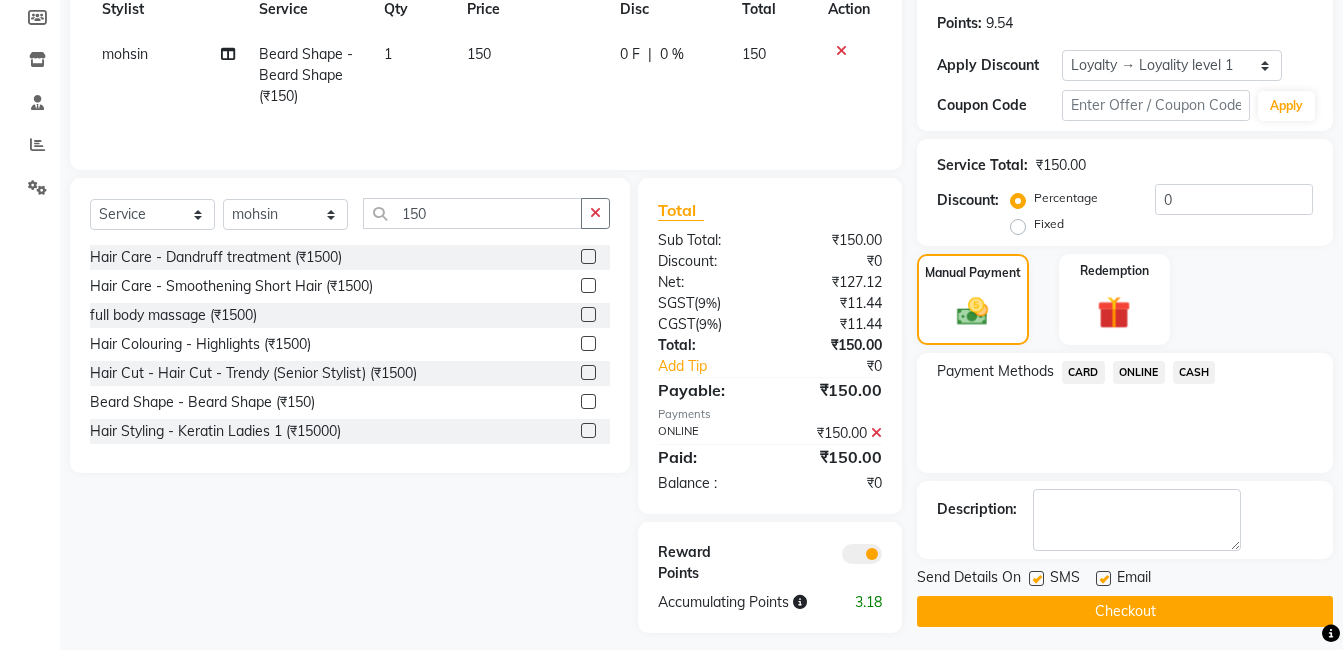 scroll, scrollTop: 311, scrollLeft: 0, axis: vertical 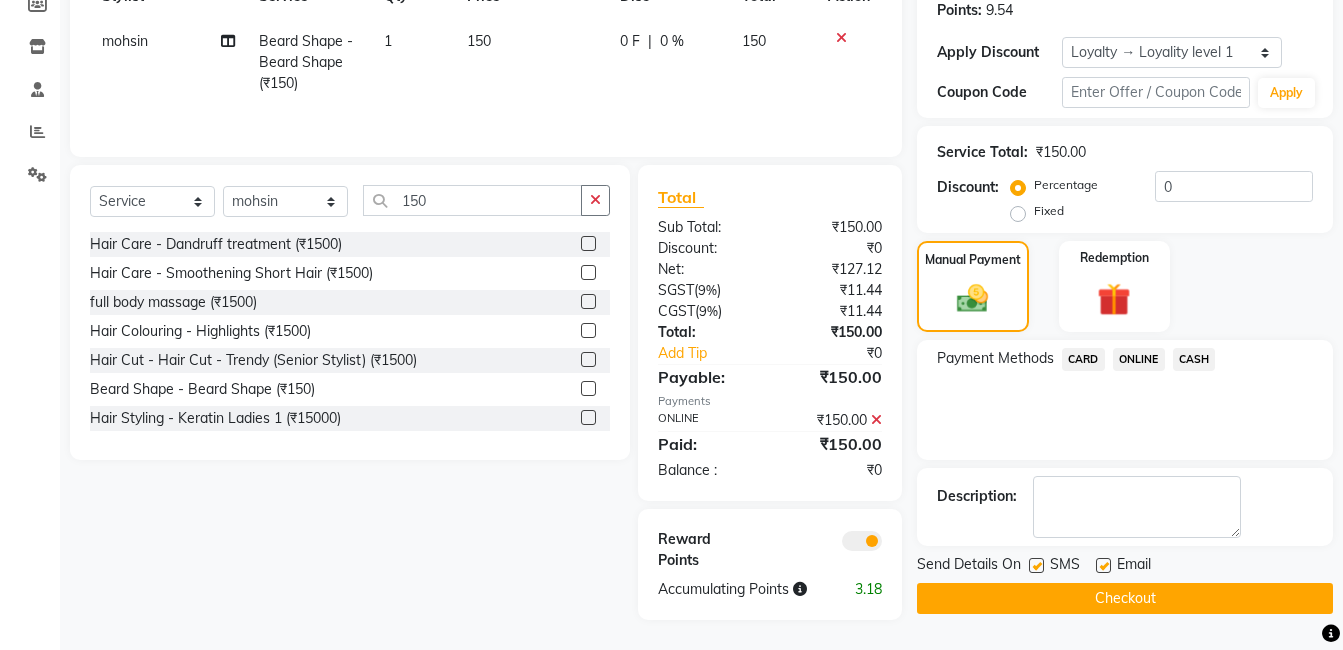 click on "Checkout" 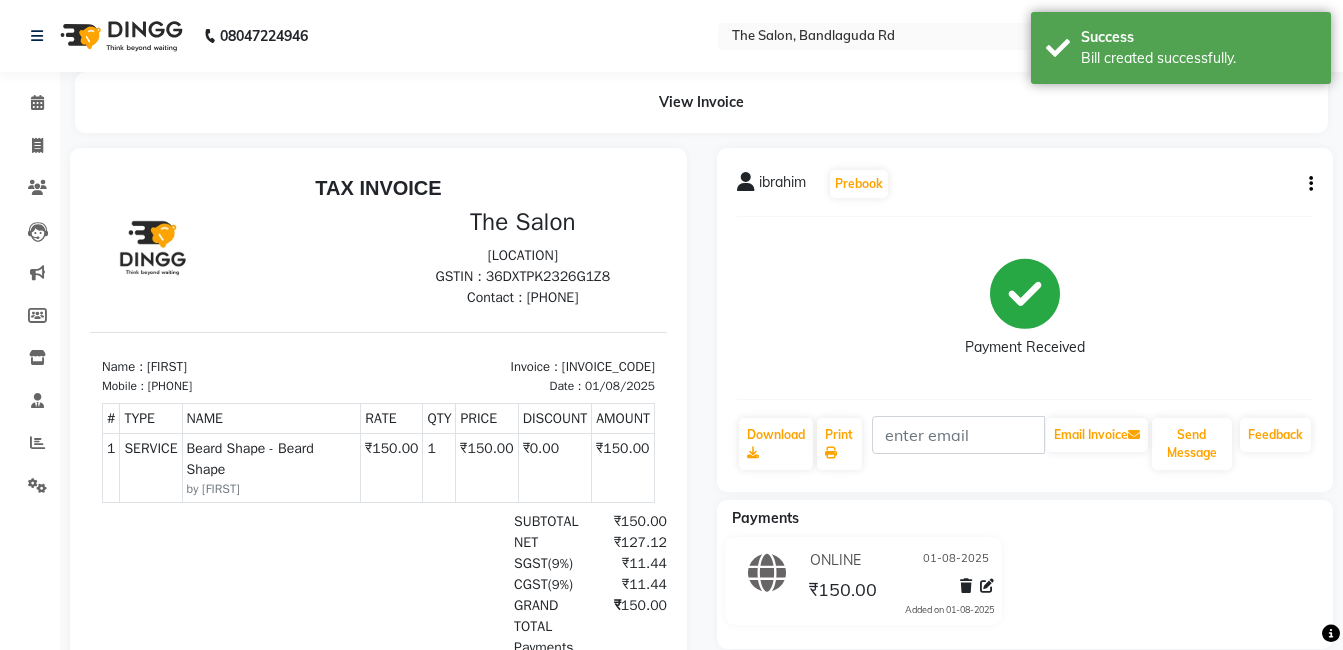scroll, scrollTop: 0, scrollLeft: 0, axis: both 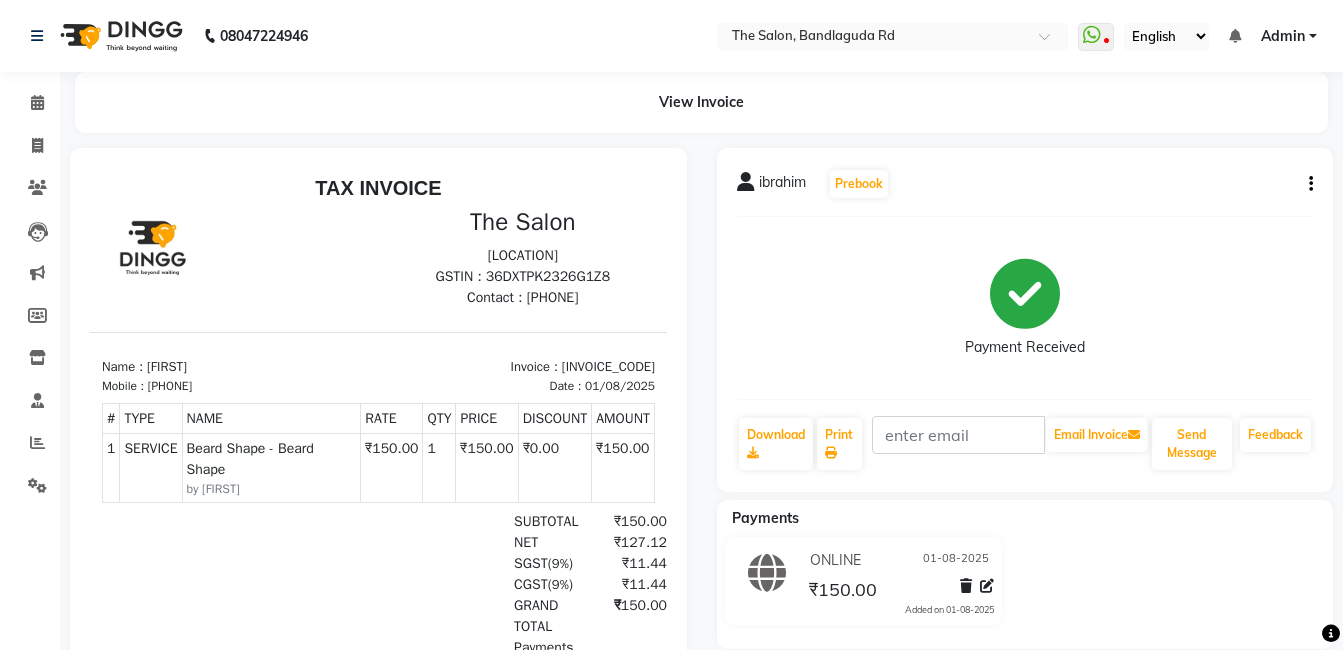 click on "ONLINE [DATE] [CURRENCY][PRICE]  Added on [DATE]" 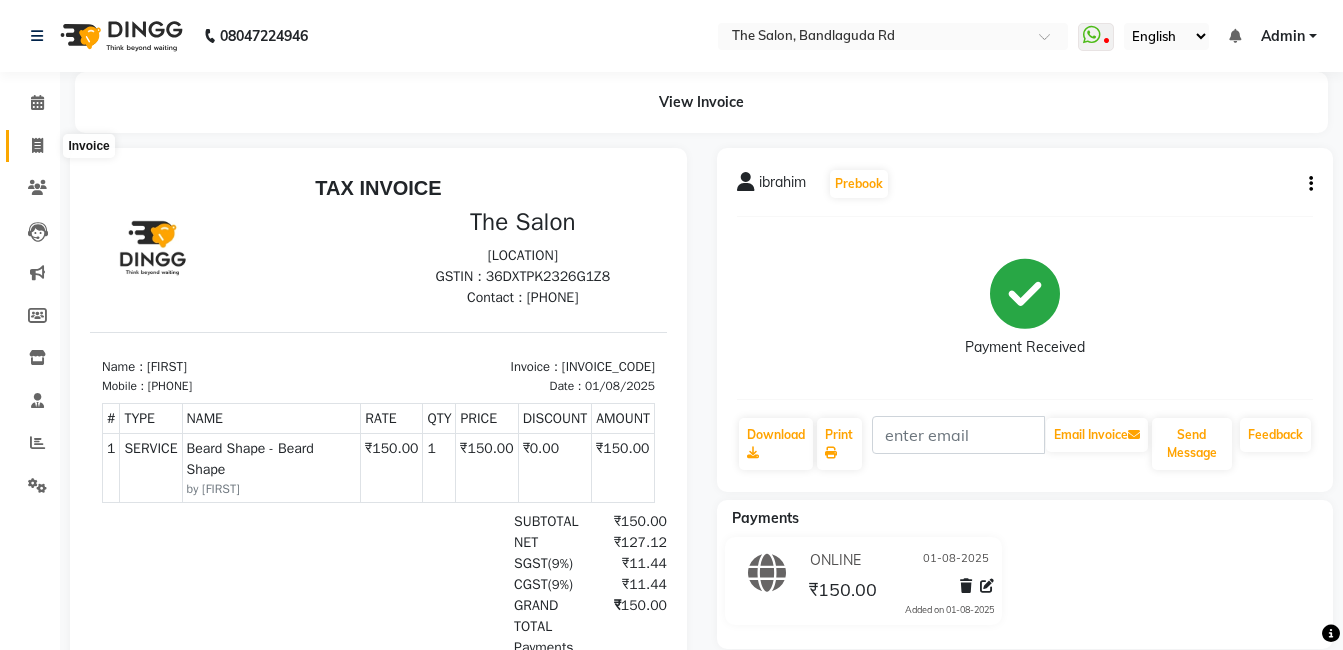 click 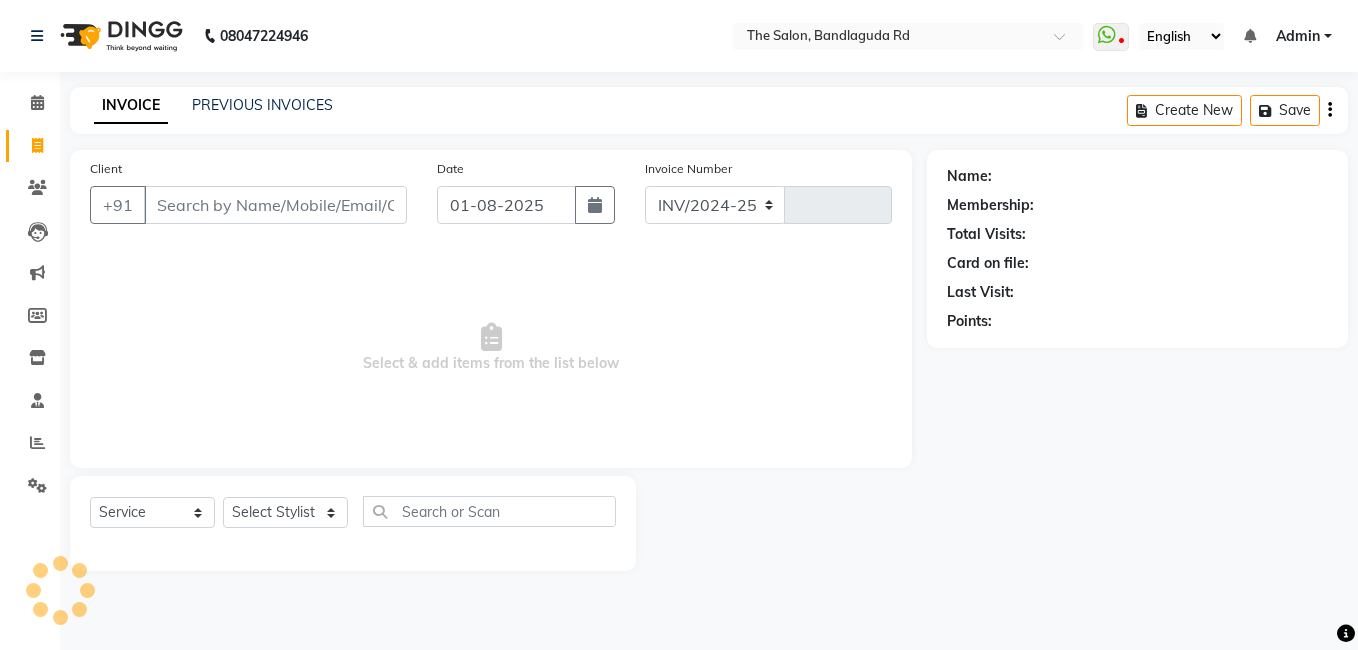 select on "5198" 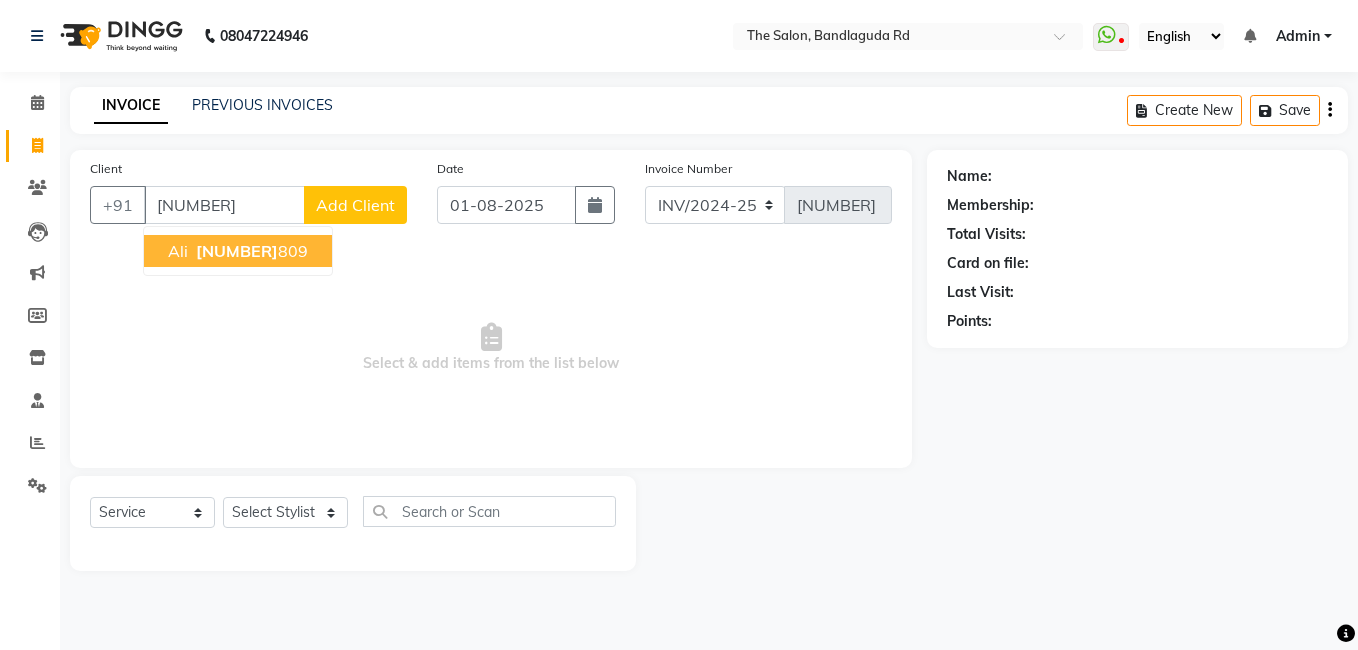 click on "[FIRST]  [PHONE]" at bounding box center (238, 251) 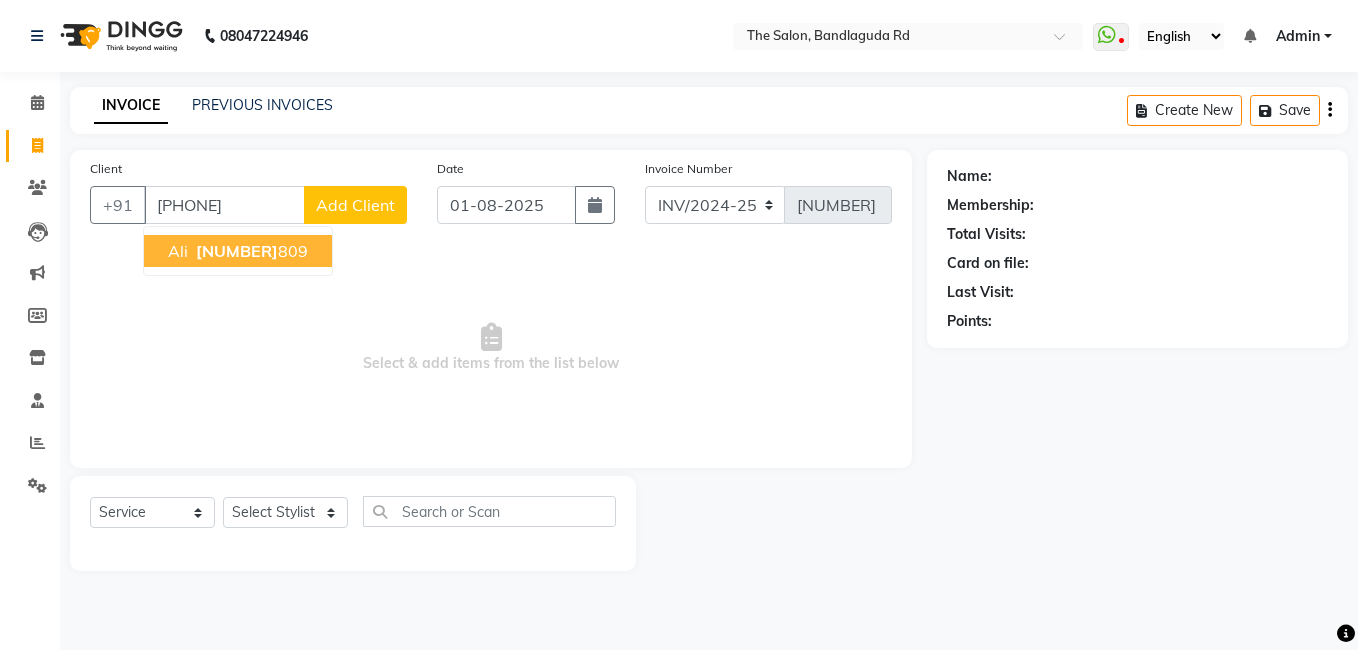 type on "[PHONE]" 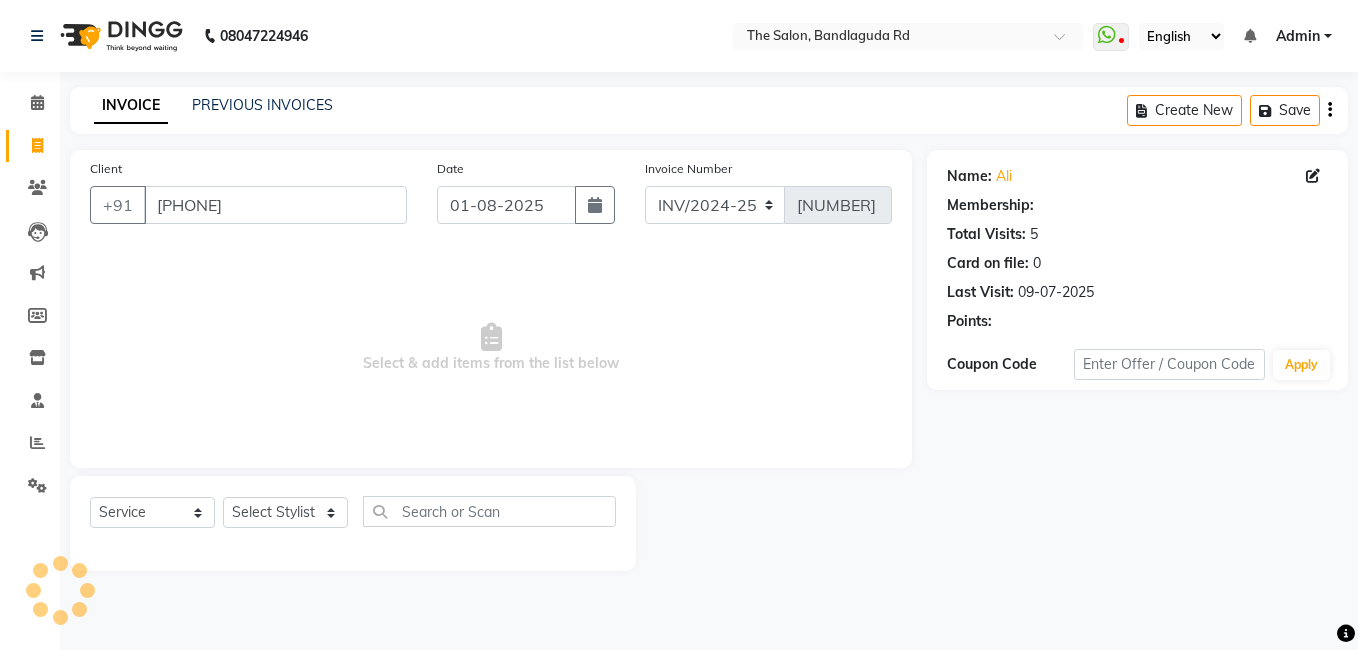 select on "2: Object" 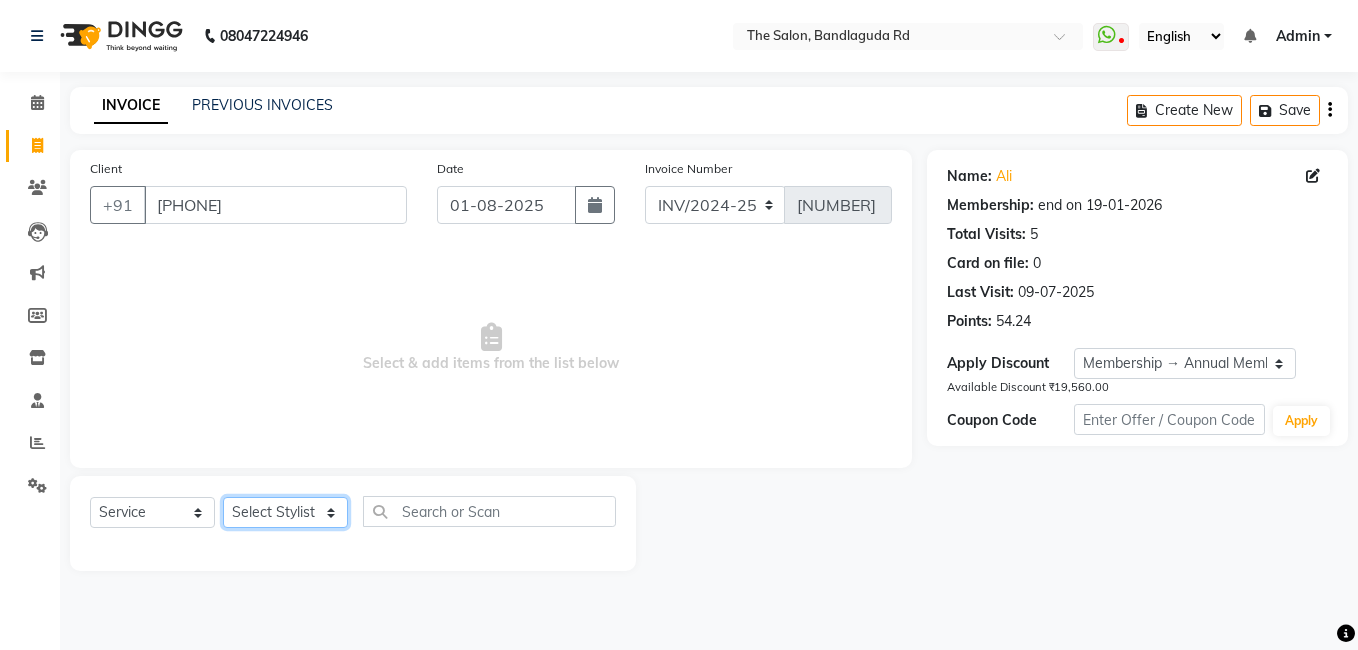click on "Select Stylist AIJAZ fazil imran iqbal kasim mohd mohsin rasheed sameer TALIB Wajid" 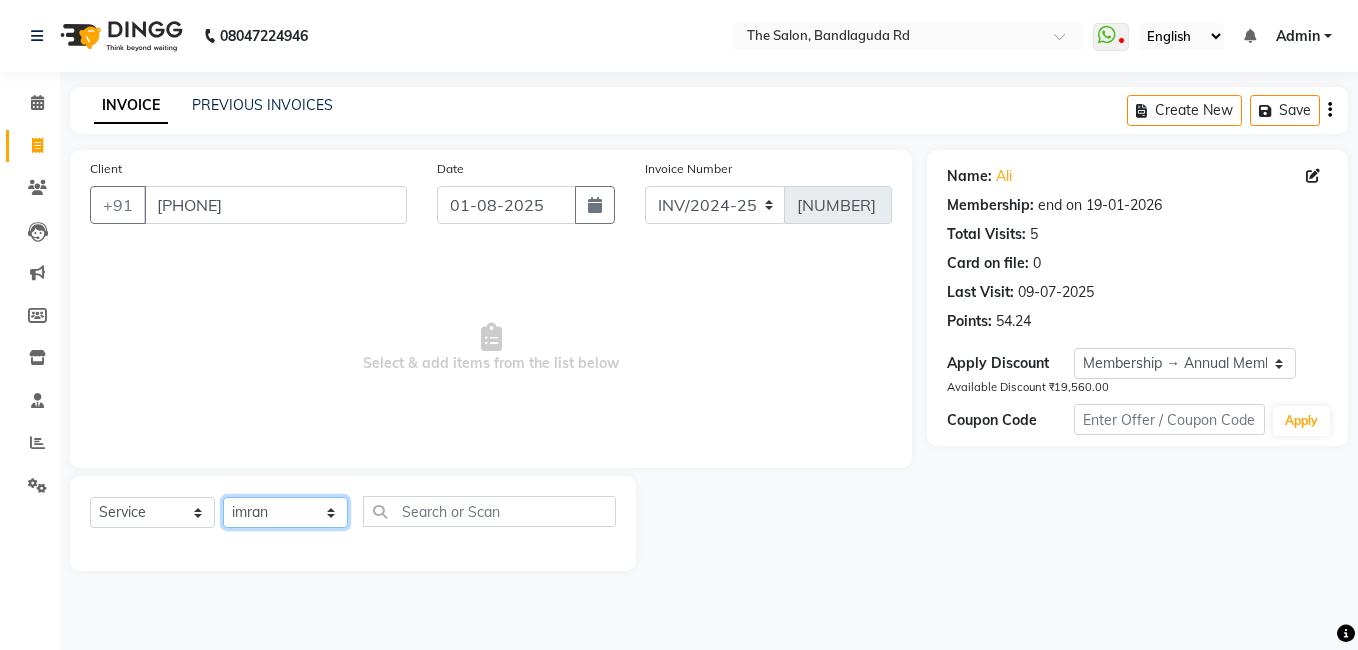 click on "Select Stylist AIJAZ fazil imran iqbal kasim mohd mohsin rasheed sameer TALIB Wajid" 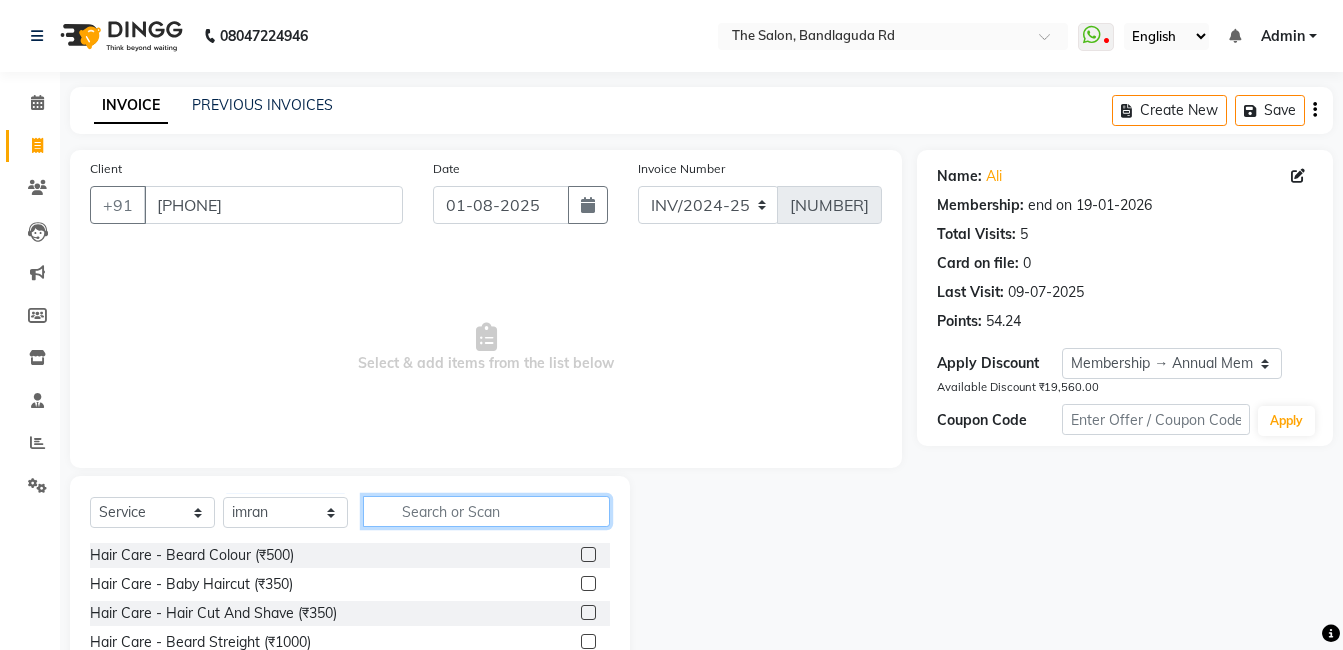 click 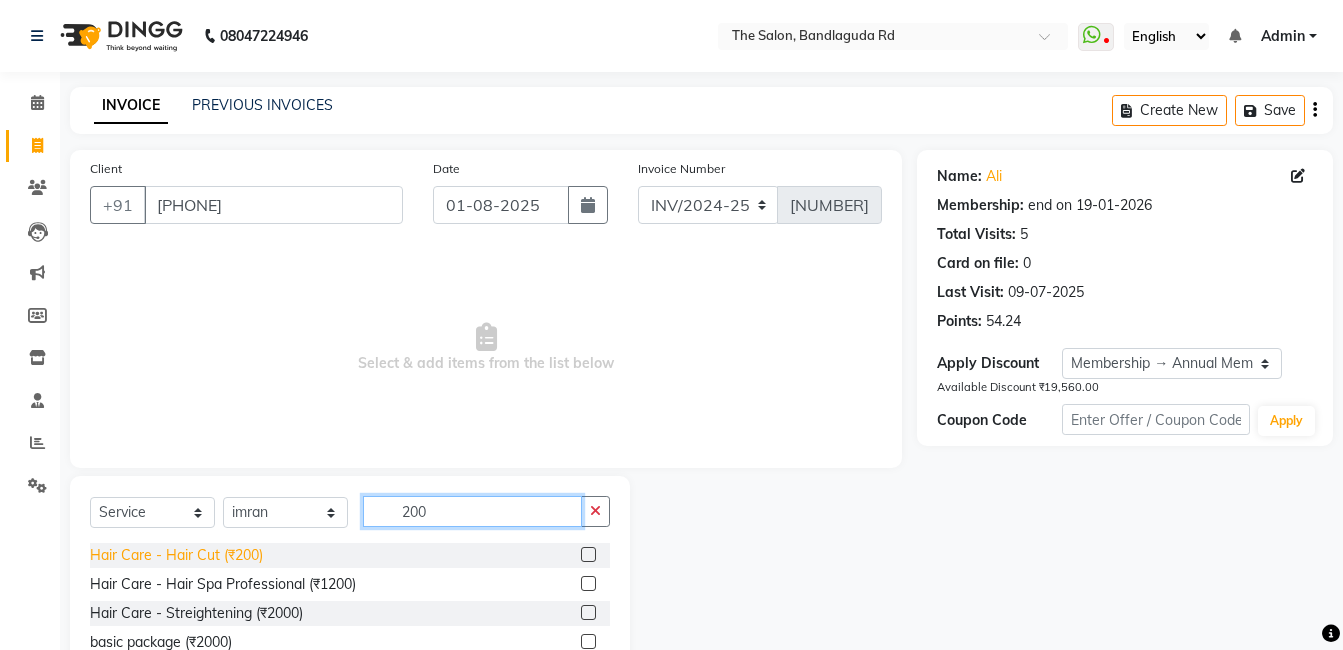 type on "200" 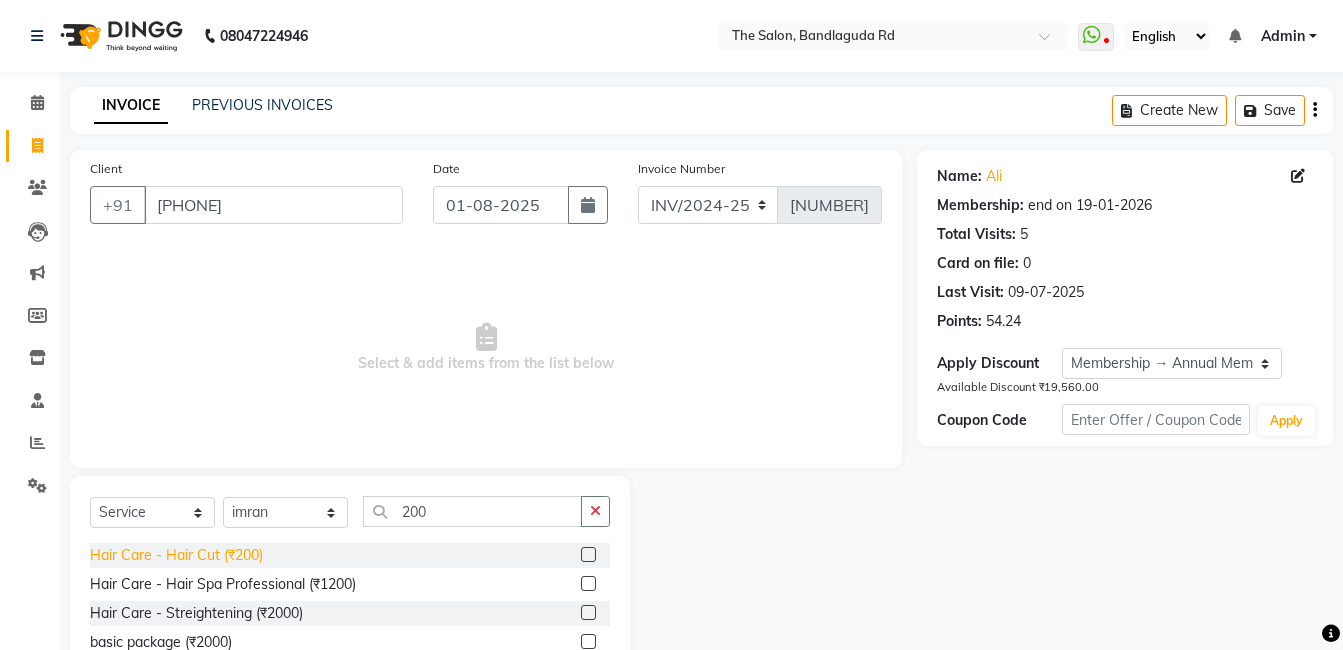 click on "Hair Care - Hair Cut (₹200)" 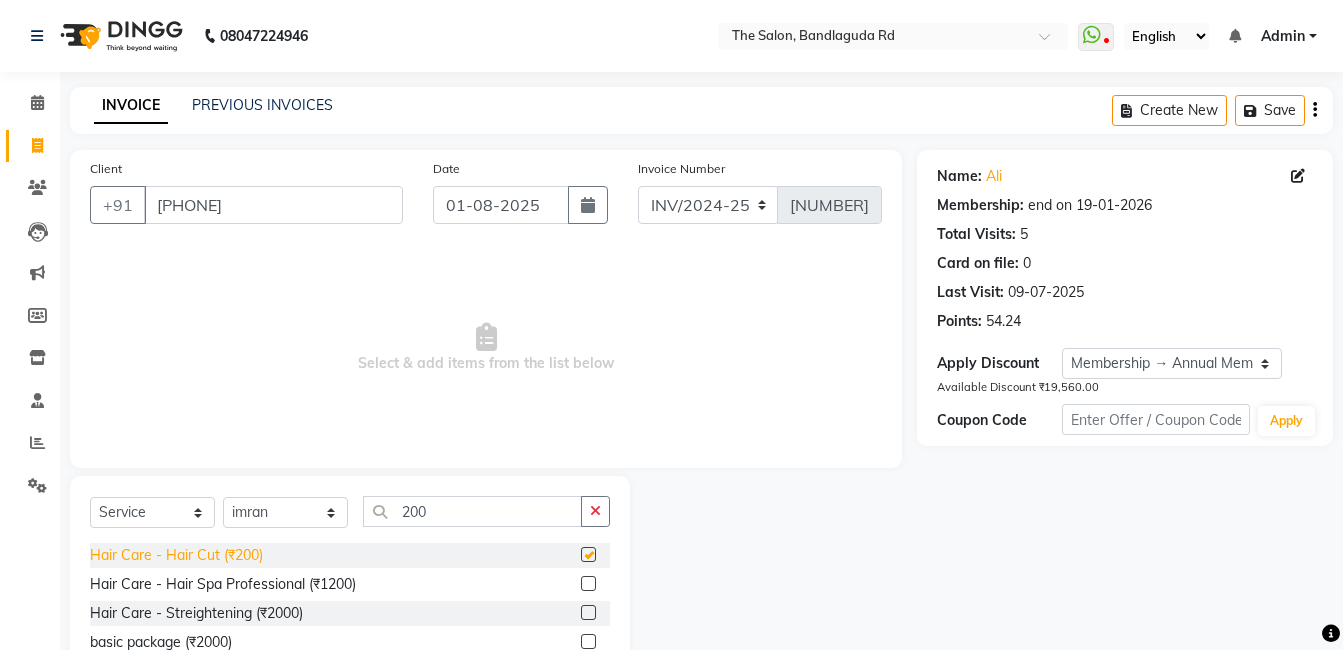 checkbox on "false" 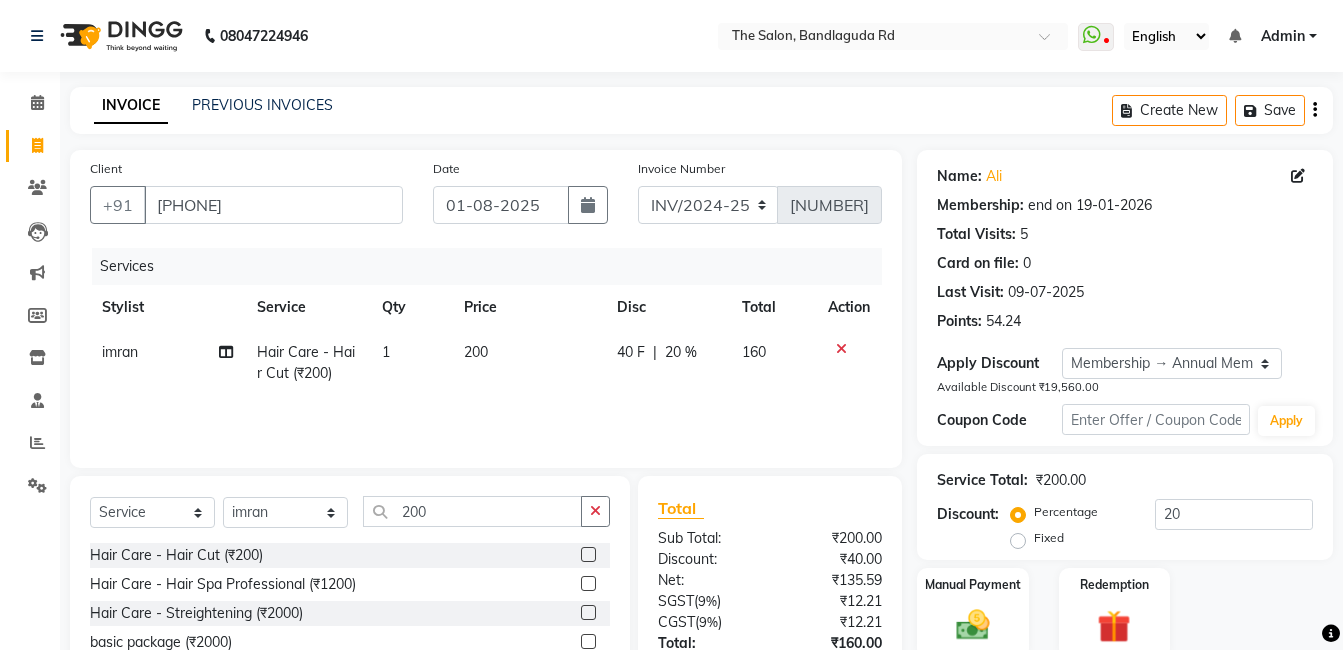 scroll, scrollTop: 151, scrollLeft: 0, axis: vertical 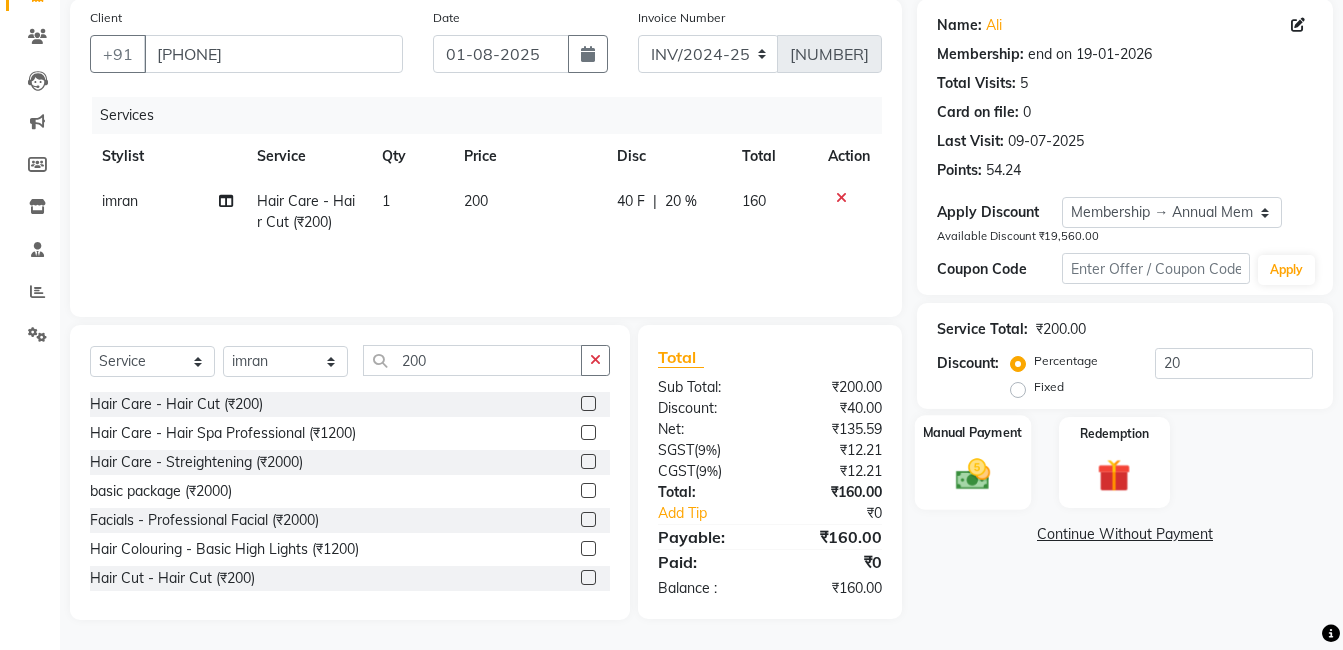 click 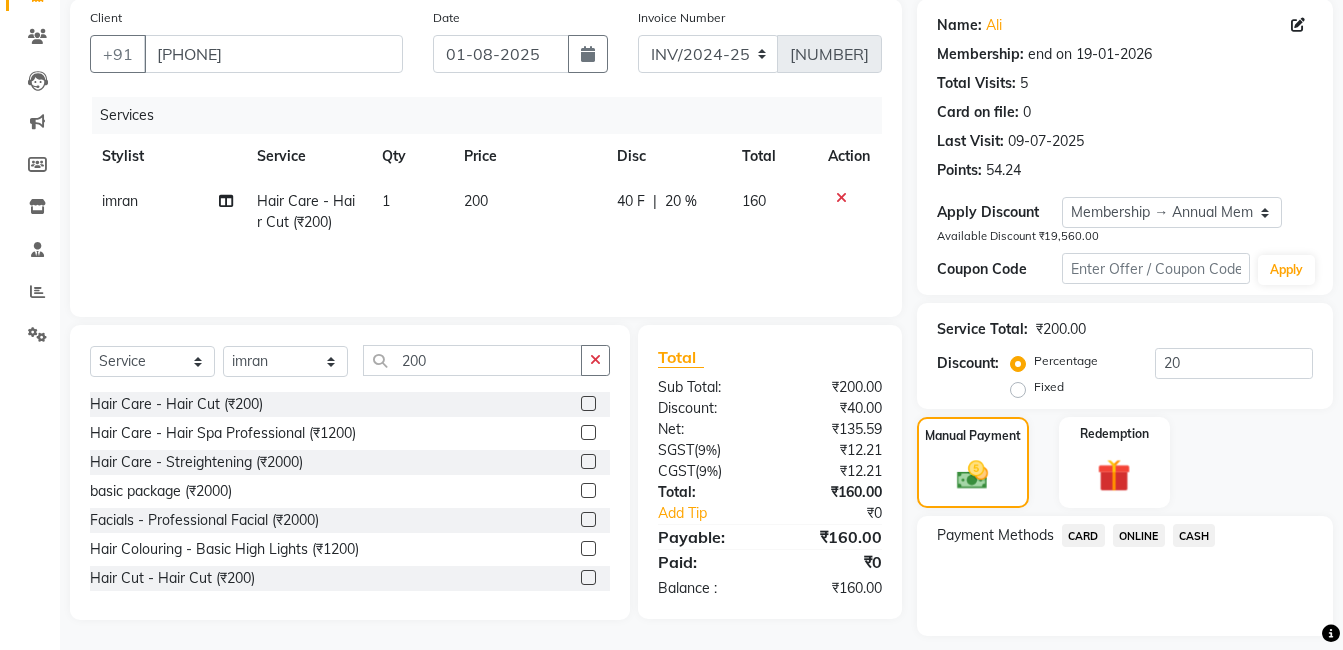 click on "CASH" 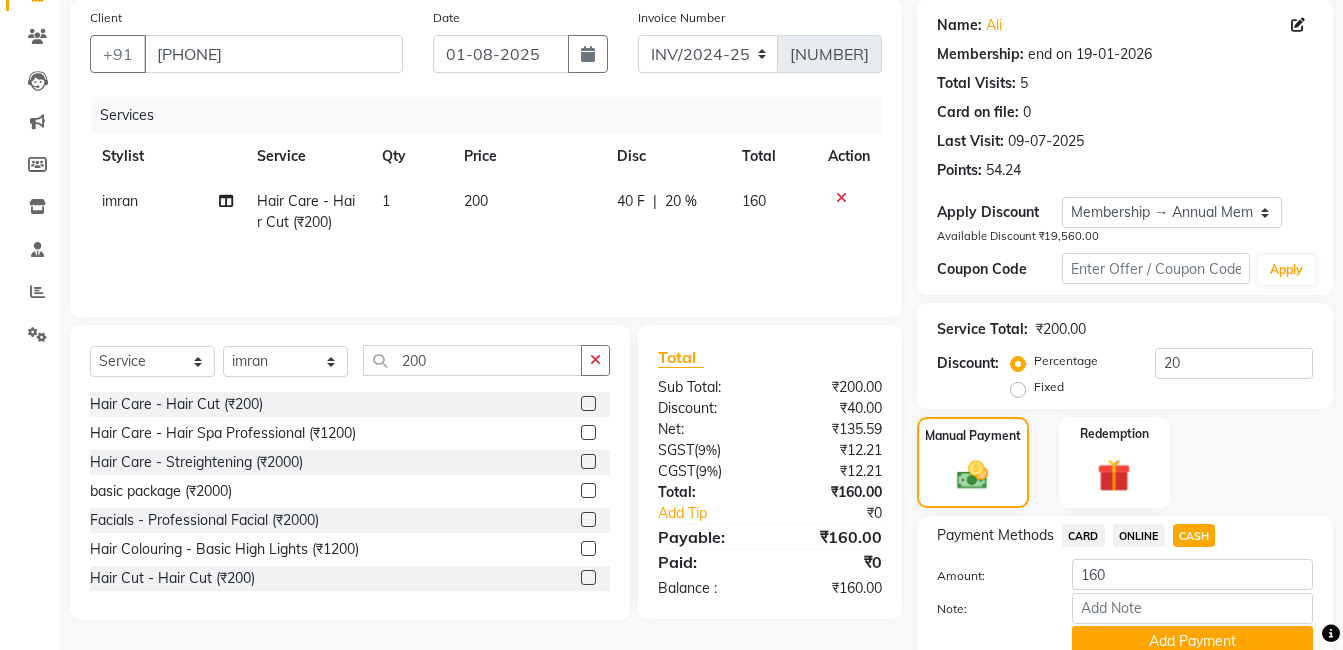 scroll, scrollTop: 237, scrollLeft: 0, axis: vertical 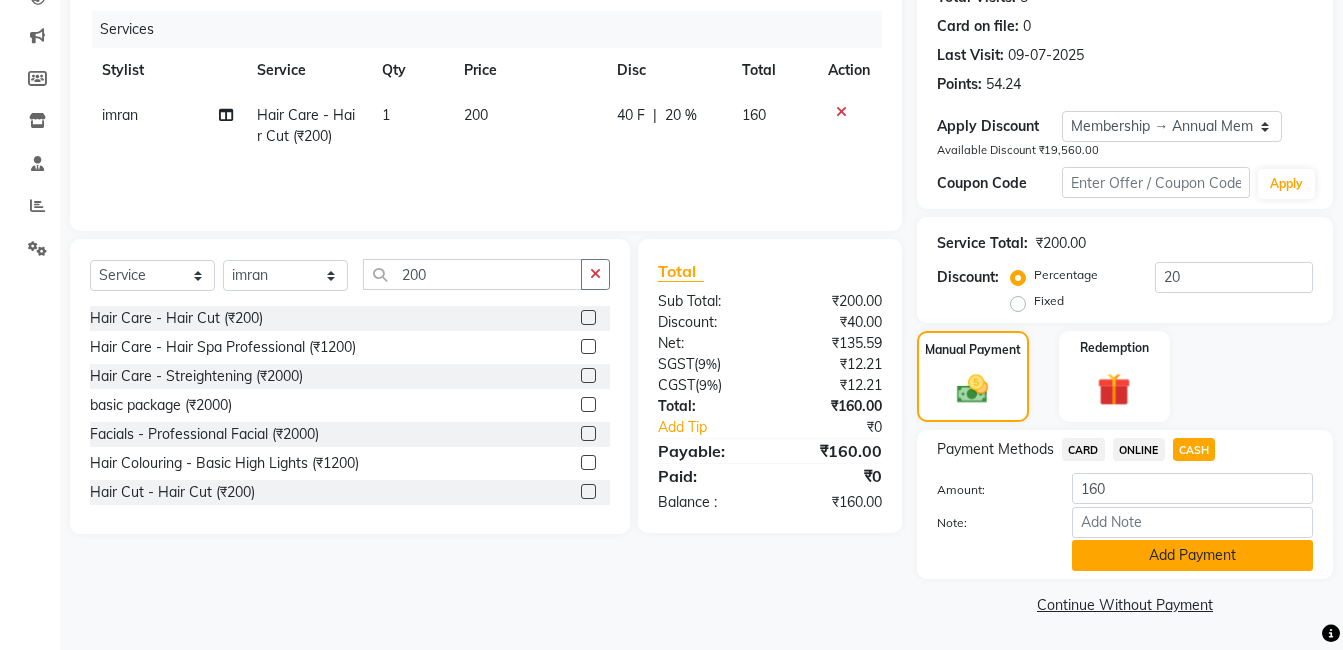 click on "Add Payment" 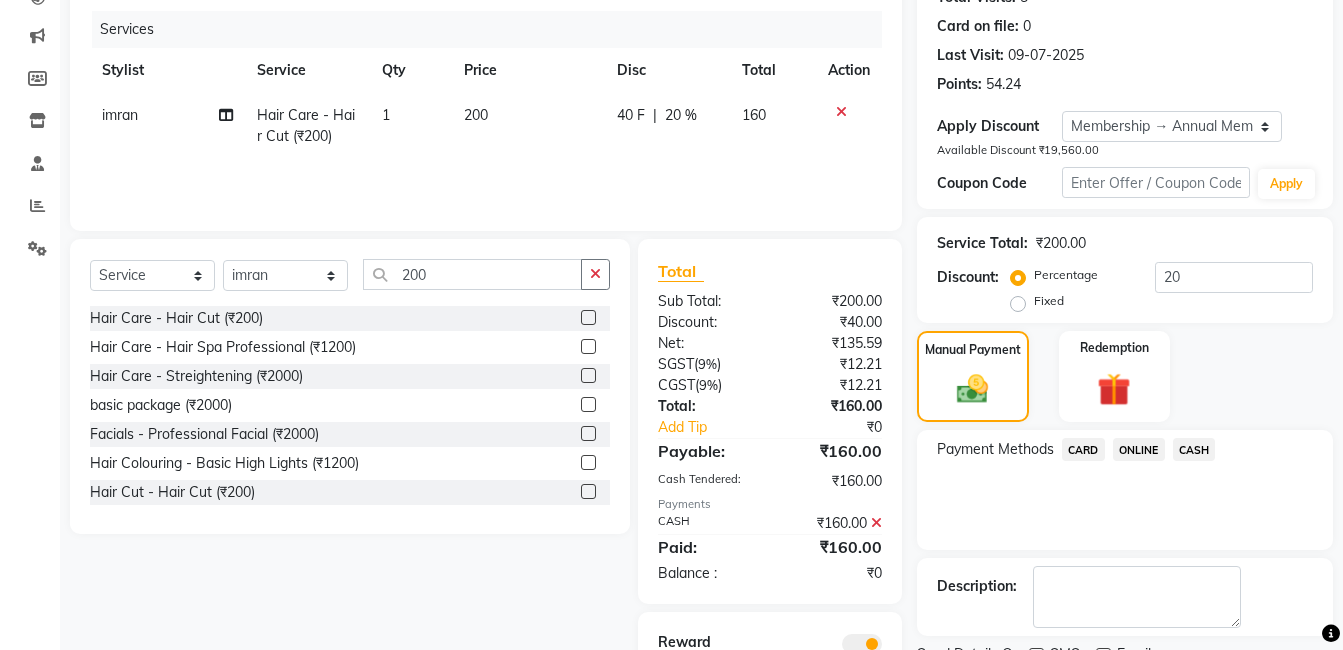 scroll, scrollTop: 370, scrollLeft: 0, axis: vertical 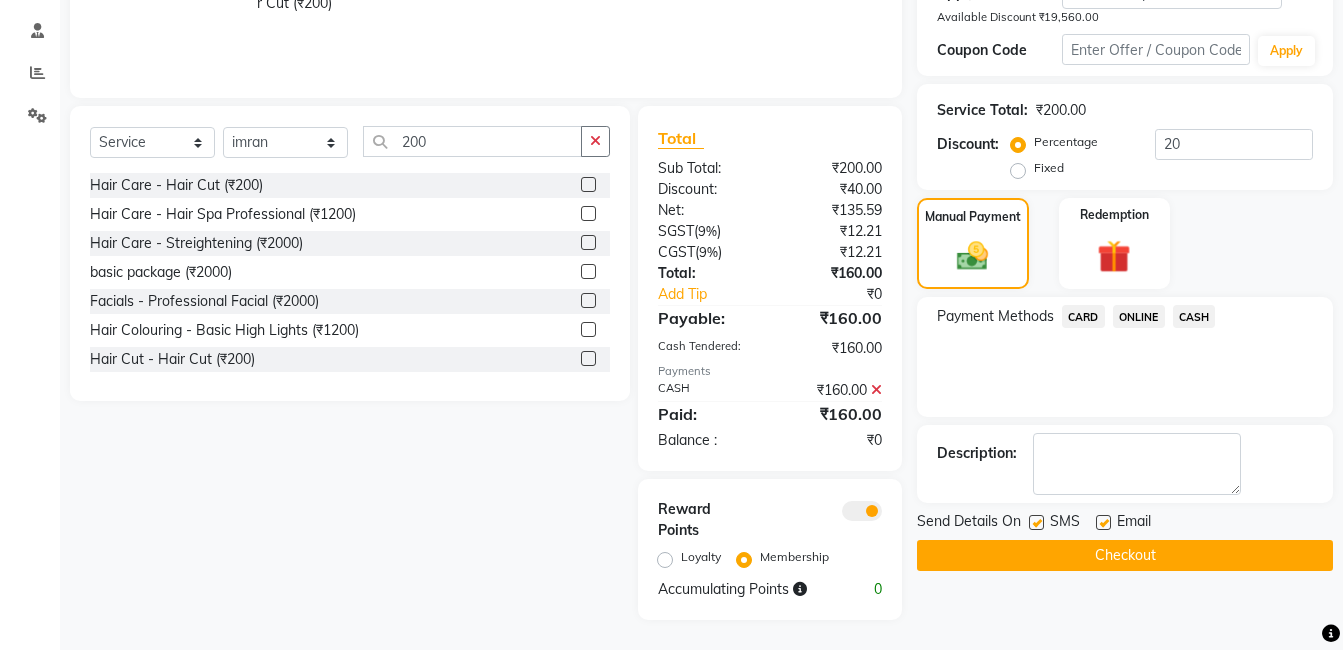 click on "Checkout" 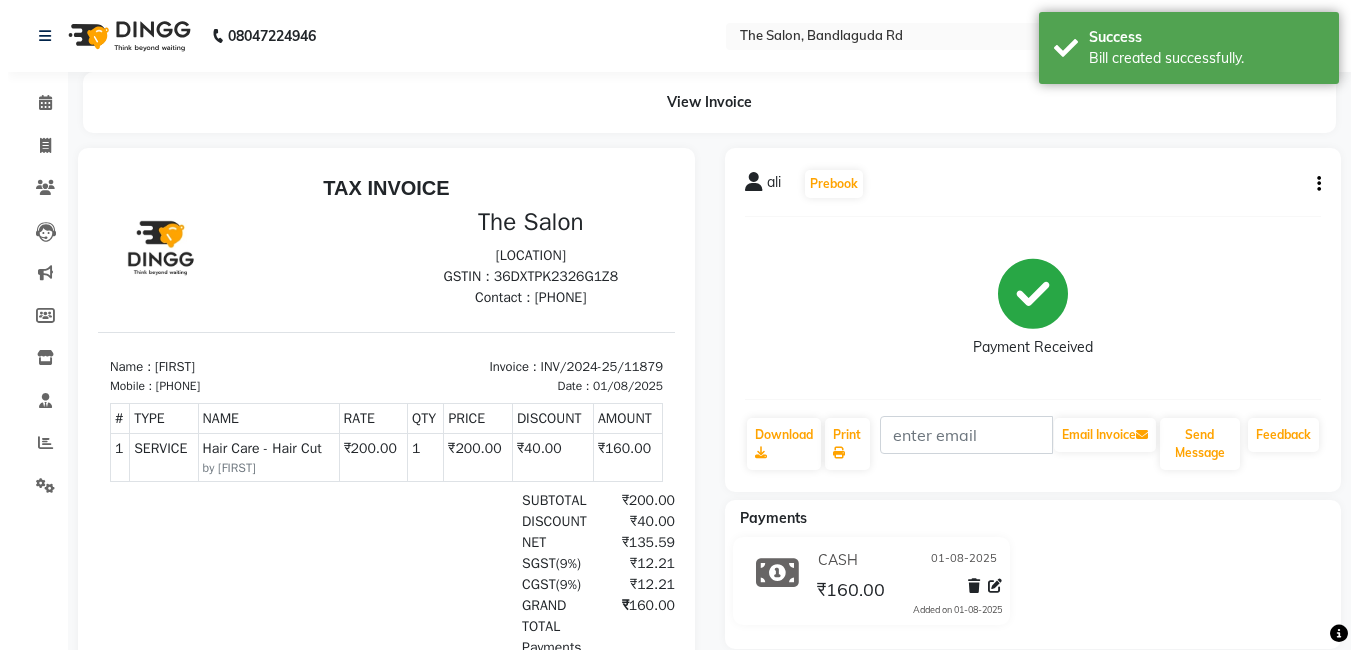 scroll, scrollTop: 0, scrollLeft: 0, axis: both 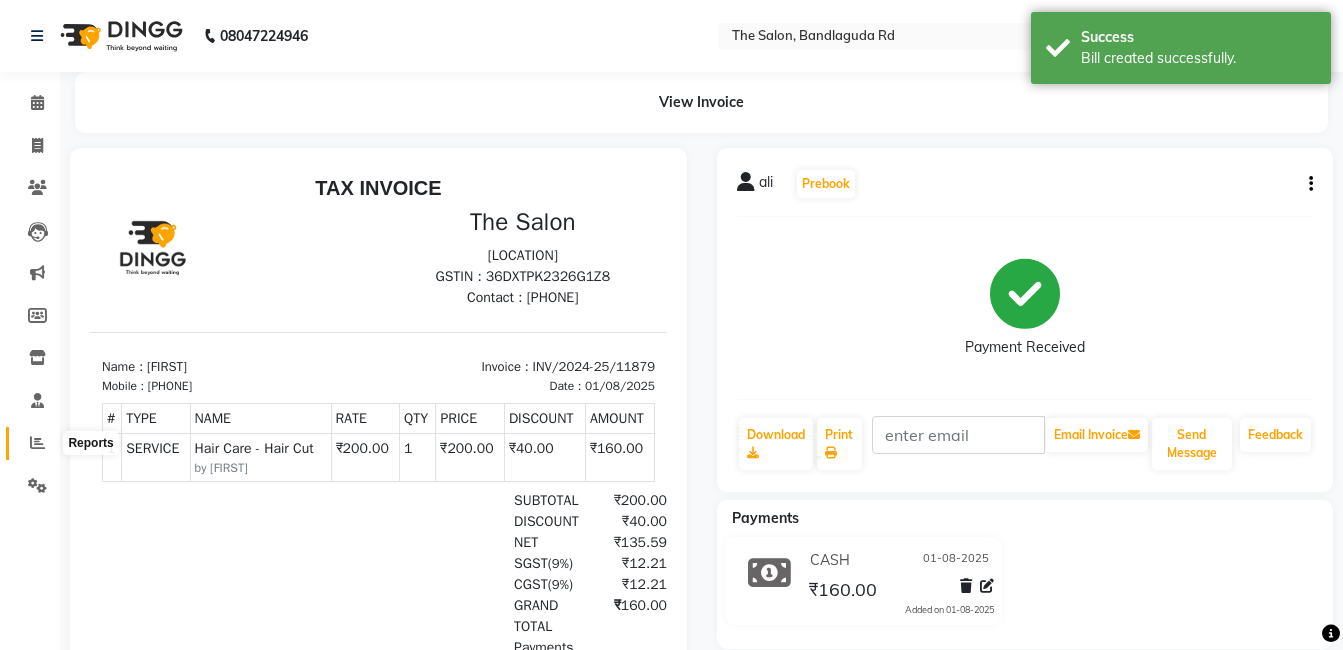click 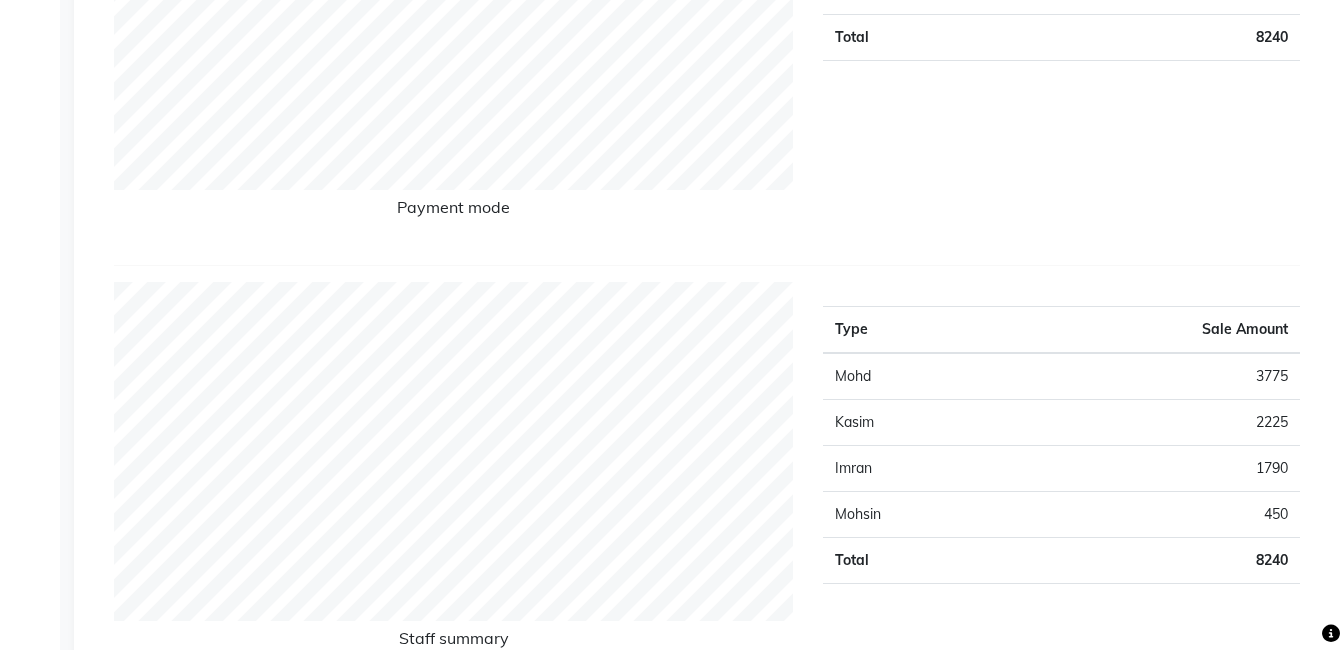 scroll, scrollTop: 0, scrollLeft: 0, axis: both 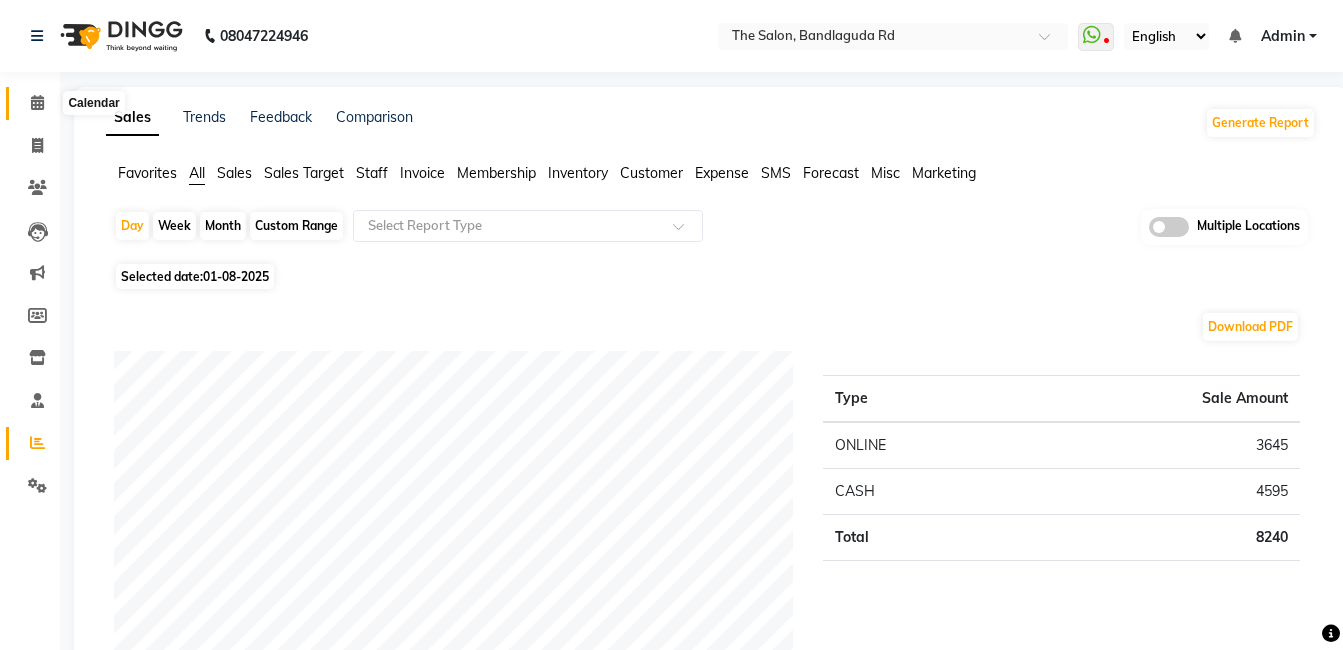 click 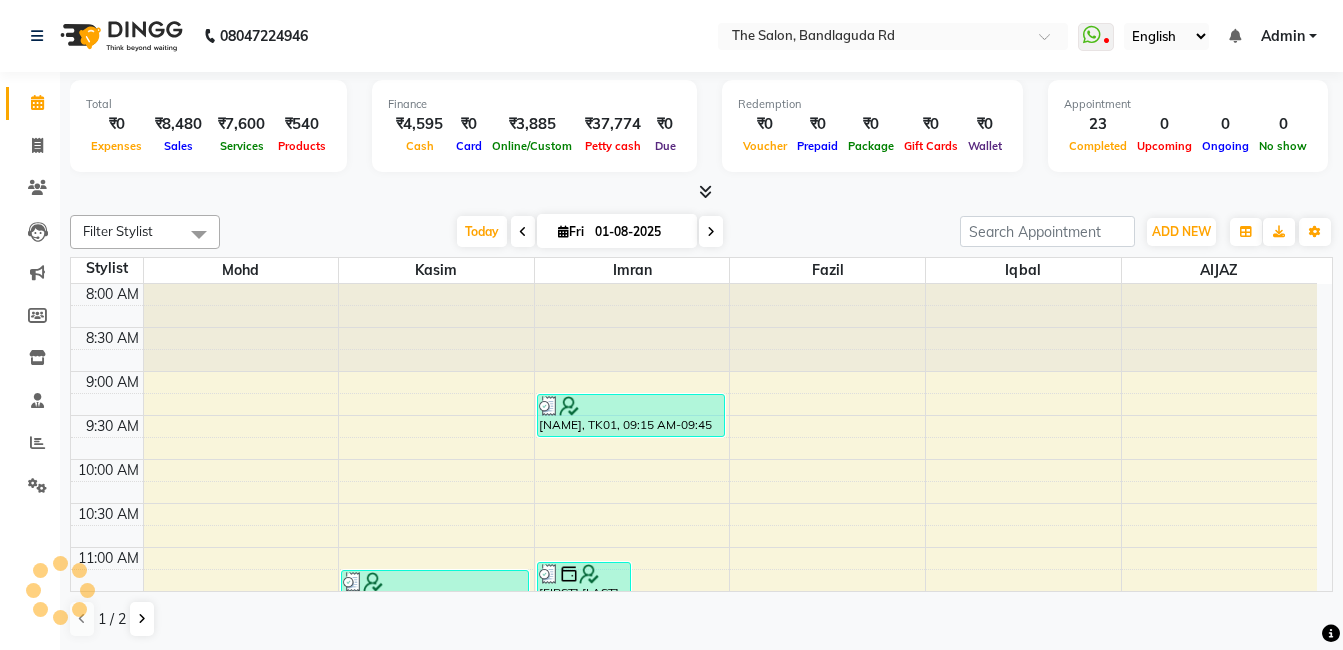 scroll, scrollTop: 0, scrollLeft: 0, axis: both 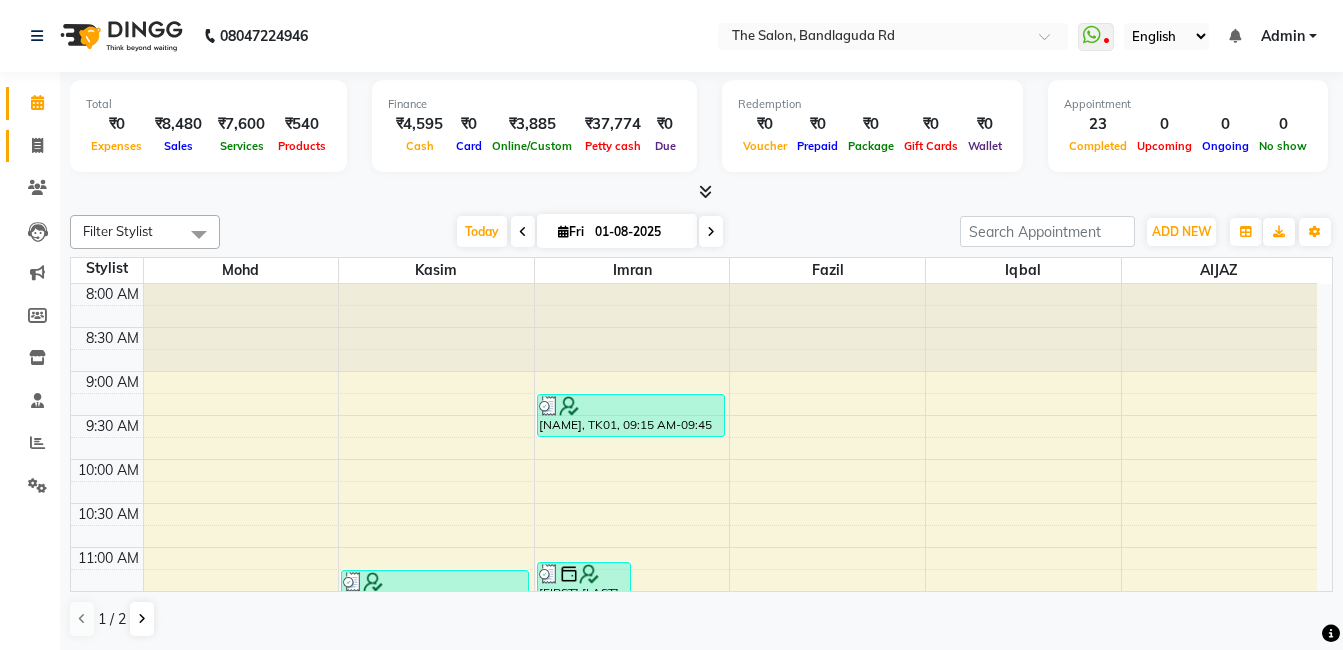 click on "Invoice" 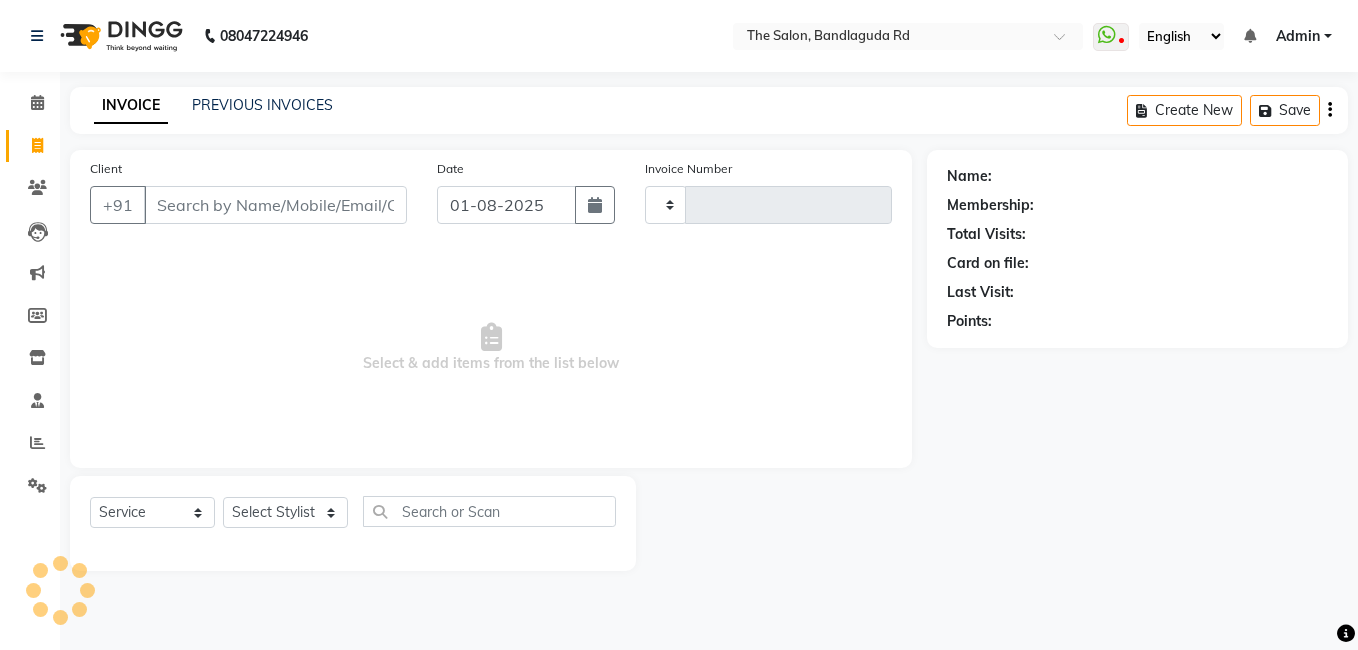 type on "11880" 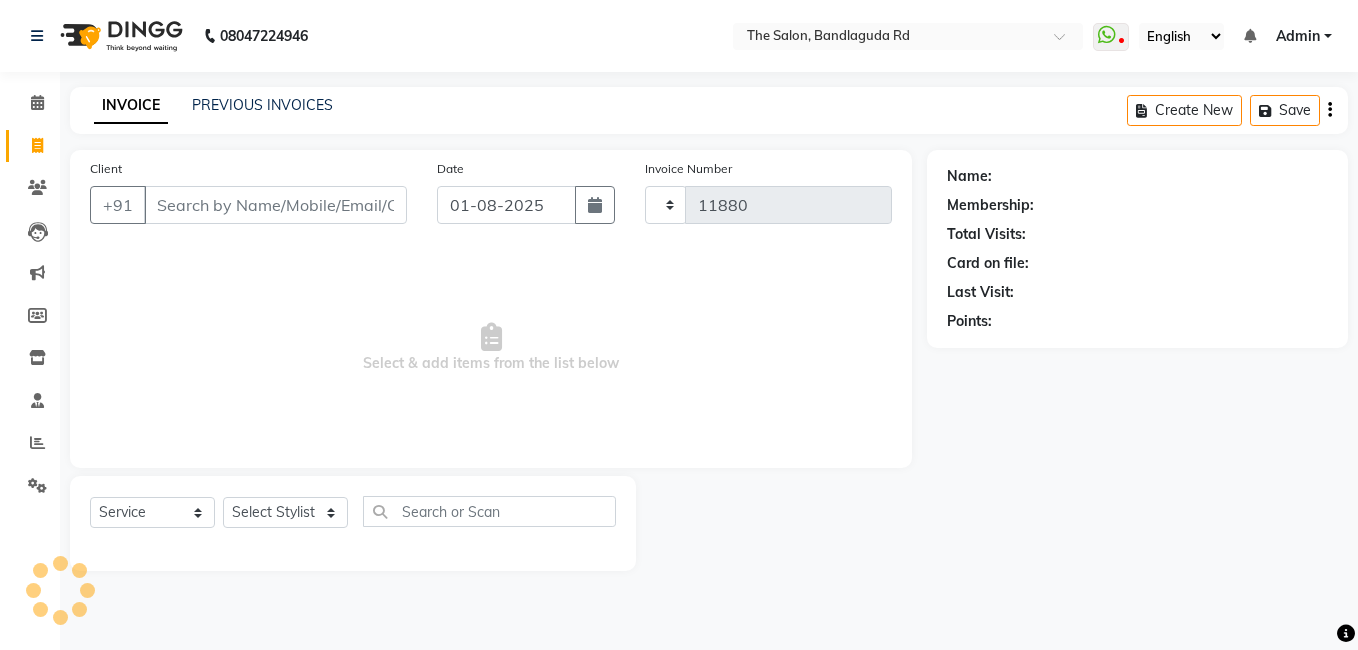 select on "5198" 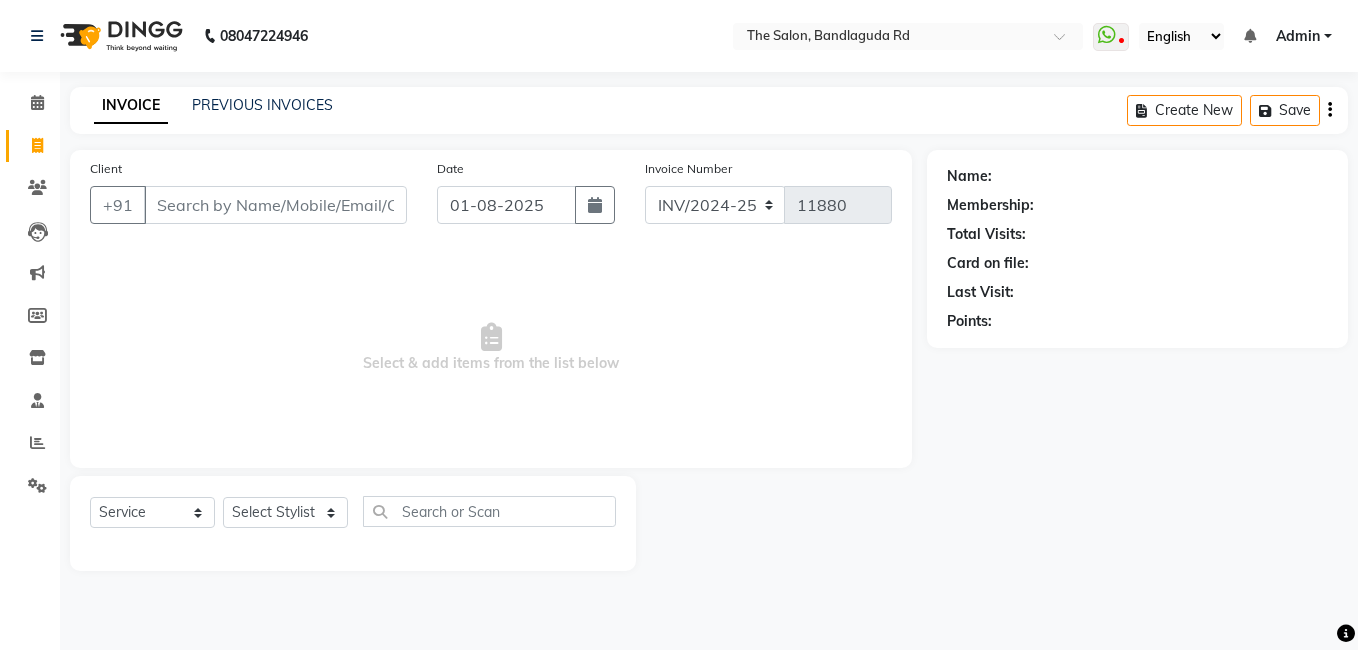 drag, startPoint x: 30, startPoint y: 132, endPoint x: 366, endPoint y: 199, distance: 342.61493 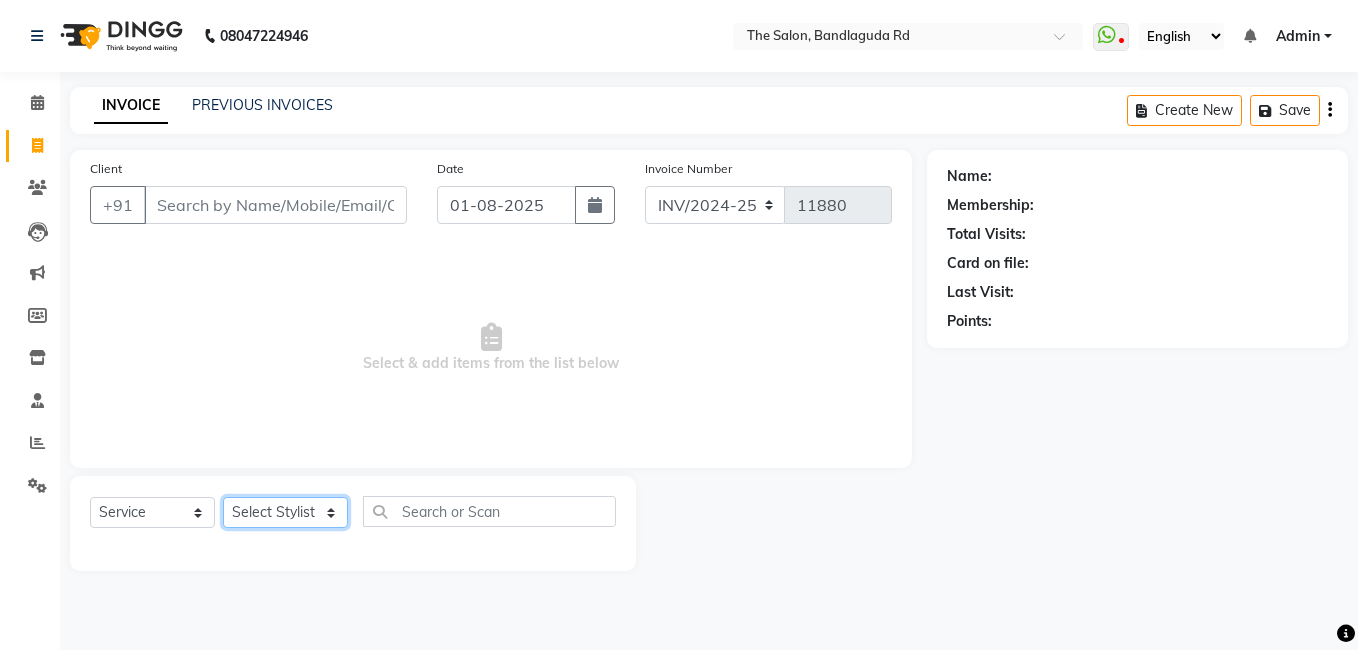 click on "Select Stylist" 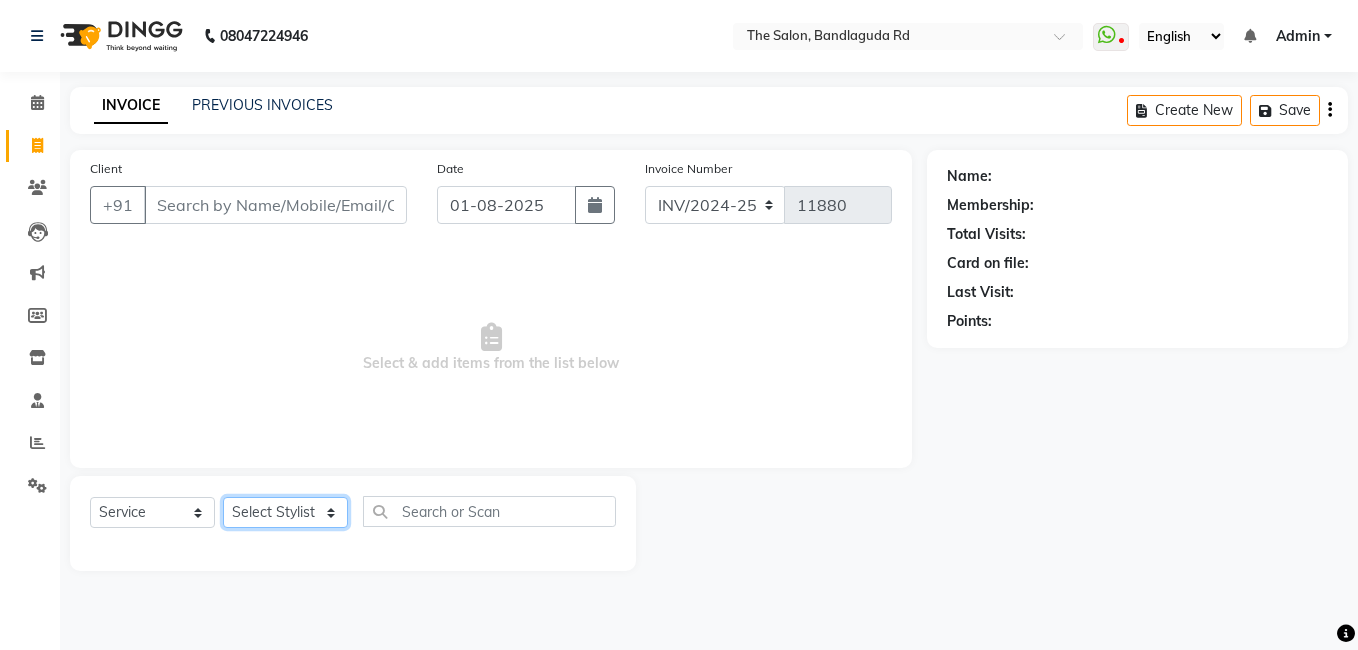 select on "63353" 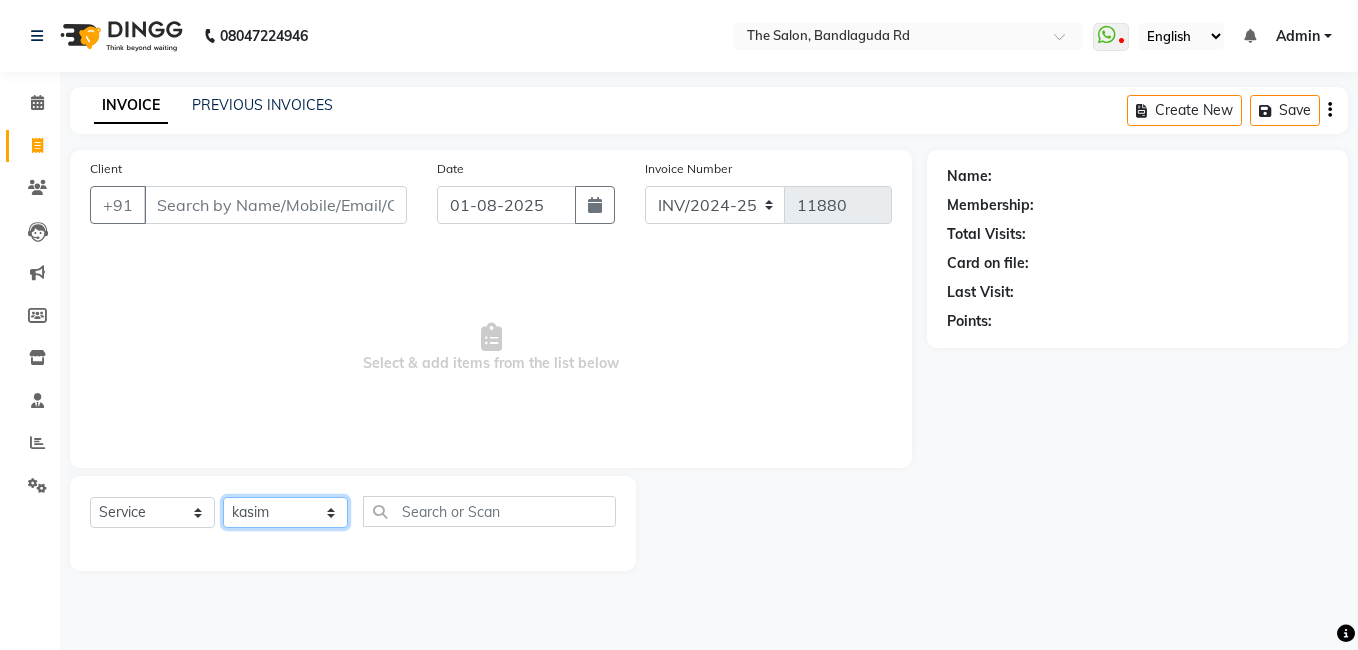 click on "Select Stylist AIJAZ fazil imran iqbal kasim mohd mohsin rasheed sameer TALIB Wajid" 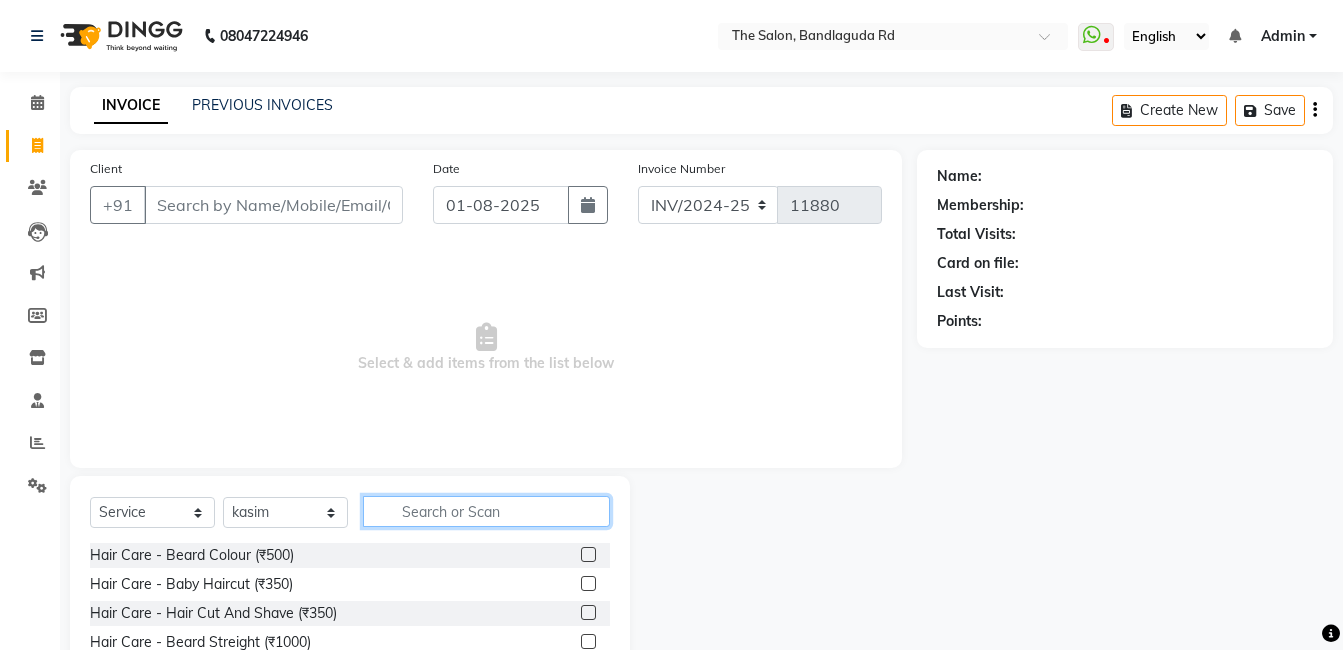 drag, startPoint x: 469, startPoint y: 507, endPoint x: 440, endPoint y: 515, distance: 30.083218 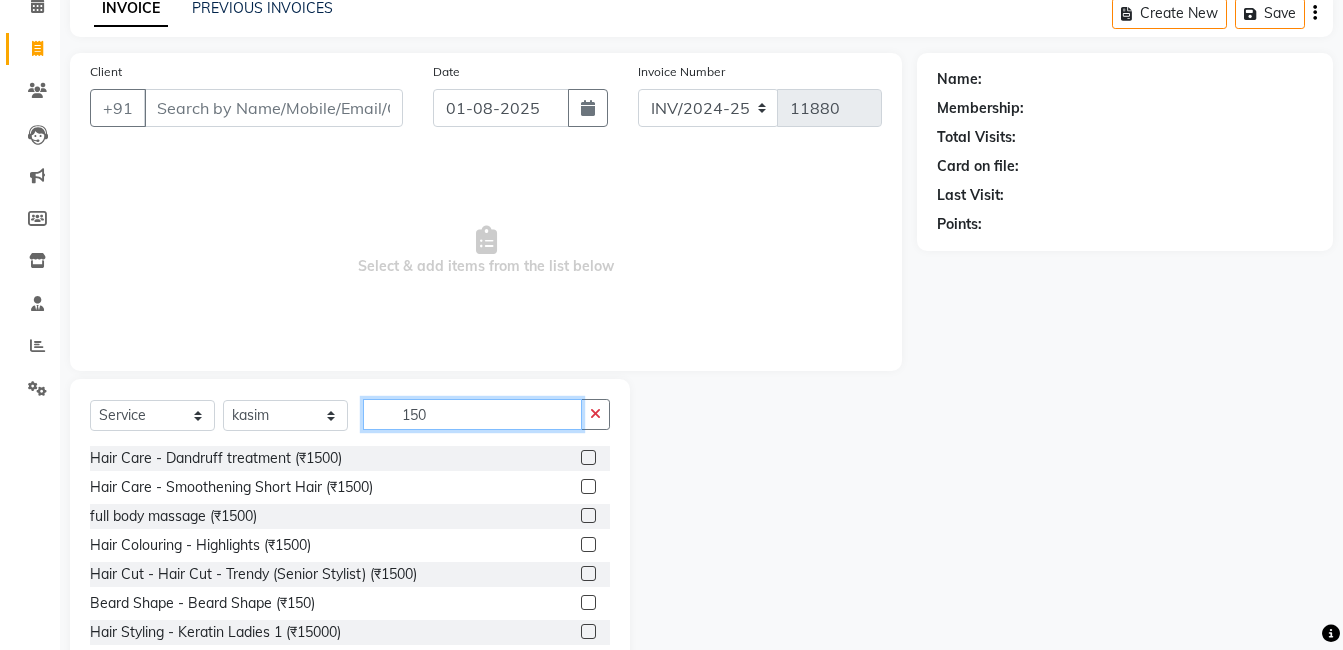 scroll, scrollTop: 151, scrollLeft: 0, axis: vertical 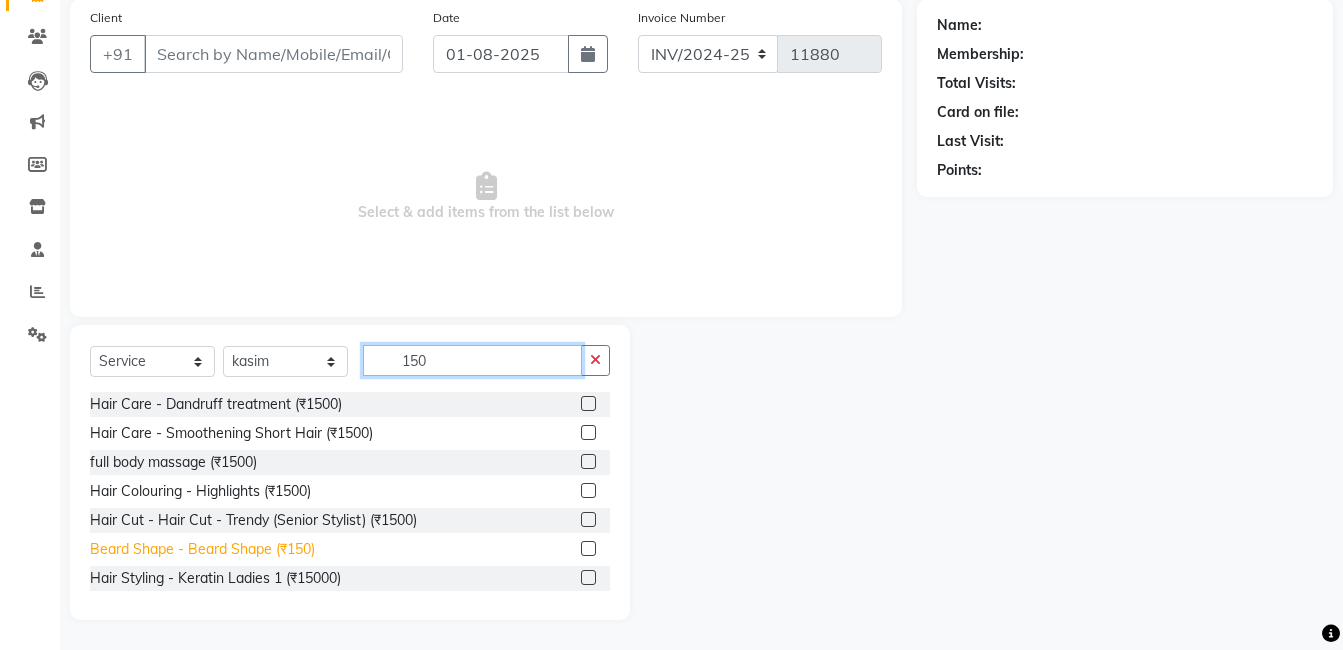 type on "150" 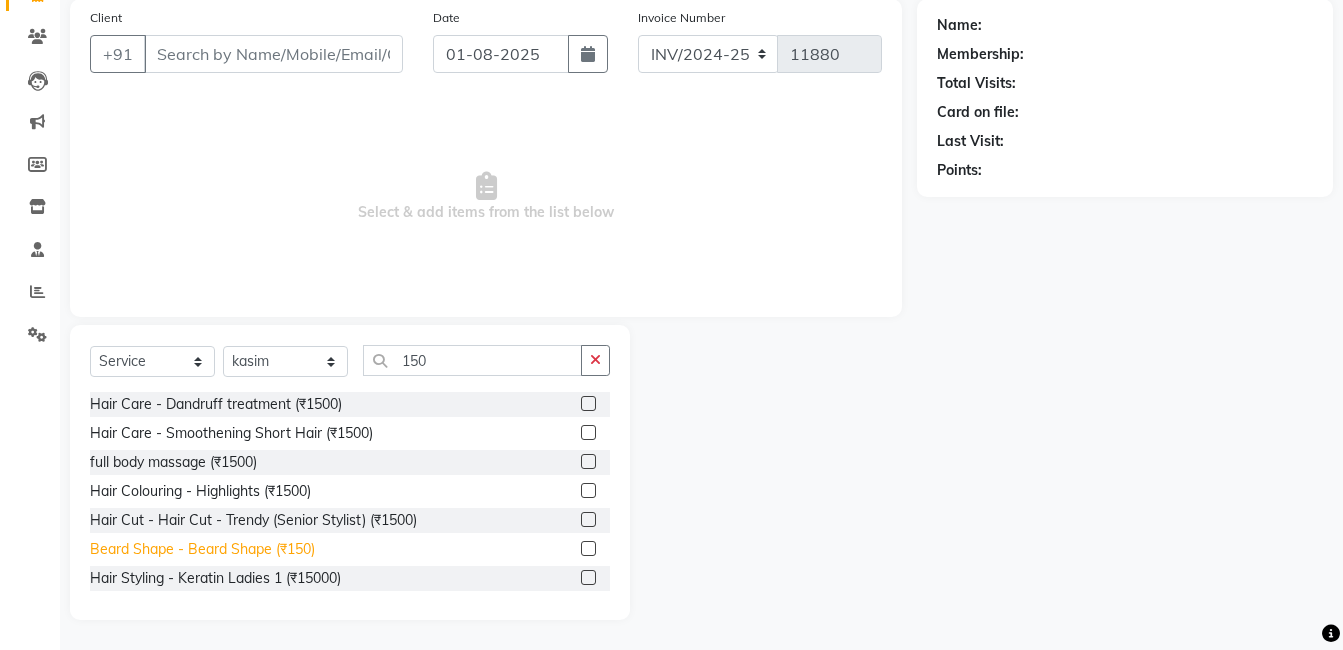click on "Beard Shape - Beard Shape (₹150)" 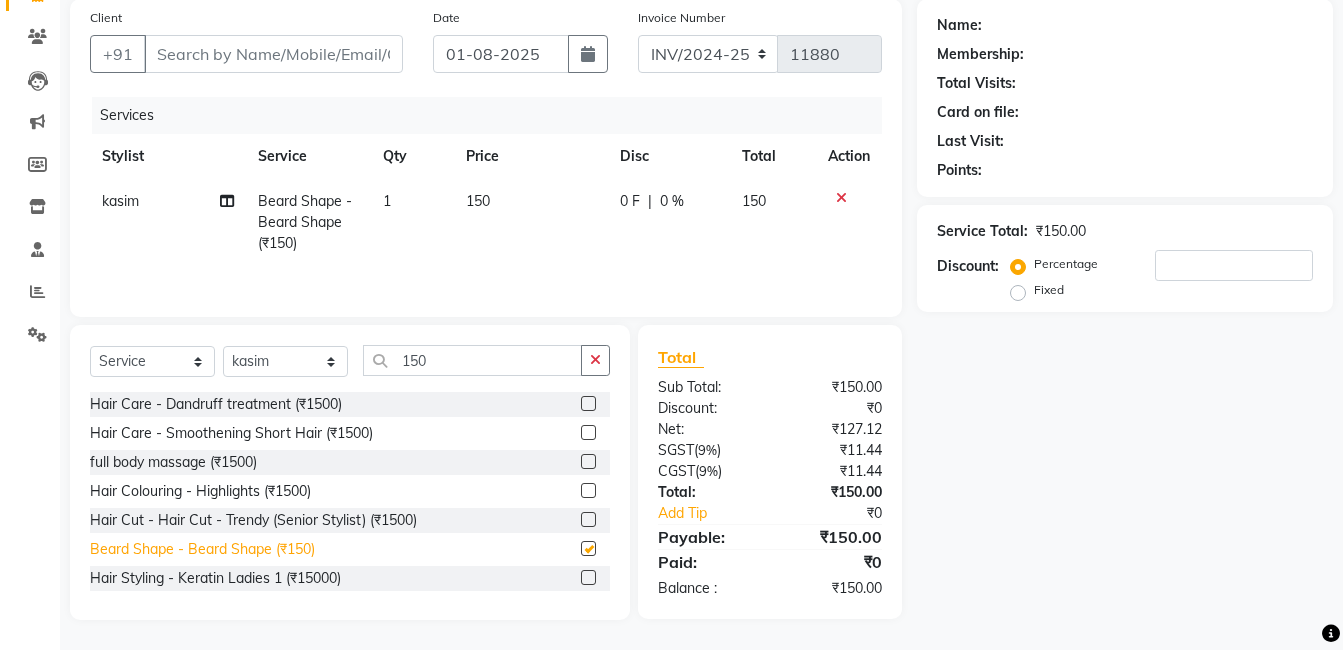 checkbox on "false" 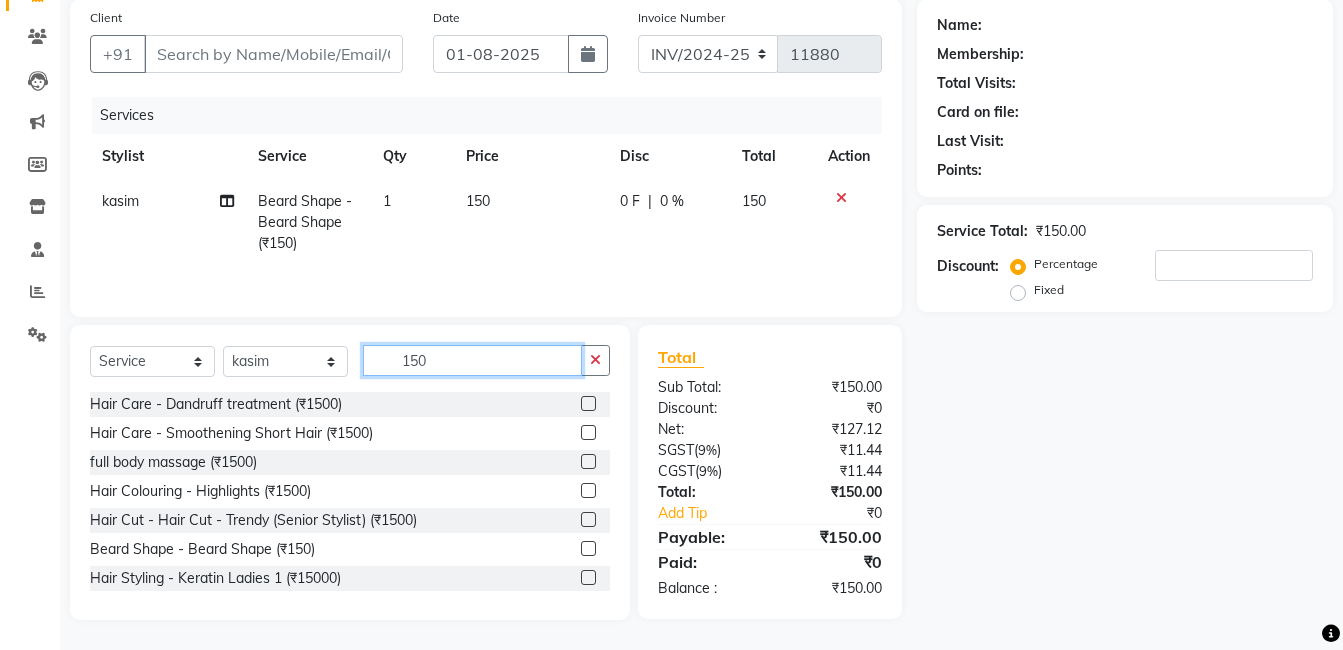 click on "150" 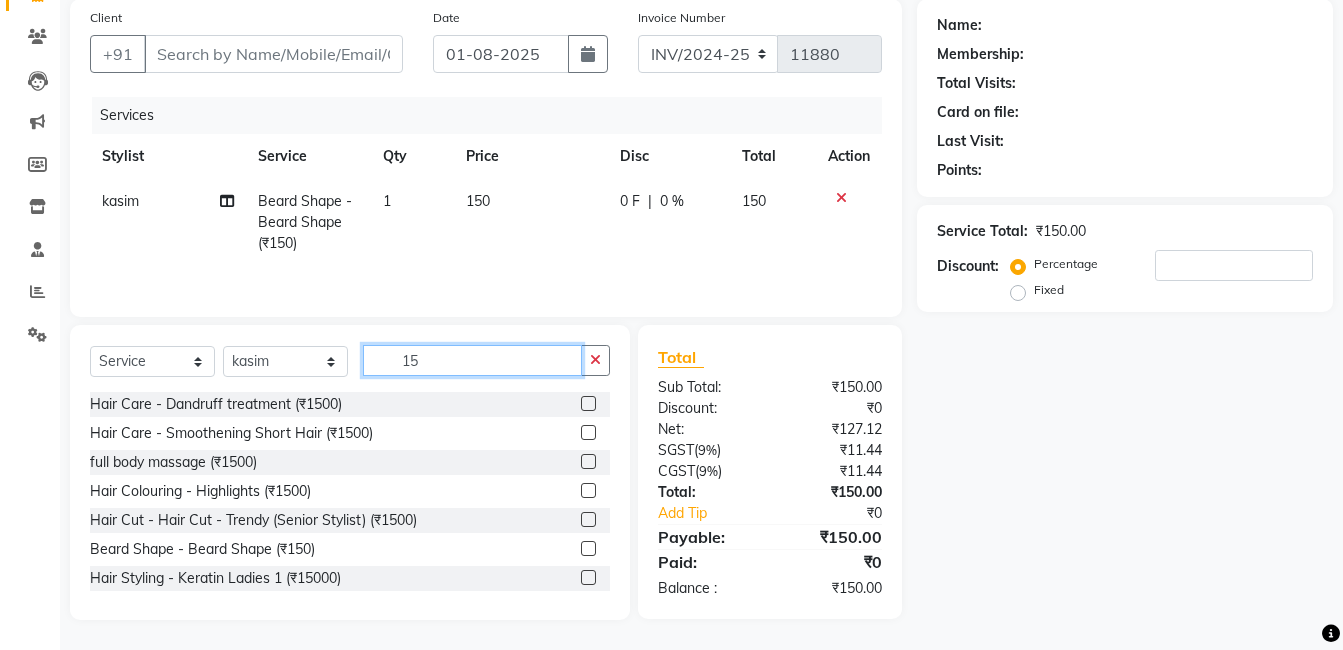 type on "1" 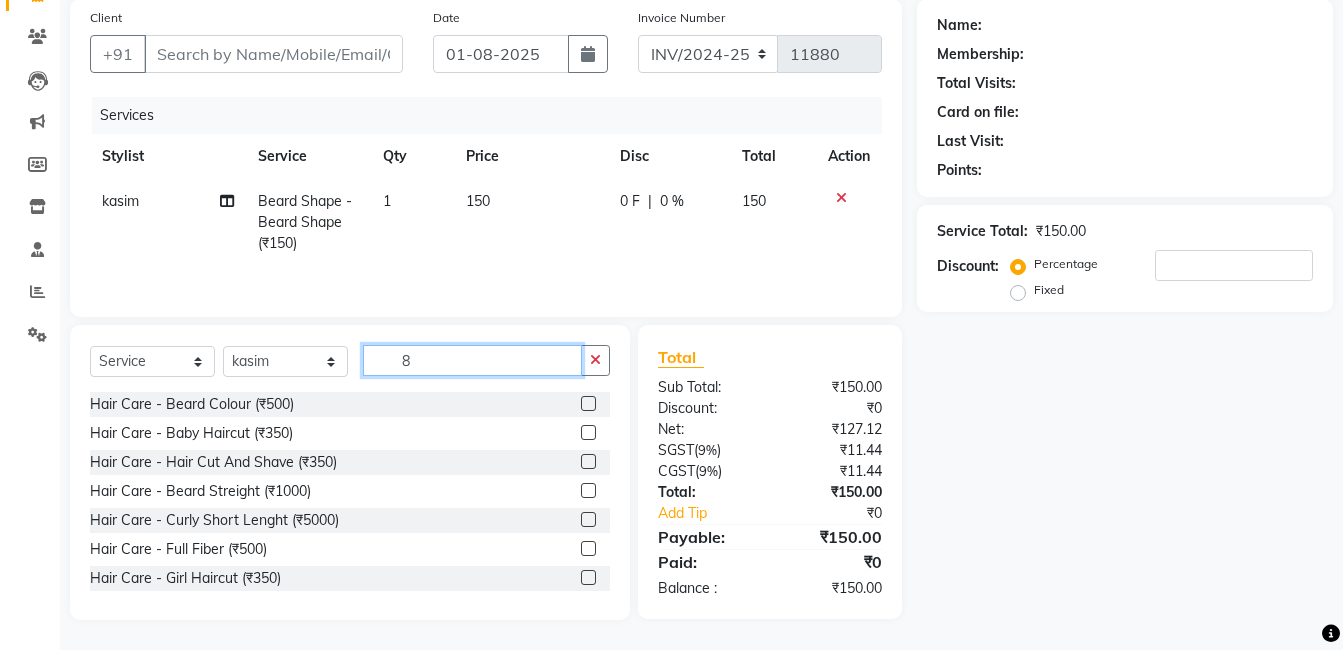 scroll, scrollTop: 150, scrollLeft: 0, axis: vertical 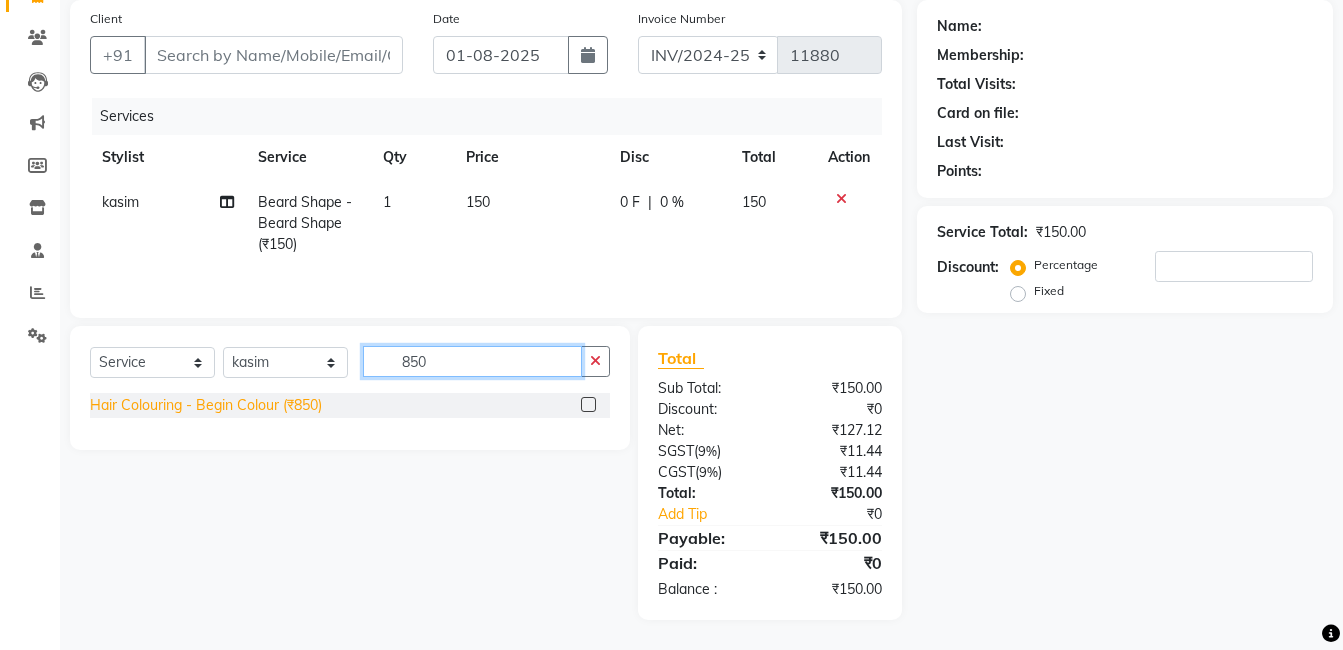 type on "850" 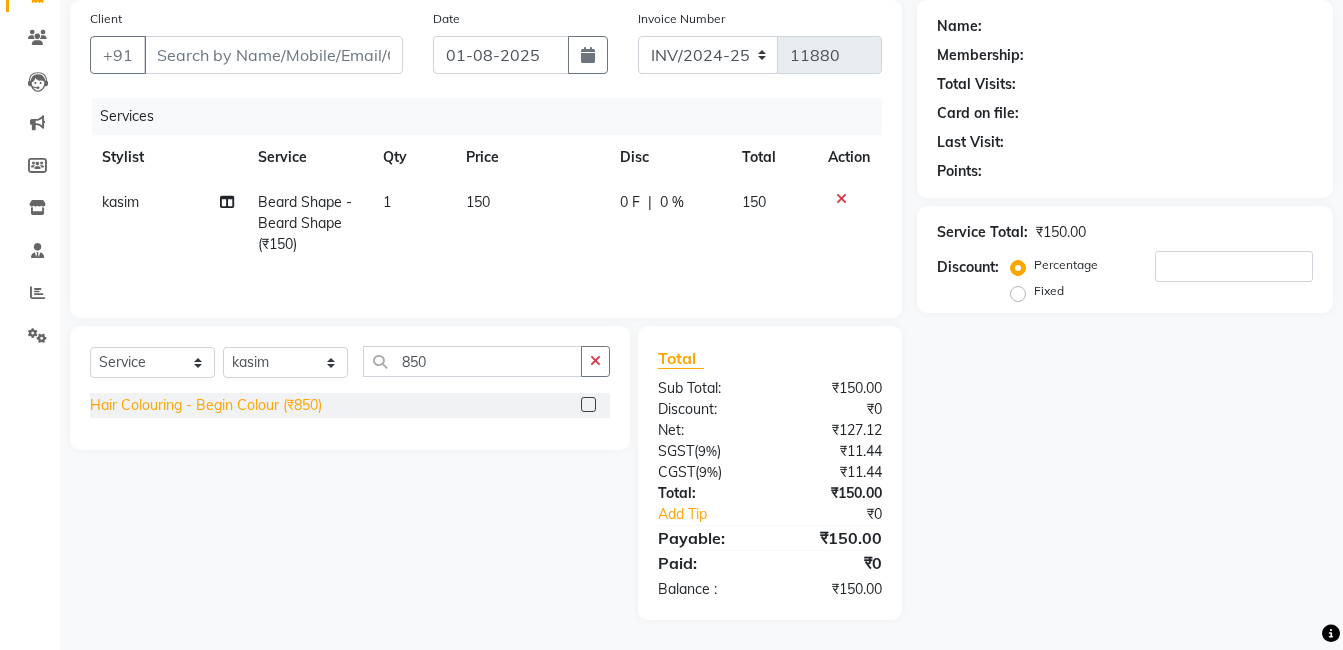 click on "Hair Colouring - Begin Colour (₹850)" 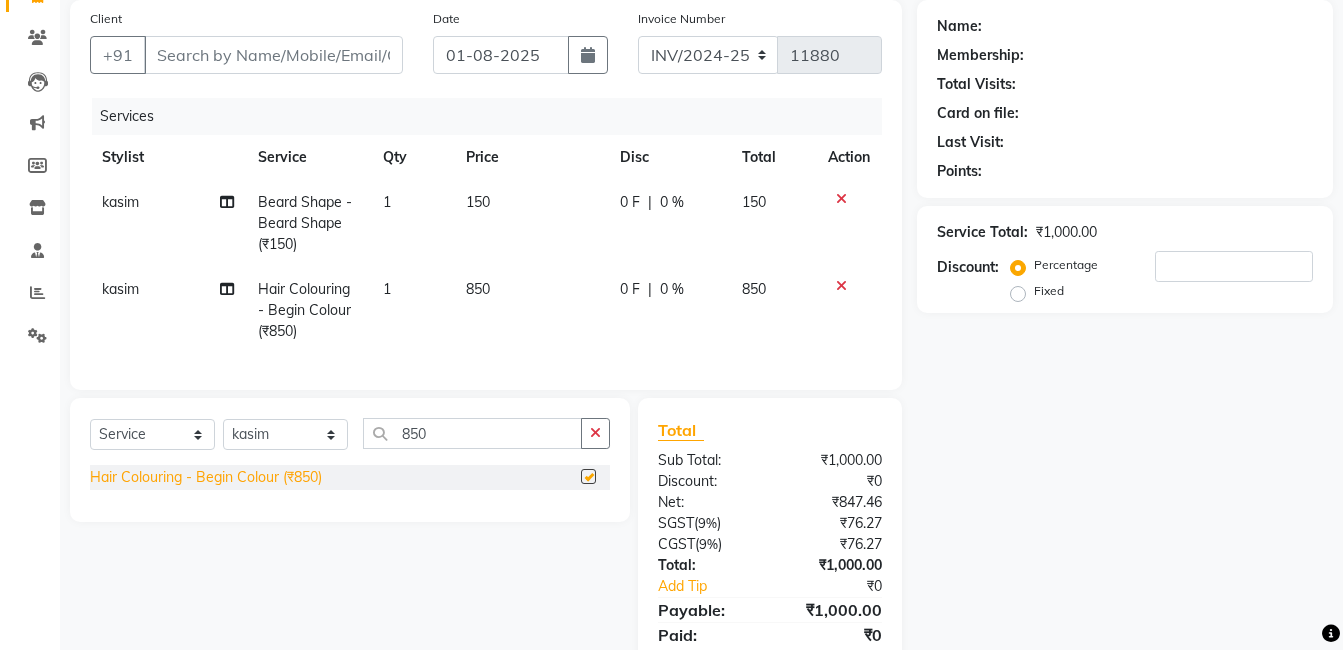 checkbox on "false" 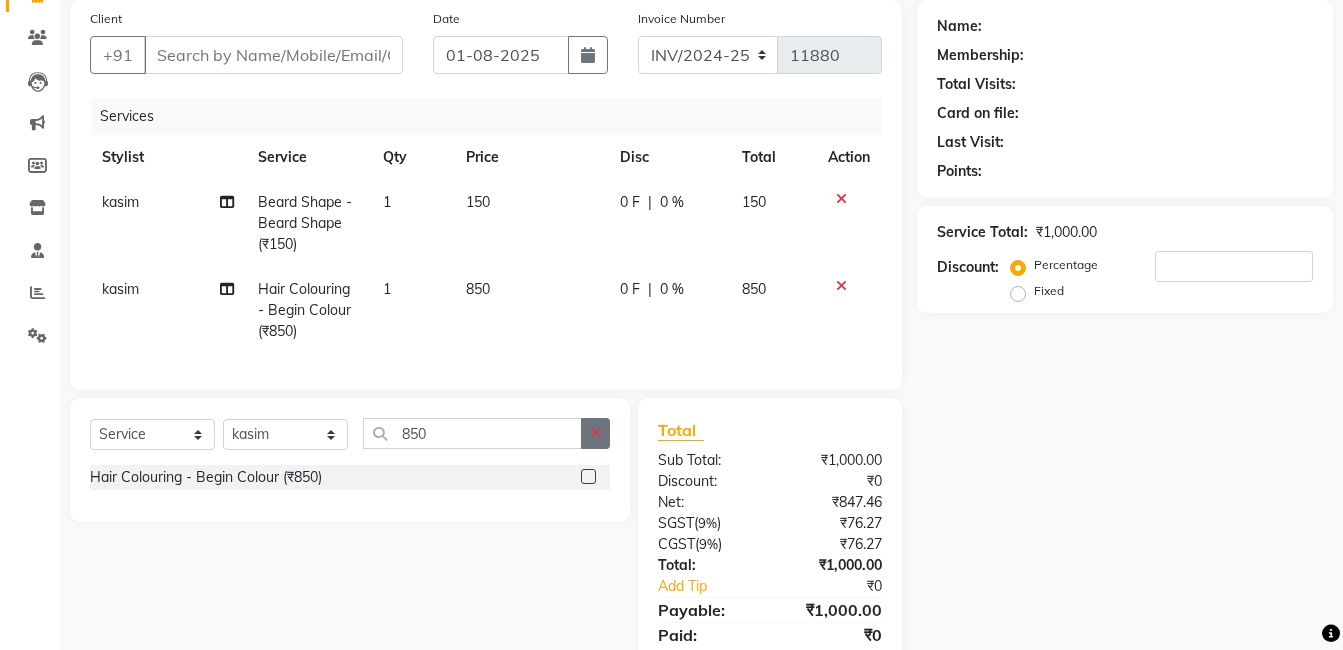 click 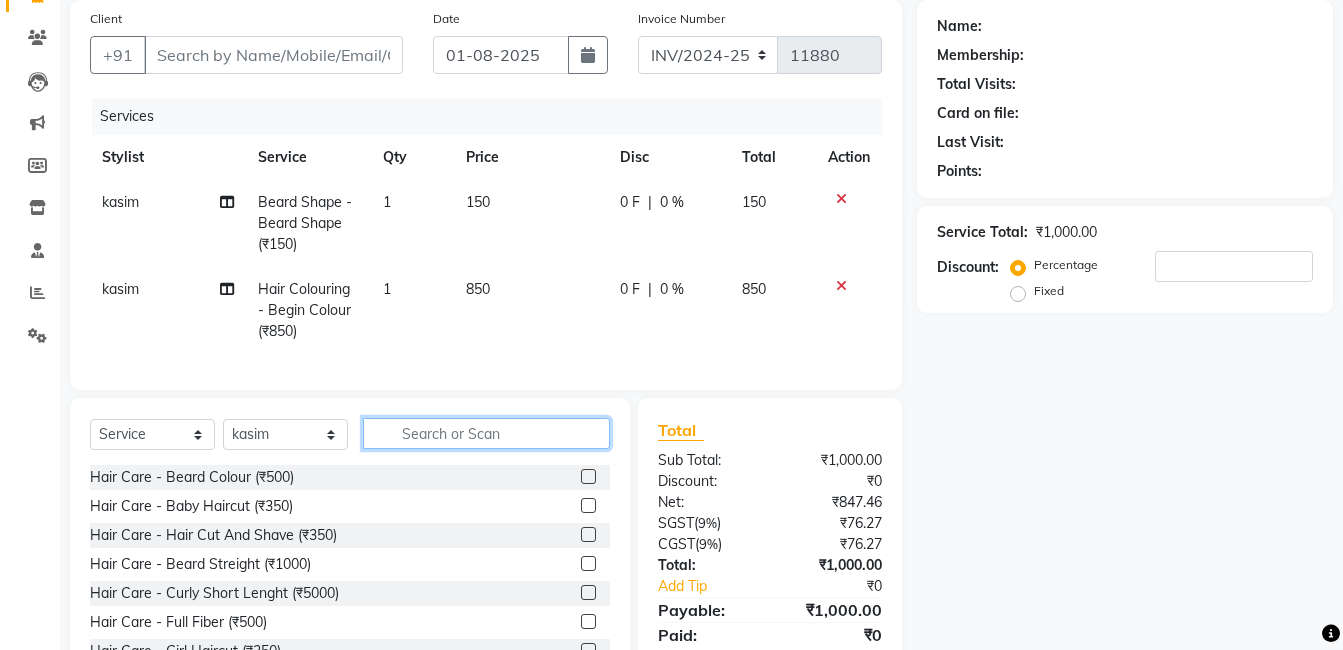 click 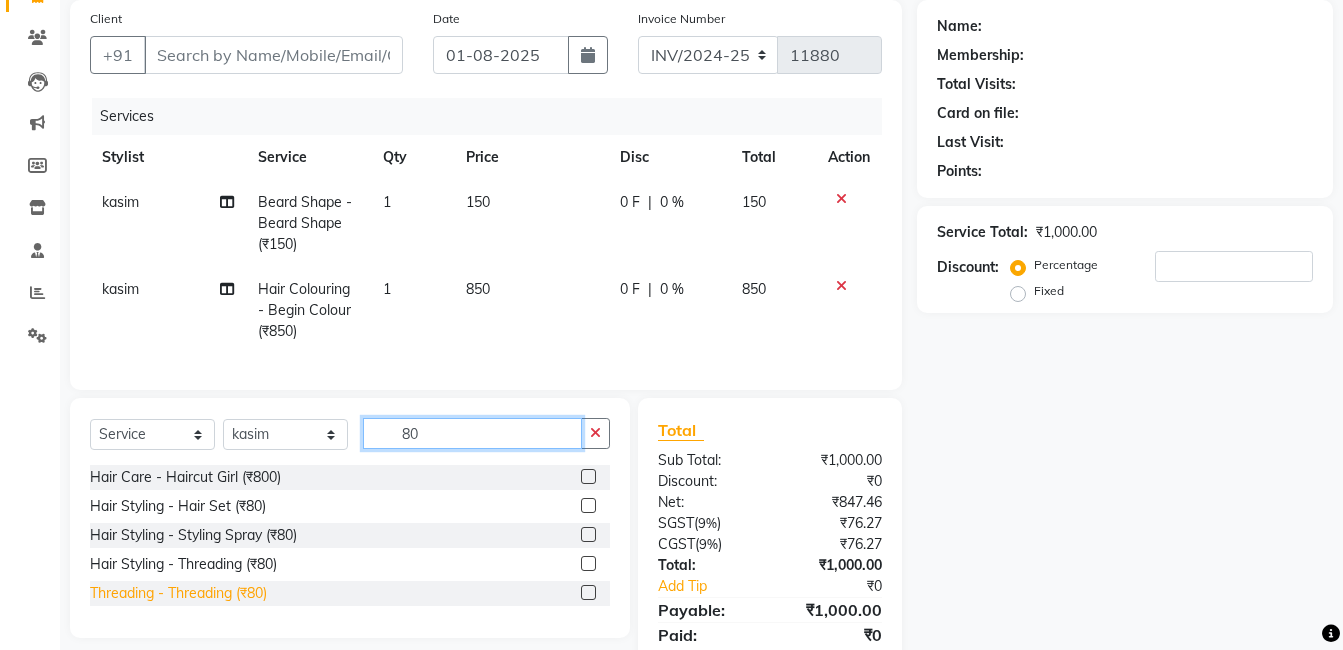type on "80" 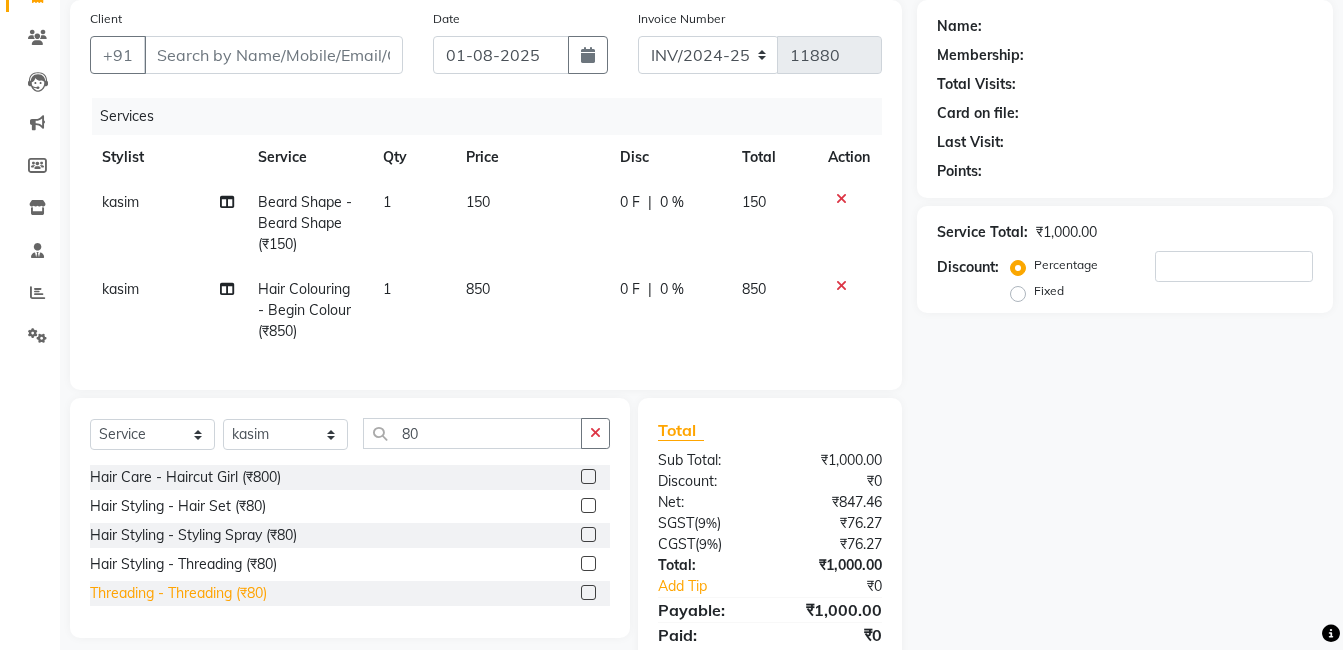 click on "Threading - Threading (₹80)" 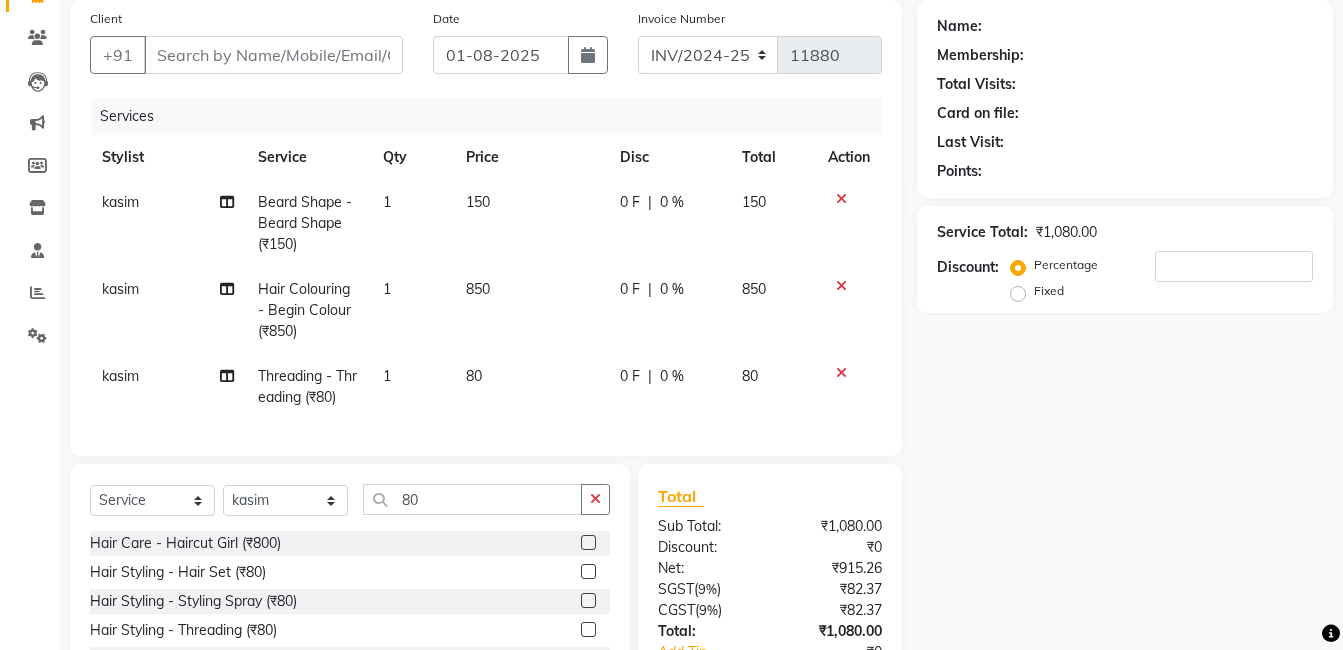 checkbox on "false" 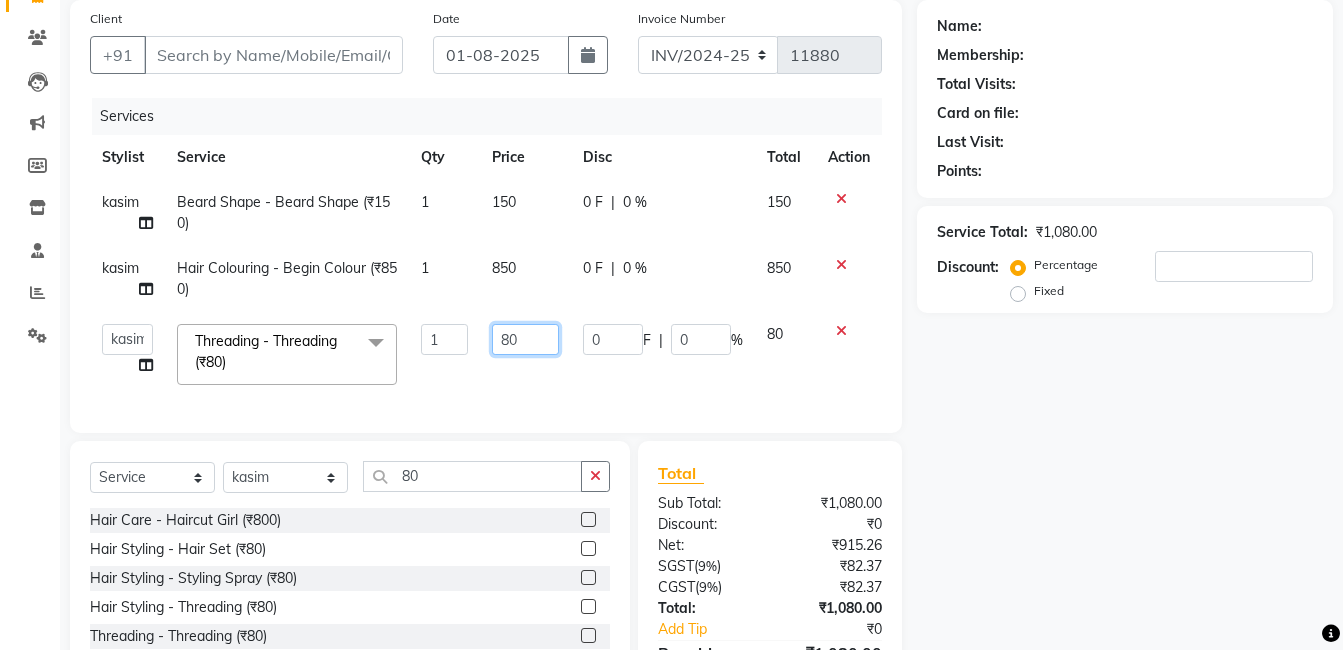 click on "80" 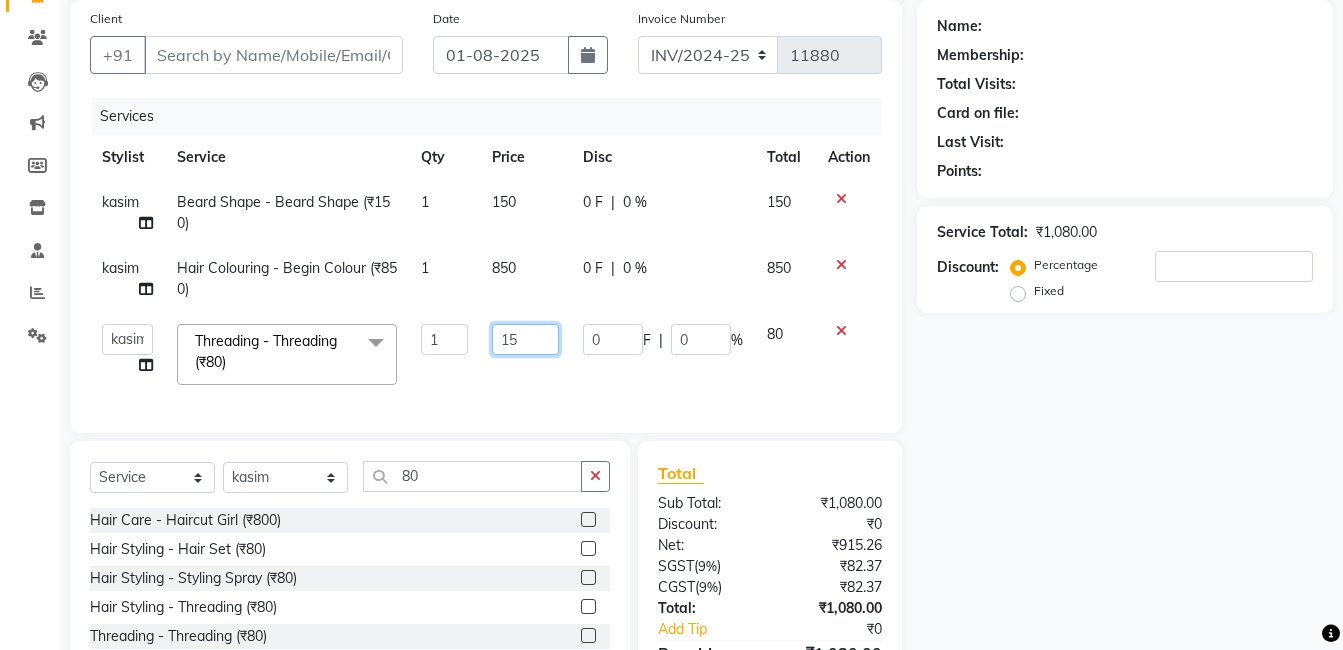 type on "150" 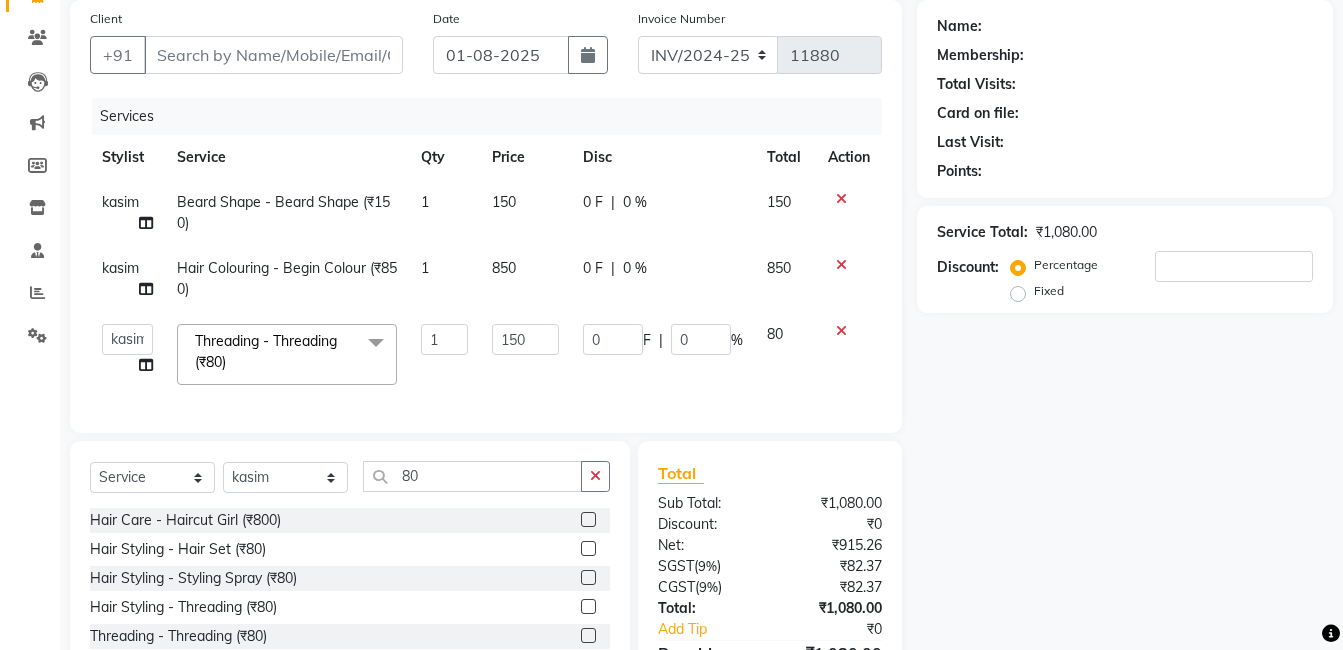 click on "Services Stylist Service Qty Price Disc Total Action [FIRST] [FIRST] [FIRST] [FIRST] [FIRST] [FIRST] [FIRST] [FIRST] [FIRST] [FIRST] [FIRST] [FIRST] Threading - Threading ([CURRENCY][PRICE])  x Hair Care - Beard Colour ([CURRENCY][PRICE]) Hair Care - Baby Haircut ([CURRENCY][PRICE]) Hair Care - Hair Cut And Shave ([CURRENCY][PRICE]) Hair Care - Beard Streight ([CURRENCY][PRICE]) Hair Care - Curly Short Lenght ([CURRENCY][PRICE]) Hair Care - Full Fiber ([CURRENCY][PRICE]) Hair Care - Girl Haircut ([CURRENCY][PRICE]) Hair Care - Hair Cut ([CURRENCY][PRICE]) Hair Care - Dandruff treatment ([CURRENCY][PRICE]) Hair Care - Hair Spa Professional ([CURRENCY][PRICE]) Hair Care - Haircut Girl ([CURRENCY][PRICE]) Hair Care - Half Fiber ([CURRENCY][PRICE]) Hair Care - Head Wash ([CURRENCY][PRICE]) Hair Care - Keratin Medium Length ([CURRENCY][PRICE]) Hair Care - Keratin Short Length1 ([CURRENCY][PRICE]) Hair Care - Keratin Short Length ([CURRENCY][PRICE]) Hair Care - Keratin Wash ([CURRENCY][PRICE]) Hair Care - Matrix Colour ([CURRENCY][PRICE]) Hair Care - Normal Haircut Girl ([CURRENCY][PRICE]) apron ([CURRENCY][PRICE]) 1" 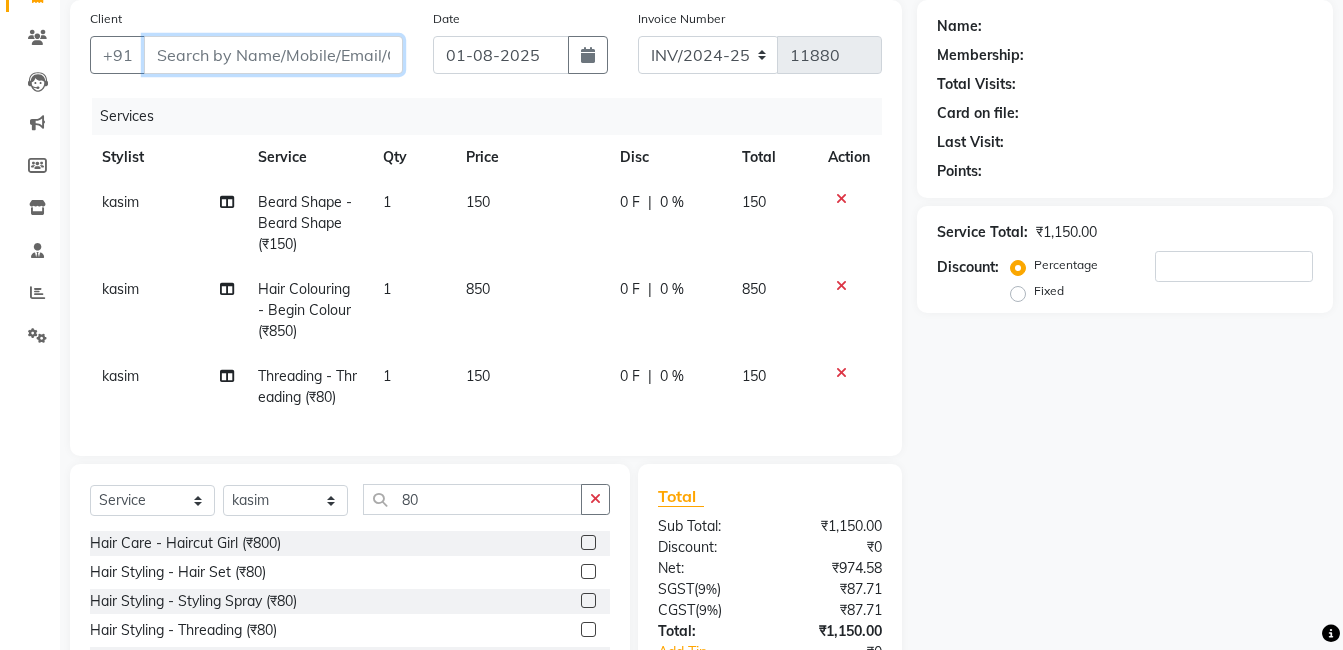 click on "Client" at bounding box center [273, 55] 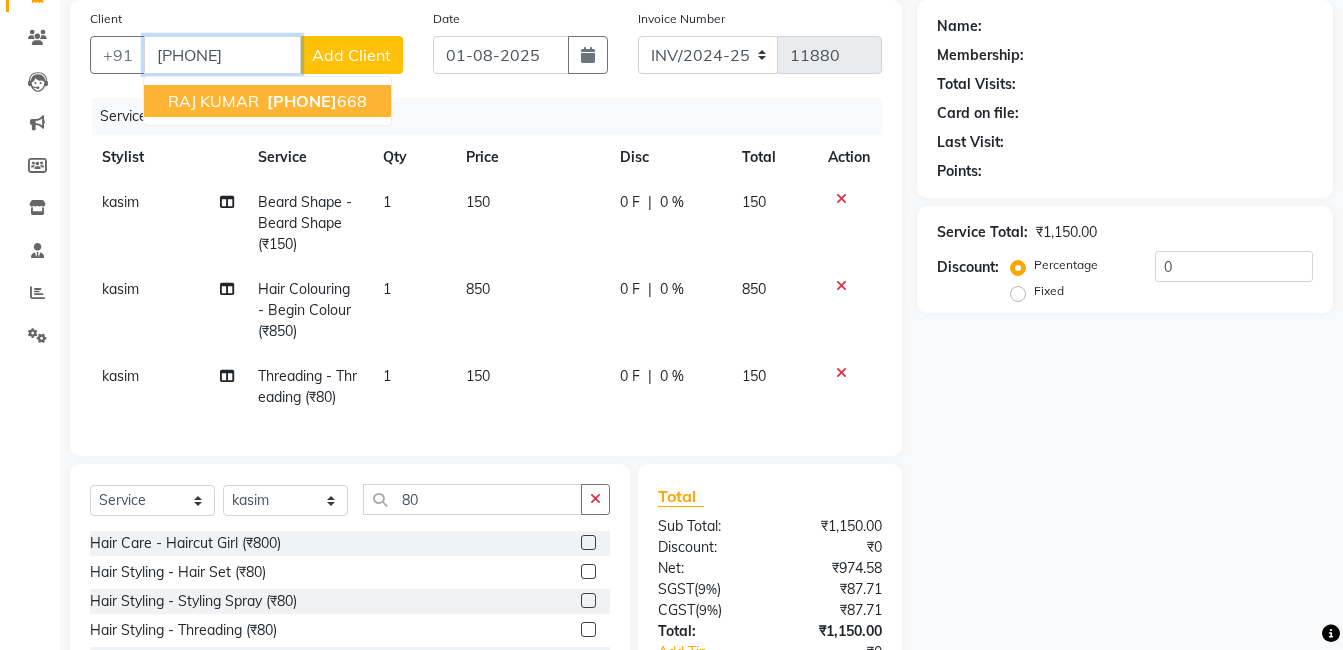 click on "[PHONE] [NUMBER]" at bounding box center [315, 101] 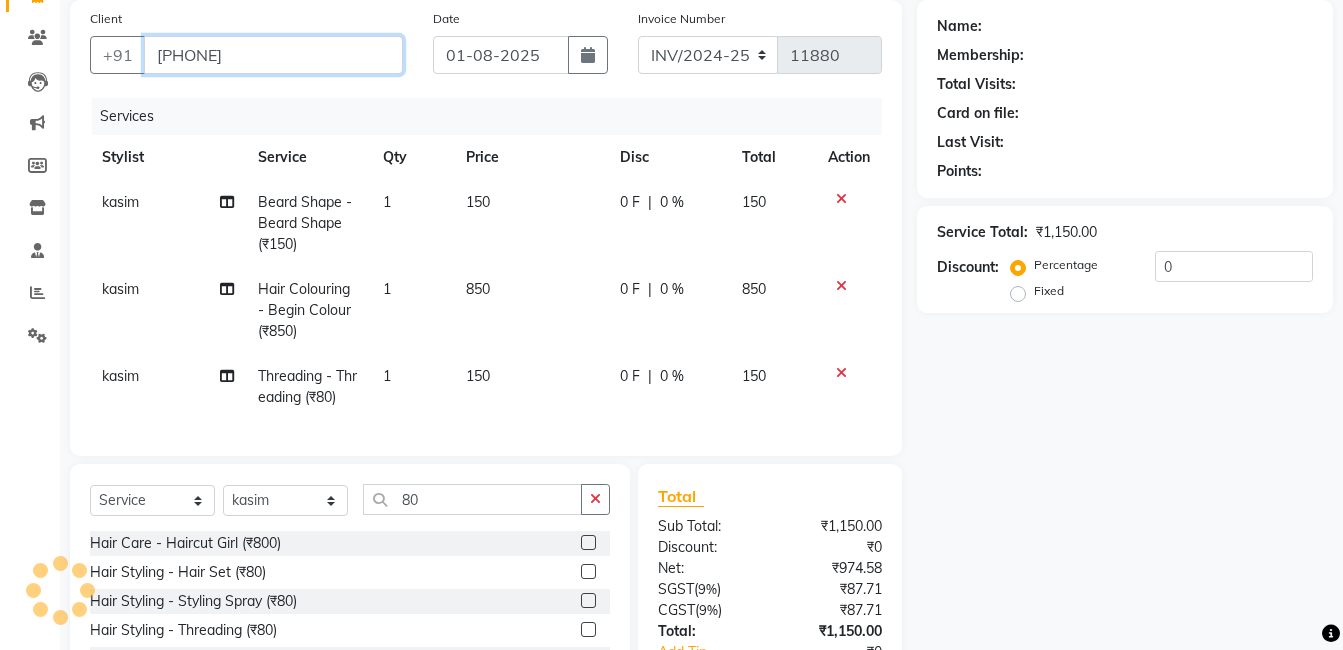 type on "[PHONE]" 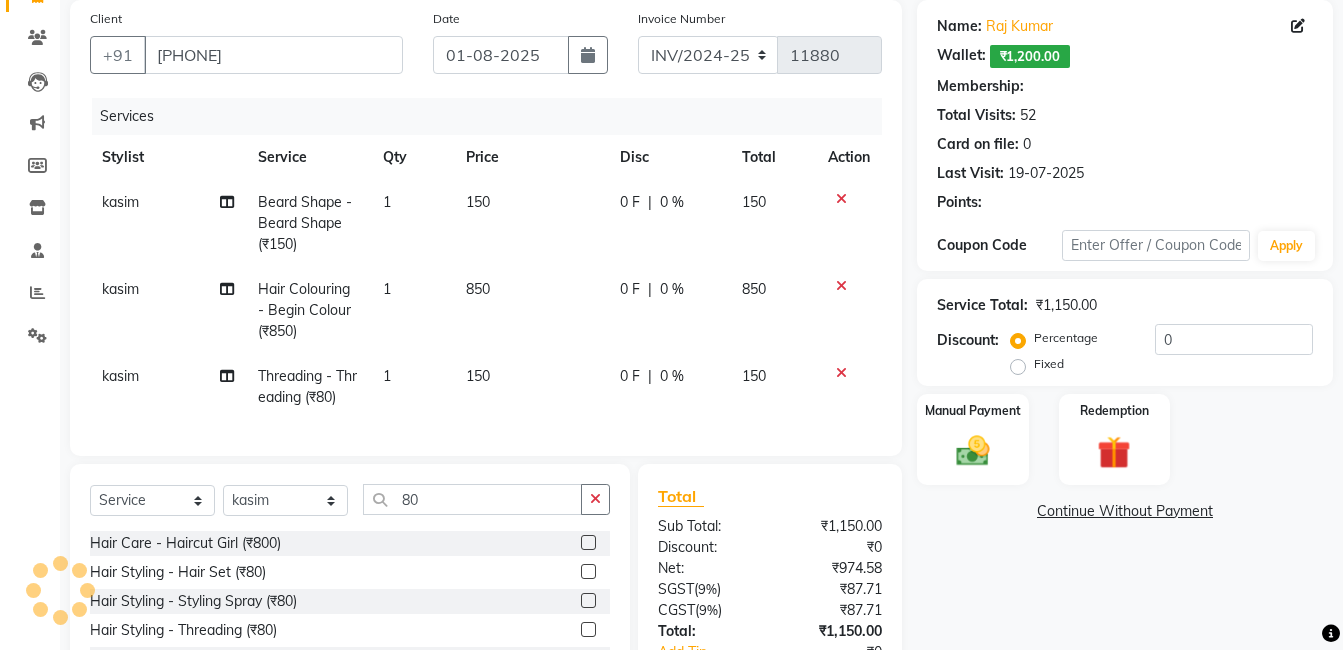 select on "2: Object" 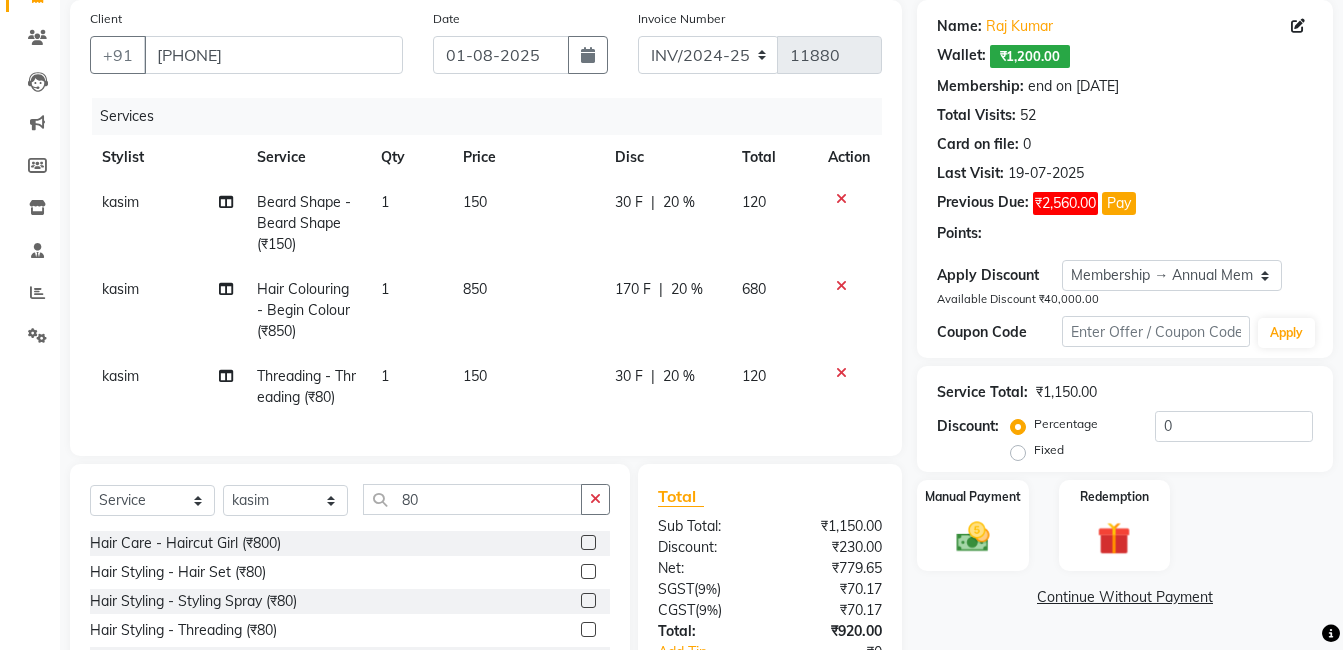 type on "20" 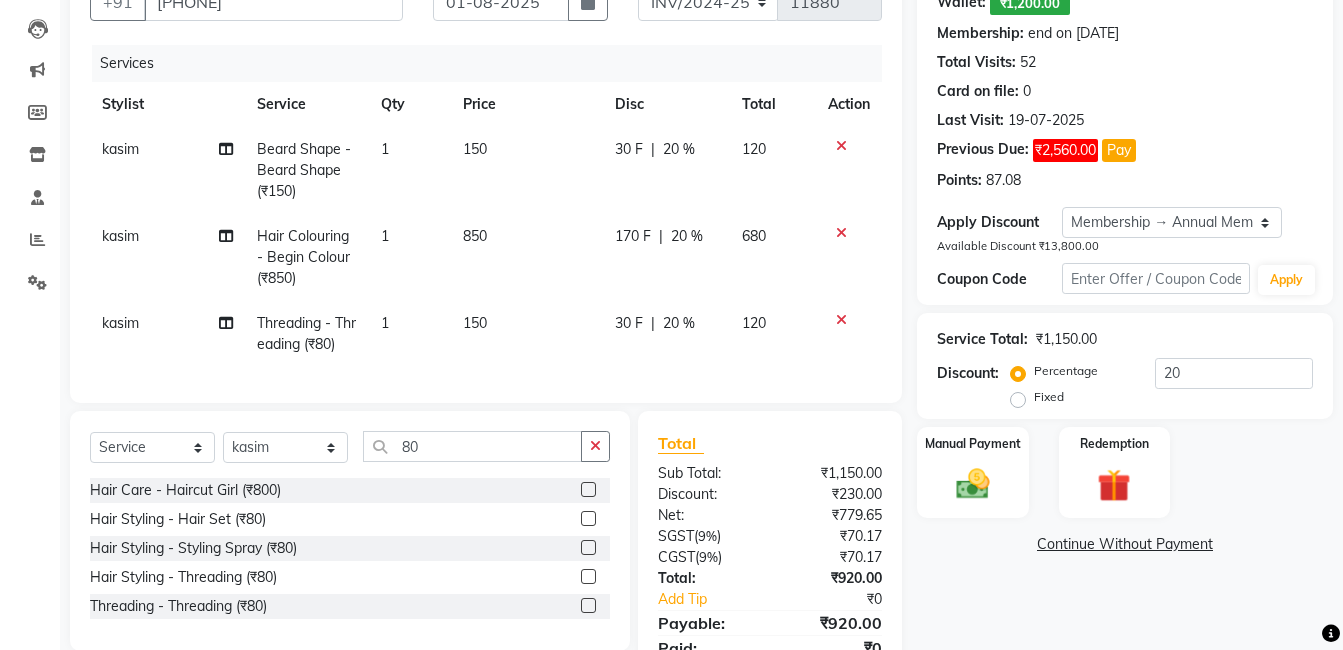 scroll, scrollTop: 303, scrollLeft: 0, axis: vertical 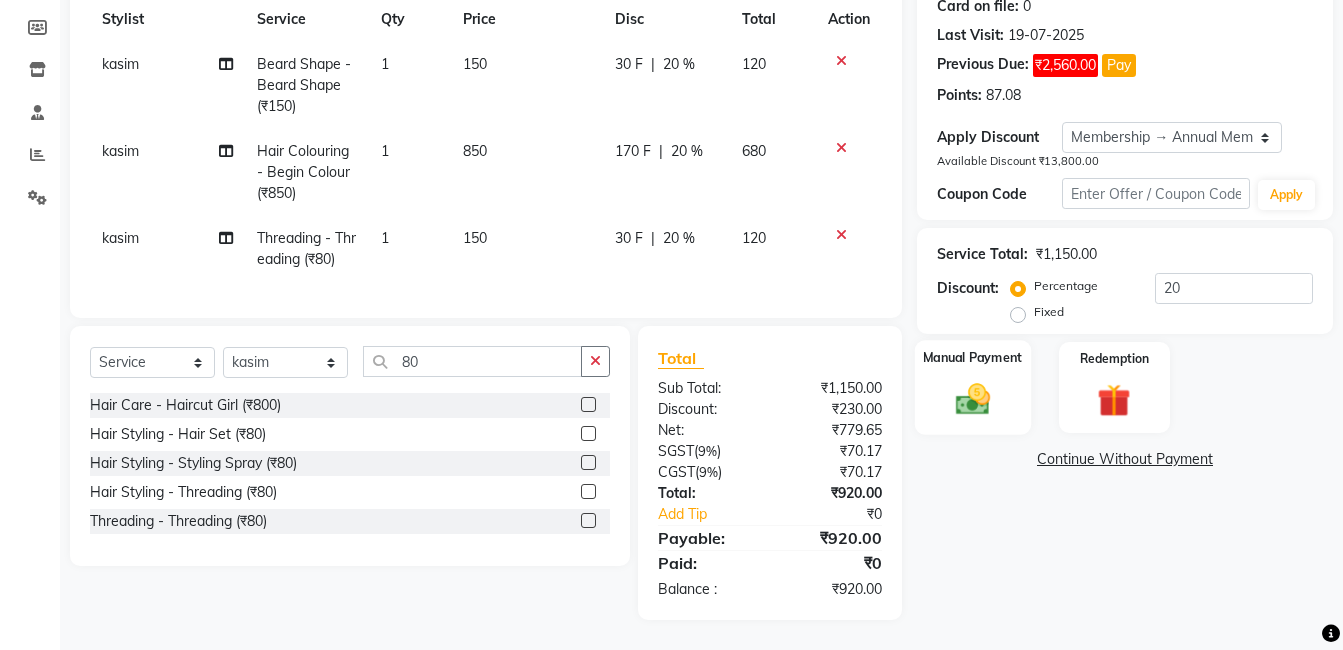 click on "Manual Payment" 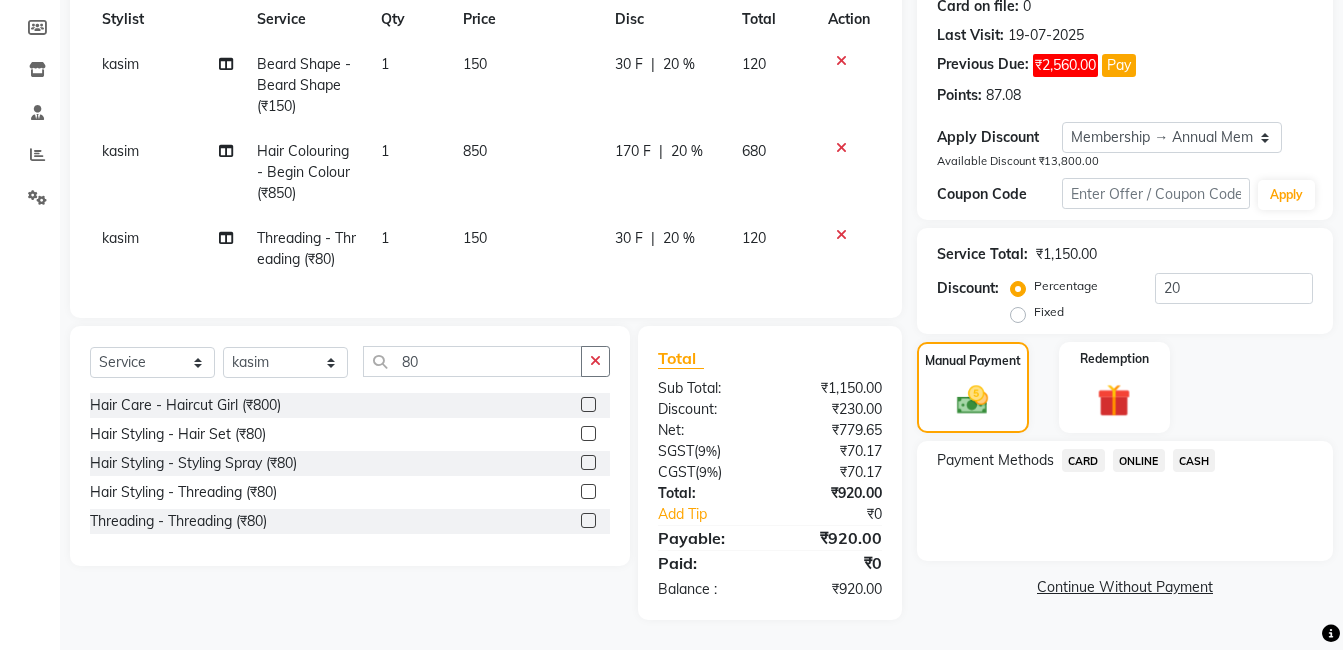 click on "ONLINE" 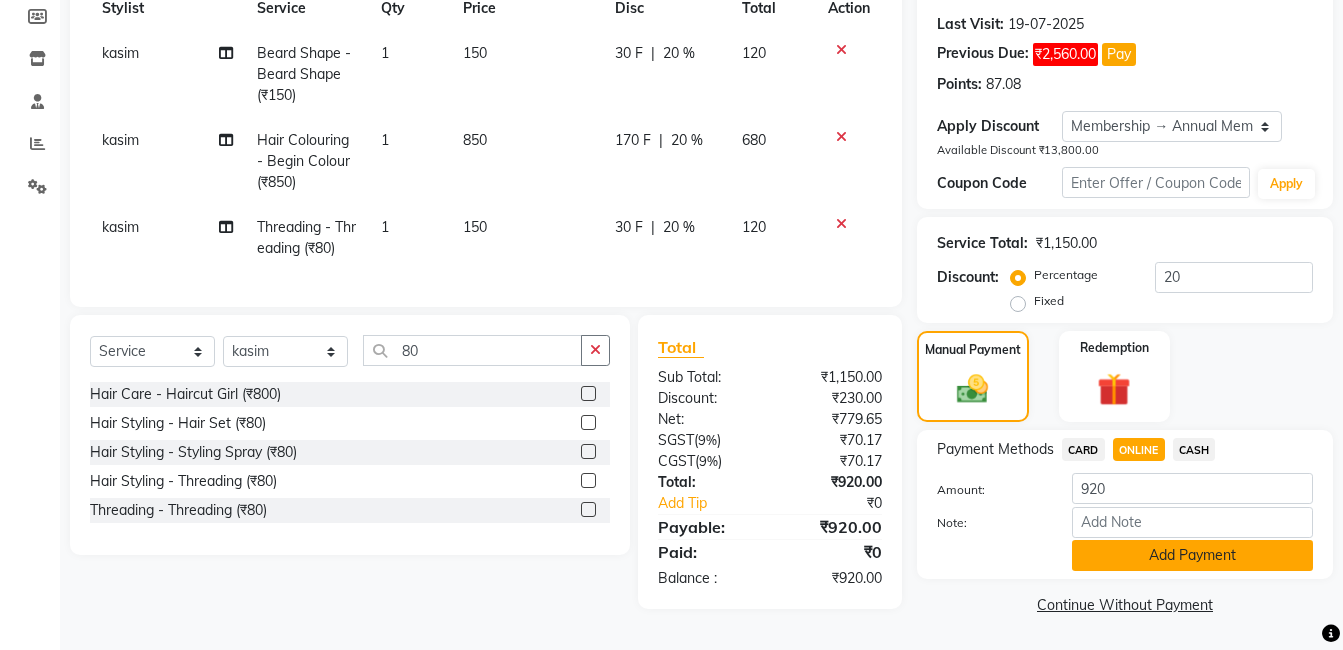 click on "Add Payment" 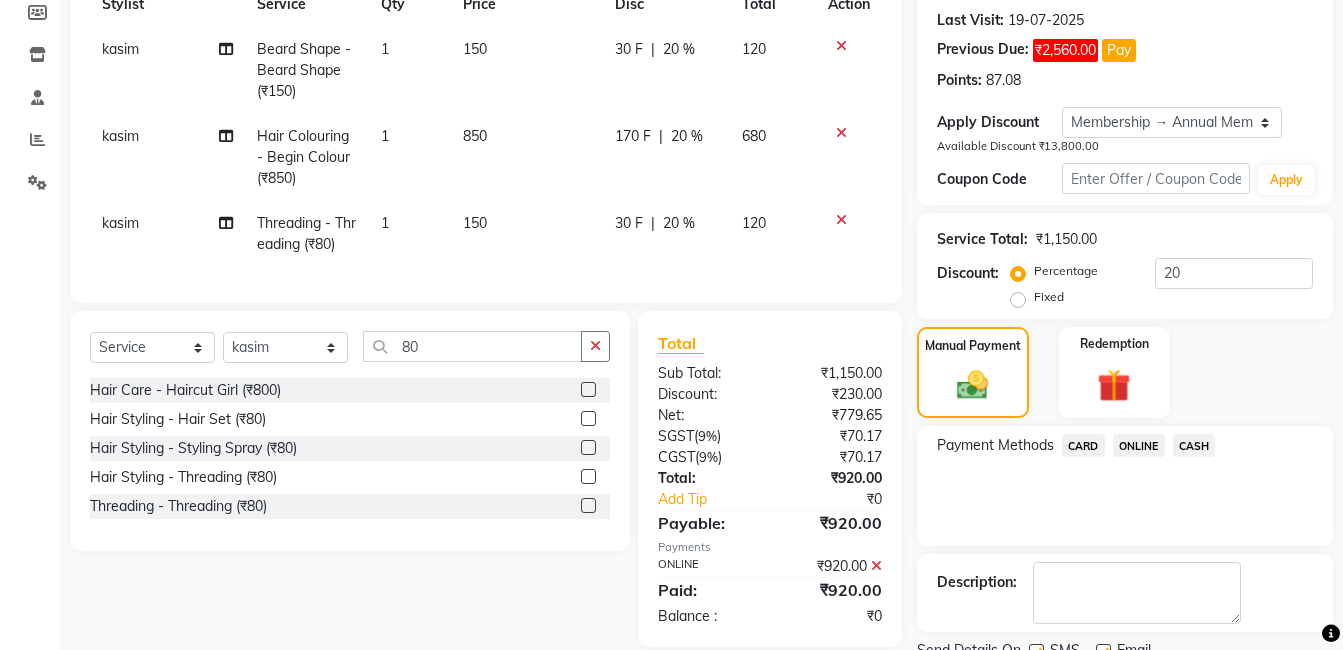 scroll, scrollTop: 494, scrollLeft: 0, axis: vertical 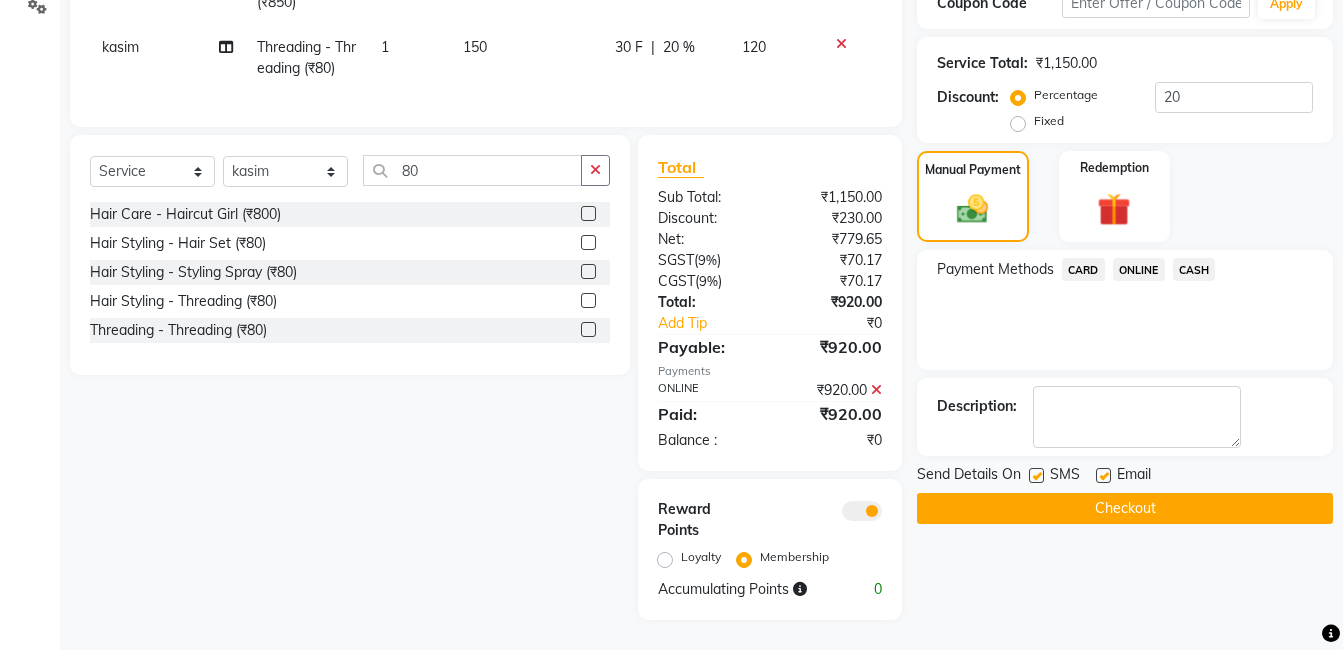 click on "Checkout" 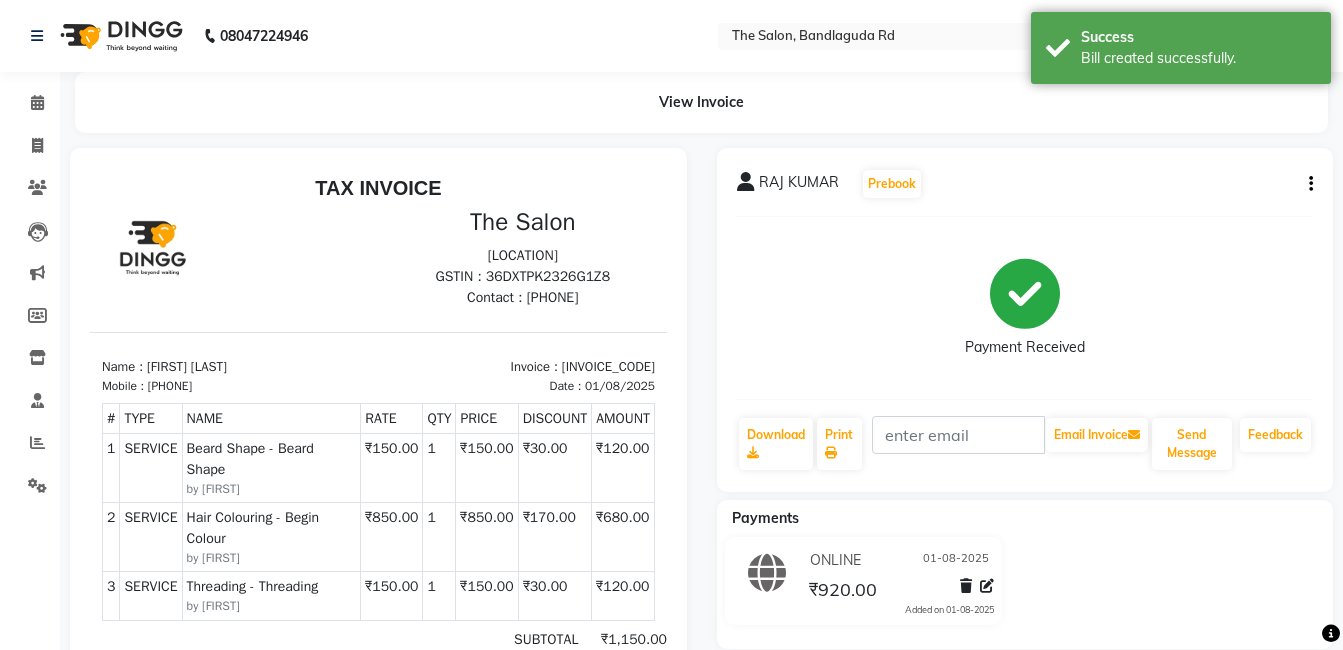 scroll, scrollTop: 0, scrollLeft: 0, axis: both 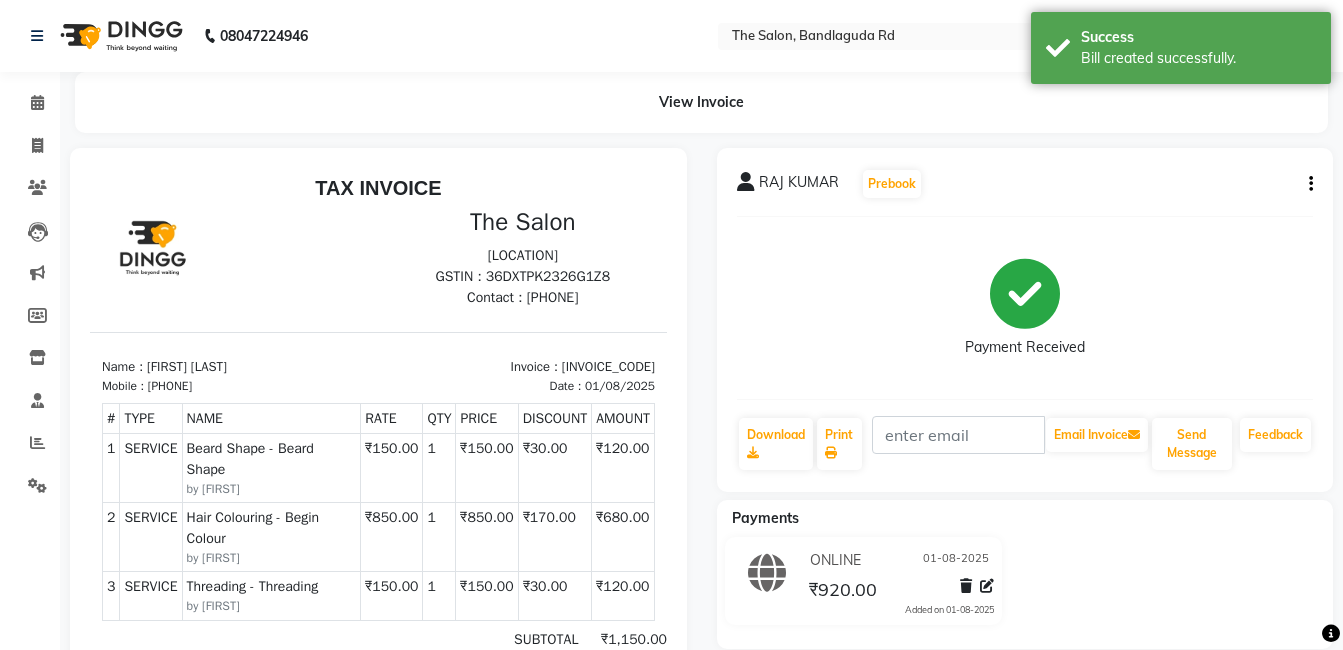 click on "Calendar  Invoice  Clients  Leads   Marketing  Members  Inventory  Staff  Reports  Settings Completed InProgress Upcoming Dropped Tentative Check-In Confirm Bookings Generate Report Segments Page Builder" 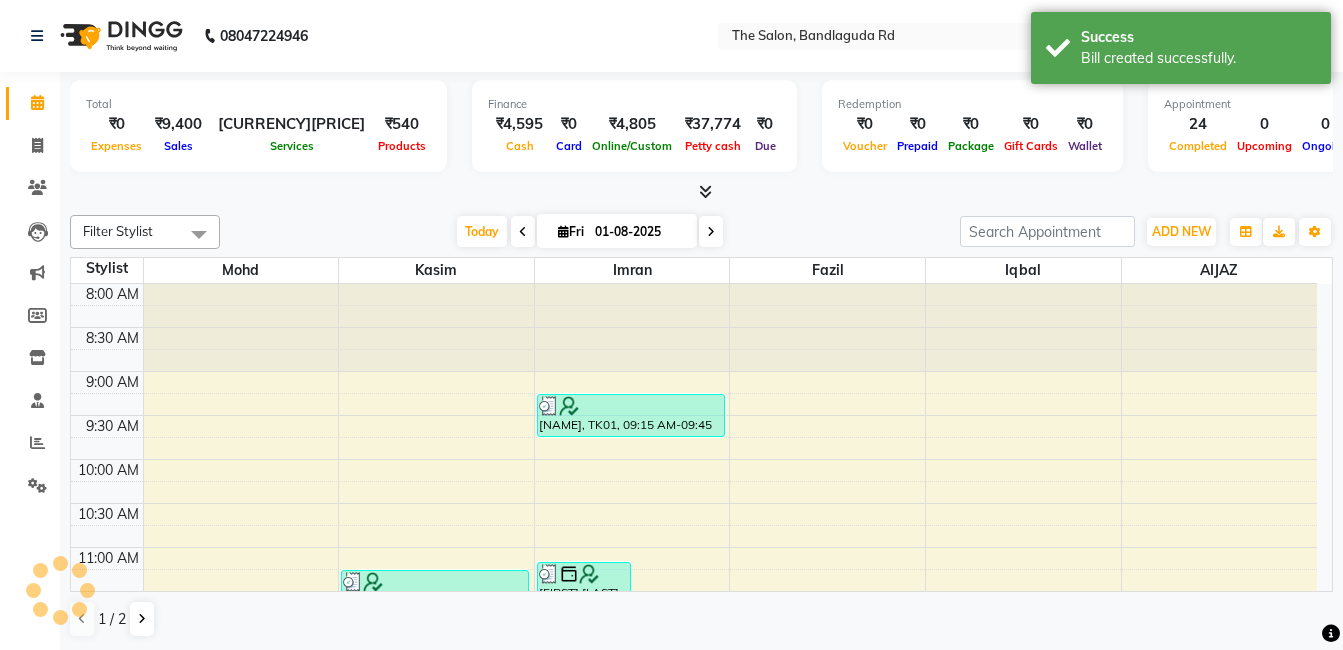 scroll, scrollTop: 0, scrollLeft: 0, axis: both 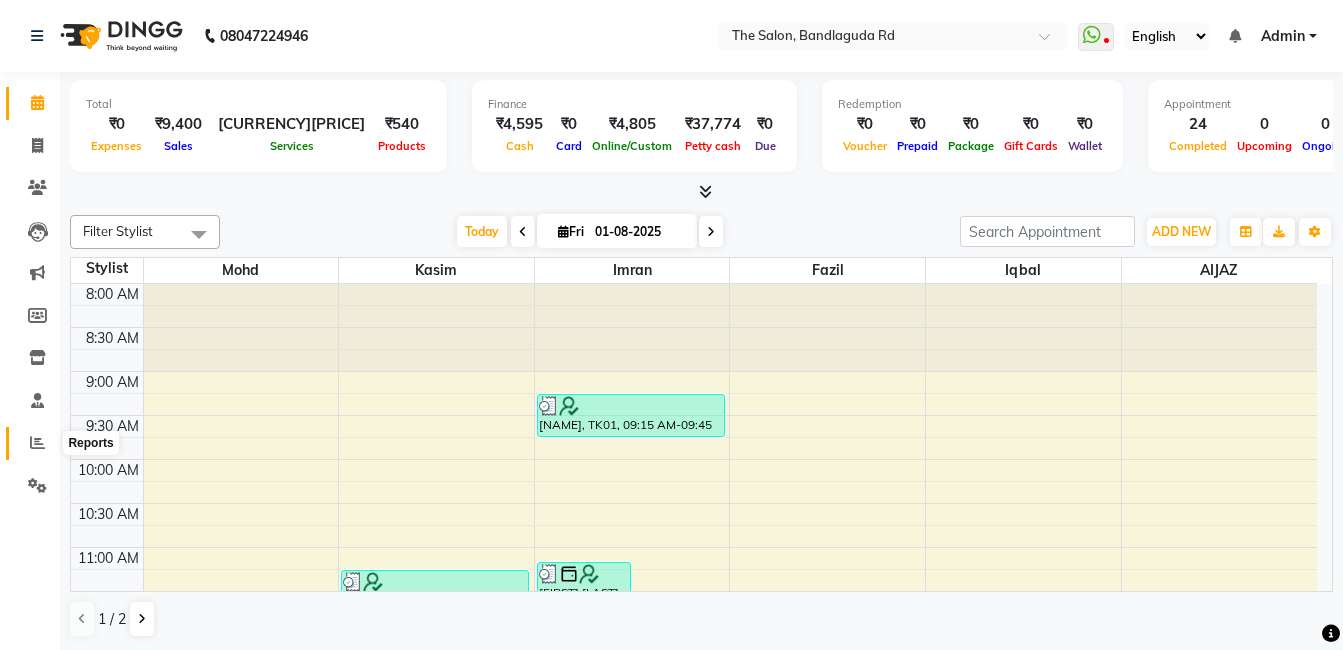 click 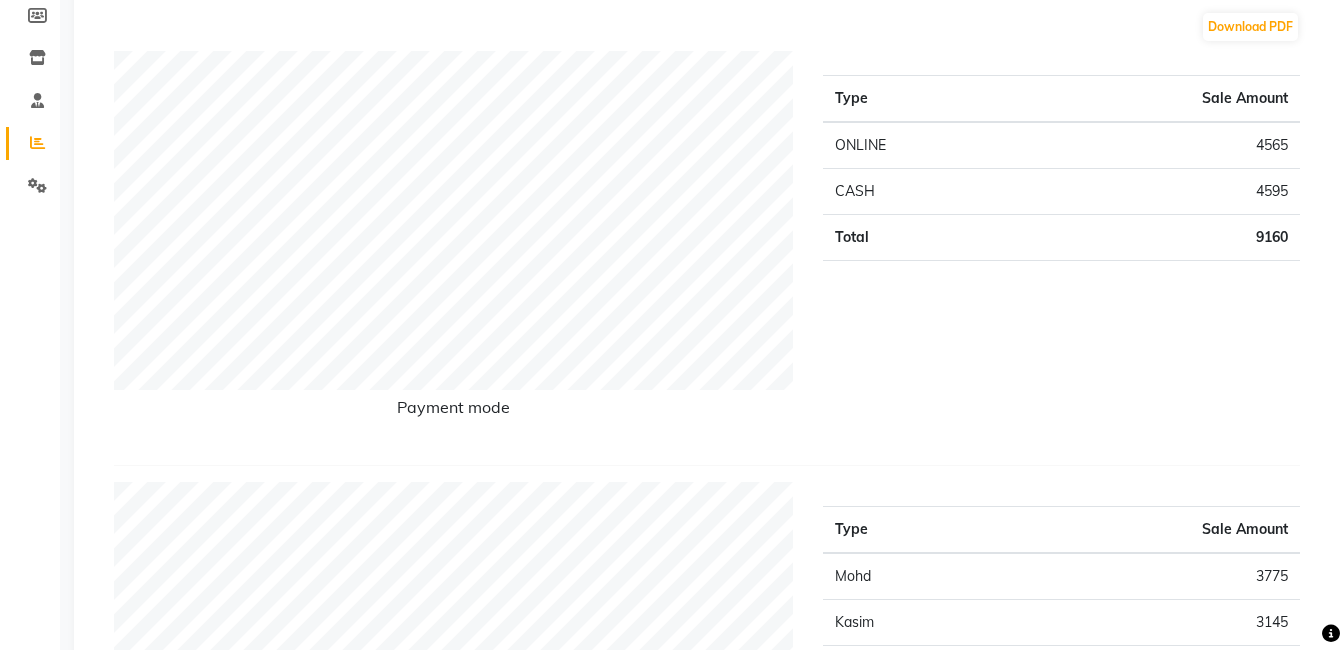 scroll, scrollTop: 0, scrollLeft: 0, axis: both 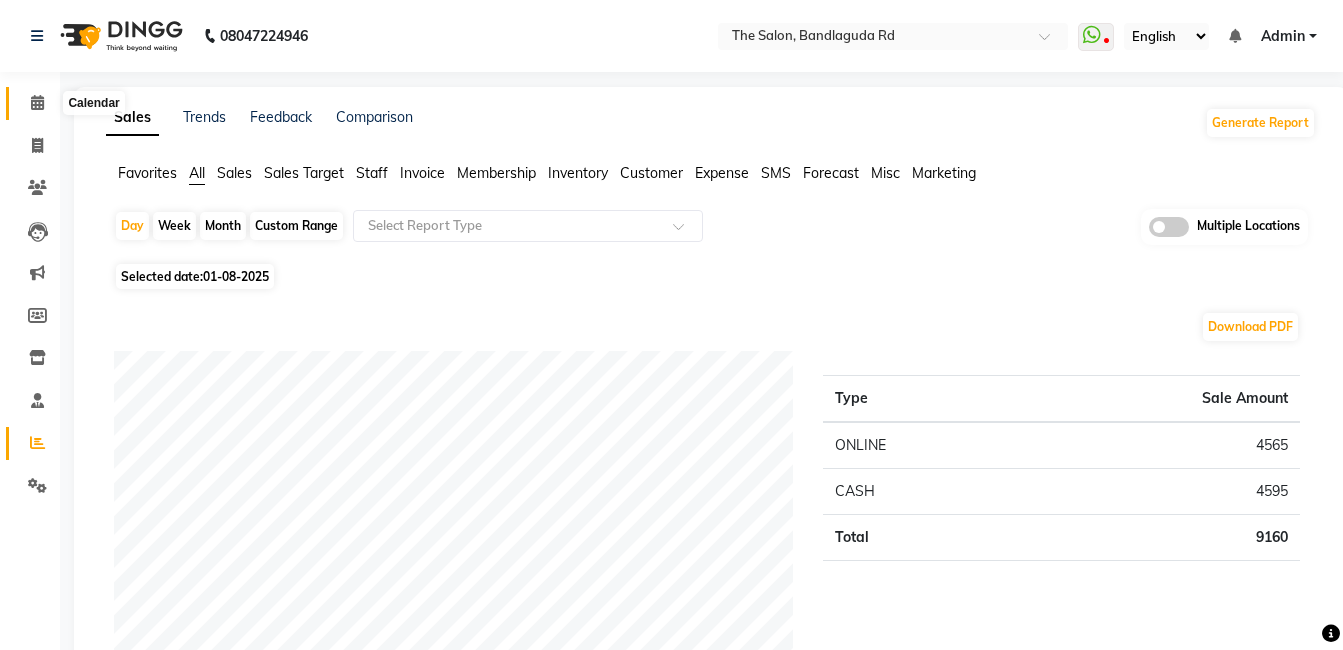 click 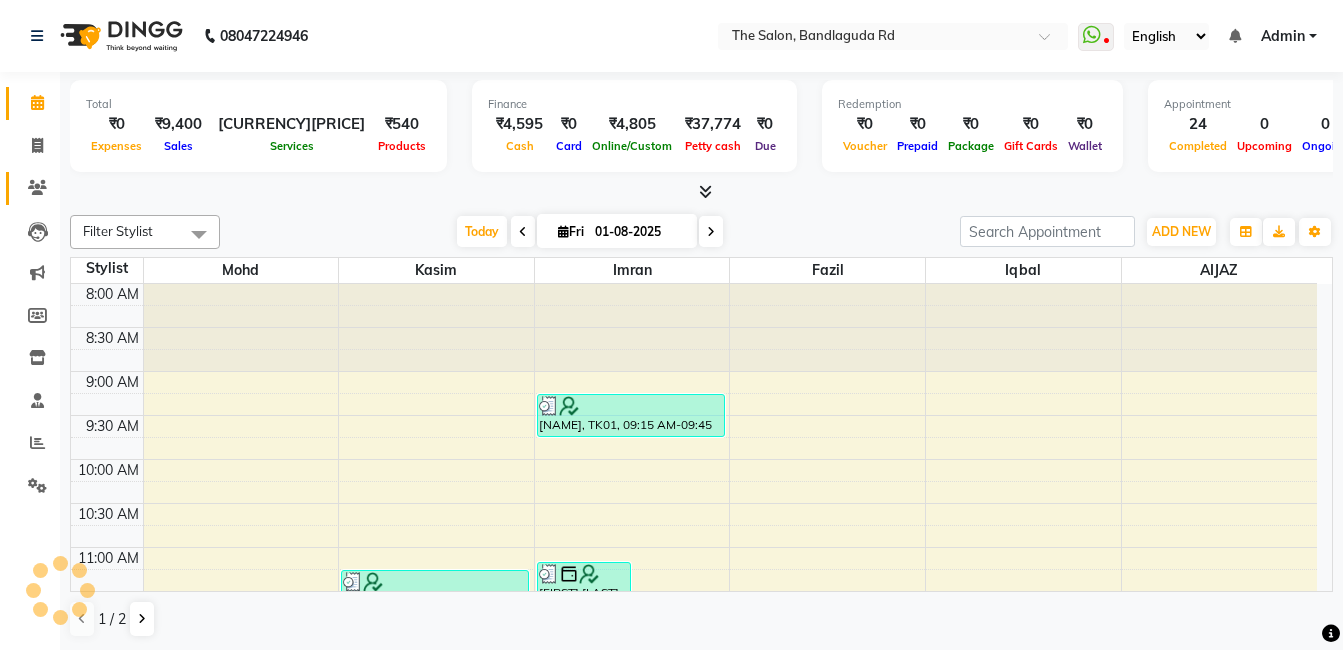 scroll, scrollTop: 0, scrollLeft: 0, axis: both 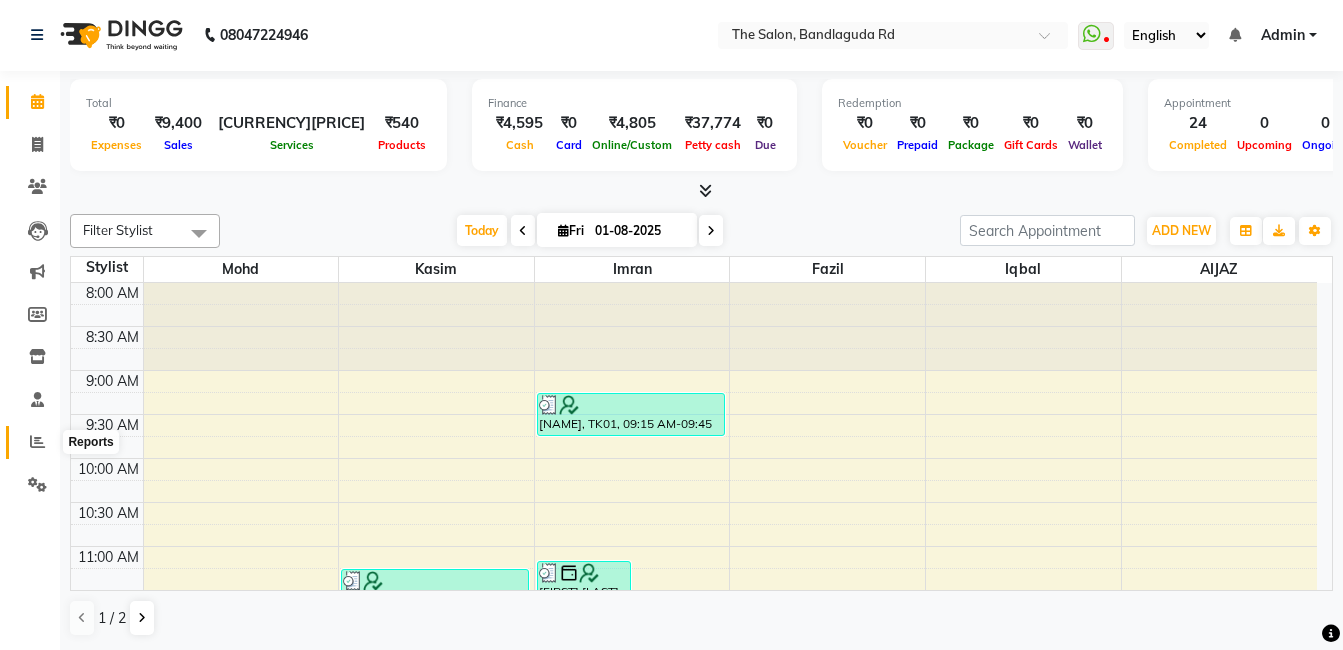click 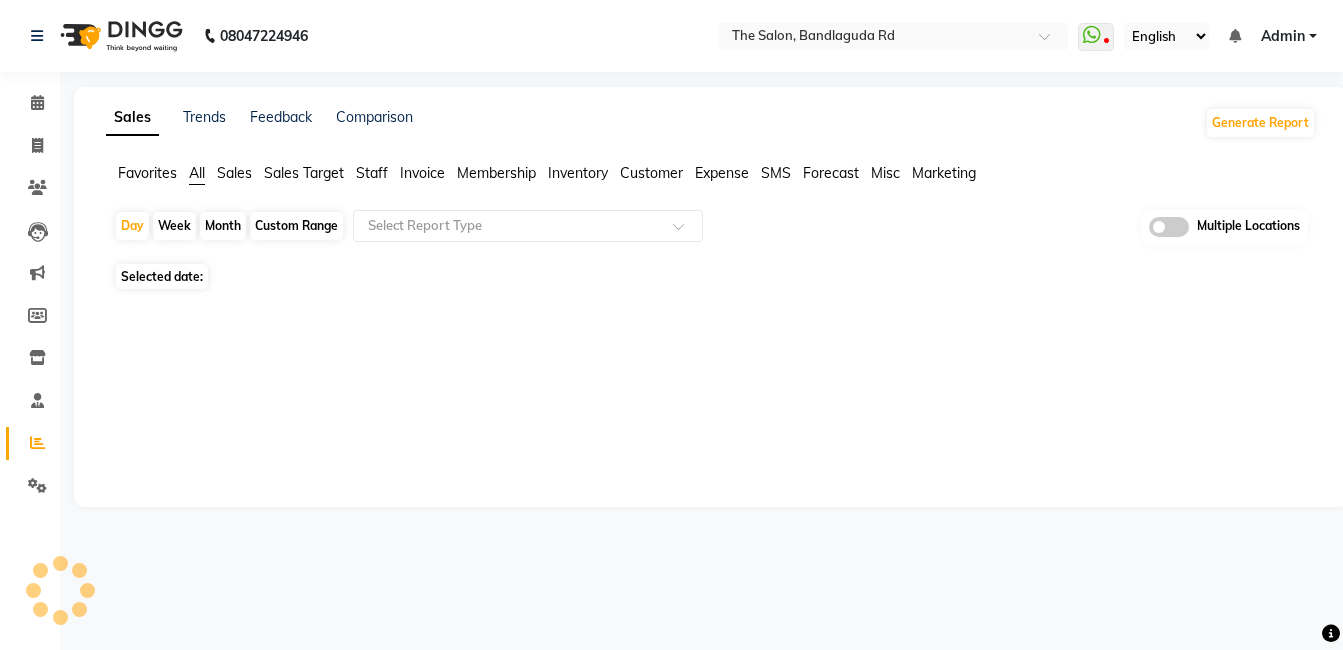 scroll, scrollTop: 0, scrollLeft: 0, axis: both 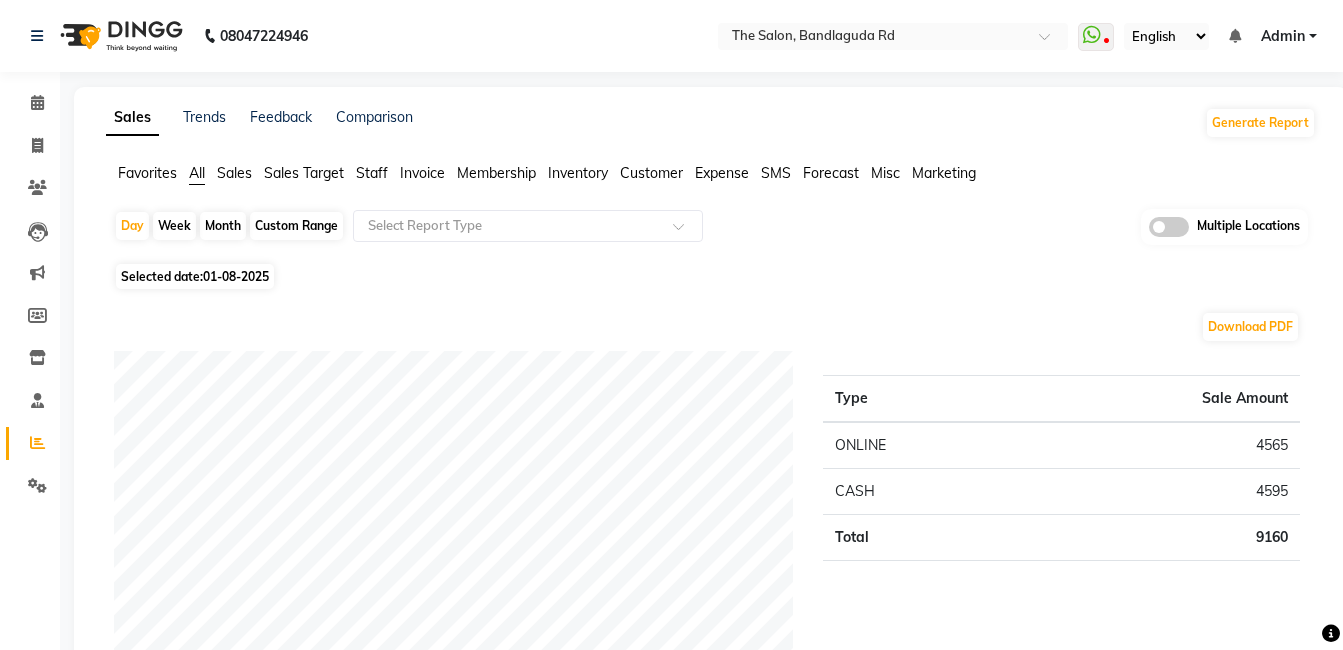 click on "Month" 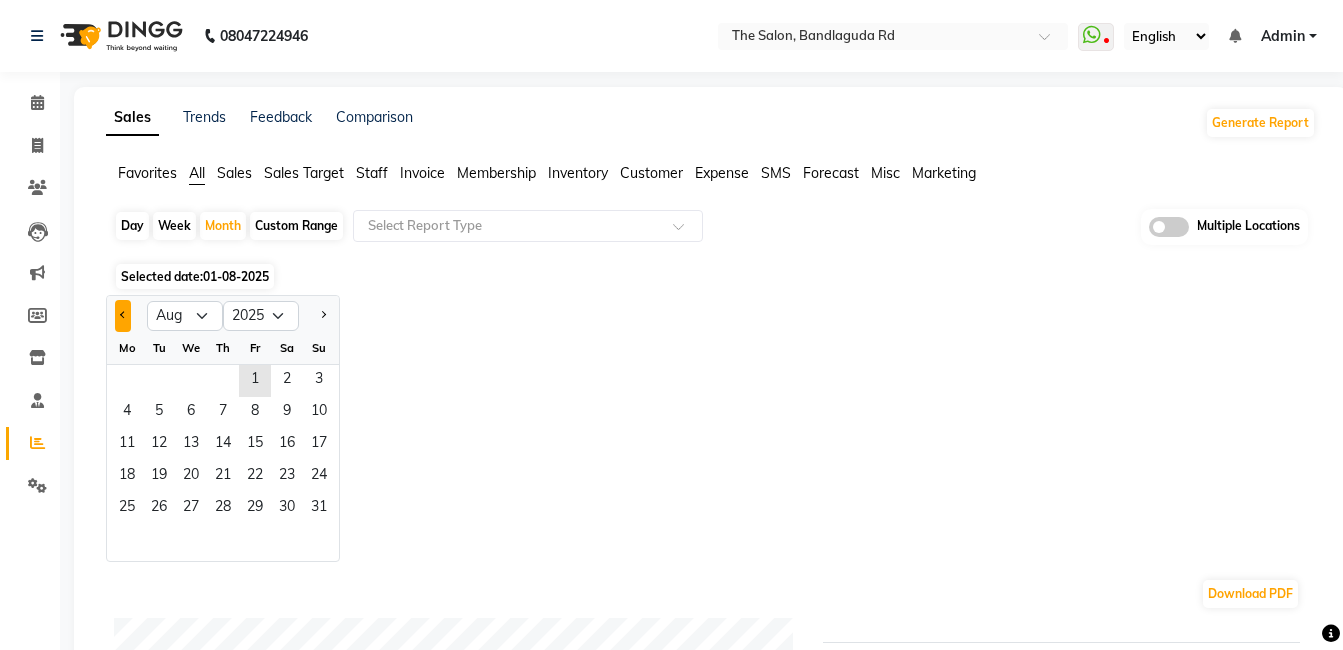 click 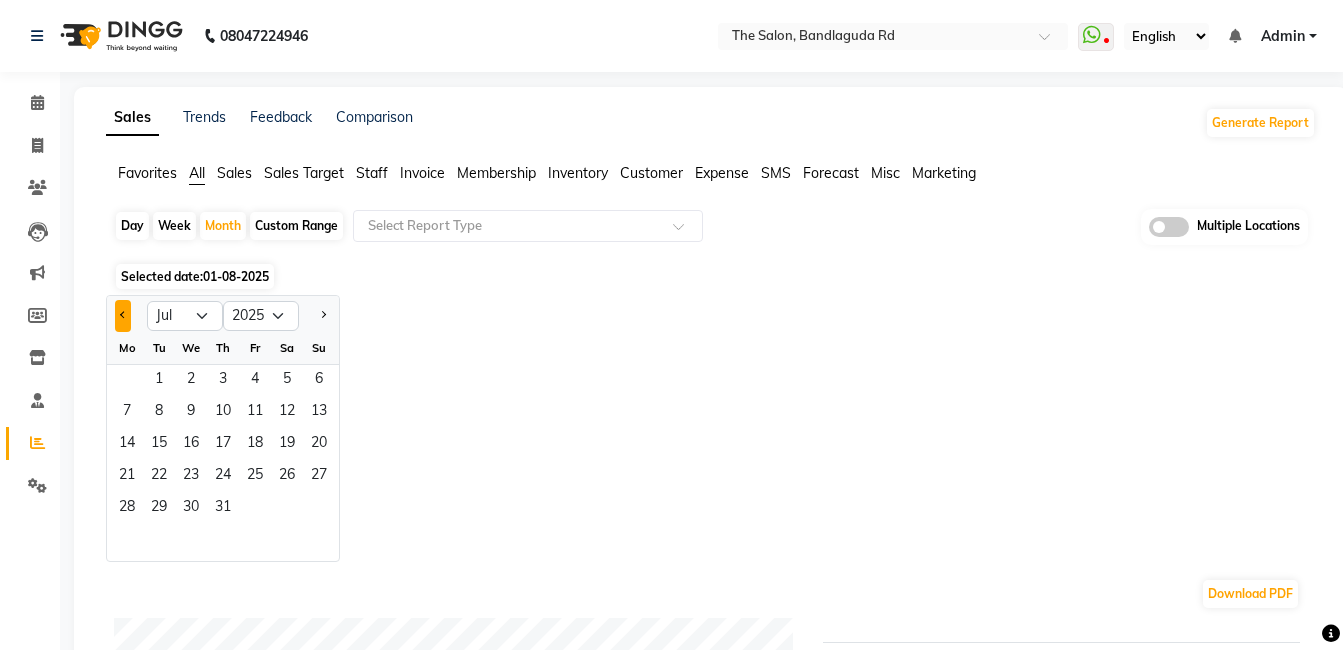 click 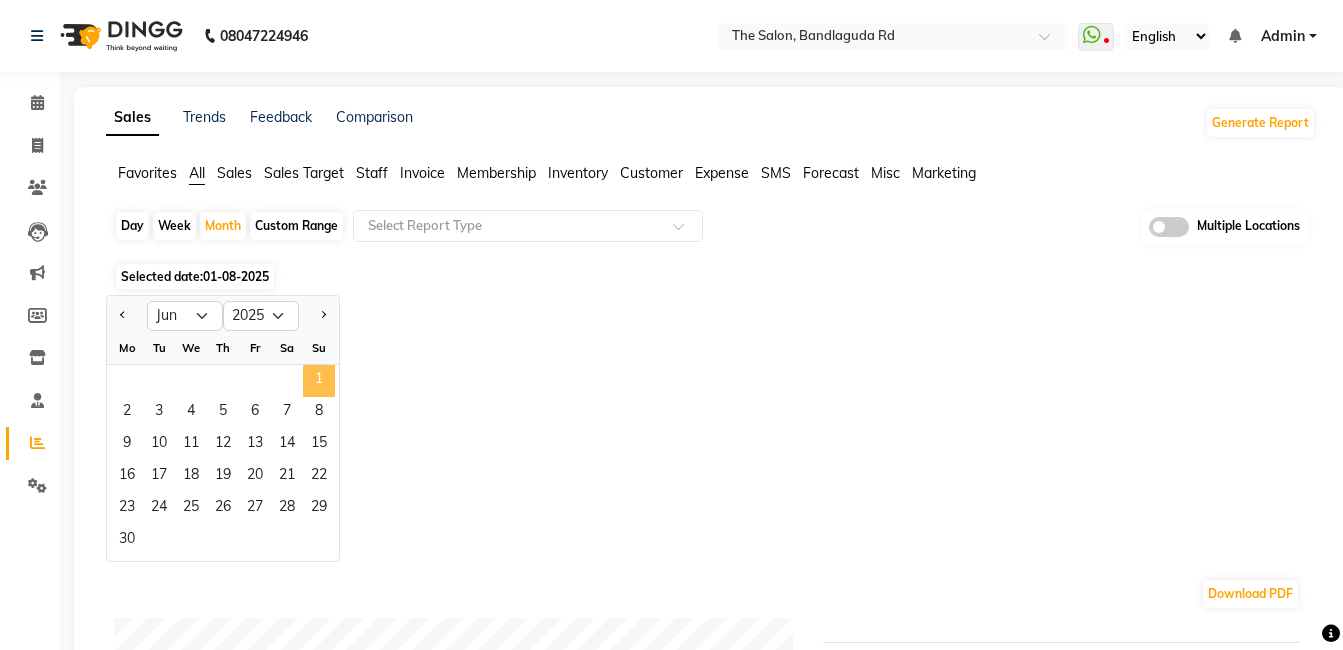 click on "1" 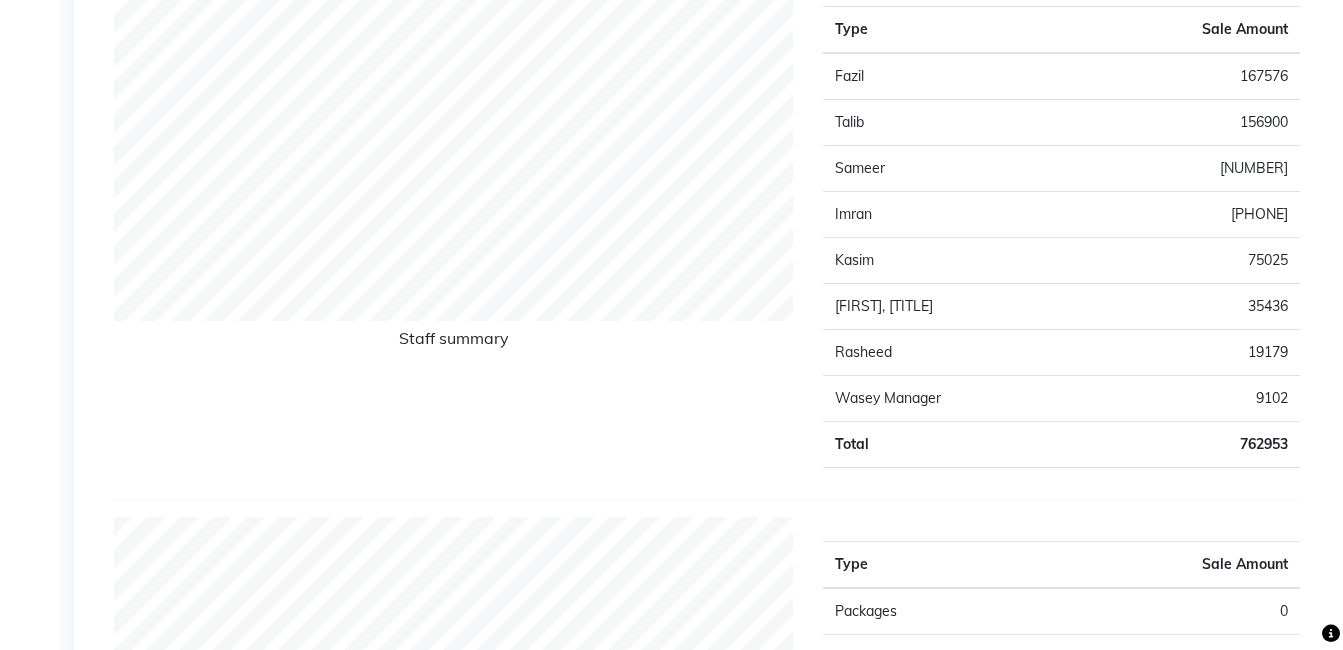 scroll, scrollTop: 500, scrollLeft: 0, axis: vertical 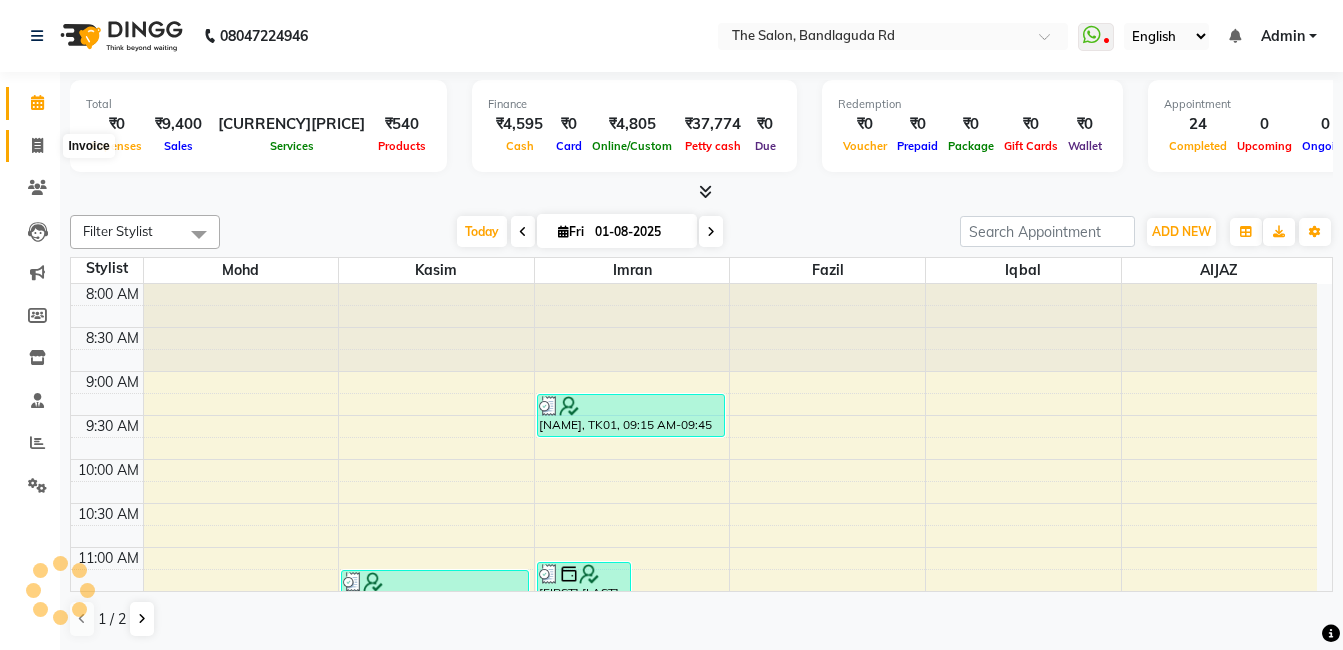 click 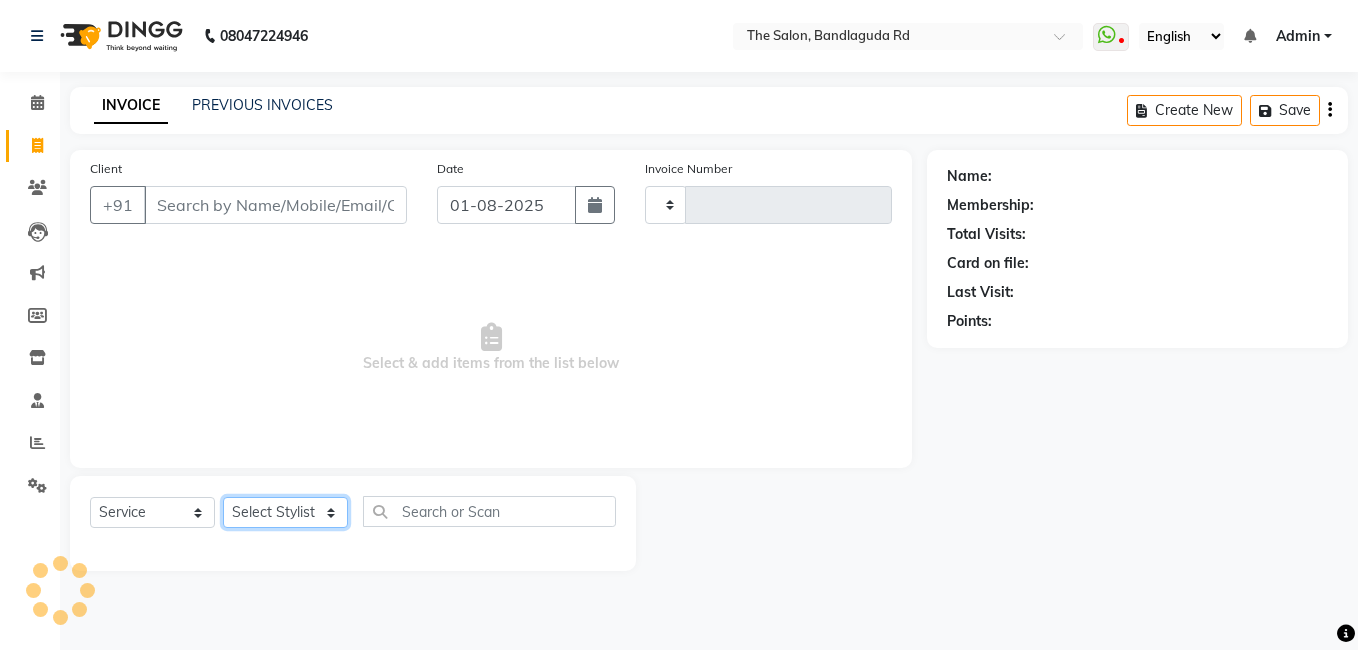 click on "Select Stylist" 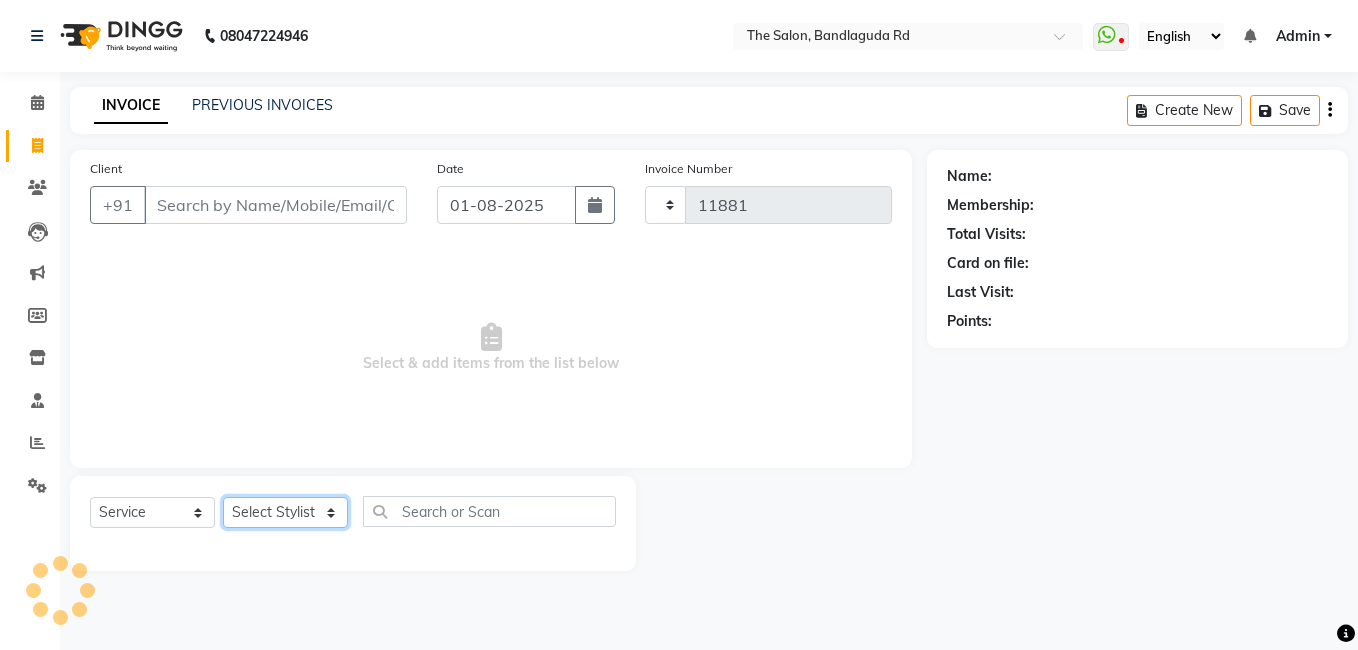 select on "5198" 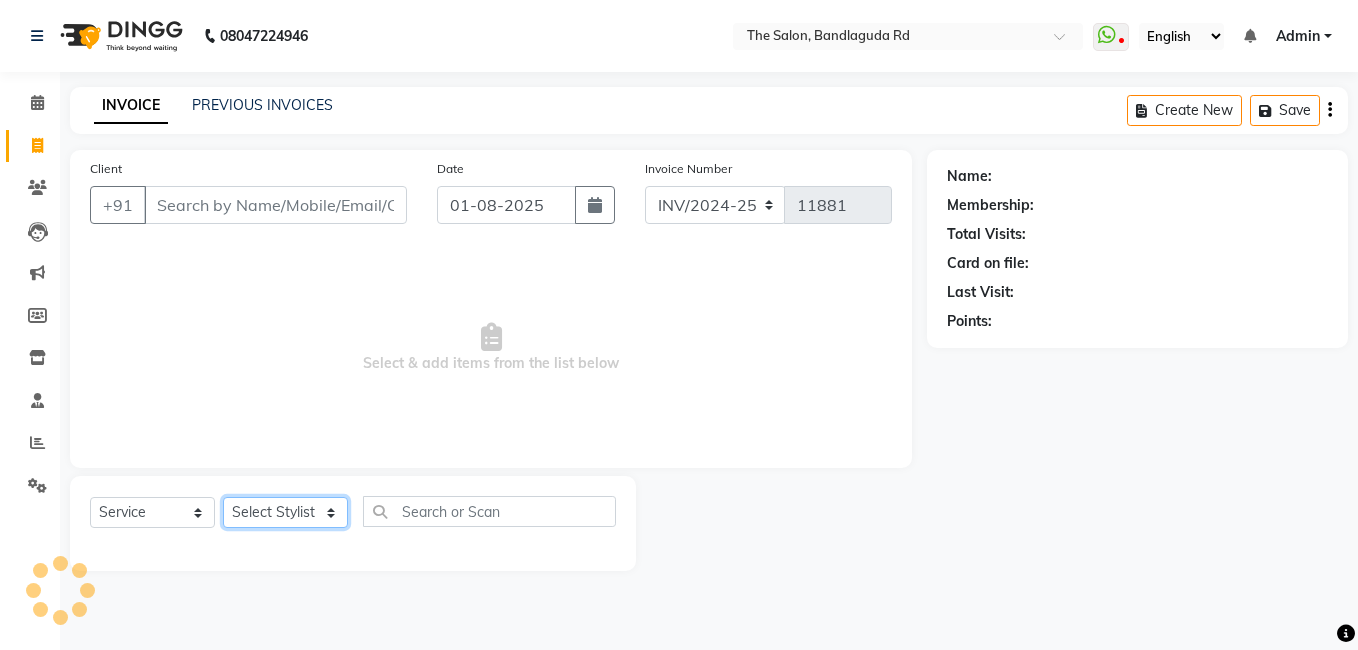 click on "Select Stylist" 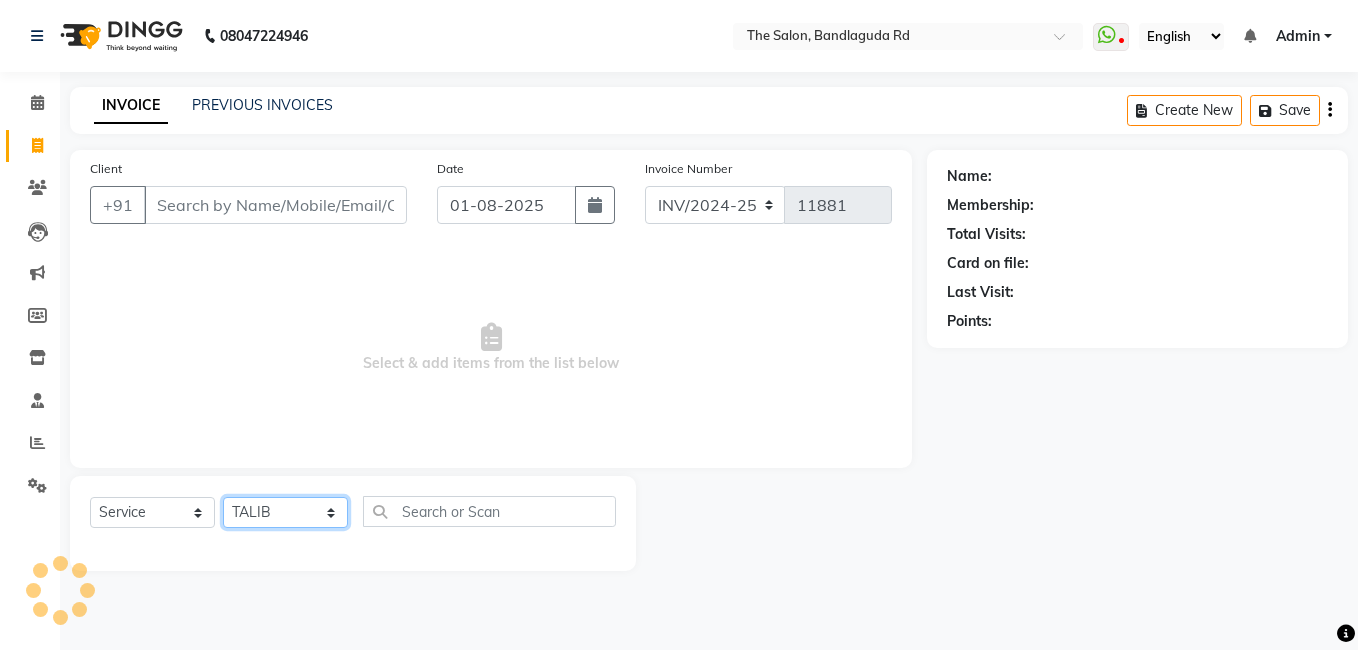 click on "Select Stylist AIJAZ fazil imran iqbal kasim mohd mohsin rasheed sameer TALIB Wajid" 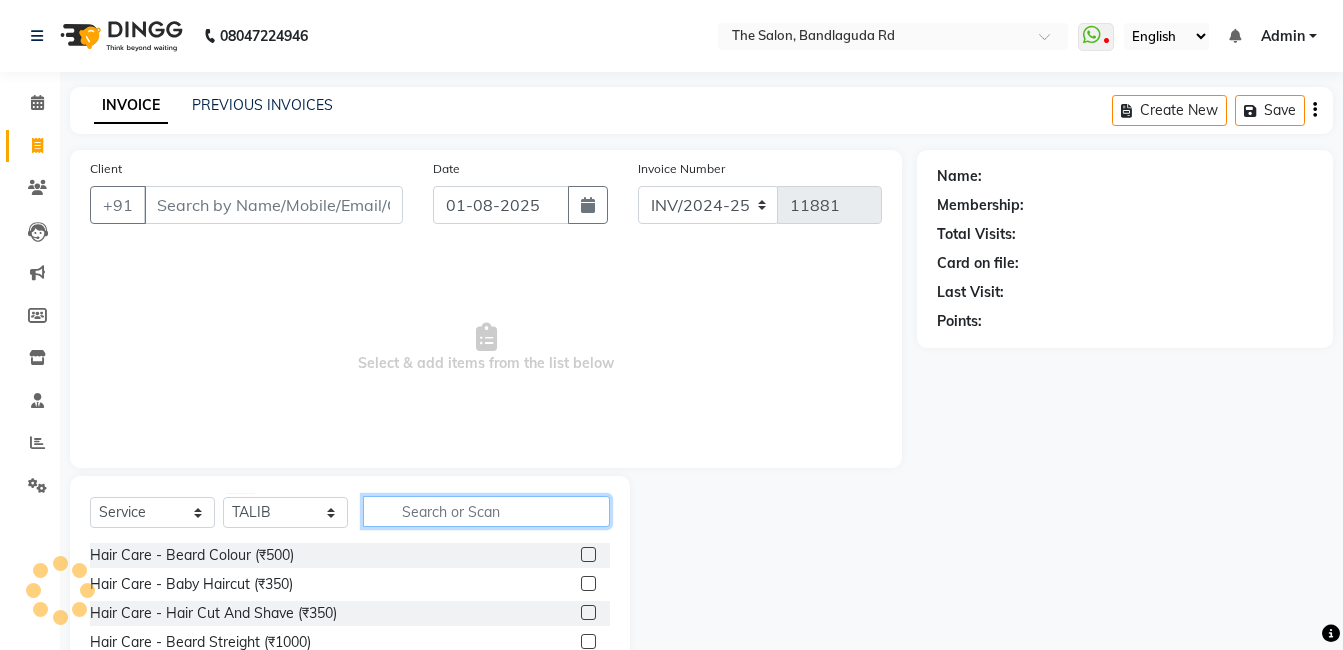 click 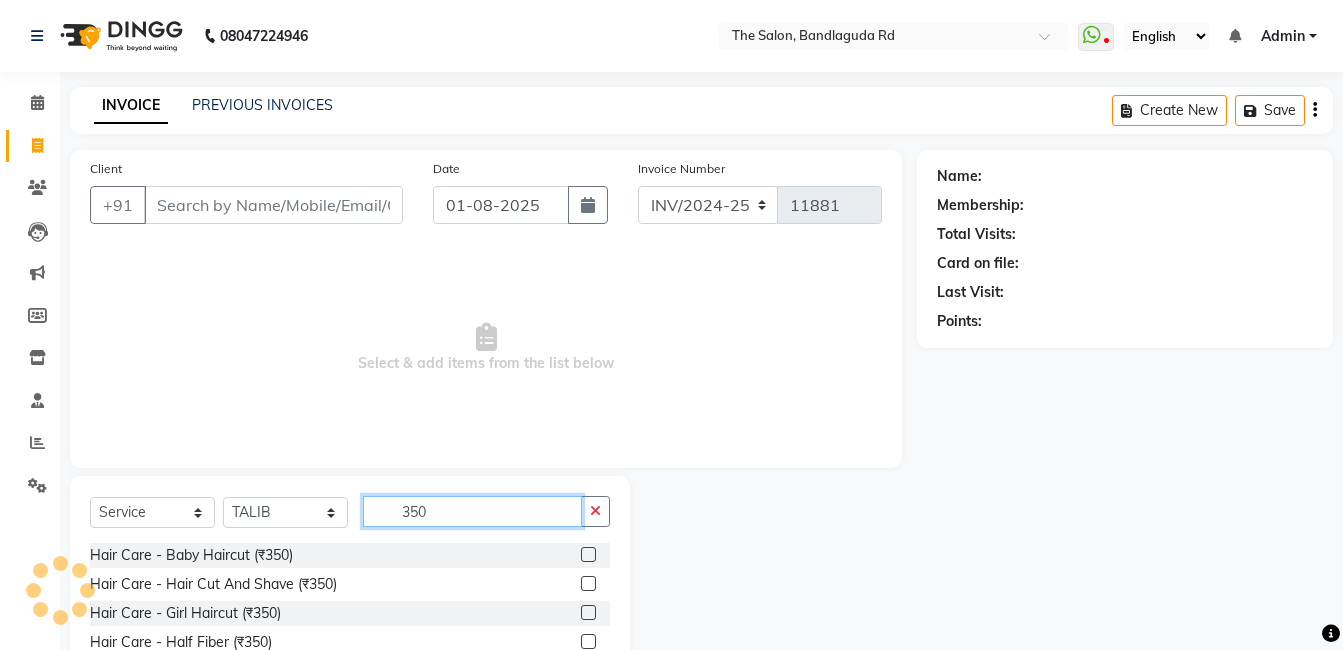 scroll, scrollTop: 151, scrollLeft: 0, axis: vertical 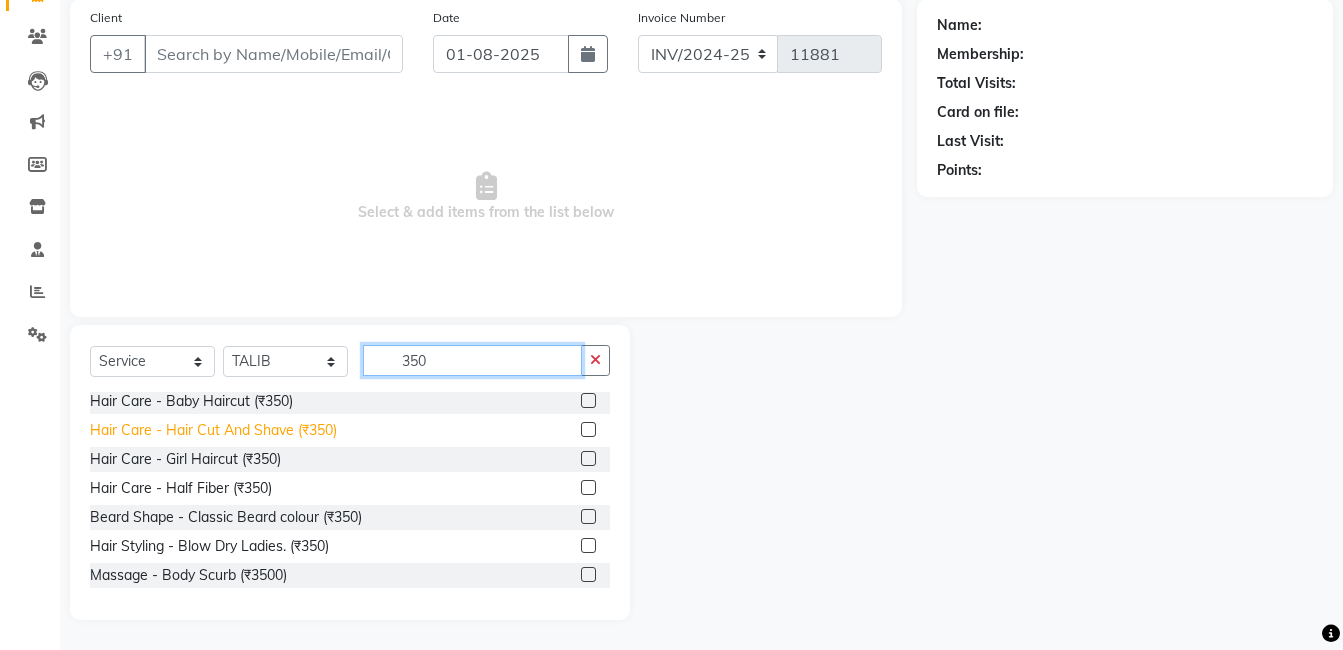 type on "350" 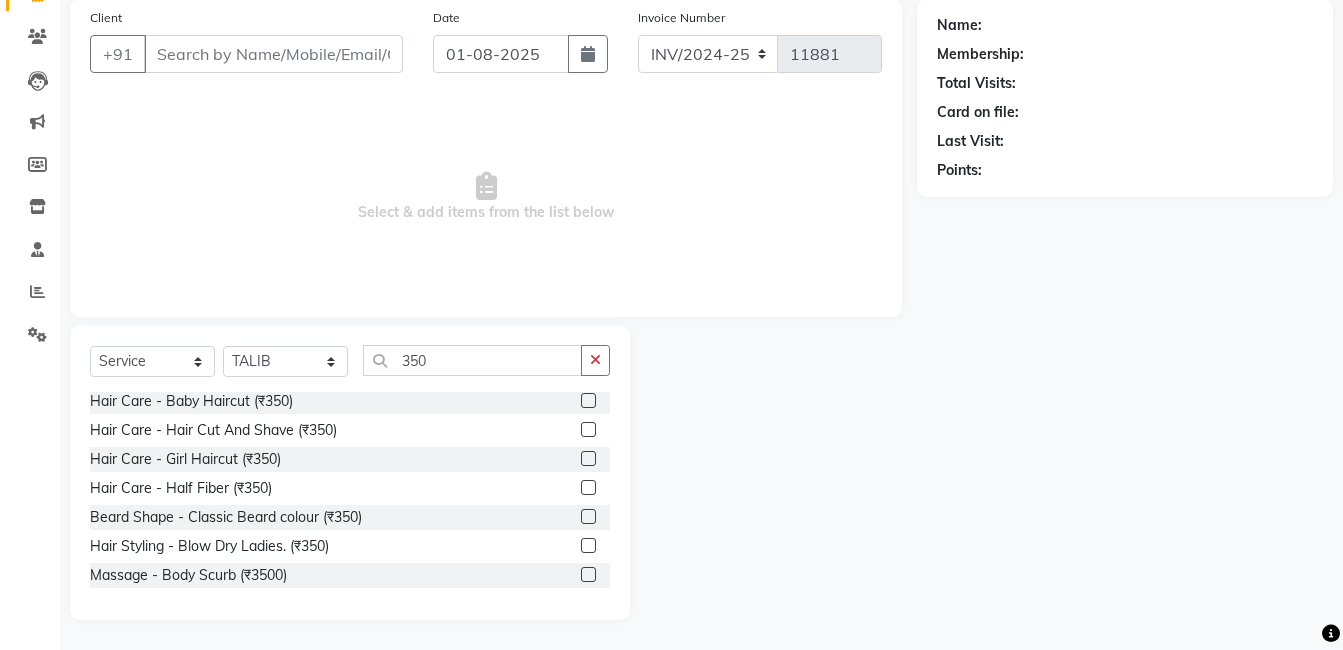 drag, startPoint x: 237, startPoint y: 433, endPoint x: 281, endPoint y: 414, distance: 47.92703 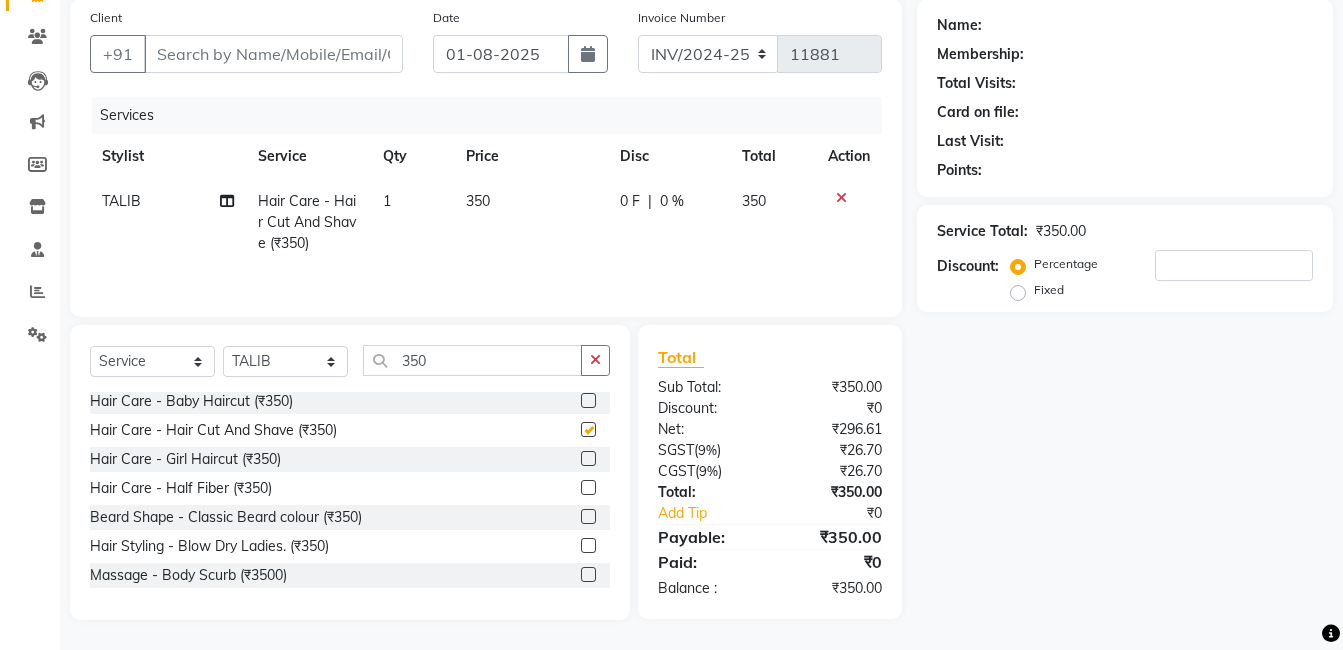 checkbox on "false" 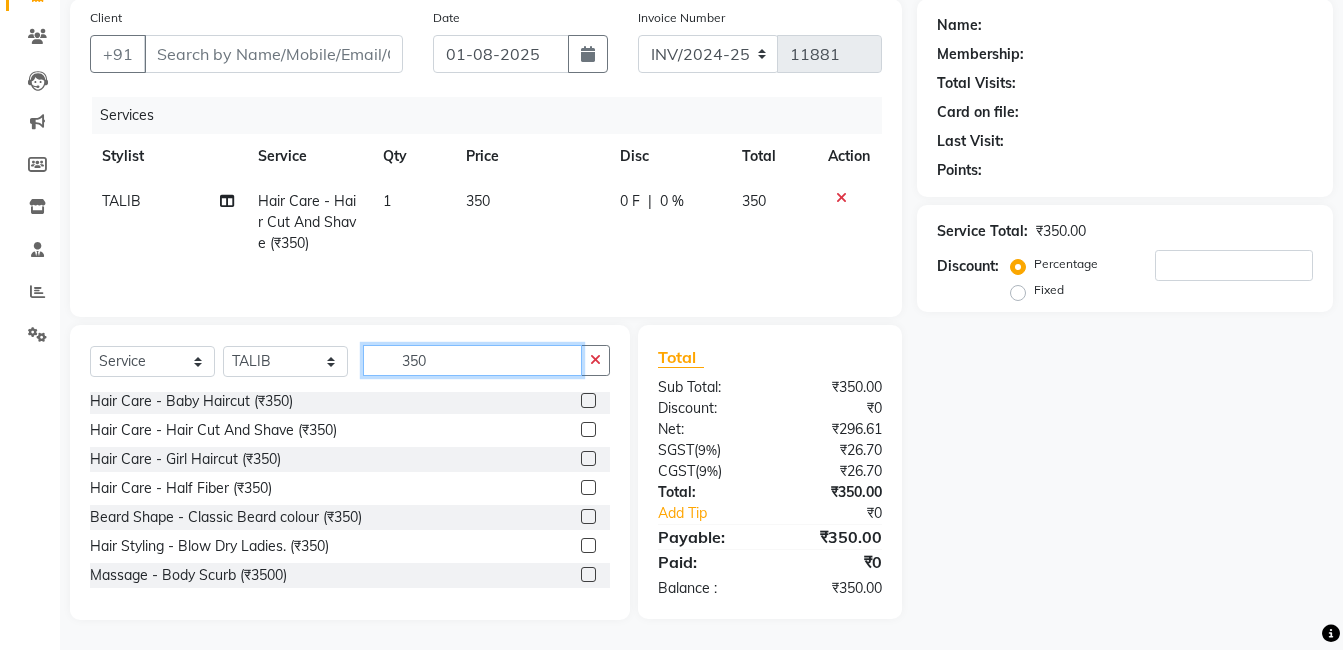 click on "350" 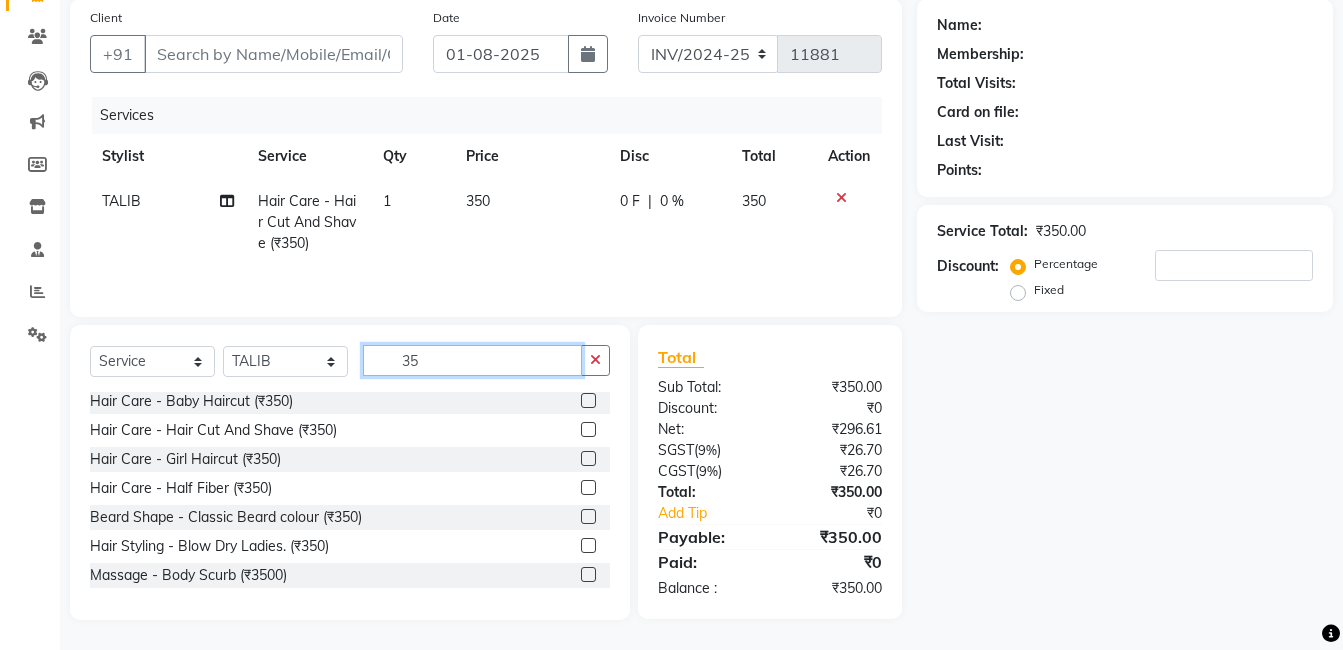 type on "3" 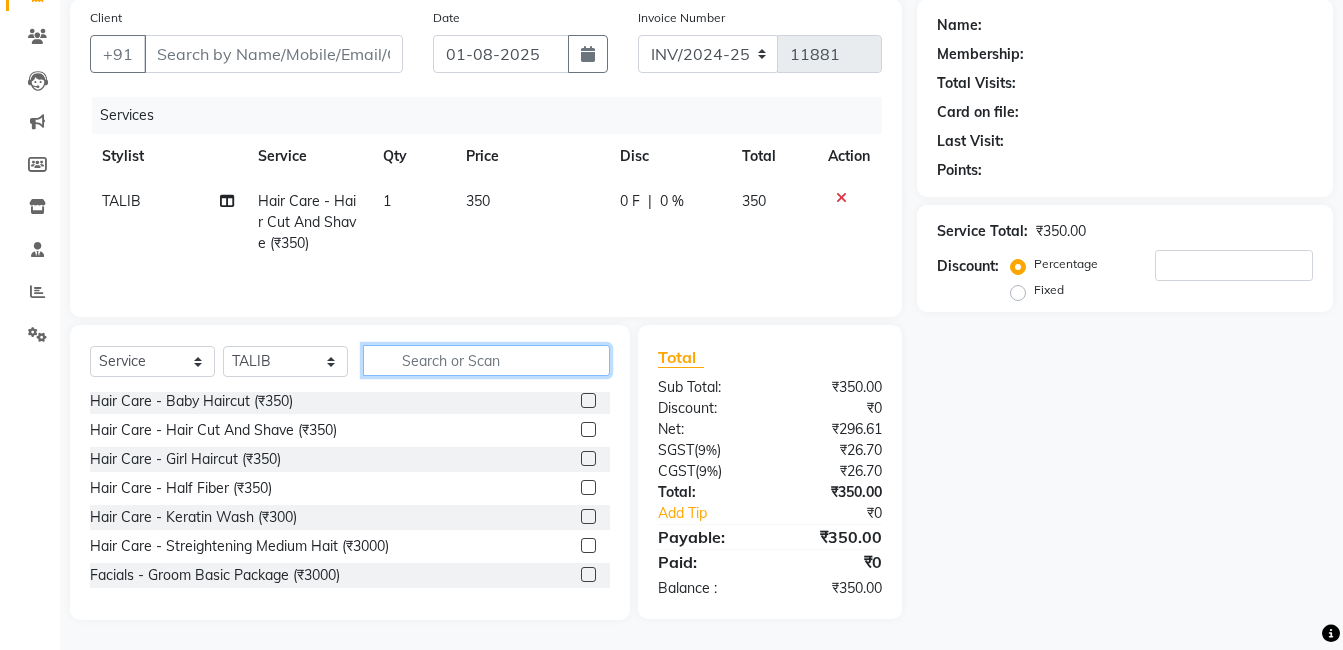 scroll, scrollTop: 32, scrollLeft: 0, axis: vertical 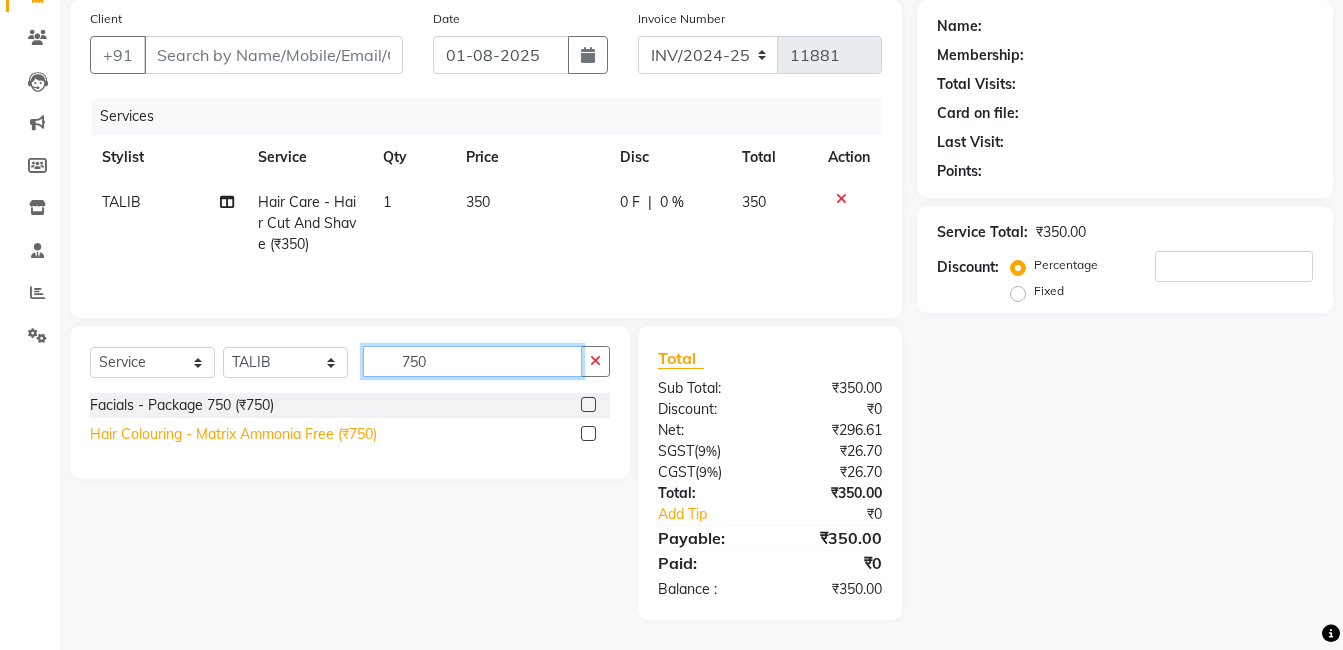 type on "750" 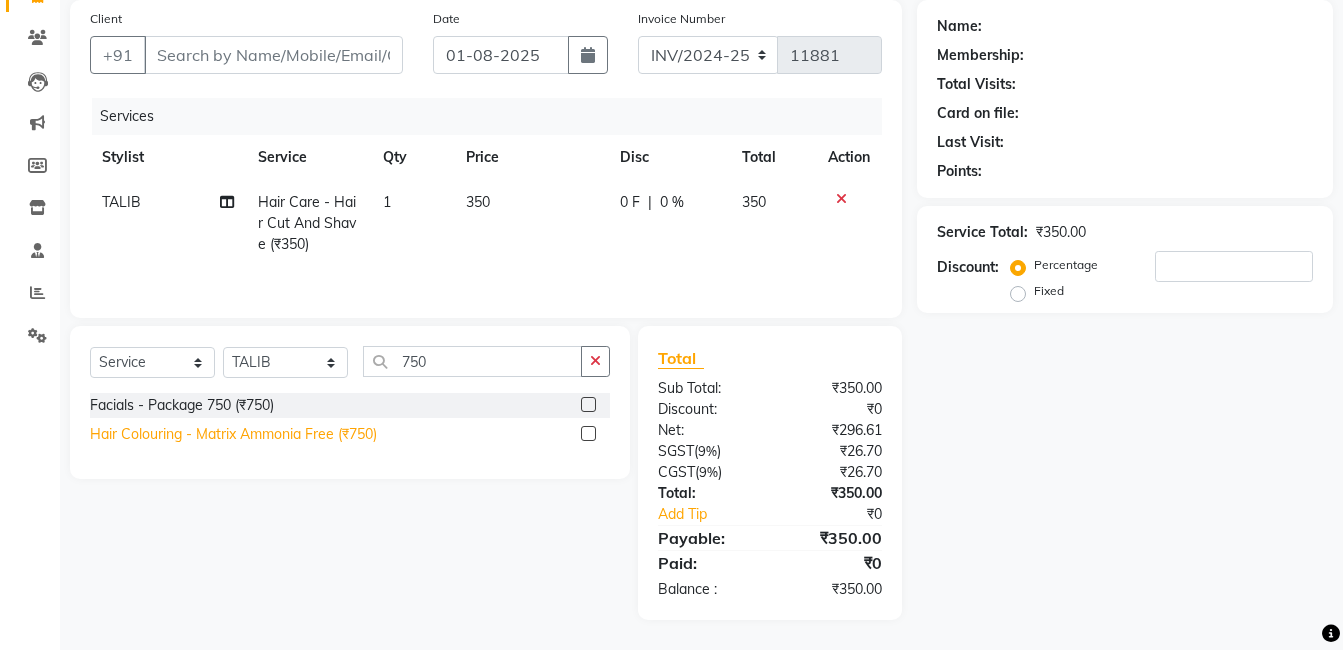 click on "Hair Colouring - Matrix Ammonia Free (₹750)" 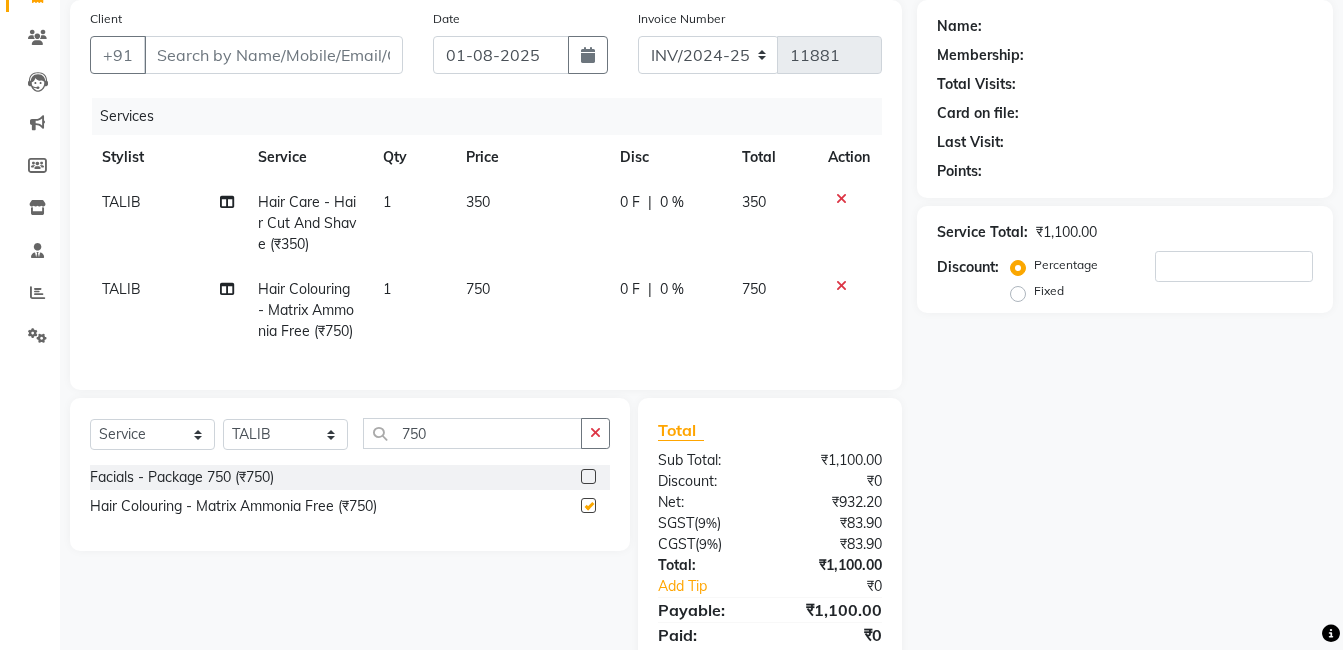 checkbox on "false" 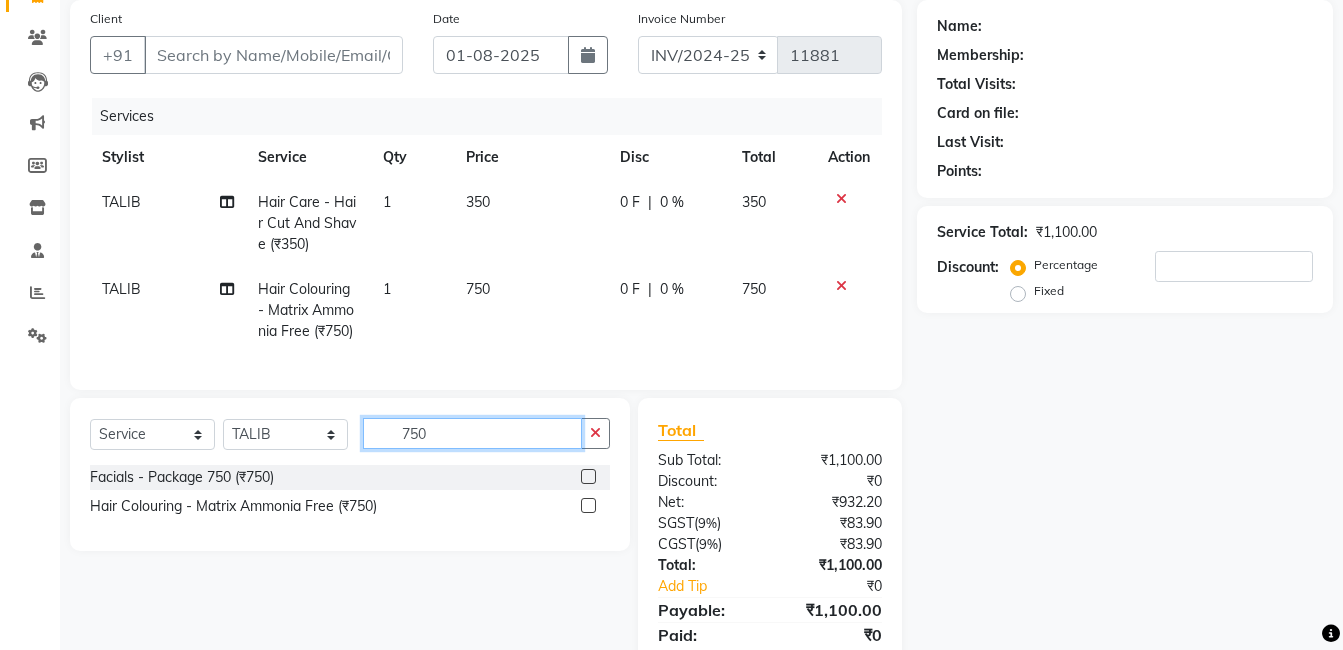 click on "750" 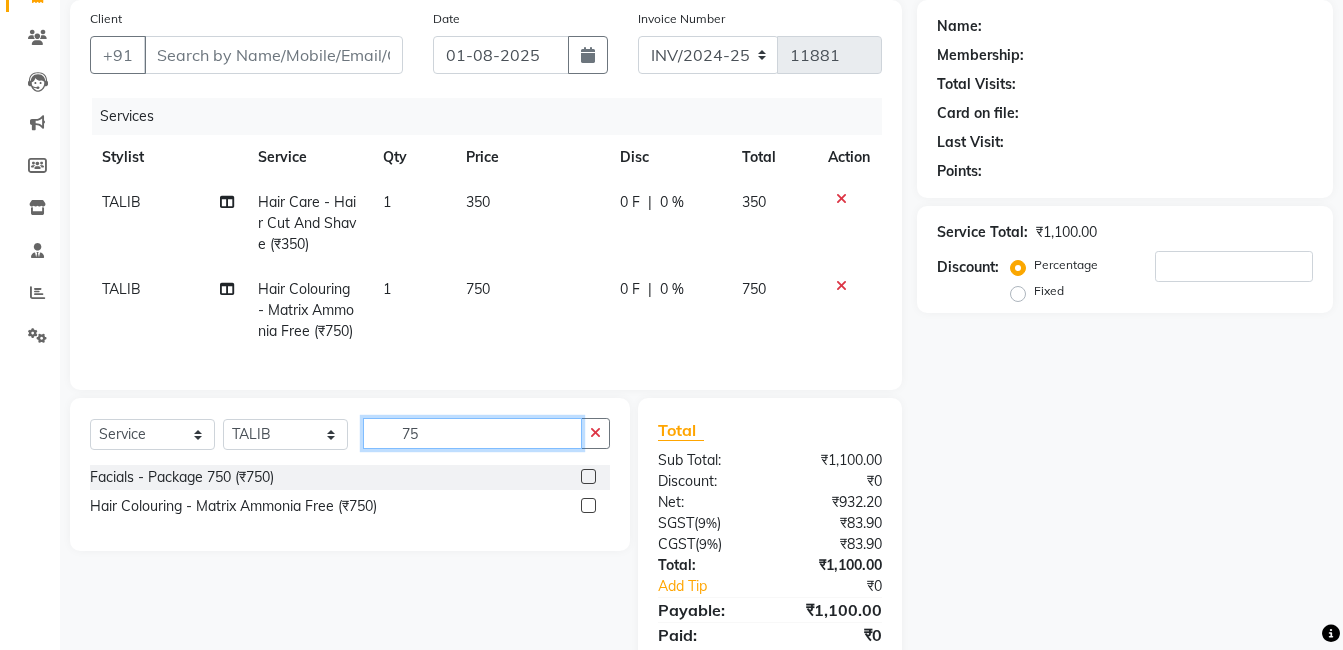 type on "7" 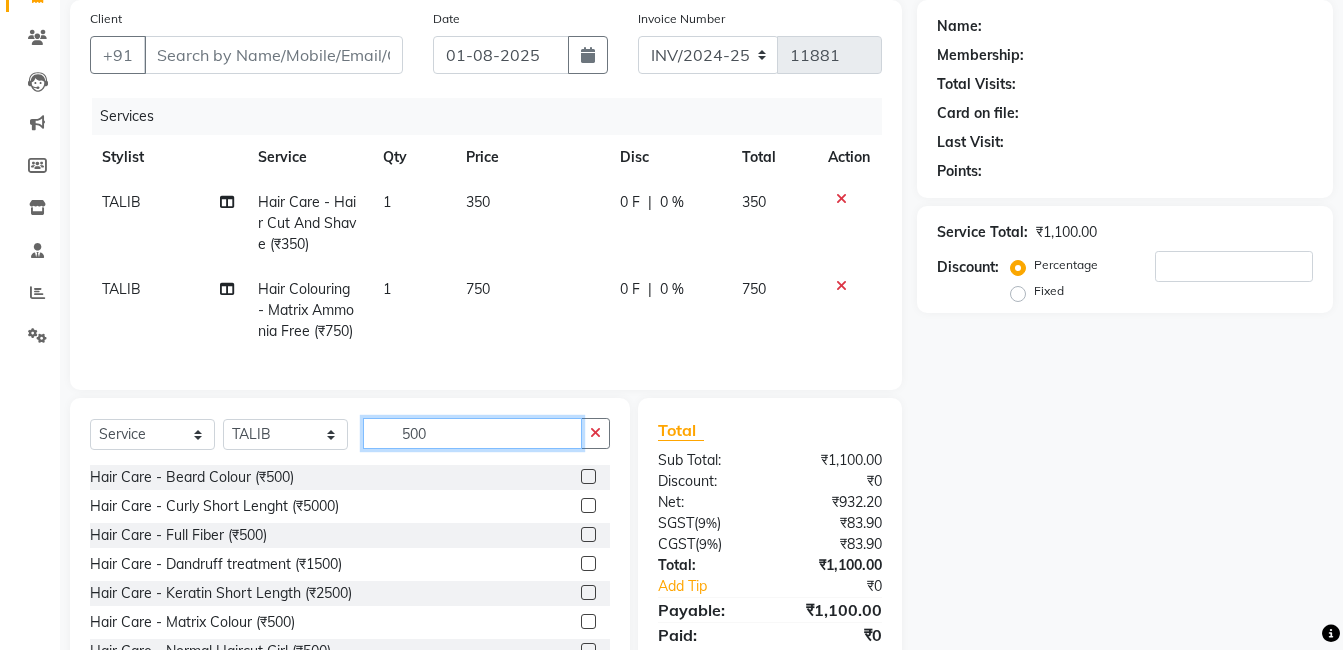 scroll, scrollTop: 238, scrollLeft: 0, axis: vertical 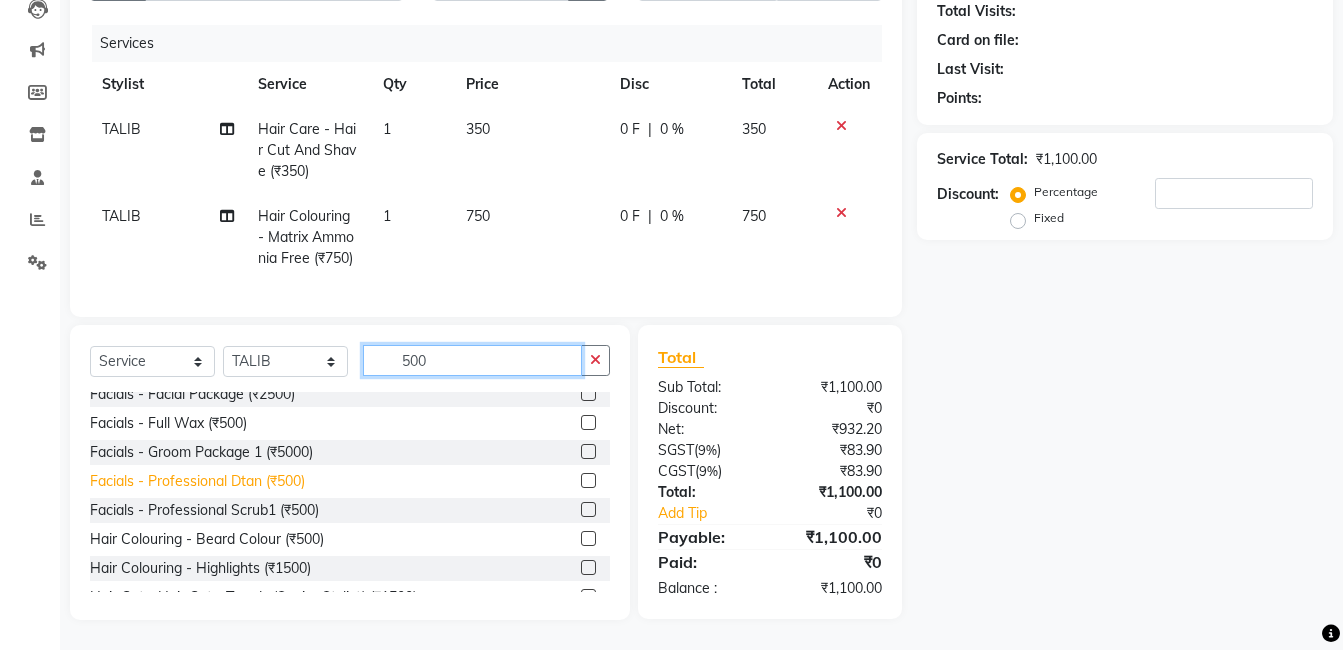 type on "500" 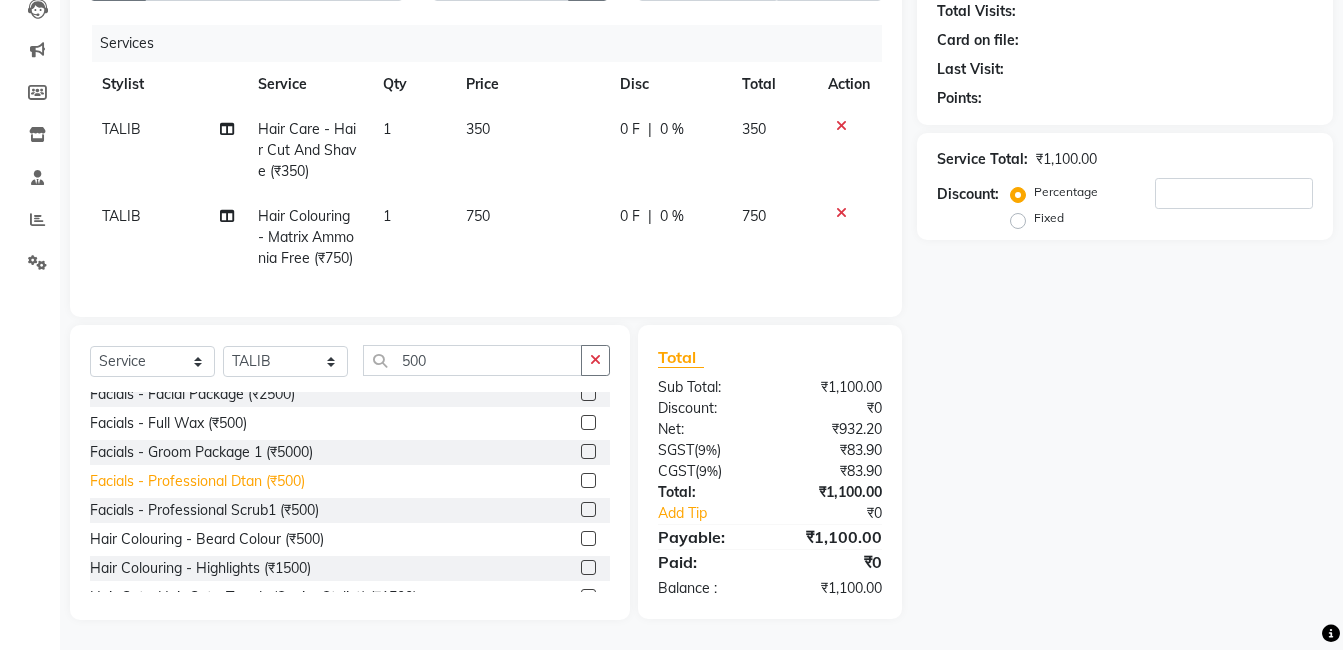 click on "Facials - Professional Dtan (₹500)" 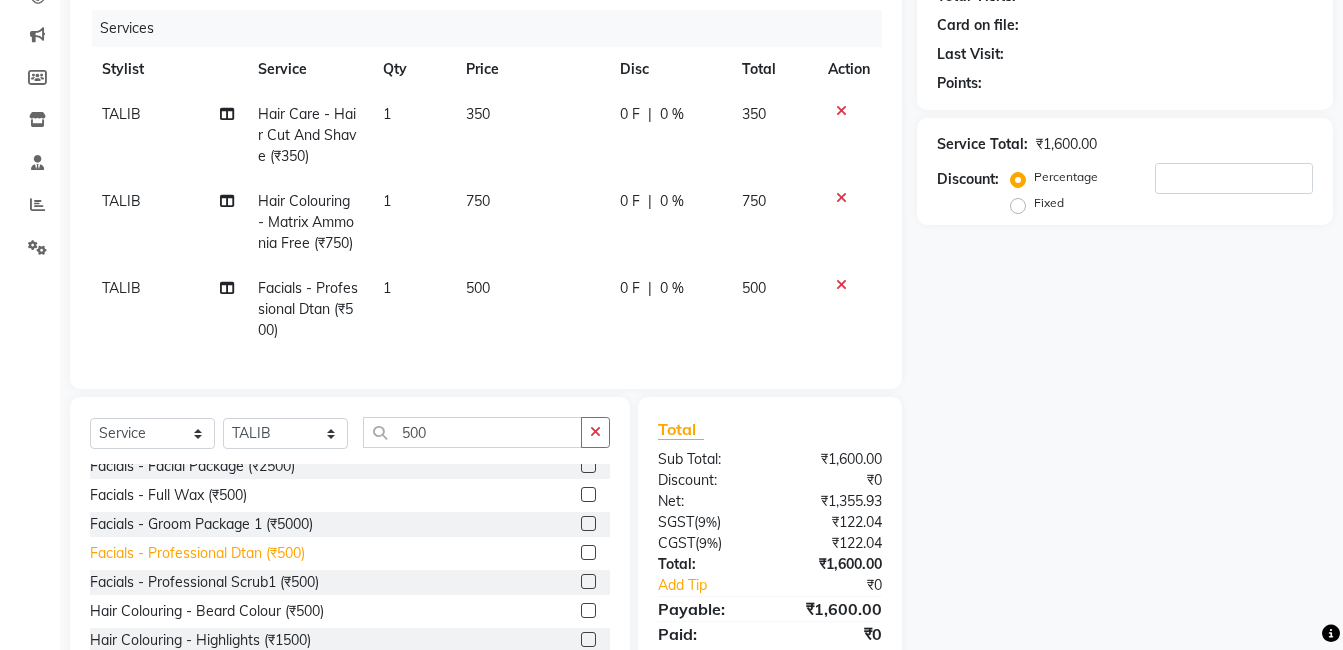 click on "Facials - Professional Dtan (₹500)" 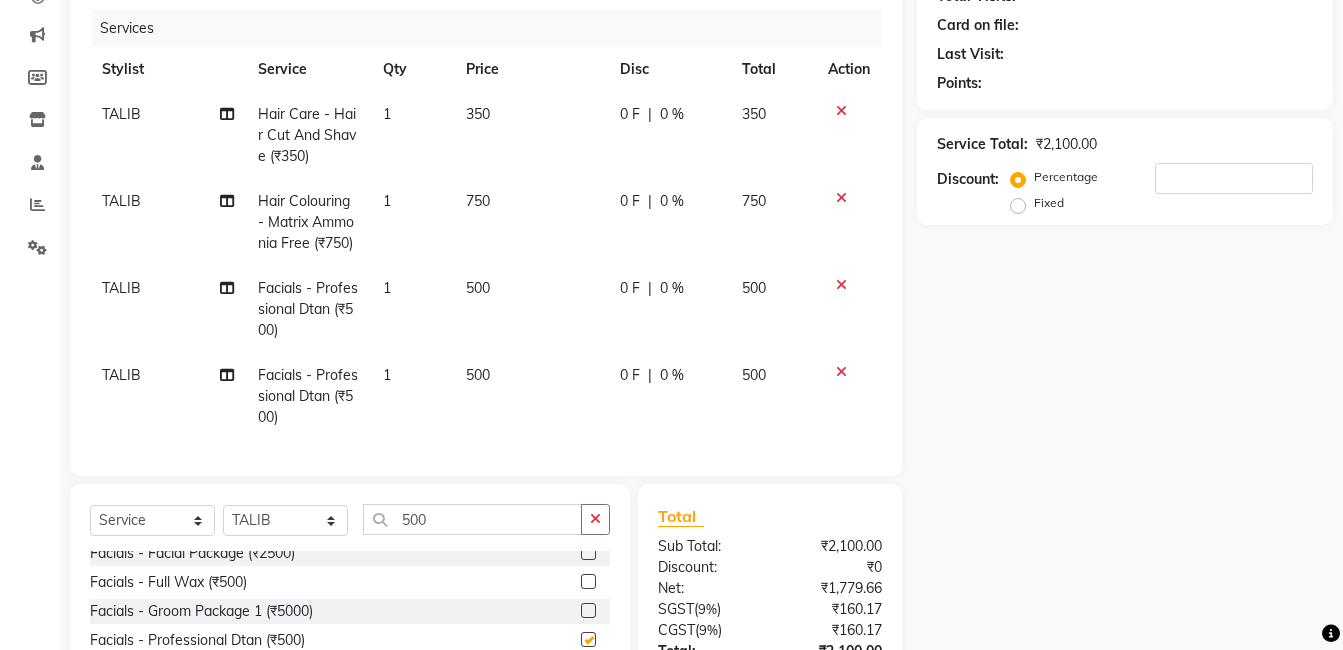 checkbox on "false" 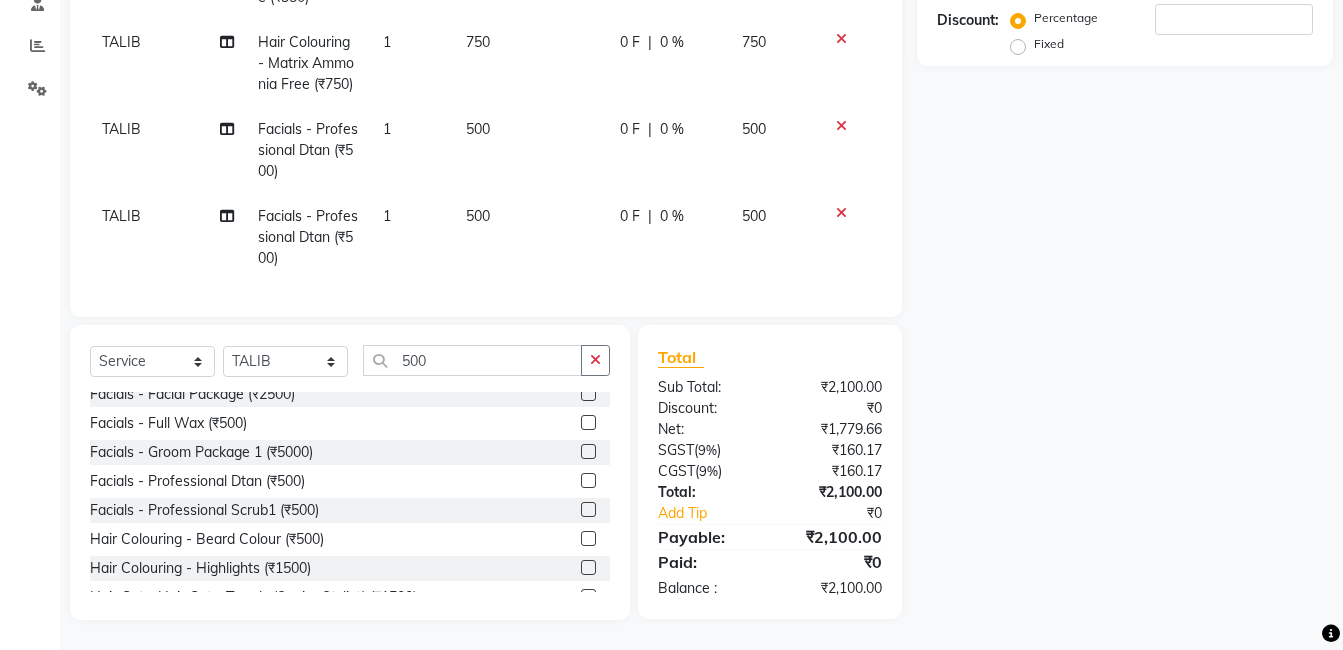 click on "500" 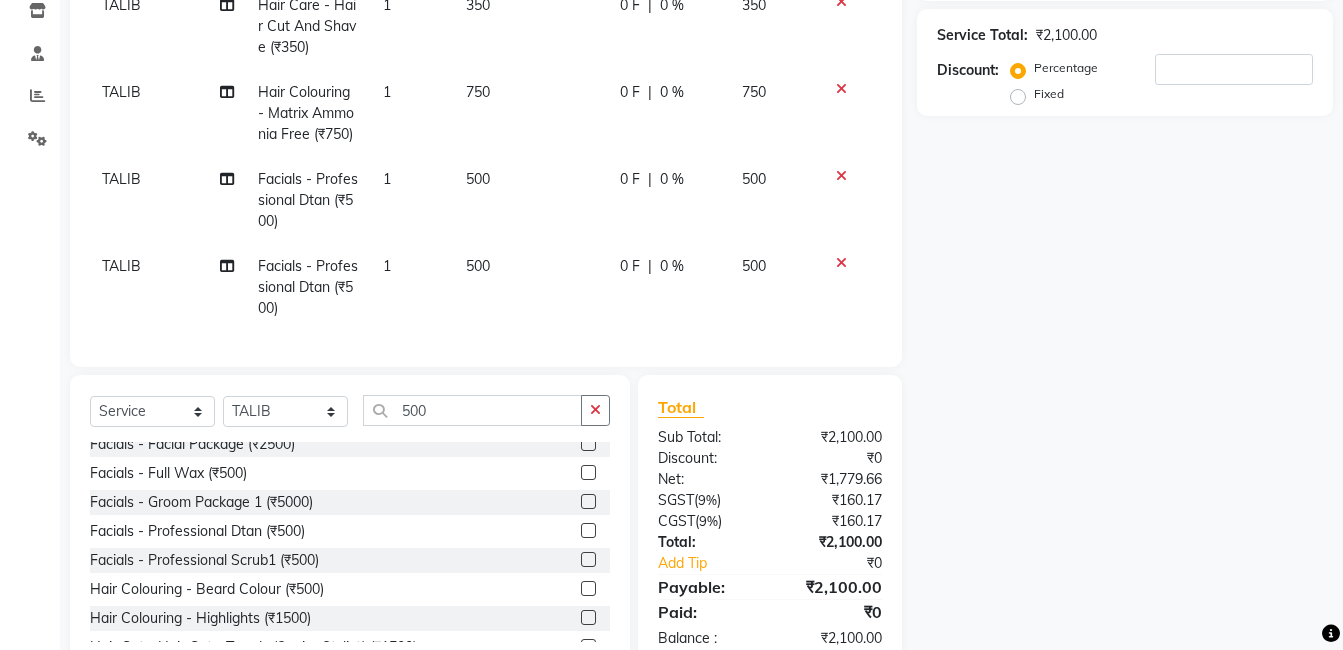 select on "65400" 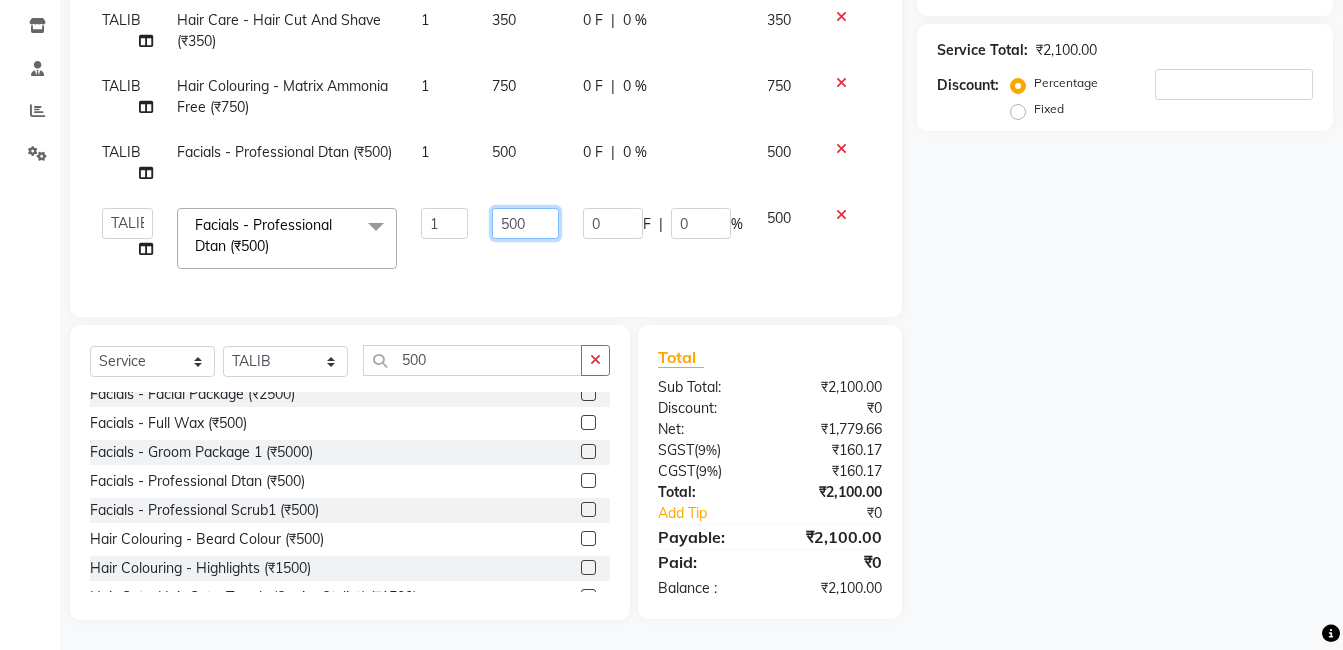 click on "500" 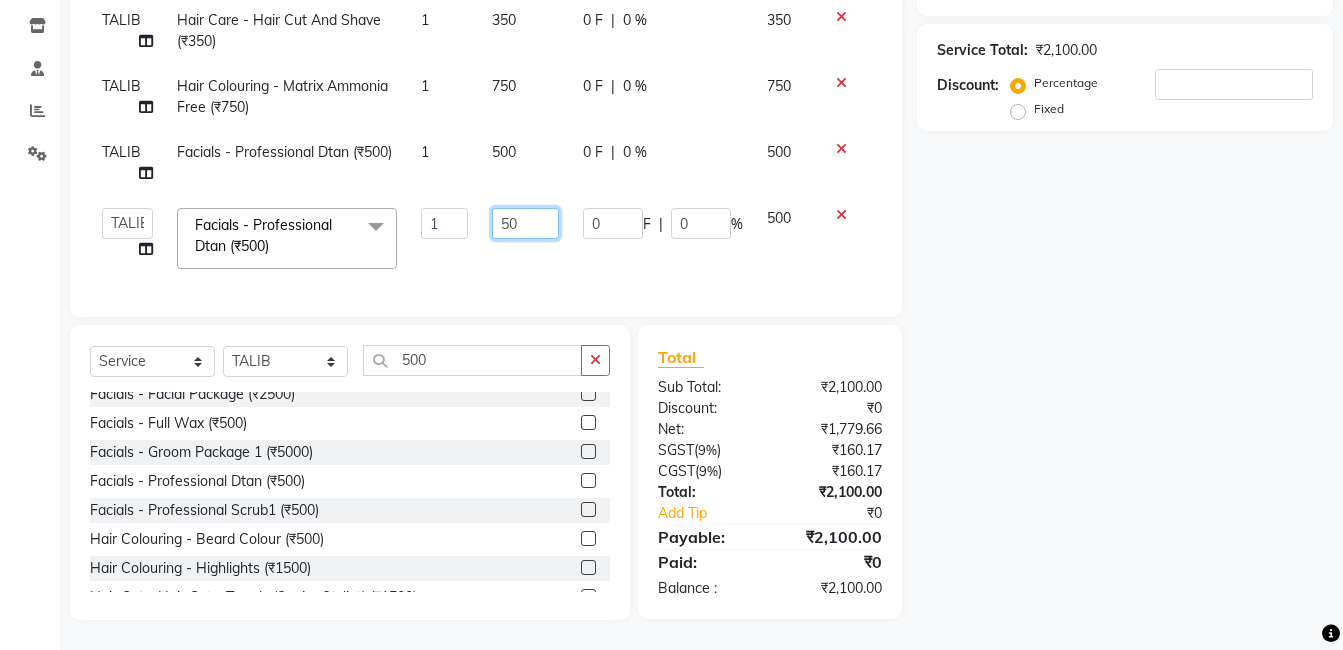 type on "5" 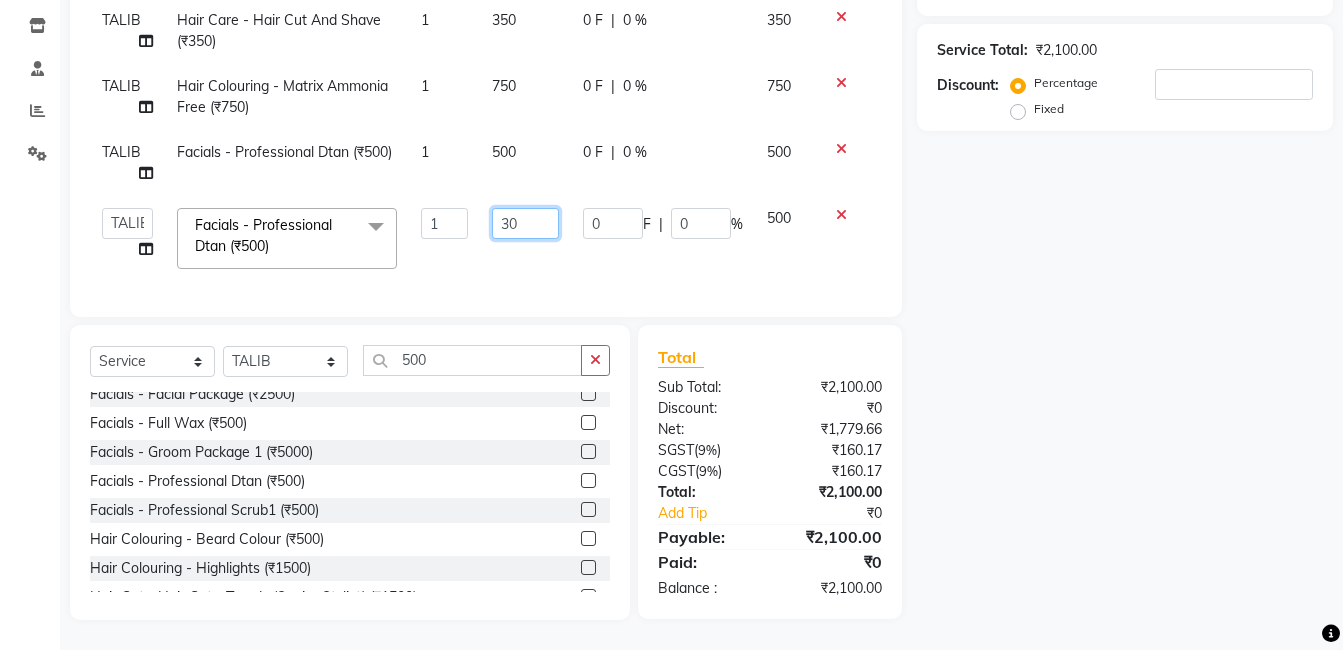 type on "300" 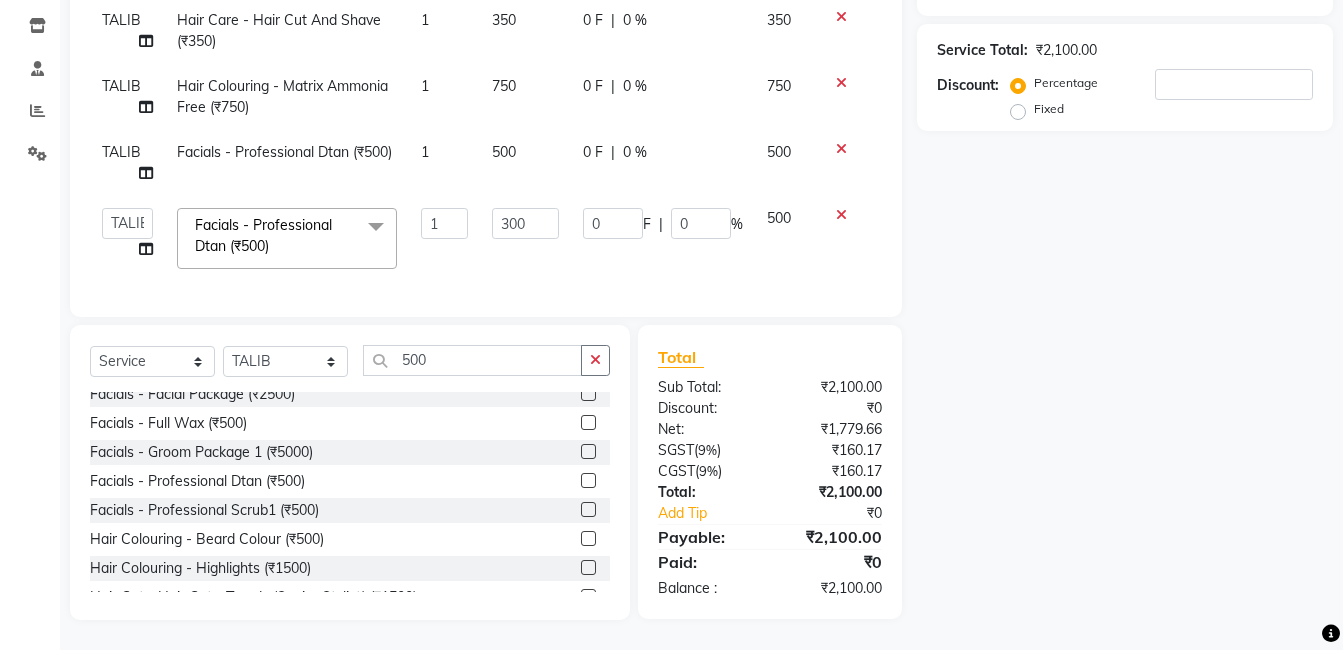 click on "Services Stylist Service Qty Price Disc Total Action [FIRST] [SERVICE] - [SERVICE] ([CURRENCY][PRICE]) 1 [PRICE] 0 F | 0 % [PRICE] [FIRST] [SERVICE] - [SERVICE] ([CURRENCY][PRICE]) 1 [PRICE] 0 F | 0 % [PRICE] [FIRST] [SERVICE] - [SERVICE] ([CURRENCY][PRICE]) 1 [PRICE] 0 F | 0 % [PRICE]  [FIRST]   [FIRST]   [FIRST]   [FIRST]   [FIRST]   [FIRST]   [FIRST]   [FIRST]   [FIRST]   [FIRST]   [FIRST]   [FIRST] - [SERVICE] ([CURRENCY][PRICE])  [SERVICE] - [SERVICE] ([CURRENCY][PRICE])  [SERVICE] - [SERVICE] ([CURRENCY][PRICE])  [SERVICE] - [SERVICE] ([CURRENCY][PRICE])  [SERVICE] - [SERVICE] ([CURRENCY][PRICE])  [SERVICE] - [SERVICE] ([CURRENCY][PRICE])  [SERVICE] - [SERVICE] ([CURRENCY][PRICE])  [SERVICE] - [SERVICE] ([CURRENCY][PRICE])  [SERVICE] - [SERVICE] ([CURRENCY][PRICE])  [SERVICE] - [SERVICE] ([CURRENCY][PRICE])  [SERVICE] - [SERVICE] ([CURRENCY][PRICE])  [SERVICE] - [SERVICE] ([CURRENCY][PRICE]) 1 [PRICE] 0 F" 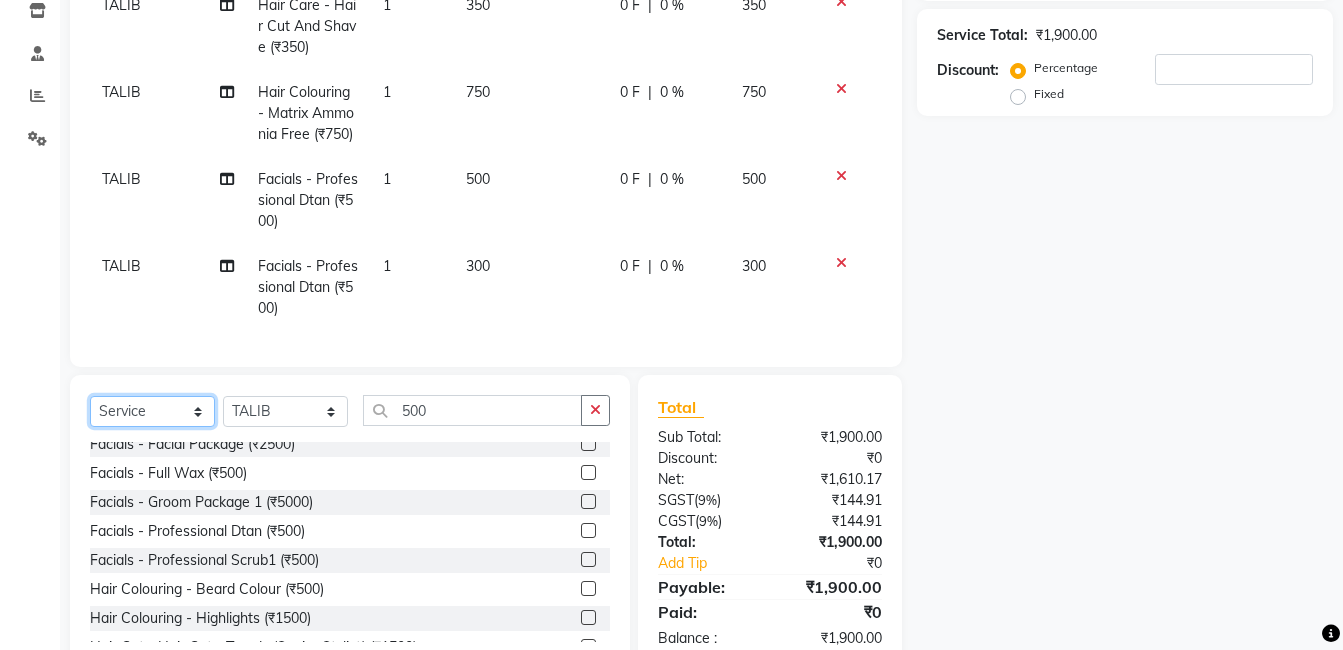 click on "Select  Service  Product  Membership  Package Voucher Prepaid Gift Card  Select Stylist [FIRST] [FIRST] [FIRST] [FIRST] [FIRST] [FIRST] [FIRST] [FIRST] [FIRST] [FIRST] [FIRST]  [CURRENCY][PRICE] [SERVICE] - [SERVICE] ([CURRENCY][PRICE])  [SERVICE] - [SERVICE] ([CURRENCY][PRICE])  [SERVICE] - [SERVICE] ([CURRENCY][PRICE])  [SERVICE] - [SERVICE] ([CURRENCY][PRICE])  [SERVICE] - [SERVICE] ([CURRENCY][PRICE])  [SERVICE] - [SERVICE] ([CURRENCY][PRICE])  [SERVICE] - [SERVICE] ([CURRENCY][PRICE])  [SERVICE] - [SERVICE] ([CURRENCY][PRICE])  [SERVICE] - [SERVICE] ([CURRENCY][PRICE])   [SERVICE] - [SERVICE] ([CURRENCY][PRICE])  [SERVICE] - [SERVICE] ([CURRENCY][PRICE])  [SERVICE] - [SERVICE] ([CURRENCY][PRICE])  [SERVICE] - [SERVICE] ([CURRENCY][PRICE])  [SERVICE] - [SERVICE] ([CURRENCY][PRICE])  [SERVICE] - [SERVICE] ([CURRENCY][PRICE])  [SERVICE] - [SERVICE] ([CURRENCY][PRICE])  [SERVICE] - [SERVICE] ([CURRENCY][PRICE])  [SERVICE] - [SERVICE] ([CURRENCY][PRICE])  [SERVICE] - [SERVICE] ([CURRENCY][PRICE])  [SERVICE] - [SERVICE] ([CURRENCY][PRICE])" 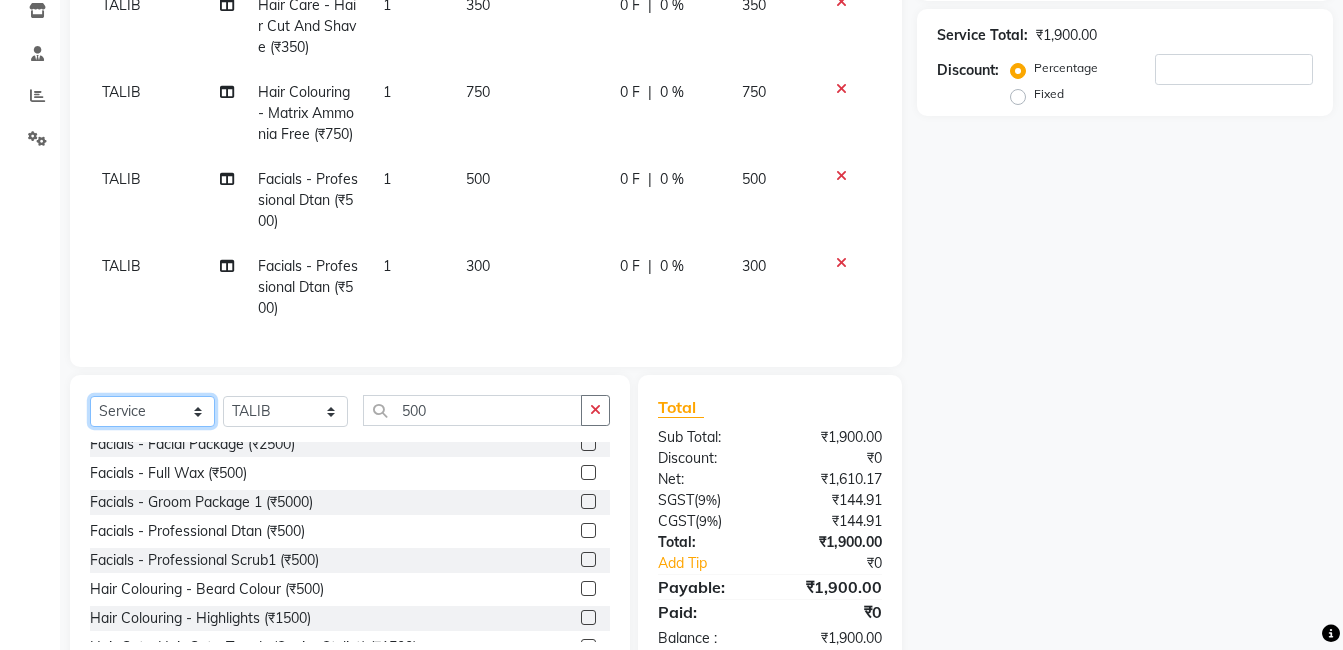 select on "product" 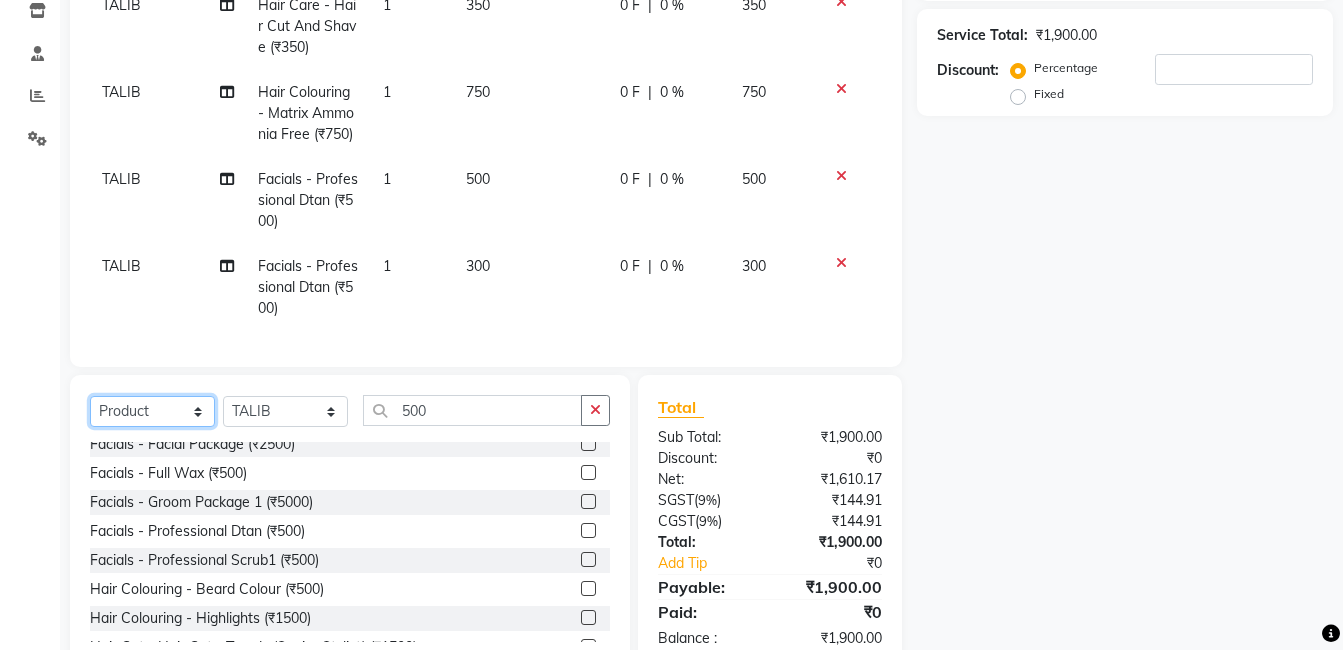 click on "Select  Service  Product  Membership  Package Voucher Prepaid Gift Card" 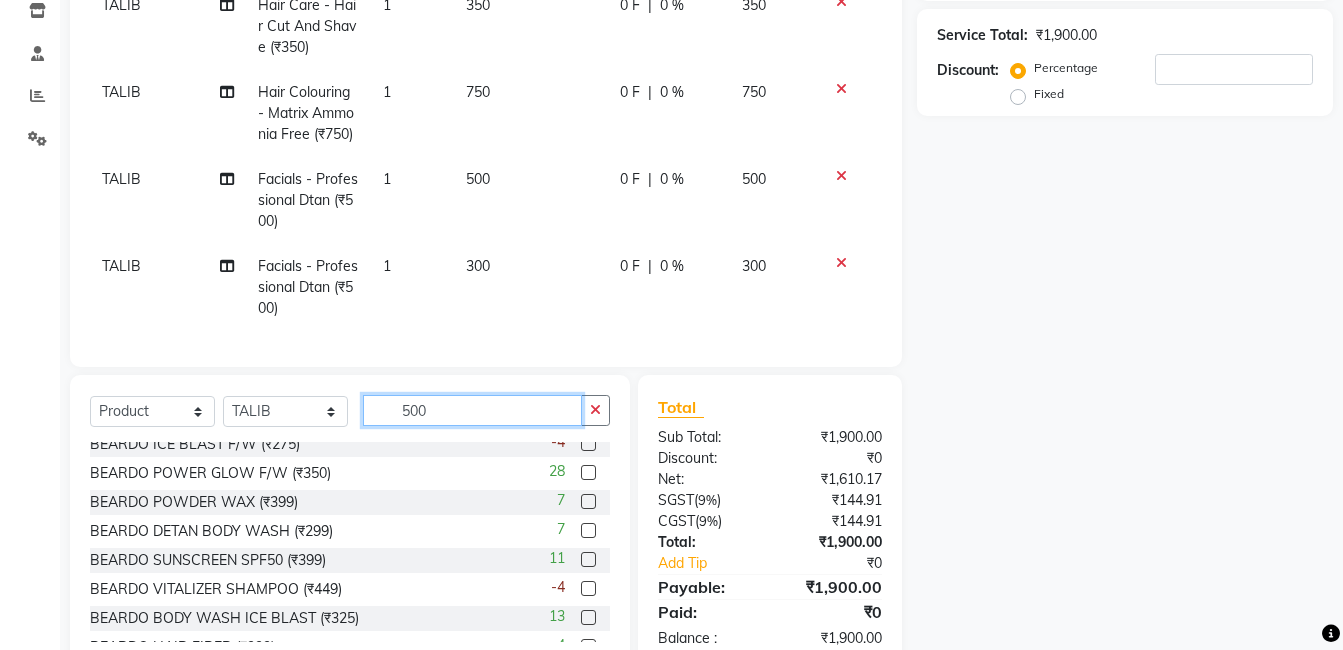 click on "500" 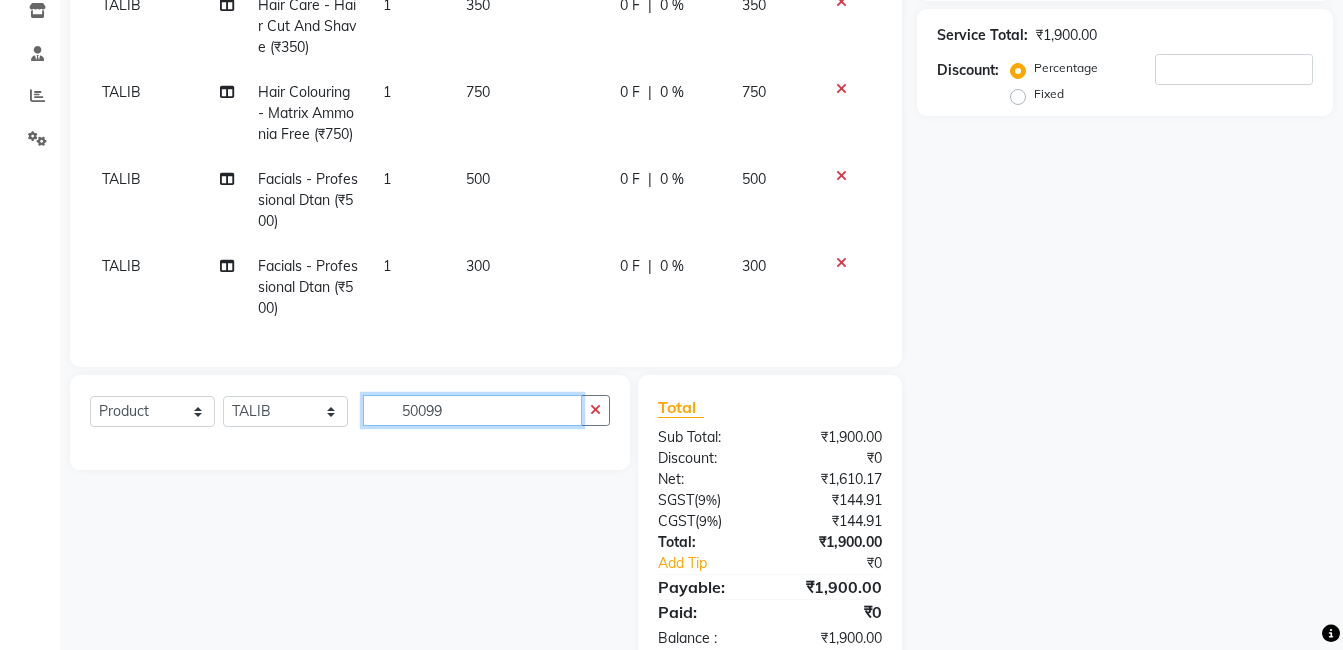scroll, scrollTop: 0, scrollLeft: 0, axis: both 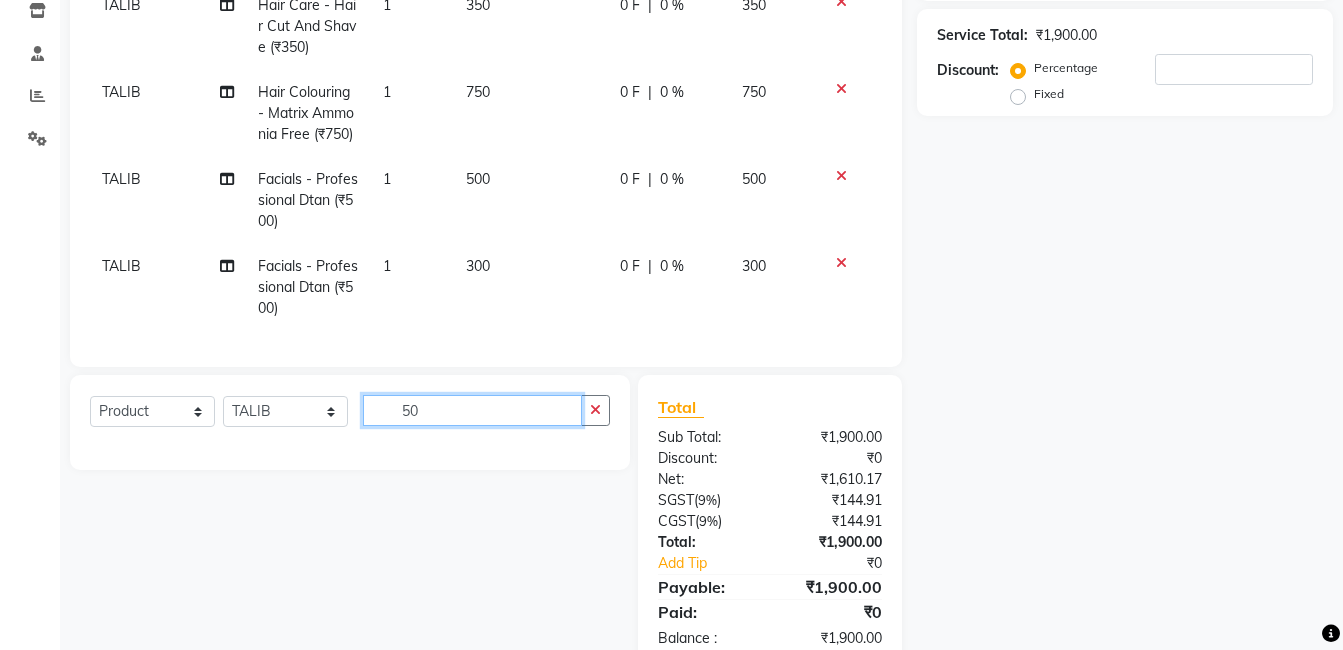 type on "5" 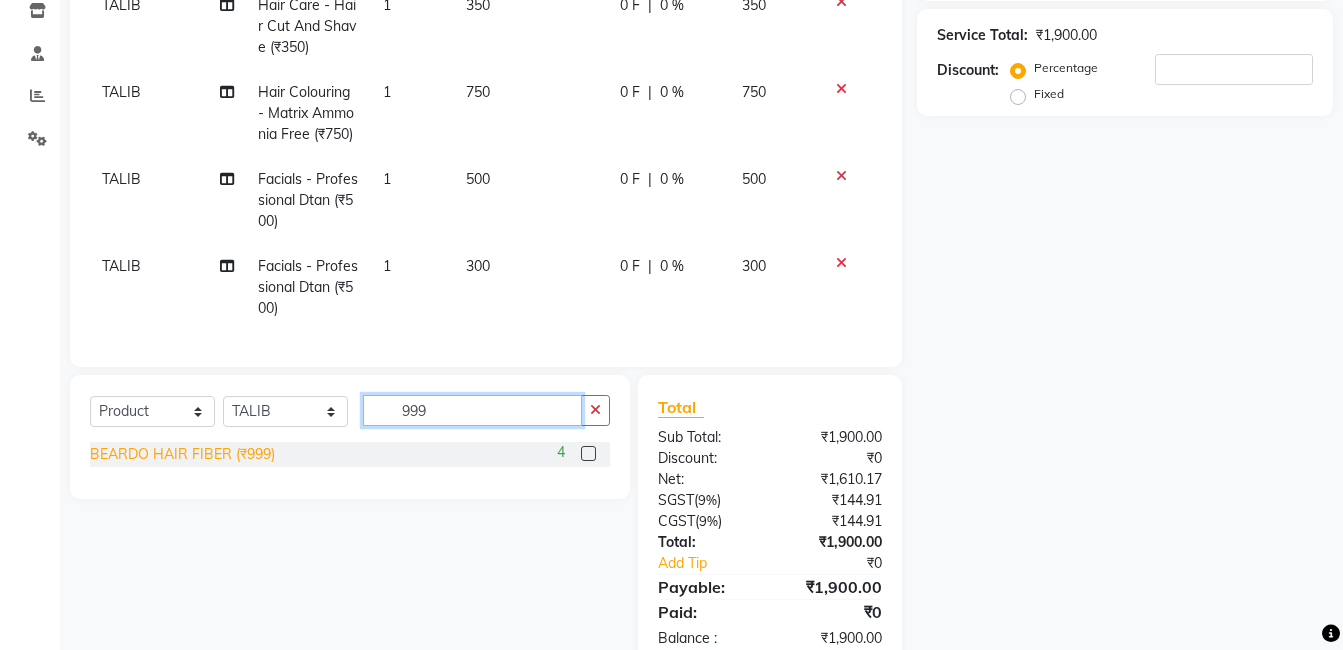 type on "999" 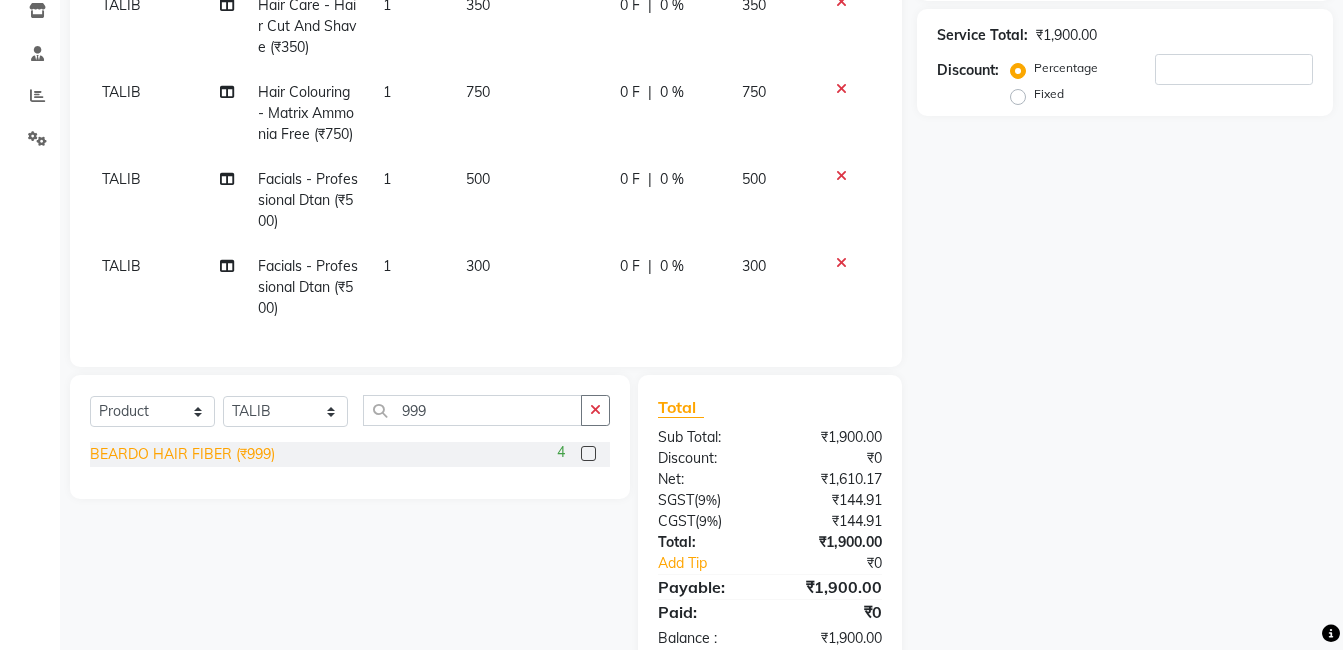 click on "BEARDO HAIR FIBER  (₹999)" 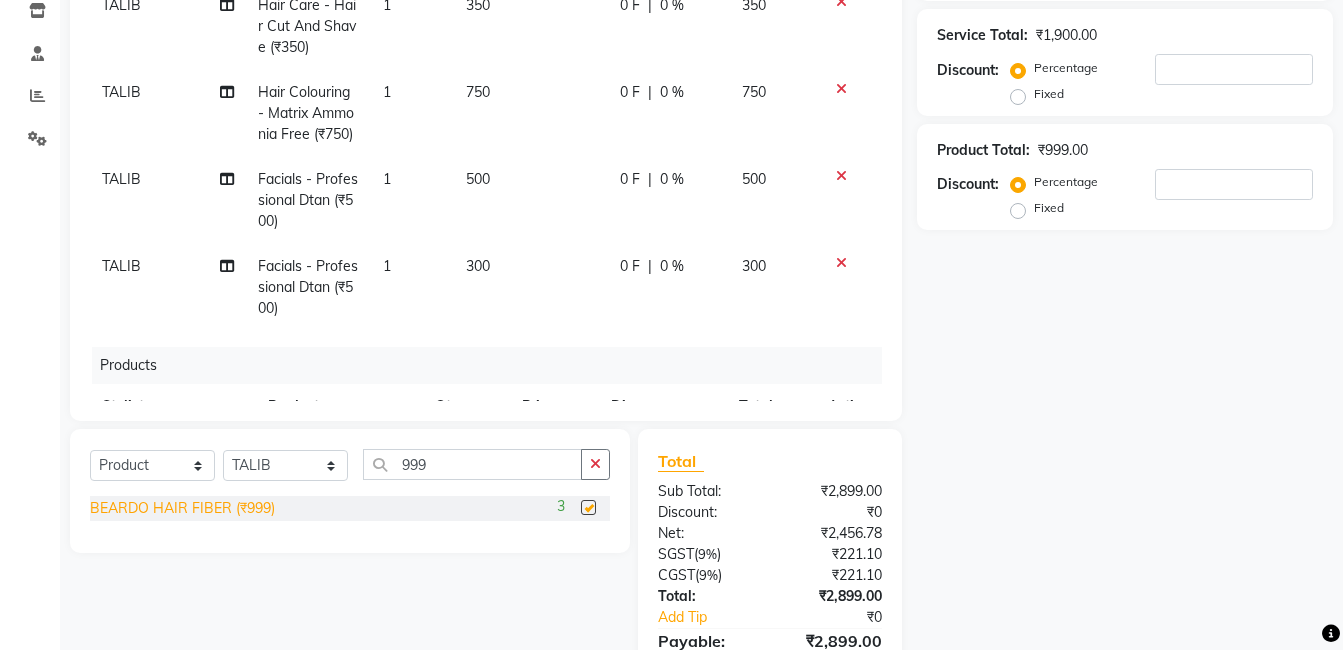 checkbox on "false" 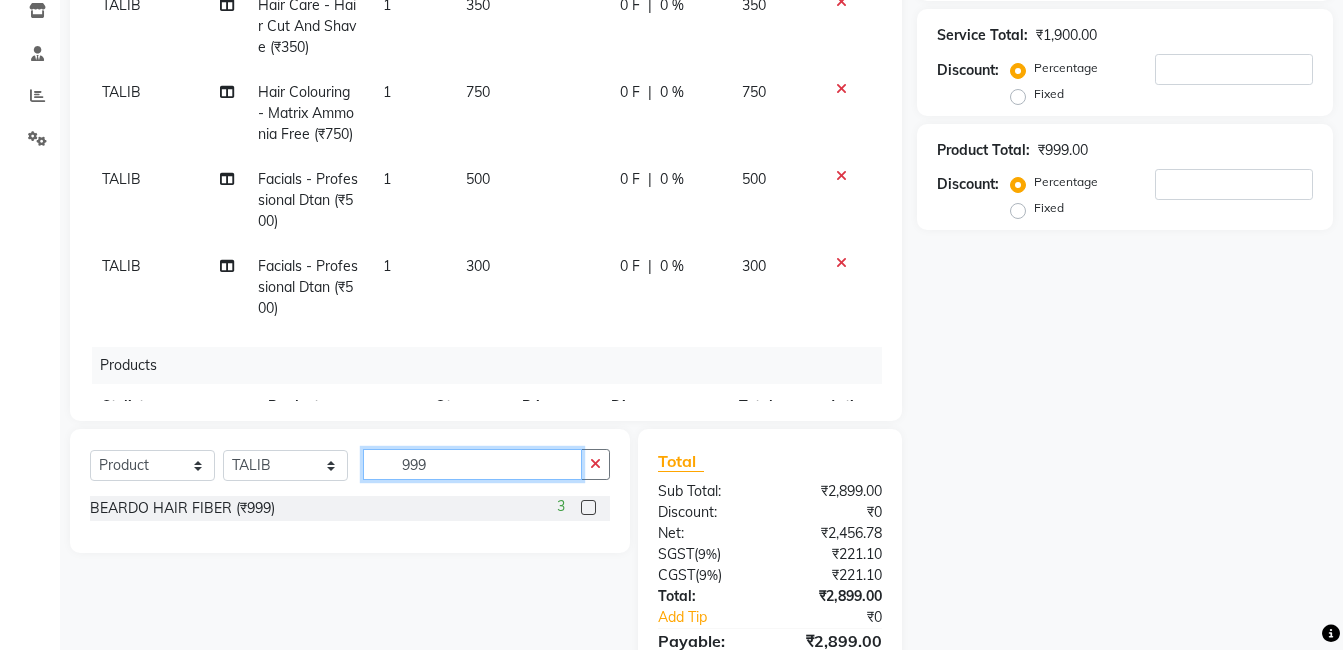 click on "999" 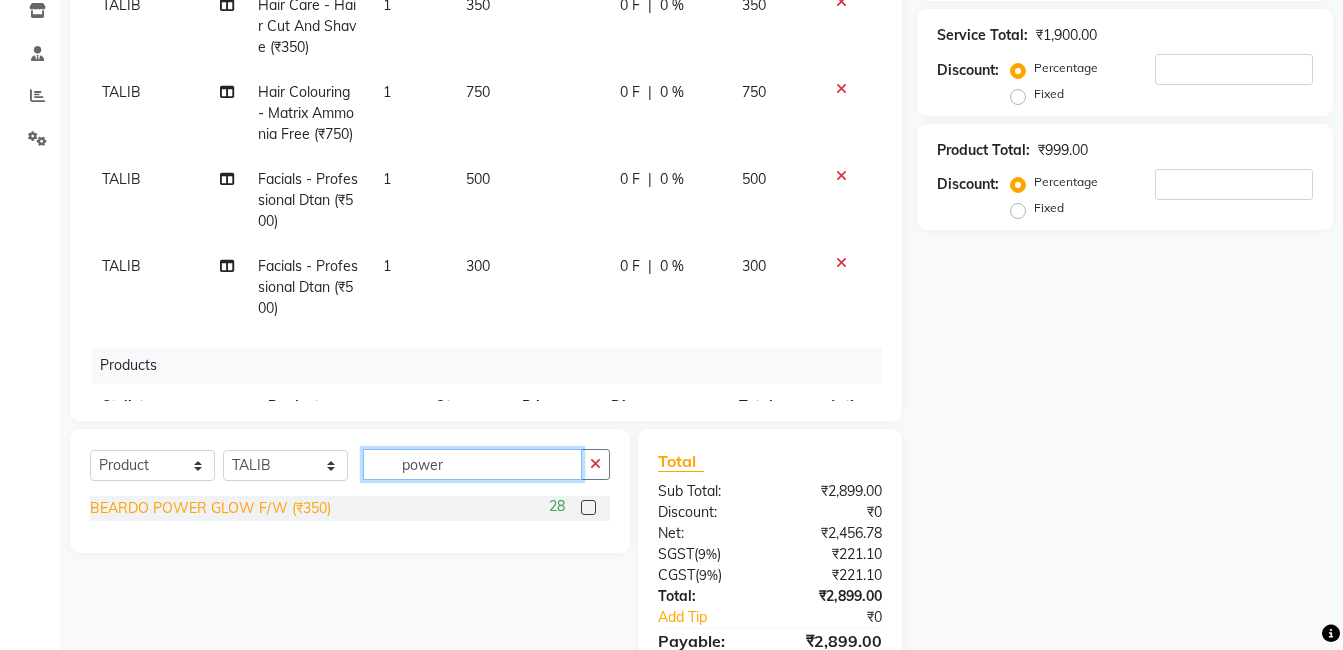 type on "power" 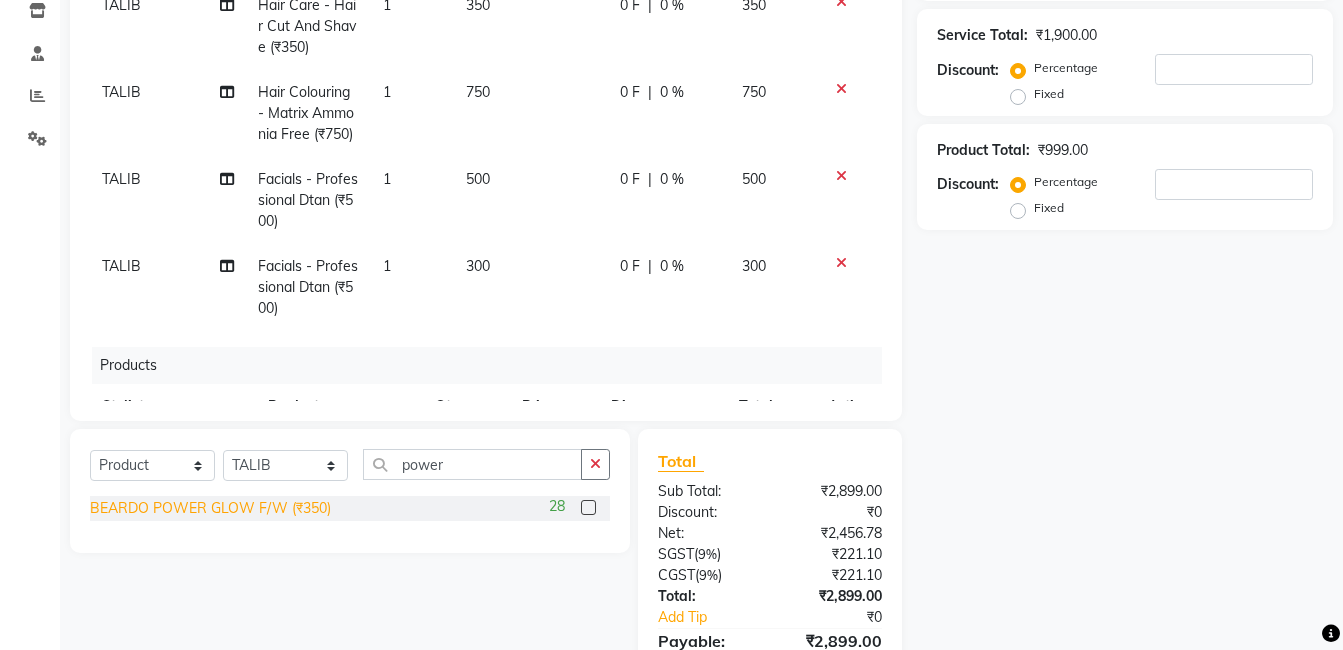 click on "BEARDO POWER GLOW F/W (₹350)" 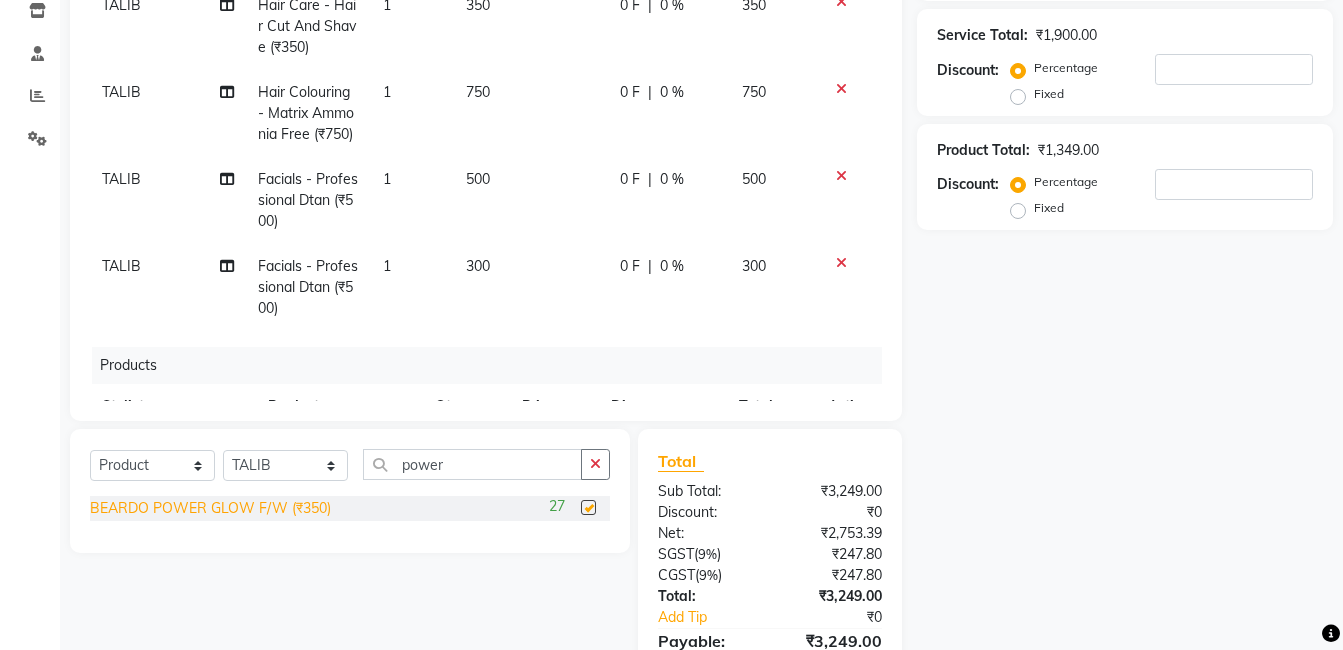 checkbox on "false" 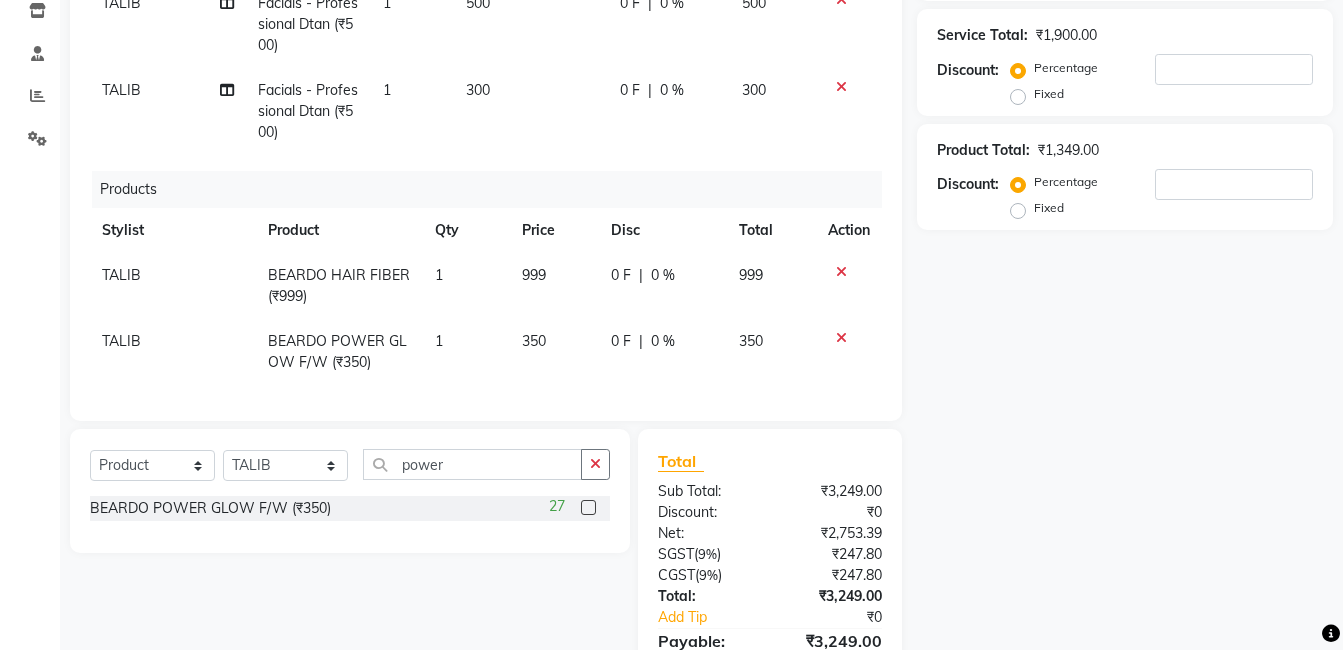 scroll, scrollTop: 0, scrollLeft: 0, axis: both 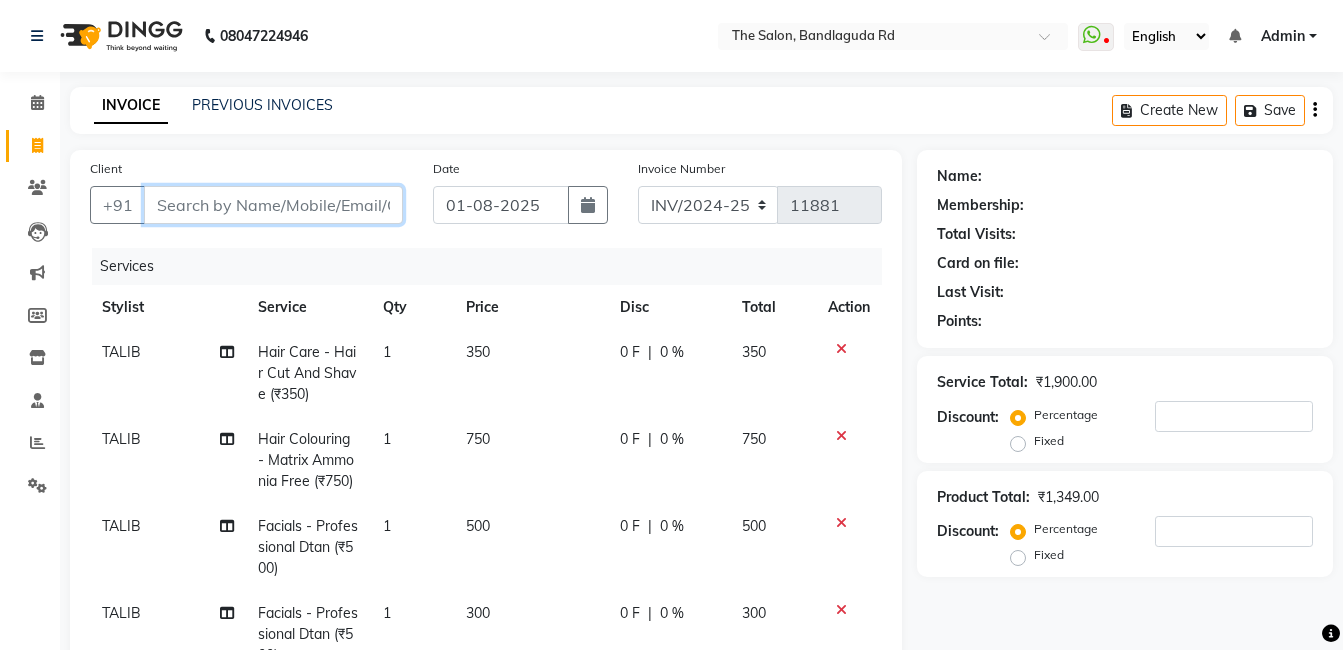 click on "Client" at bounding box center (273, 205) 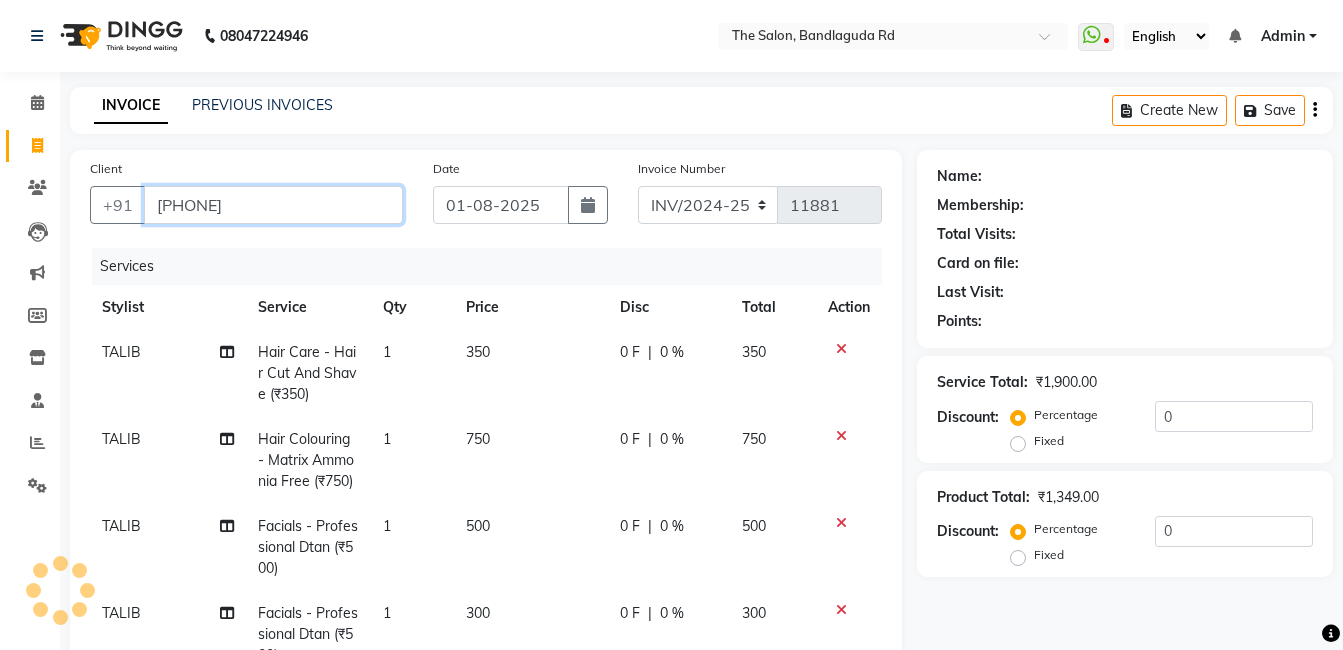 type on "[PHONE]" 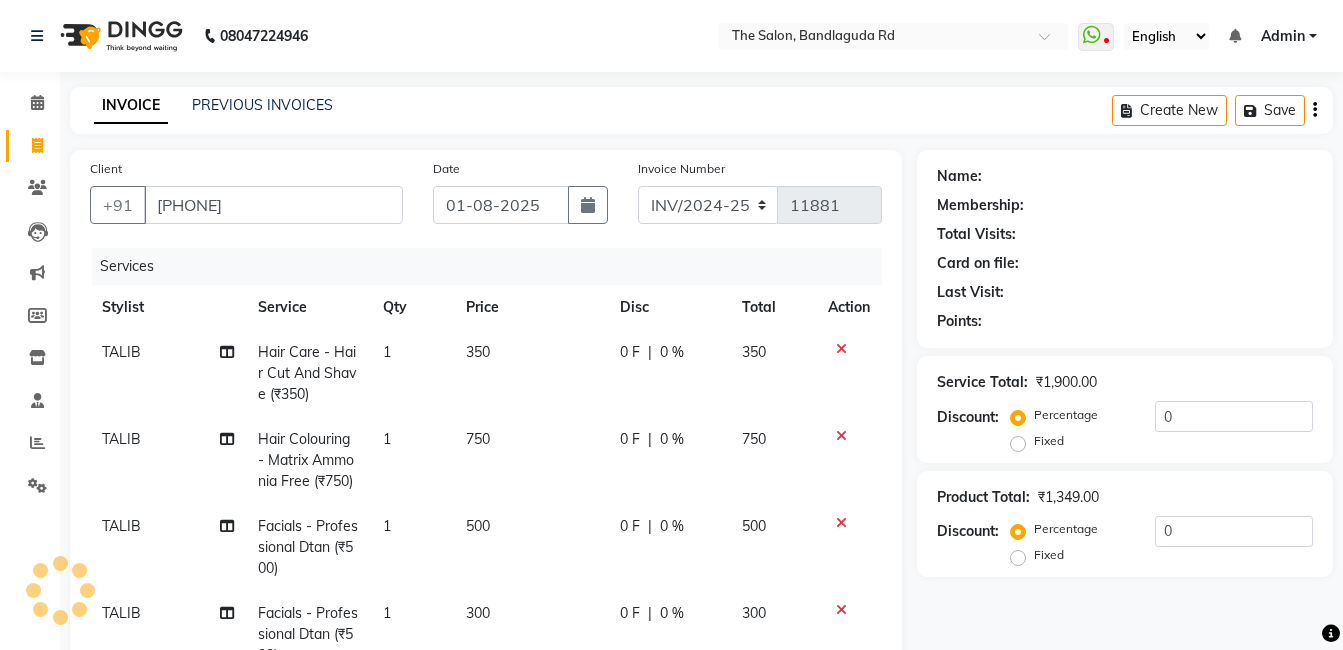 select on "2: Object" 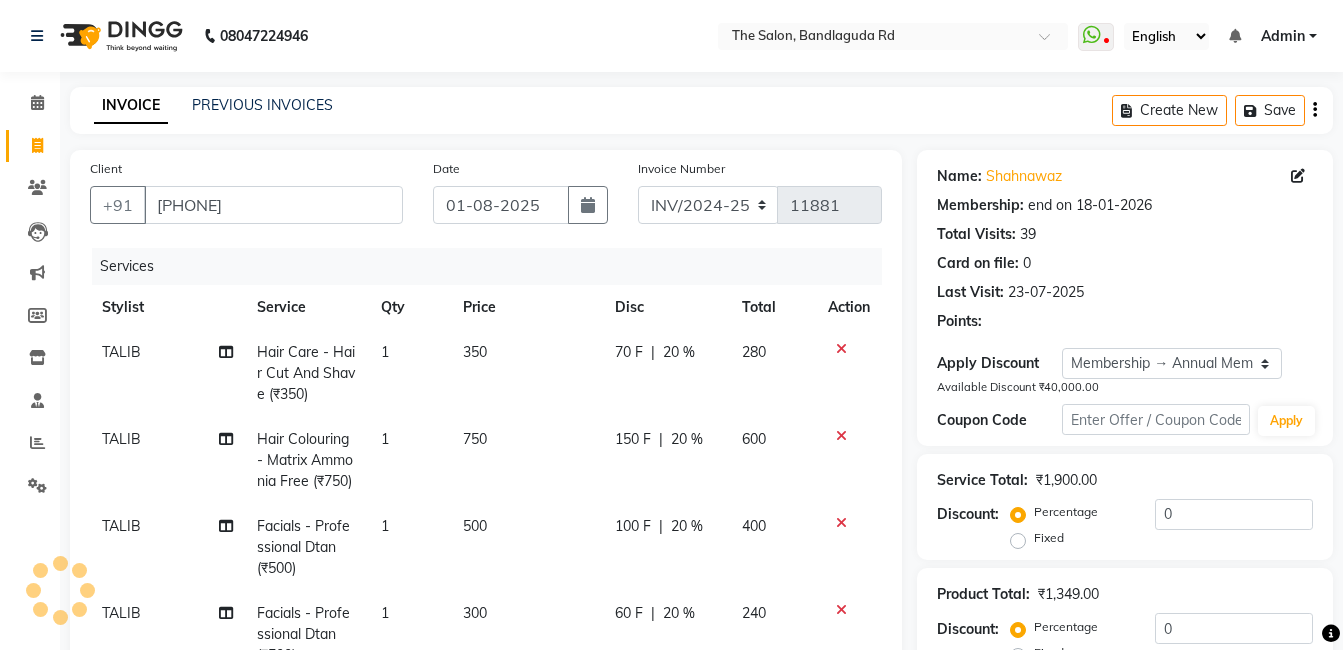 type on "20" 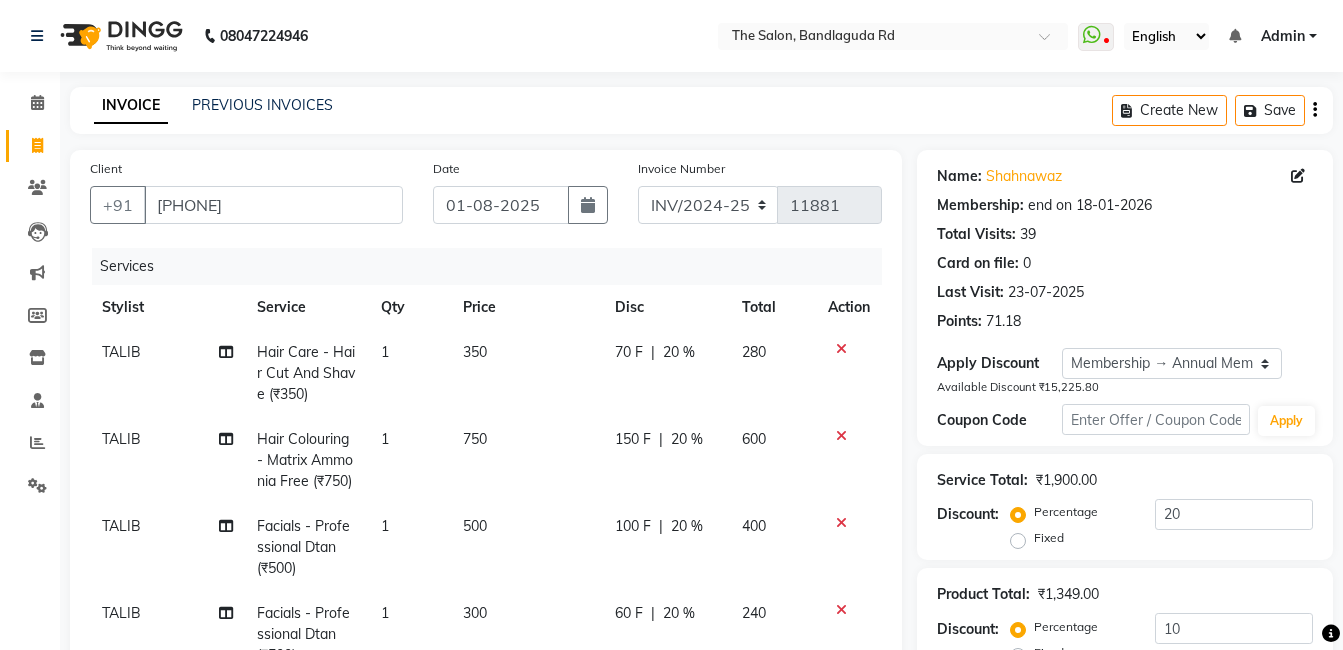 scroll, scrollTop: 300, scrollLeft: 0, axis: vertical 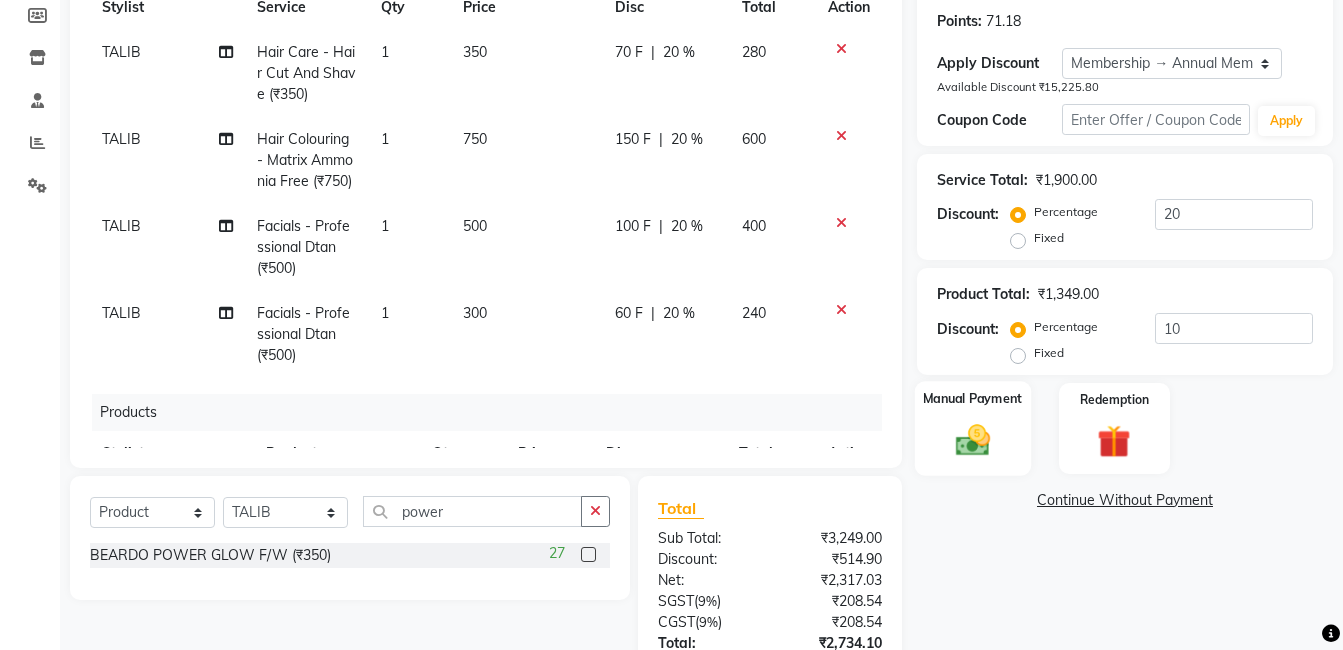click 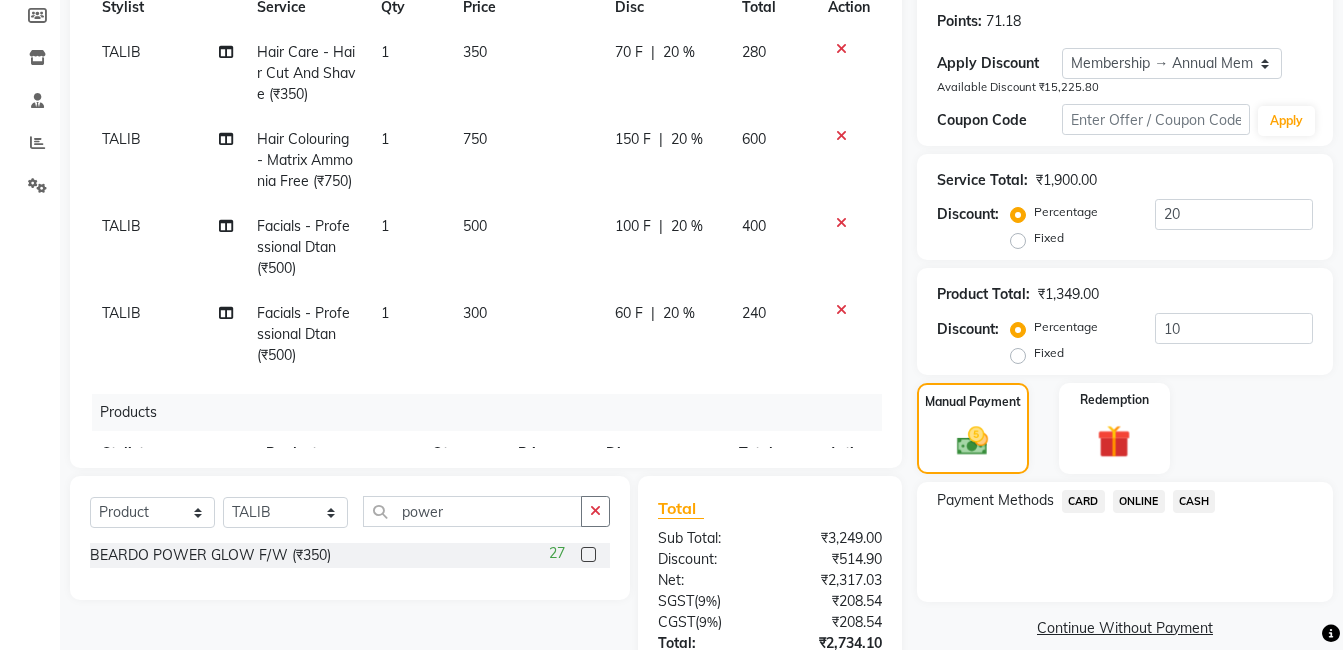 click on "ONLINE" 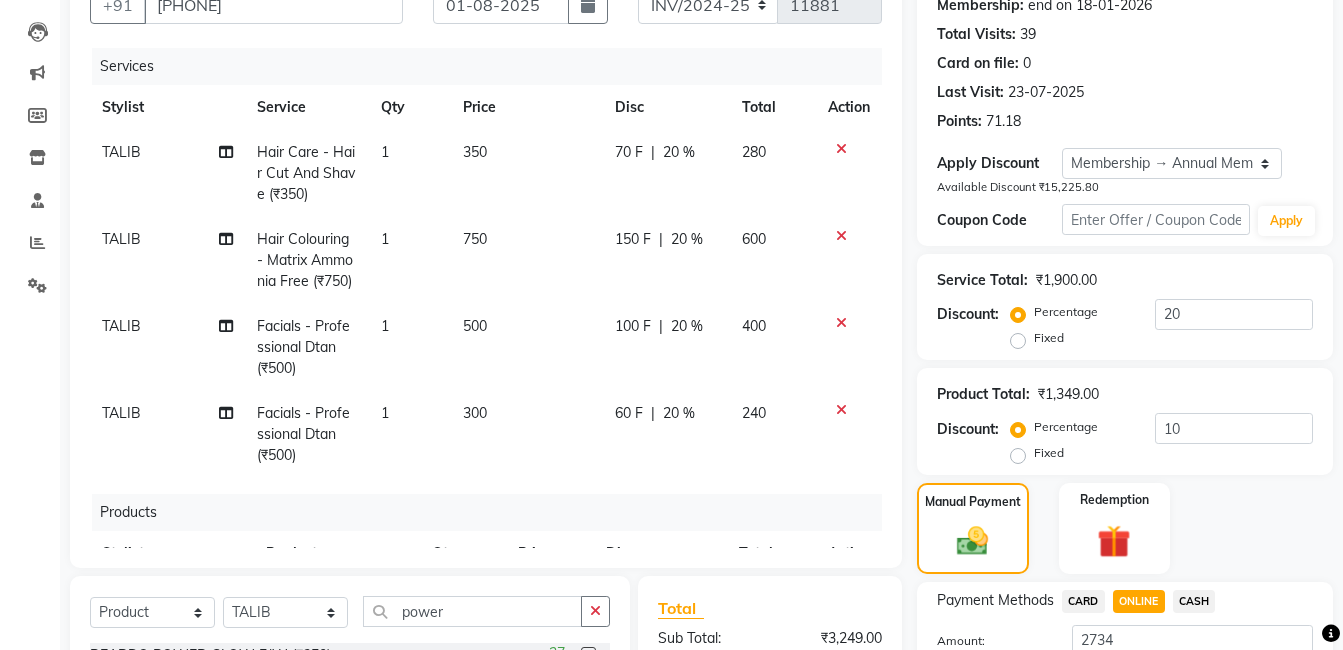scroll, scrollTop: 300, scrollLeft: 0, axis: vertical 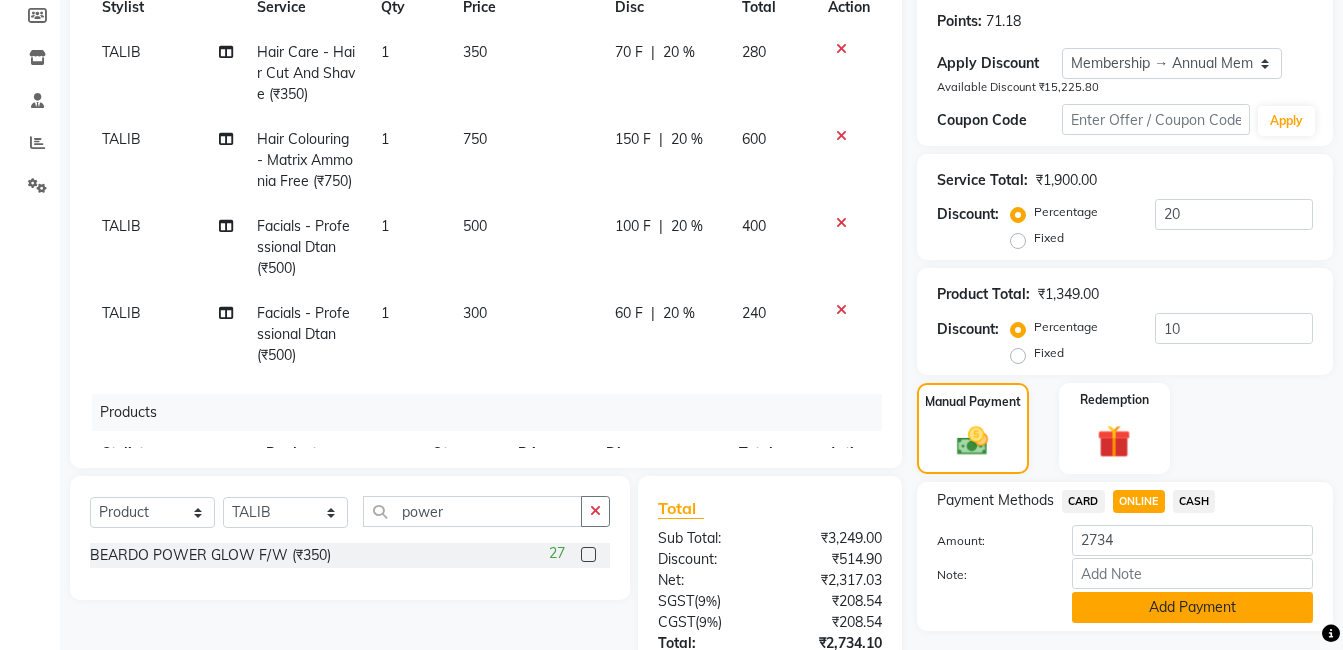 click on "Add Payment" 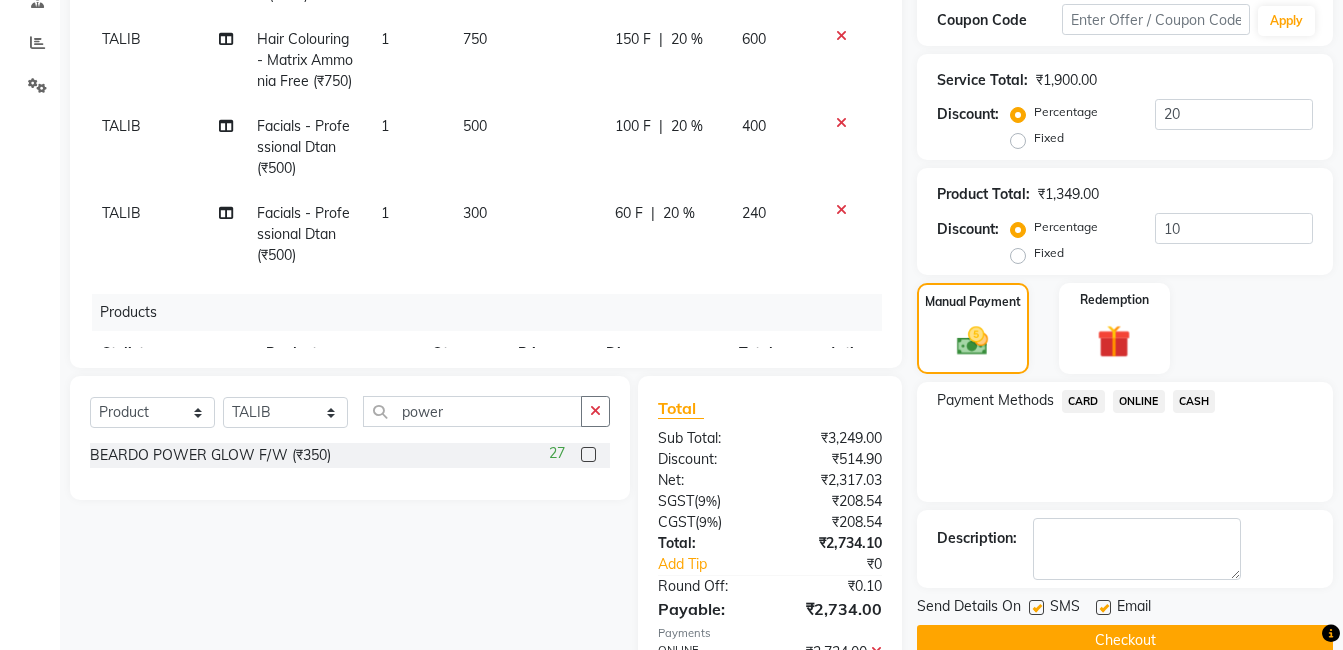 scroll, scrollTop: 500, scrollLeft: 0, axis: vertical 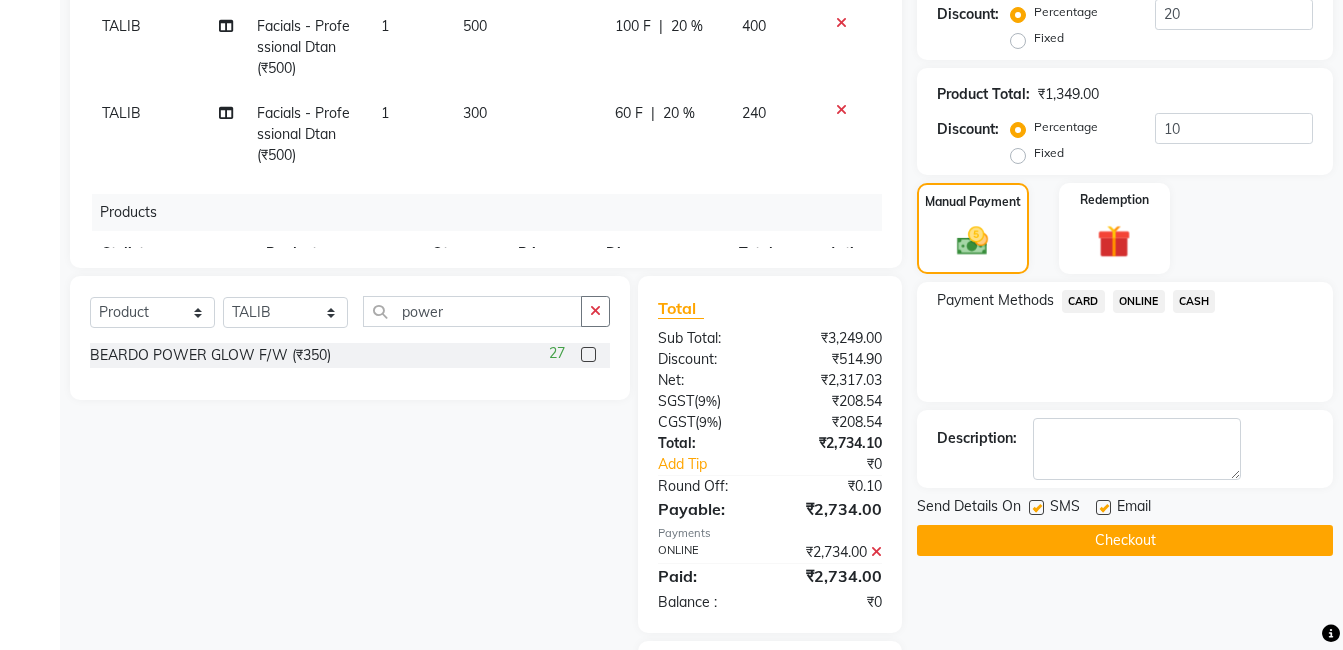 click on "Checkout" 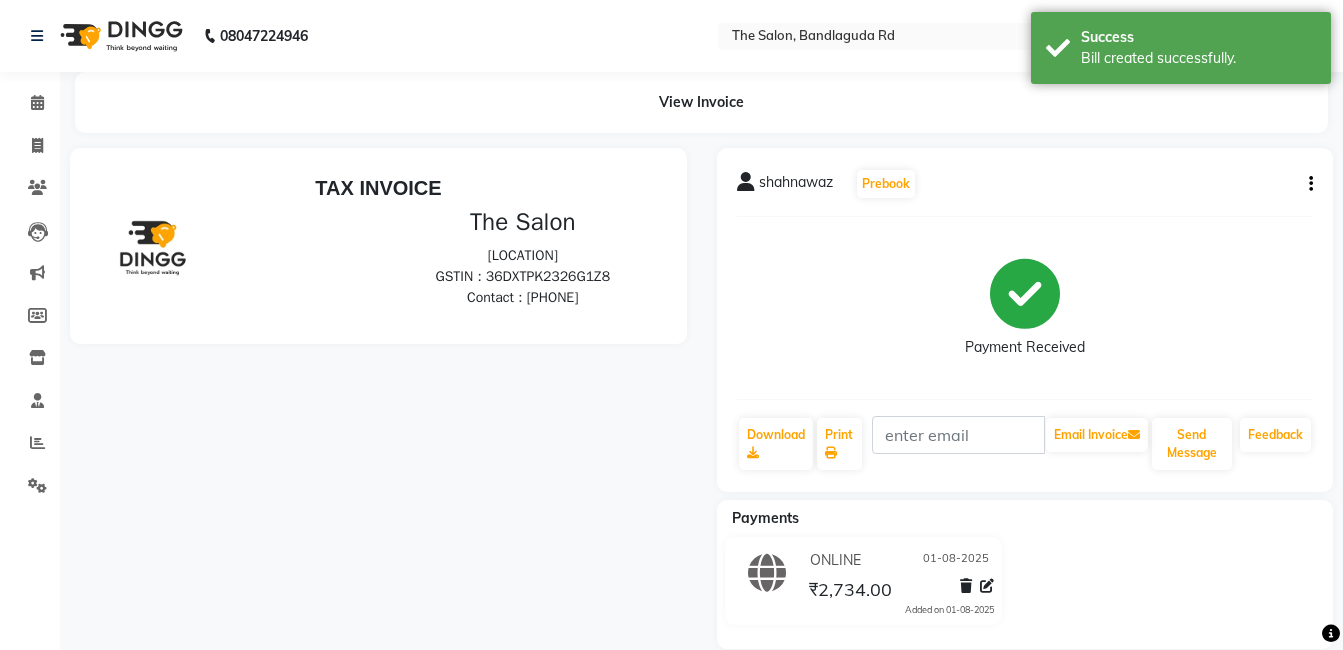 scroll, scrollTop: 0, scrollLeft: 0, axis: both 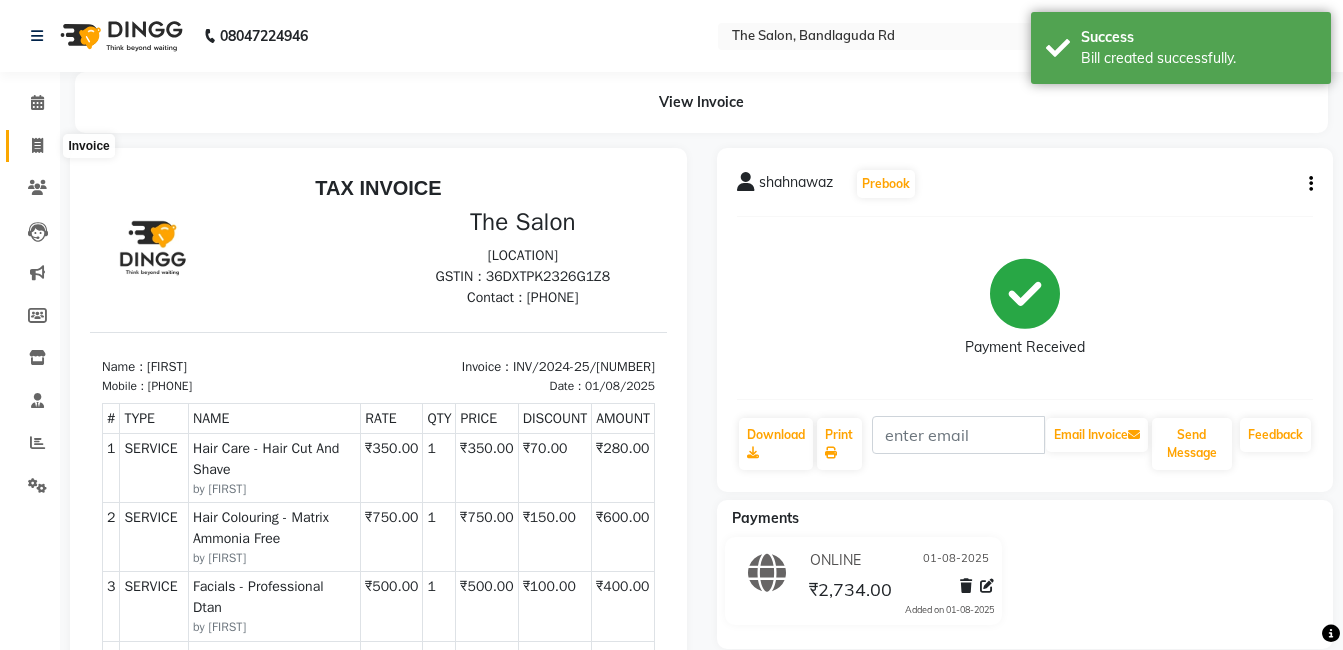 click 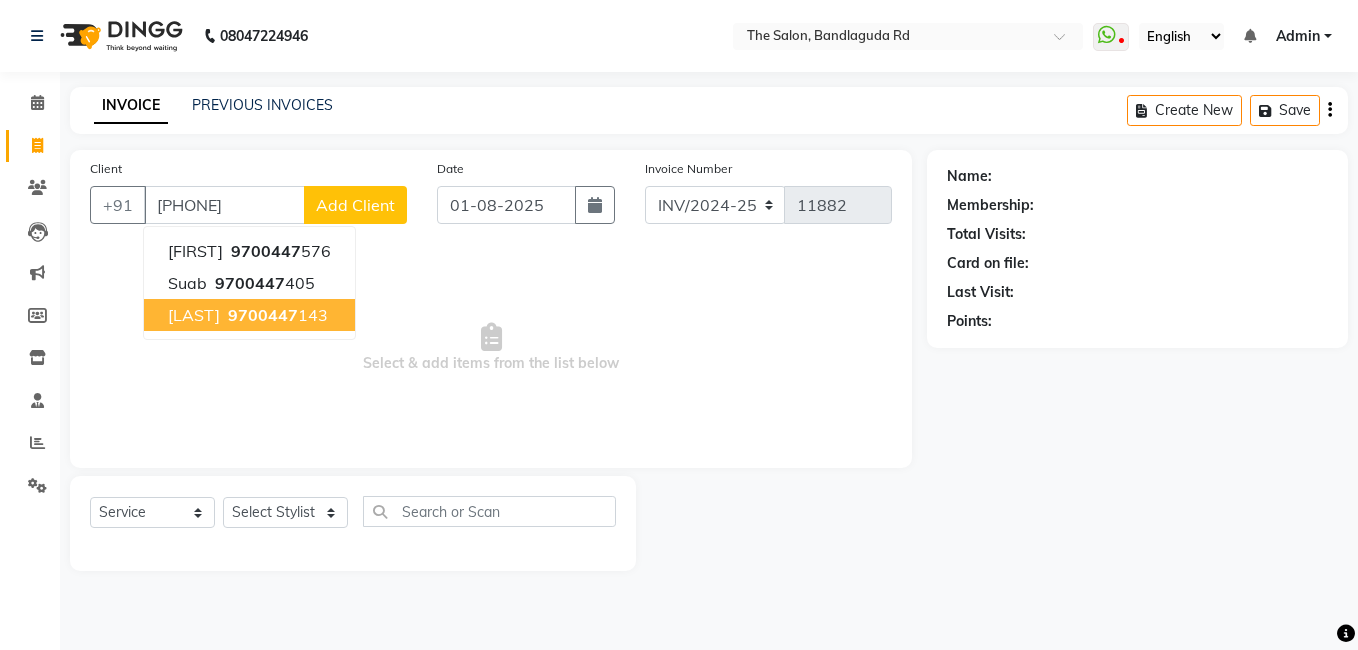 type on "[PHONE]" 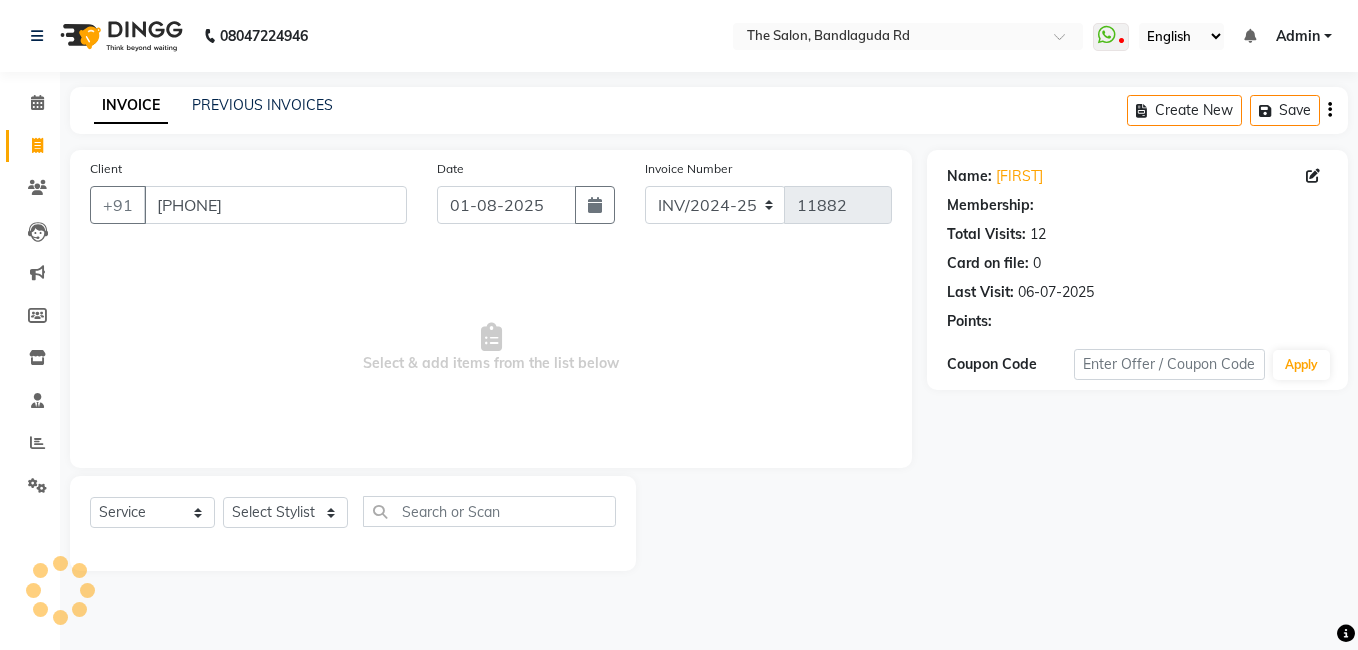 select on "2: Object" 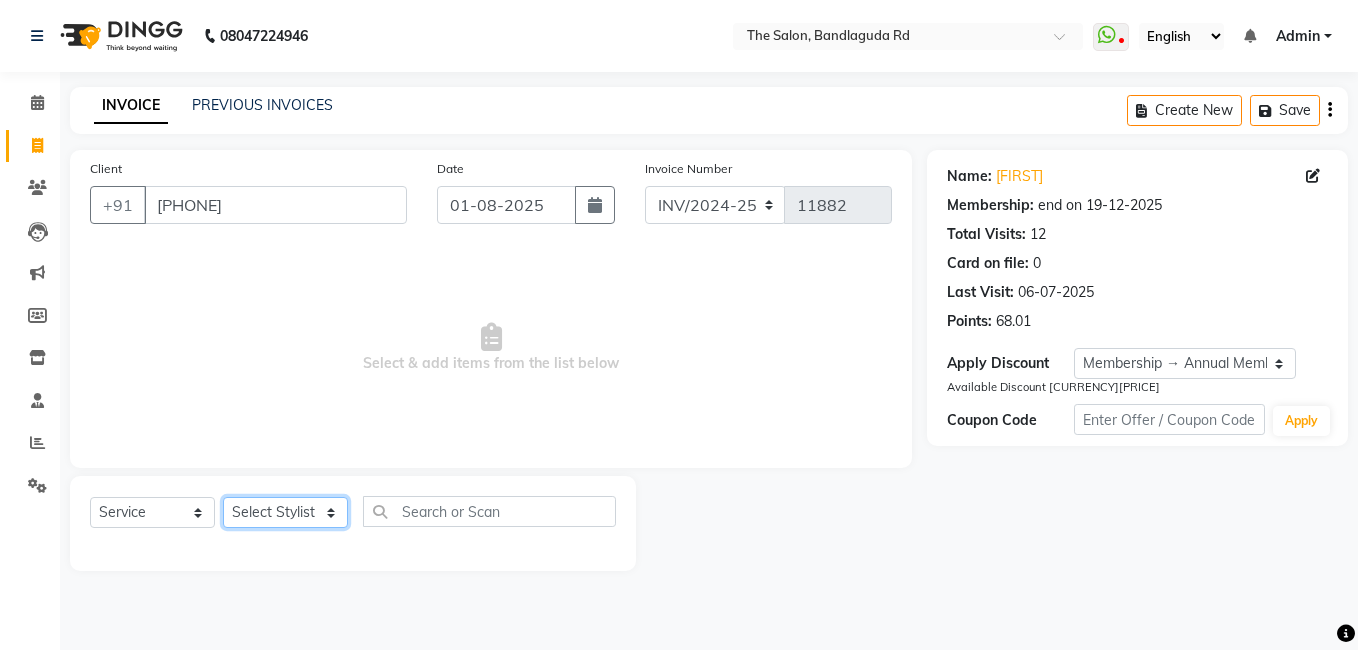 click on "Select Stylist AIJAZ fazil imran iqbal kasim mohd mohsin rasheed sameer TALIB Wajid" 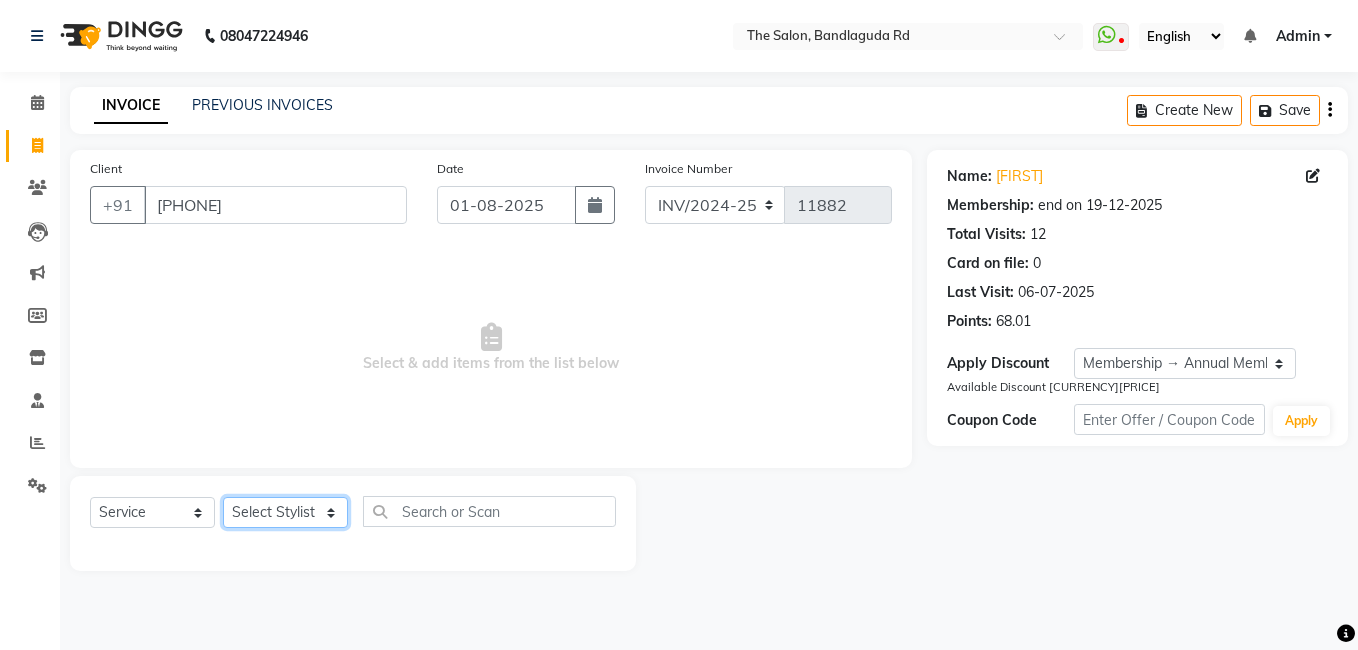 select on "24749" 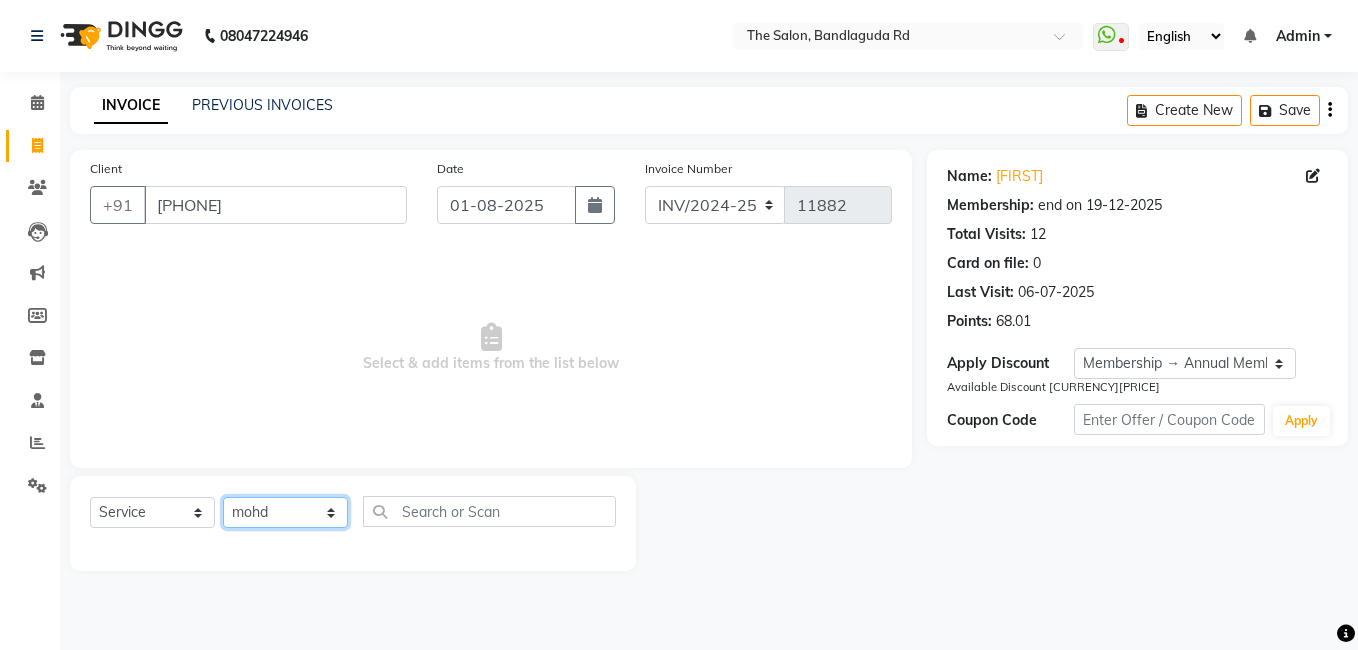 click on "Select Stylist AIJAZ fazil imran iqbal kasim mohd mohsin rasheed sameer TALIB Wajid" 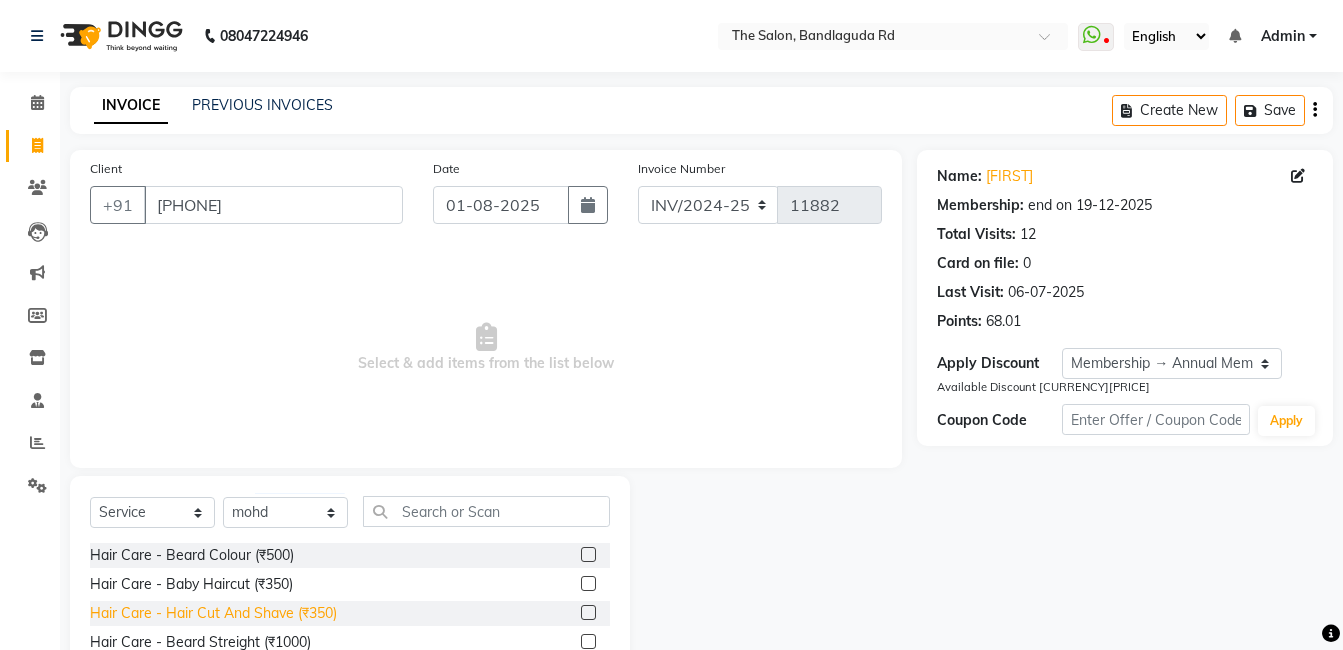 click on "Hair Care - Hair Cut And Shave (₹350)" 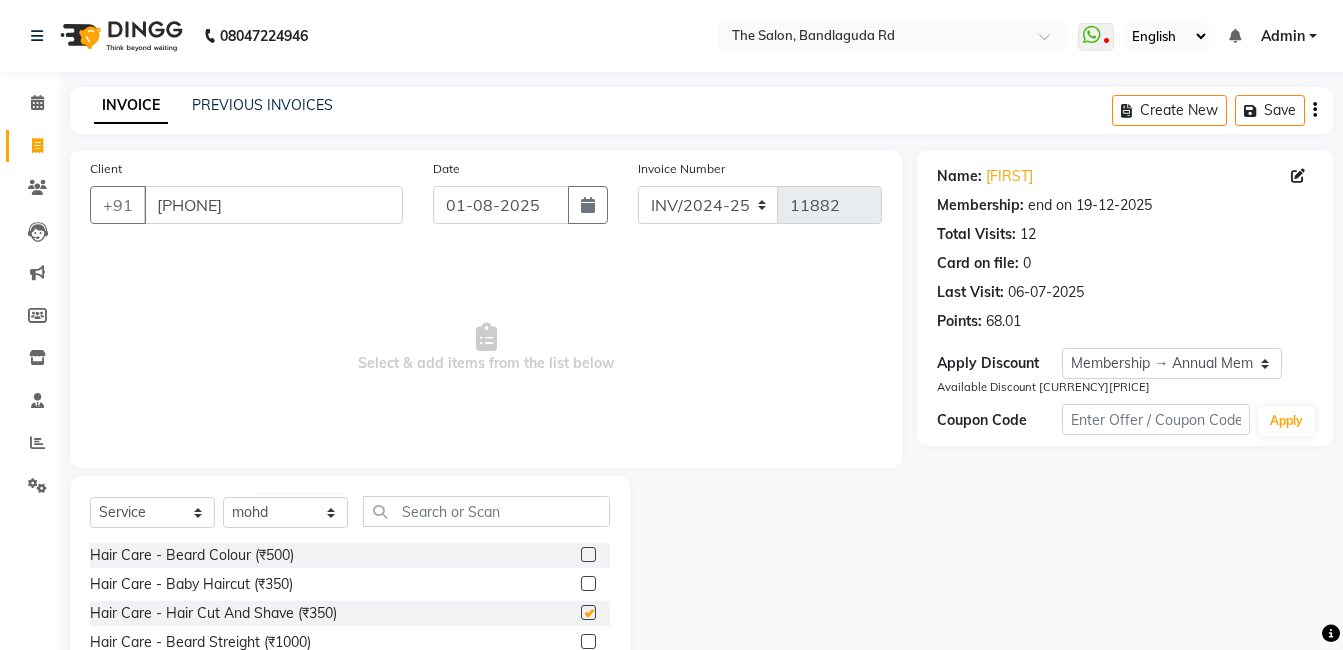 type 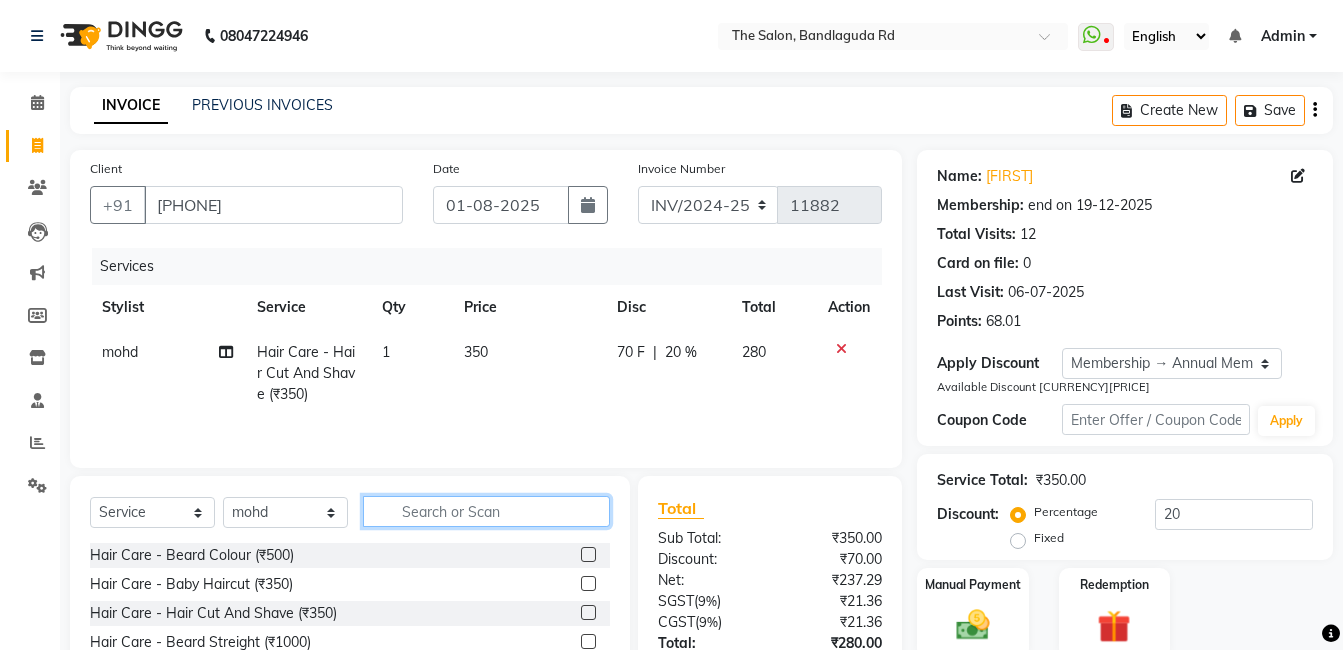 click 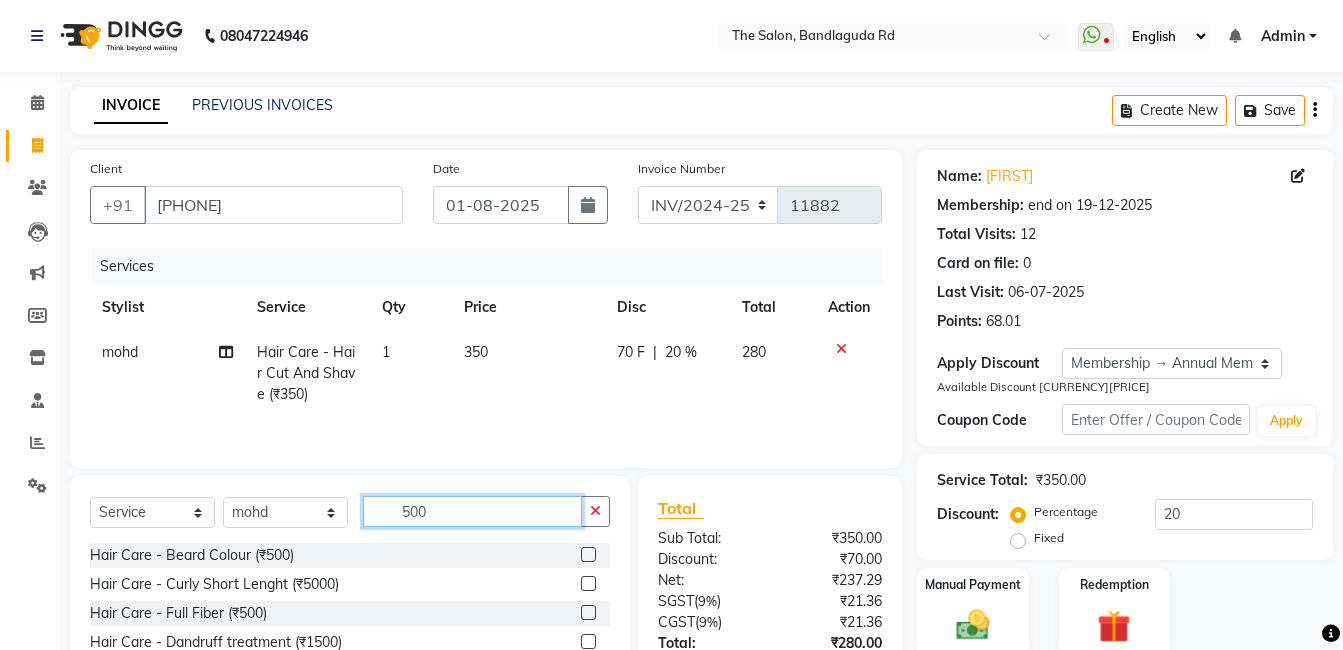 scroll, scrollTop: 151, scrollLeft: 0, axis: vertical 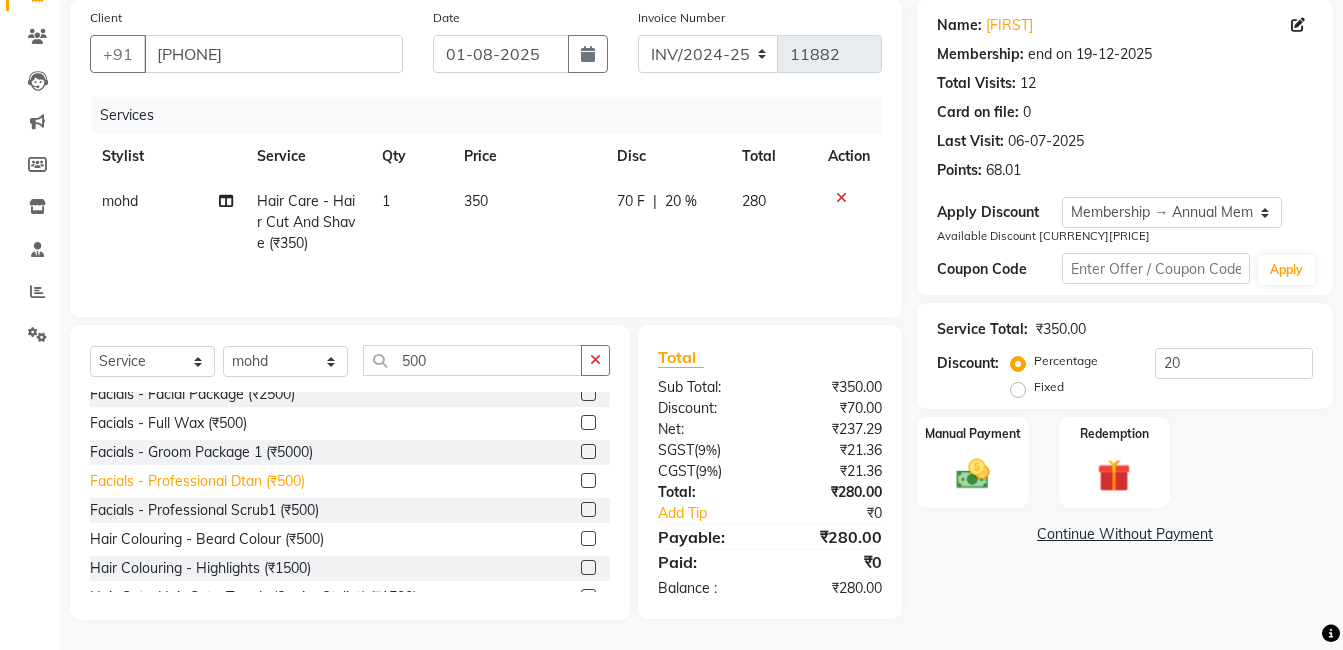 click on "Facials - Professional Dtan (₹500)" 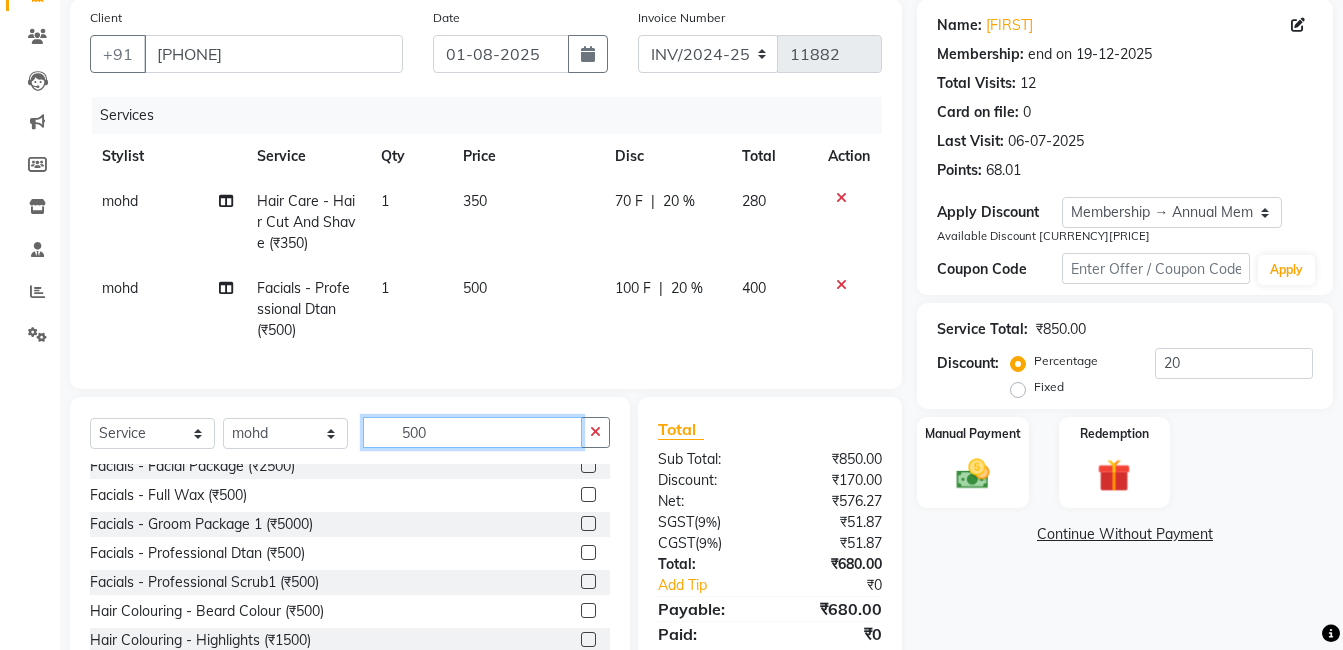 click on "500" 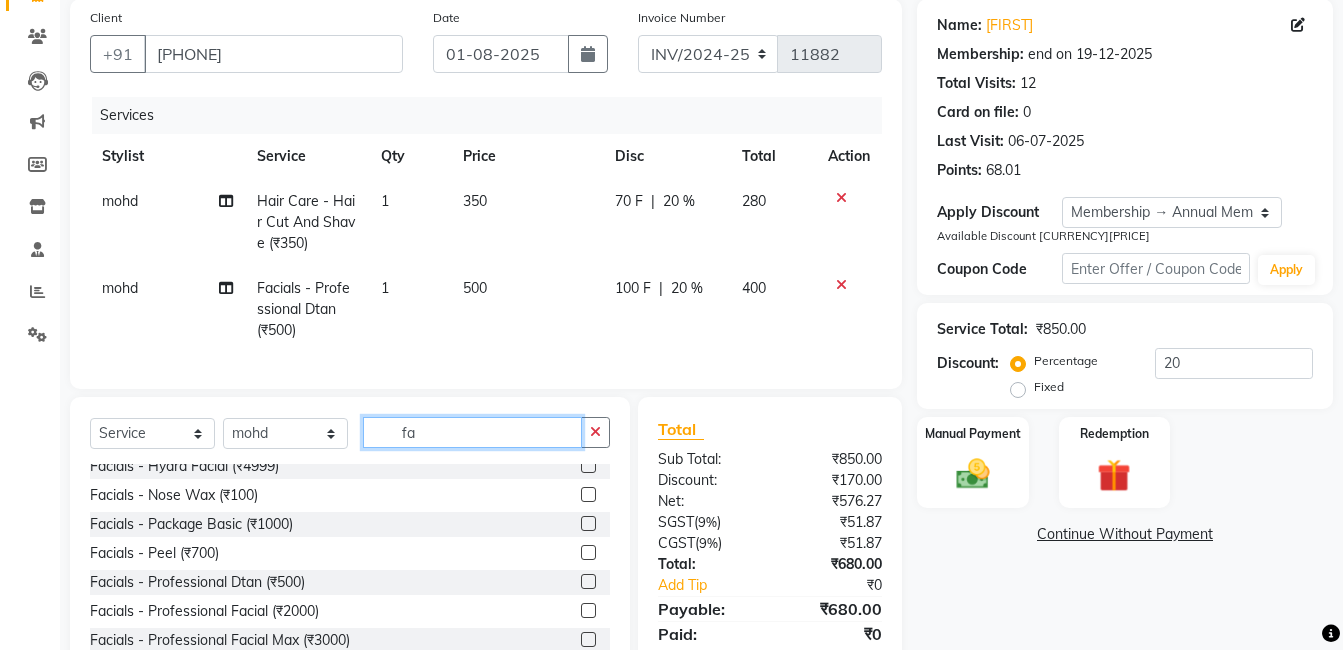 scroll, scrollTop: 126, scrollLeft: 0, axis: vertical 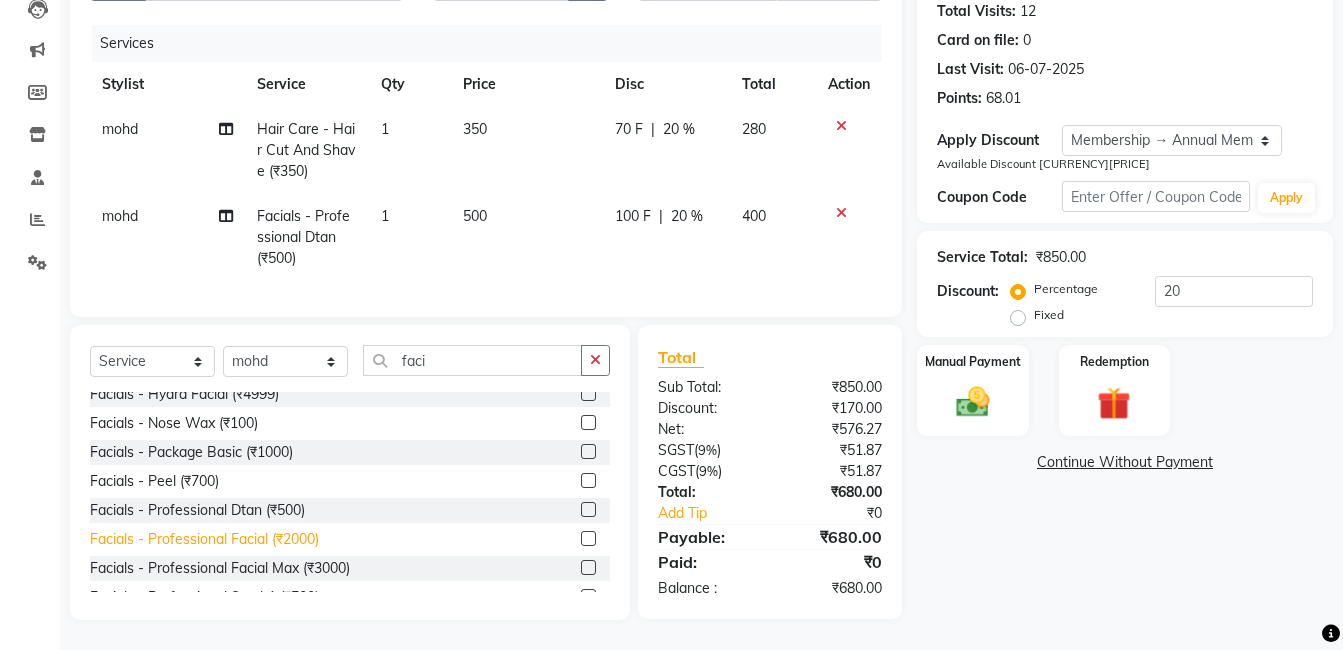 click on "Facials - Professional Facial (₹2000)" 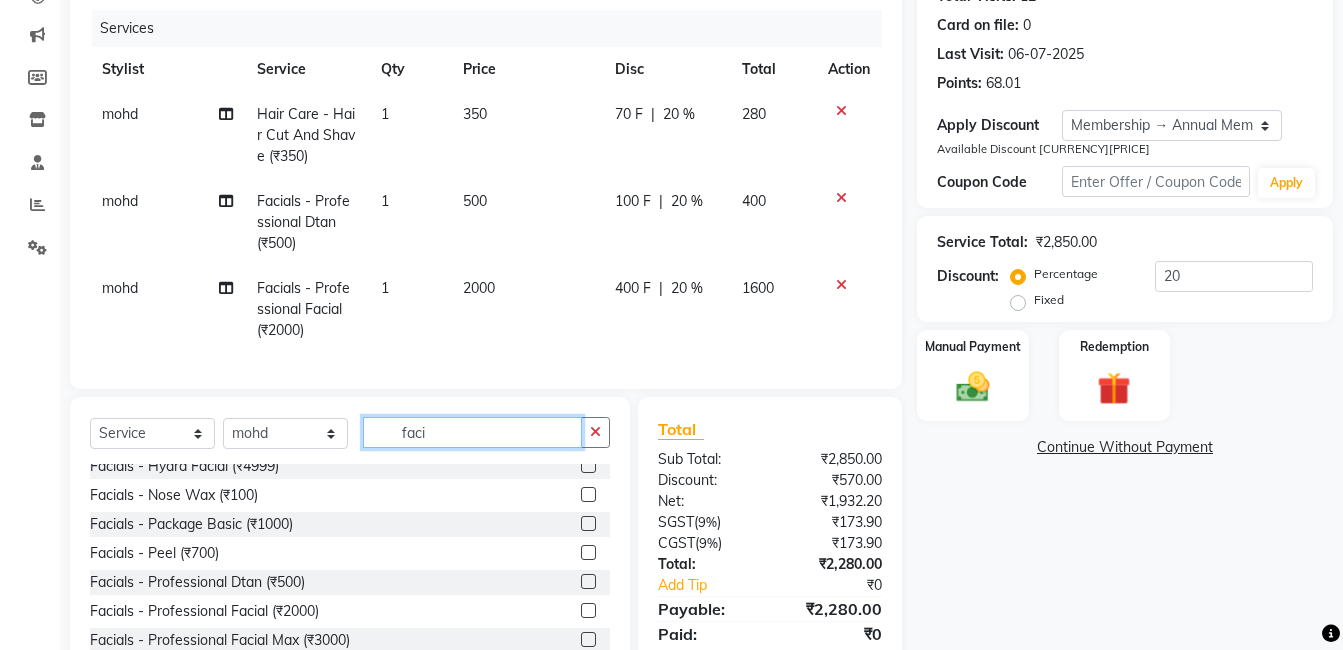 click on "faci" 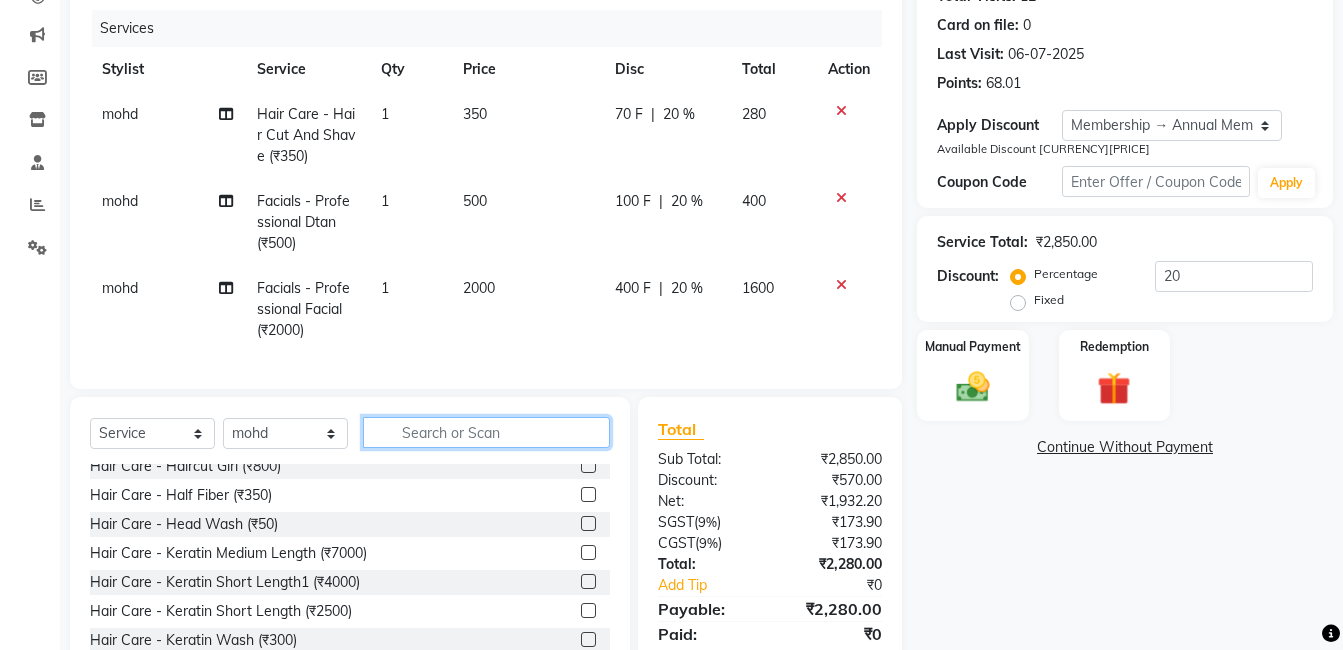 scroll, scrollTop: 1170, scrollLeft: 0, axis: vertical 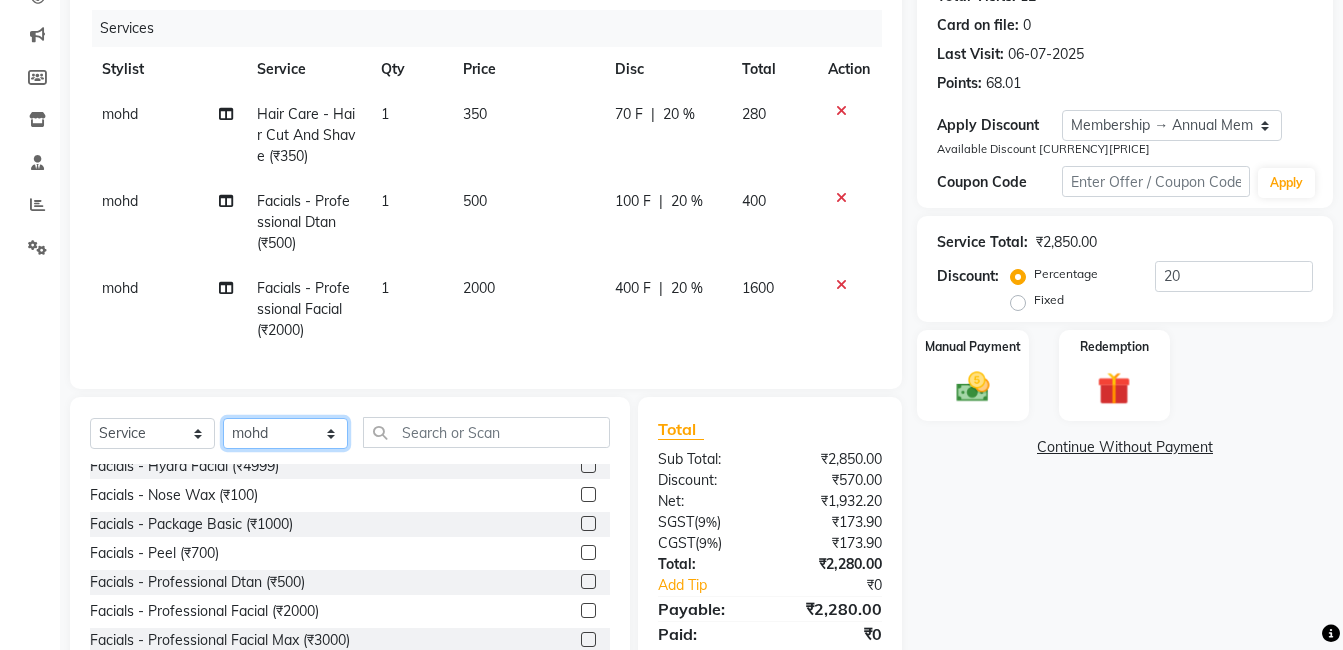 click on "Select Stylist AIJAZ fazil imran iqbal kasim mohd mohsin rasheed sameer TALIB Wajid" 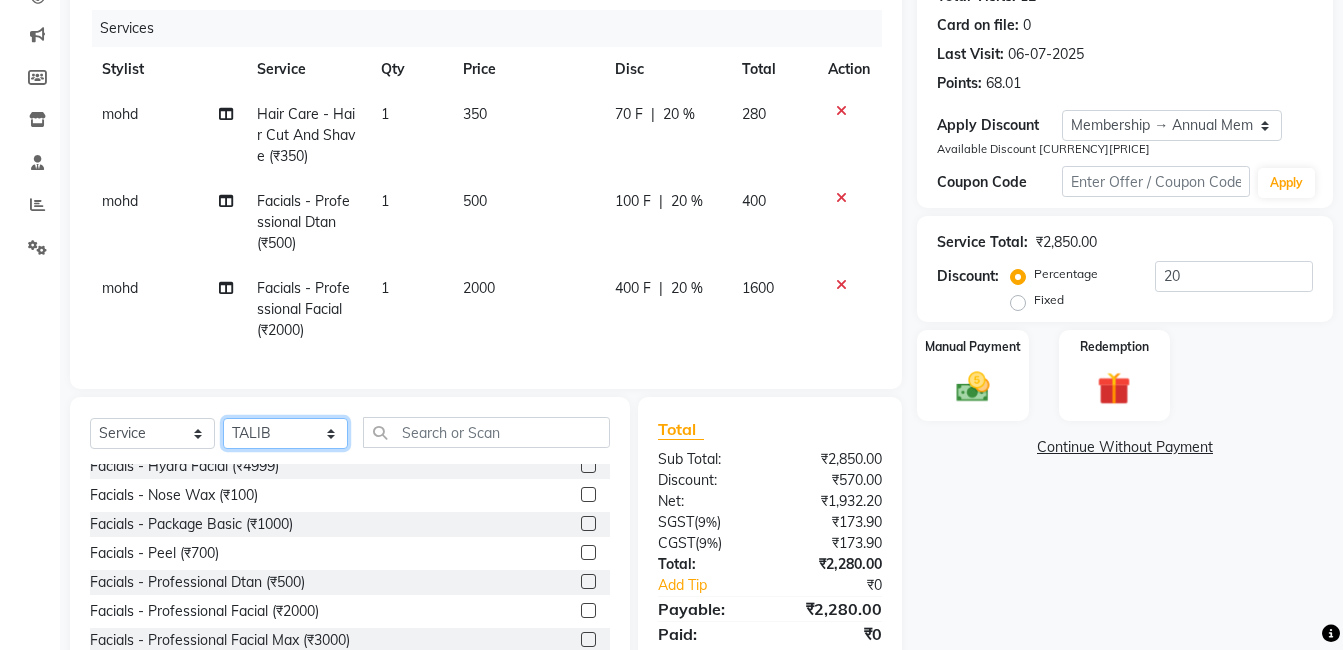 click on "Select Stylist AIJAZ fazil imran iqbal kasim mohd mohsin rasheed sameer TALIB Wajid" 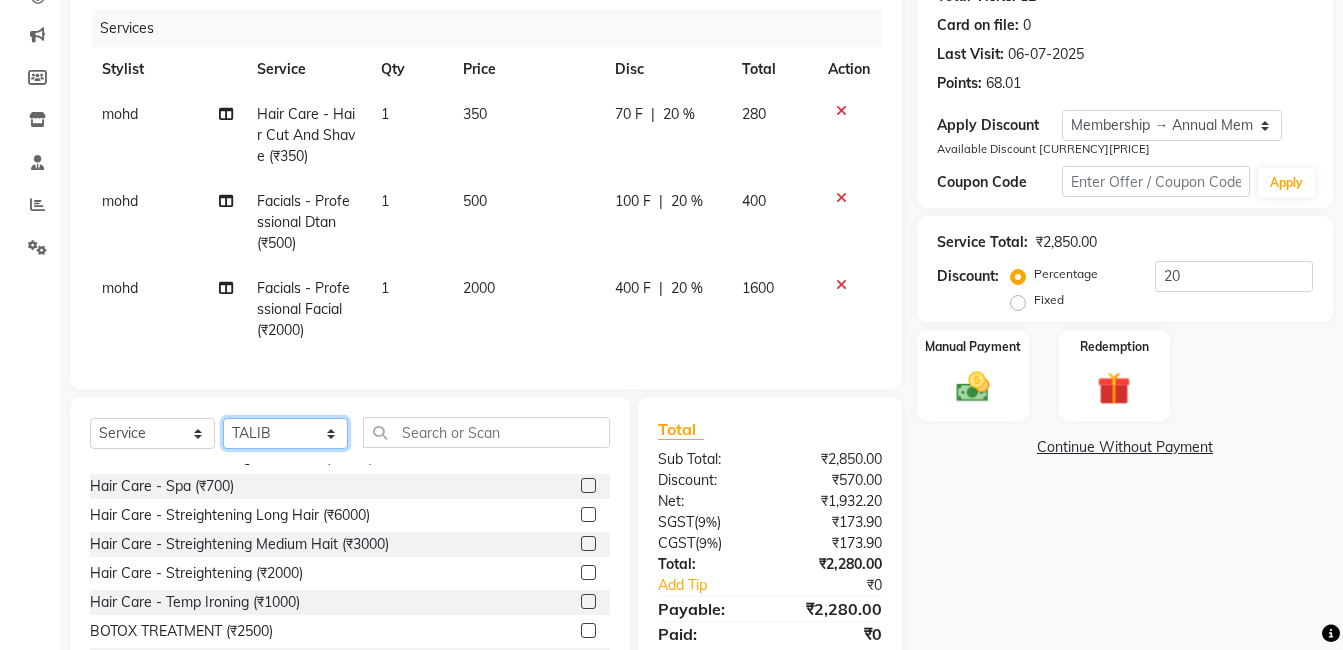 scroll, scrollTop: 0, scrollLeft: 0, axis: both 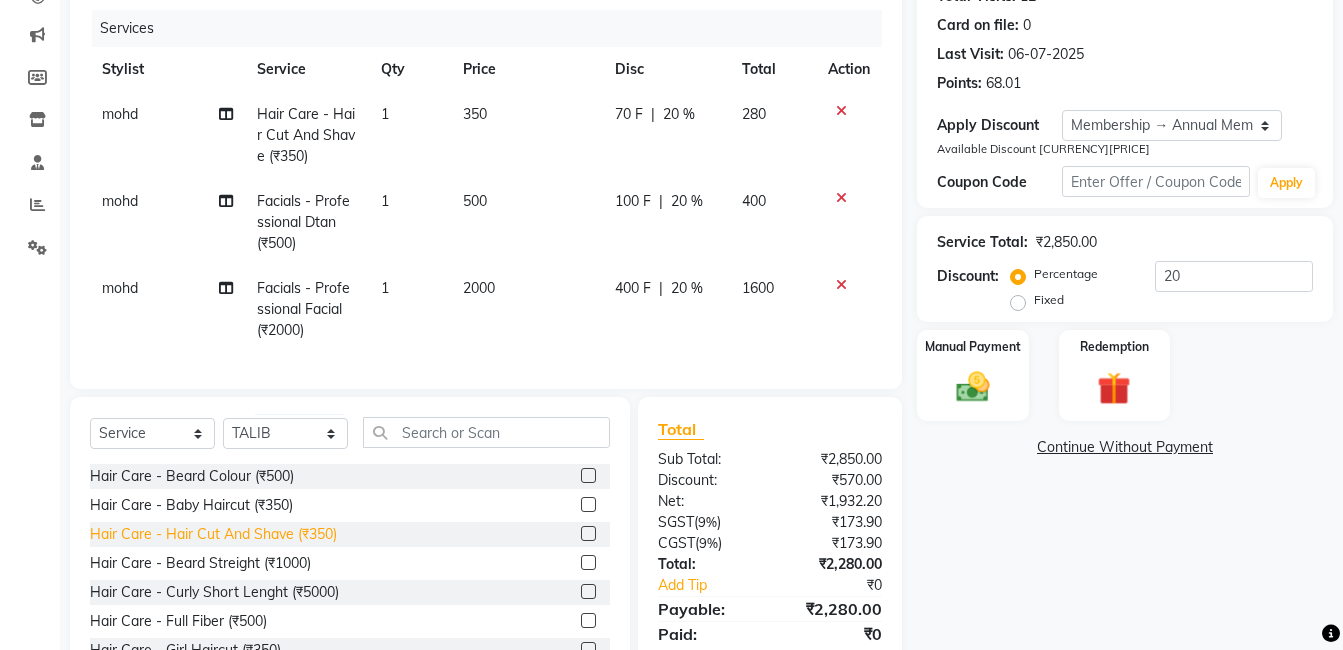 click on "Hair Care - Hair Cut And Shave (₹350)" 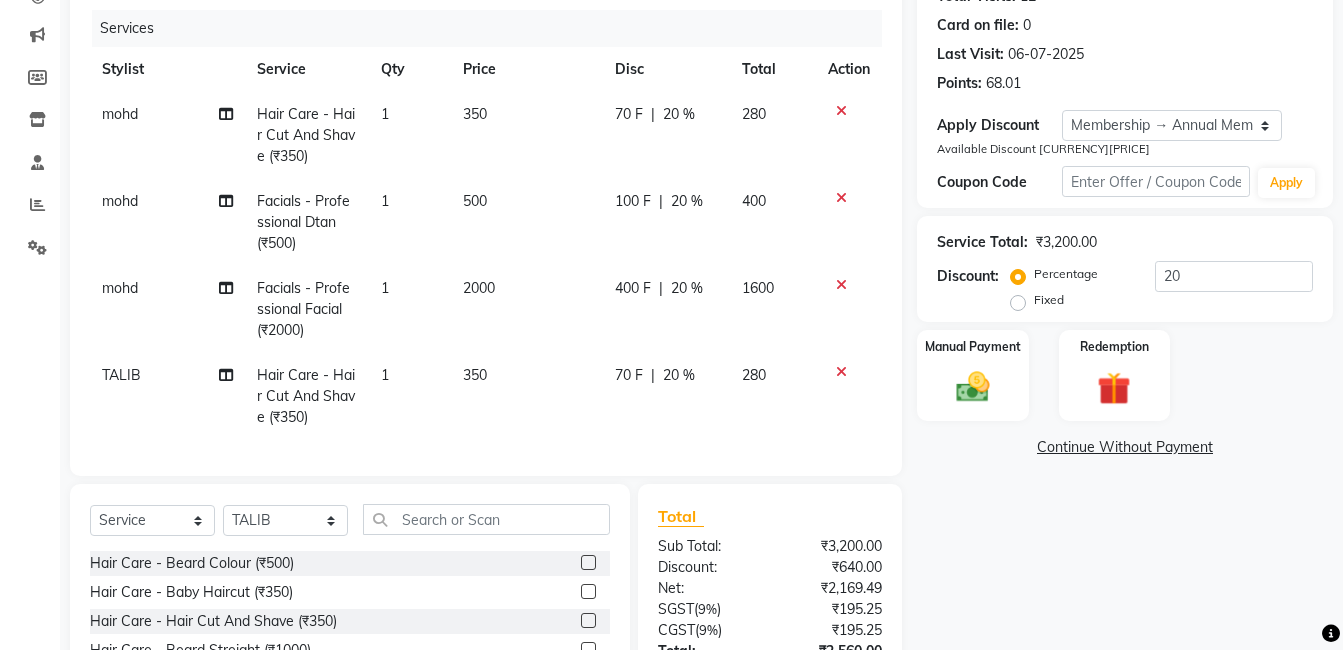 scroll, scrollTop: 338, scrollLeft: 0, axis: vertical 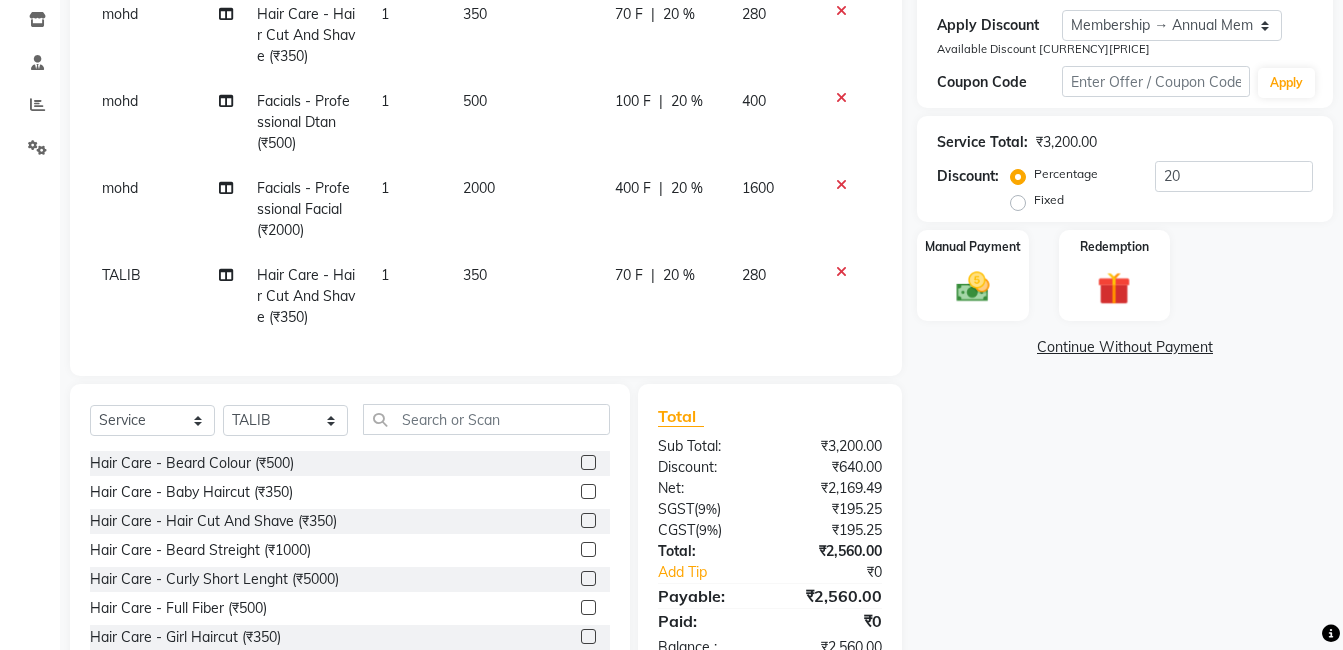 click on "Select  Service  Product  Membership  Package Voucher Prepaid Gift Card  Select Stylist [FIRST] [FIRST] [FIRST] [FIRST] [FIRST] [FIRST] [FIRST] [FIRST] [FIRST] [FIRST] [FIRST] [FIRST]" 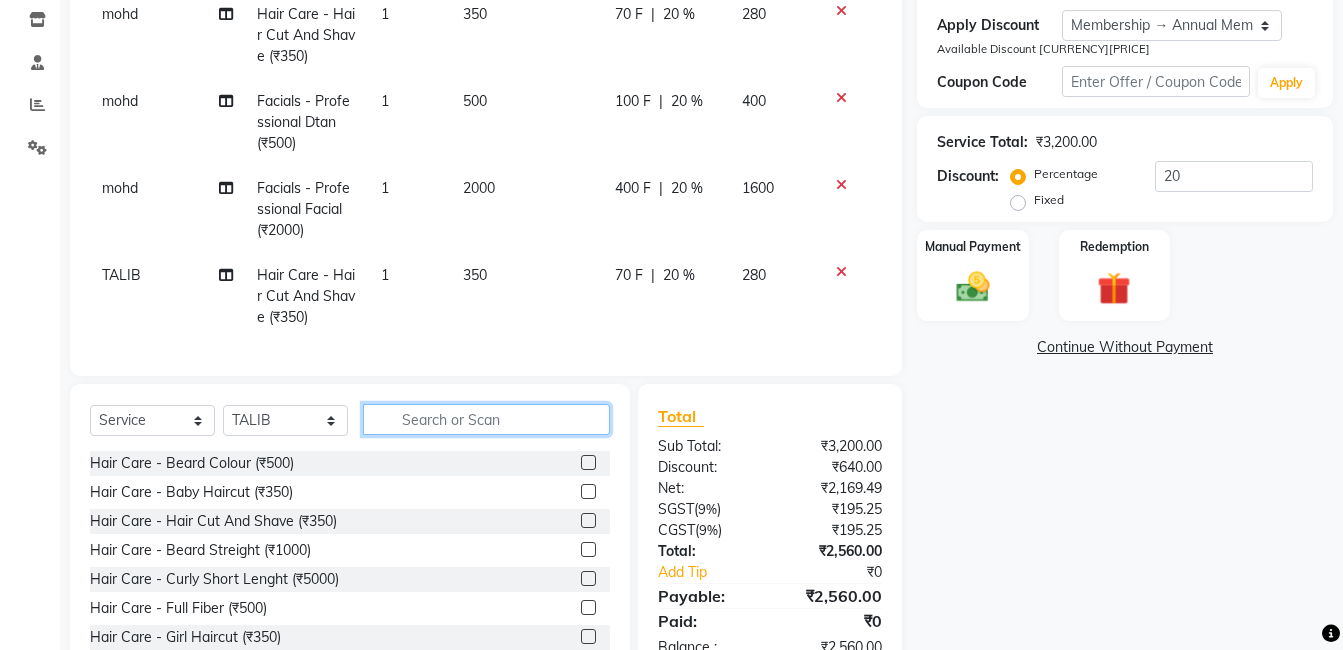 click 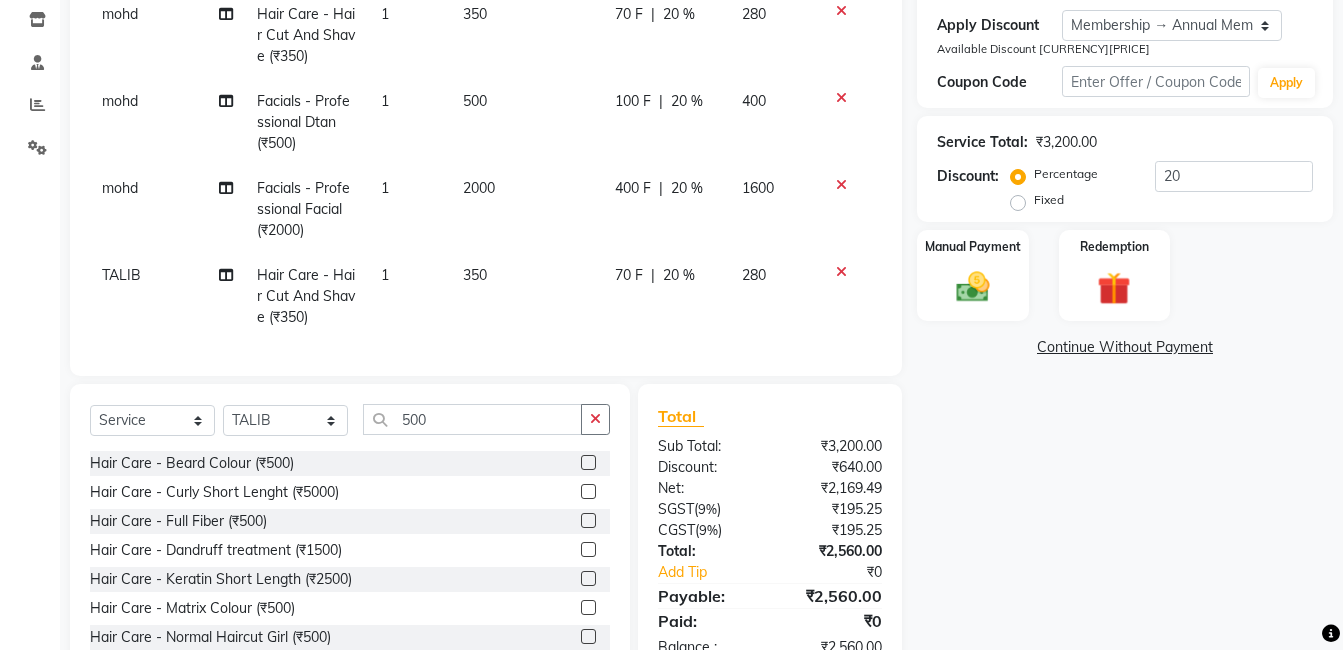 click on "Total Sub Total: [CURRENCY][PRICE] Discount: [CURRENCY][PRICE] Net: [CURRENCY][PRICE] SGST  ( 9% ) [CURRENCY][PRICE] CGST  ( 9% ) [CURRENCY][PRICE] Total: [CURRENCY][PRICE] Add Tip [CURRENCY][PRICE] Payable: [CURRENCY][PRICE] Paid: [CURRENCY][PRICE] Balance   : [CURRENCY][PRICE]" 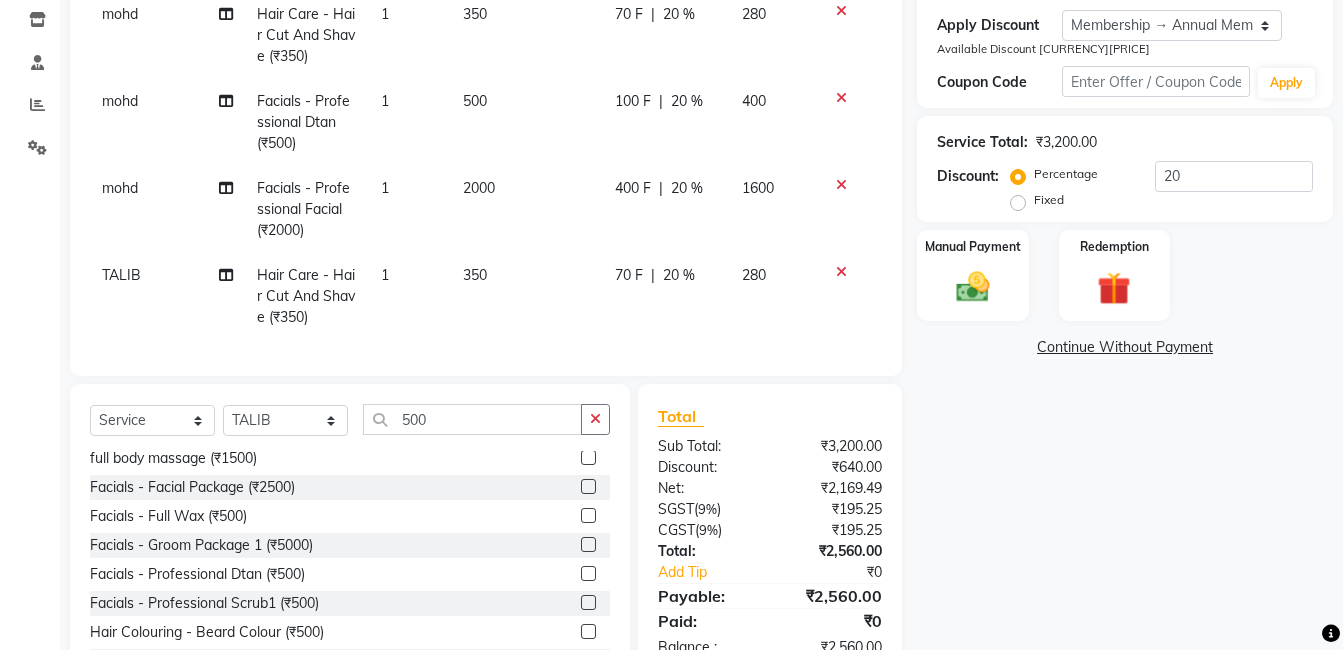 scroll, scrollTop: 300, scrollLeft: 0, axis: vertical 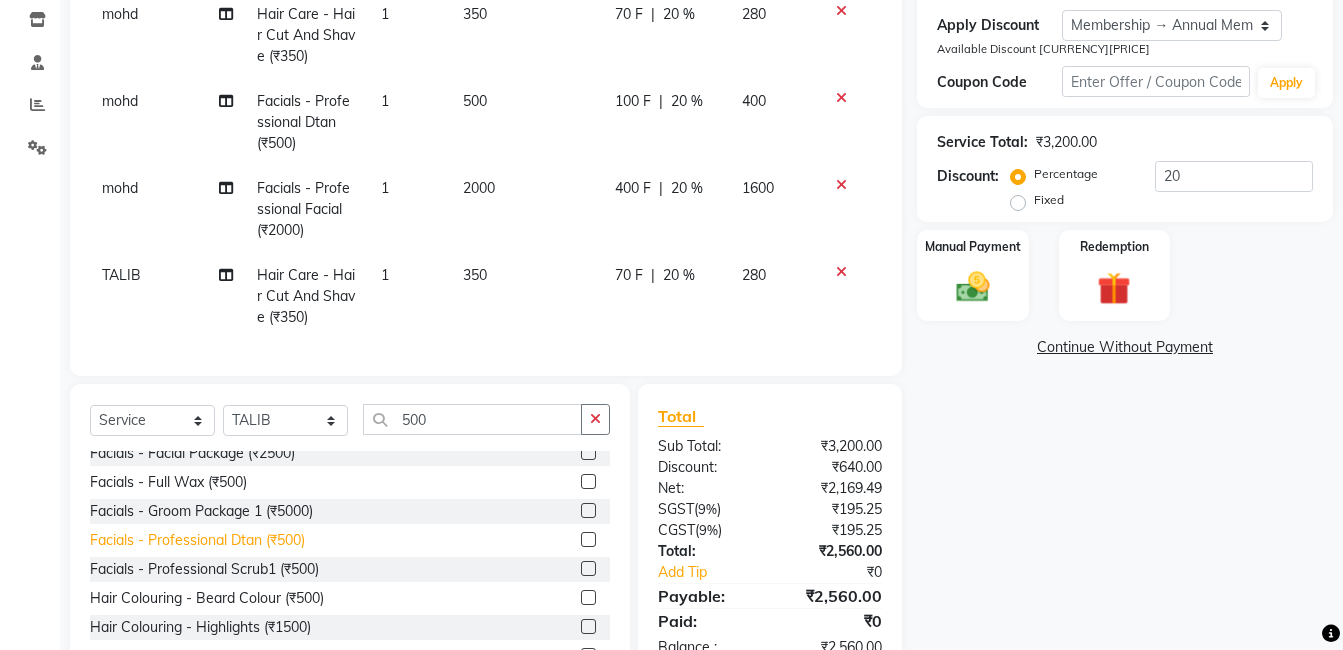 click on "Facials - Professional Dtan (₹500)" 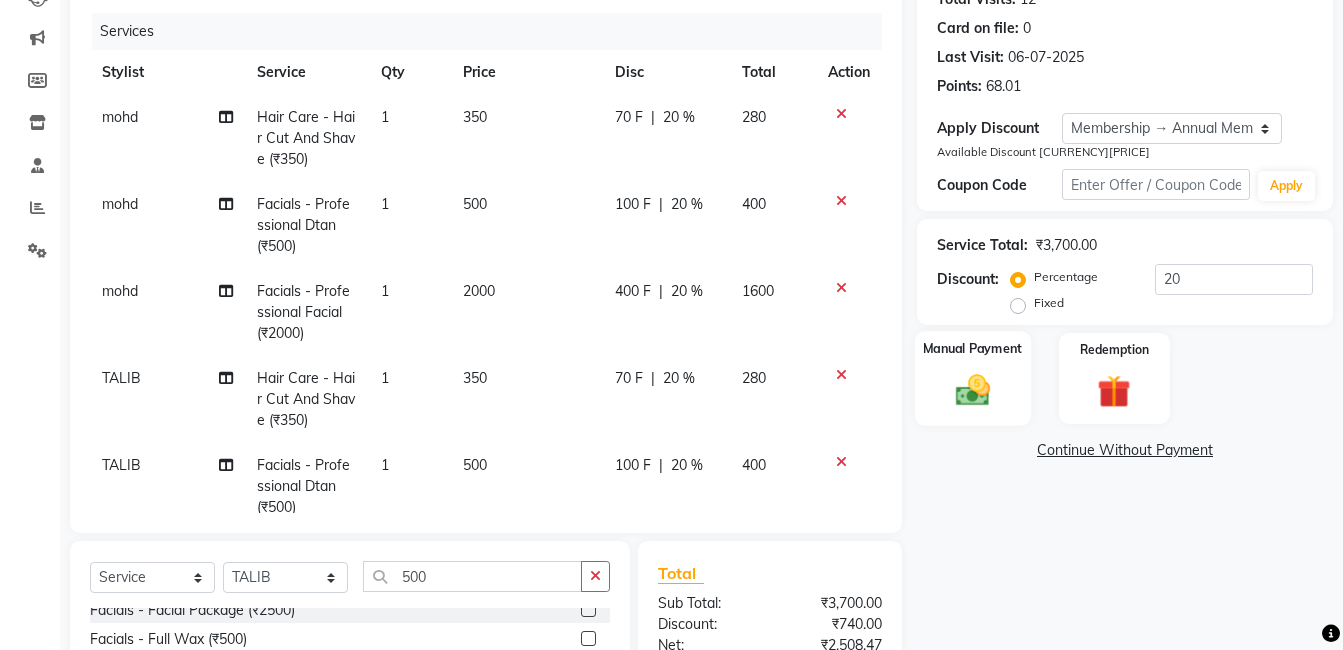 scroll, scrollTop: 238, scrollLeft: 0, axis: vertical 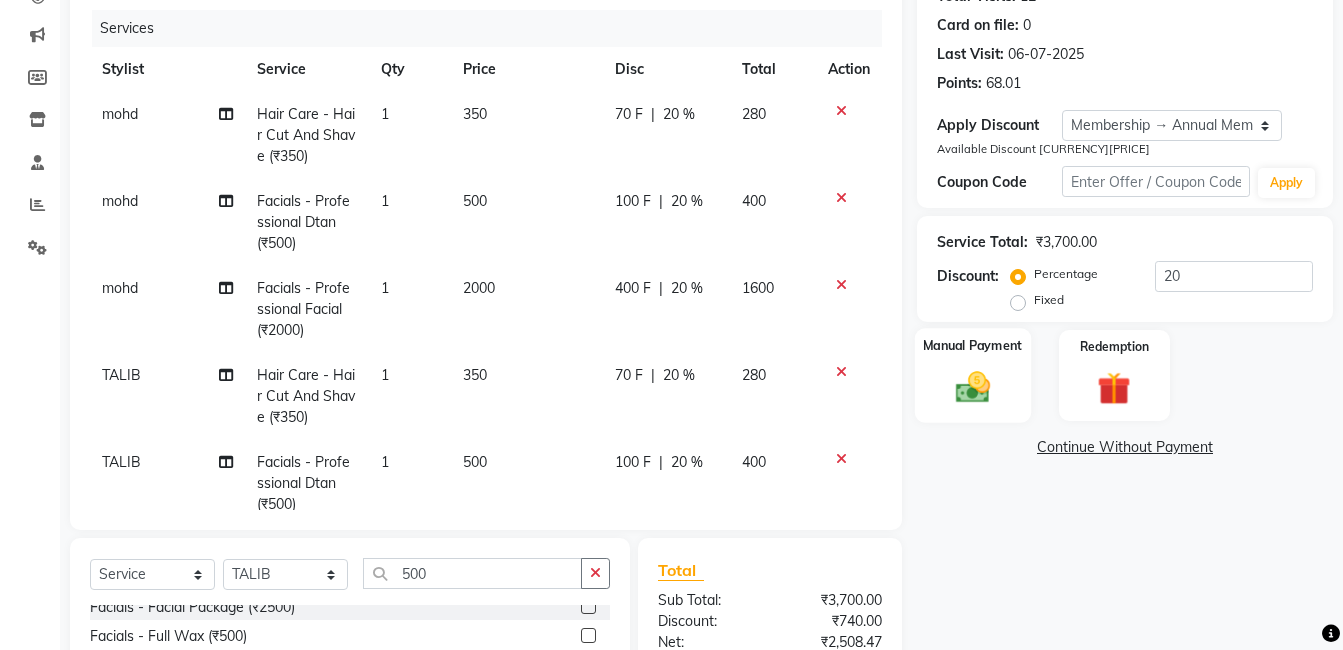 click 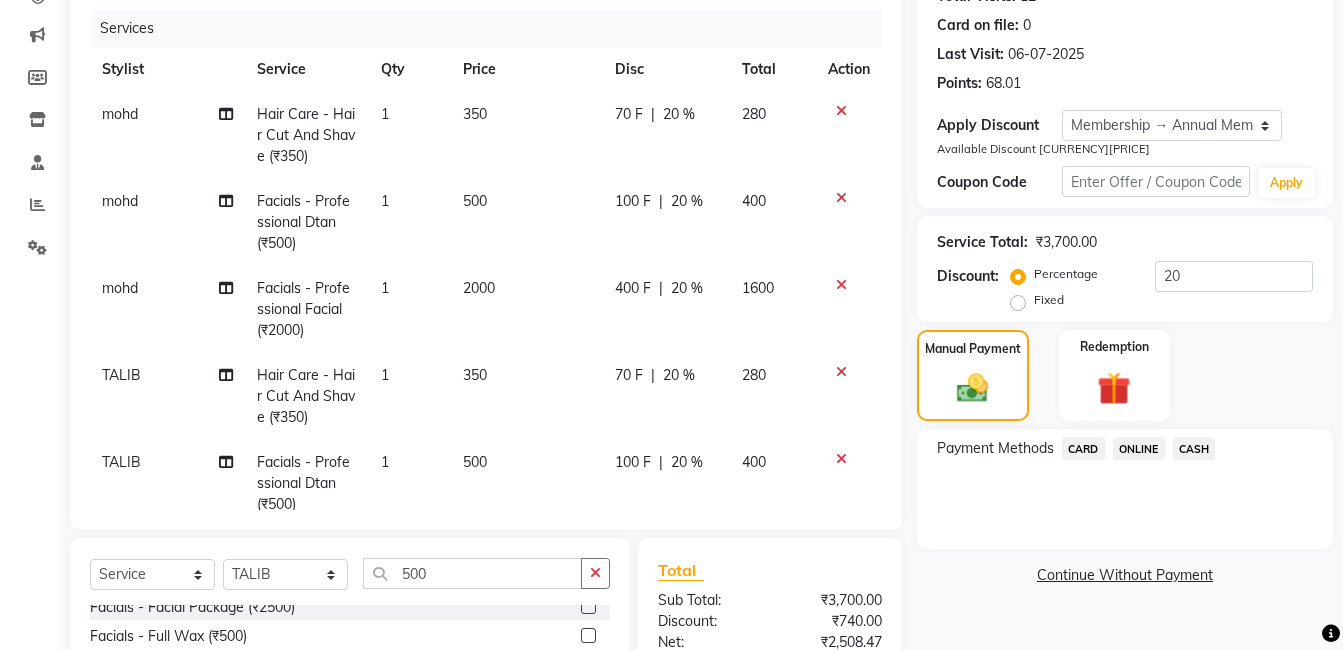 click on "ONLINE" 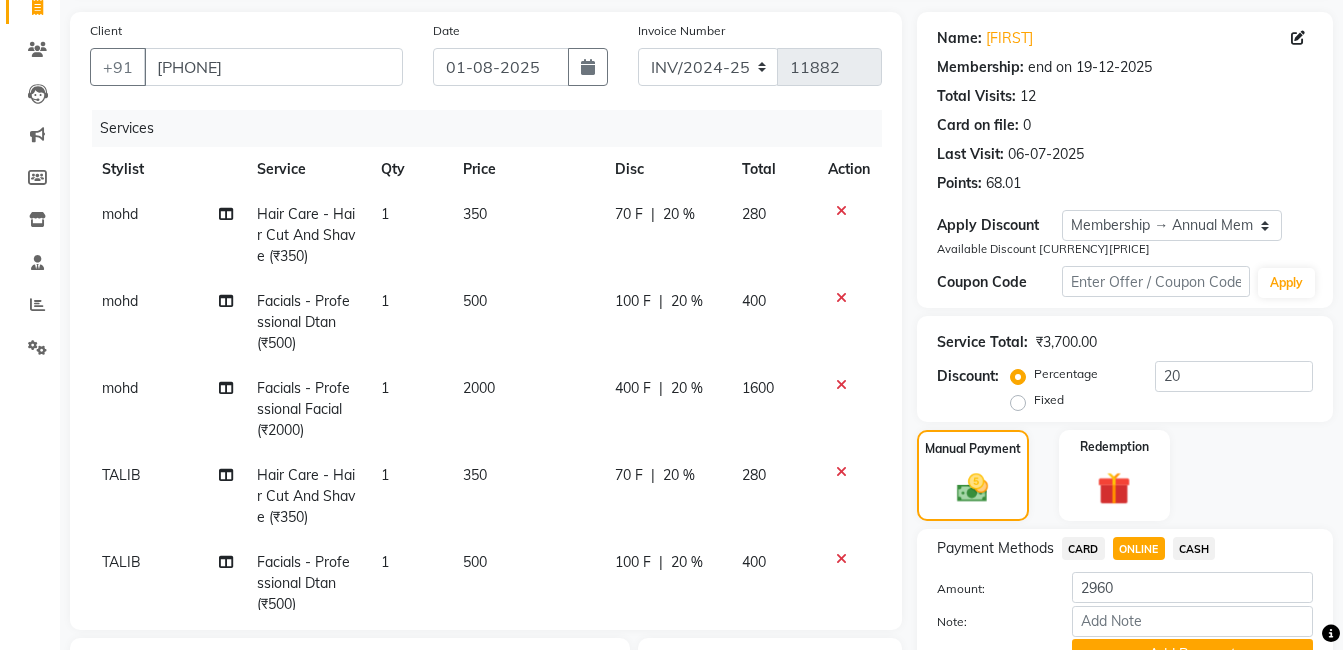 scroll, scrollTop: 238, scrollLeft: 0, axis: vertical 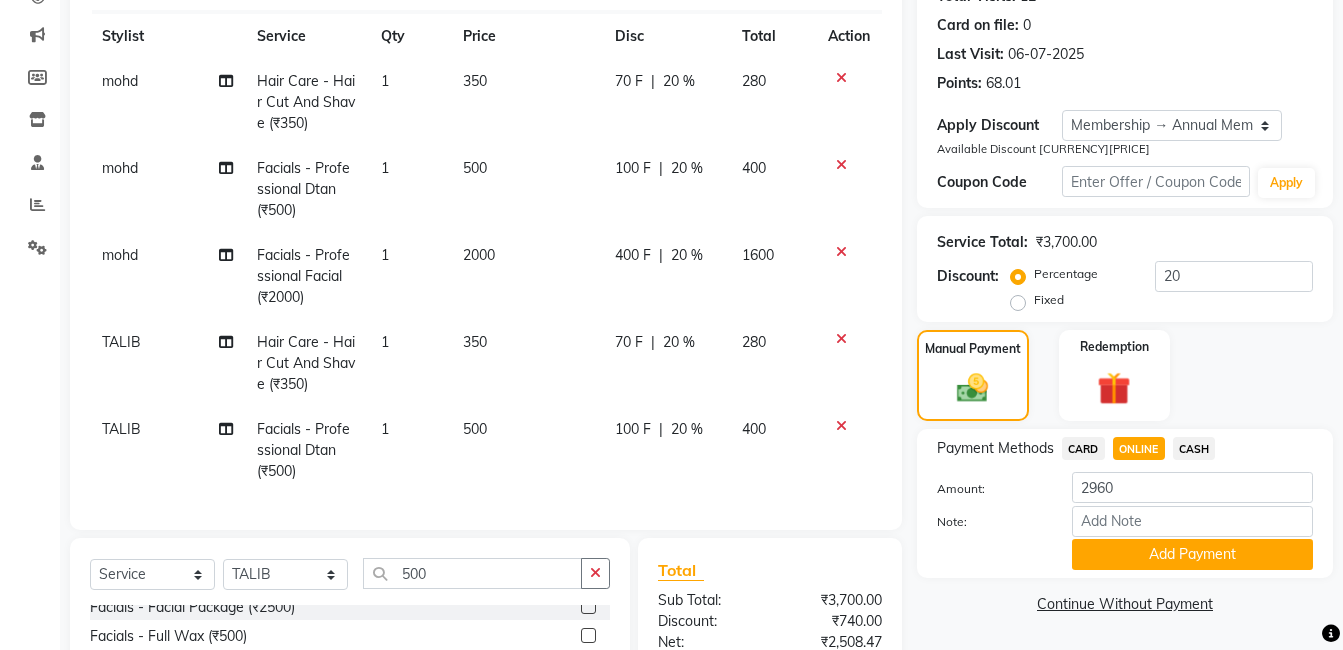 click on "ONLINE" 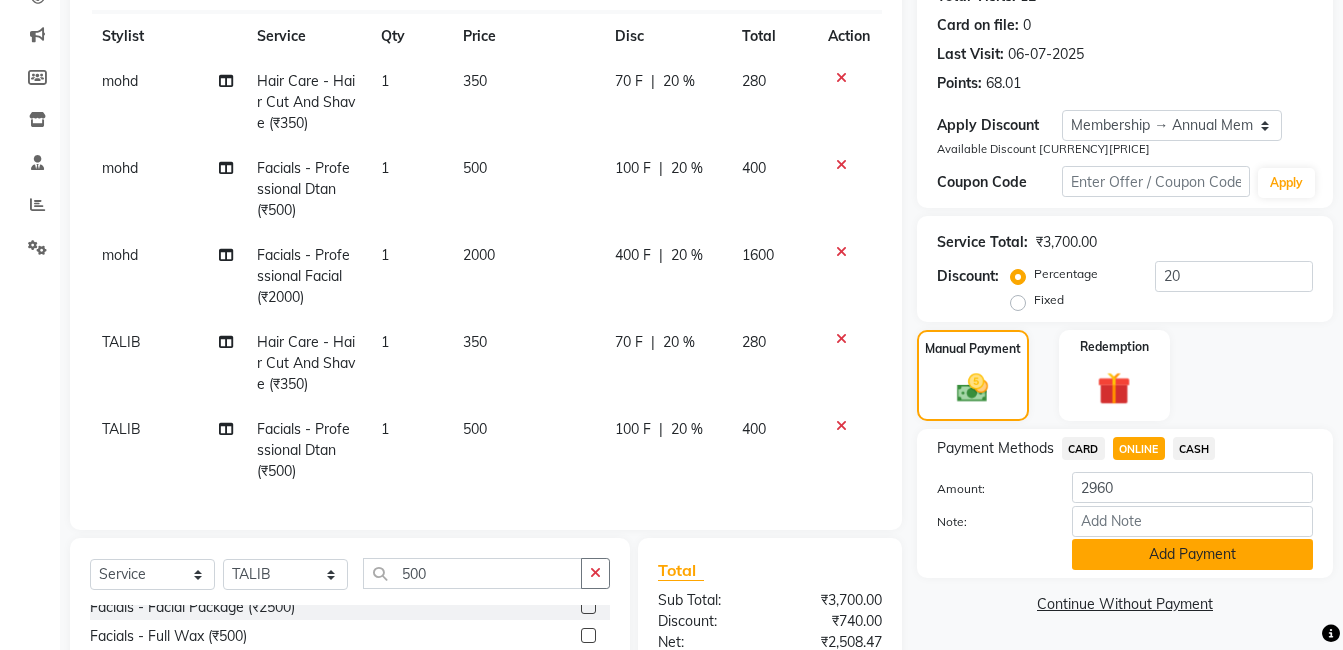 click on "Add Payment" 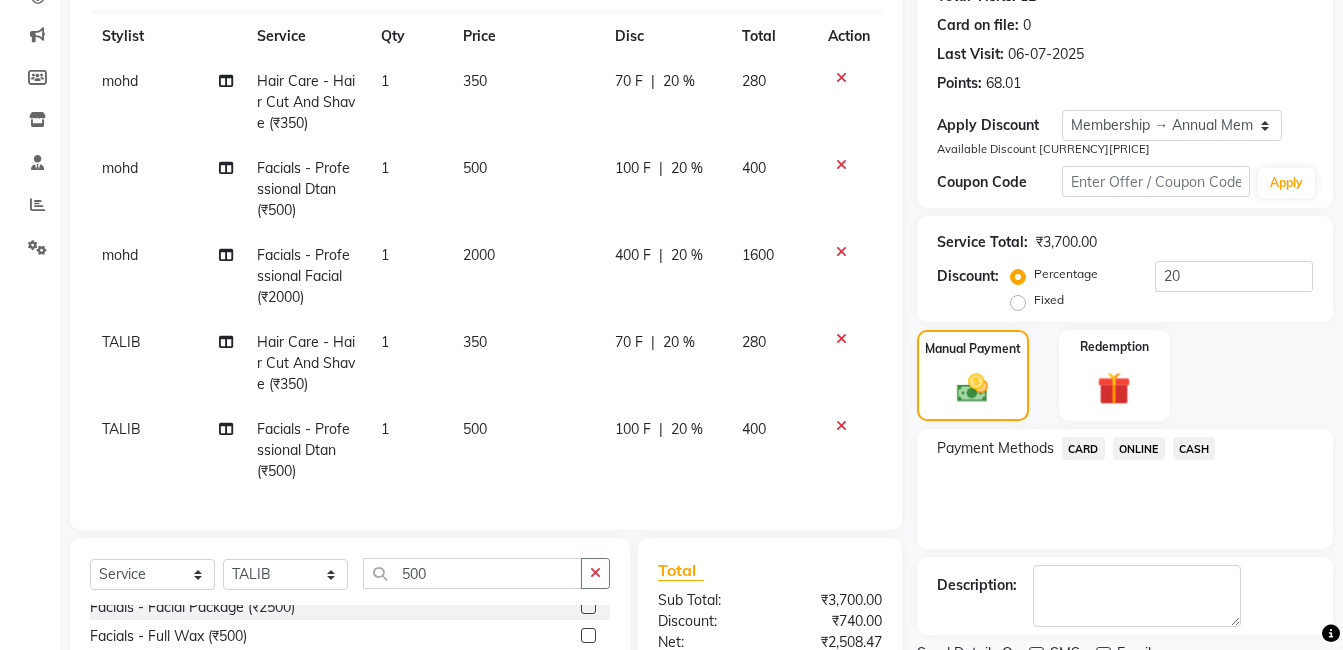 scroll, scrollTop: 438, scrollLeft: 0, axis: vertical 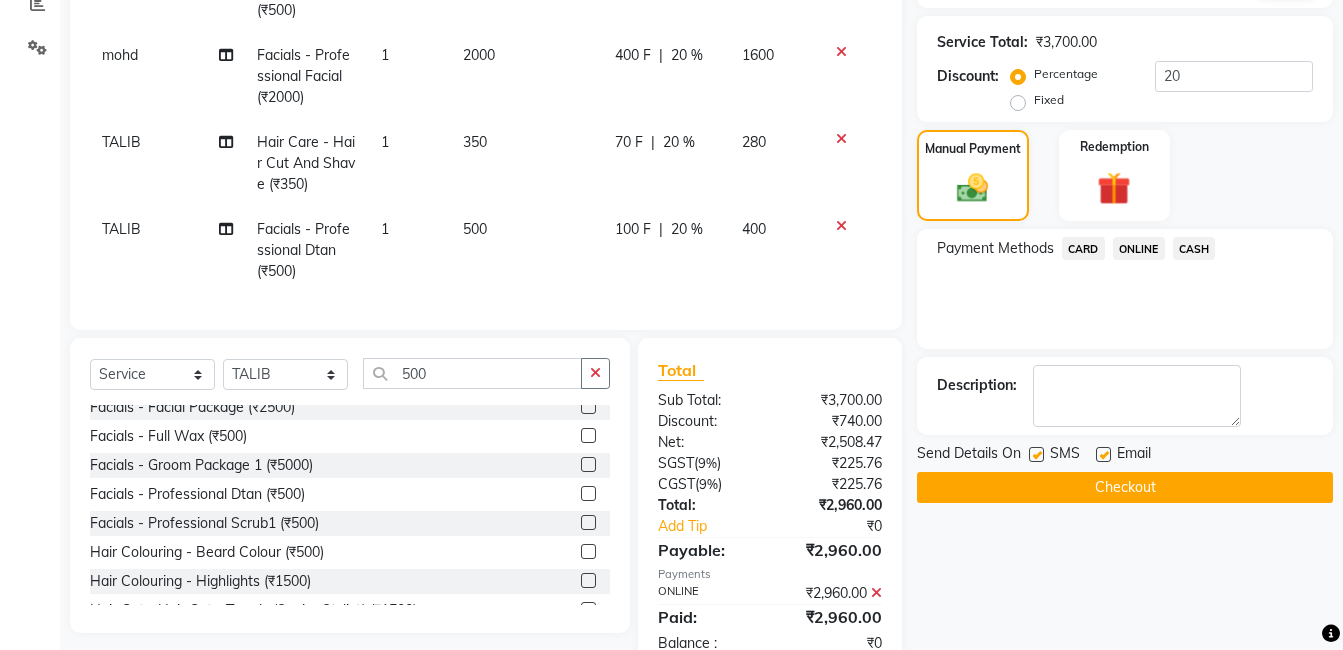 click on "Checkout" 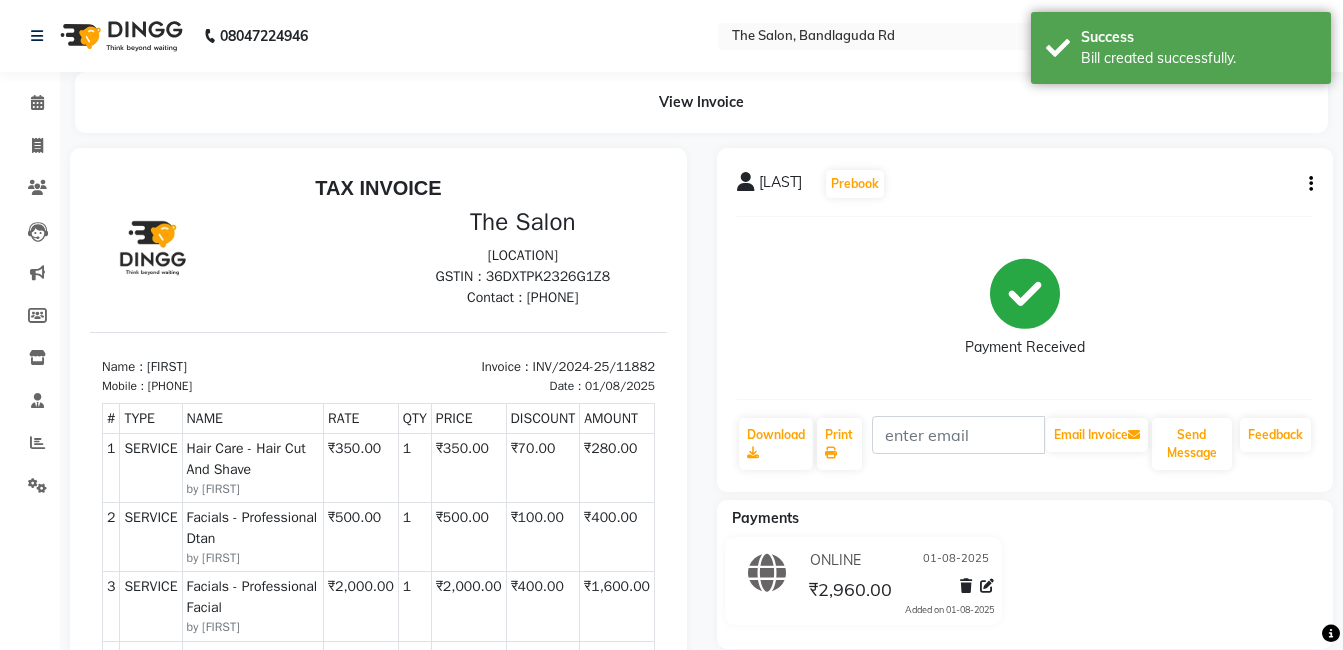 scroll, scrollTop: 0, scrollLeft: 0, axis: both 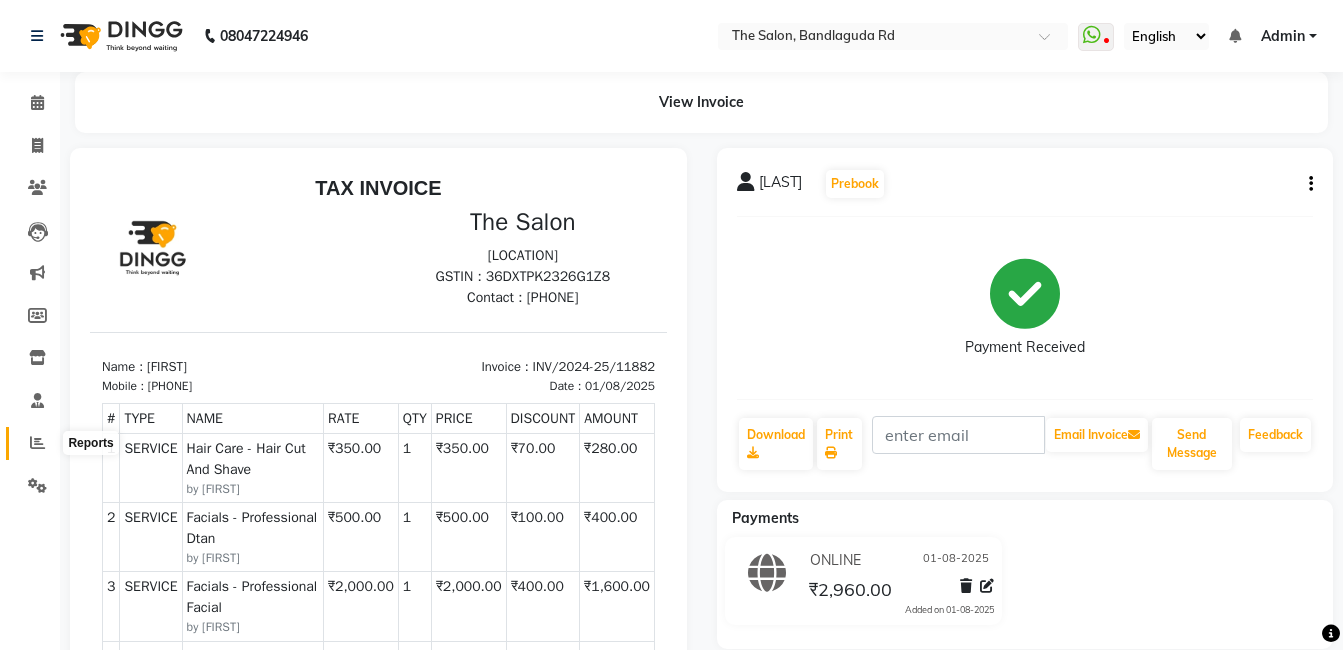 click 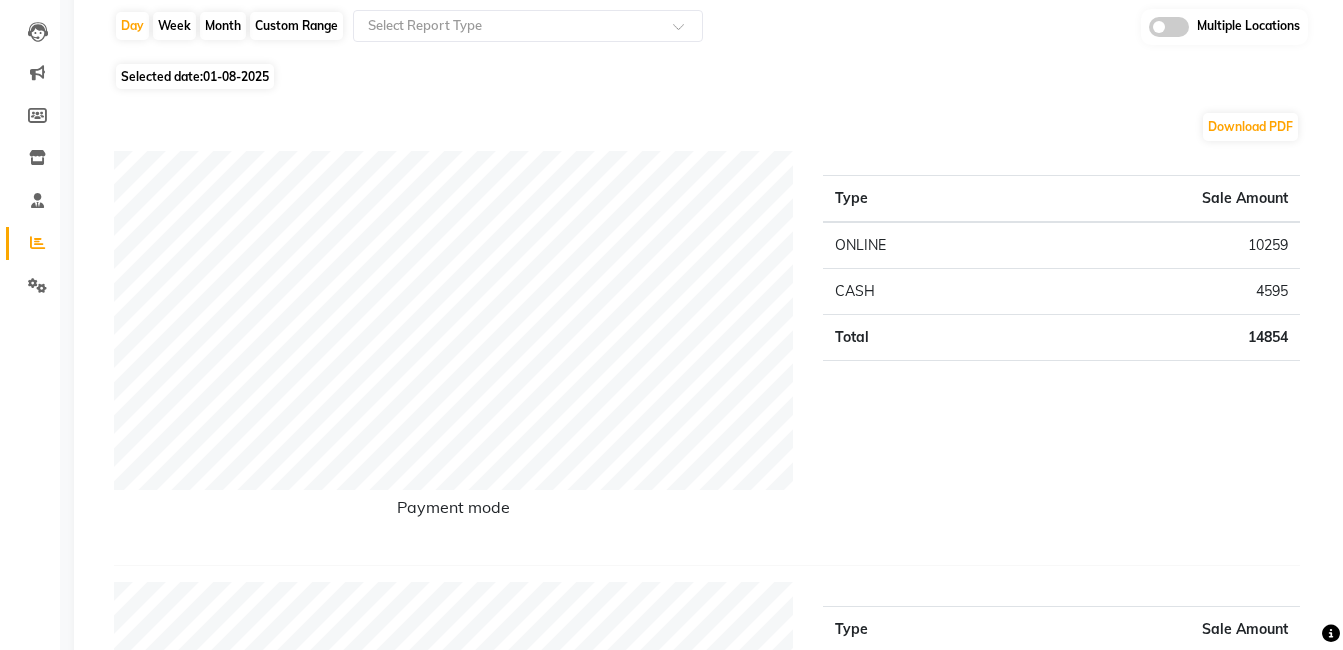 scroll, scrollTop: 0, scrollLeft: 0, axis: both 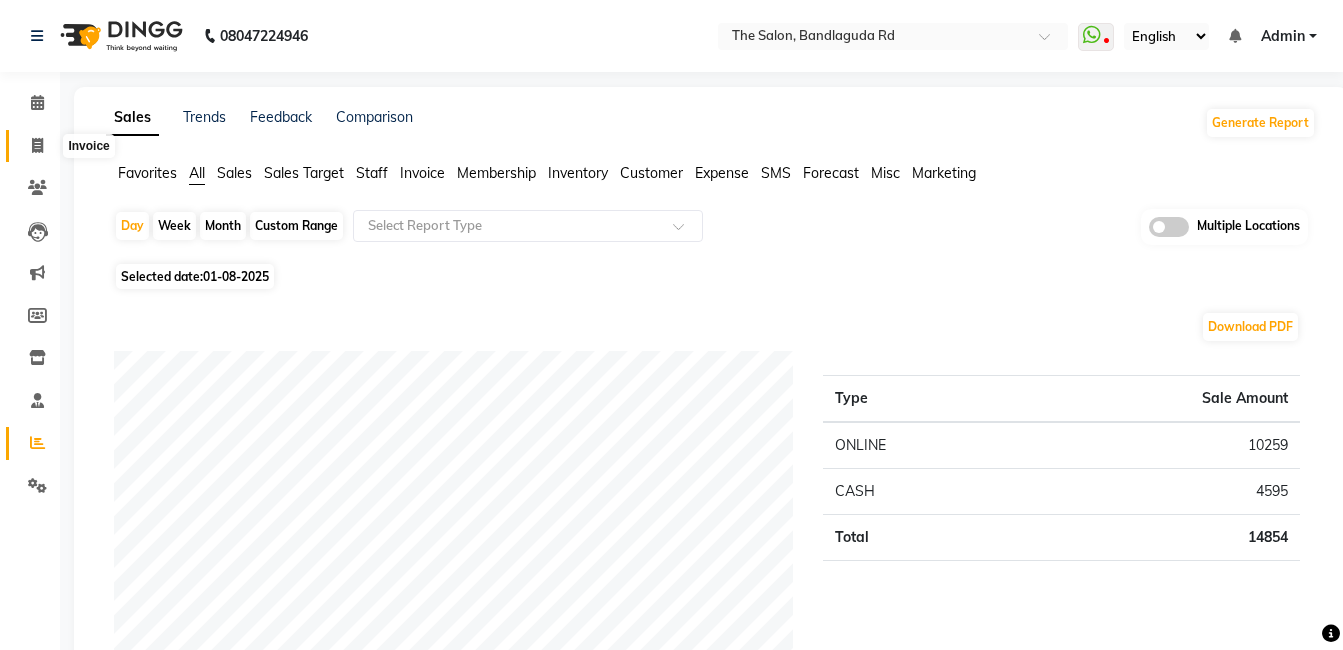 click 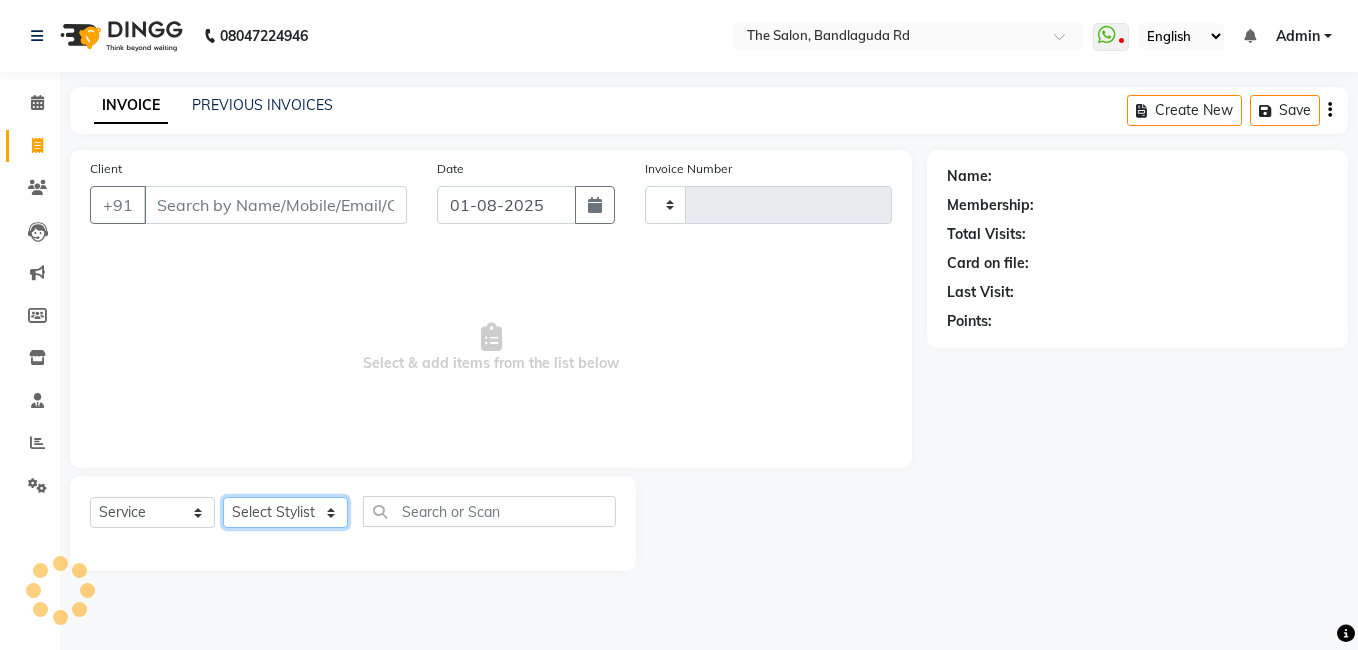 drag, startPoint x: 273, startPoint y: 515, endPoint x: 270, endPoint y: 497, distance: 18.248287 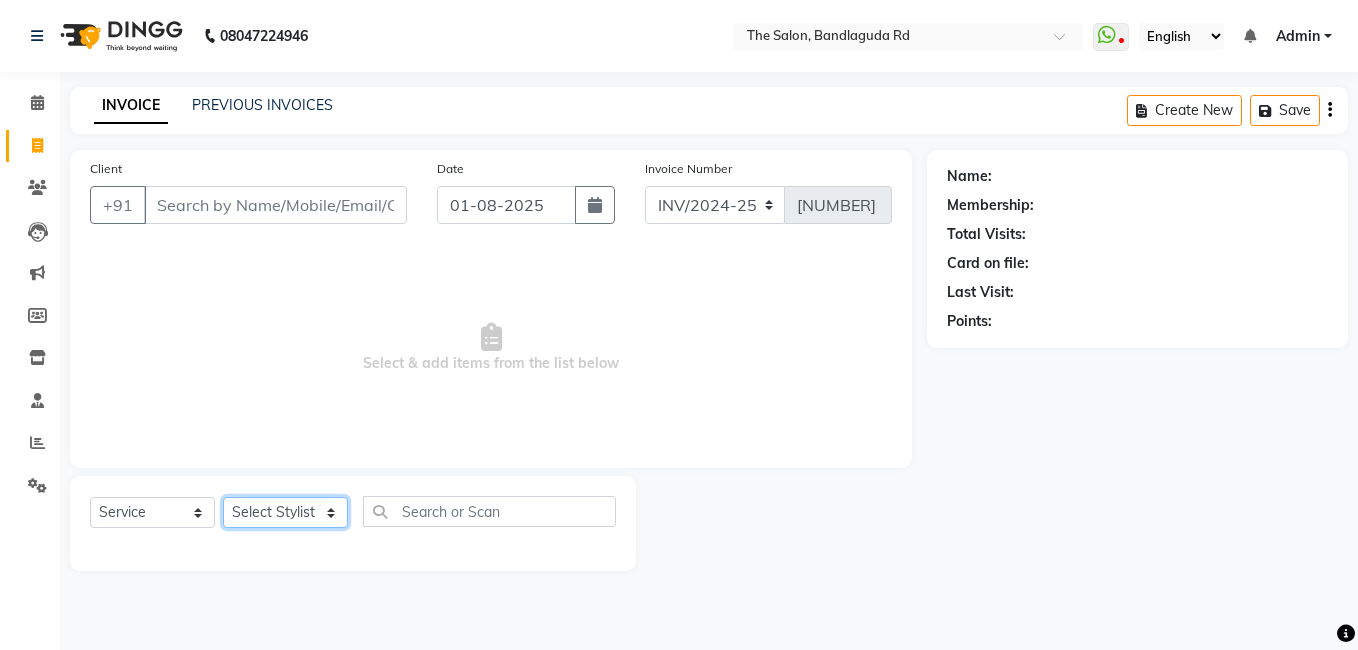 click on "Select Stylist" 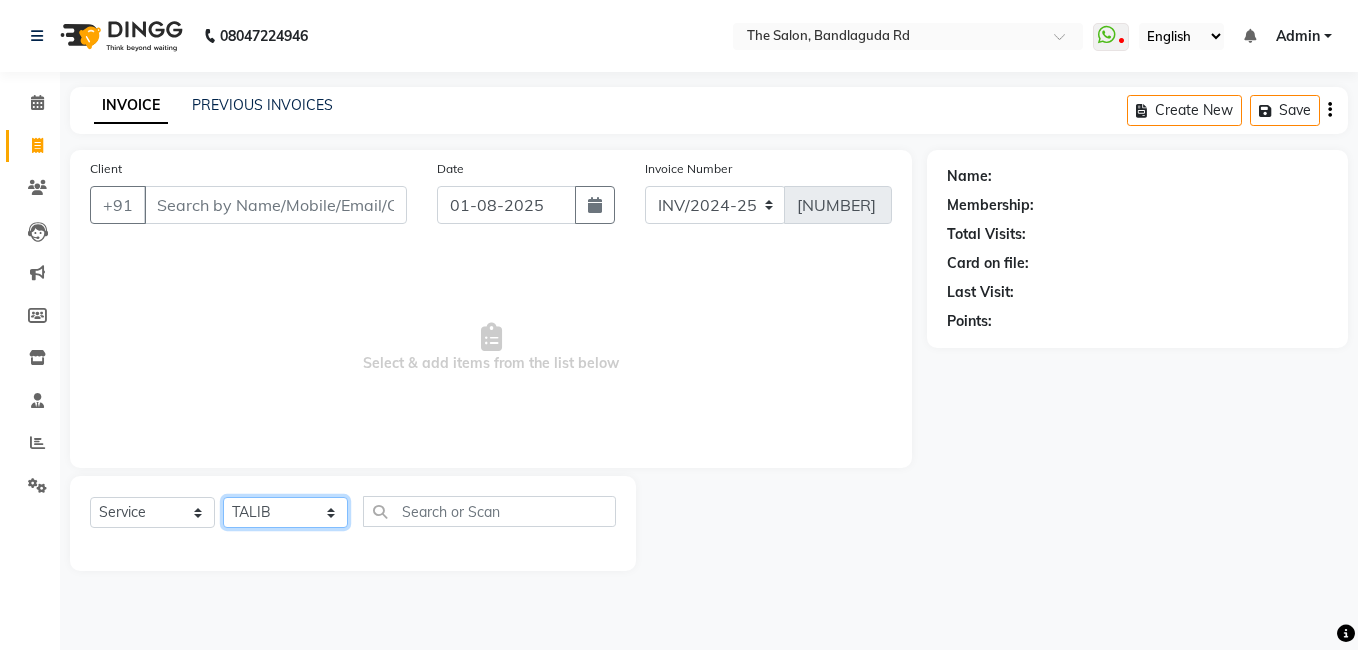 click on "Select Stylist AIJAZ fazil imran iqbal kasim mohd mohsin rasheed sameer TALIB Wajid" 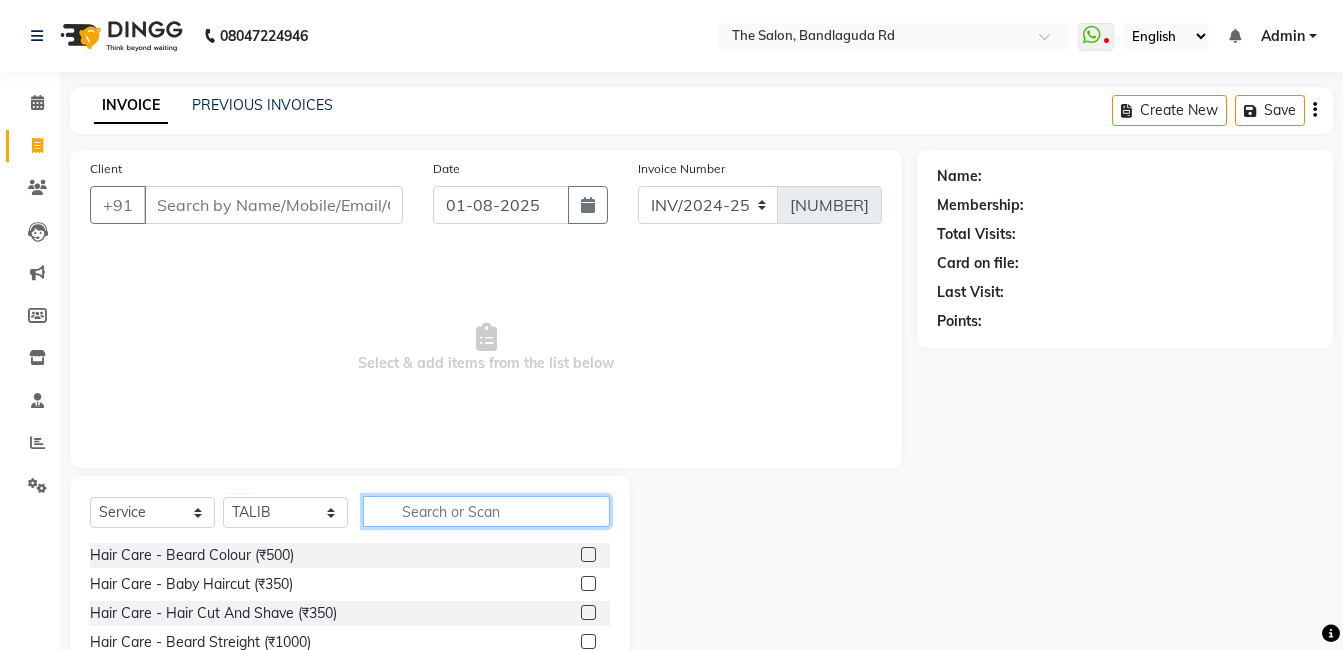 click 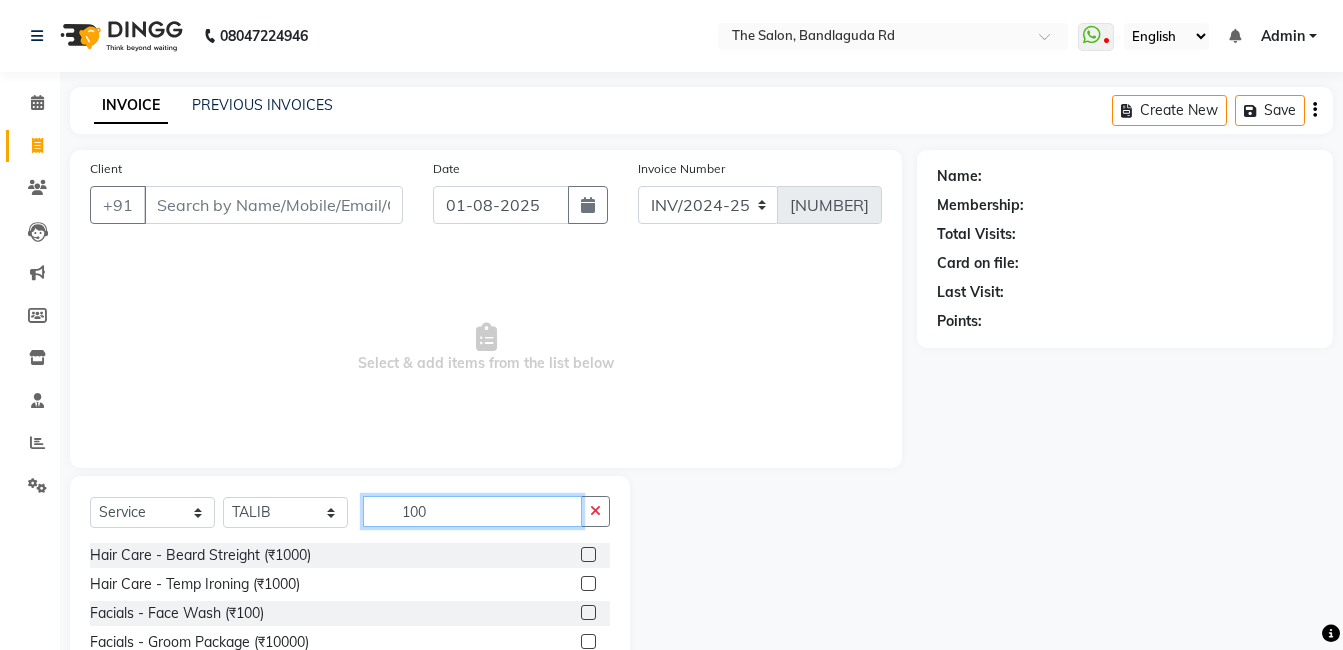 scroll, scrollTop: 151, scrollLeft: 0, axis: vertical 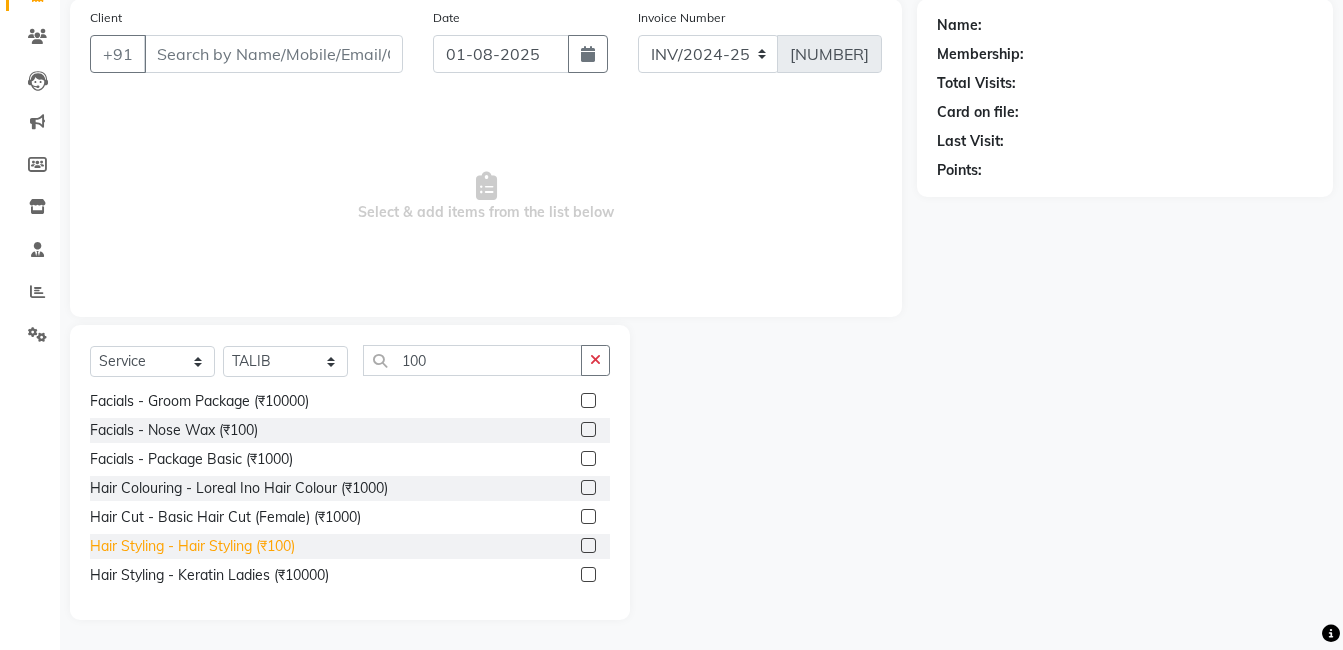 click on "Hair Styling - Hair Styling (₹100)" 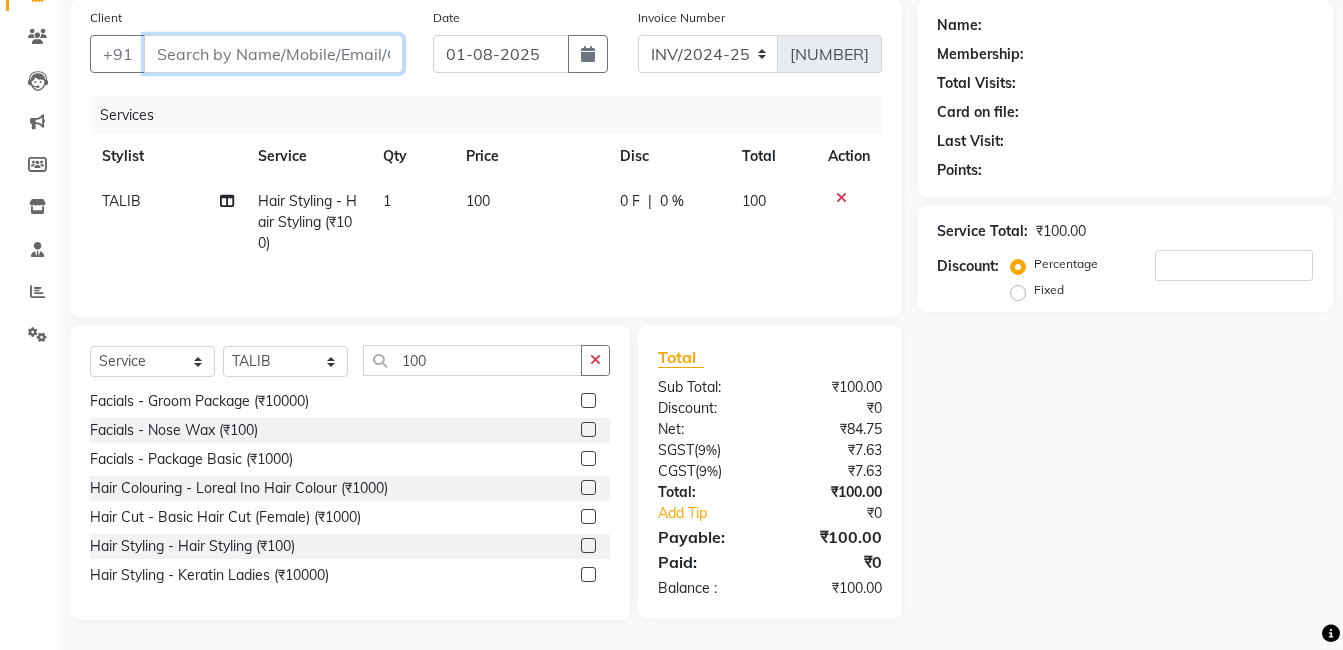 click on "Client" at bounding box center [273, 54] 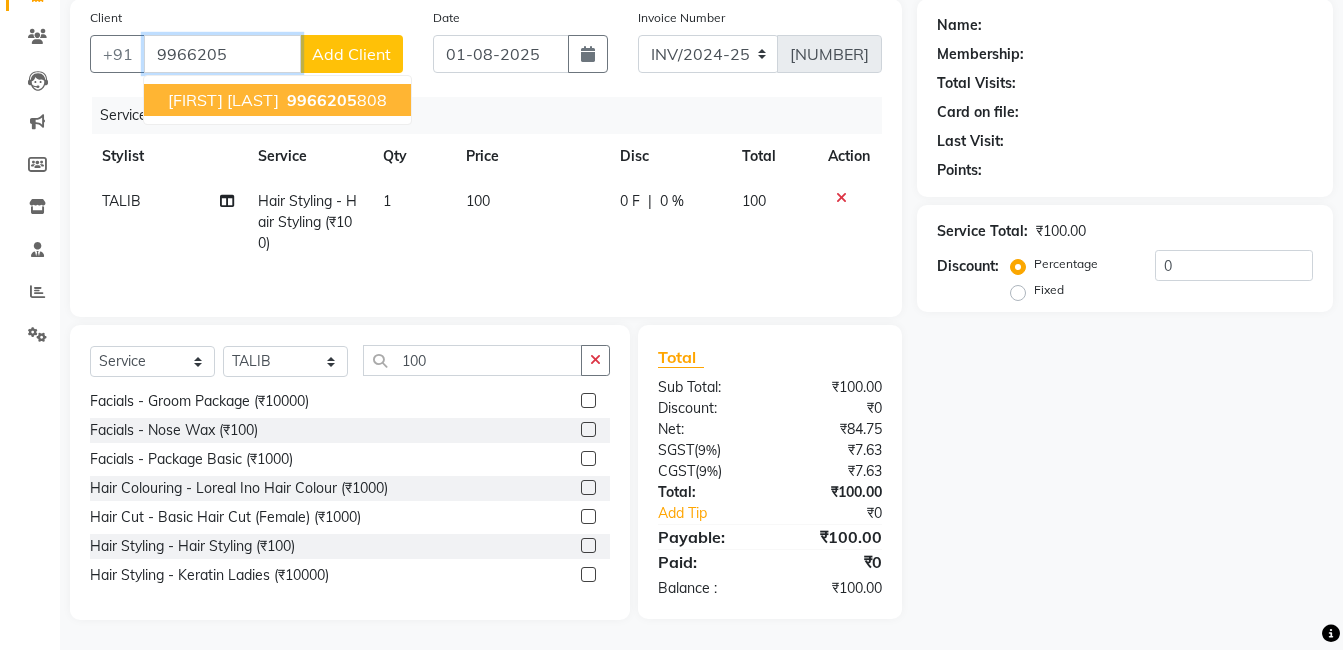 click on "[FIRST] [LAST]" at bounding box center [223, 100] 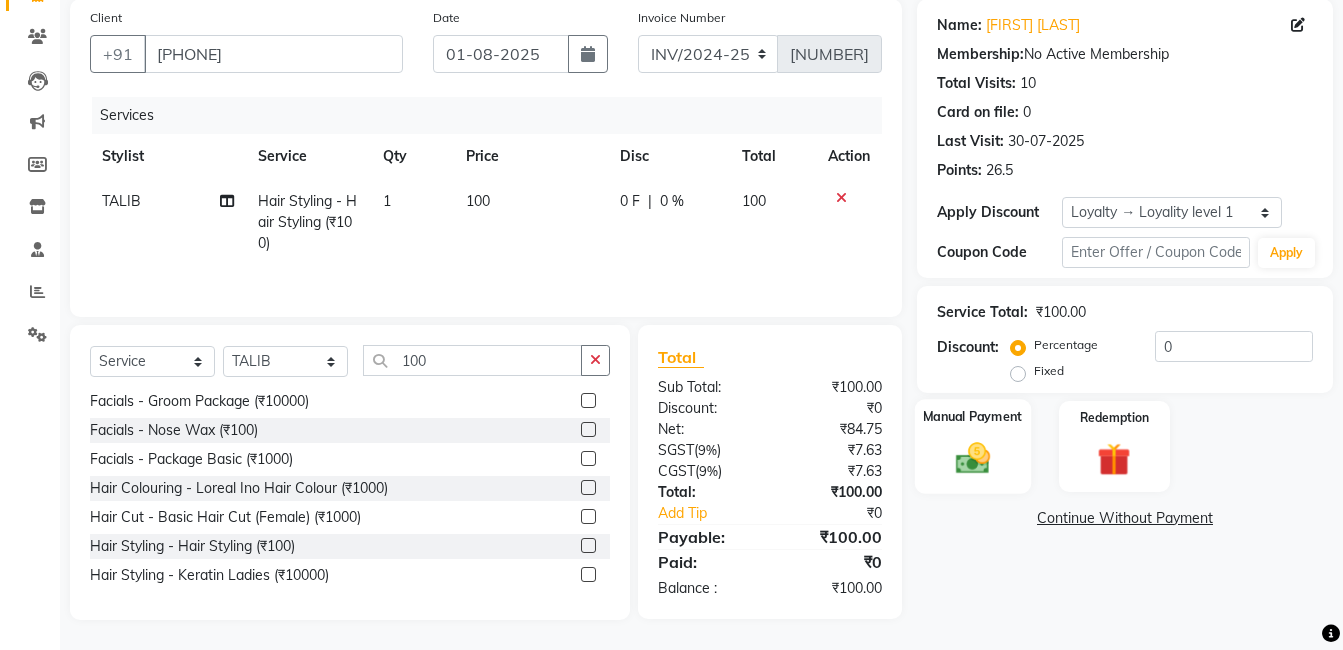 click 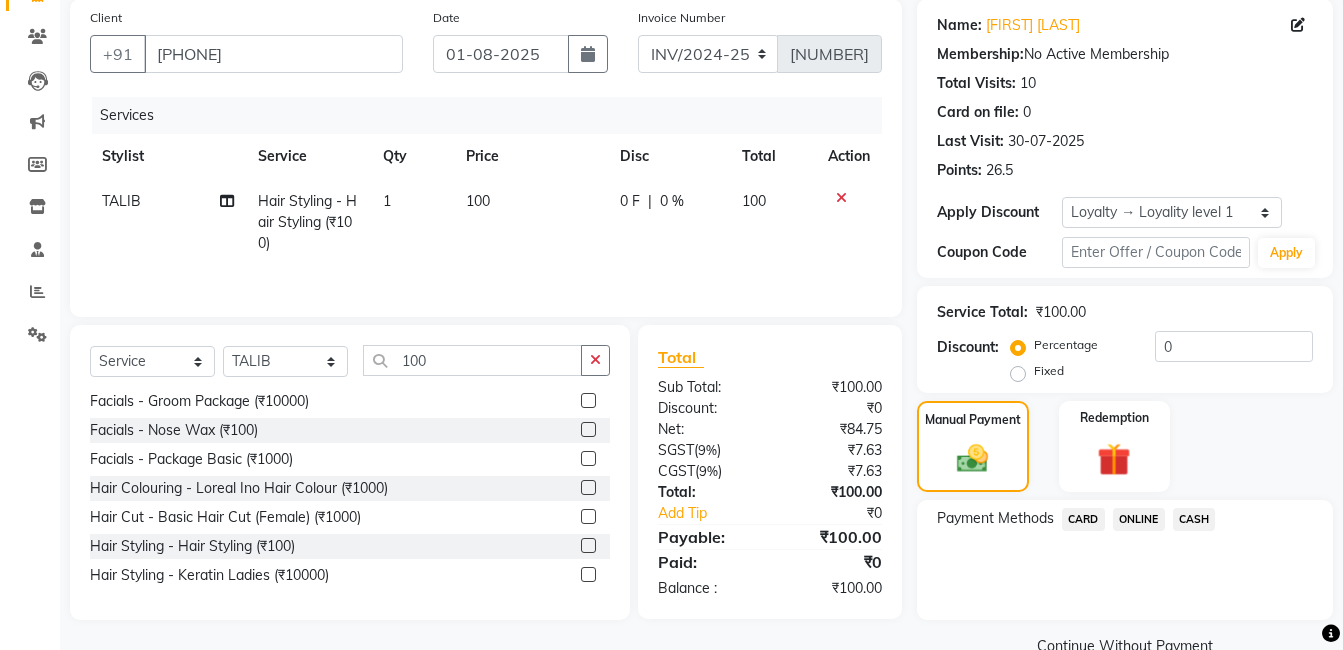 click on "CASH" 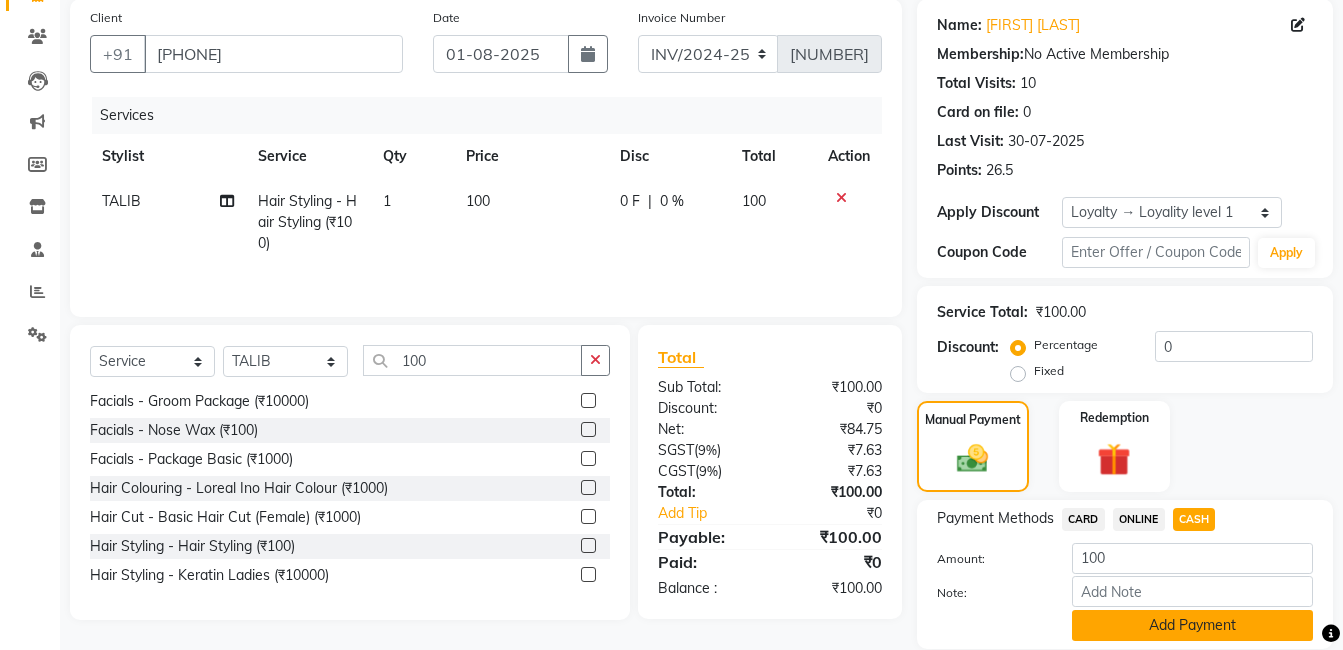 click on "Add Payment" 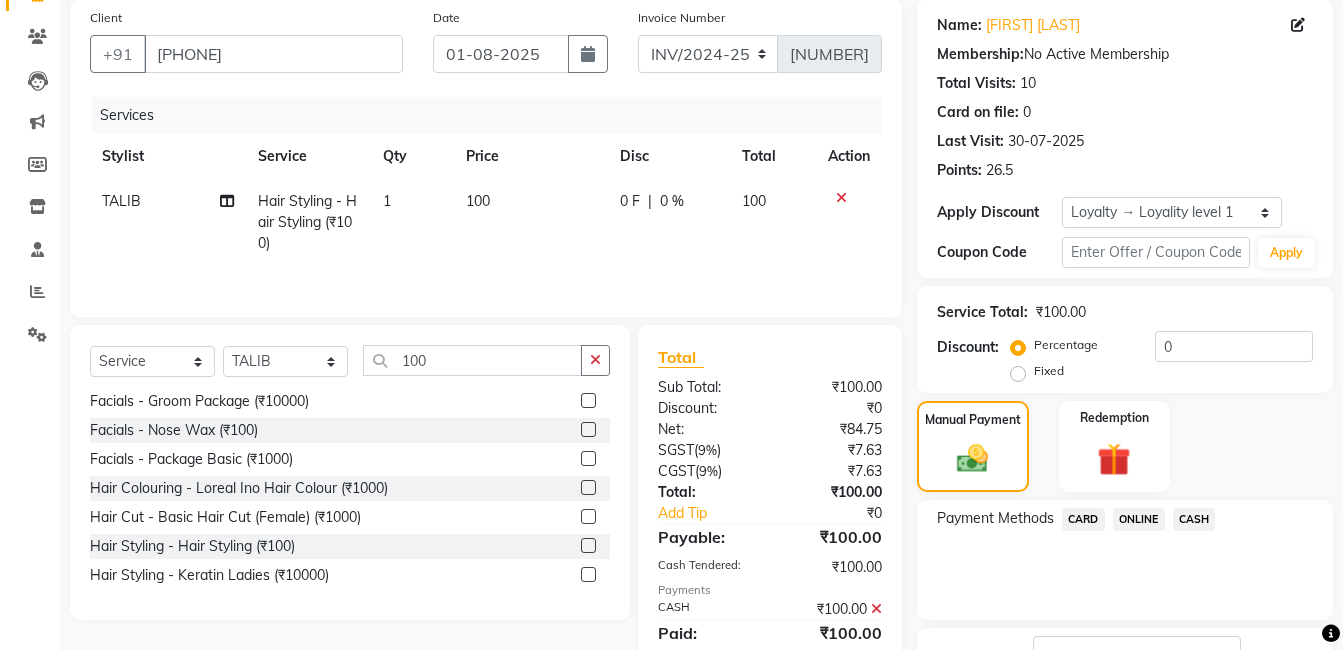 scroll, scrollTop: 340, scrollLeft: 0, axis: vertical 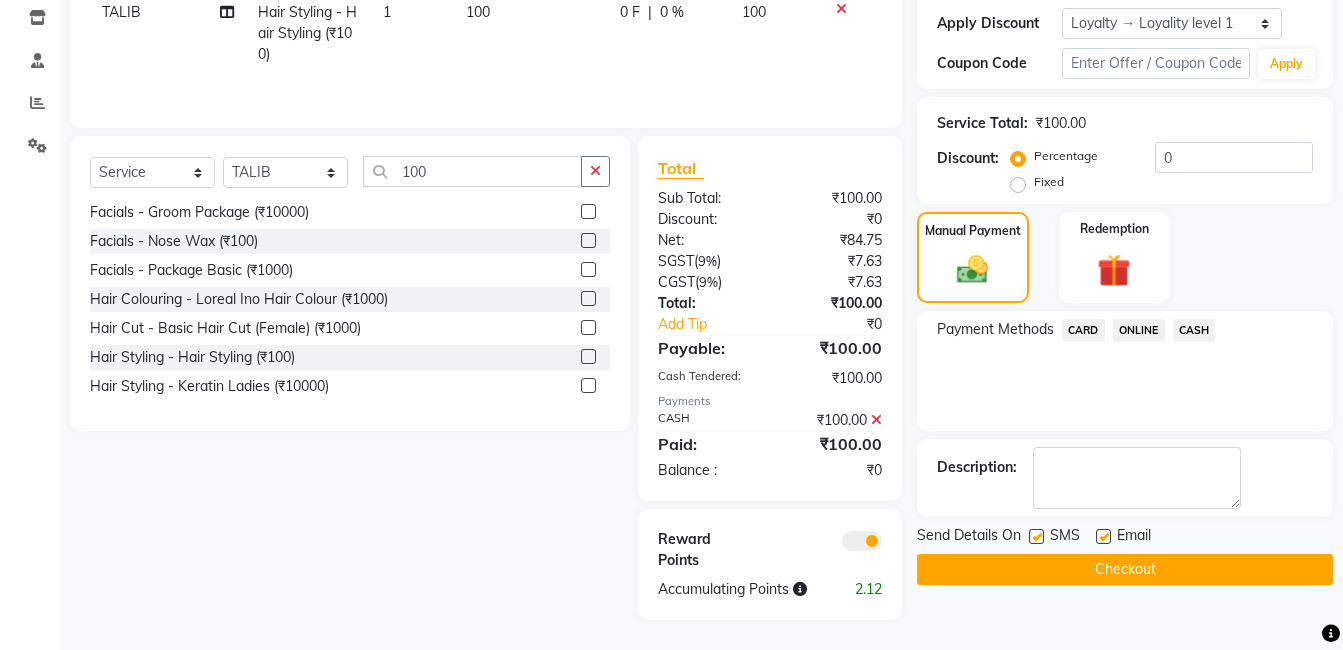 click on "Checkout" 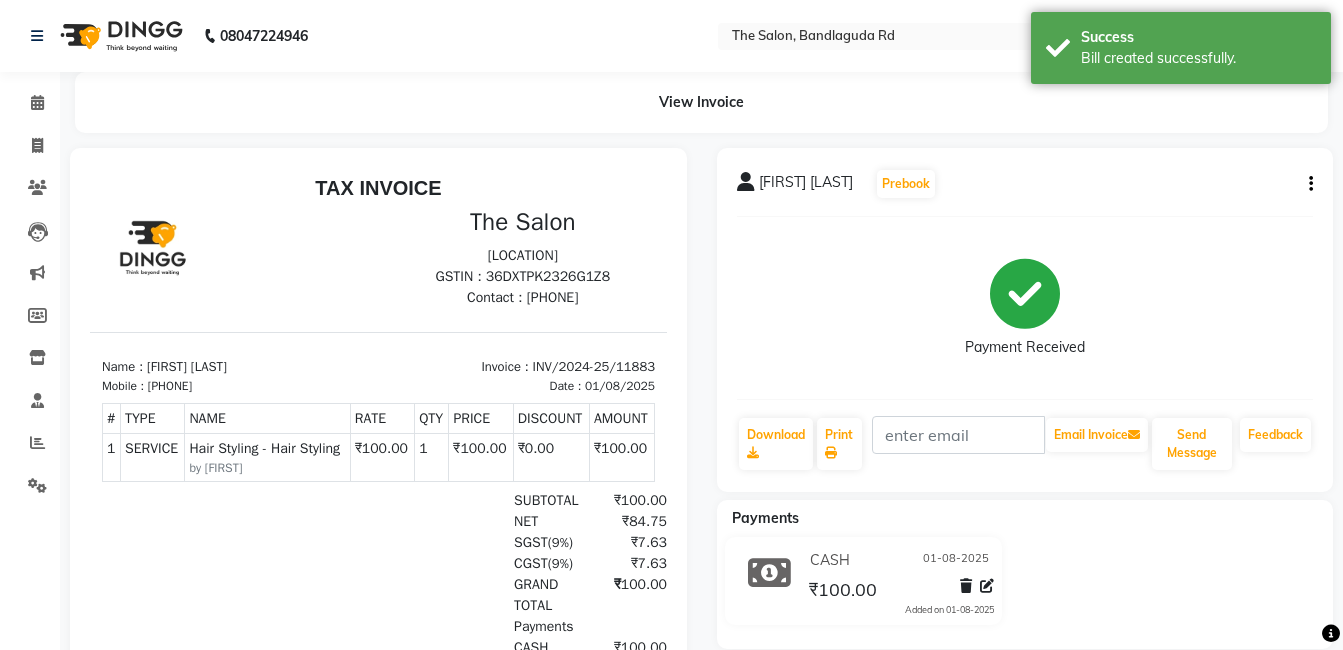 scroll, scrollTop: 0, scrollLeft: 0, axis: both 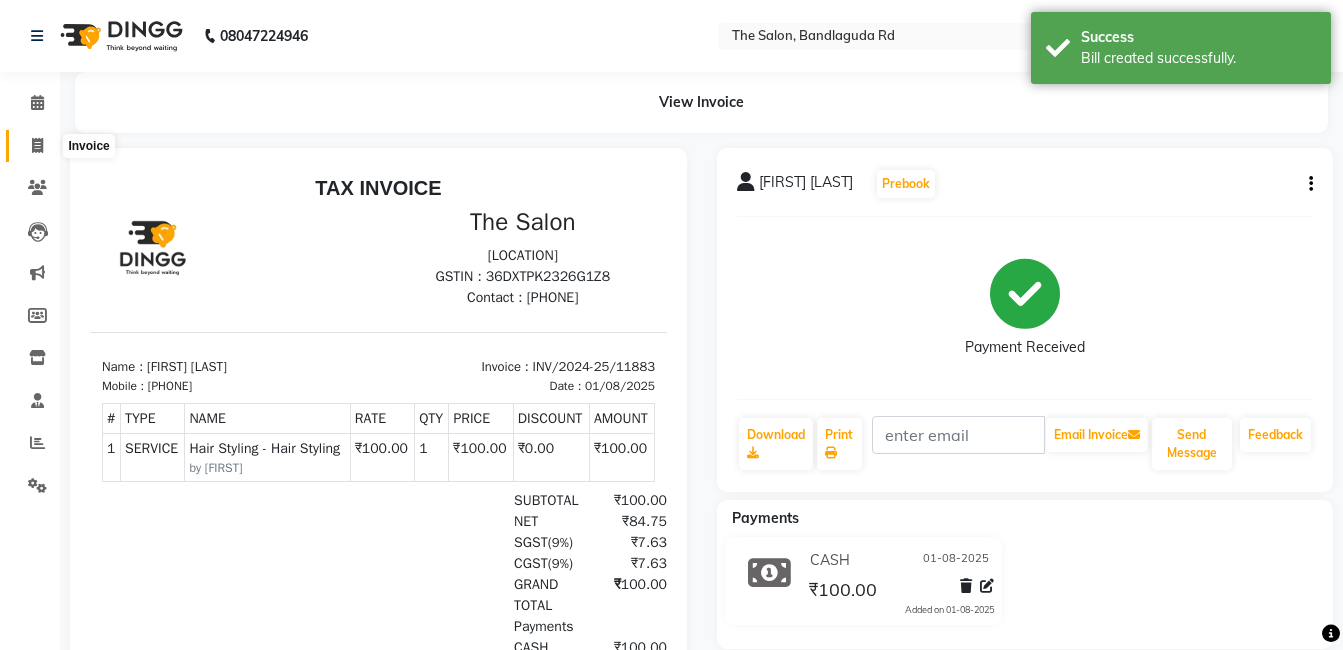 click 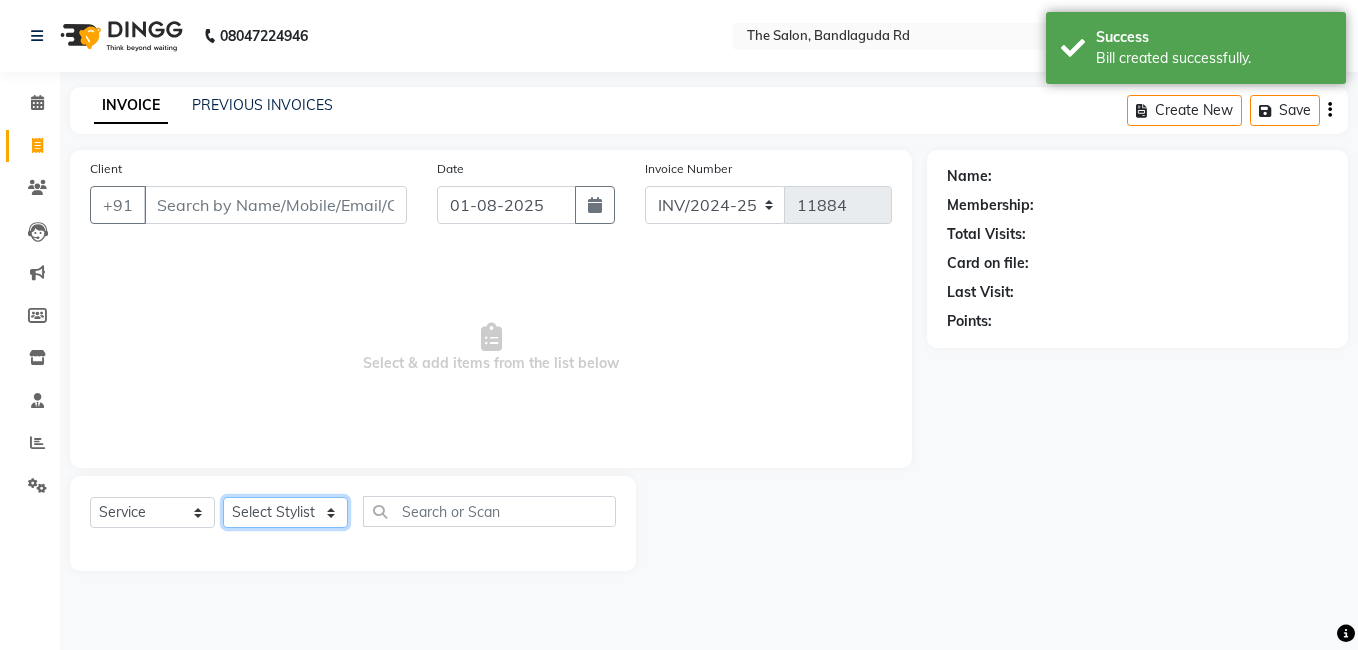 click on "Select Stylist AIJAZ fazil imran iqbal kasim mohd mohsin rasheed sameer TALIB Wajid" 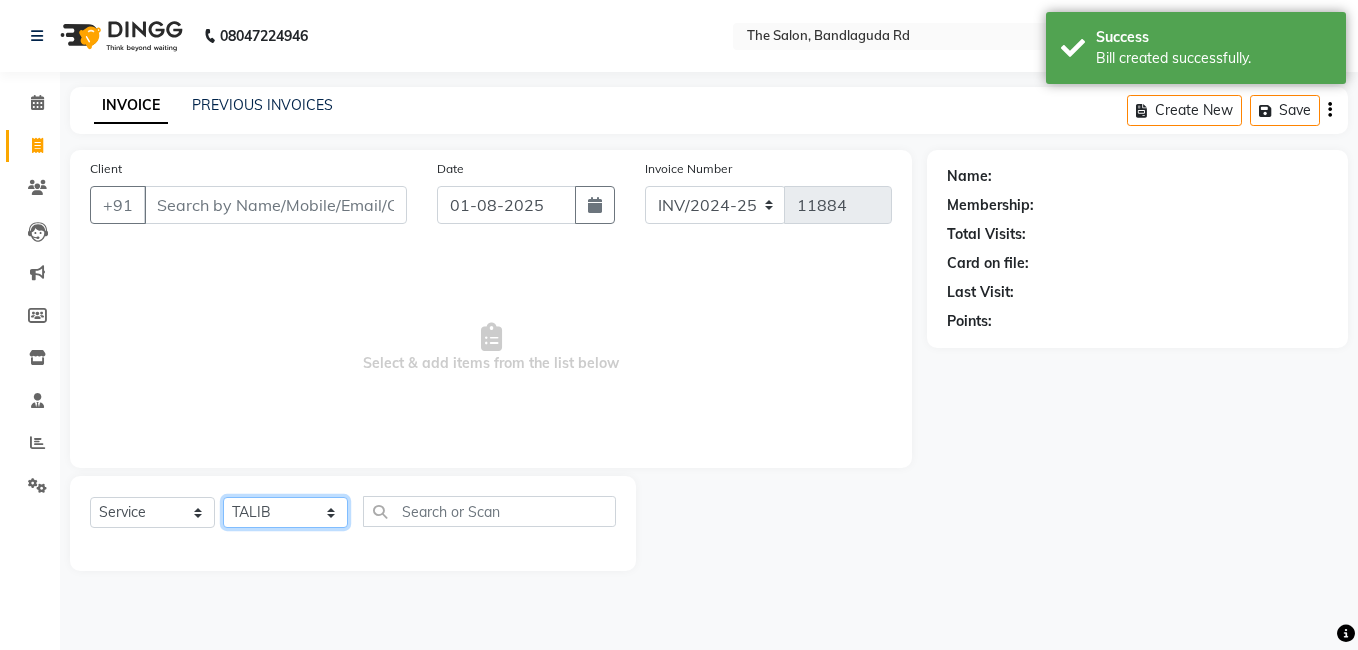 click on "Select Stylist AIJAZ fazil imran iqbal kasim mohd mohsin rasheed sameer TALIB Wajid" 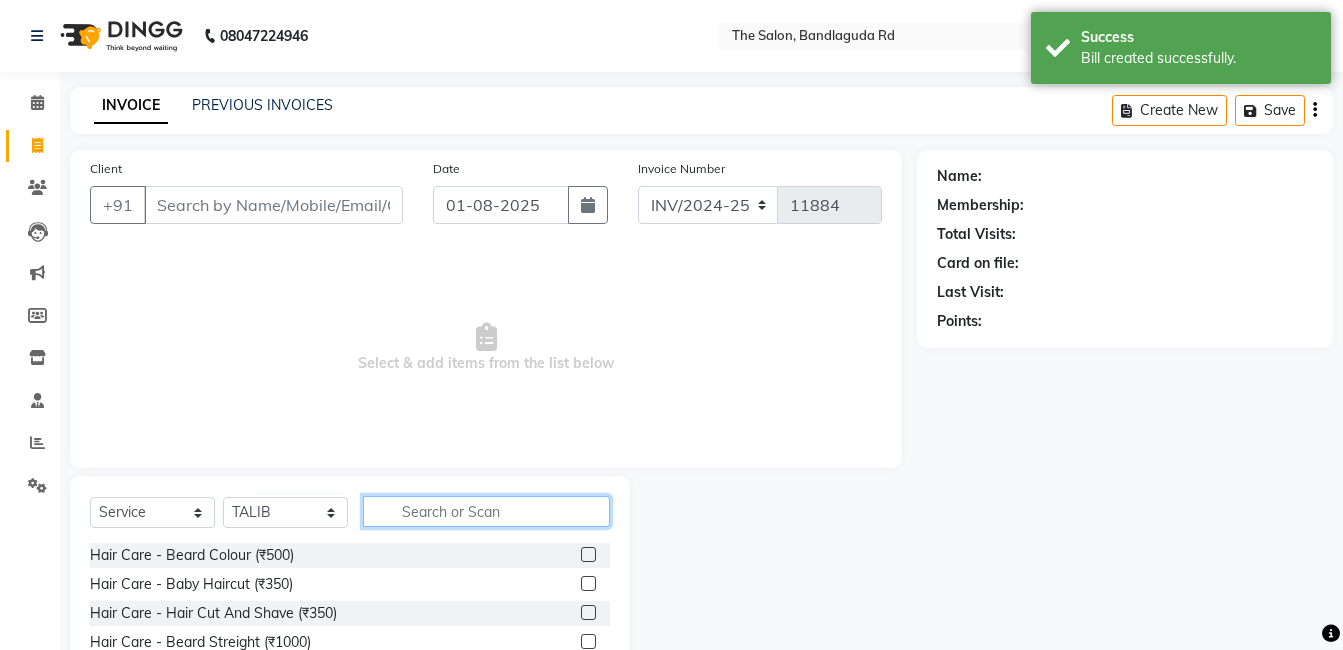 click 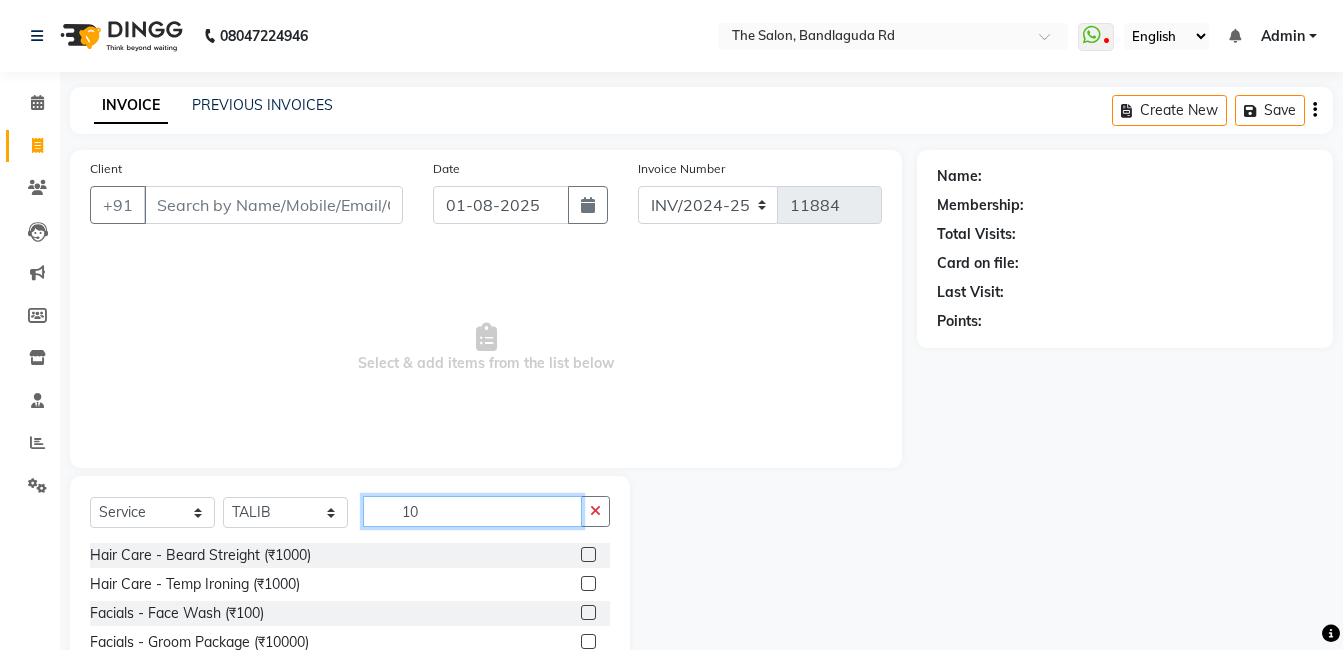 scroll, scrollTop: 151, scrollLeft: 0, axis: vertical 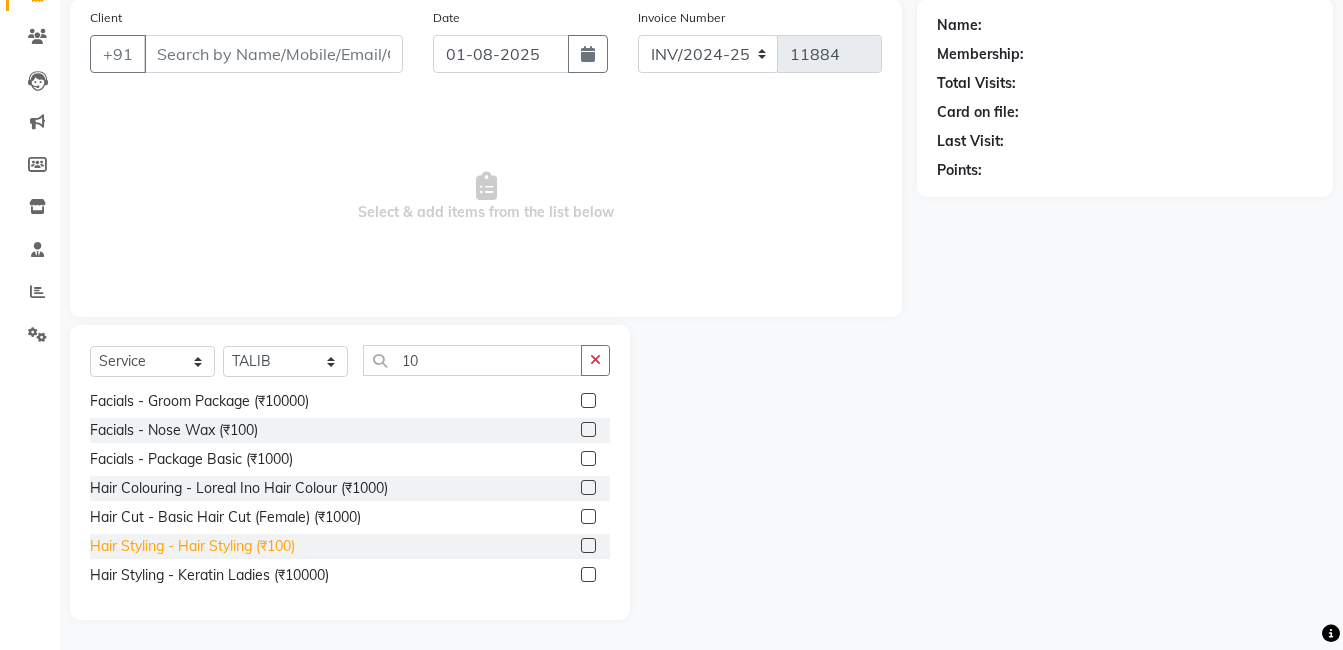 click on "Hair Styling - Hair Styling (₹100)" 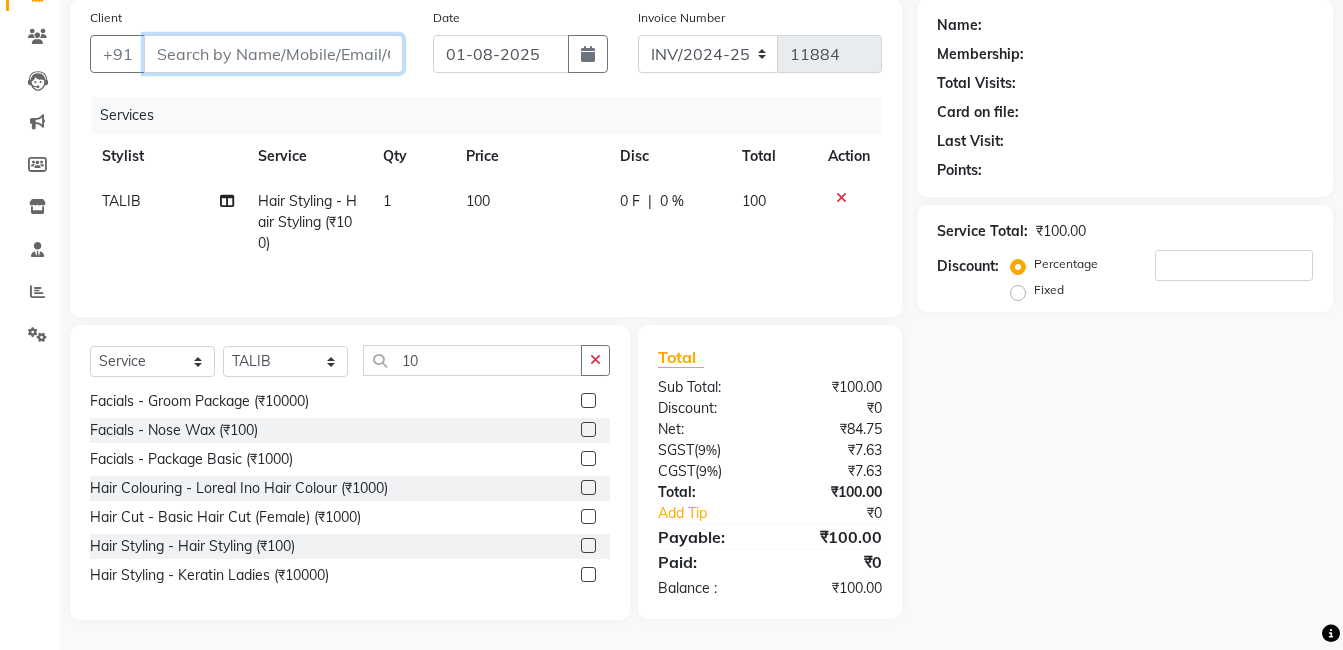 click on "Client" at bounding box center [273, 54] 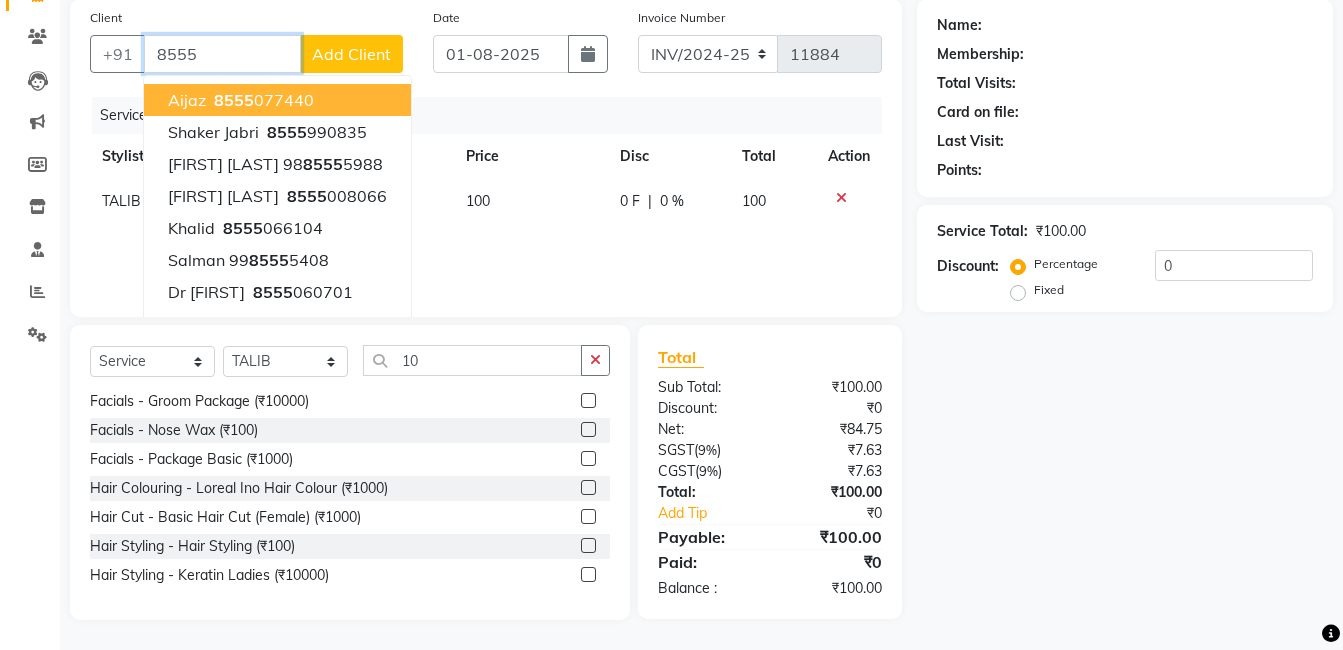 click on "[FIRST]  [PHONE]" at bounding box center (277, 100) 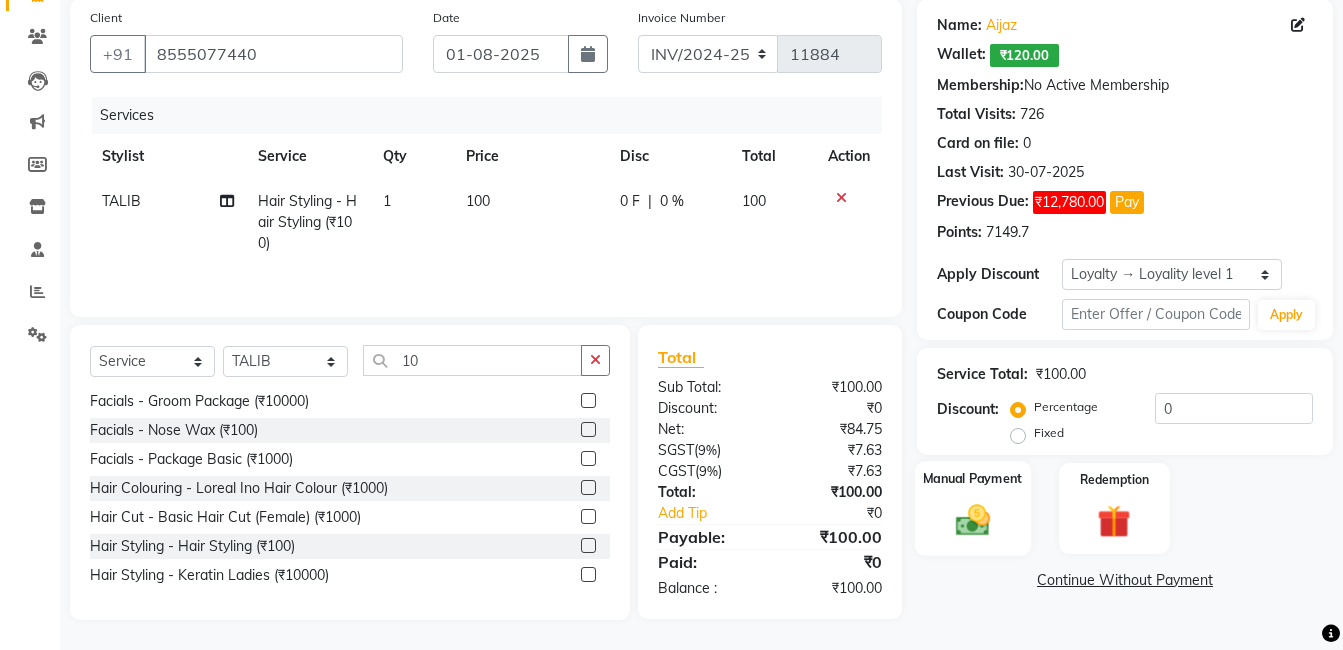 click on "Manual Payment" 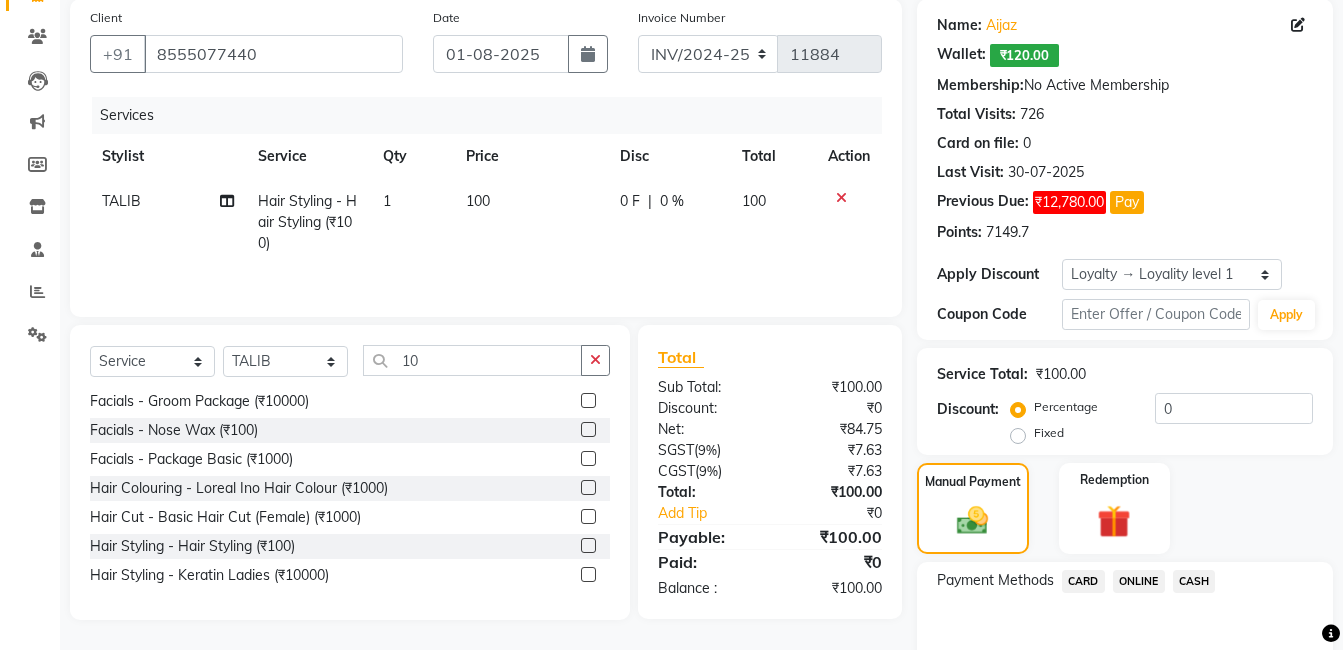 scroll, scrollTop: 254, scrollLeft: 0, axis: vertical 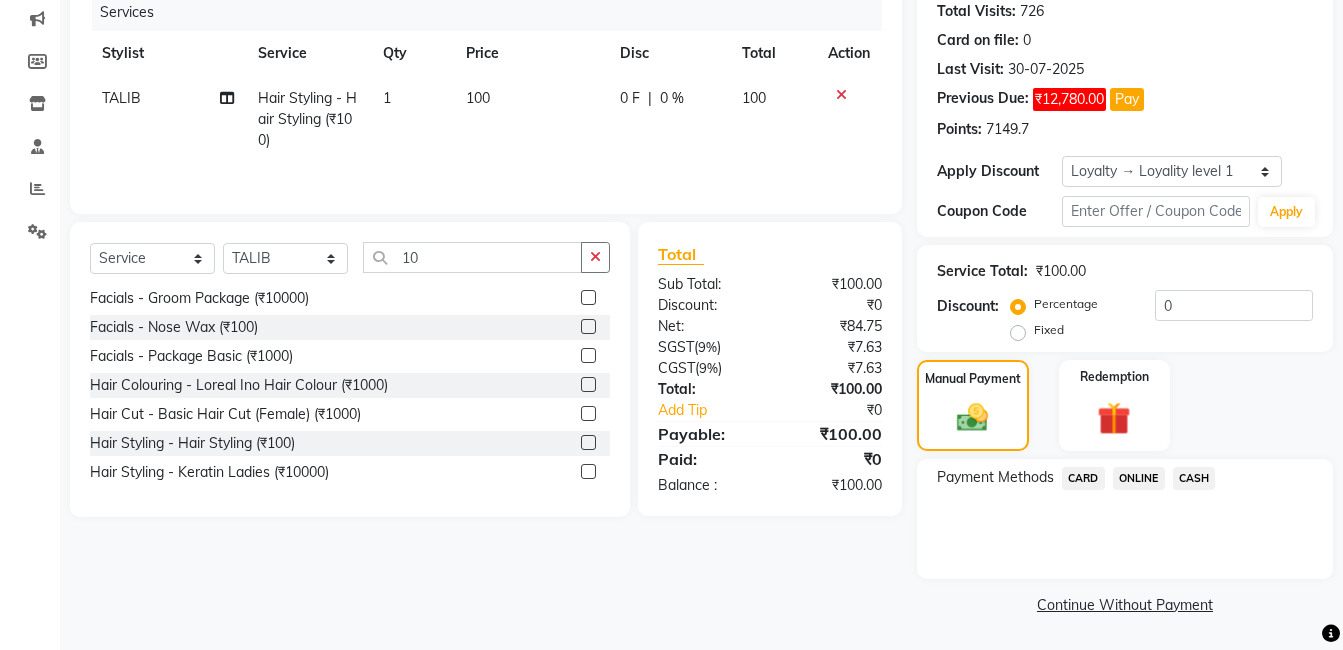 drag, startPoint x: 1148, startPoint y: 472, endPoint x: 1138, endPoint y: 494, distance: 24.166092 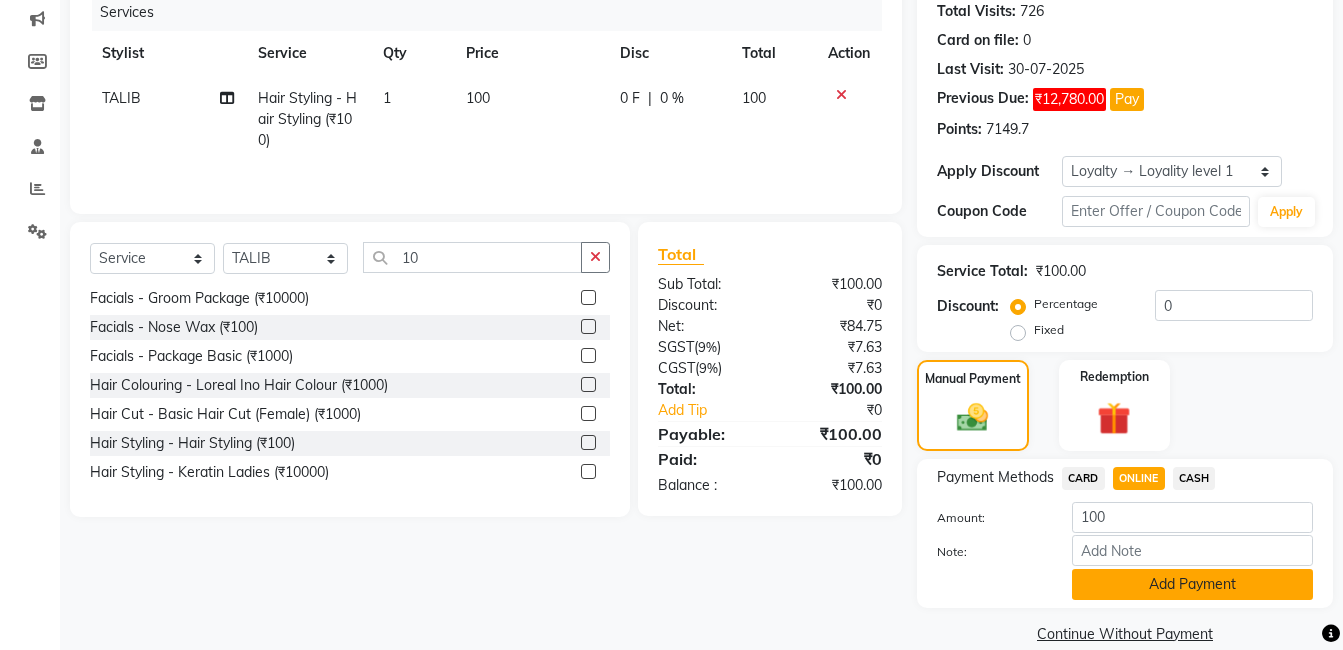scroll, scrollTop: 283, scrollLeft: 0, axis: vertical 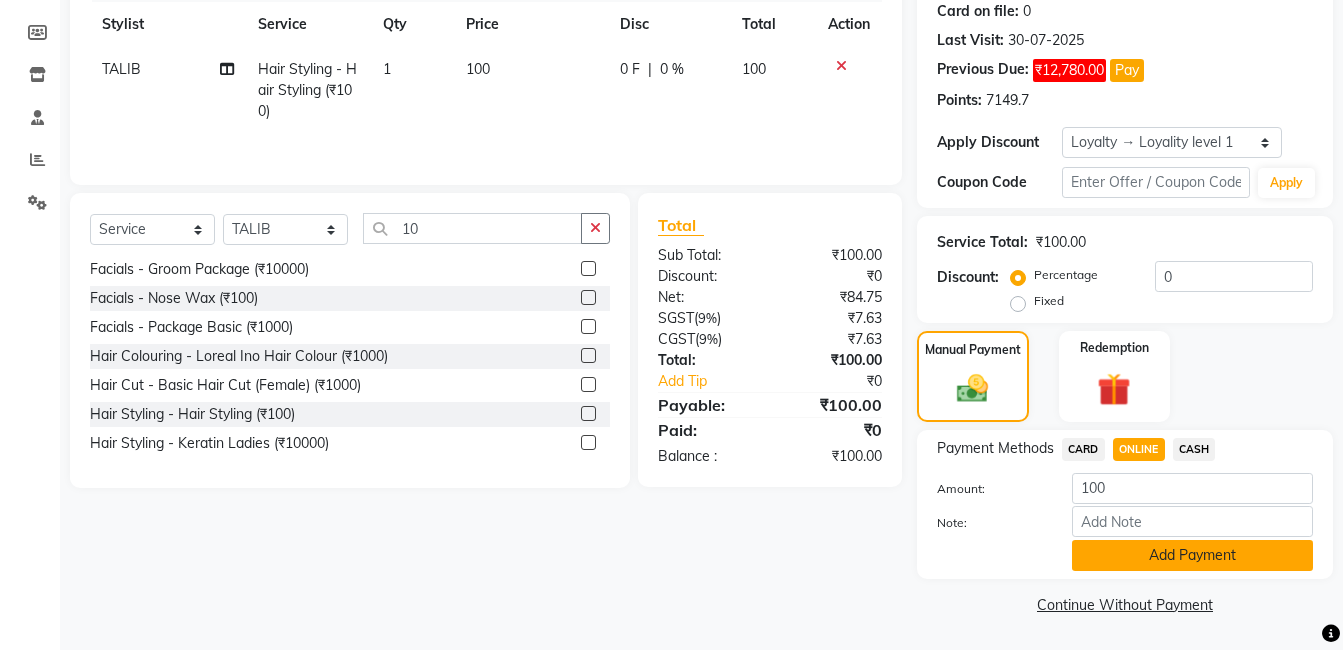 click on "Add Payment" 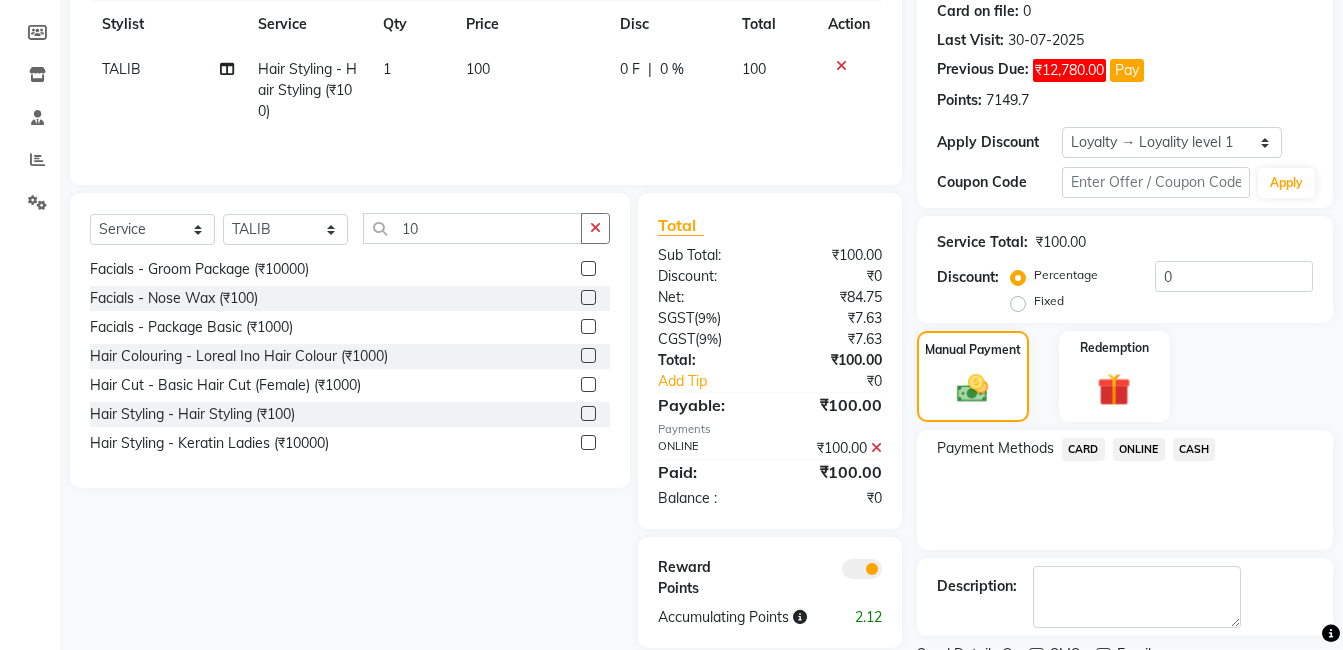 scroll, scrollTop: 367, scrollLeft: 0, axis: vertical 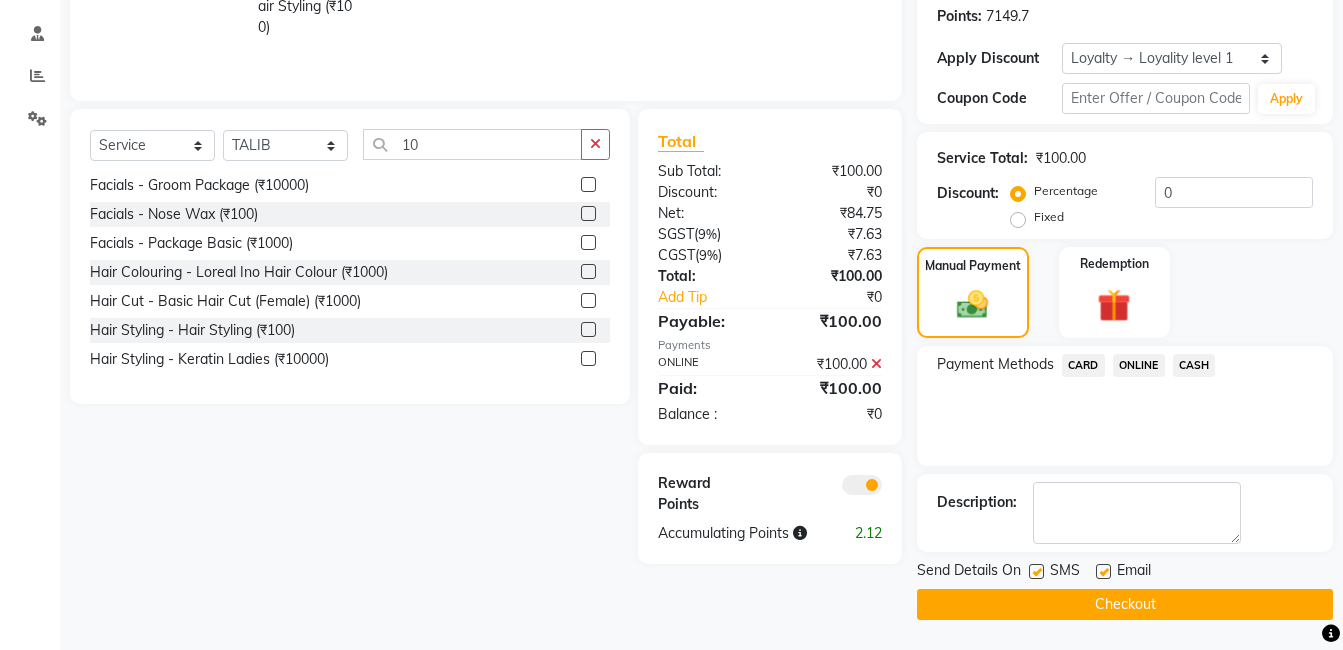 click on "Checkout" 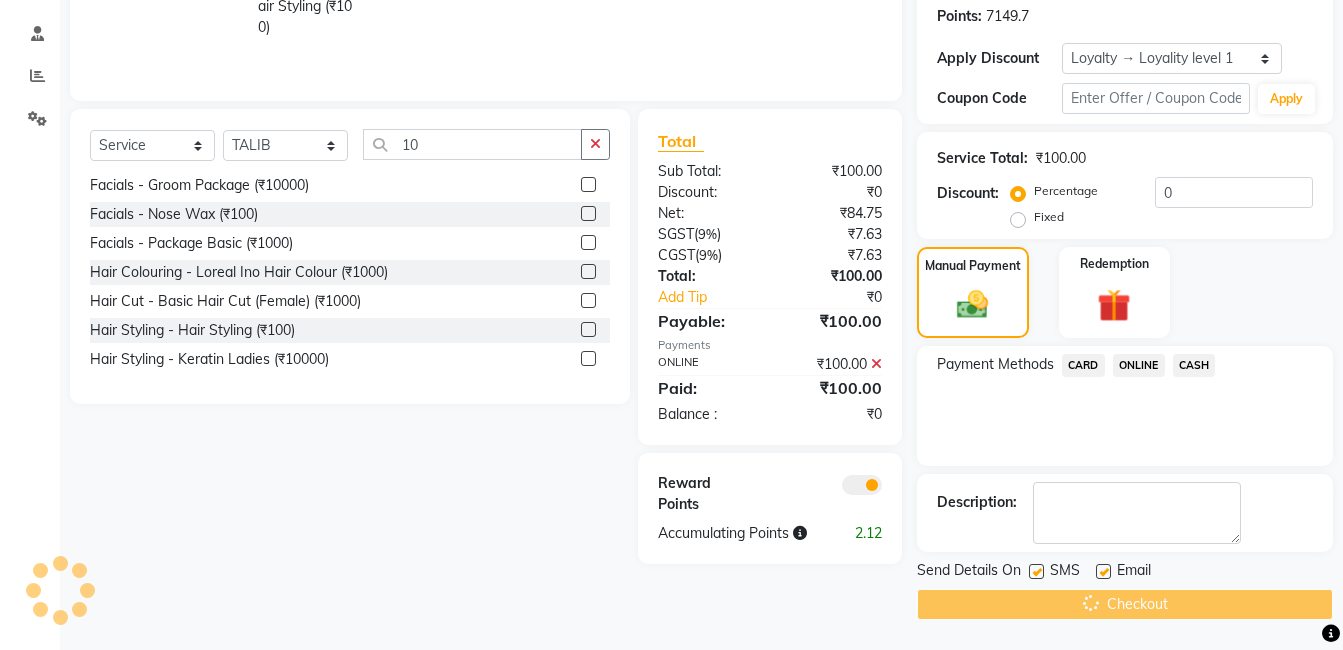 scroll, scrollTop: 29, scrollLeft: 0, axis: vertical 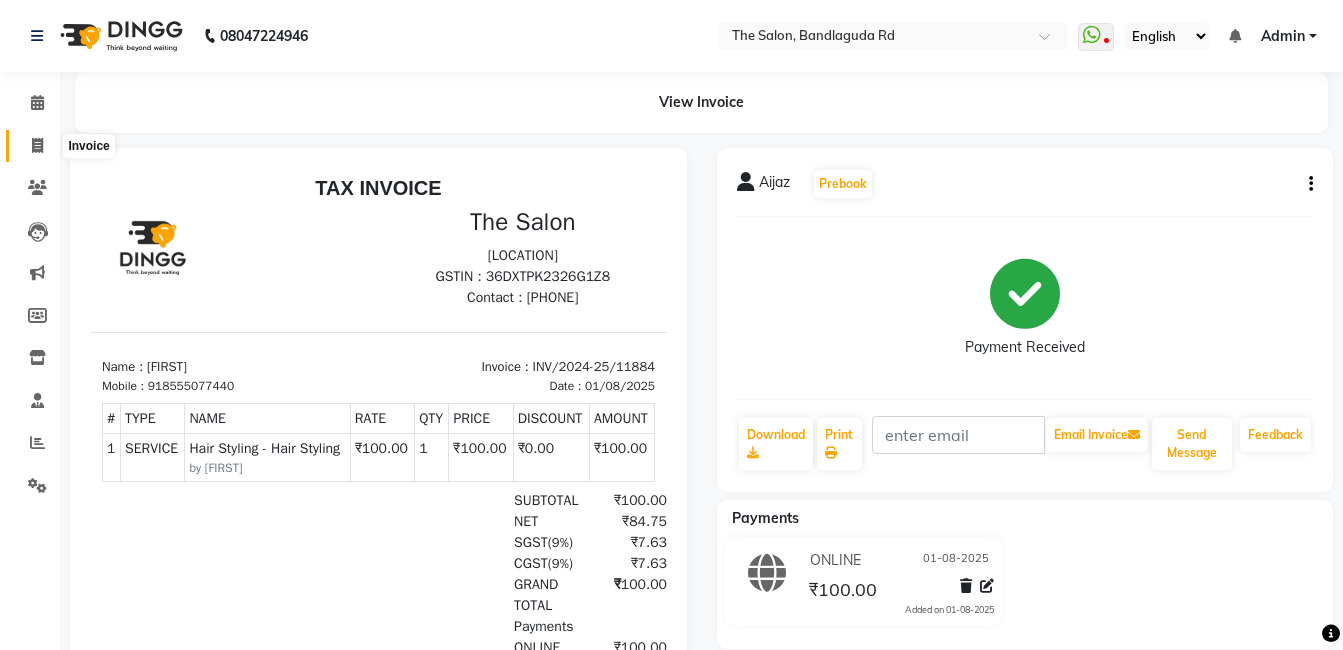 click 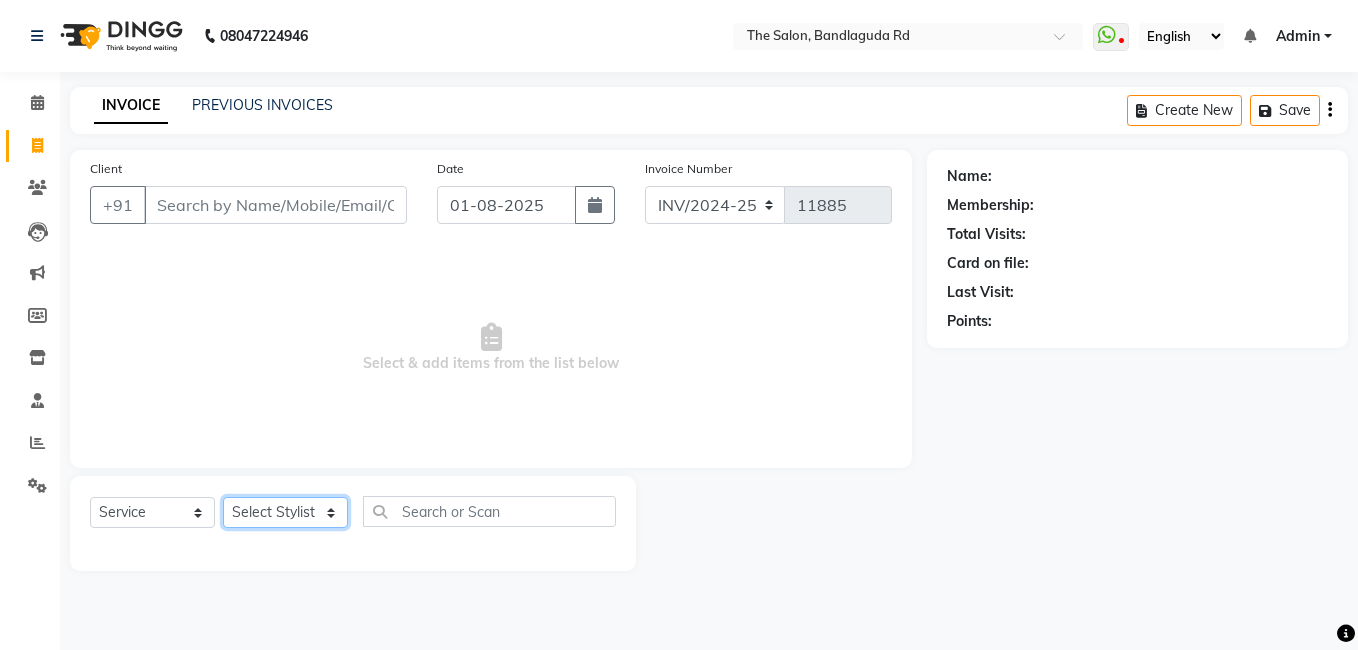 click on "Select Stylist AIJAZ fazil imran iqbal kasim mohd mohsin rasheed sameer TALIB Wajid" 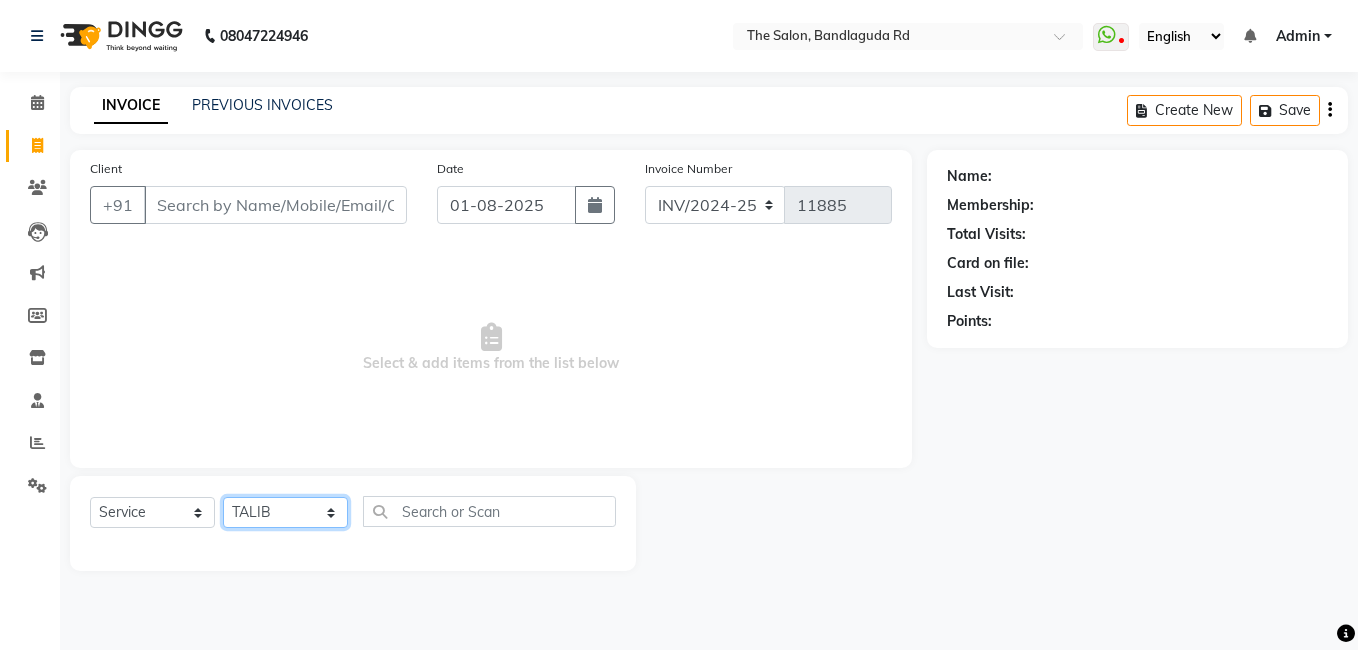 click on "Select Stylist AIJAZ fazil imran iqbal kasim mohd mohsin rasheed sameer TALIB Wajid" 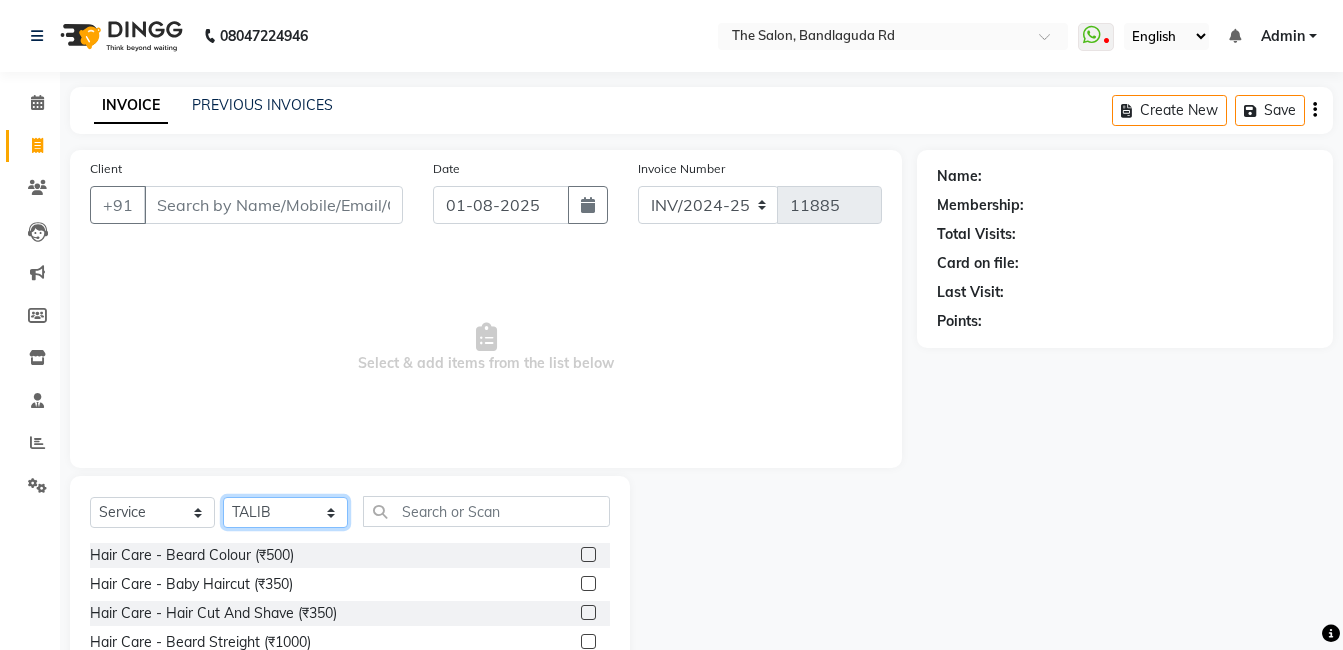 click on "Select Stylist AIJAZ fazil imran iqbal kasim mohd mohsin rasheed sameer TALIB Wajid" 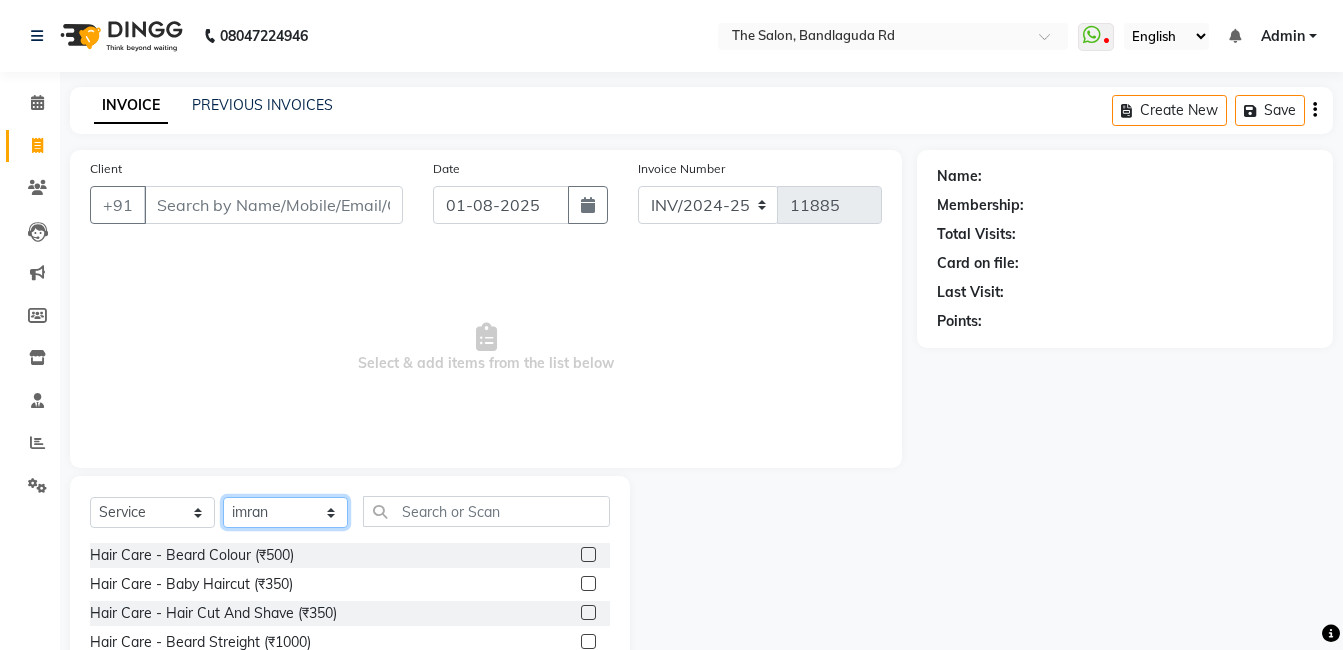 click on "Select Stylist AIJAZ fazil imran iqbal kasim mohd mohsin rasheed sameer TALIB Wajid" 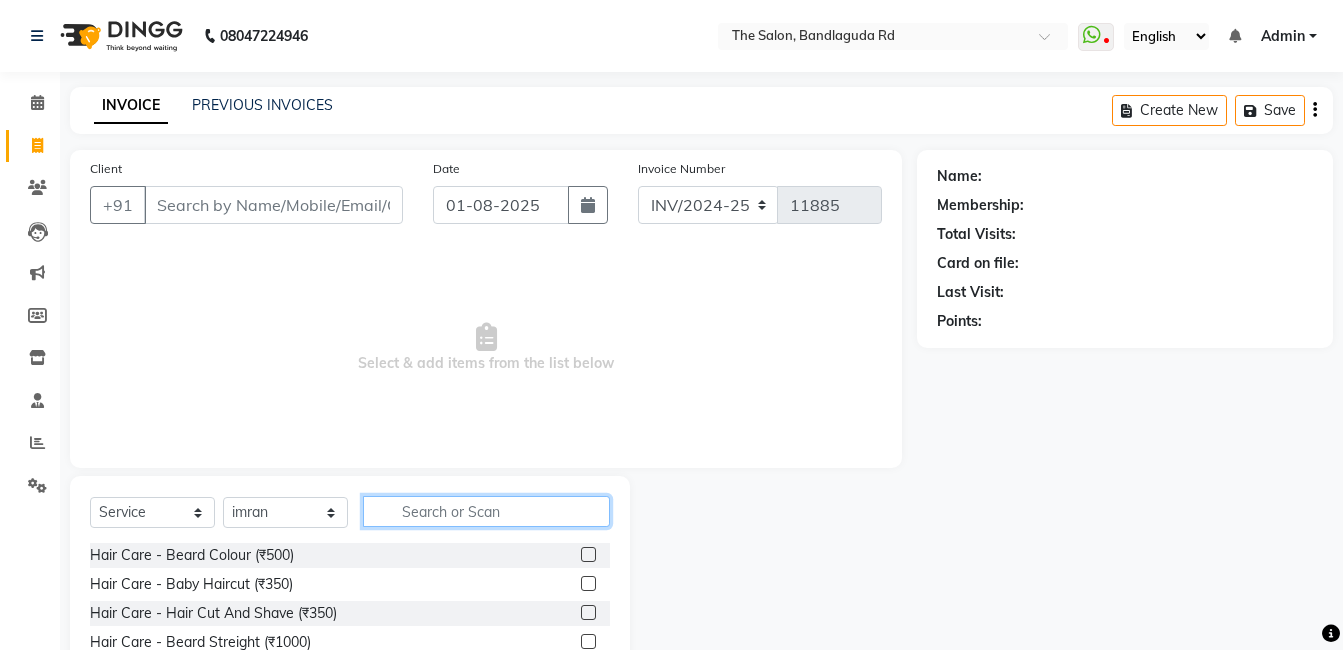 click 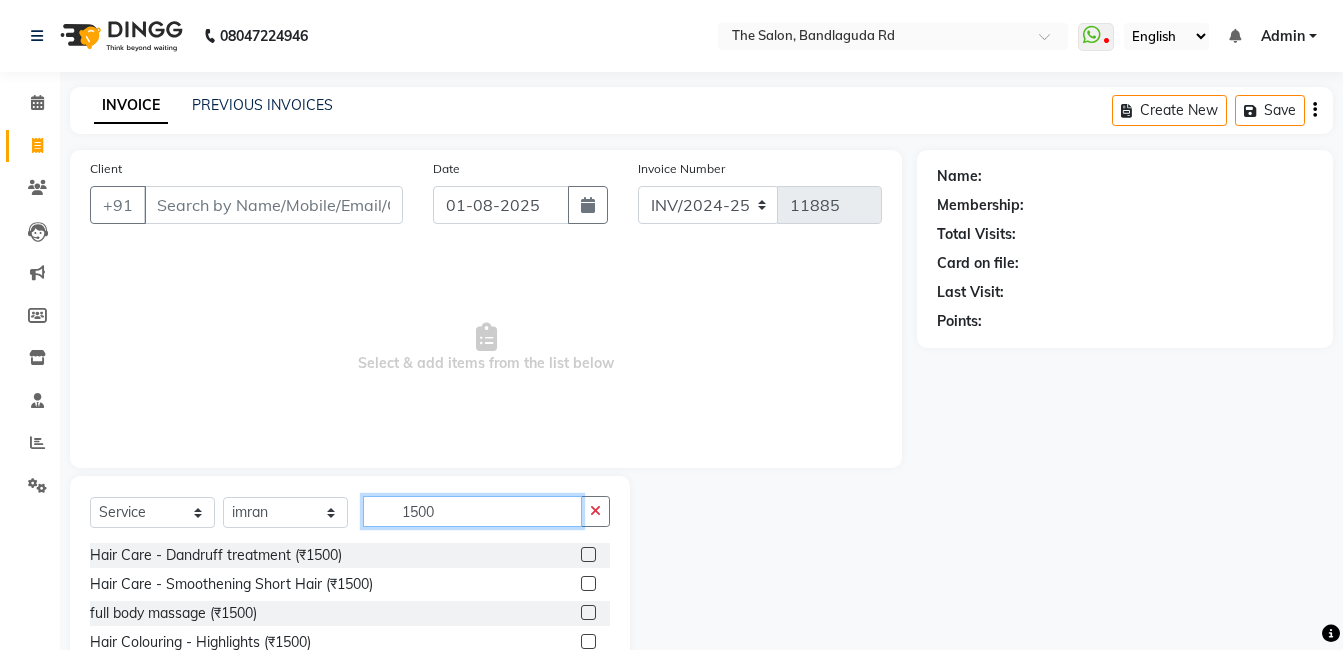 scroll, scrollTop: 125, scrollLeft: 0, axis: vertical 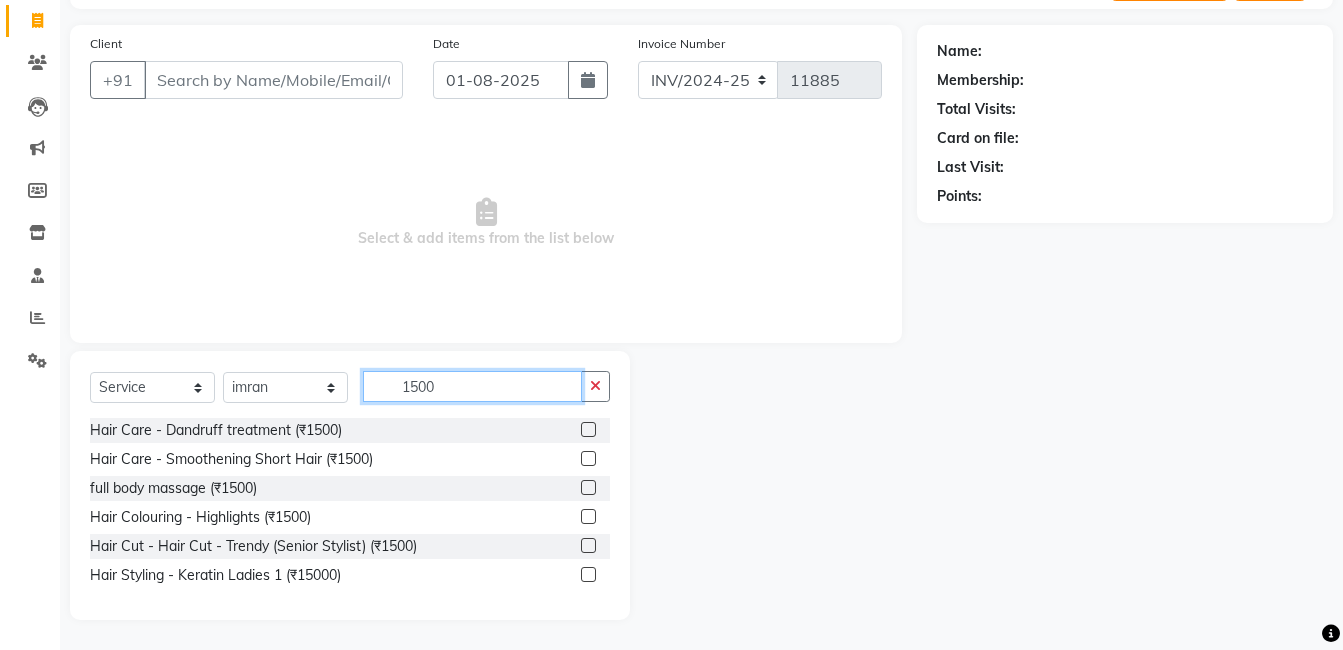 click on "1500" 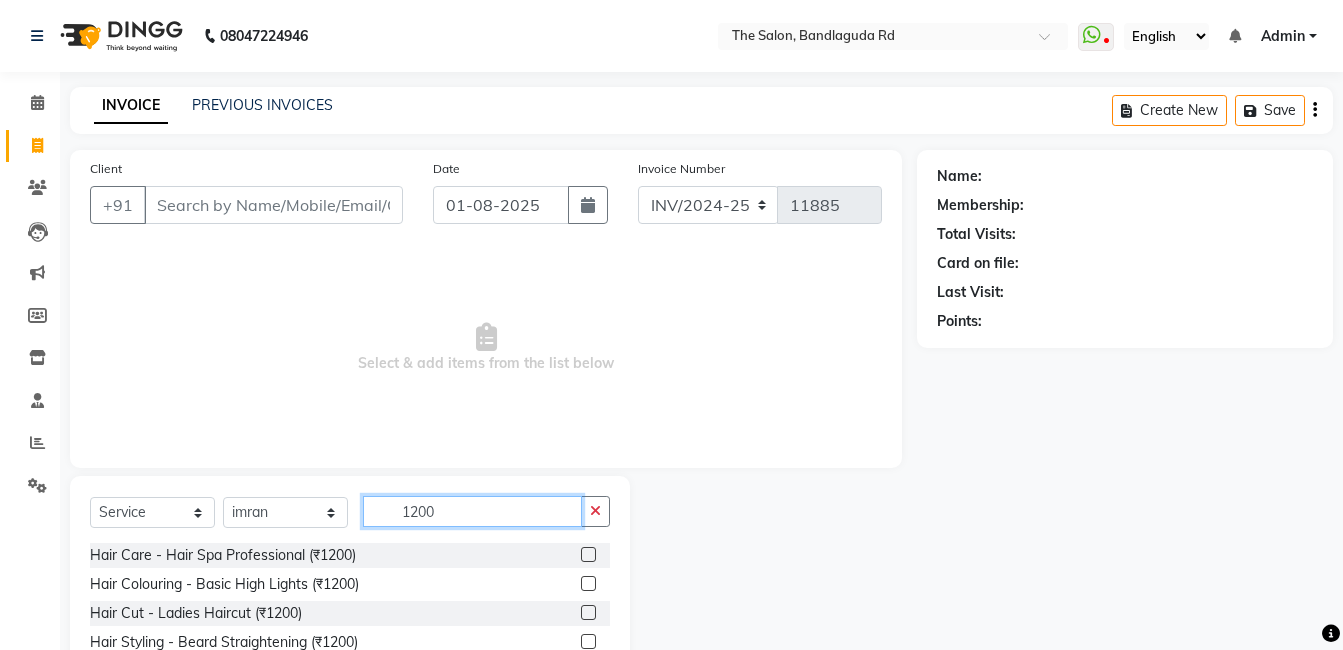 scroll, scrollTop: 67, scrollLeft: 0, axis: vertical 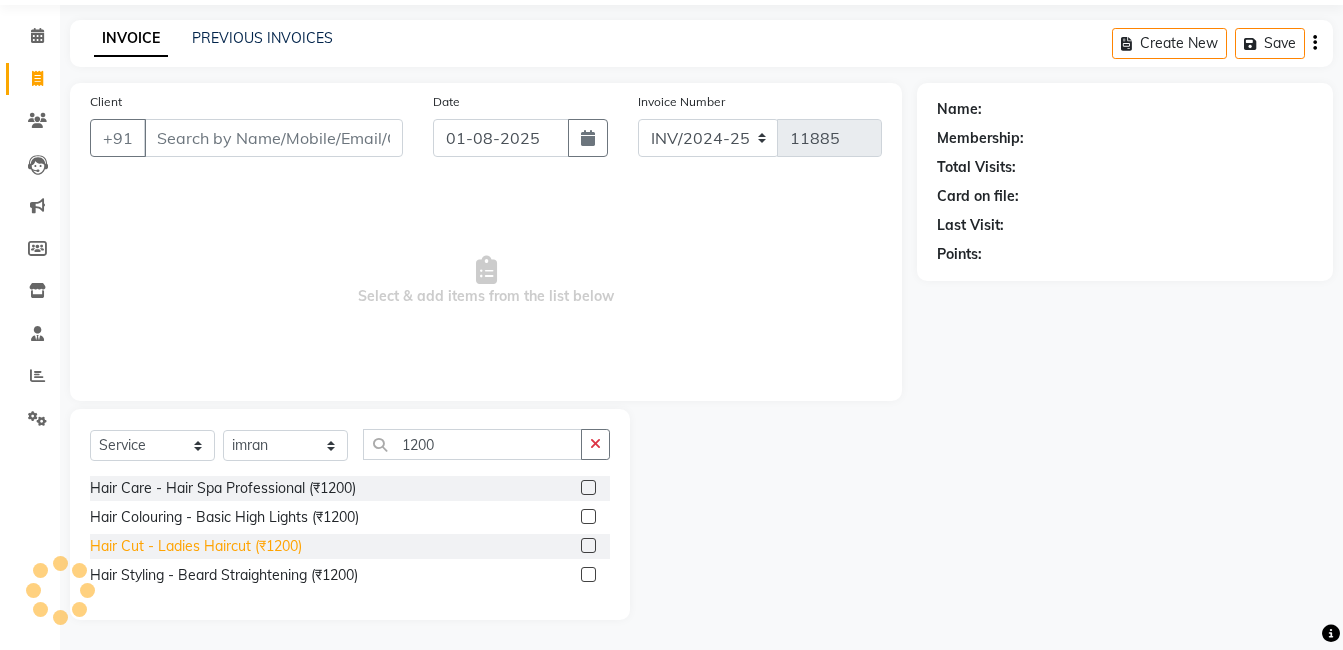 click on "Hair Cut - Ladies Haircut (₹1200)" 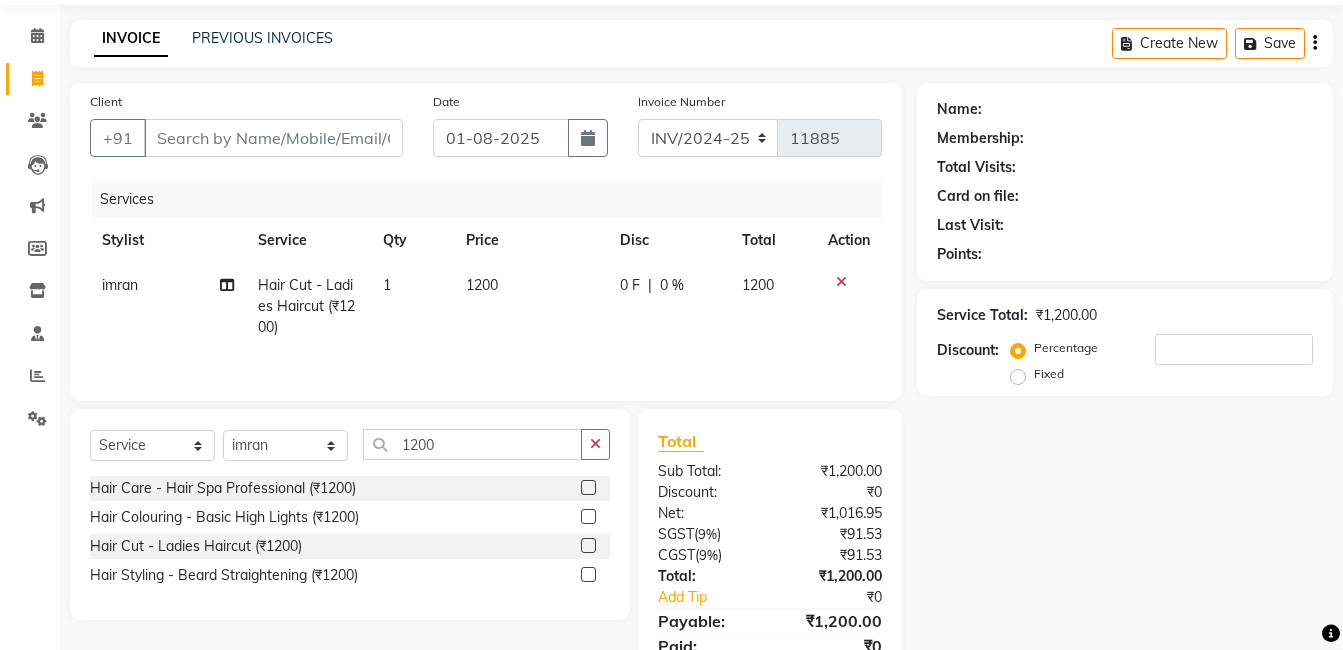 click on "1200" 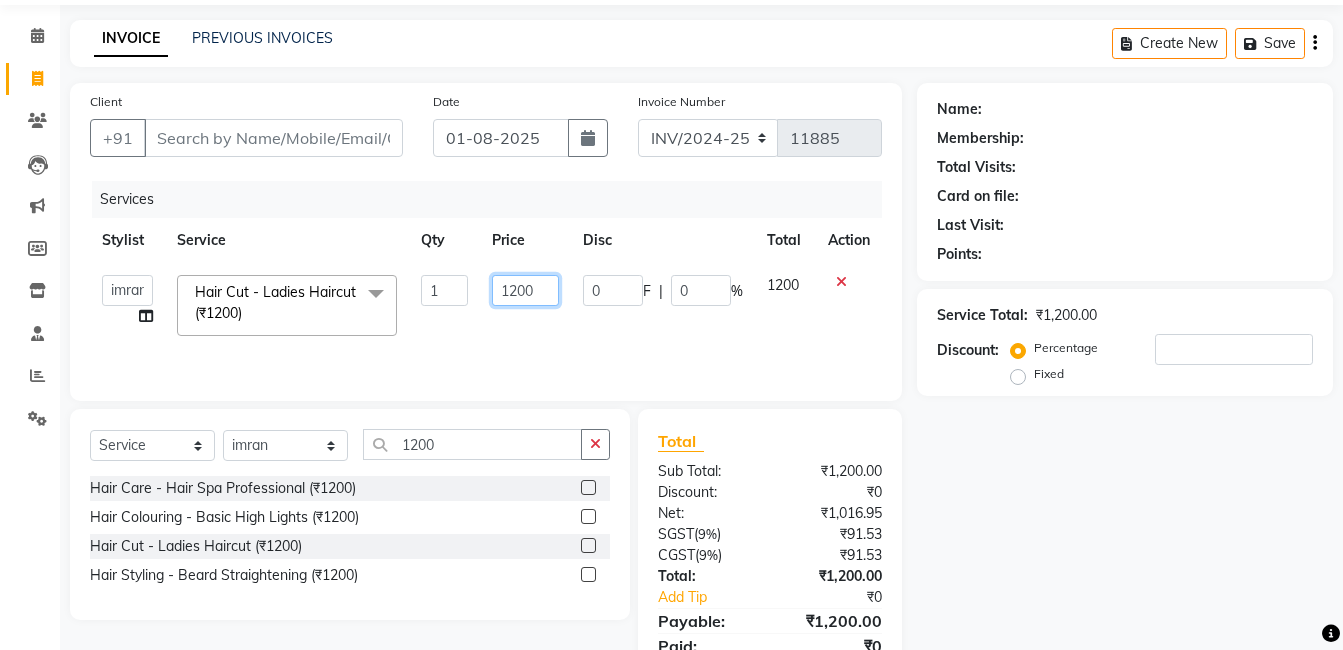 click on "1200" 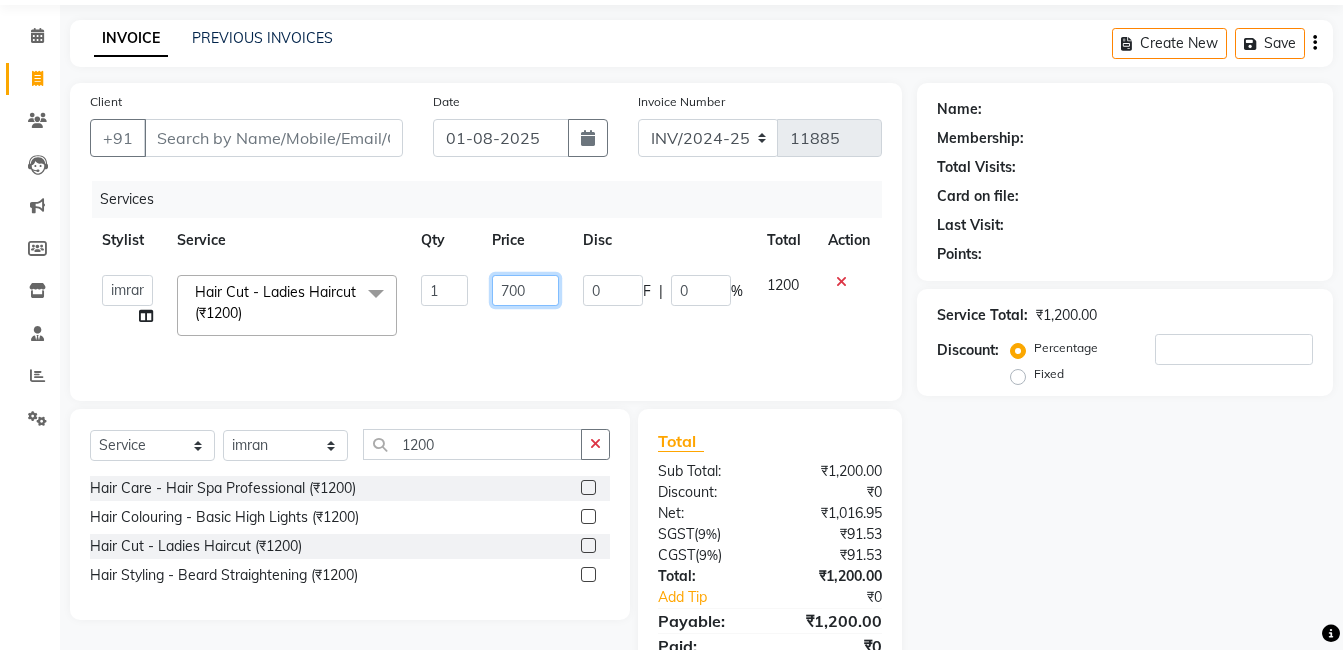 scroll, scrollTop: 150, scrollLeft: 0, axis: vertical 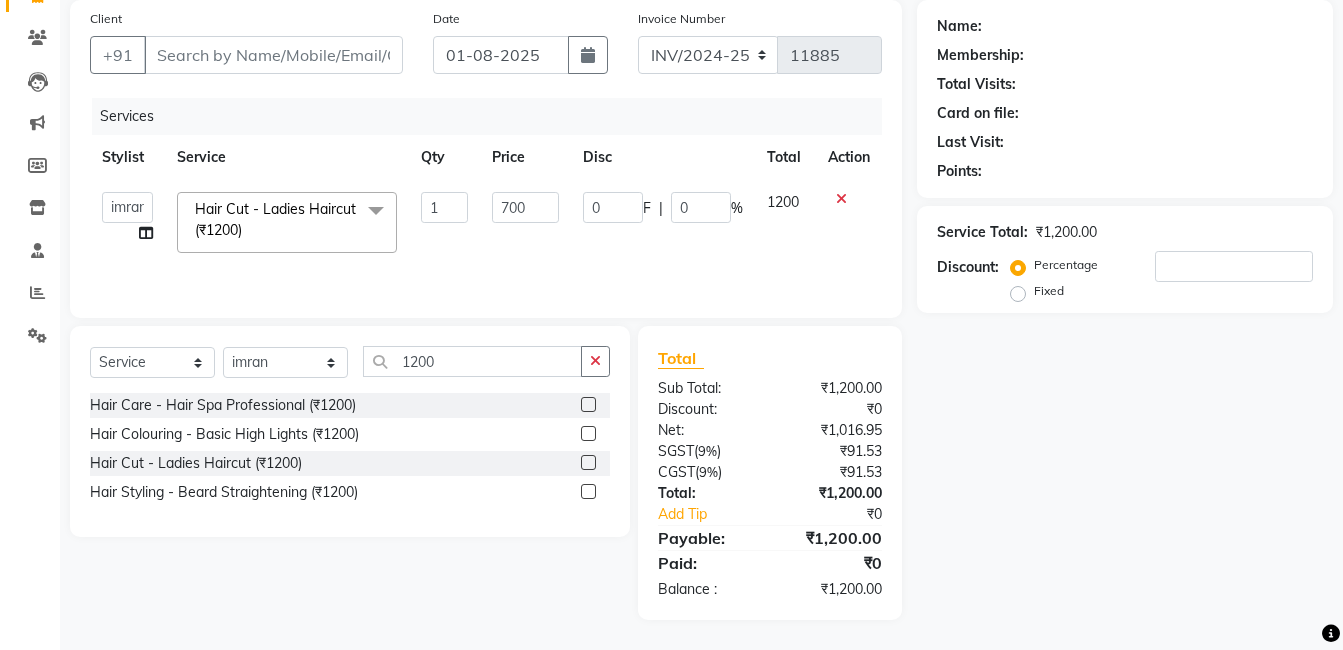click on "700" 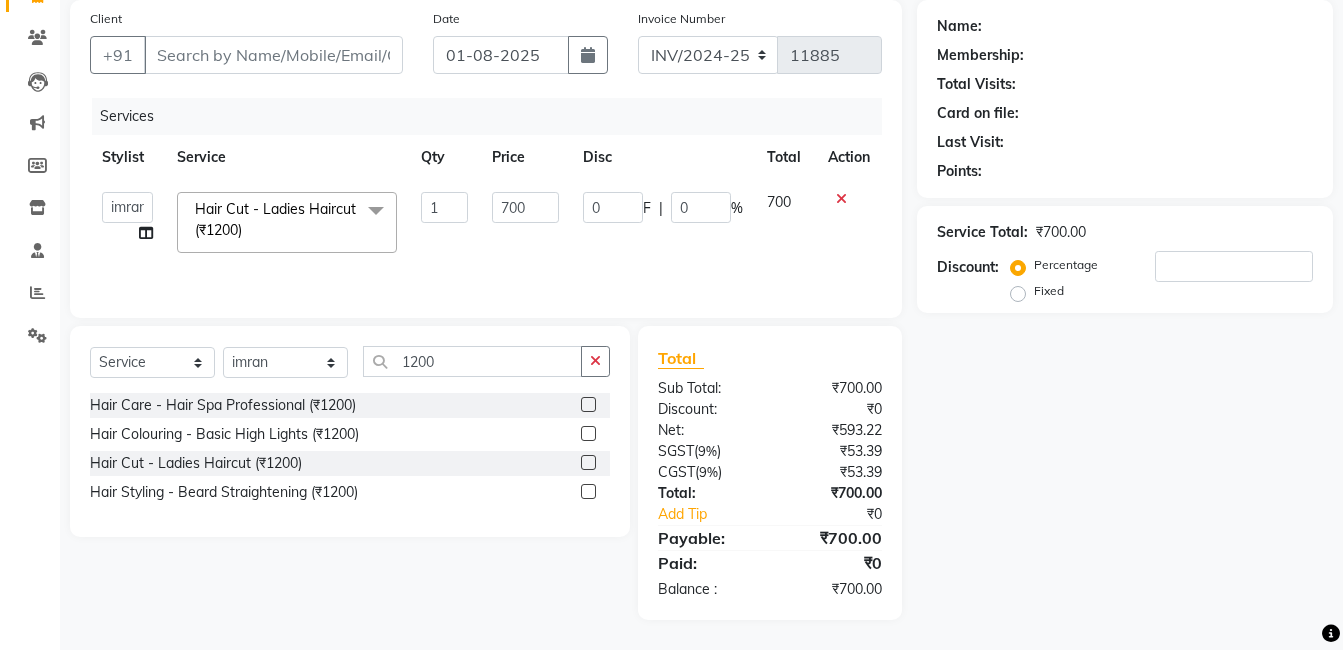 scroll, scrollTop: 0, scrollLeft: 0, axis: both 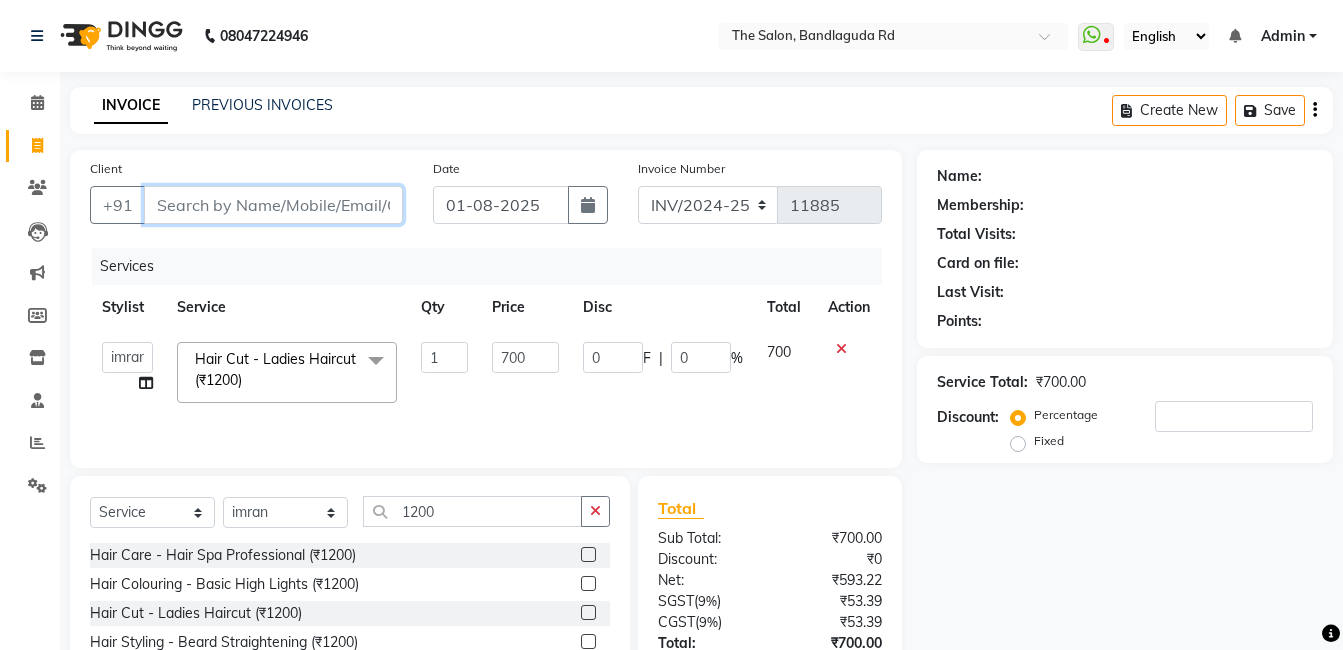 click on "Client" at bounding box center (273, 205) 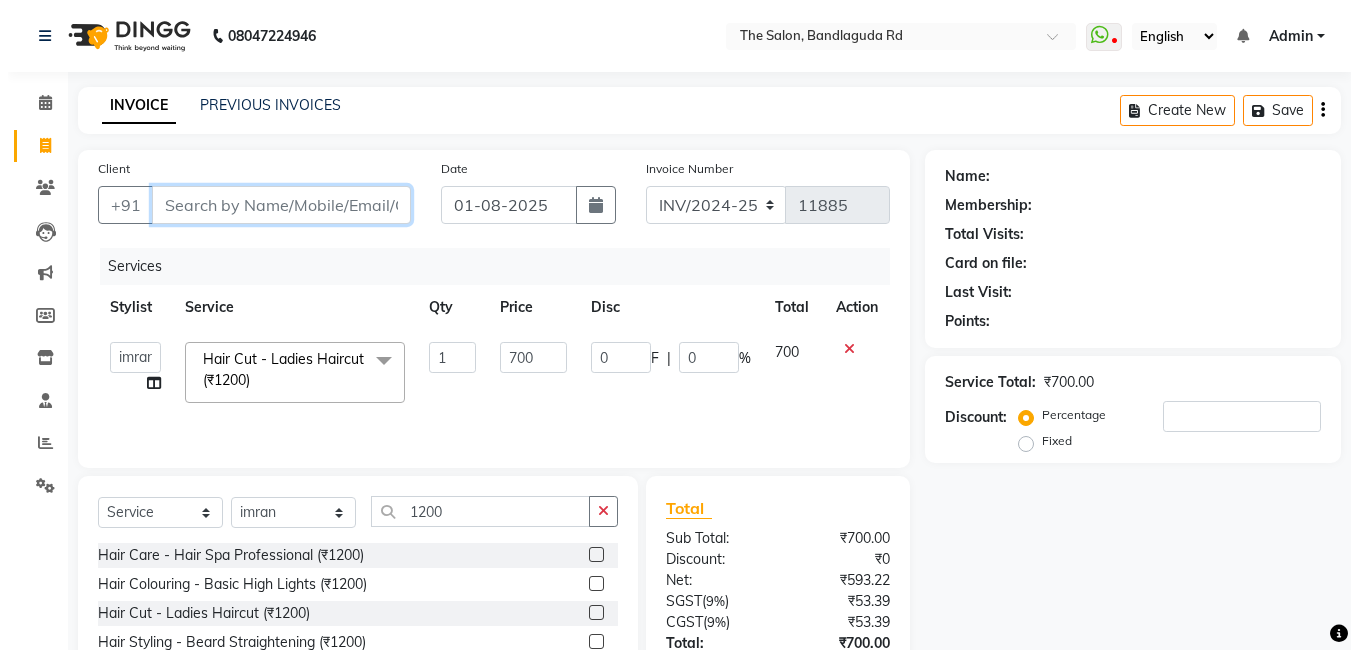 scroll, scrollTop: 100, scrollLeft: 0, axis: vertical 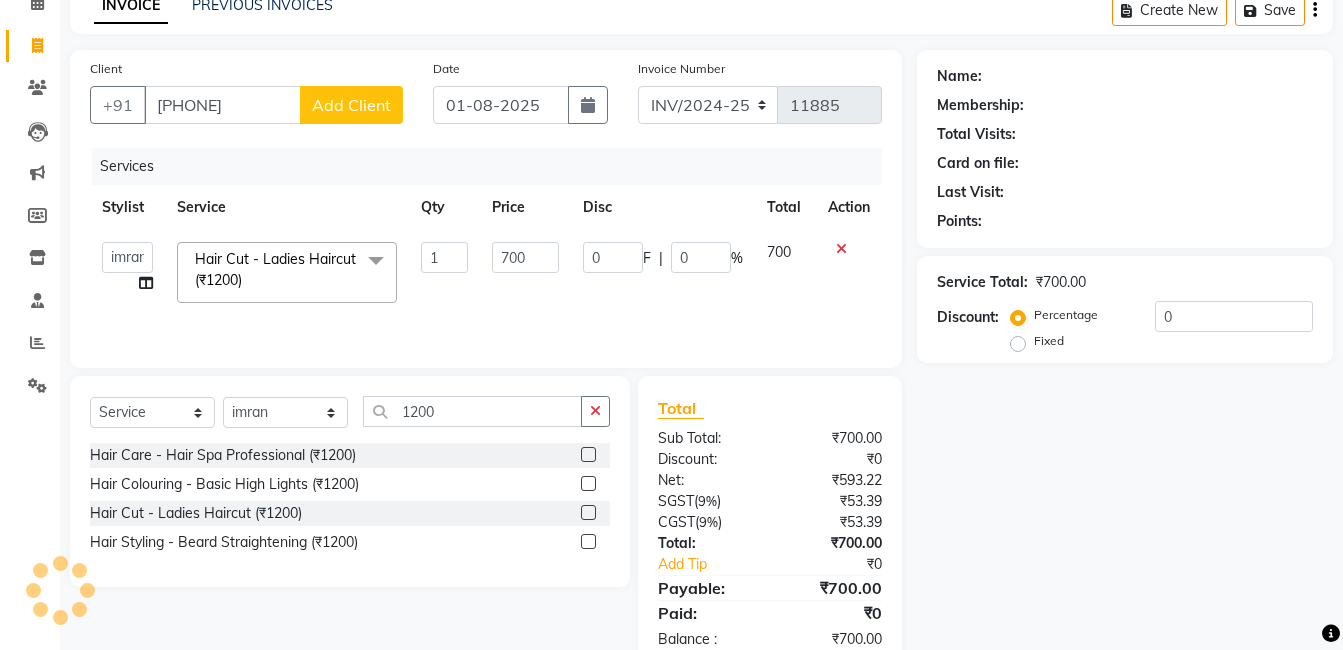 click on "Add Client" 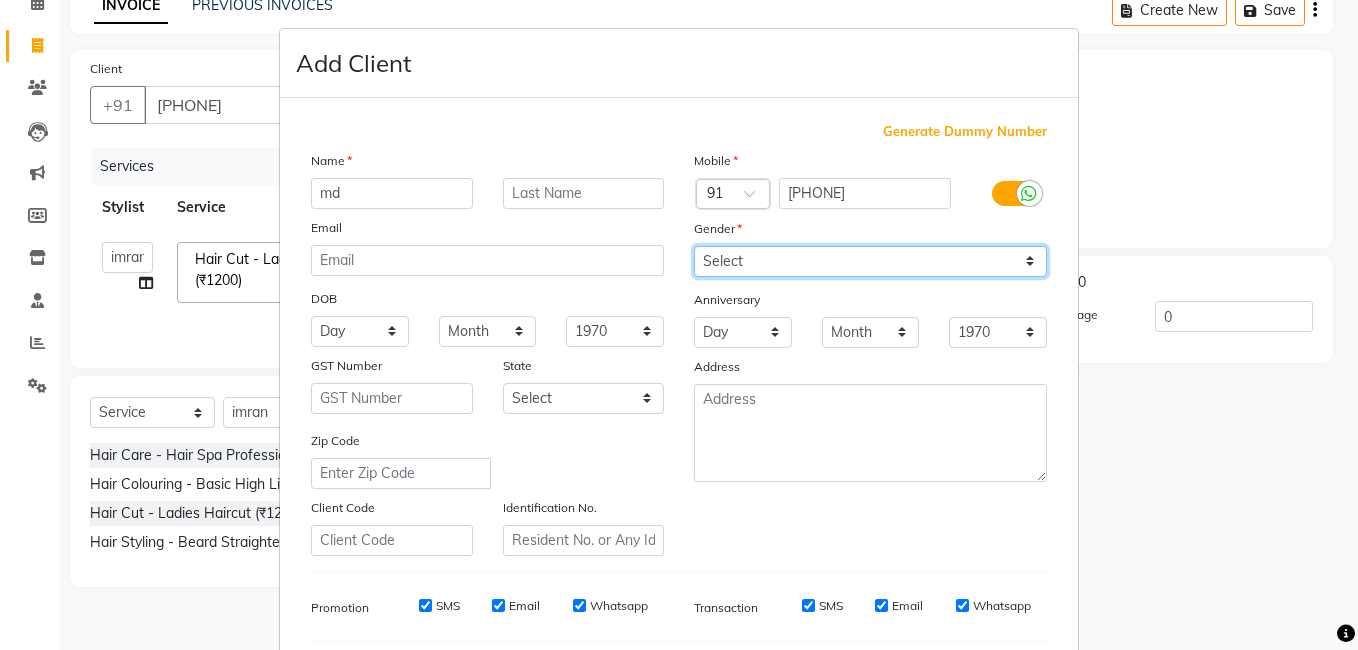 click on "Select Male Female Other Prefer Not To Say" at bounding box center (870, 261) 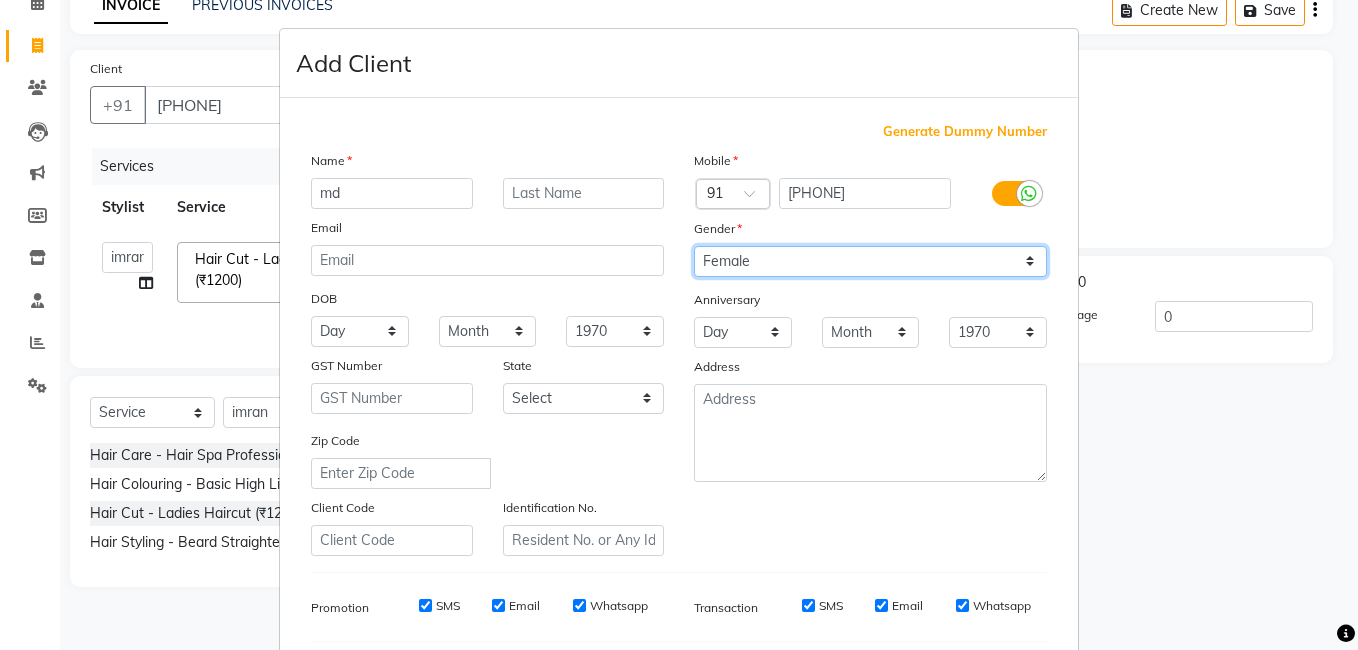 click on "Select Male Female Other Prefer Not To Say" at bounding box center [870, 261] 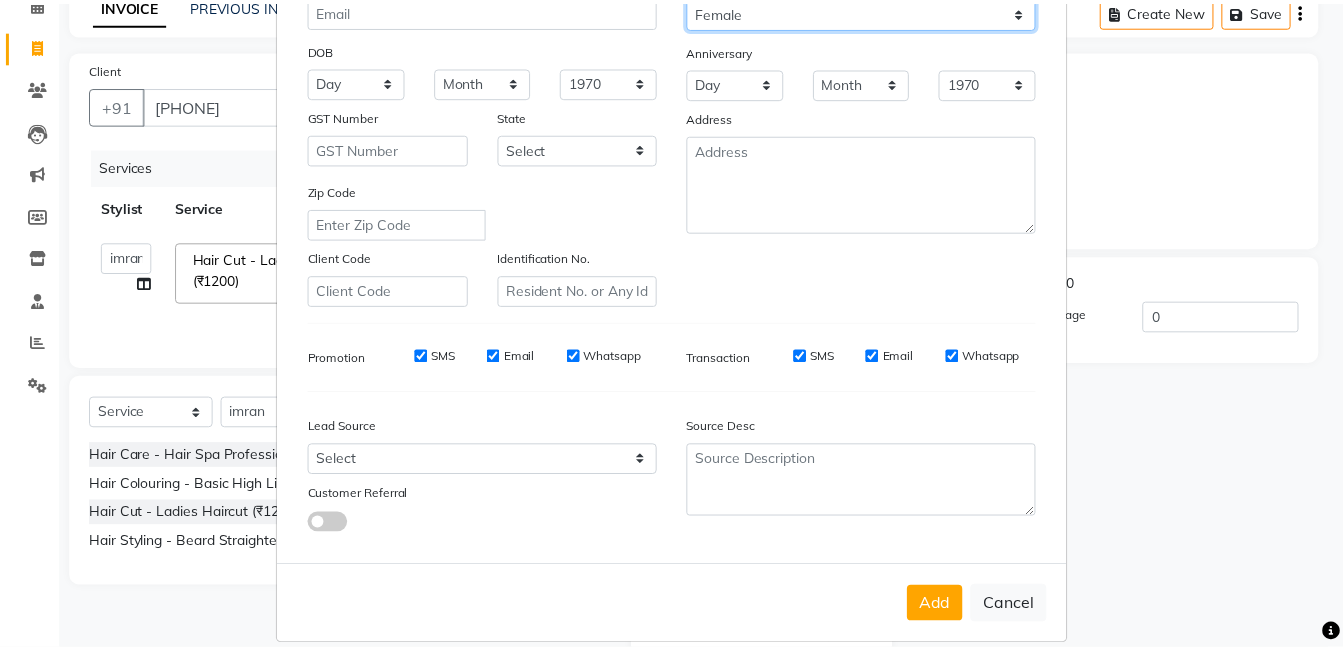 scroll, scrollTop: 273, scrollLeft: 0, axis: vertical 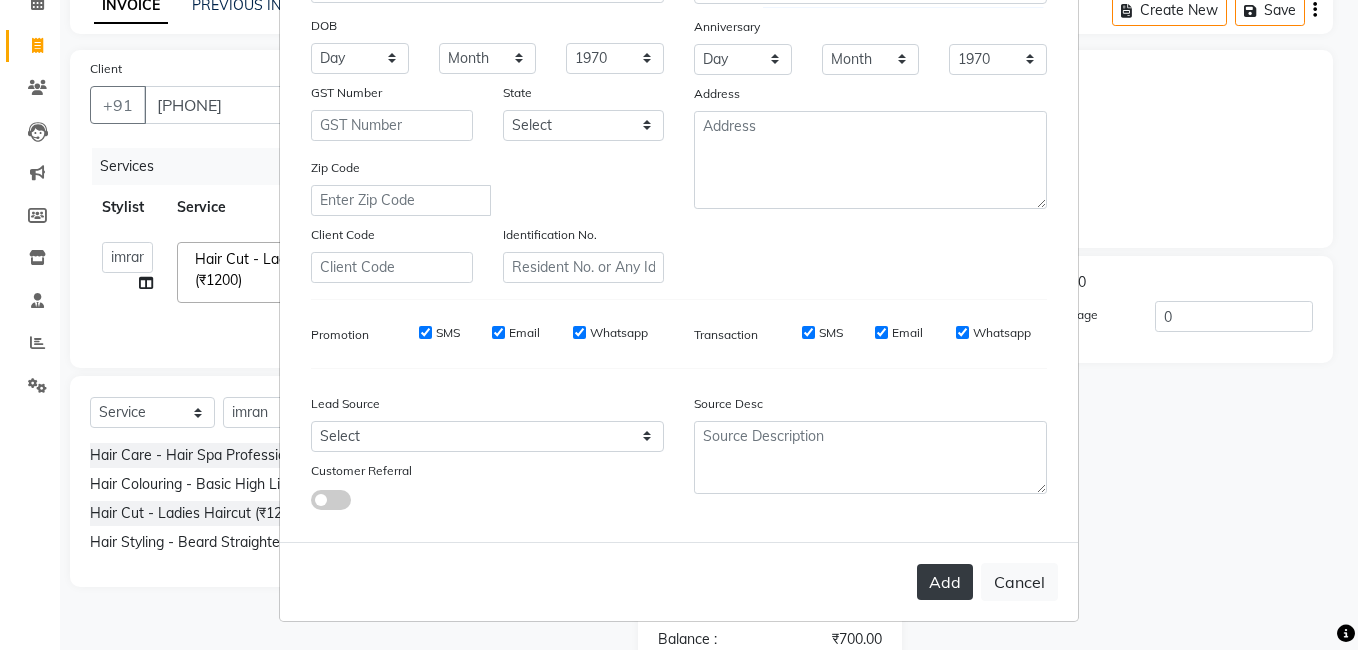 click on "Add" at bounding box center [945, 582] 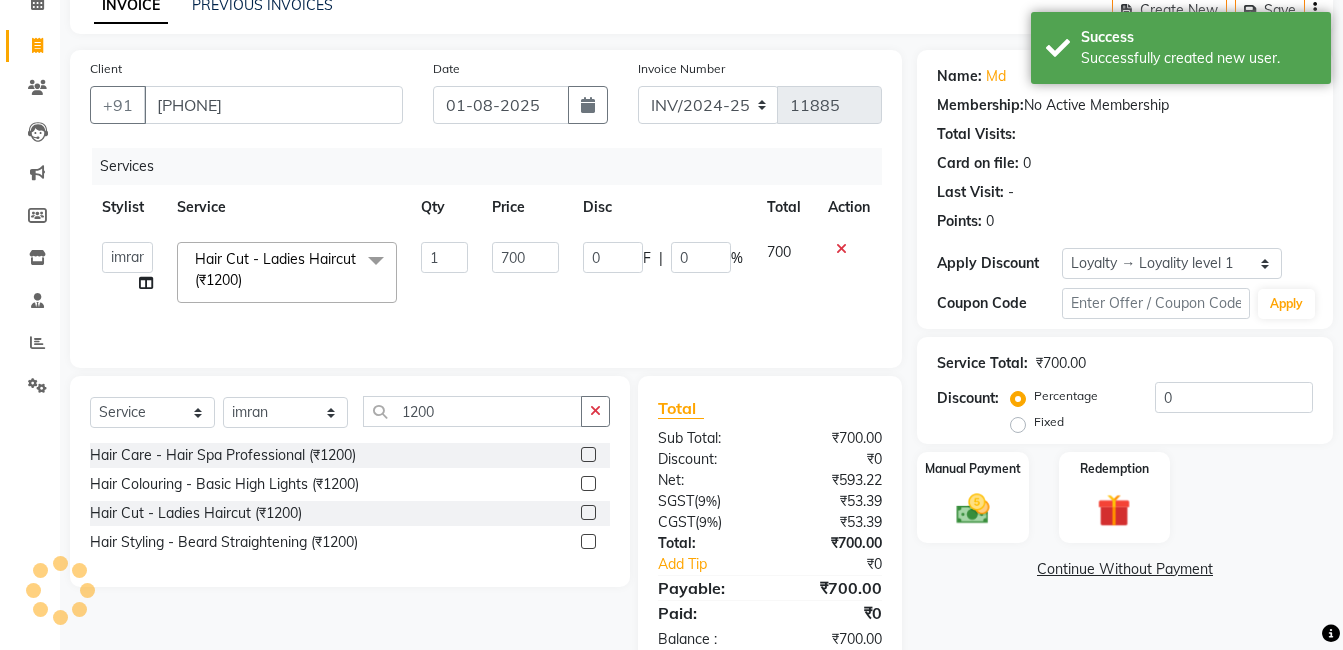 scroll, scrollTop: 150, scrollLeft: 0, axis: vertical 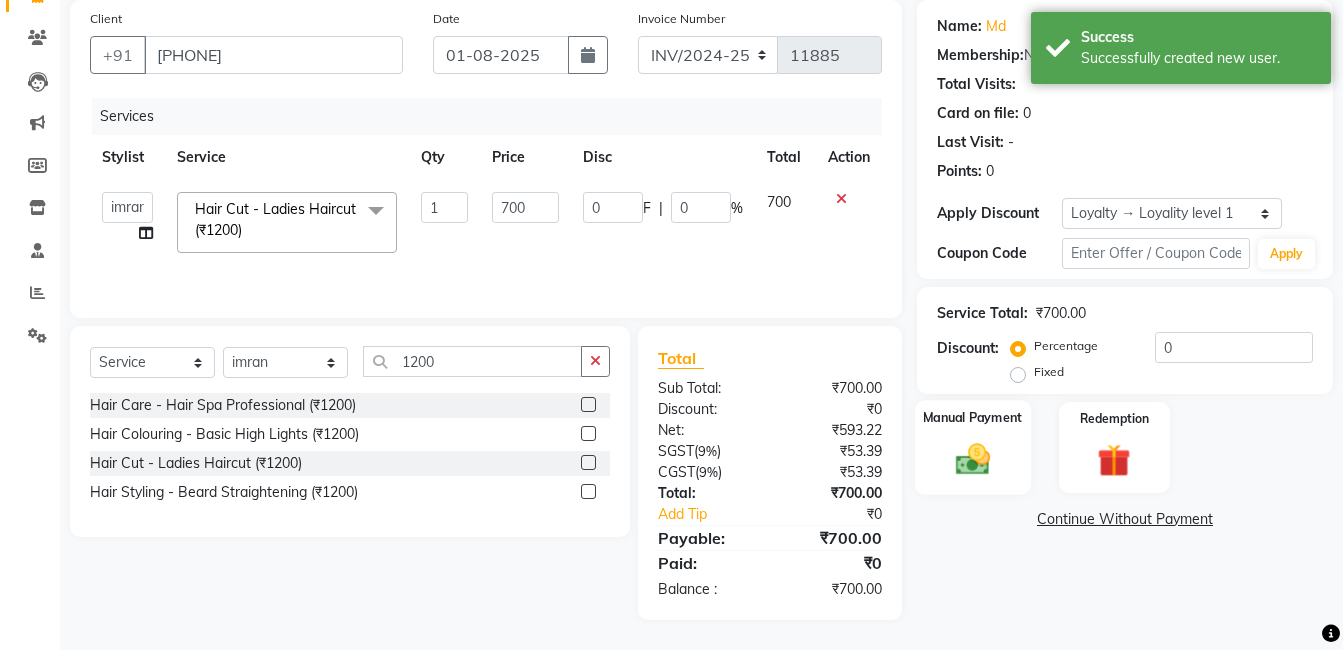 click on "Manual Payment" 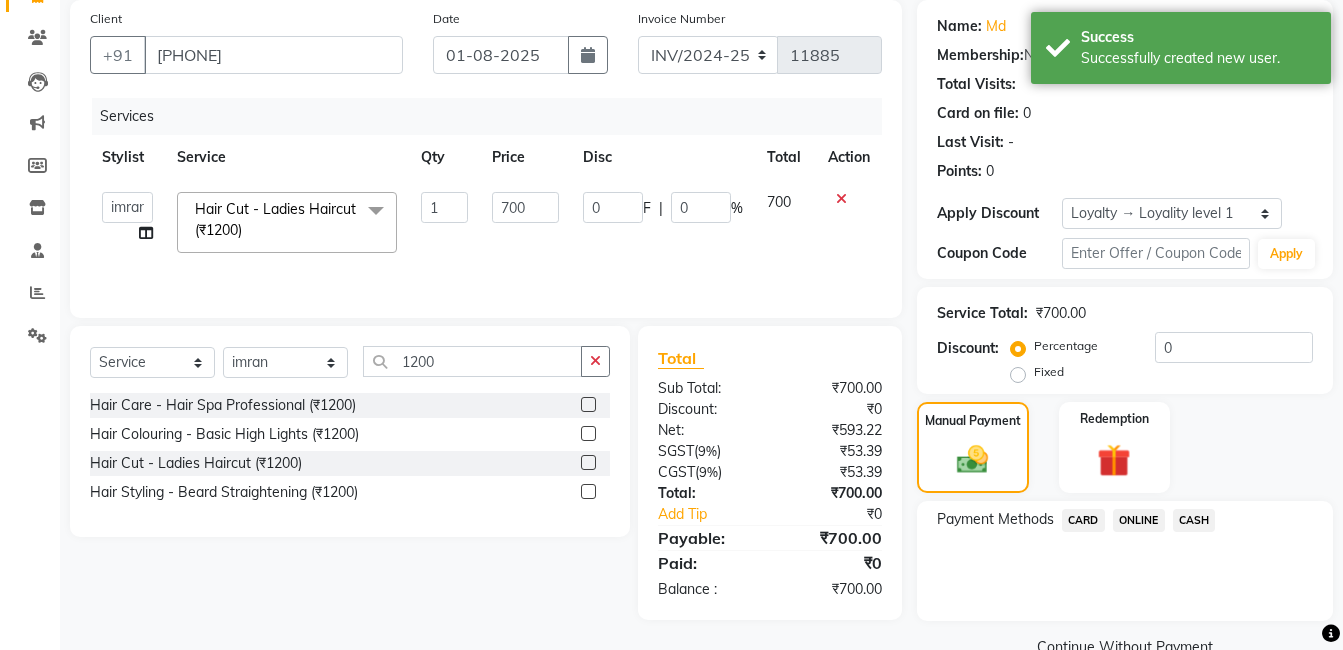 click on "ONLINE" 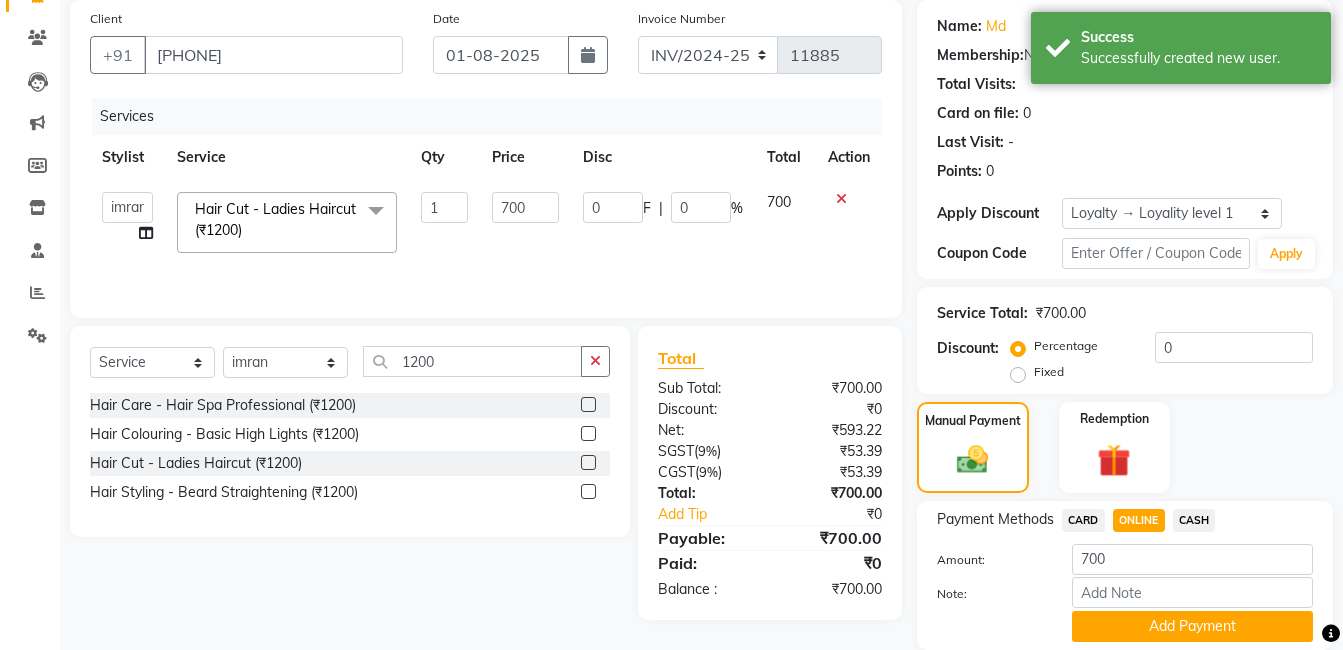 scroll, scrollTop: 221, scrollLeft: 0, axis: vertical 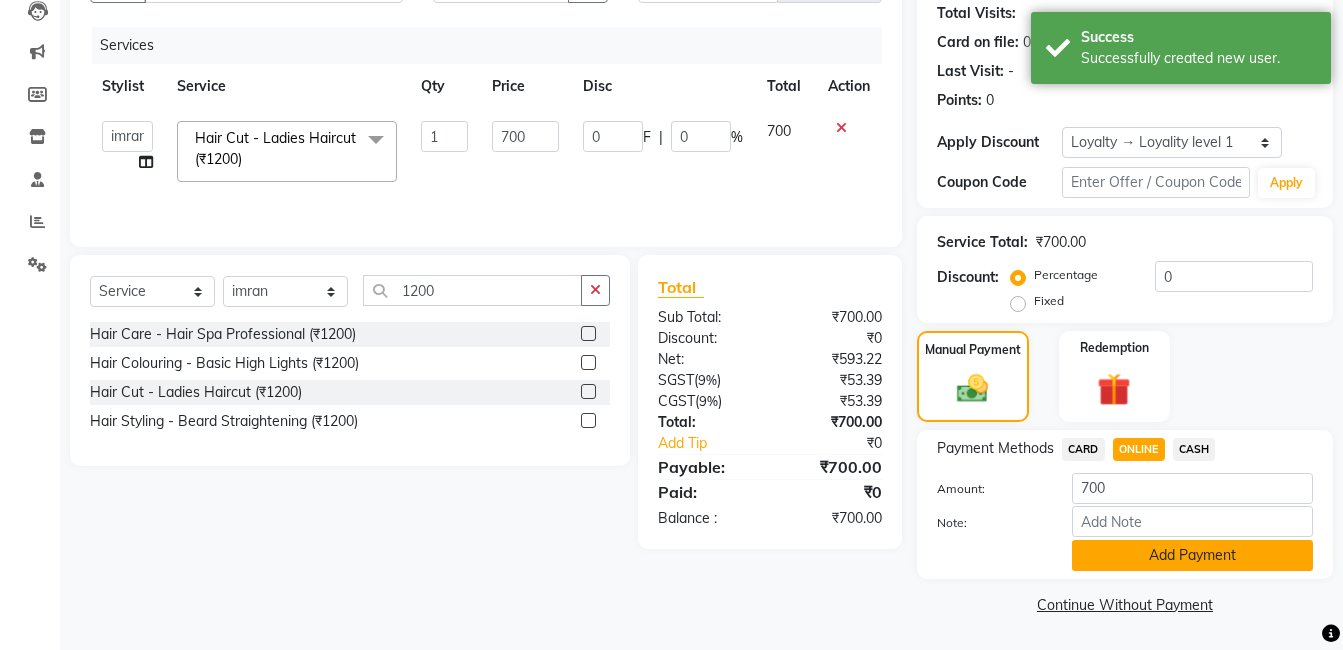 click on "Add Payment" 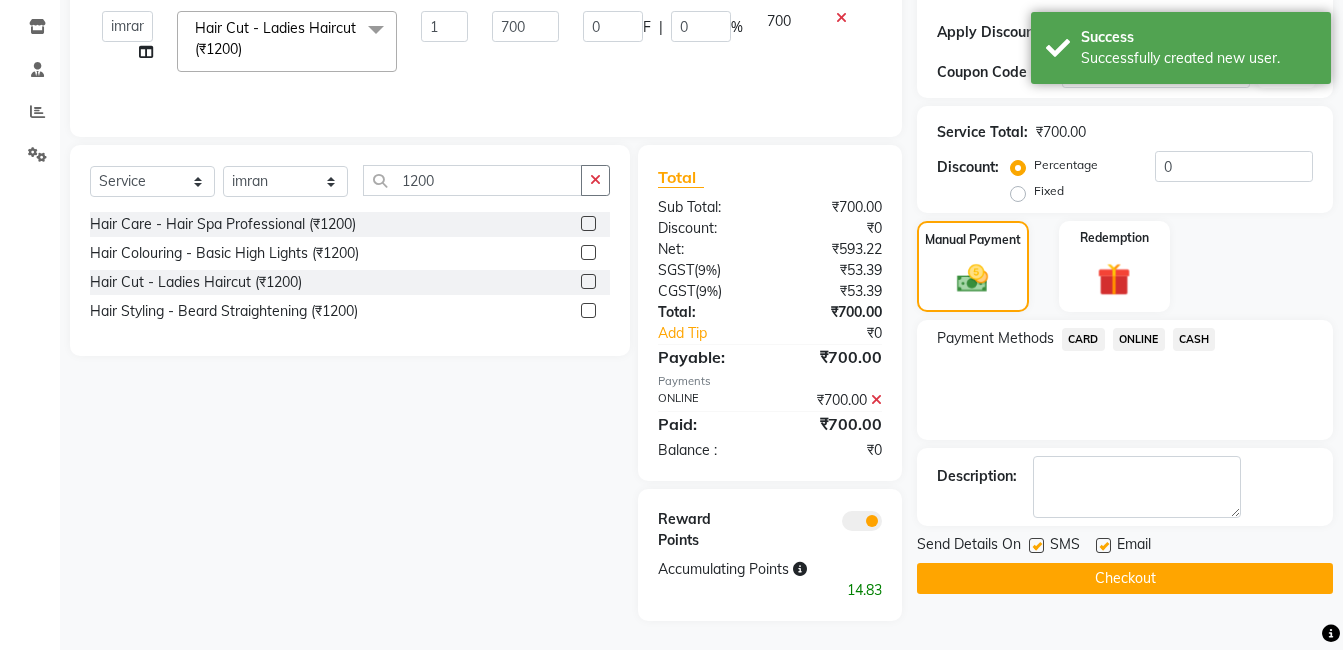 scroll, scrollTop: 332, scrollLeft: 0, axis: vertical 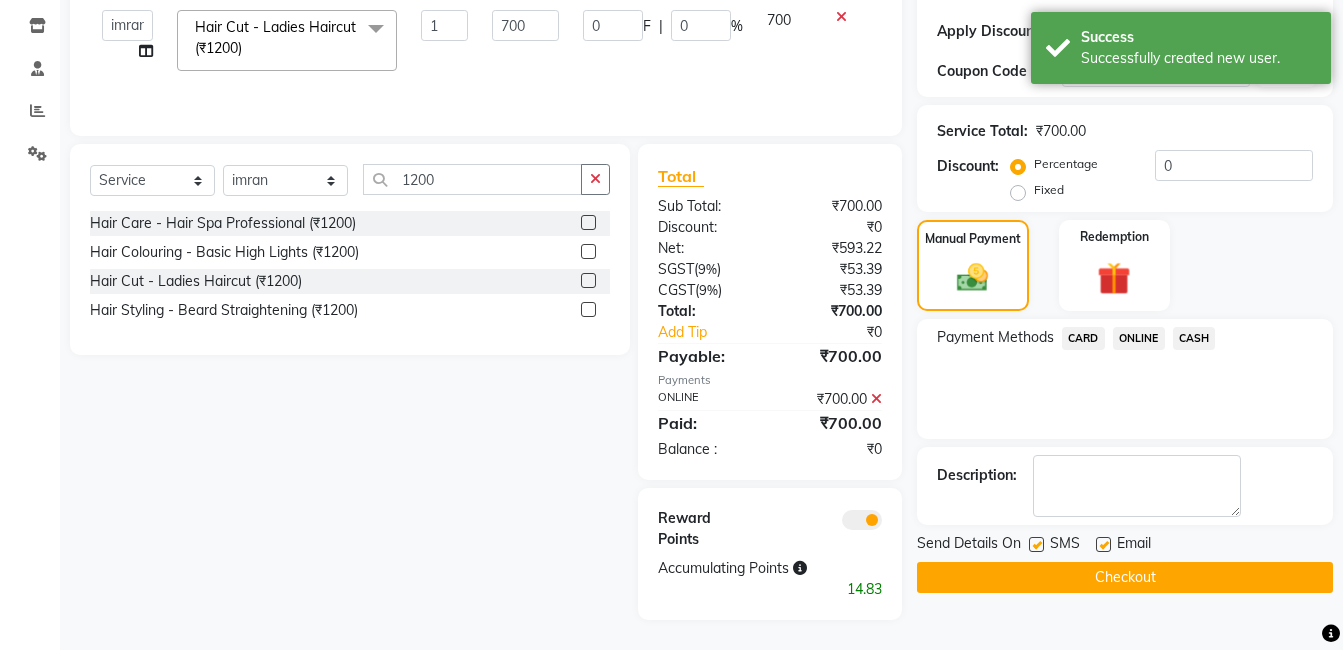 click on "Checkout" 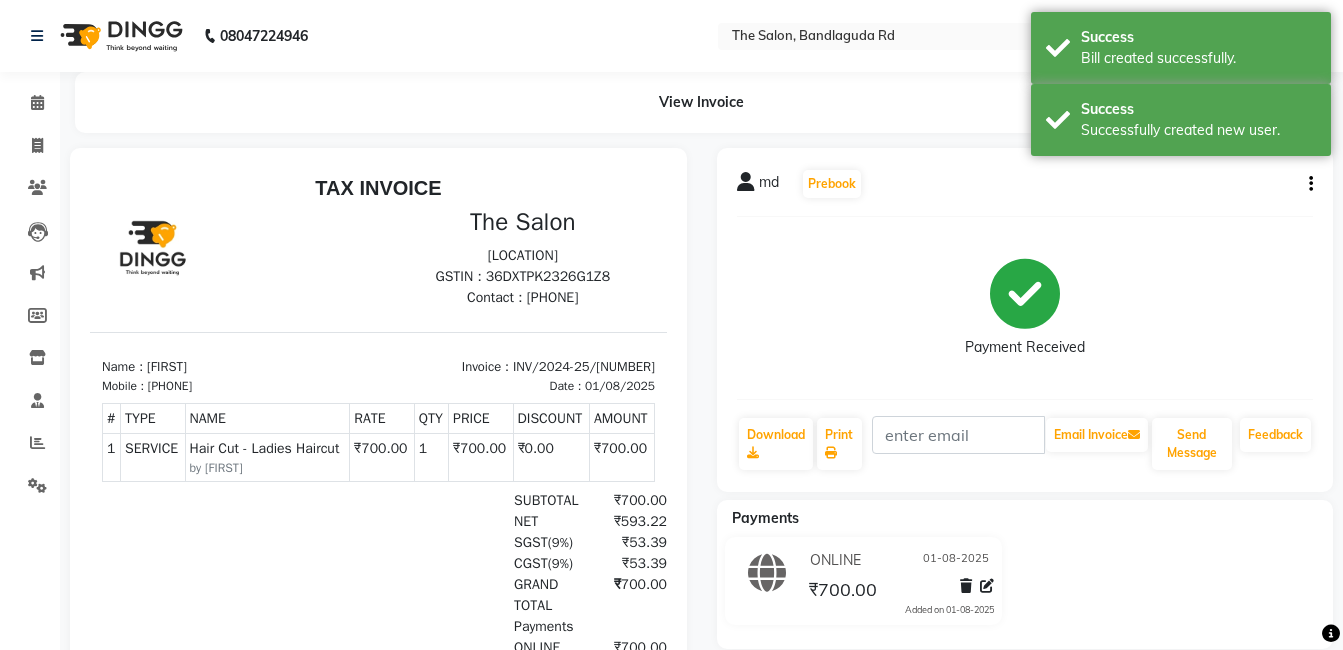 scroll, scrollTop: 0, scrollLeft: 0, axis: both 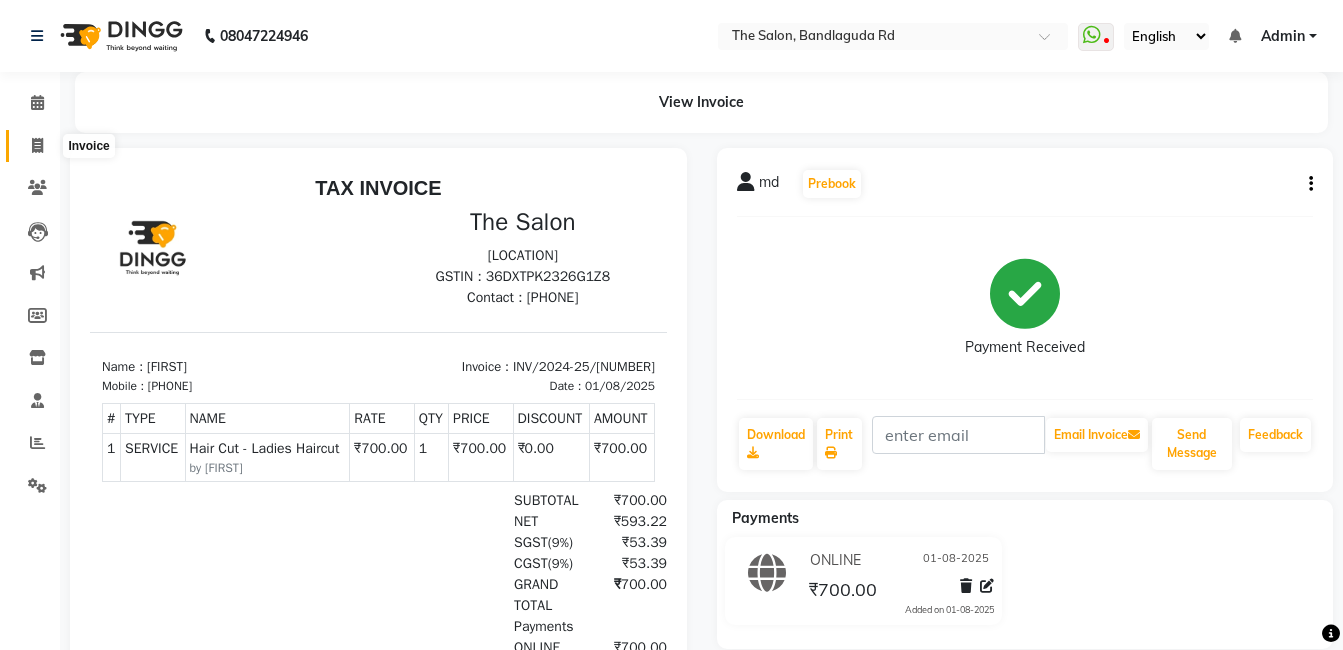 click 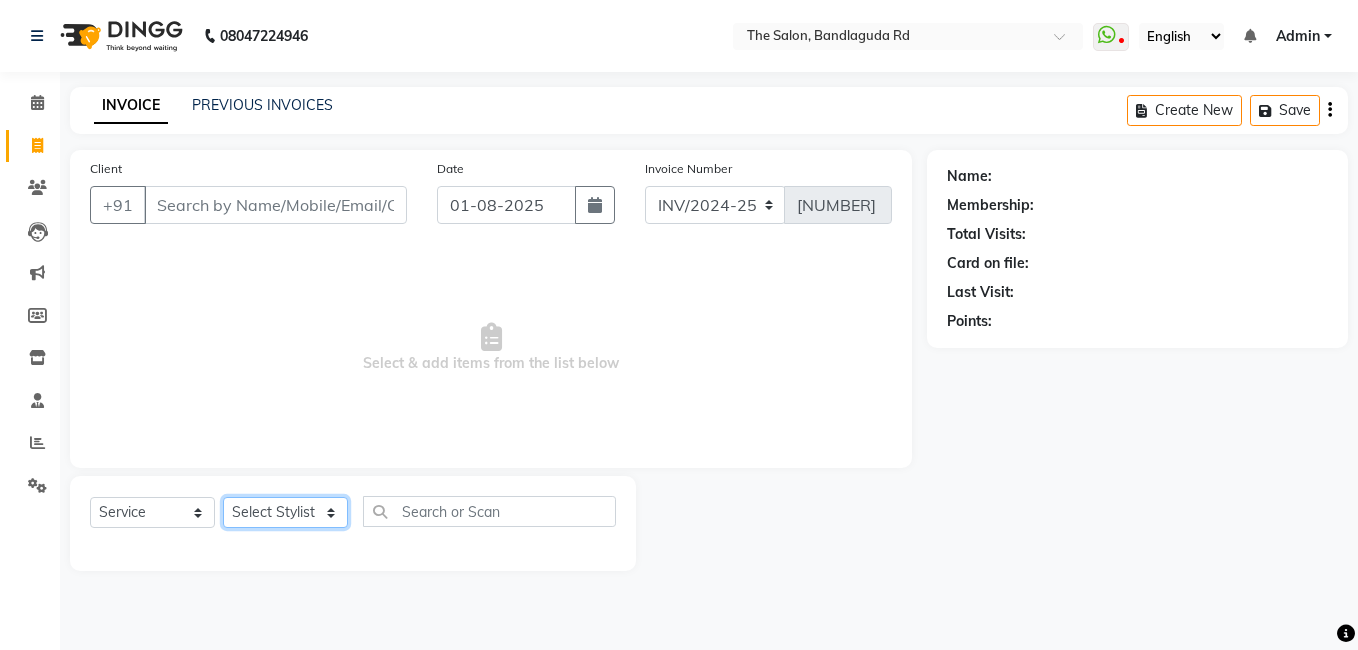 click on "Select Stylist" 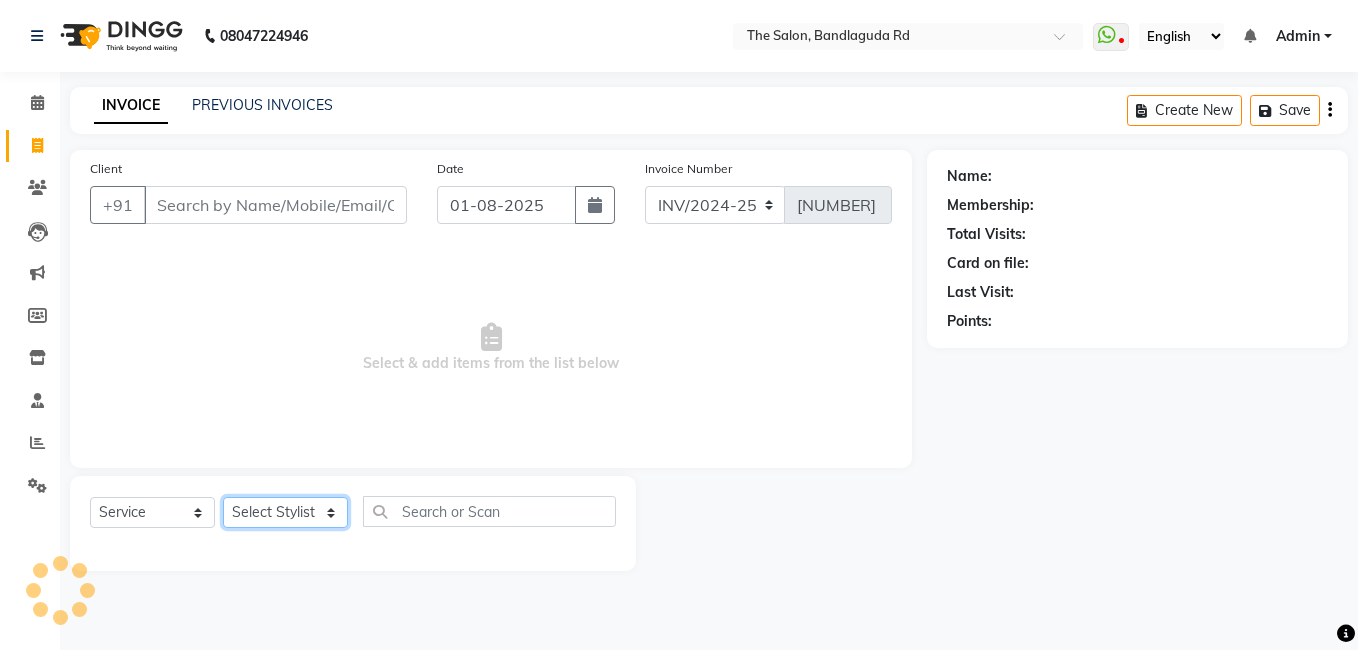 click on "Select Stylist AIJAZ fazil imran iqbal kasim mohd mohsin rasheed sameer TALIB Wajid" 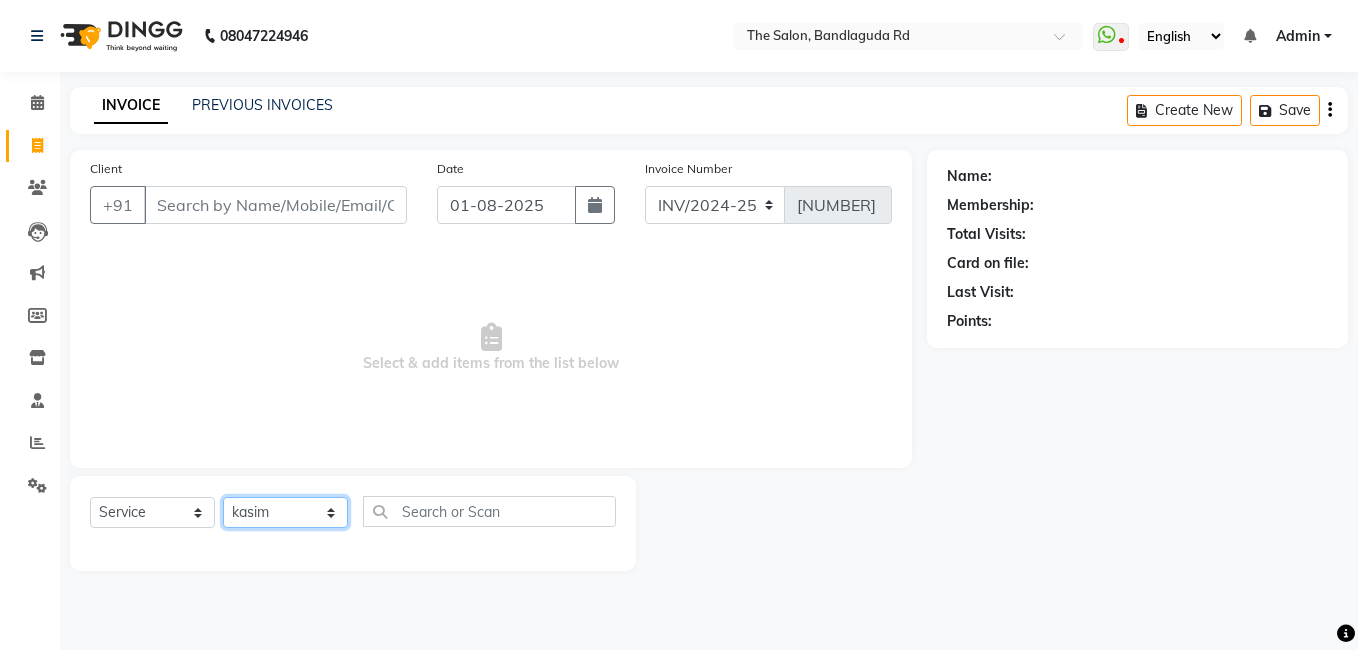 click on "Select Stylist AIJAZ fazil imran iqbal kasim mohd mohsin rasheed sameer TALIB Wajid" 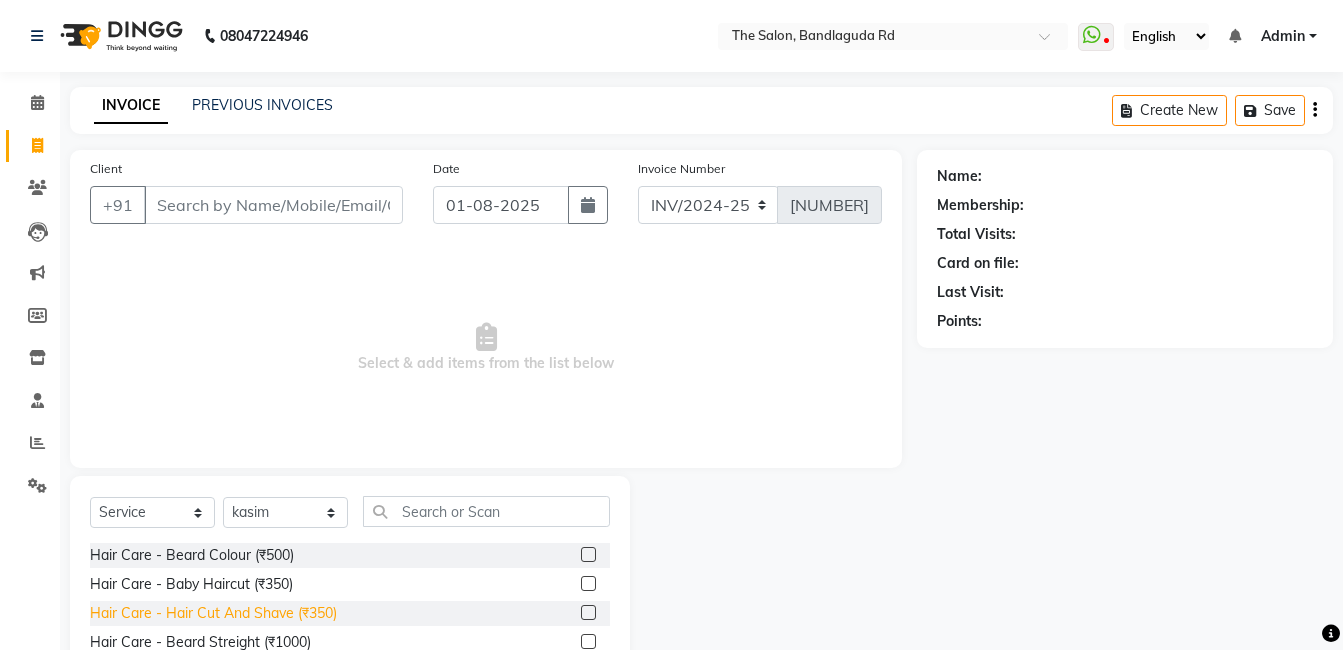 click on "Hair Care - Hair Cut And Shave (₹350)" 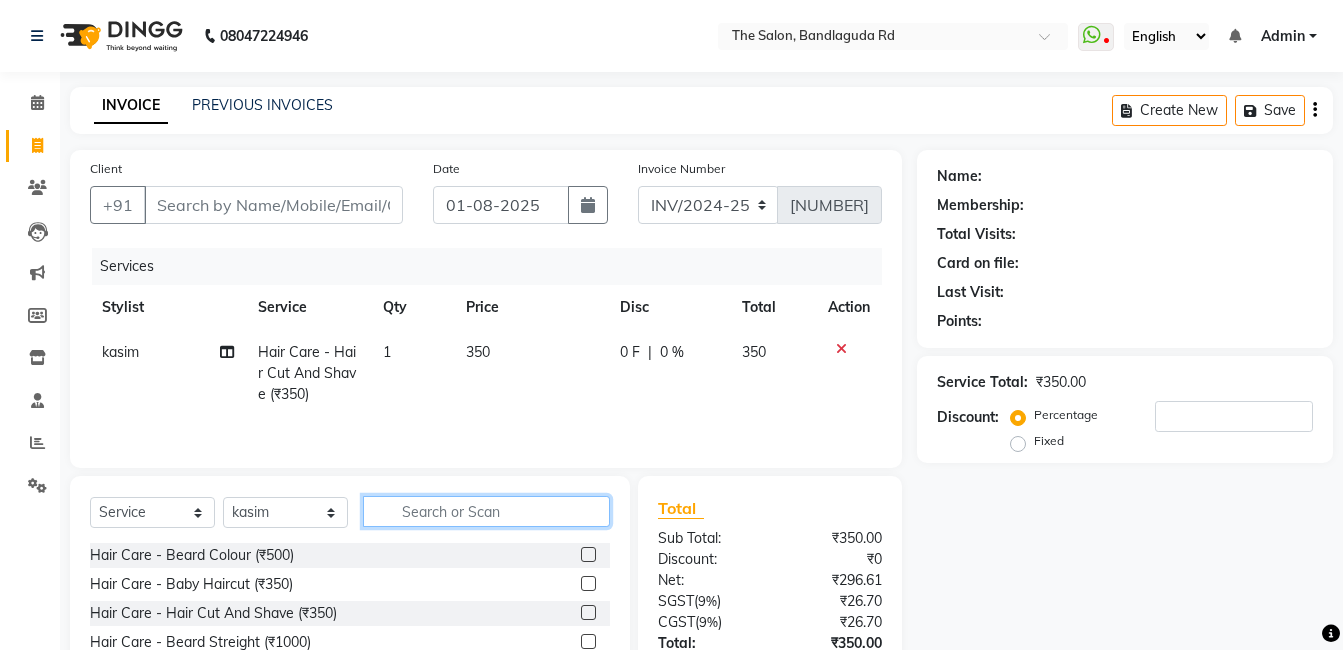 click 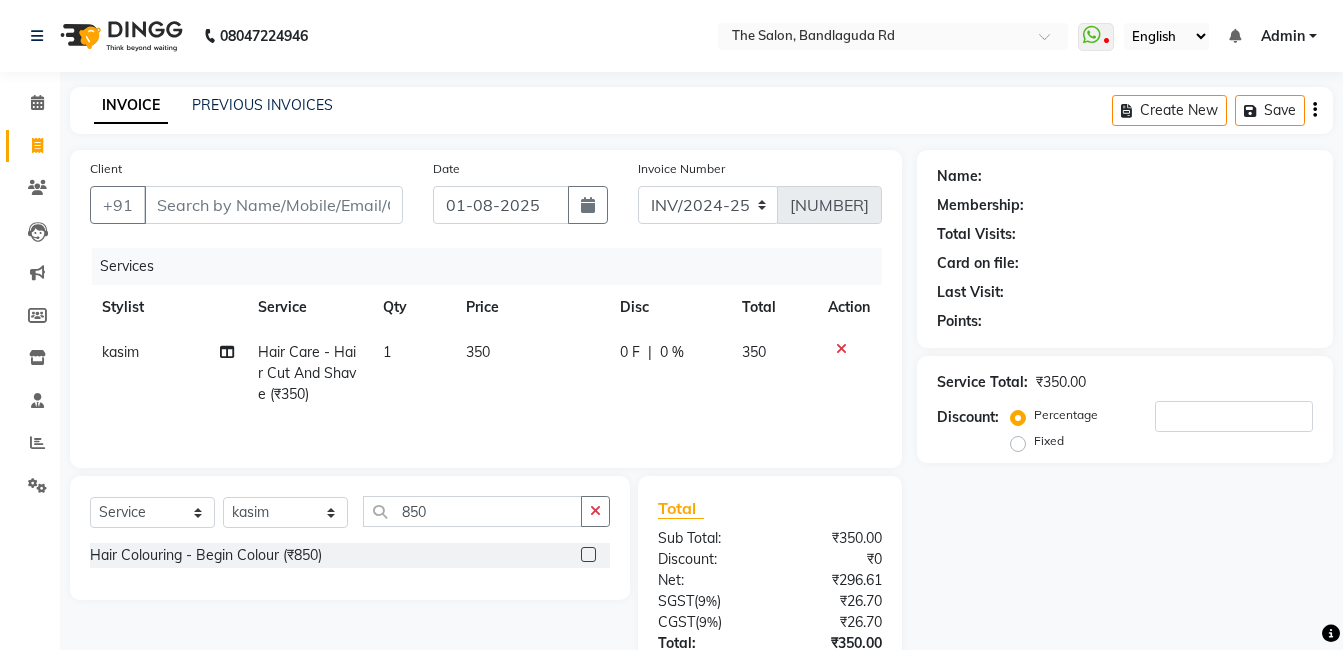 click on "Hair Colouring - Begin Colour (₹850)" 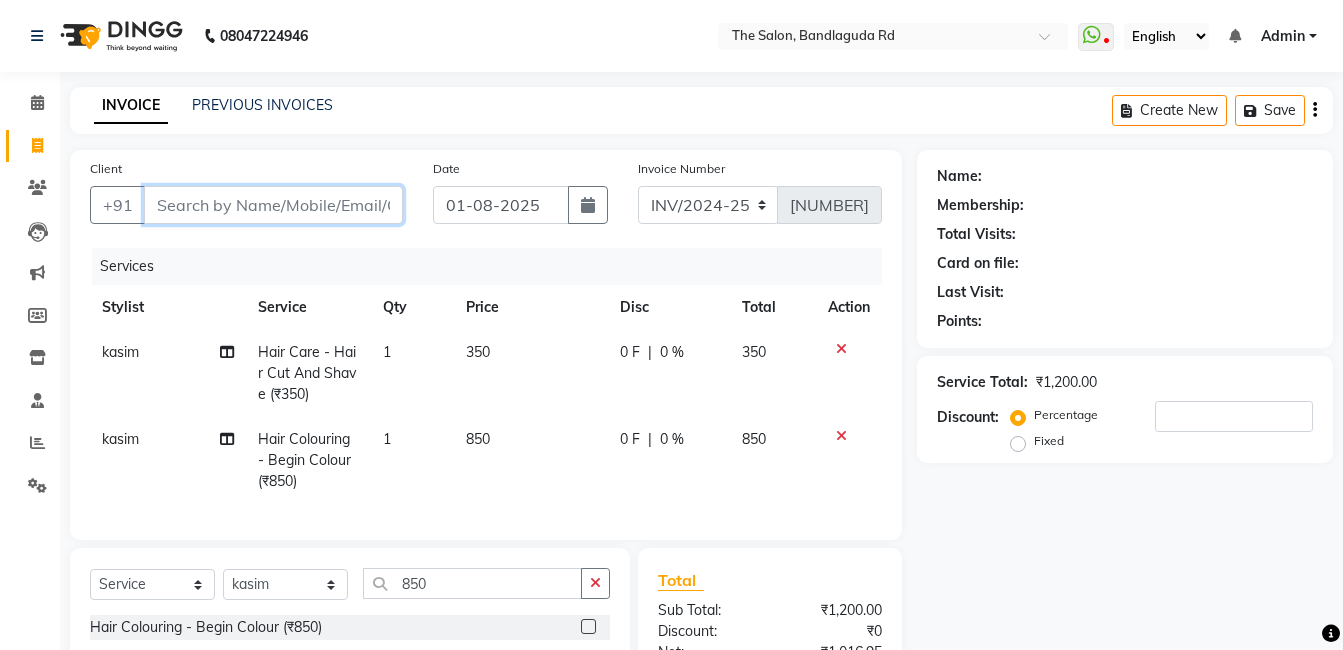 click on "Client" at bounding box center [273, 205] 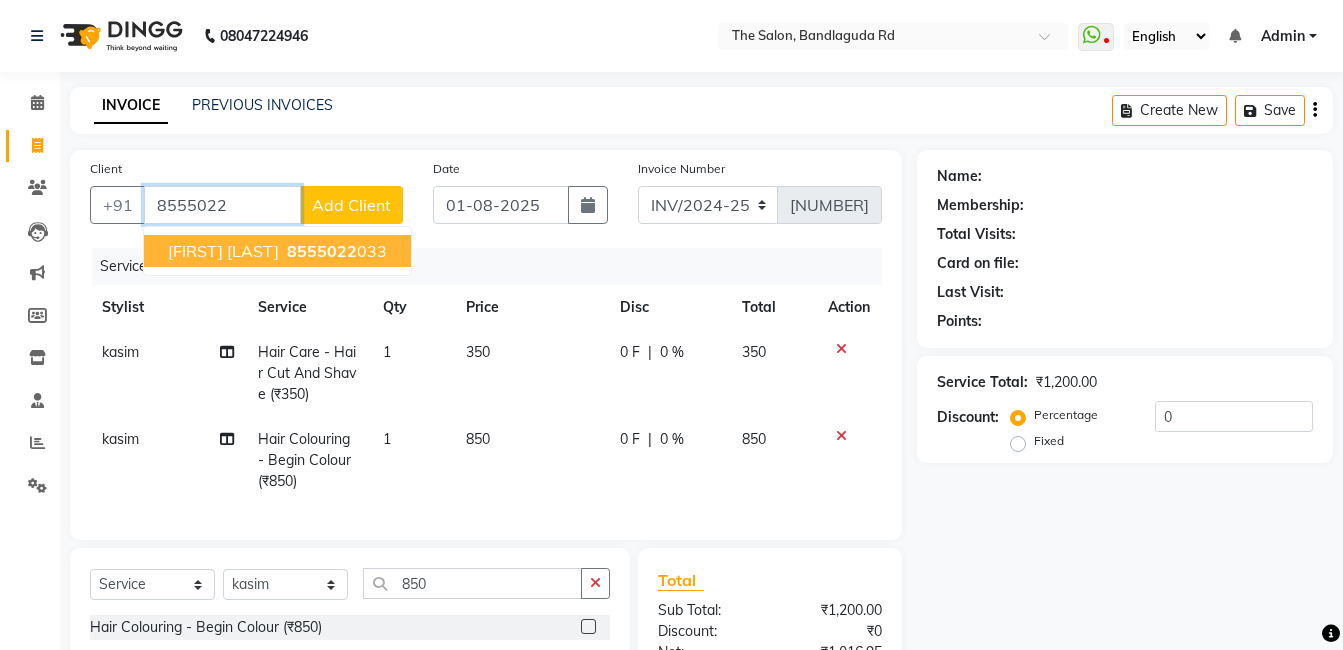 click on "[FIRST] [LAST] [PHONE]" at bounding box center [277, 251] 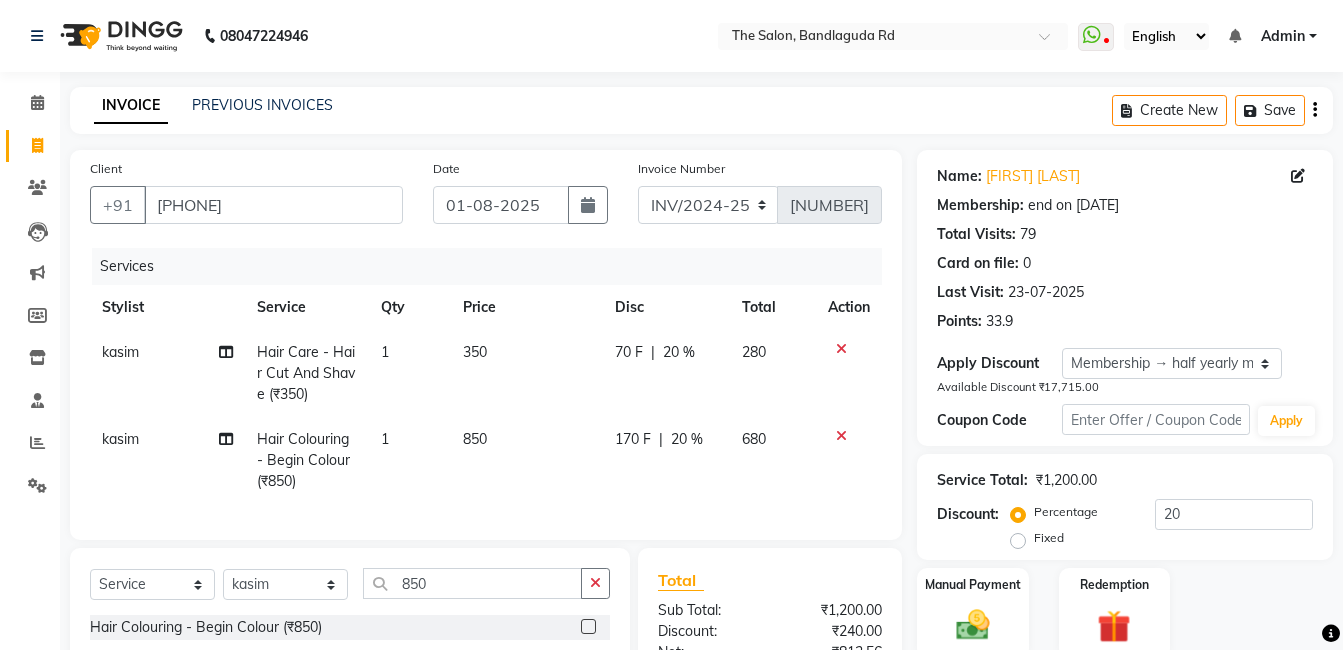 scroll, scrollTop: 237, scrollLeft: 0, axis: vertical 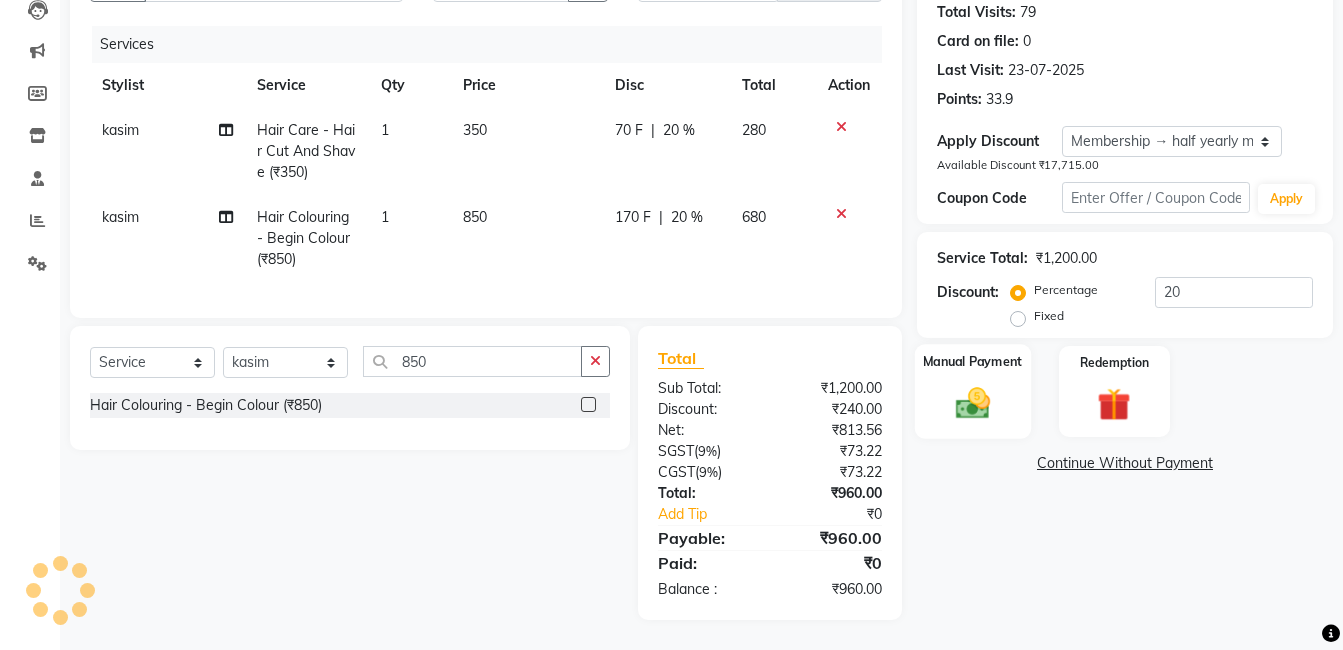 click on "Manual Payment" 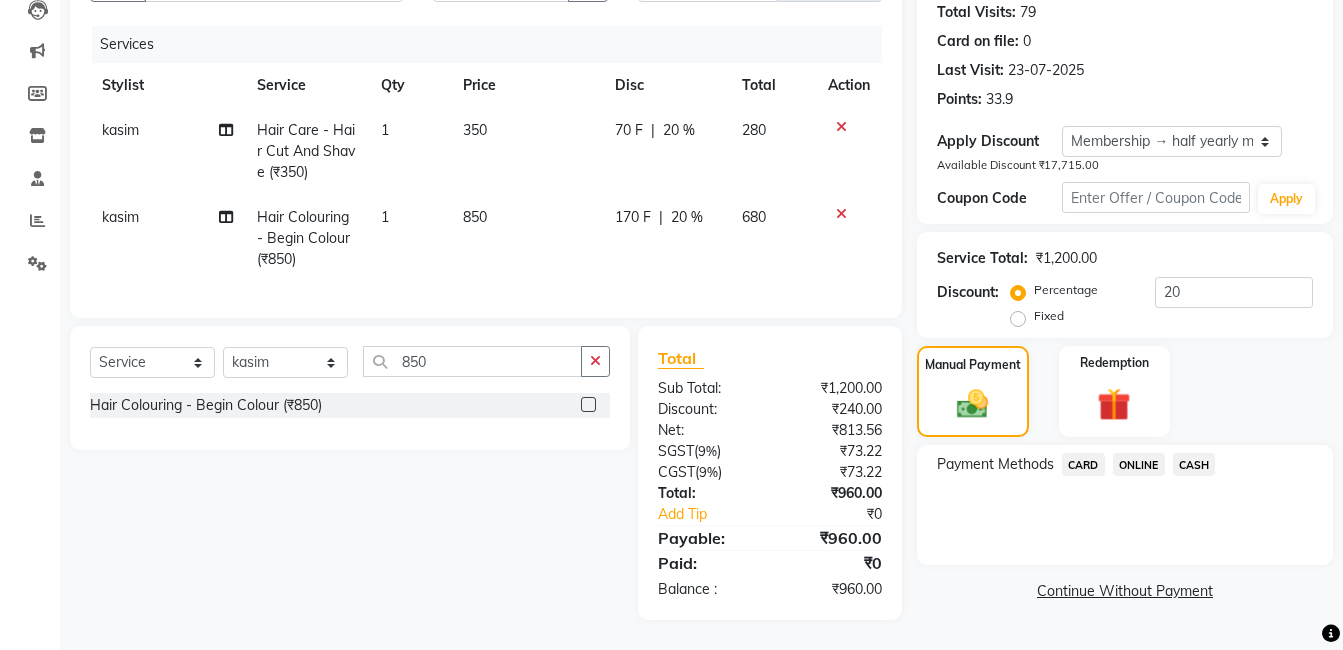 click on "ONLINE" 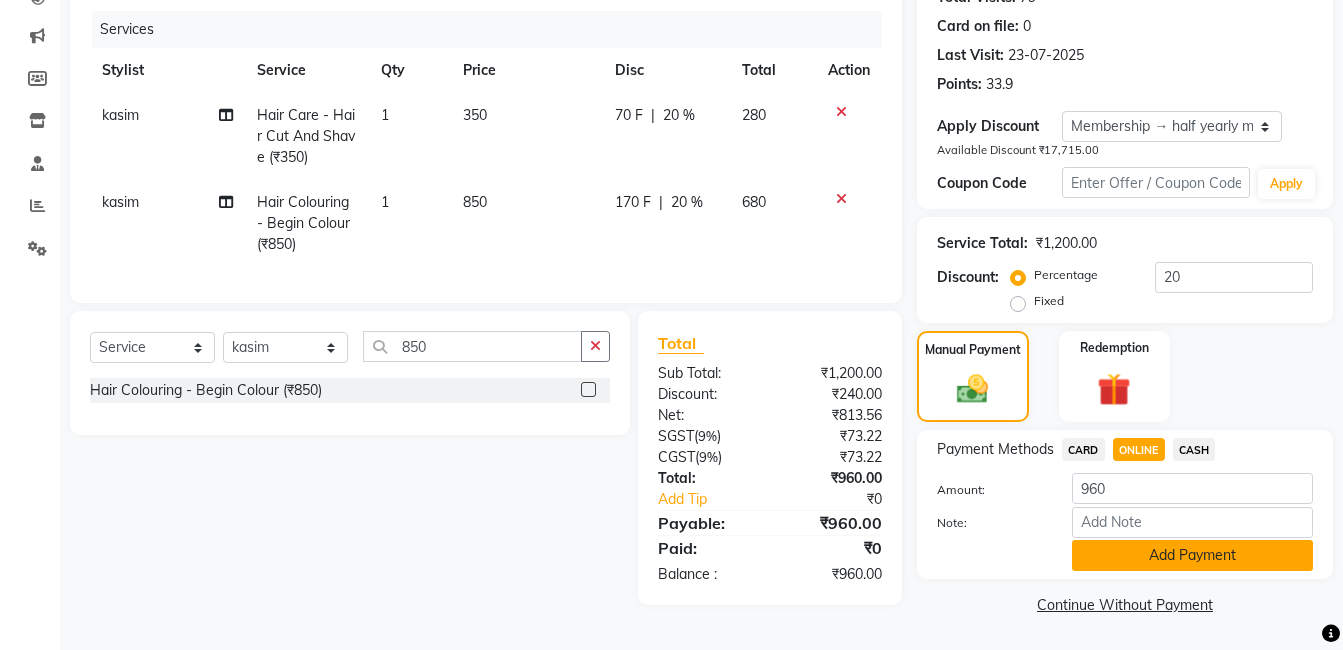 click on "Add Payment" 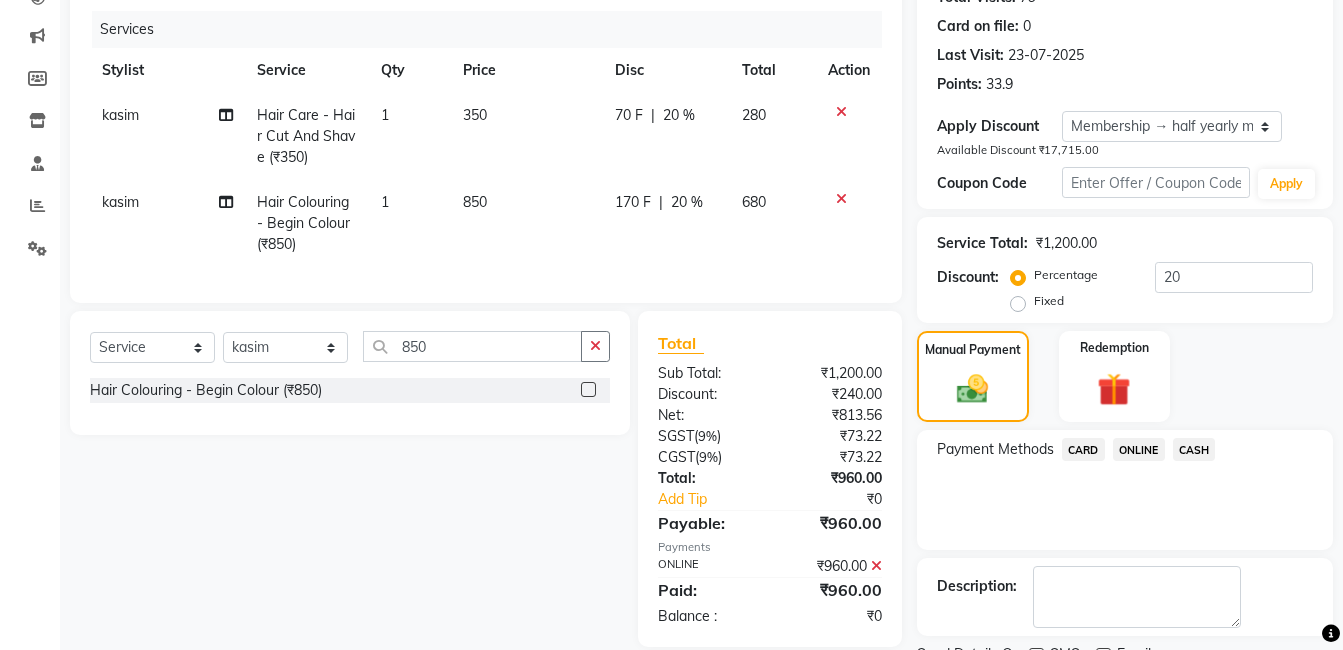 scroll, scrollTop: 369, scrollLeft: 0, axis: vertical 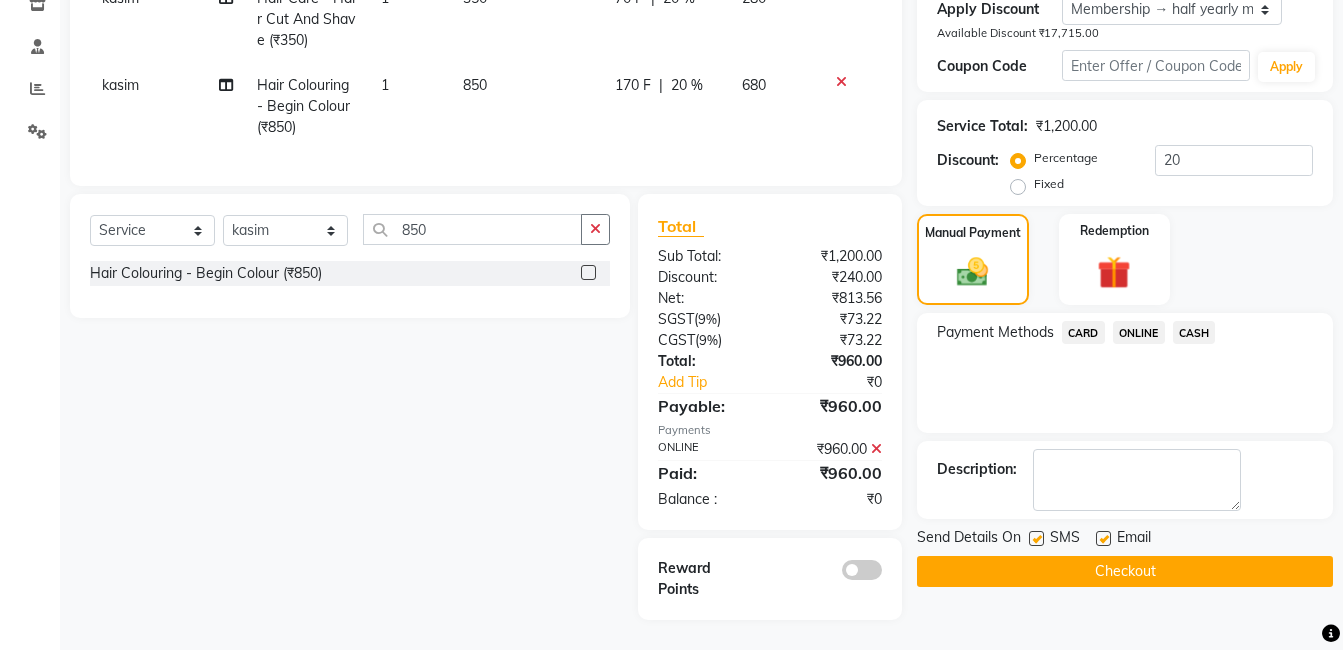 click on "Checkout" 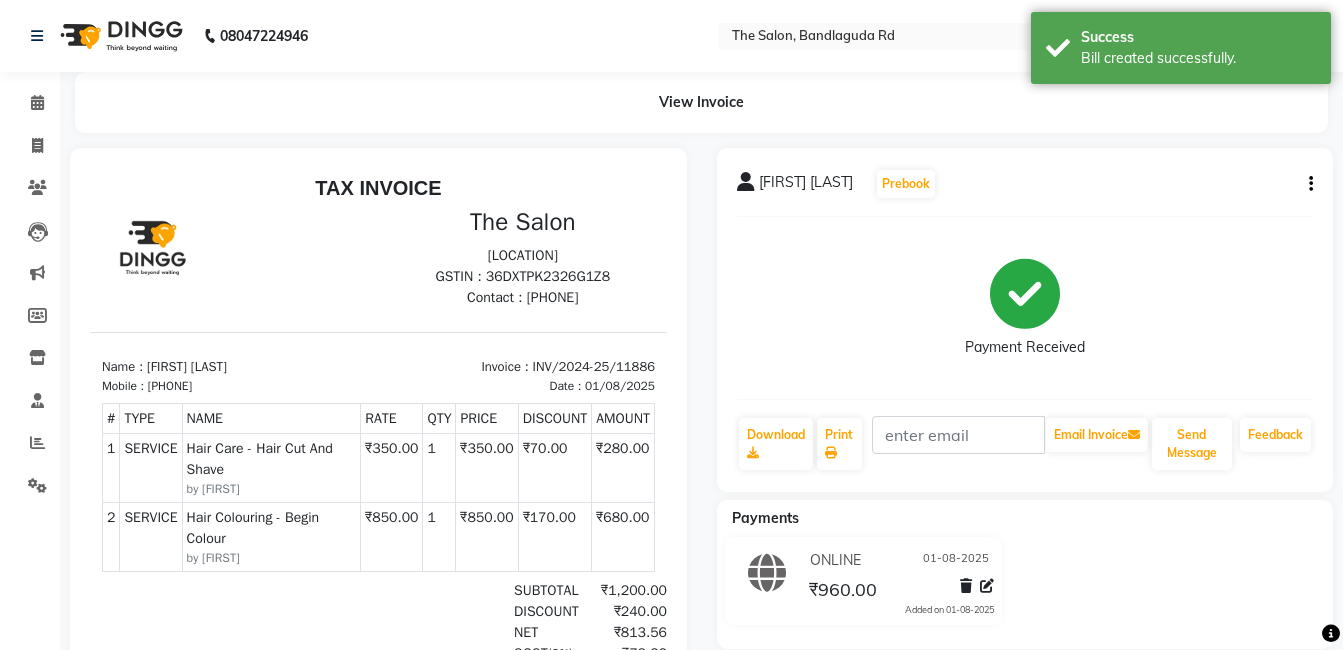 scroll, scrollTop: 0, scrollLeft: 0, axis: both 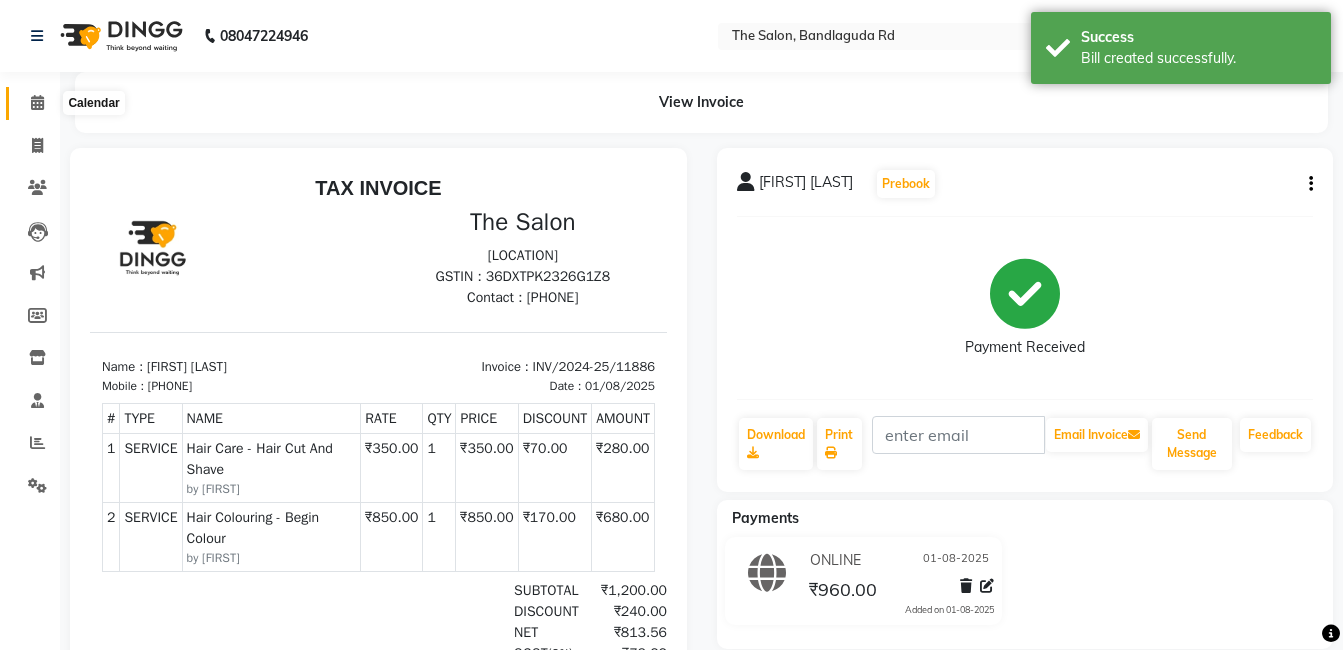 click 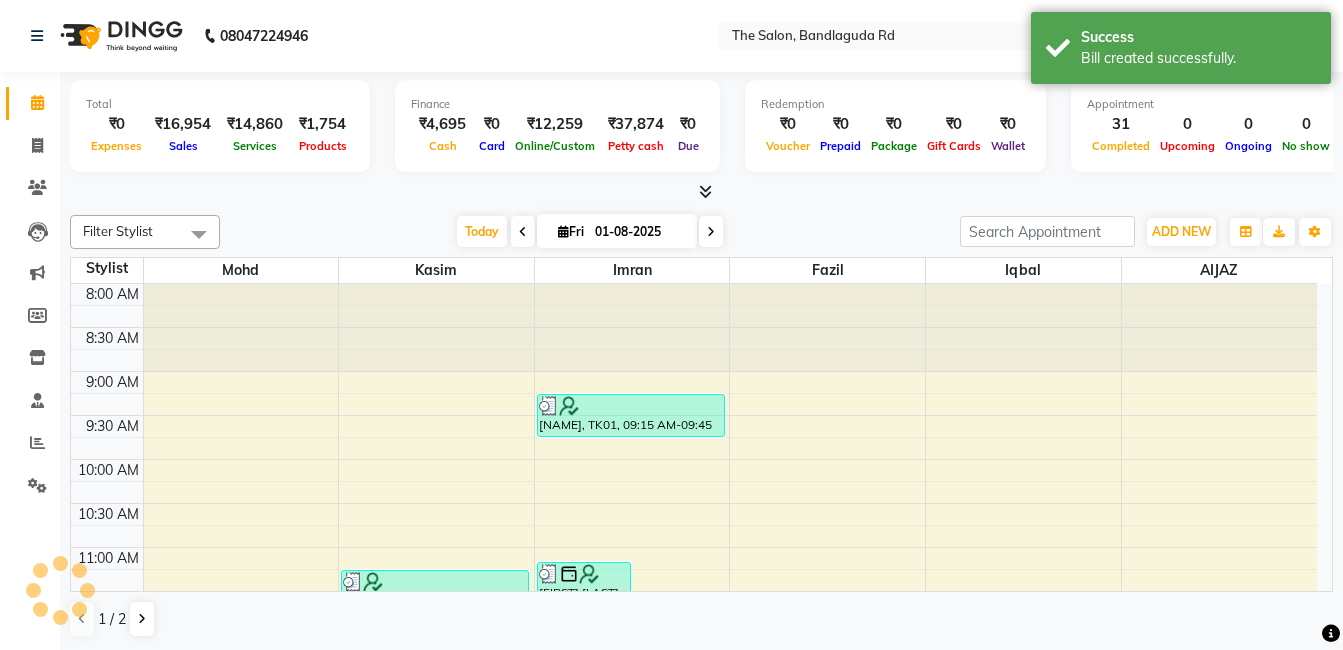 scroll, scrollTop: 798, scrollLeft: 0, axis: vertical 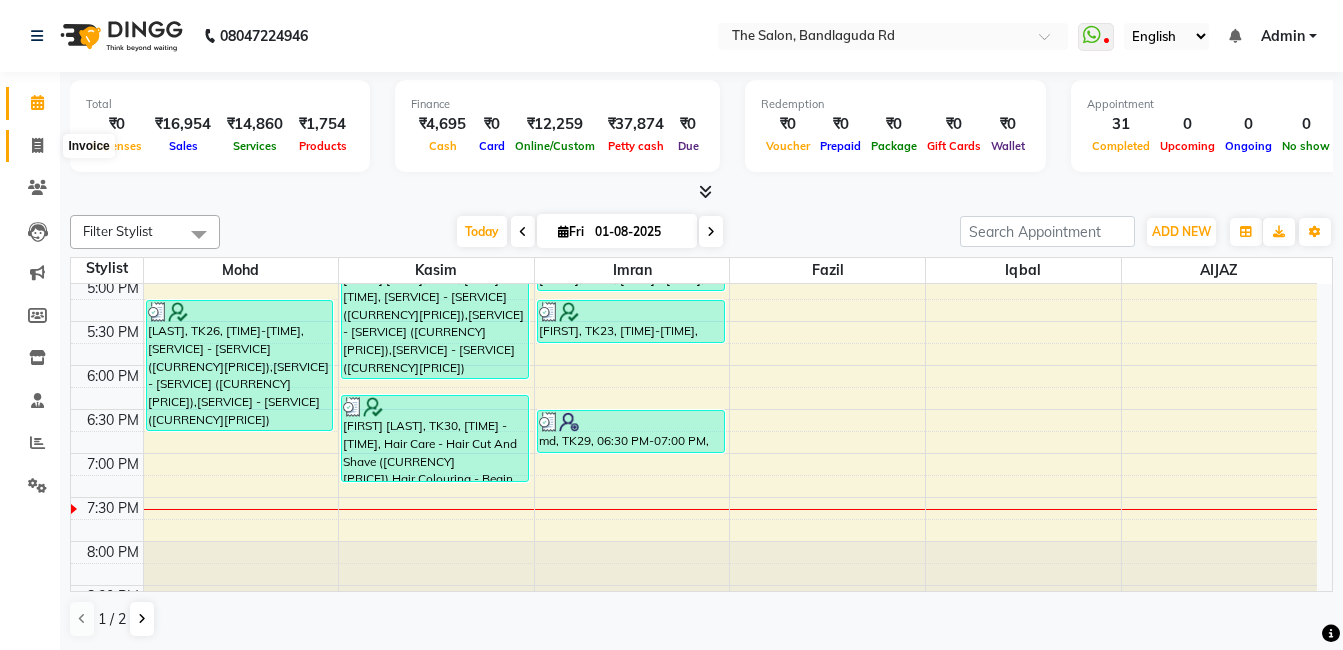 click 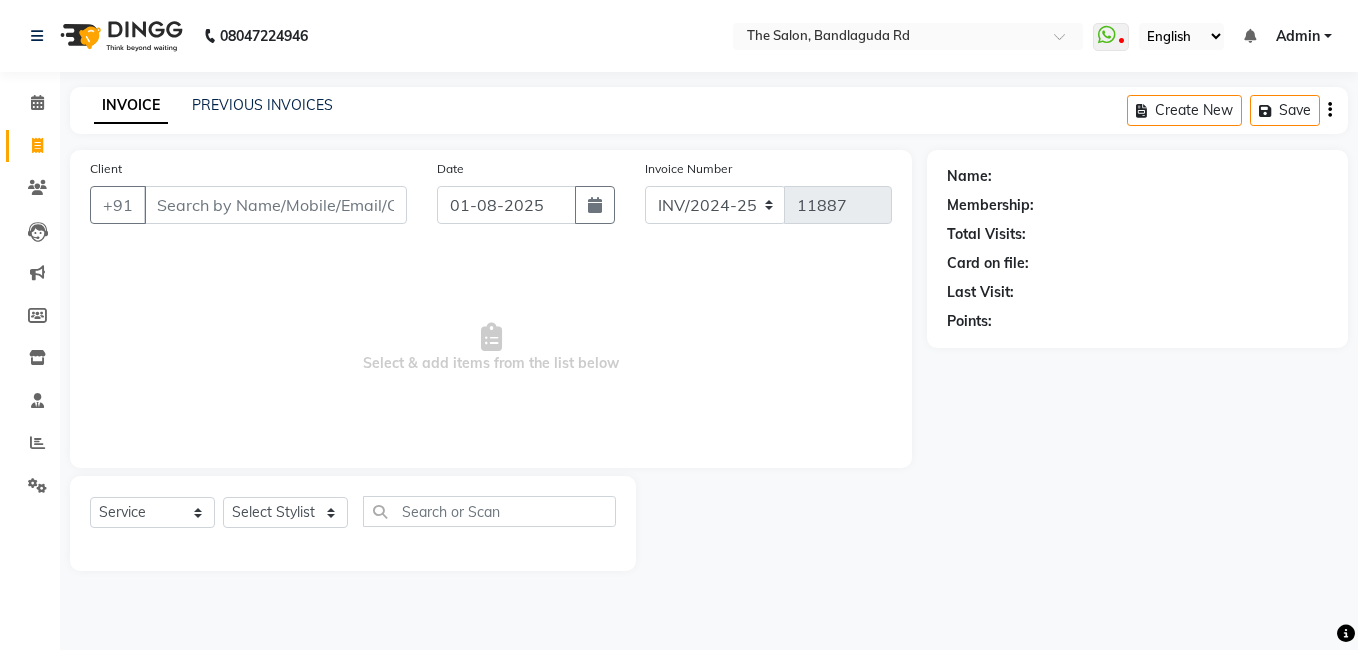 click on "Client" at bounding box center [275, 205] 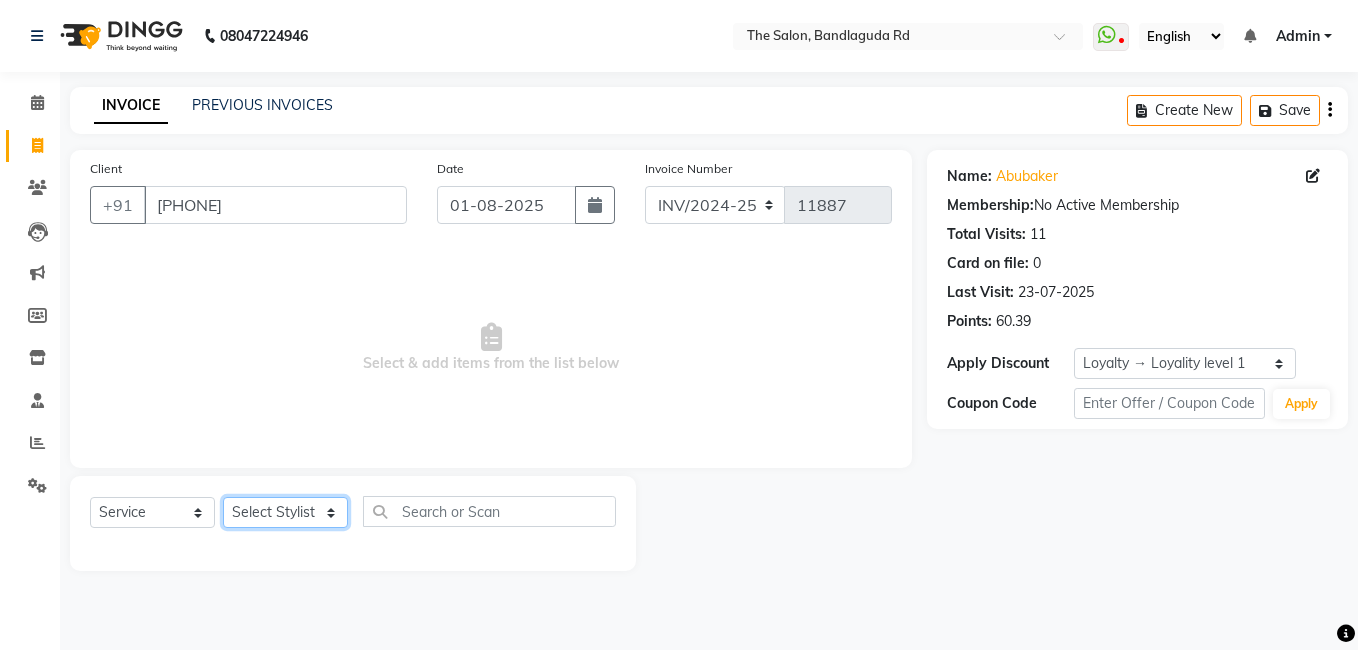 click on "Select Stylist AIJAZ fazil imran iqbal kasim mohd mohsin rasheed sameer TALIB Wajid" 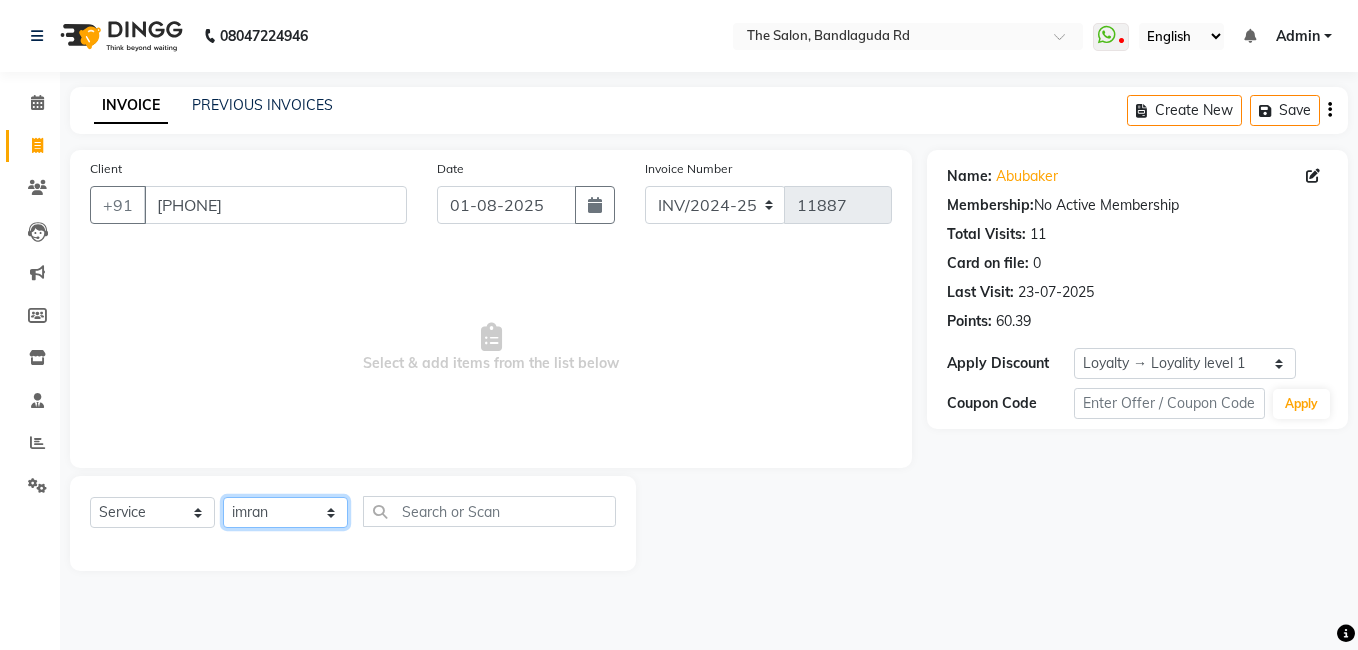 click on "Select Stylist AIJAZ fazil imran iqbal kasim mohd mohsin rasheed sameer TALIB Wajid" 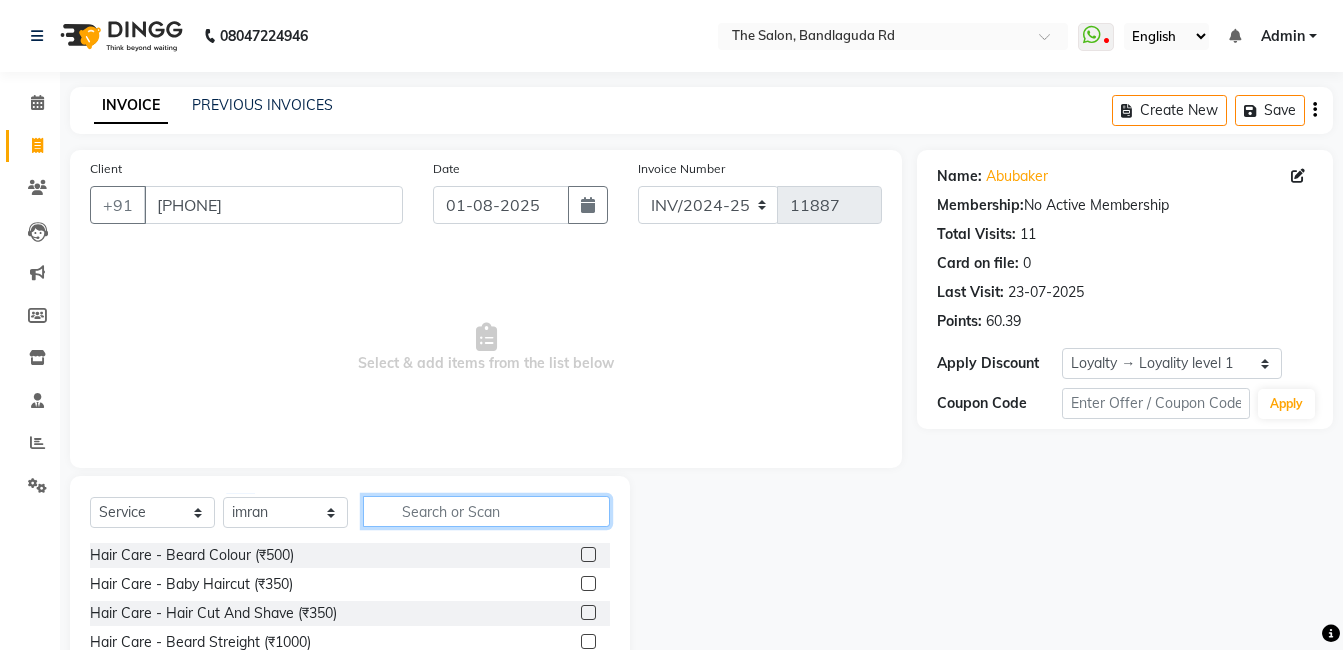 click 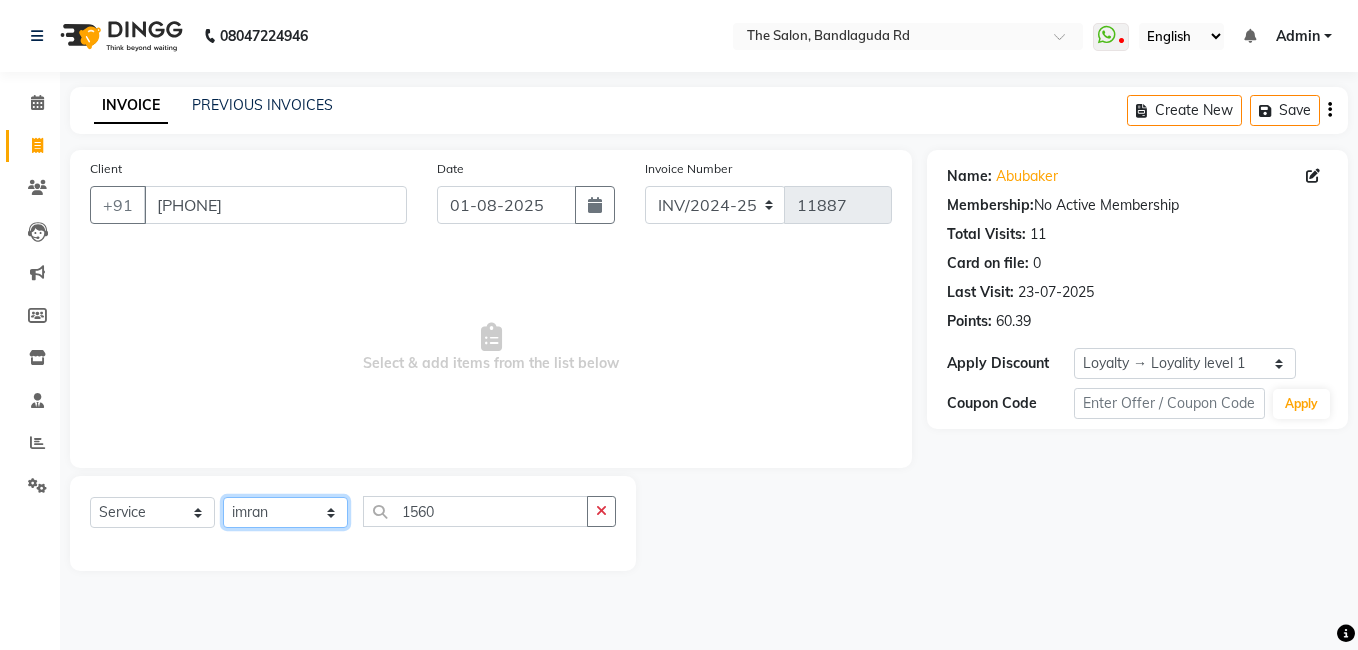 click on "Select Stylist AIJAZ fazil imran iqbal kasim mohd mohsin rasheed sameer TALIB Wajid" 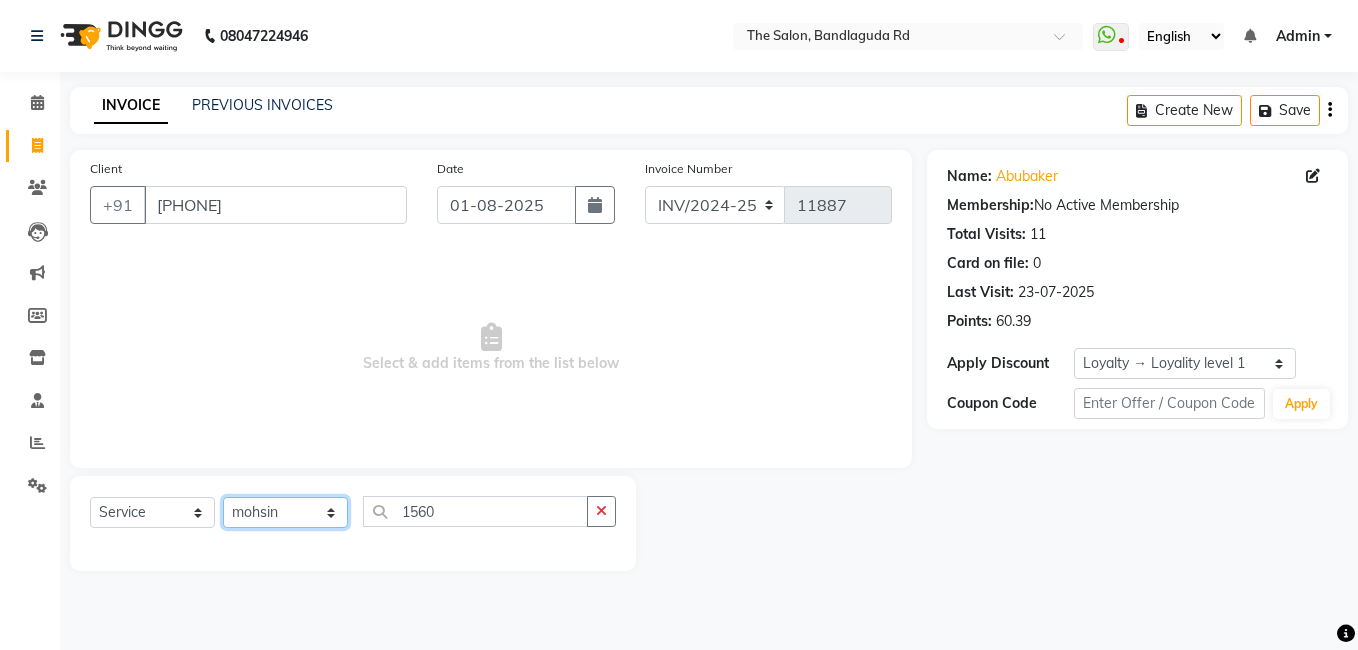 click on "Select Stylist AIJAZ fazil imran iqbal kasim mohd mohsin rasheed sameer TALIB Wajid" 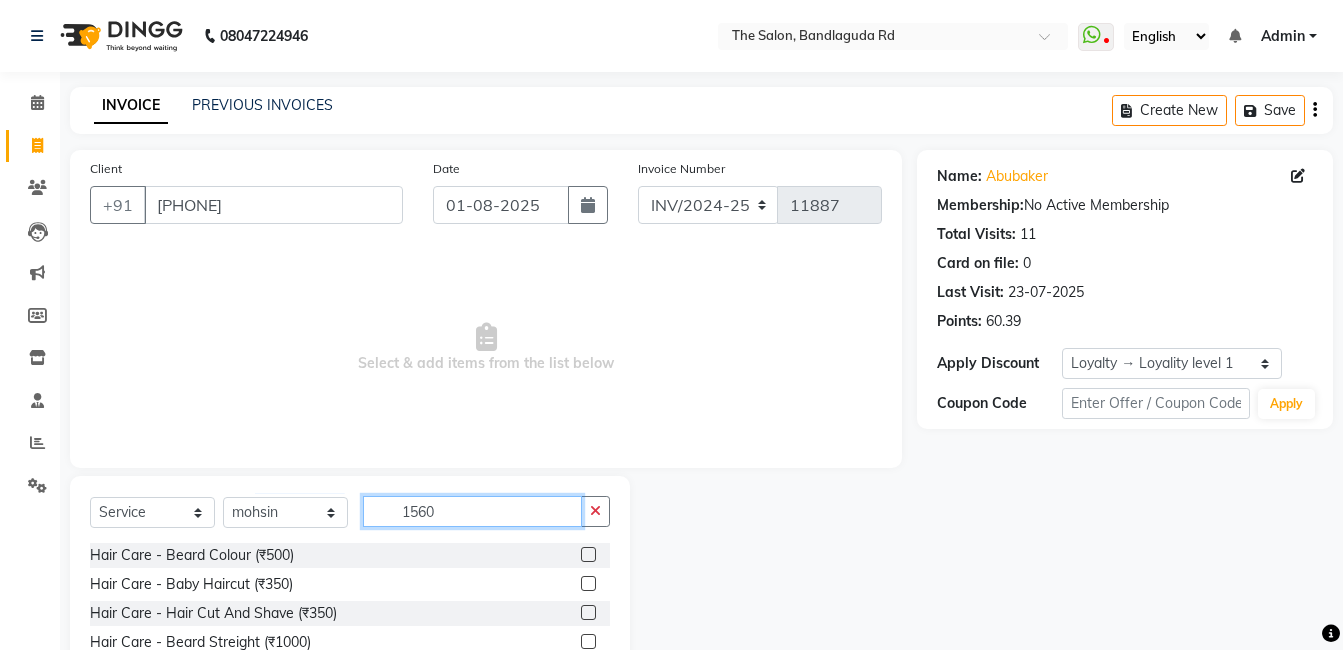 click on "1560" 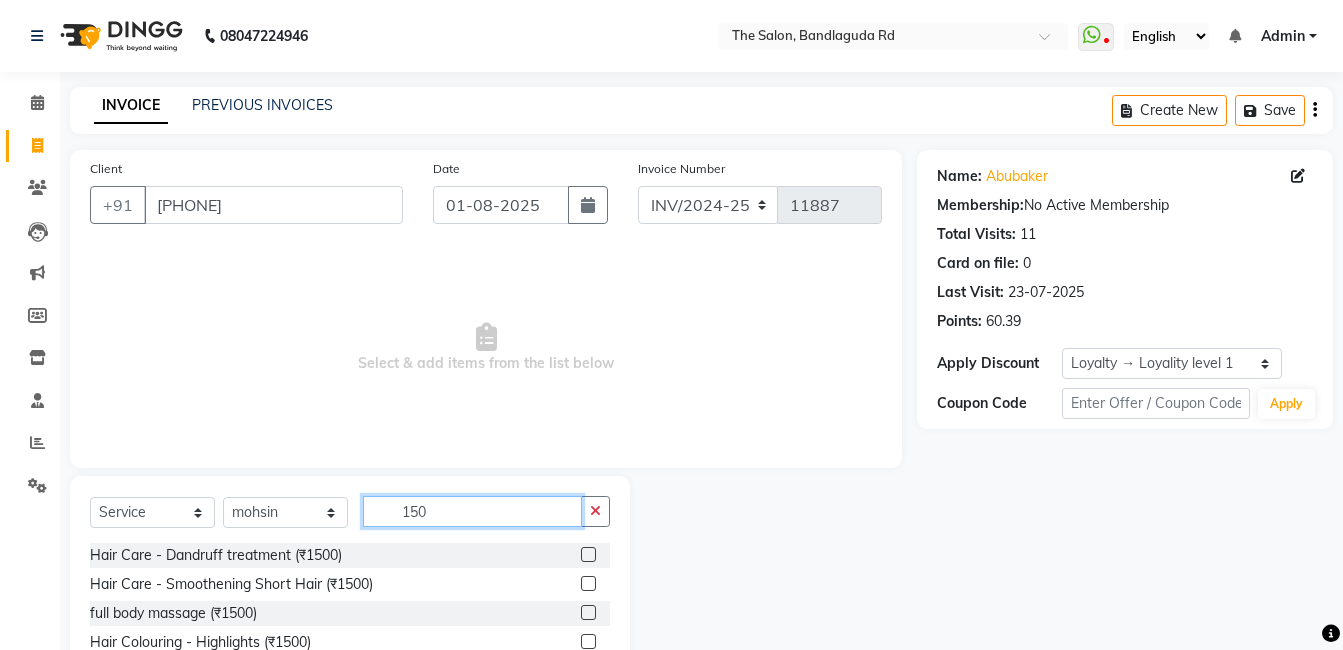 scroll, scrollTop: 151, scrollLeft: 0, axis: vertical 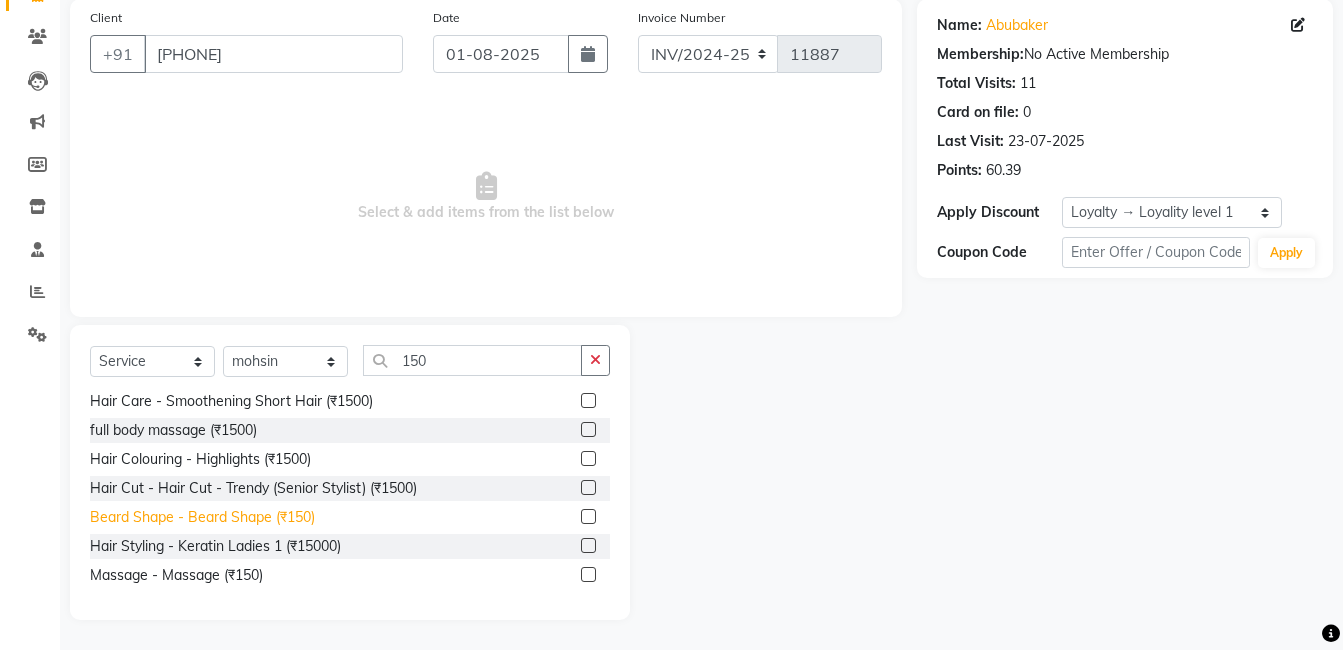click on "Beard Shape - Beard Shape (₹150)" 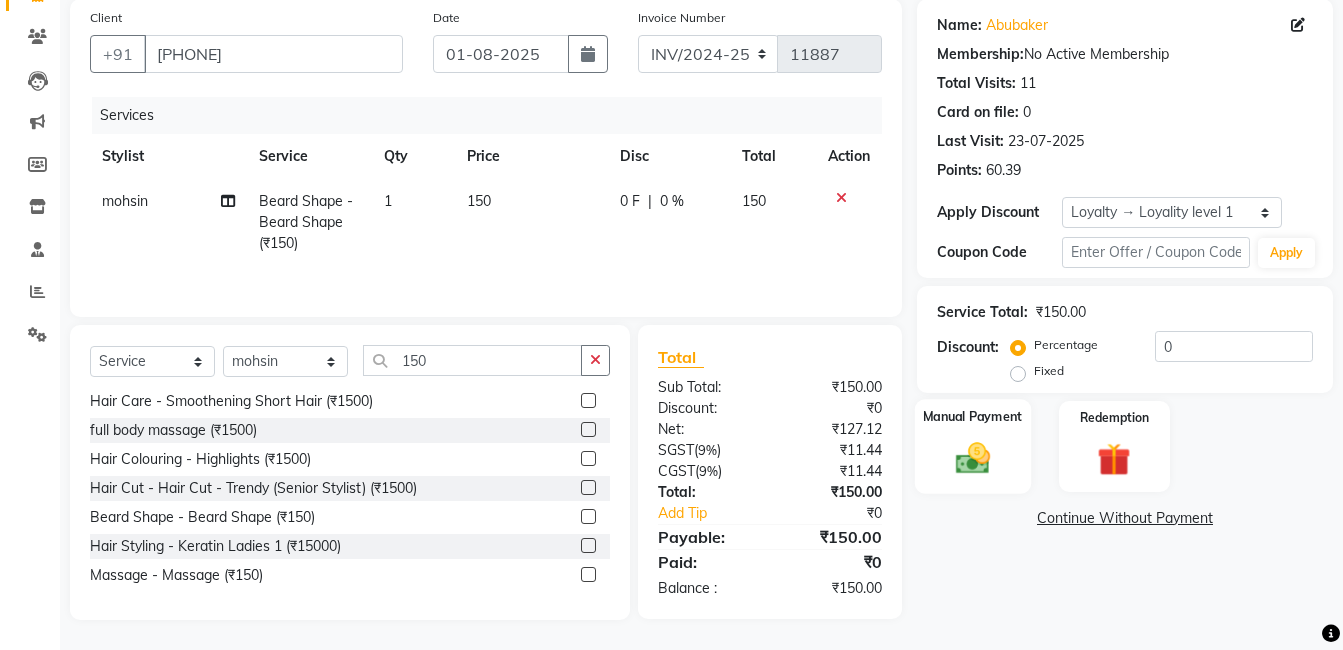 click on "Manual Payment" 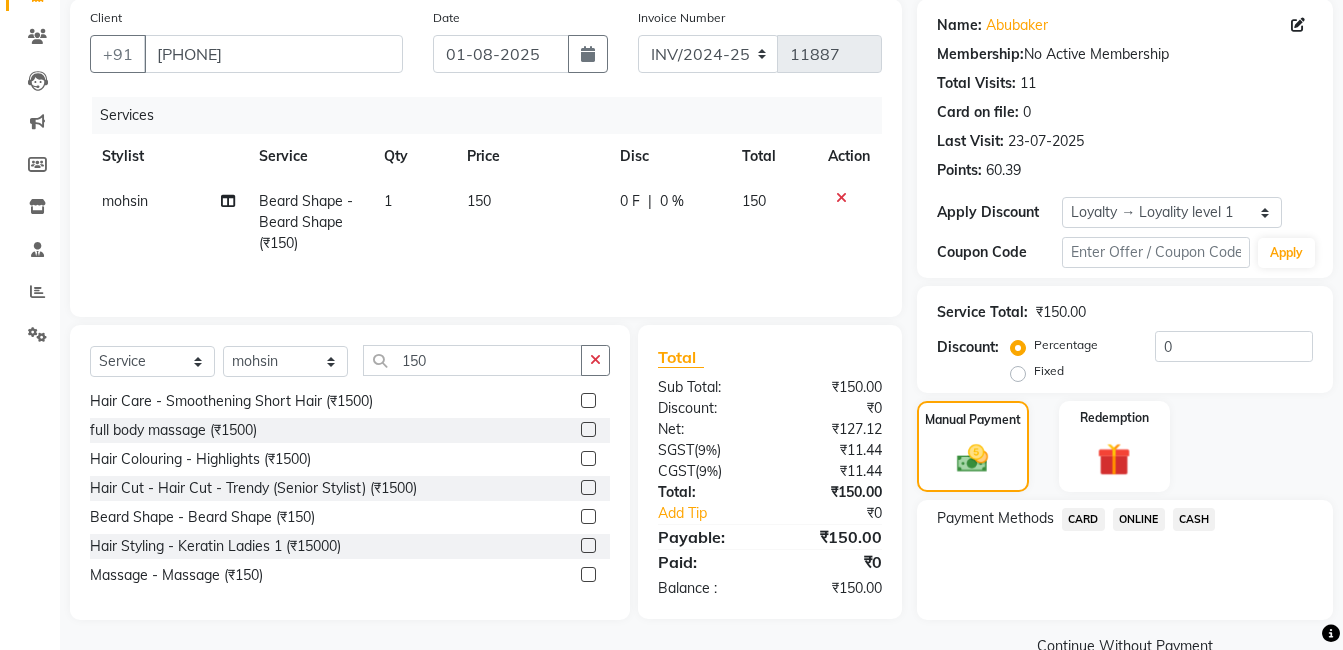 click on "ONLINE" 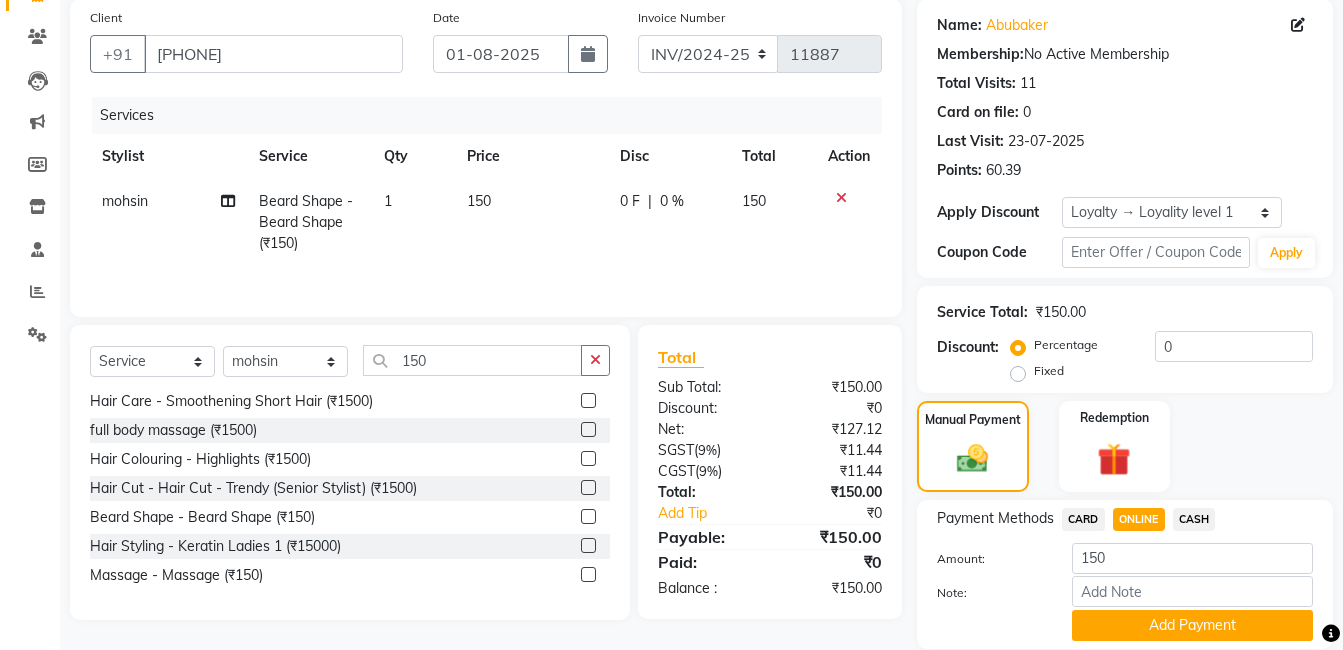 scroll, scrollTop: 221, scrollLeft: 0, axis: vertical 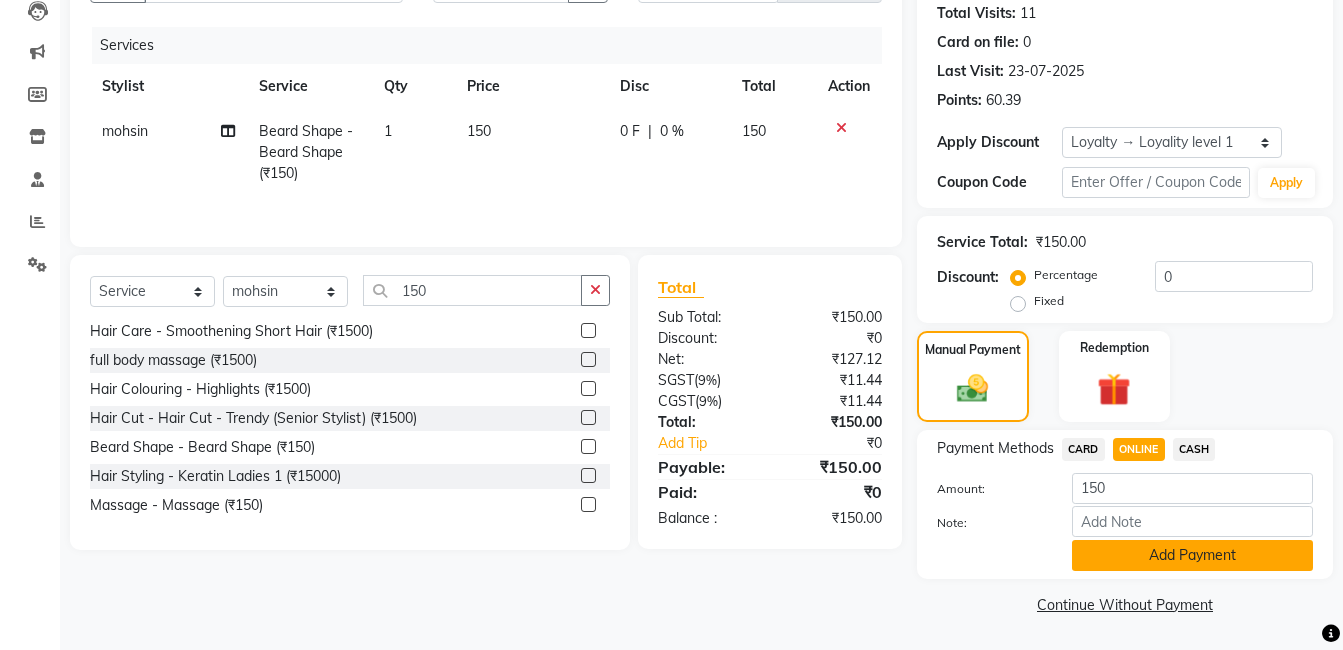click on "Add Payment" 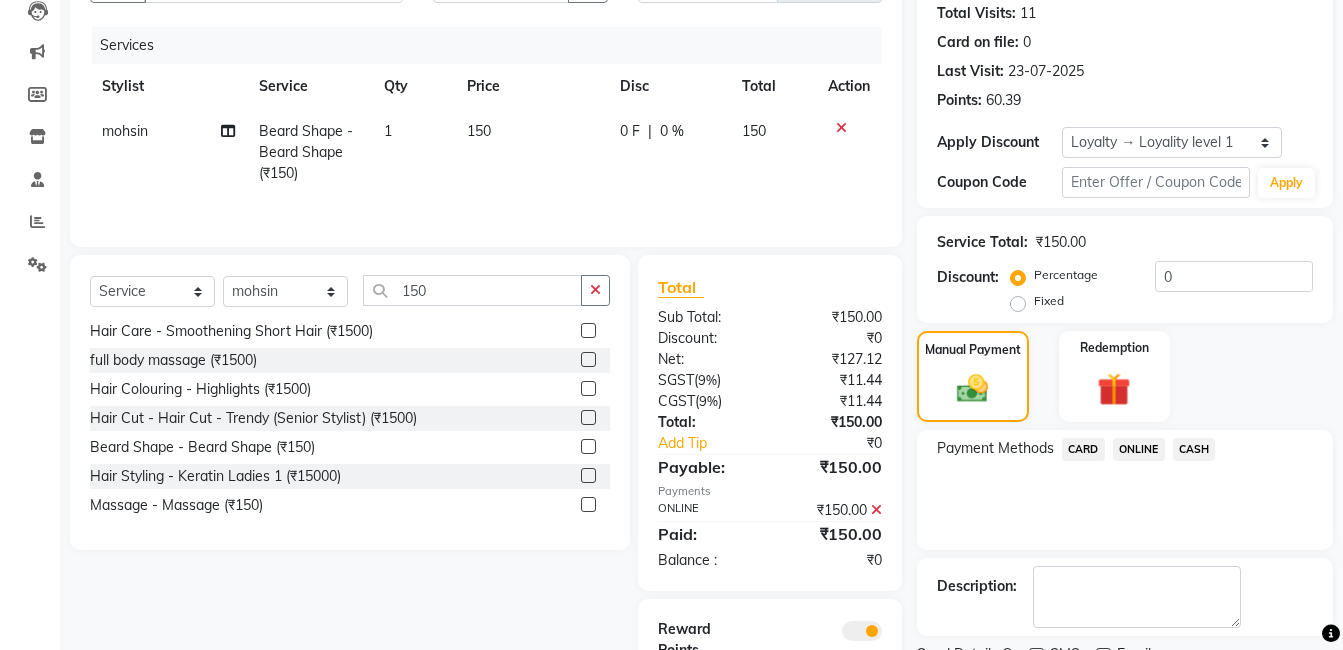 scroll, scrollTop: 311, scrollLeft: 0, axis: vertical 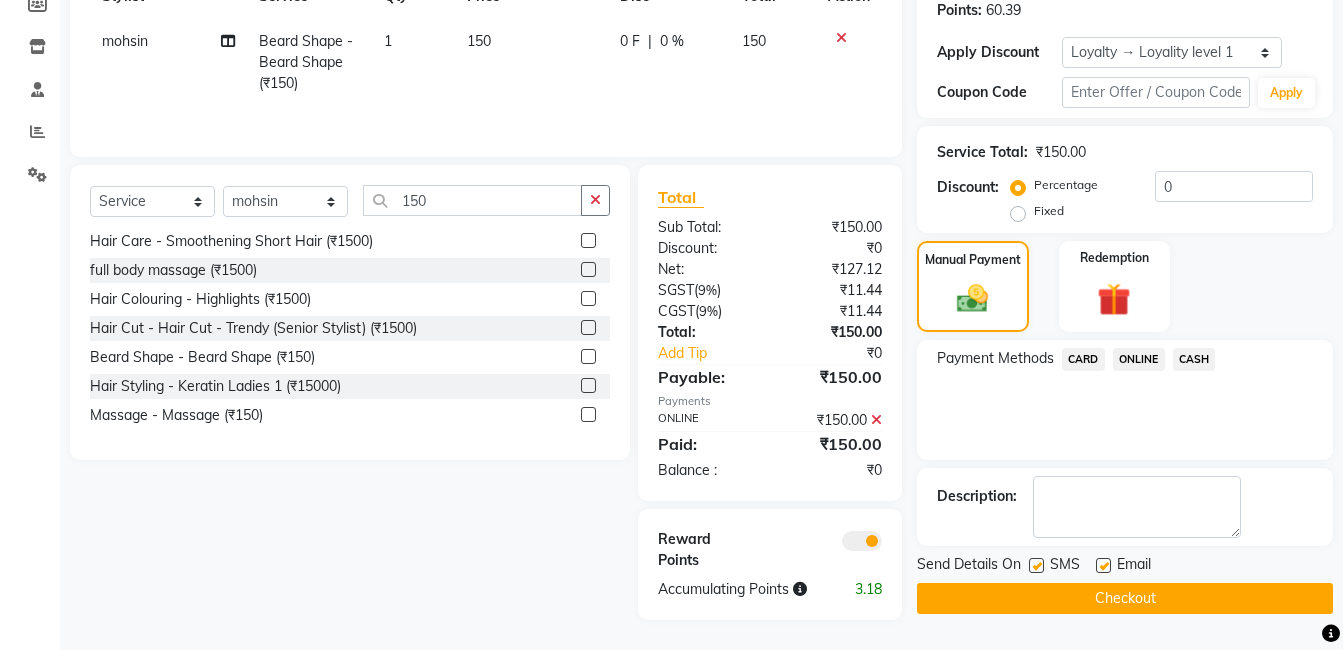 click on "Checkout" 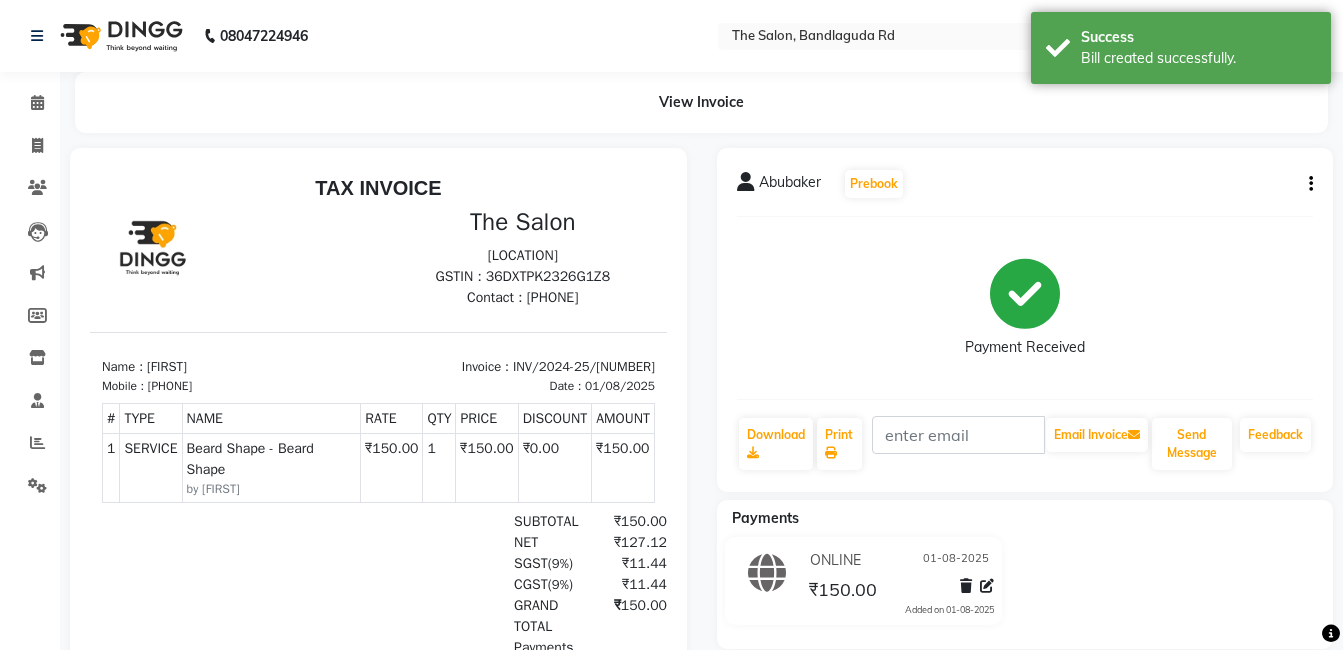 scroll, scrollTop: 0, scrollLeft: 0, axis: both 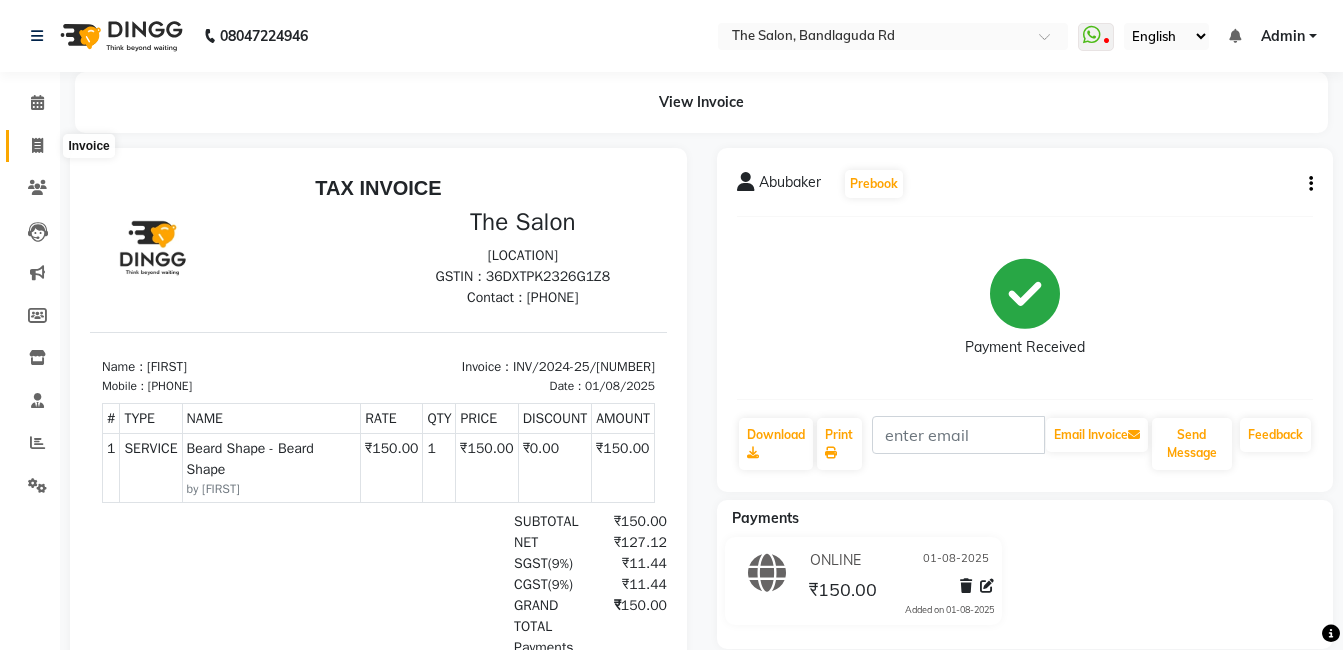click 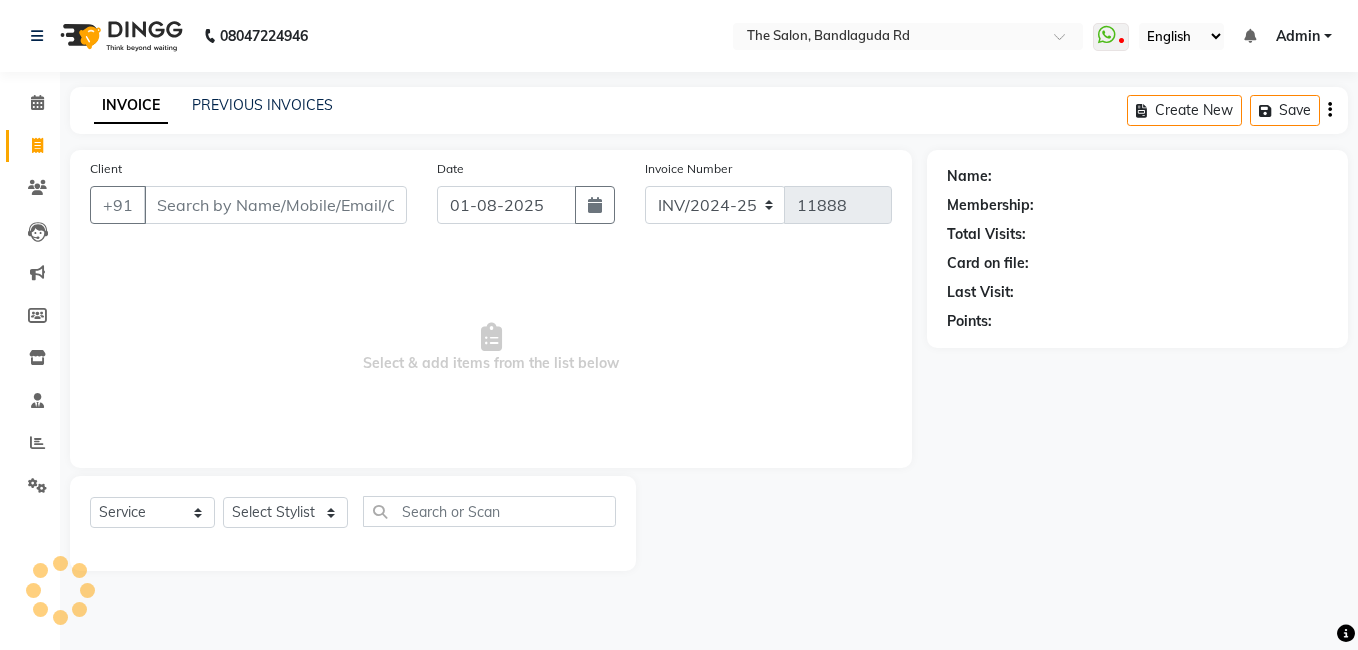 click on "Client" at bounding box center (275, 205) 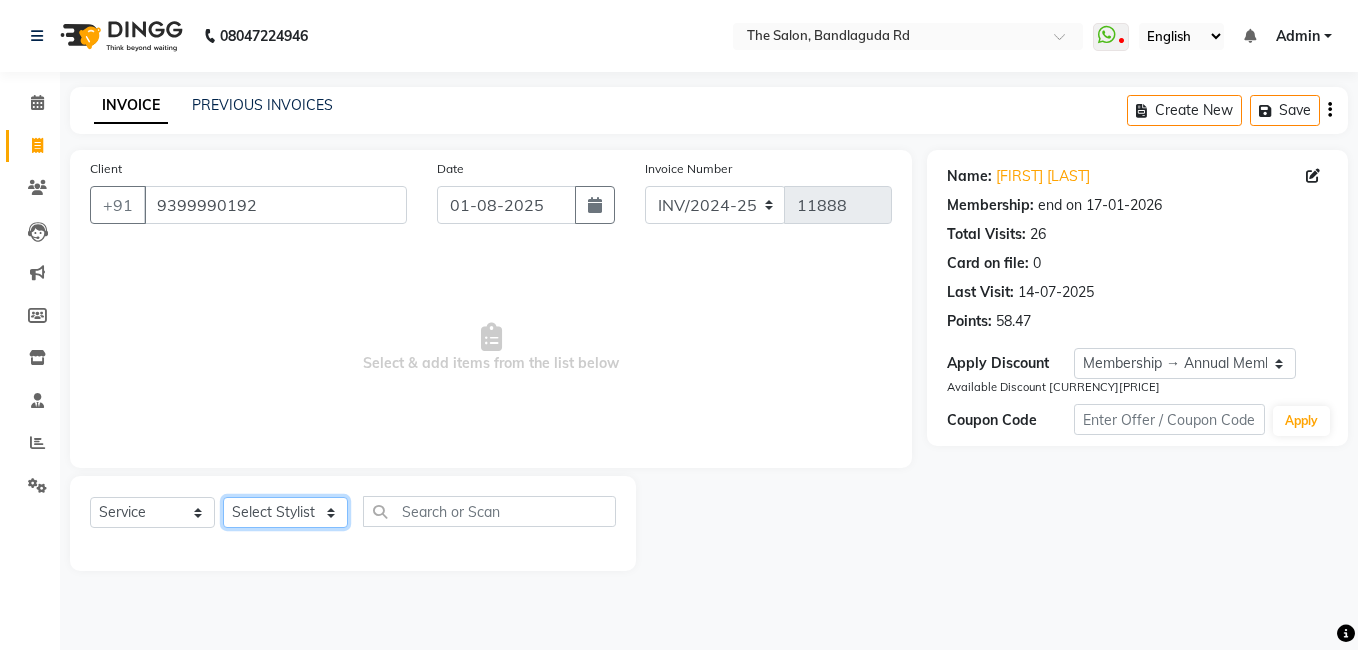 click on "Select Stylist AIJAZ fazil imran iqbal kasim mohd mohsin rasheed sameer TALIB Wajid" 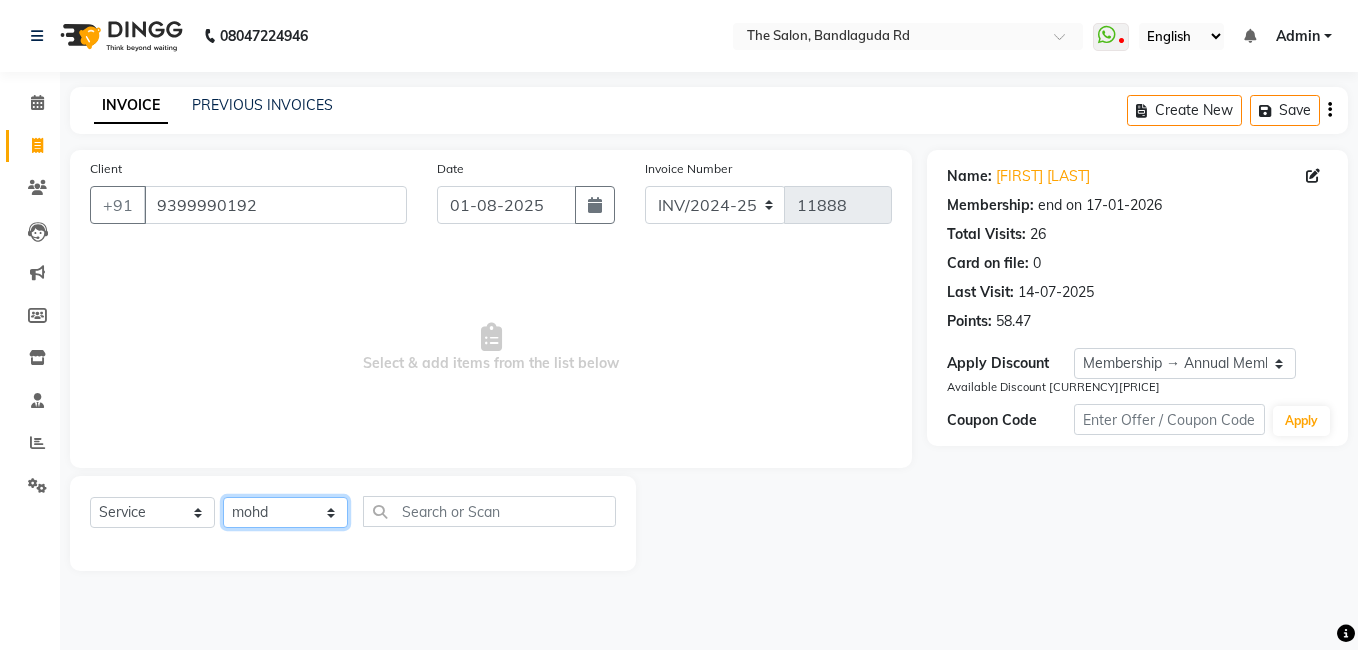 click on "Select Stylist AIJAZ fazil imran iqbal kasim mohd mohsin rasheed sameer TALIB Wajid" 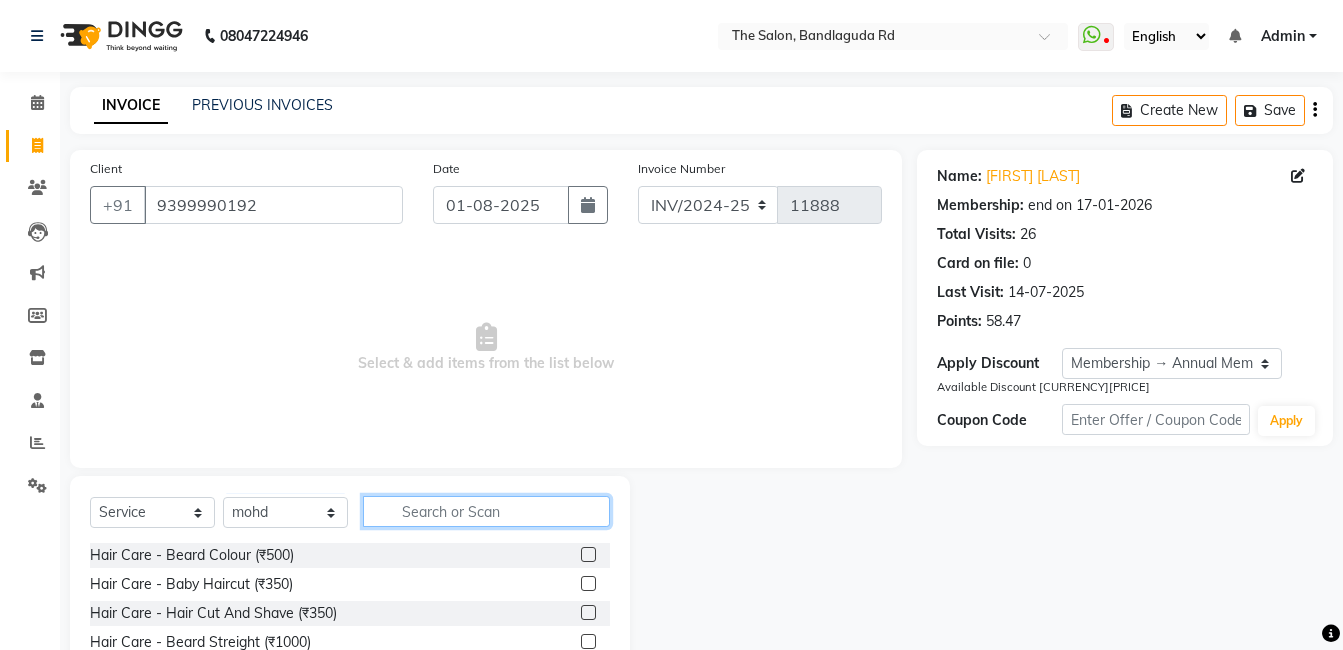 click 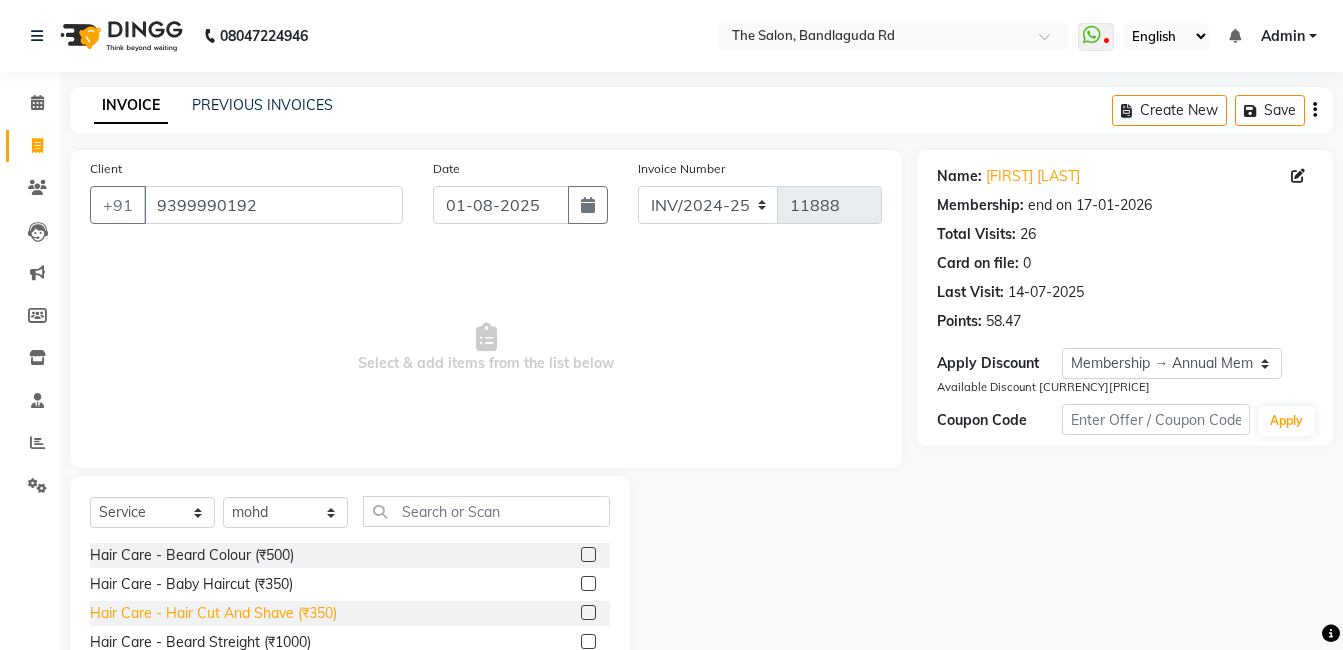 click on "Hair Care - Hair Cut And Shave (₹350)" 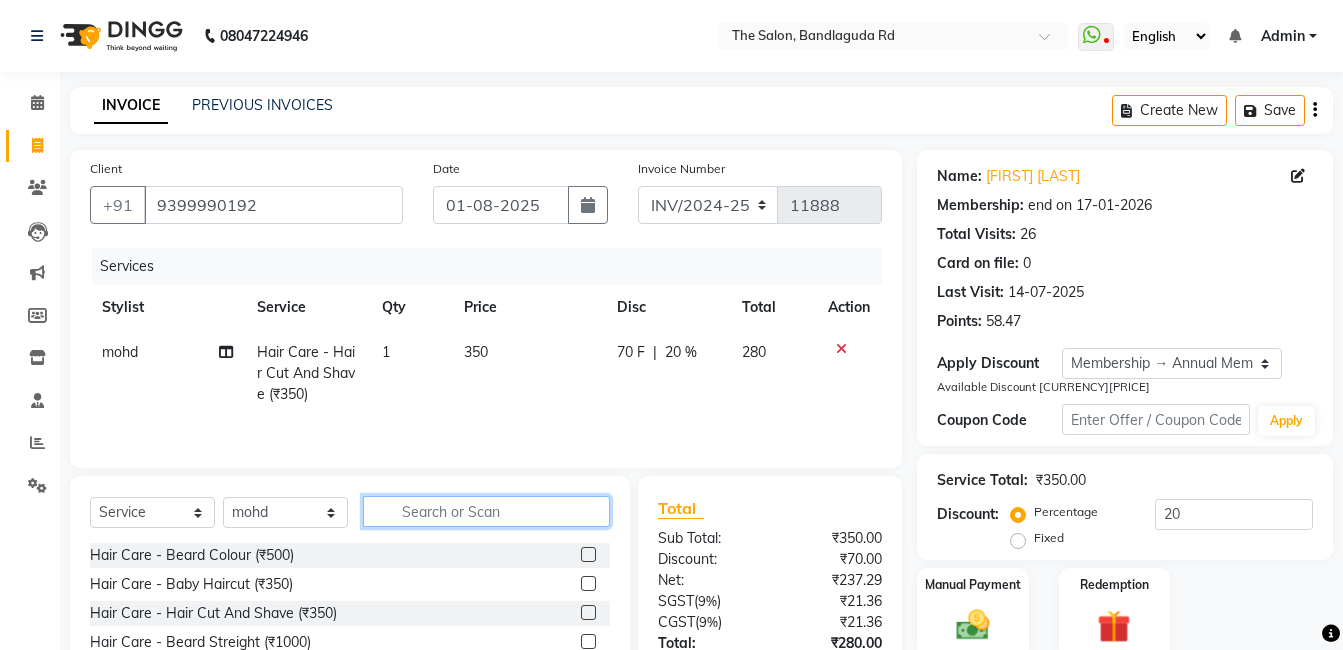 click 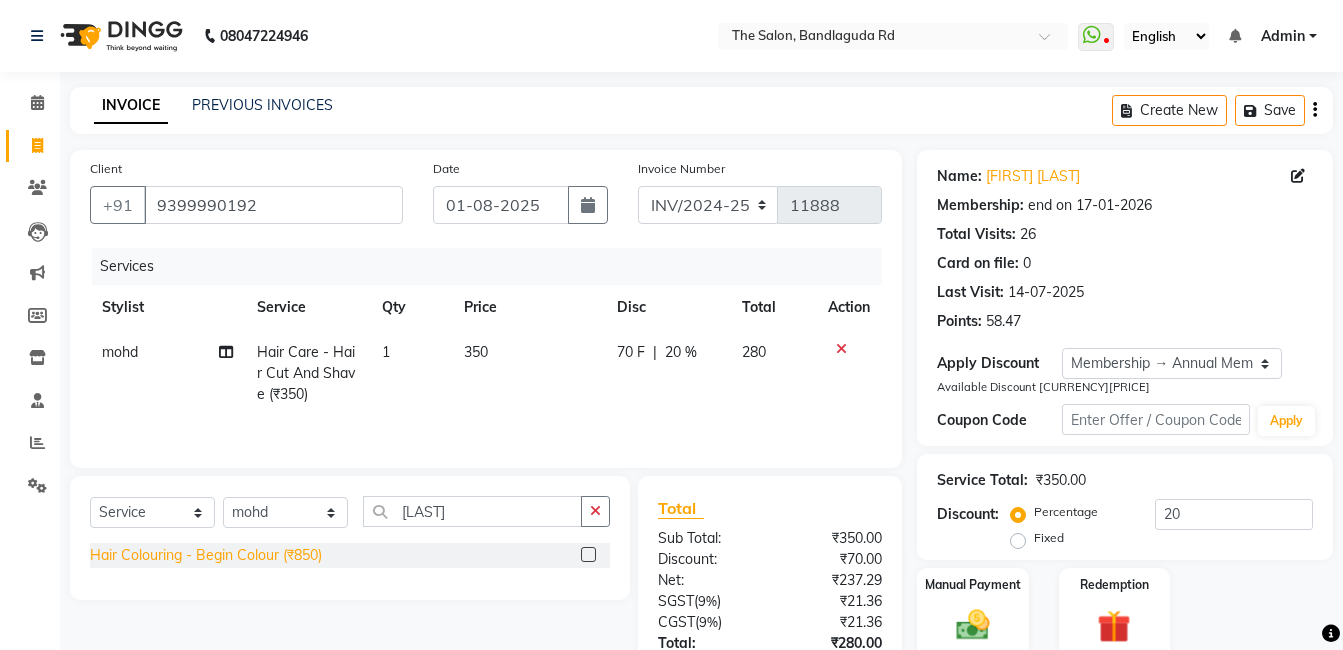 click on "Hair Colouring - Begin Colour (₹850)" 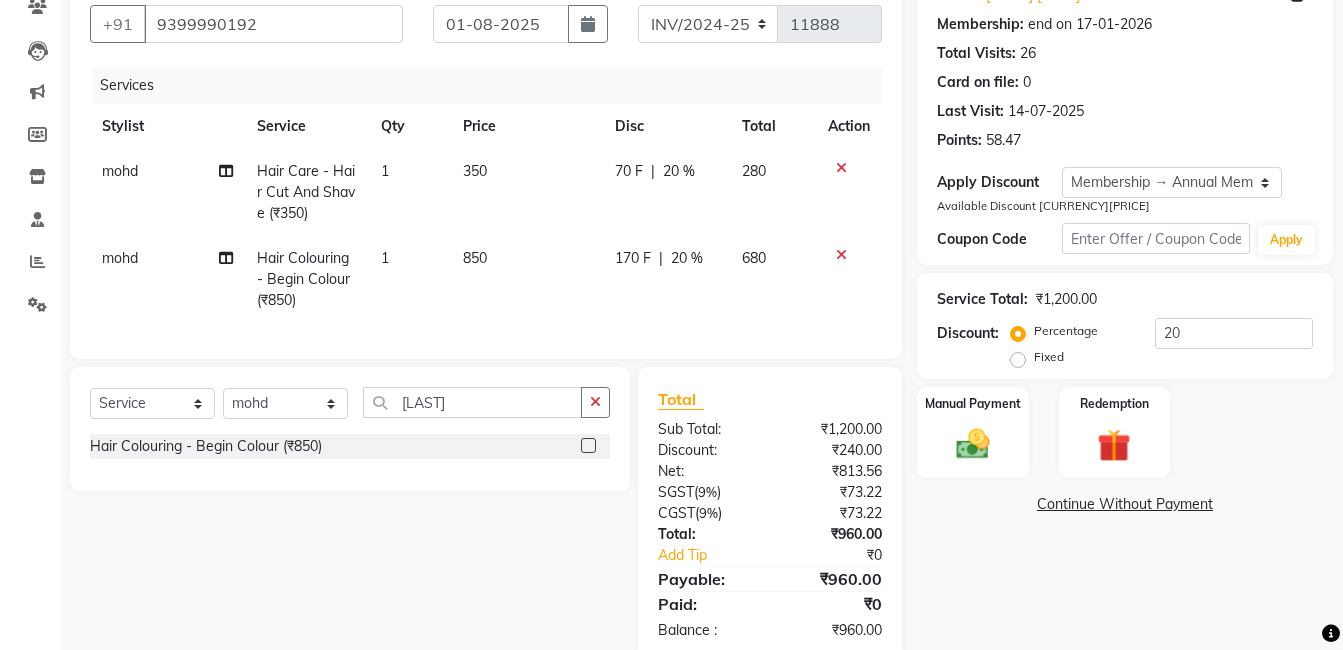 scroll, scrollTop: 37, scrollLeft: 0, axis: vertical 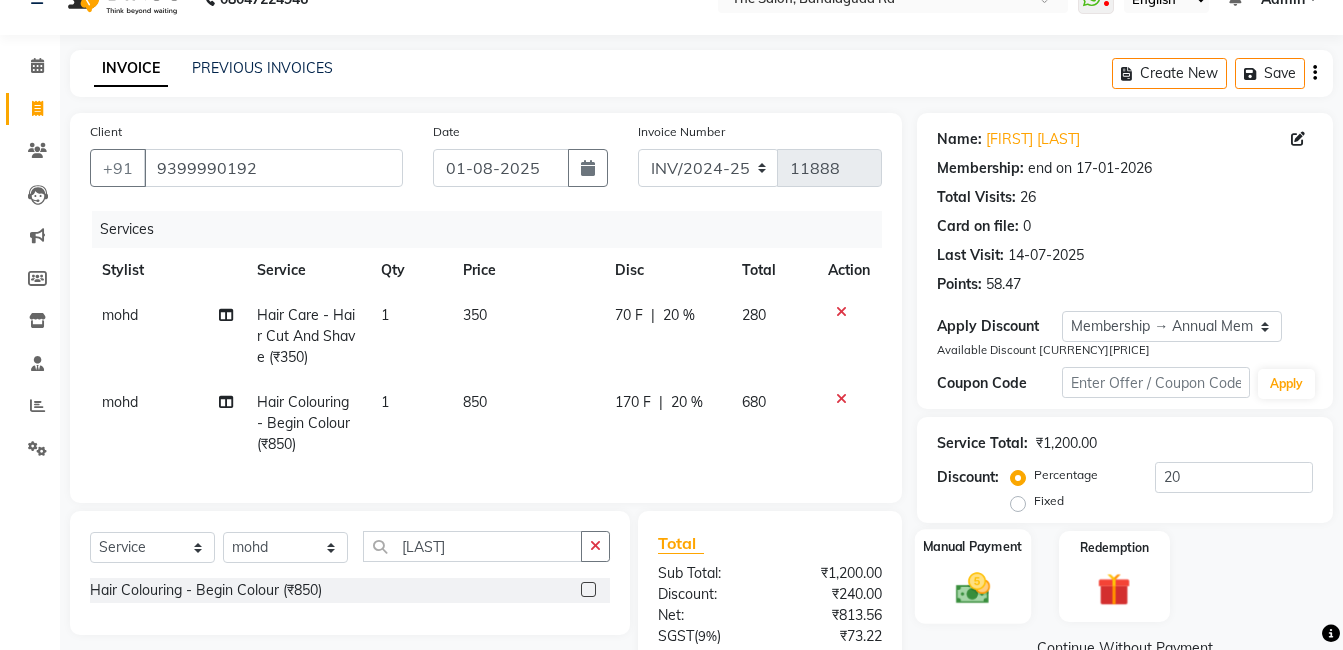click on "Manual Payment" 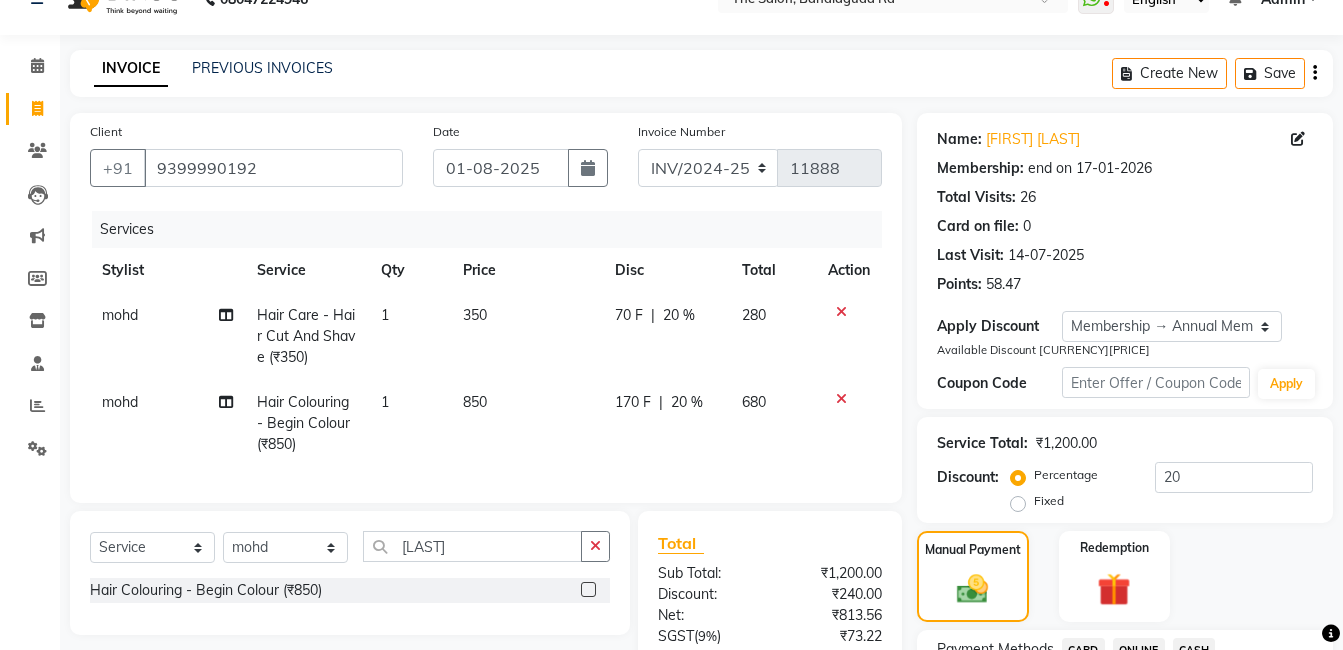 scroll, scrollTop: 137, scrollLeft: 0, axis: vertical 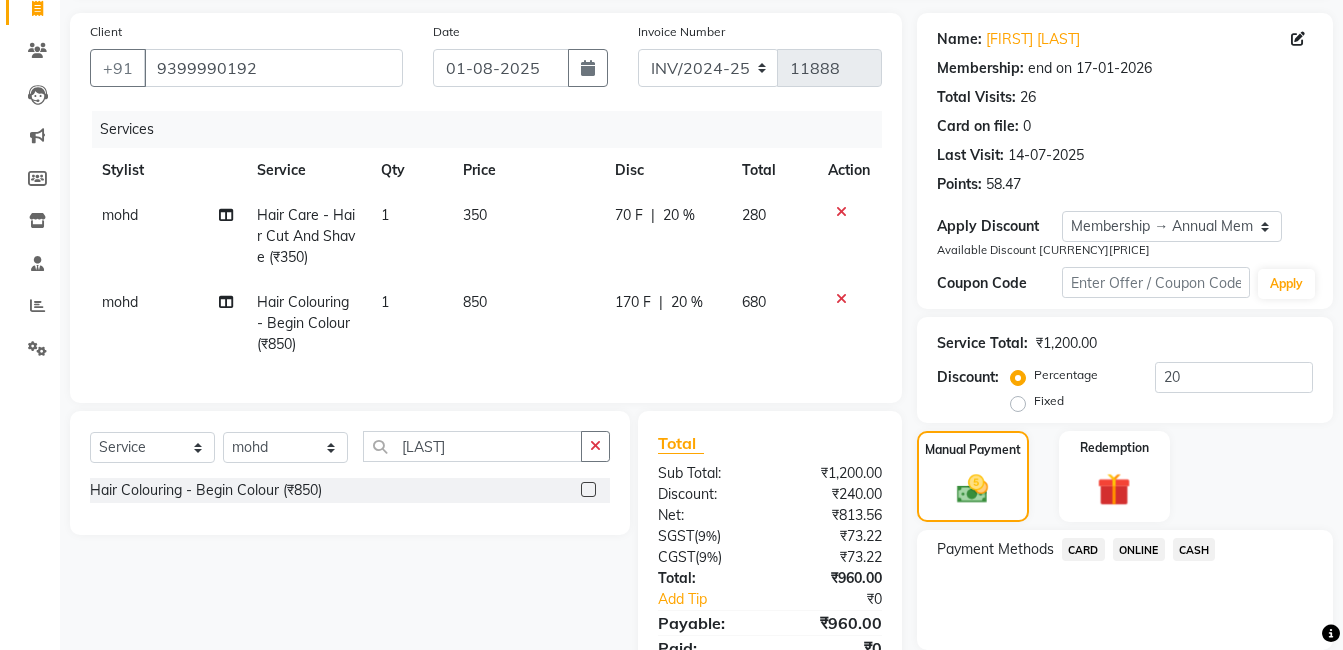 click on "ONLINE" 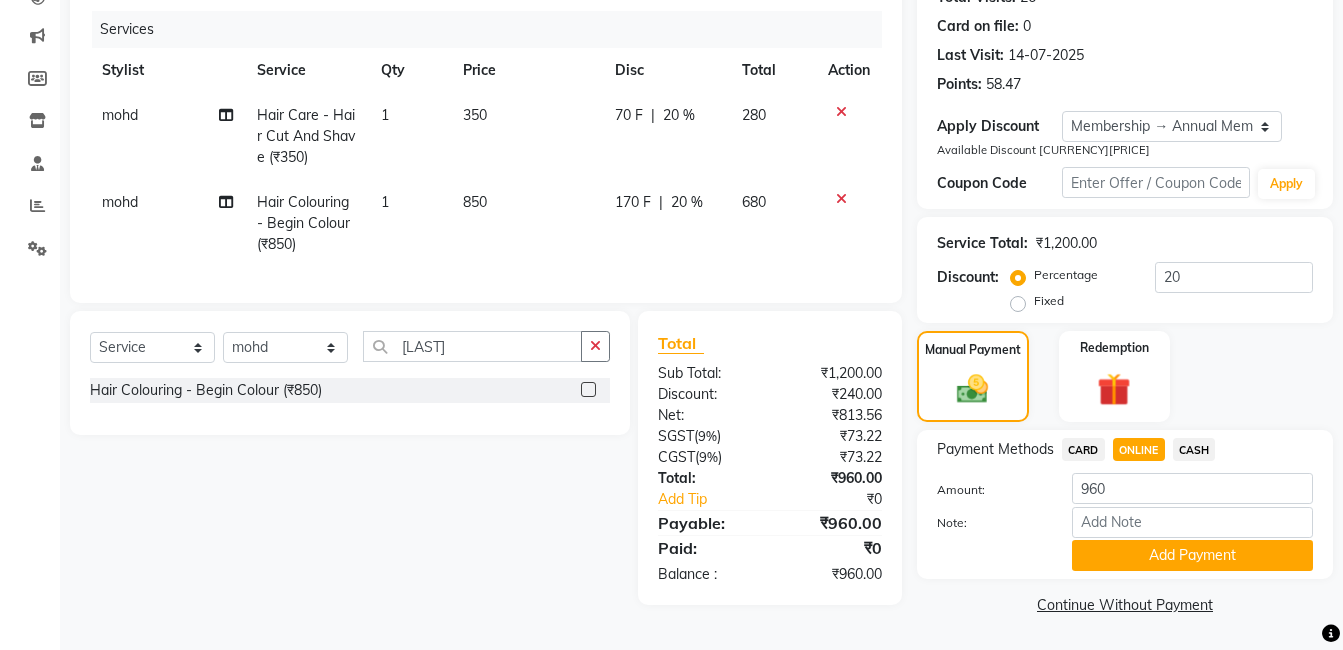 scroll, scrollTop: 0, scrollLeft: 0, axis: both 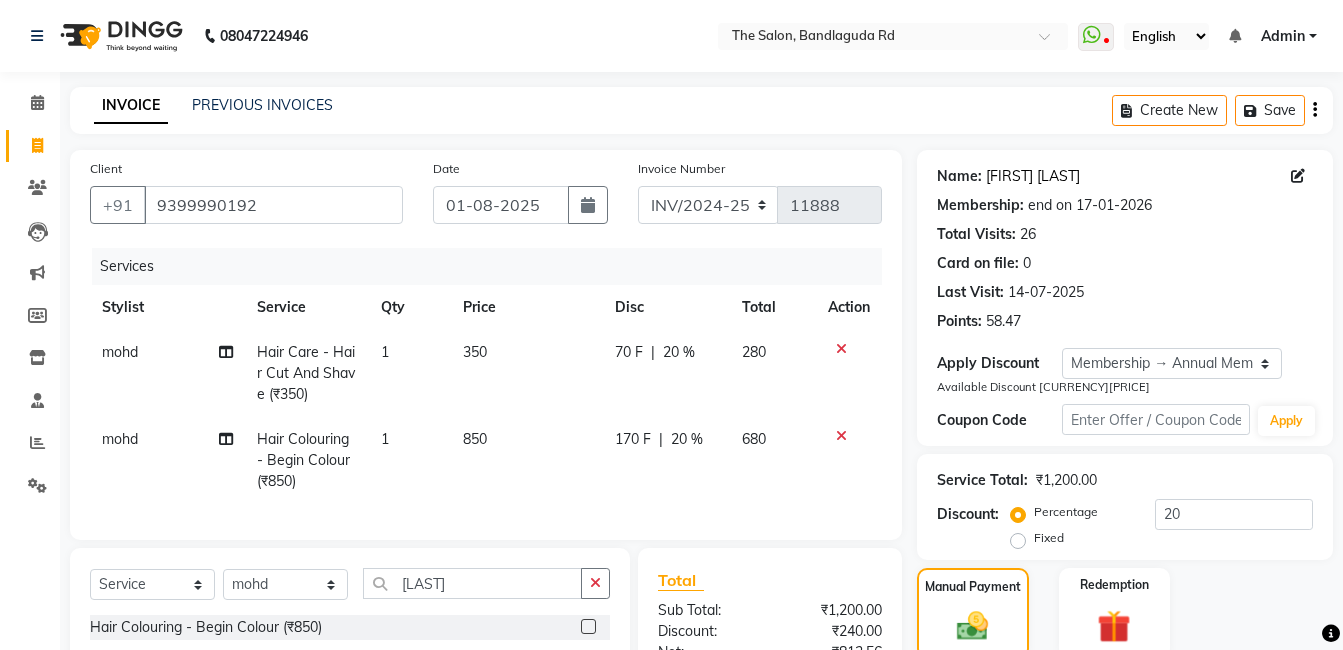 click on "[FIRST] [LAST]" 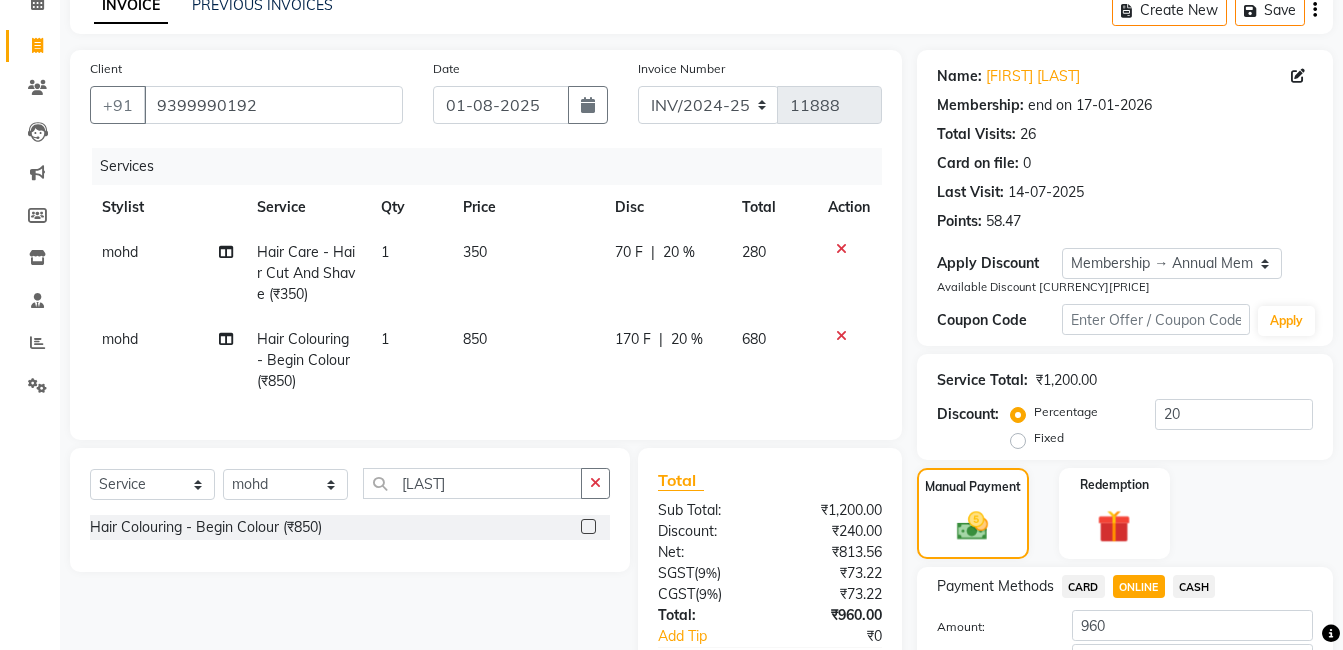 scroll, scrollTop: 200, scrollLeft: 0, axis: vertical 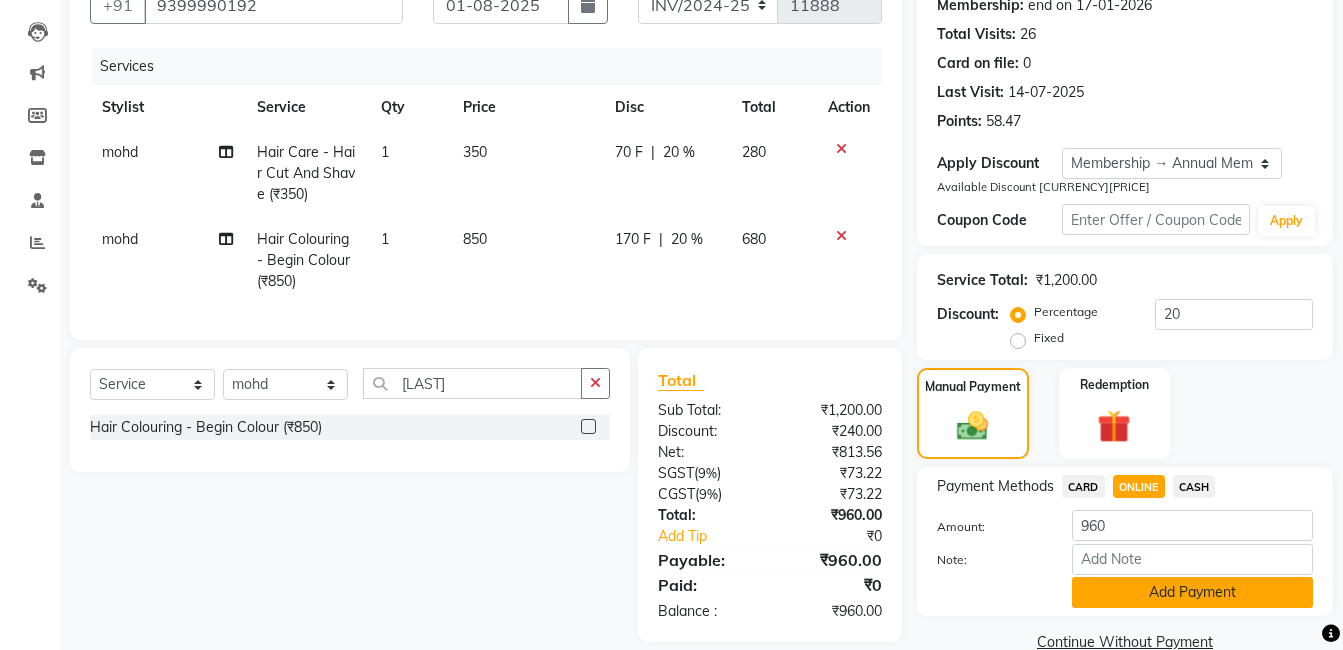 click on "Add Payment" 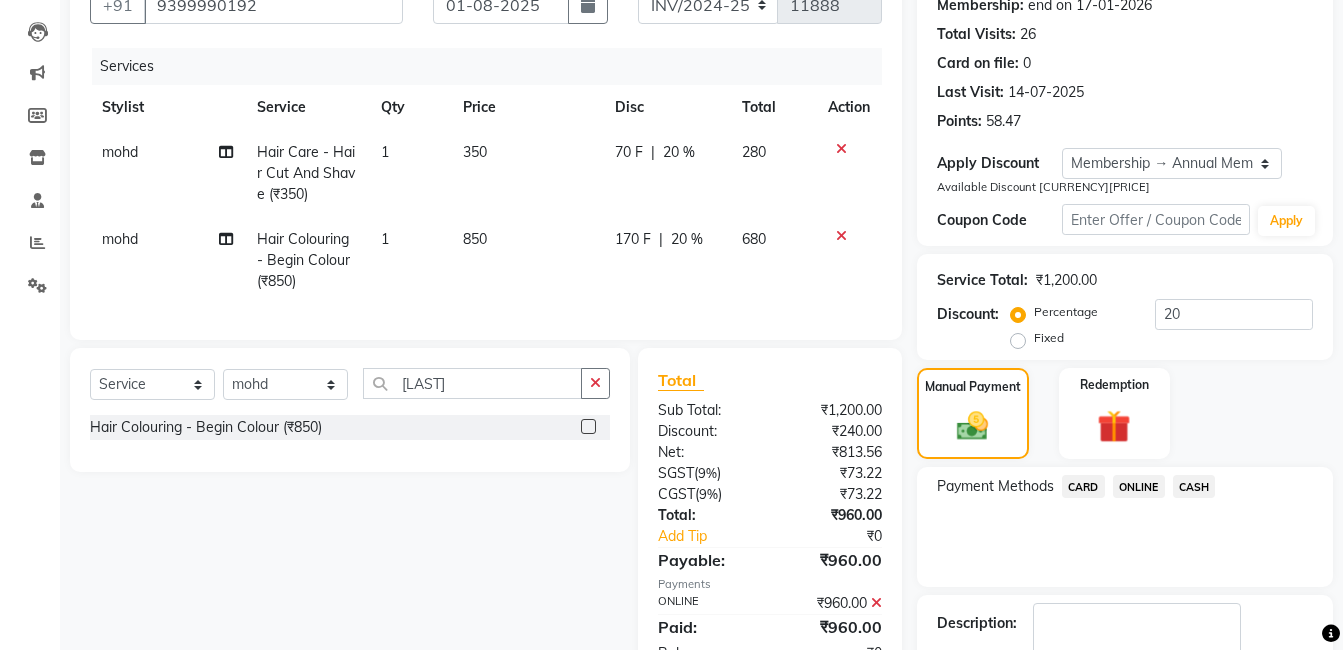 scroll, scrollTop: 400, scrollLeft: 0, axis: vertical 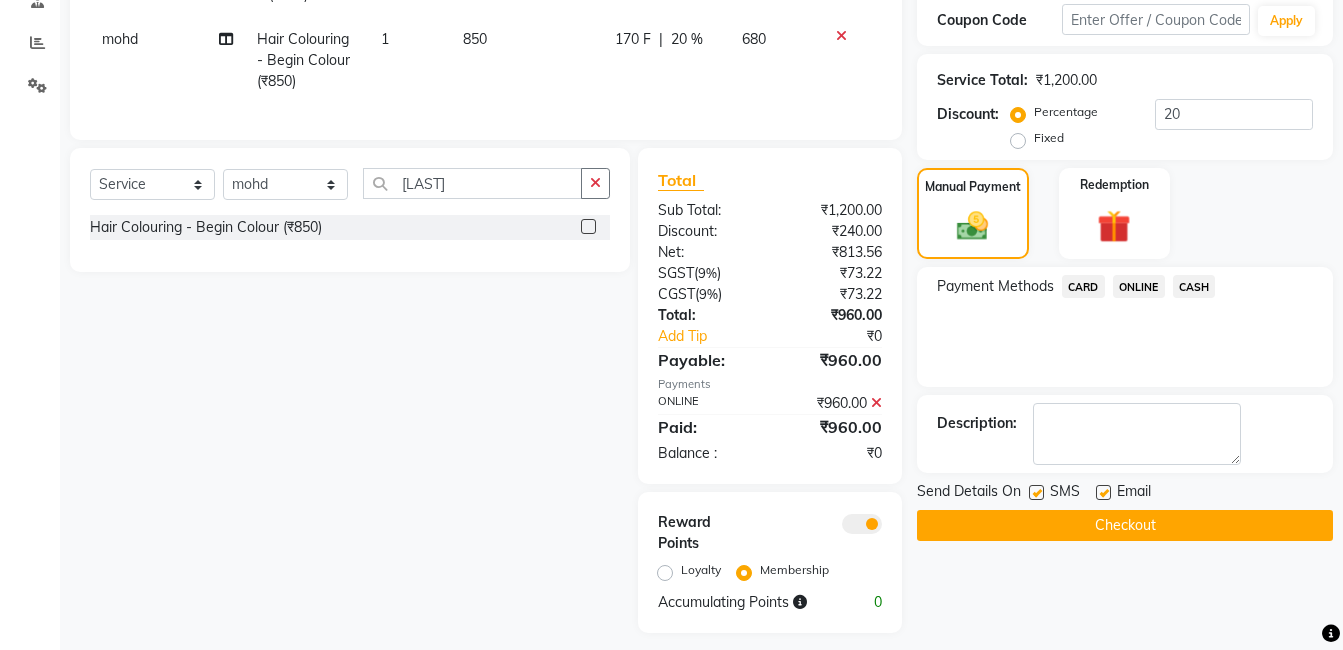 click on "Checkout" 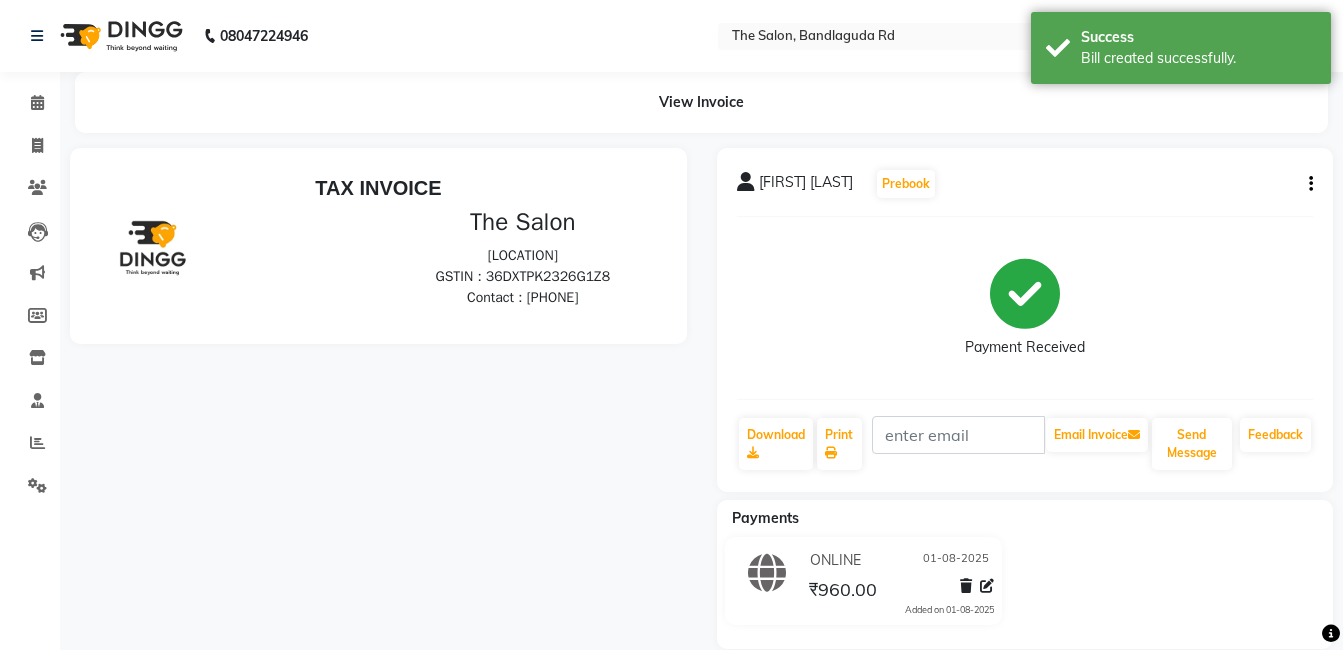 scroll, scrollTop: 0, scrollLeft: 0, axis: both 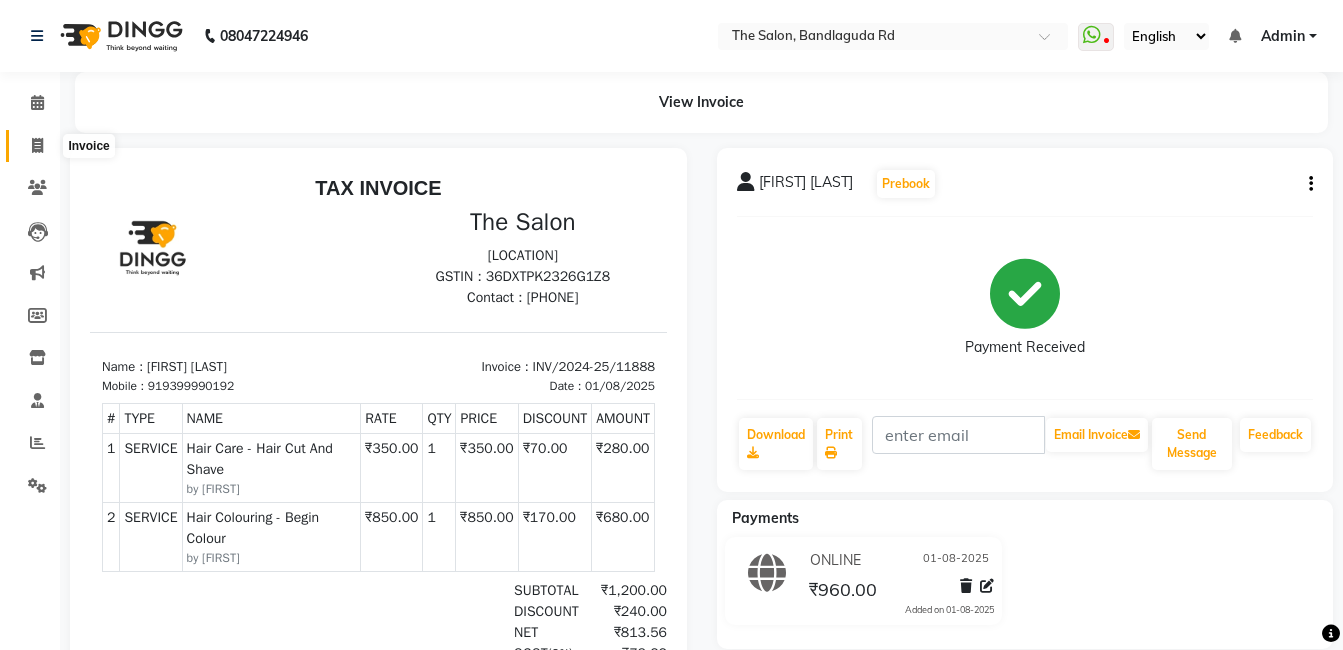 click 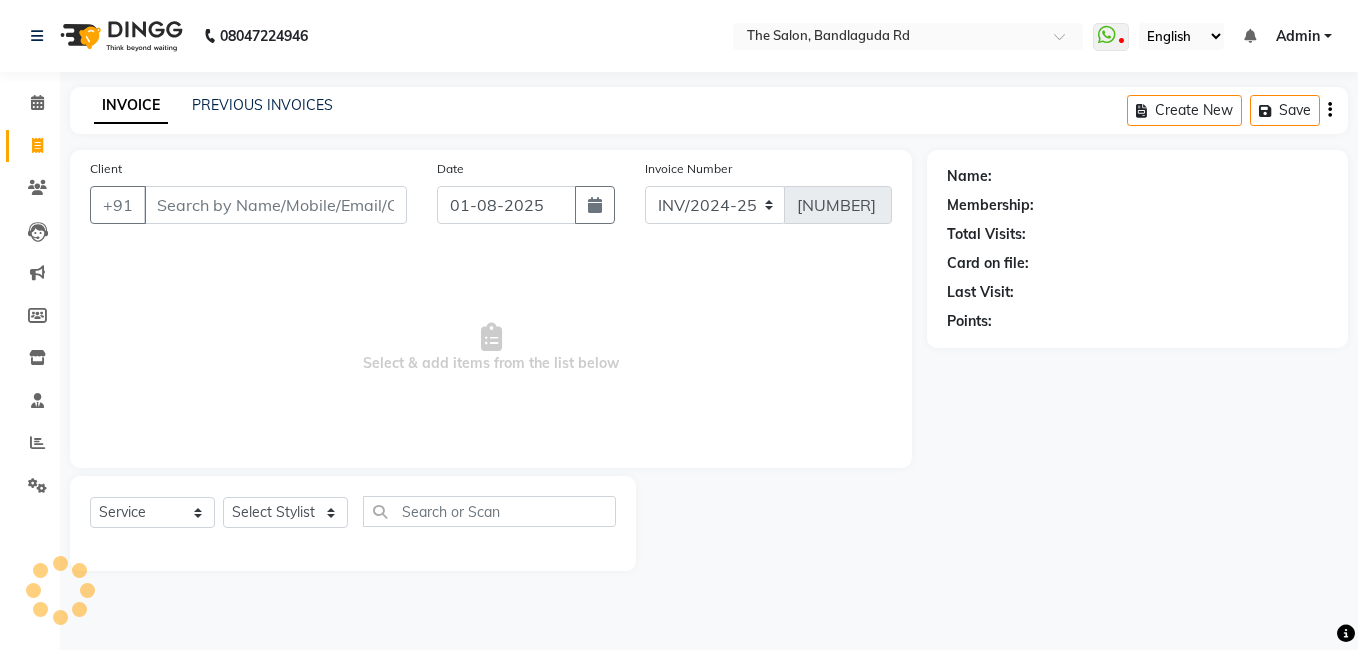 click on "Client" at bounding box center [275, 205] 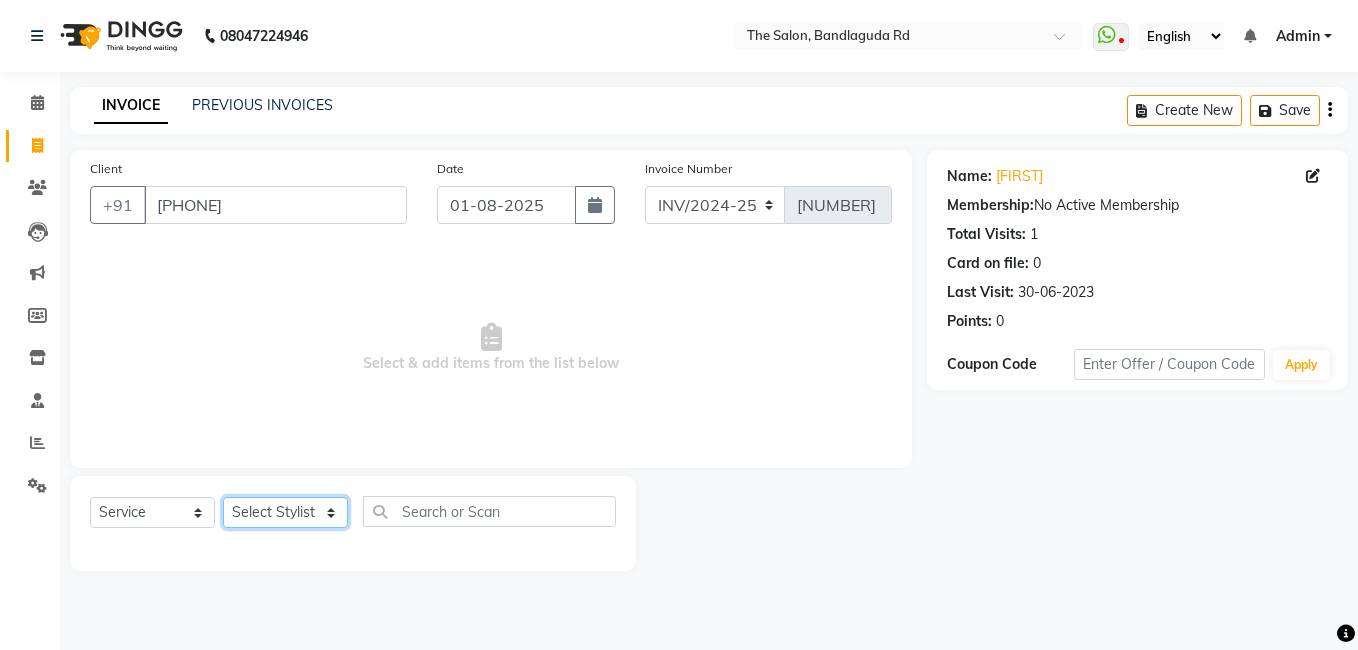 click on "Select Stylist AIJAZ fazil imran iqbal kasim mohd mohsin rasheed sameer TALIB Wajid" 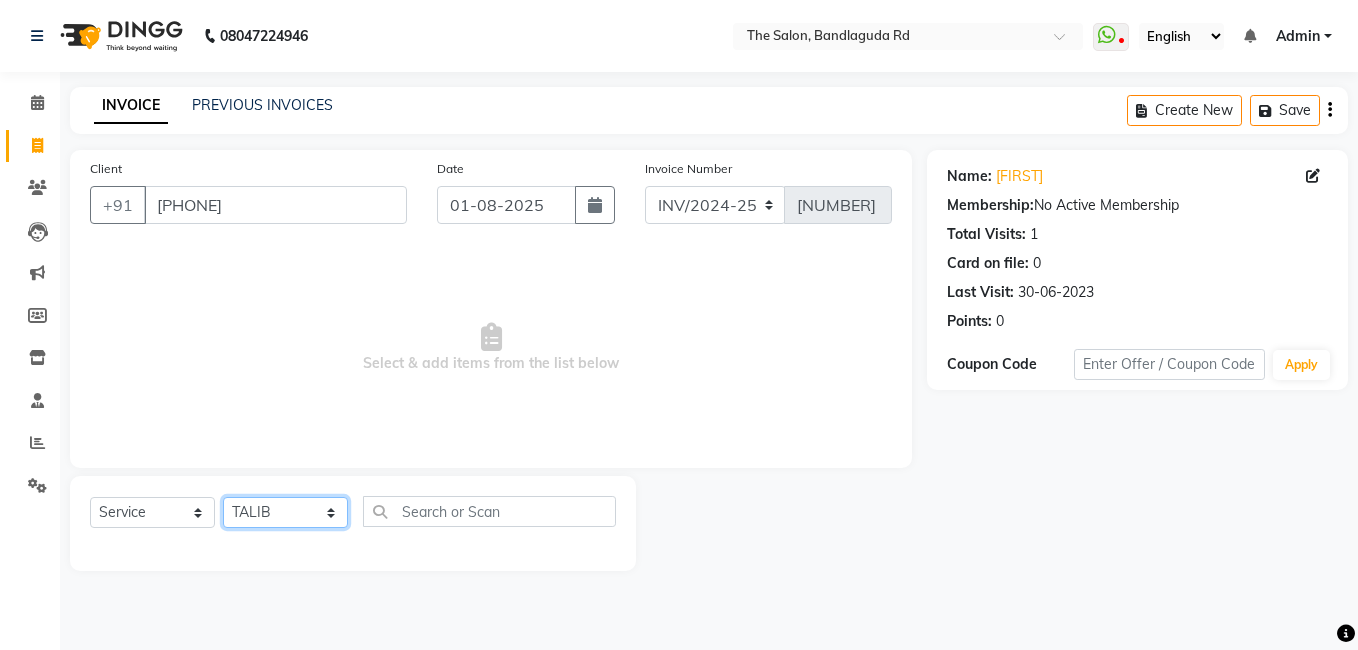 click on "Select Stylist AIJAZ fazil imran iqbal kasim mohd mohsin rasheed sameer TALIB Wajid" 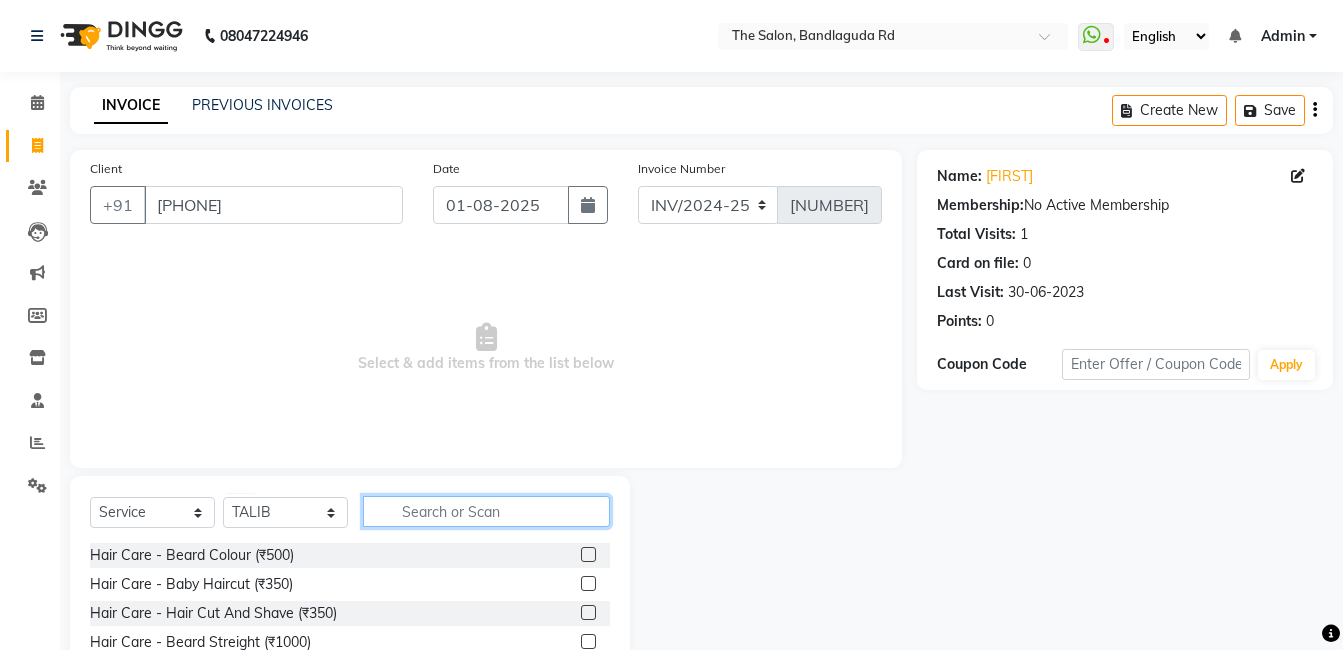 click 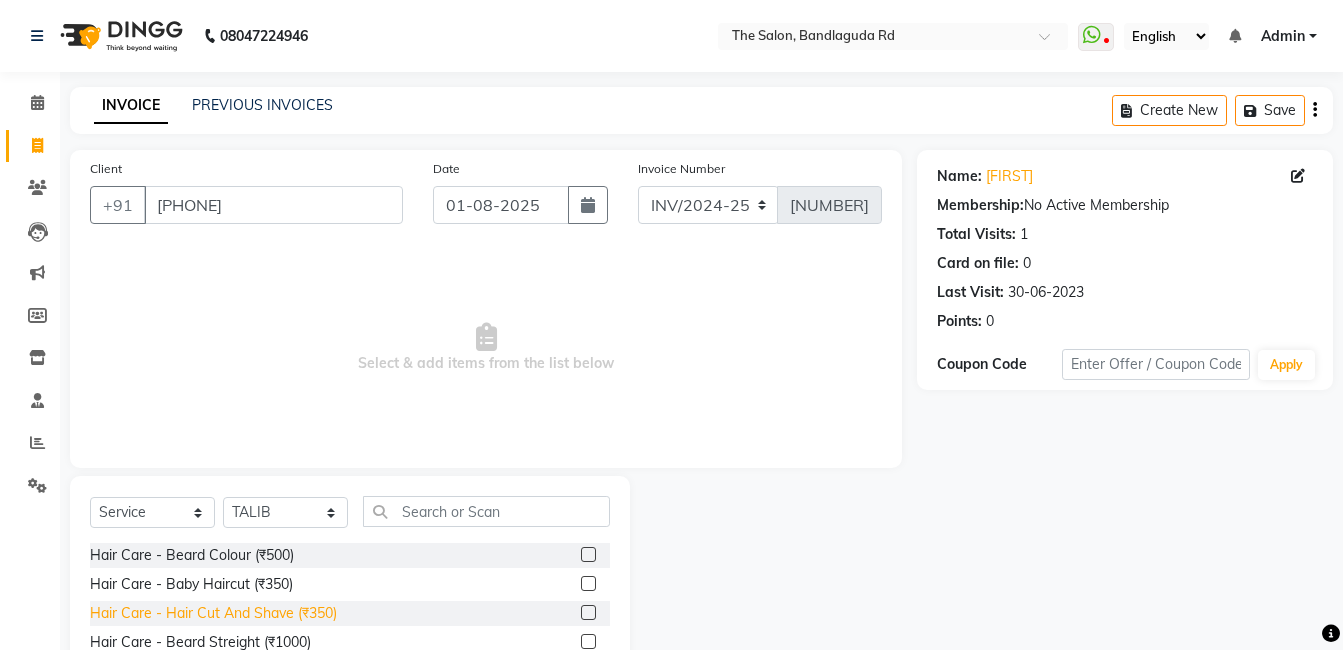 click on "Hair Care - Hair Cut And Shave (₹350)" 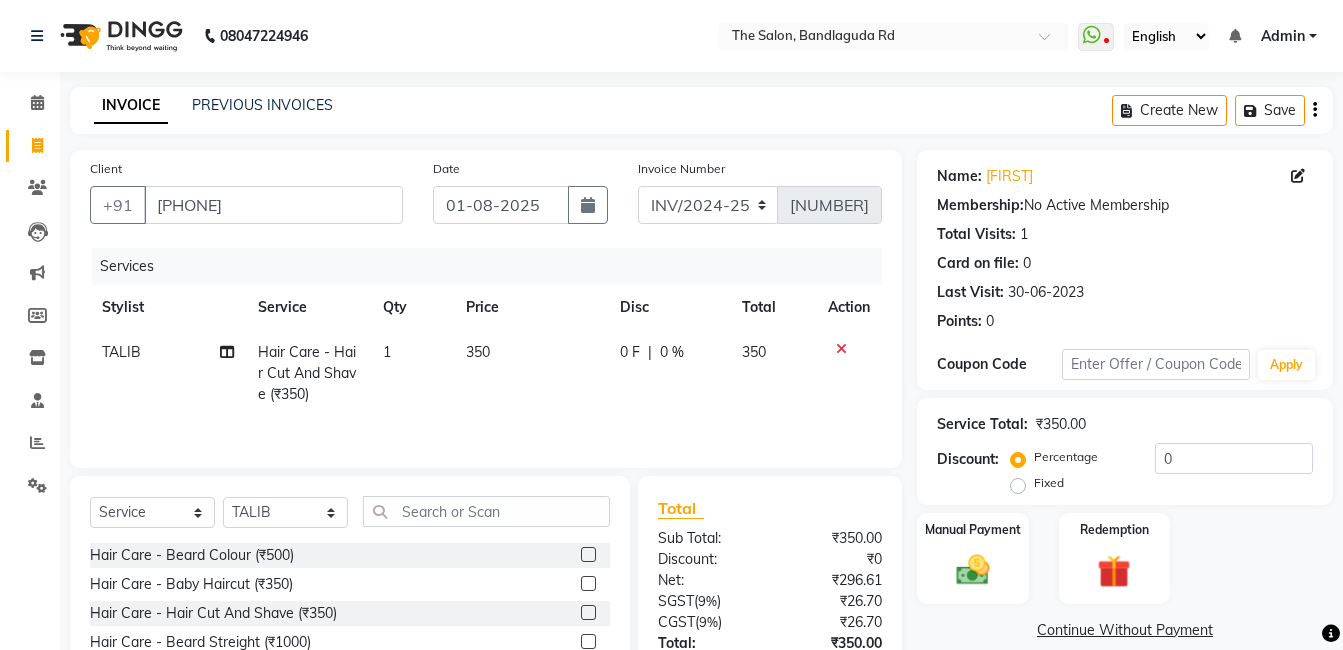 scroll, scrollTop: 100, scrollLeft: 0, axis: vertical 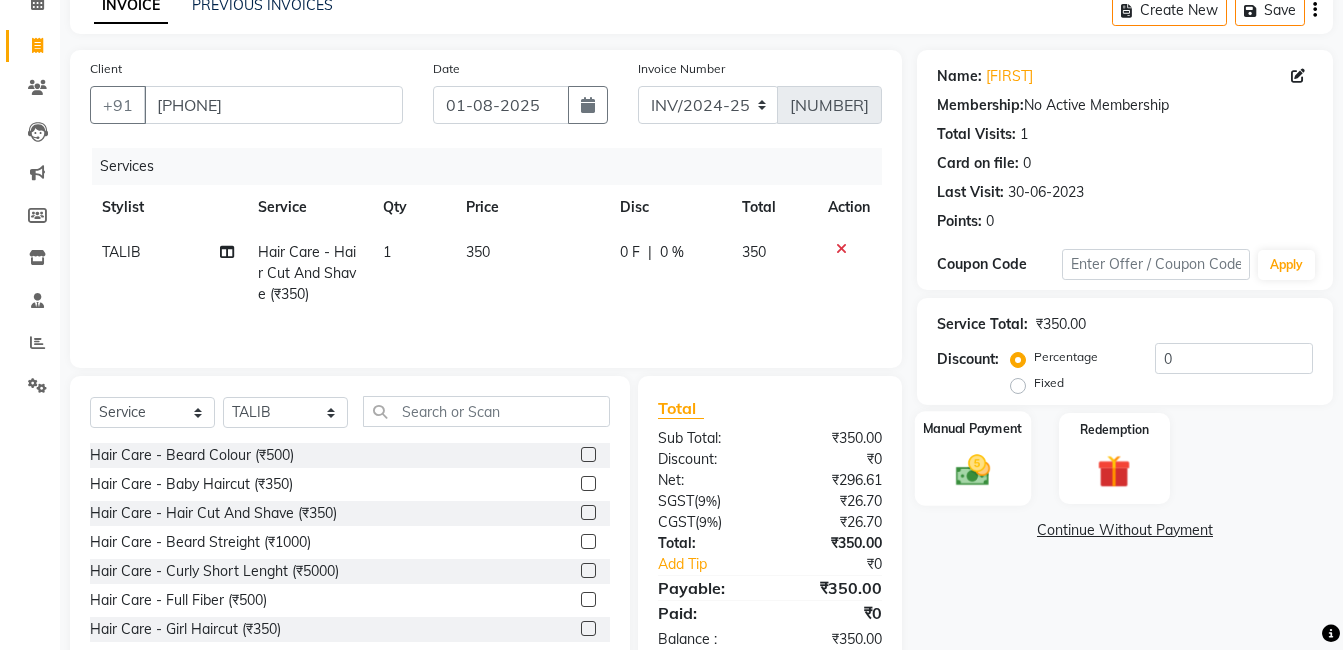 click on "Manual Payment" 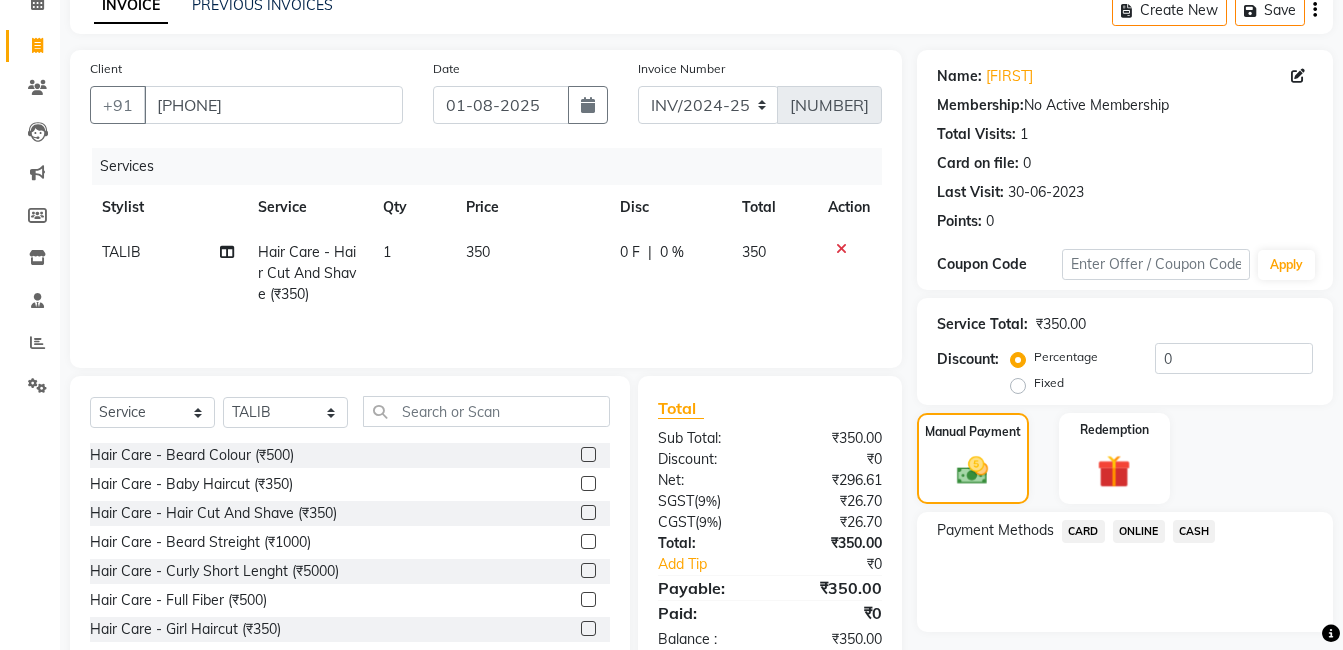 click on "ONLINE" 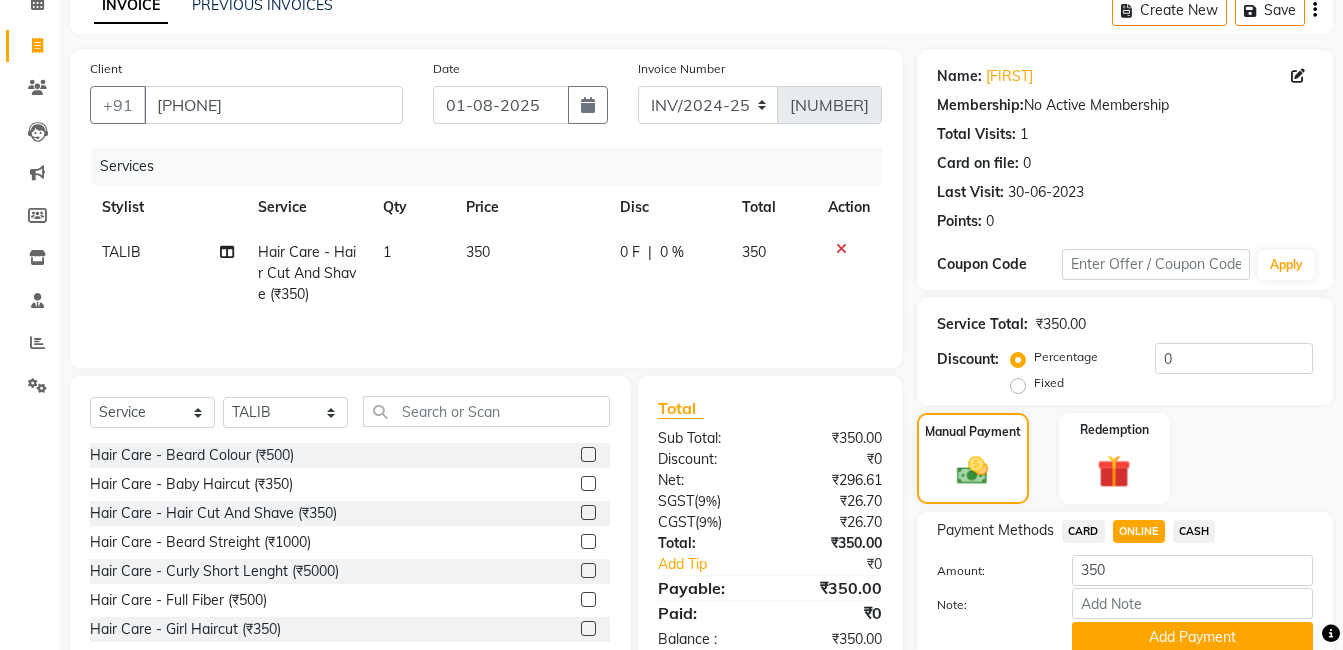 click on "CASH" 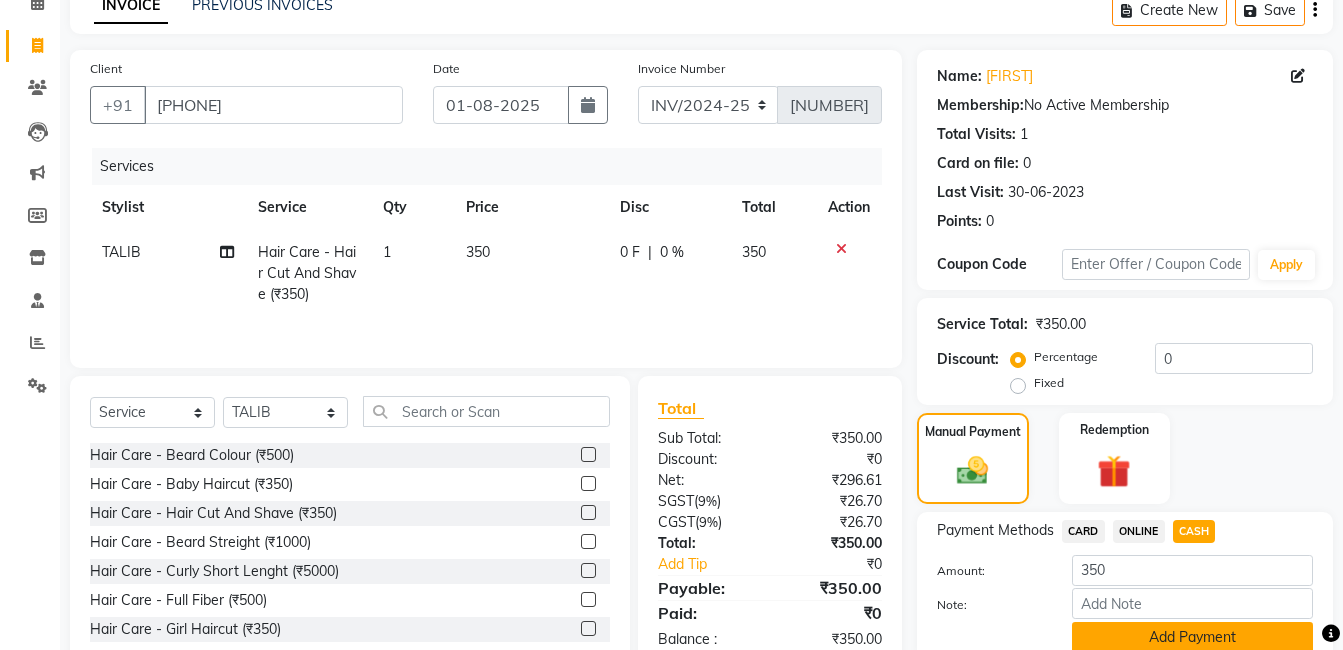click on "Add Payment" 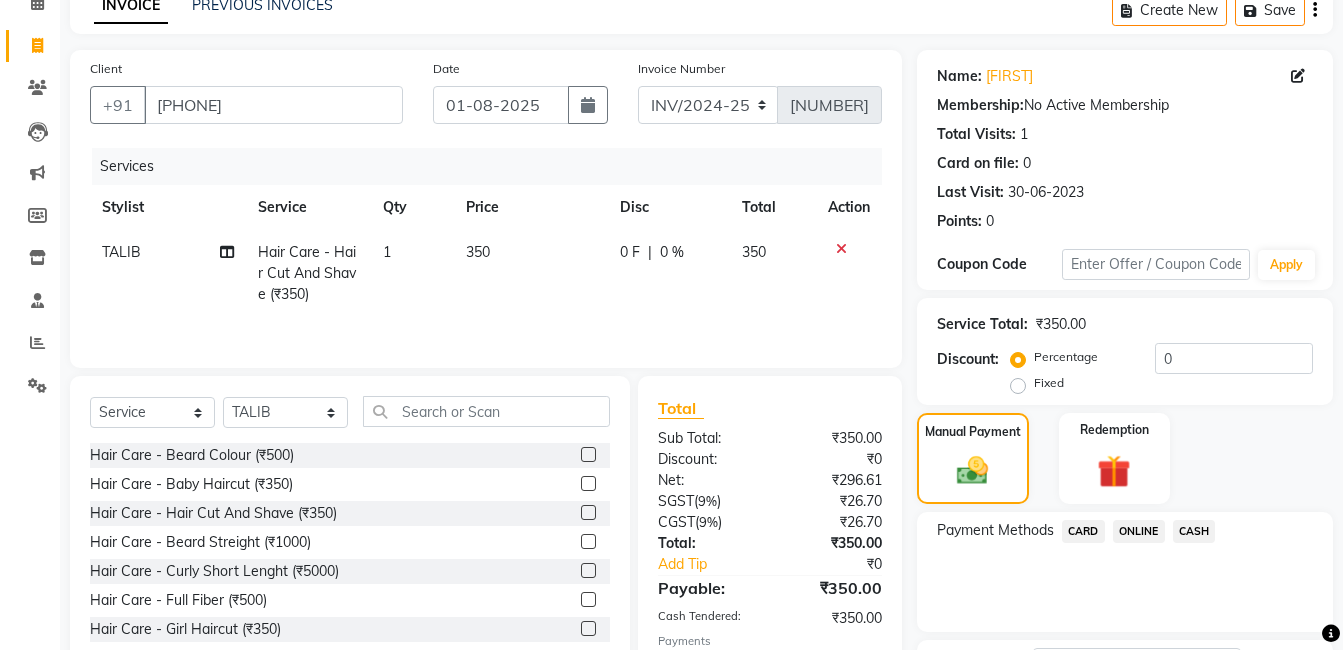 scroll, scrollTop: 266, scrollLeft: 0, axis: vertical 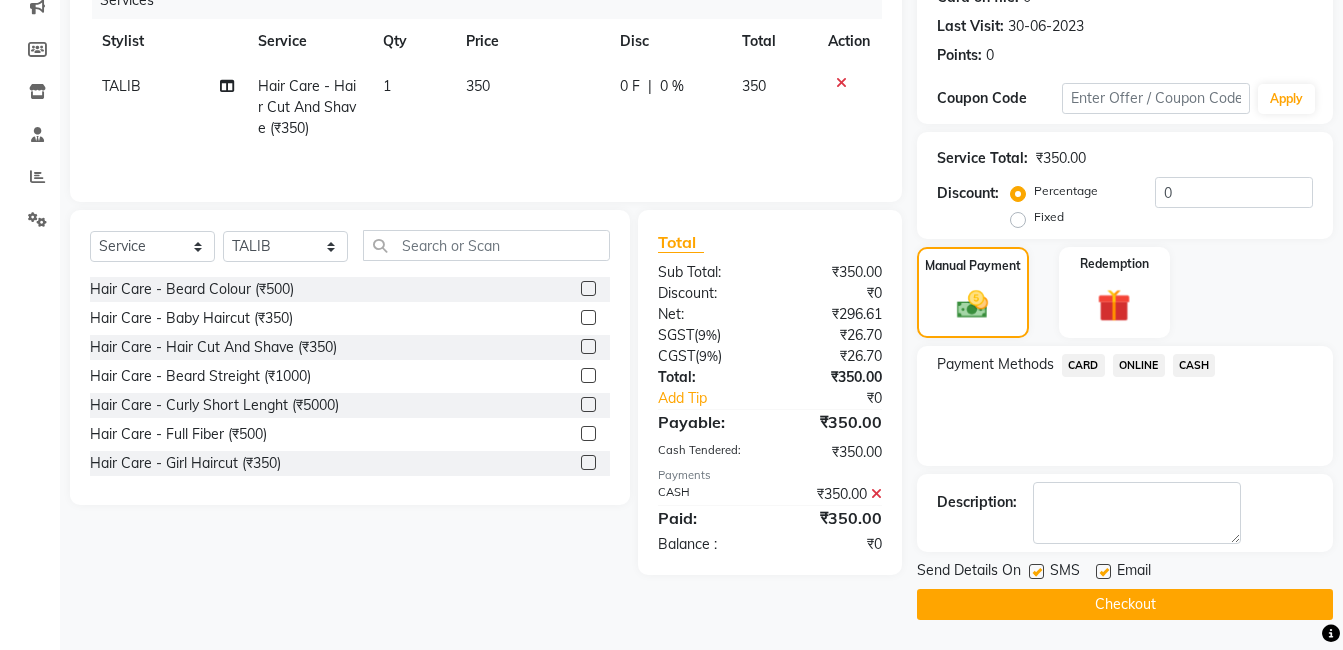 click on "Checkout" 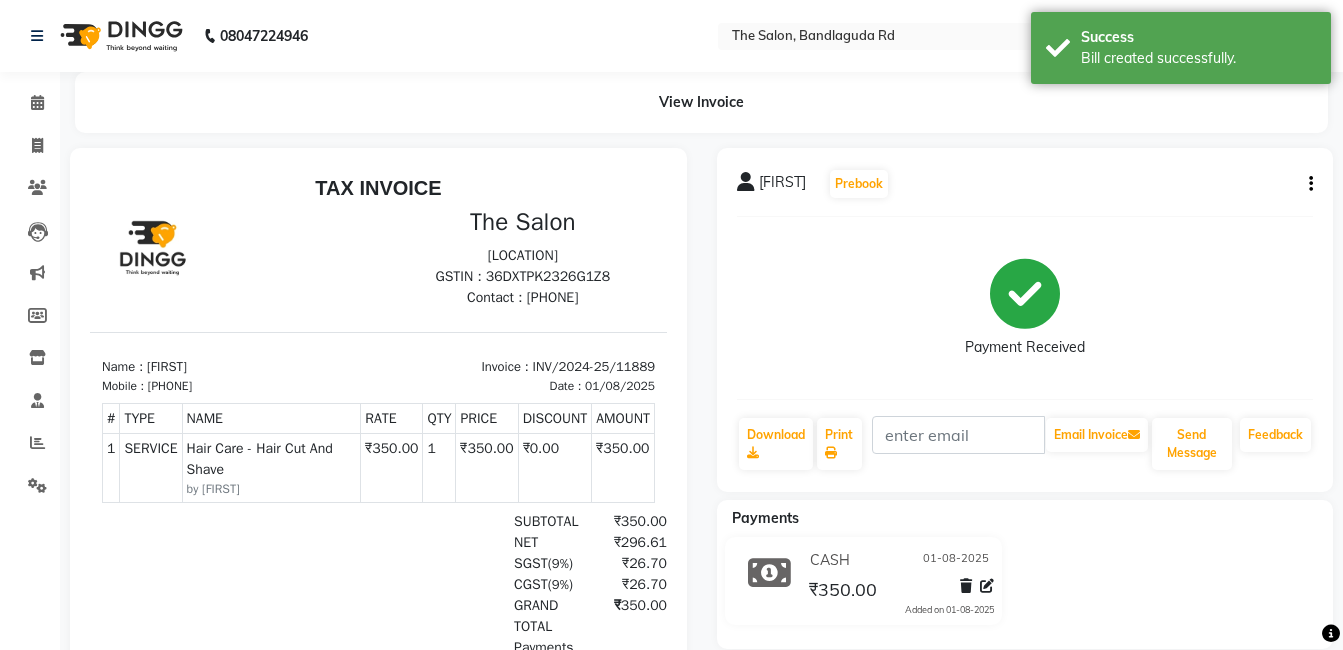 scroll, scrollTop: 0, scrollLeft: 0, axis: both 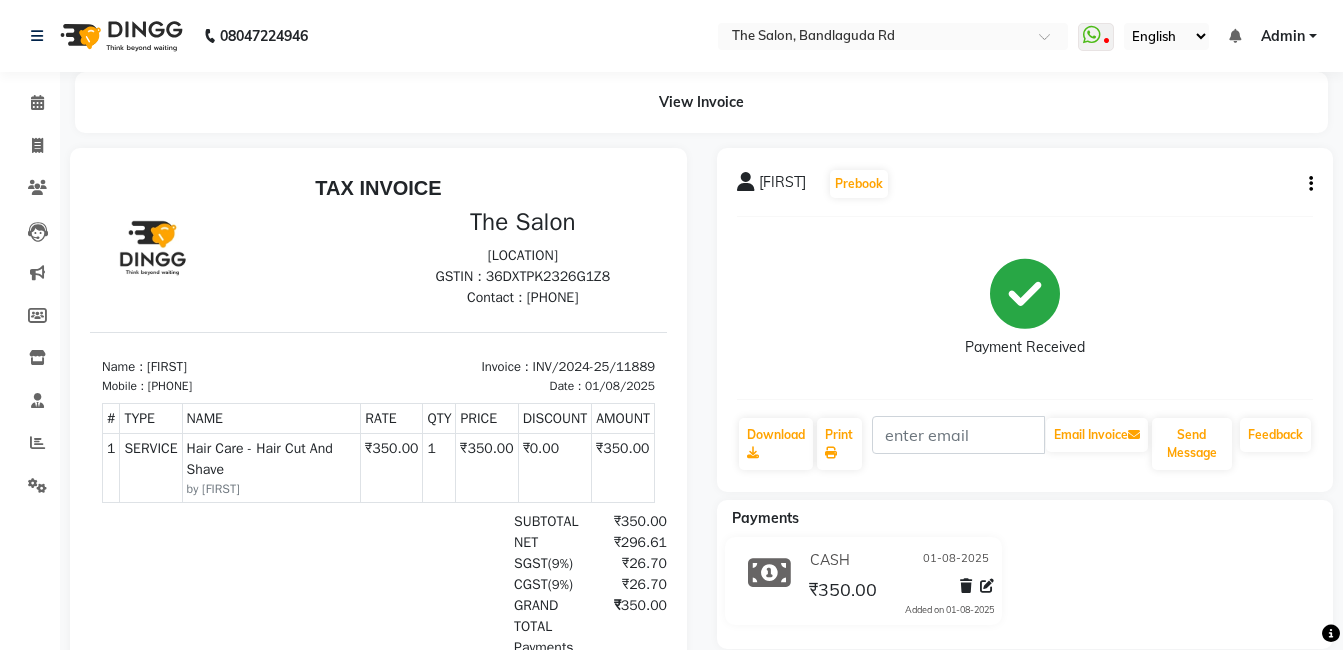 click at bounding box center [378, 488] 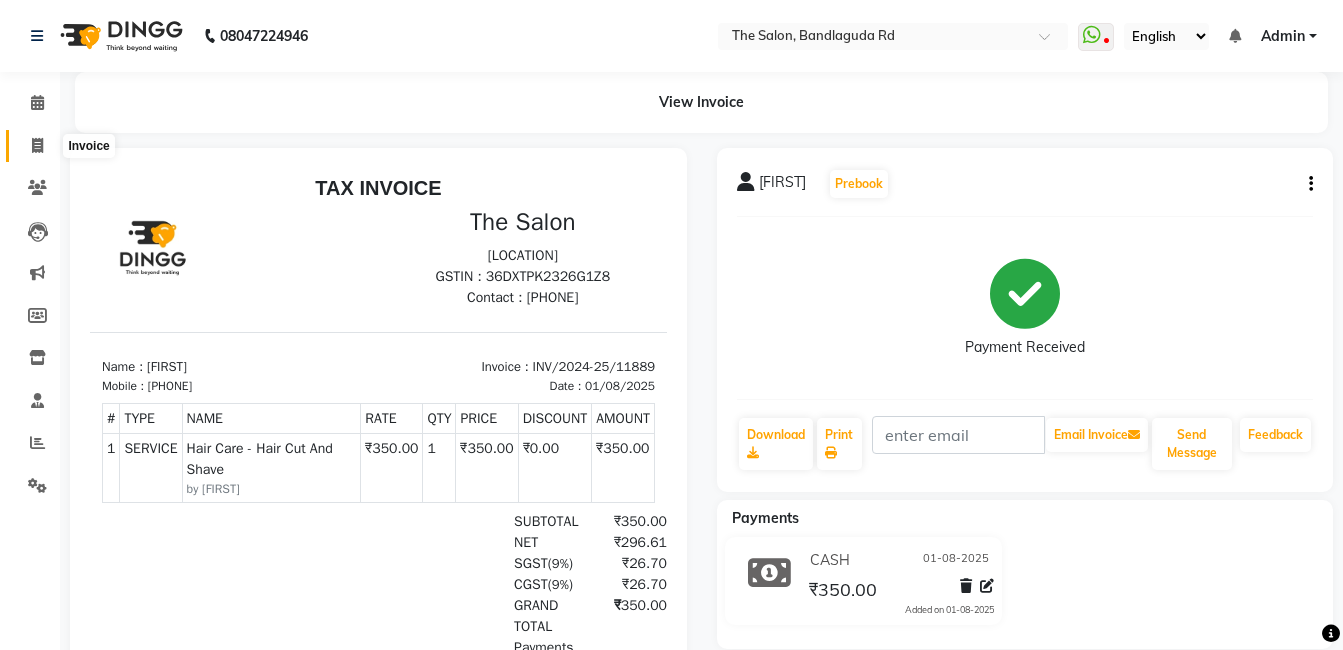 click 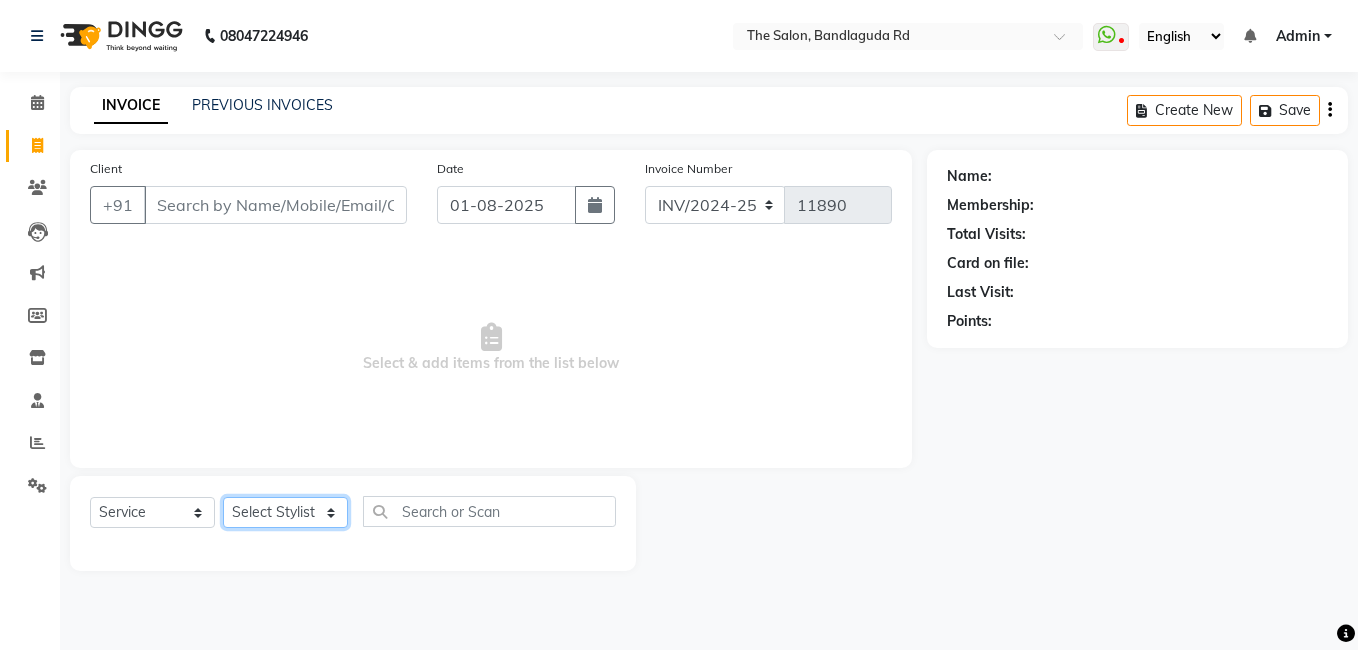 click on "Select Stylist AIJAZ fazil imran iqbal kasim mohd mohsin rasheed sameer TALIB Wajid" 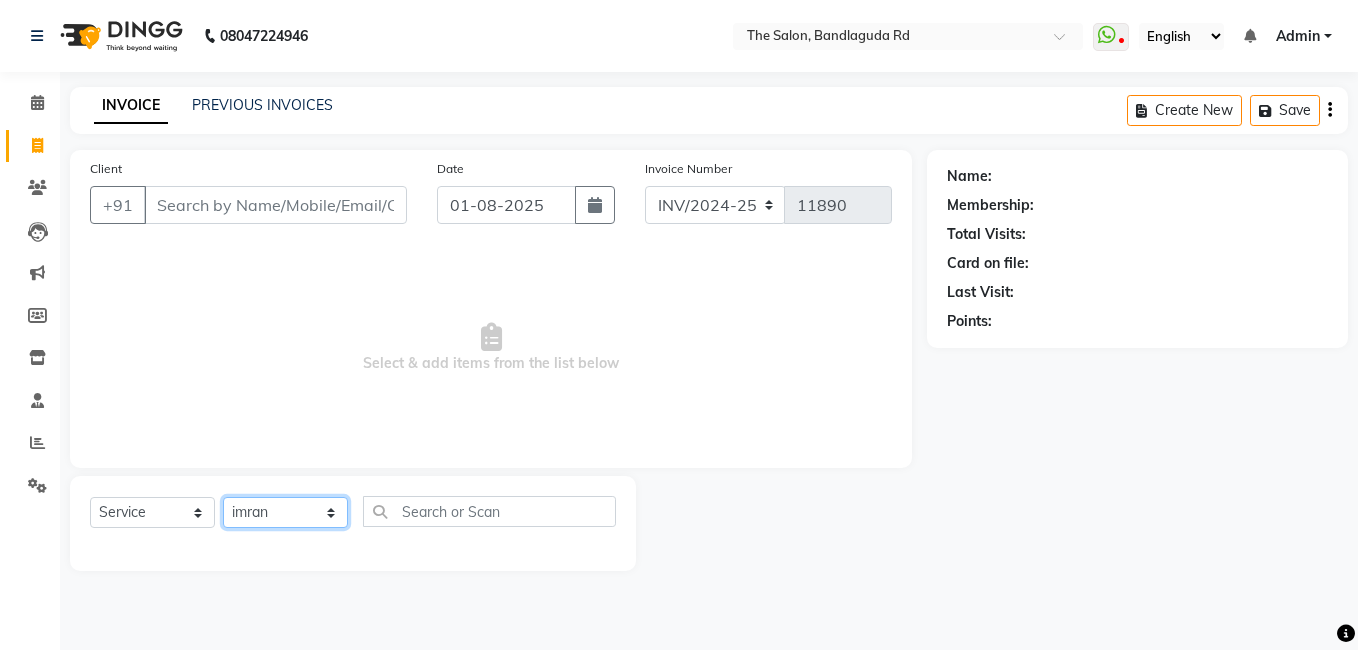 click on "Select Stylist AIJAZ fazil imran iqbal kasim mohd mohsin rasheed sameer TALIB Wajid" 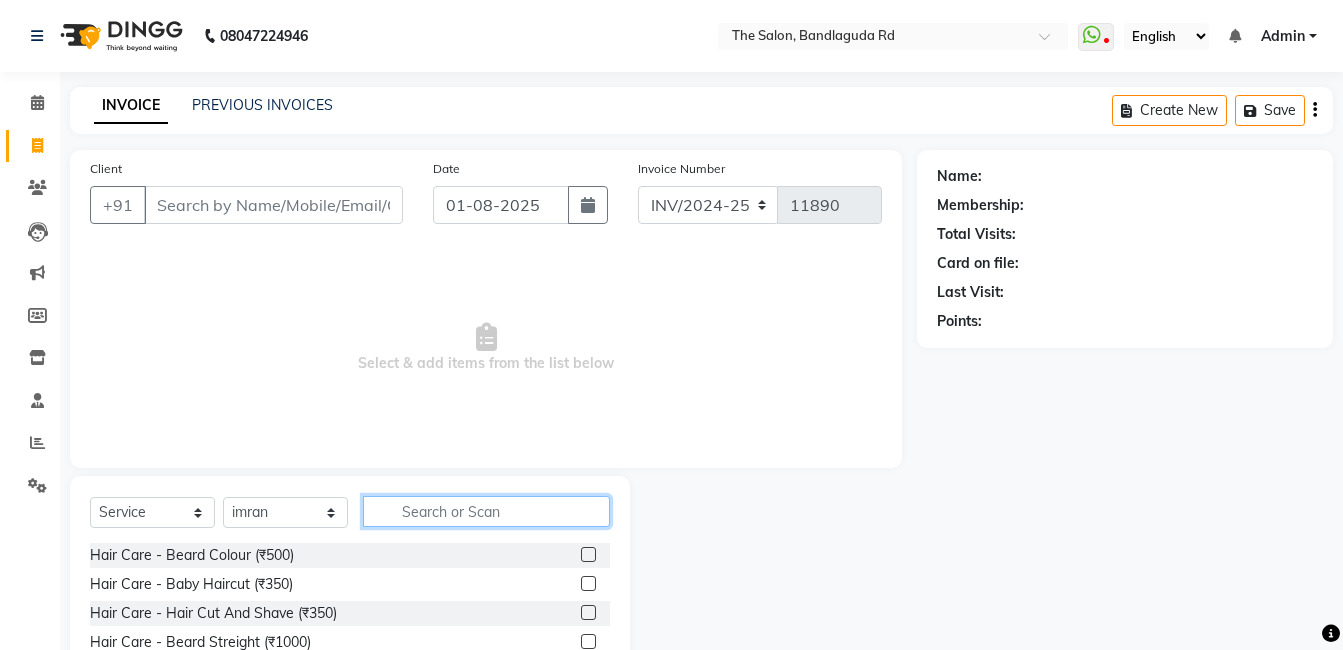 click 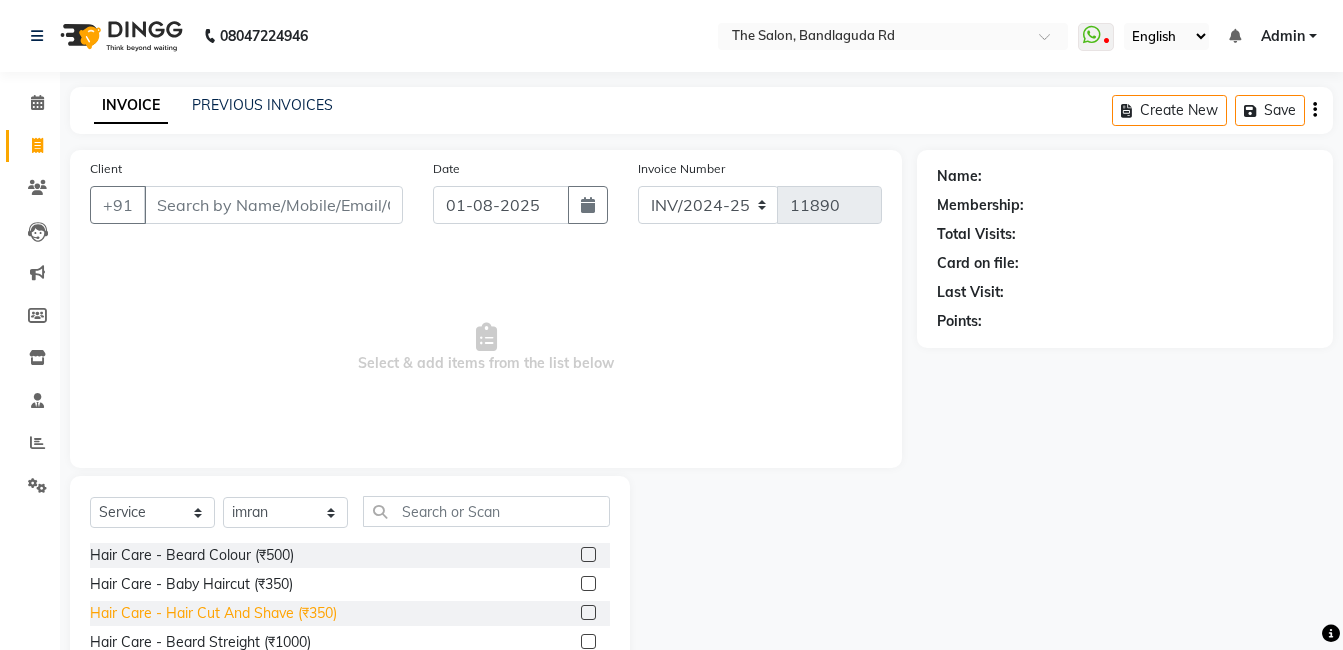 click on "Hair Care - Hair Cut And Shave (₹350)" 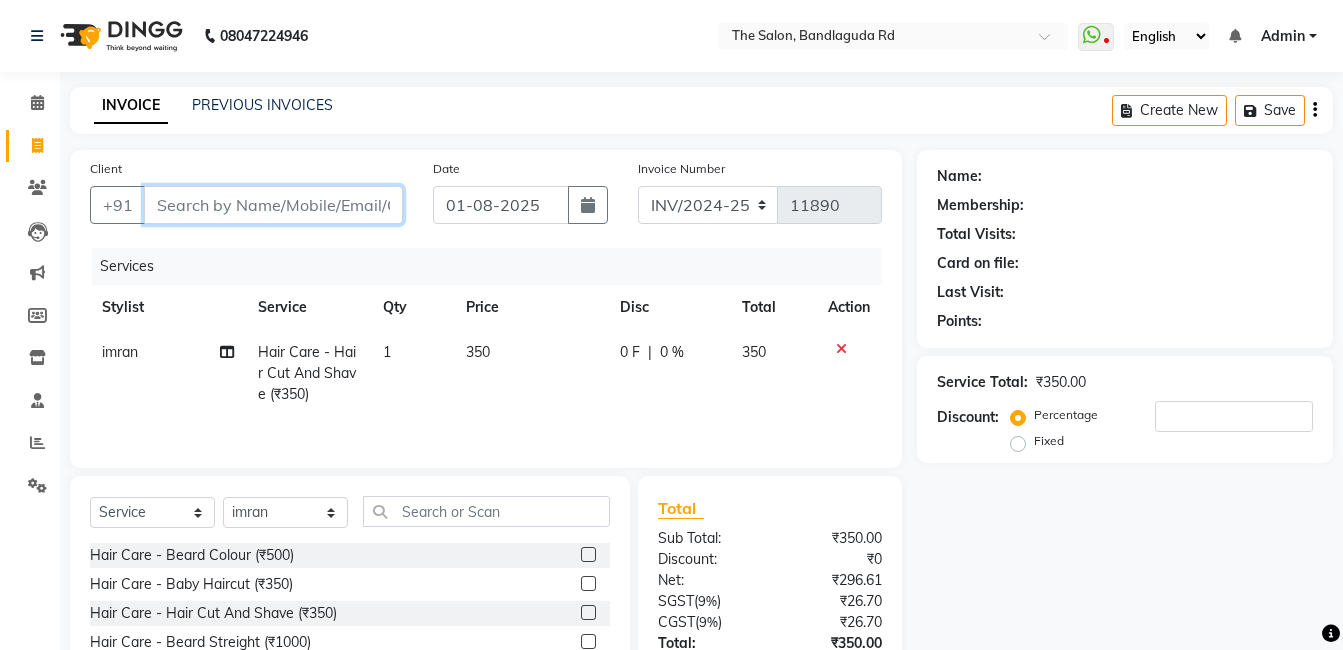 click on "Client" at bounding box center [273, 205] 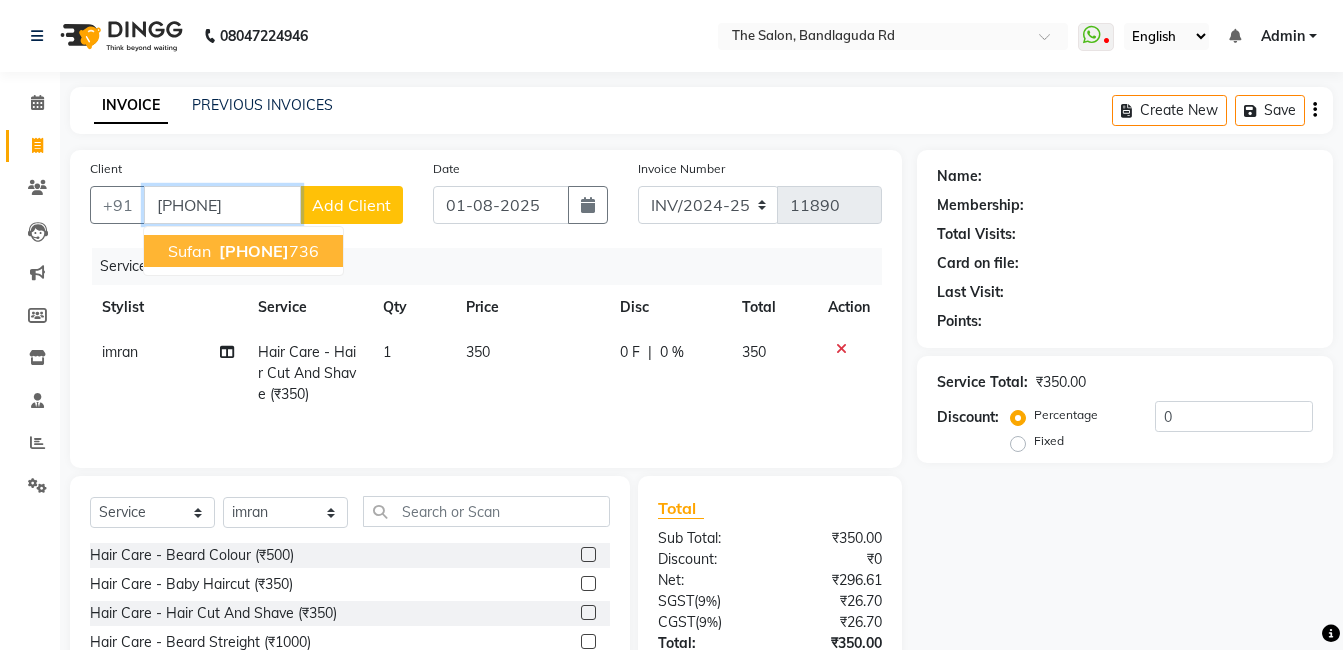 click on "[PHONE]" at bounding box center [254, 251] 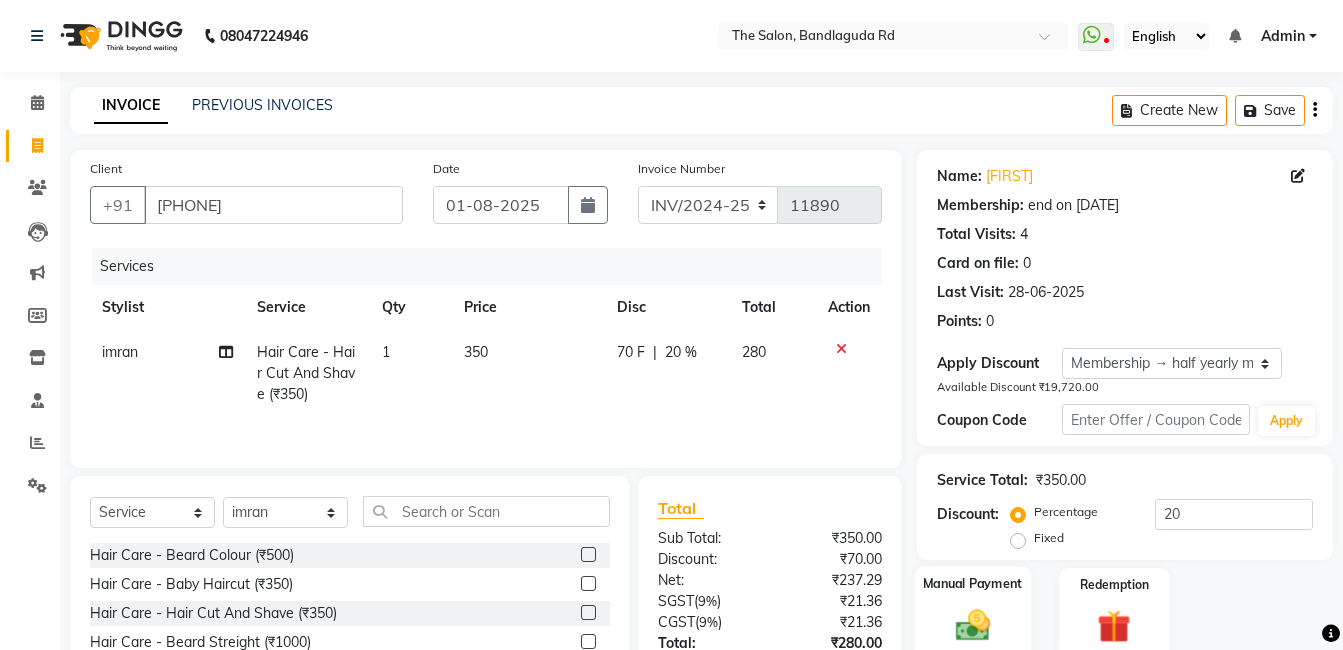 scroll, scrollTop: 151, scrollLeft: 0, axis: vertical 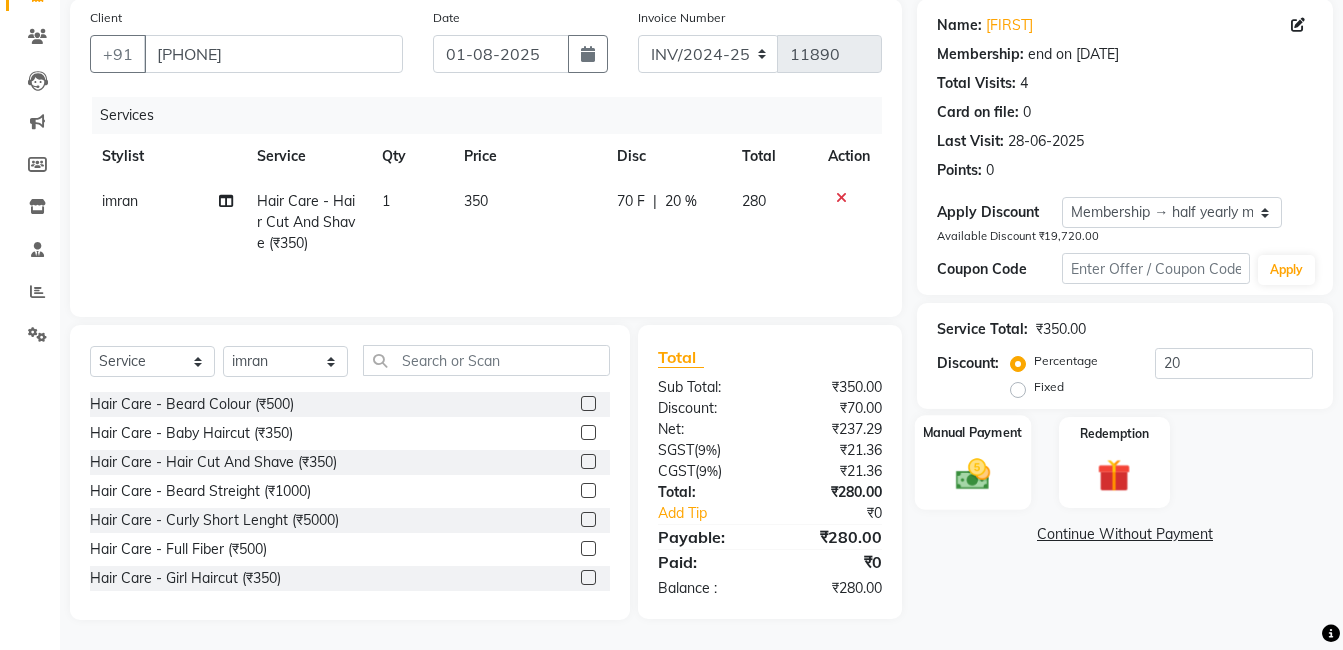 click on "Manual Payment" 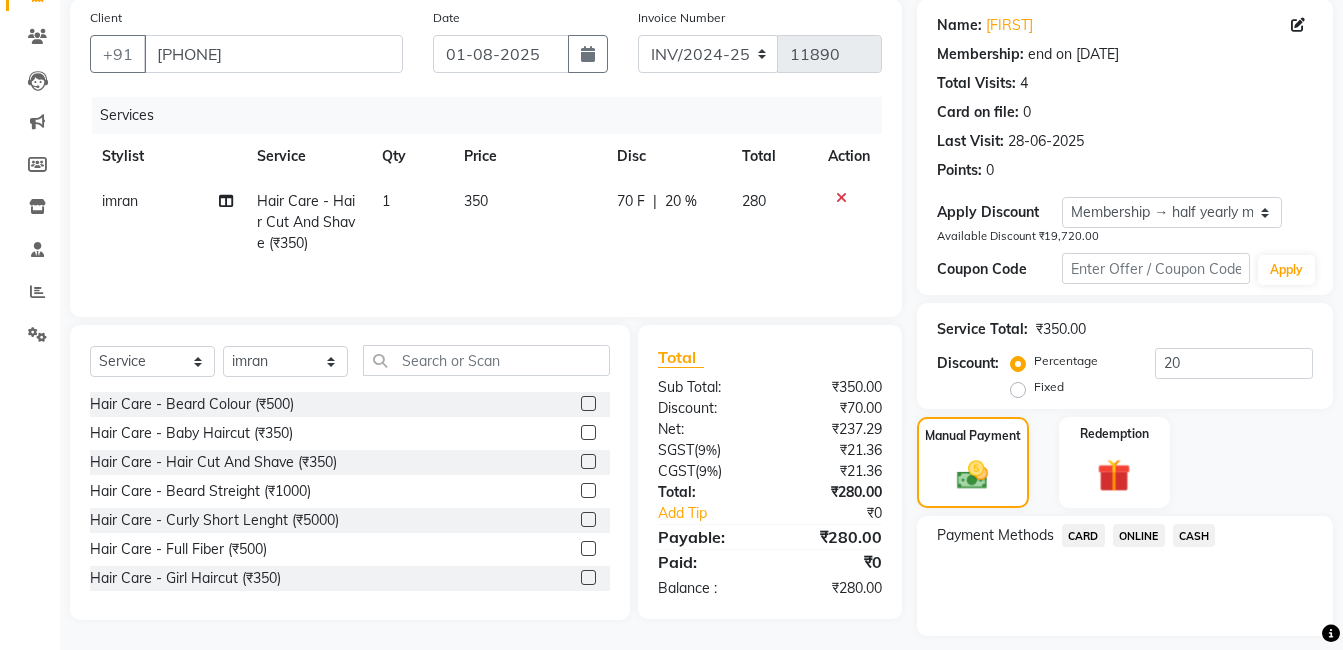 click on "ONLINE" 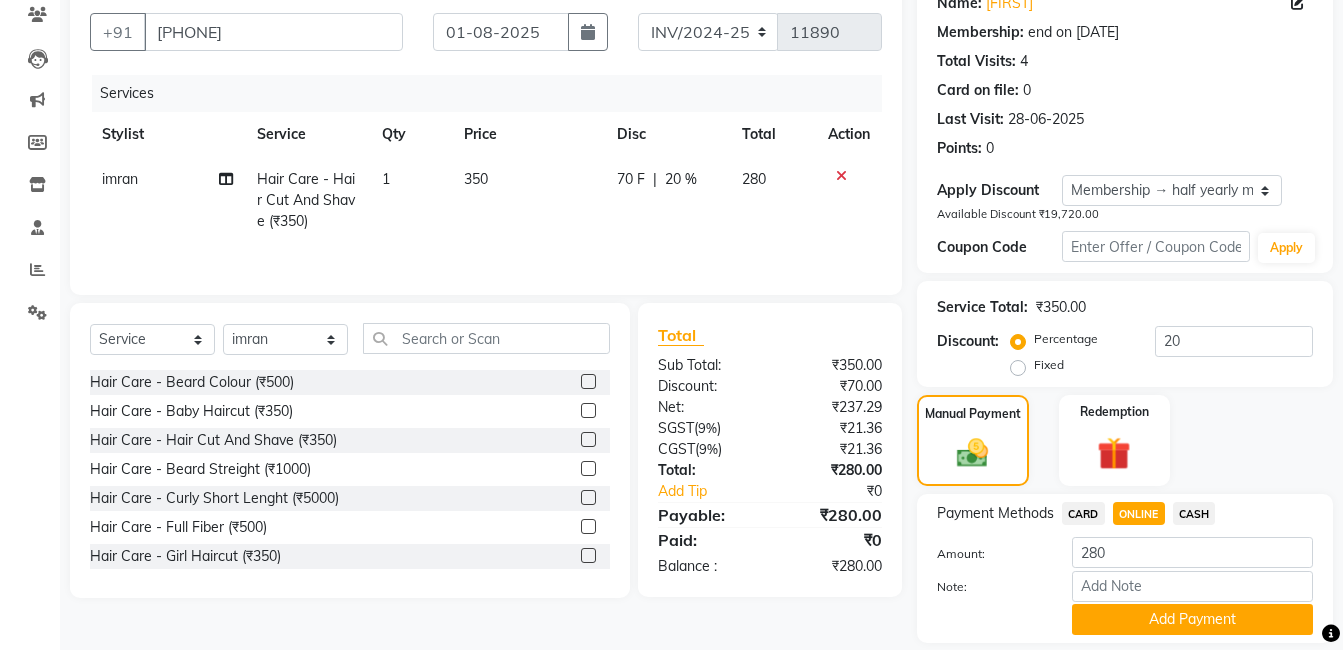 scroll, scrollTop: 237, scrollLeft: 0, axis: vertical 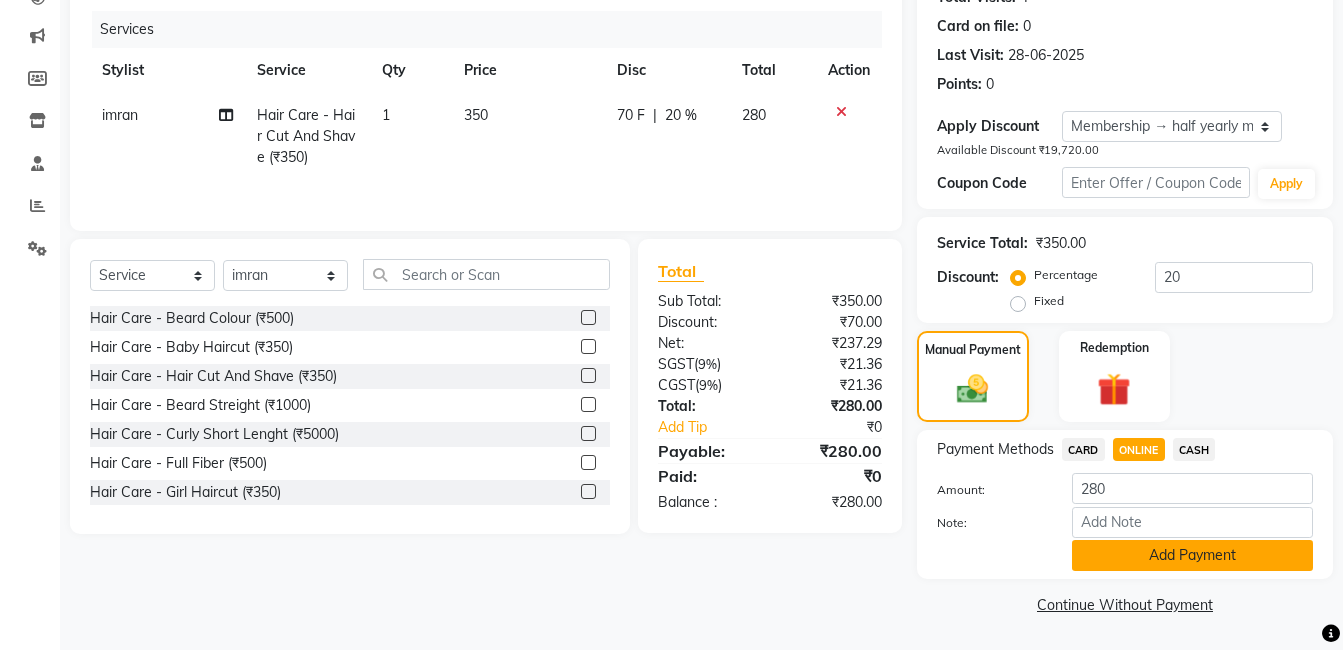 click on "Add Payment" 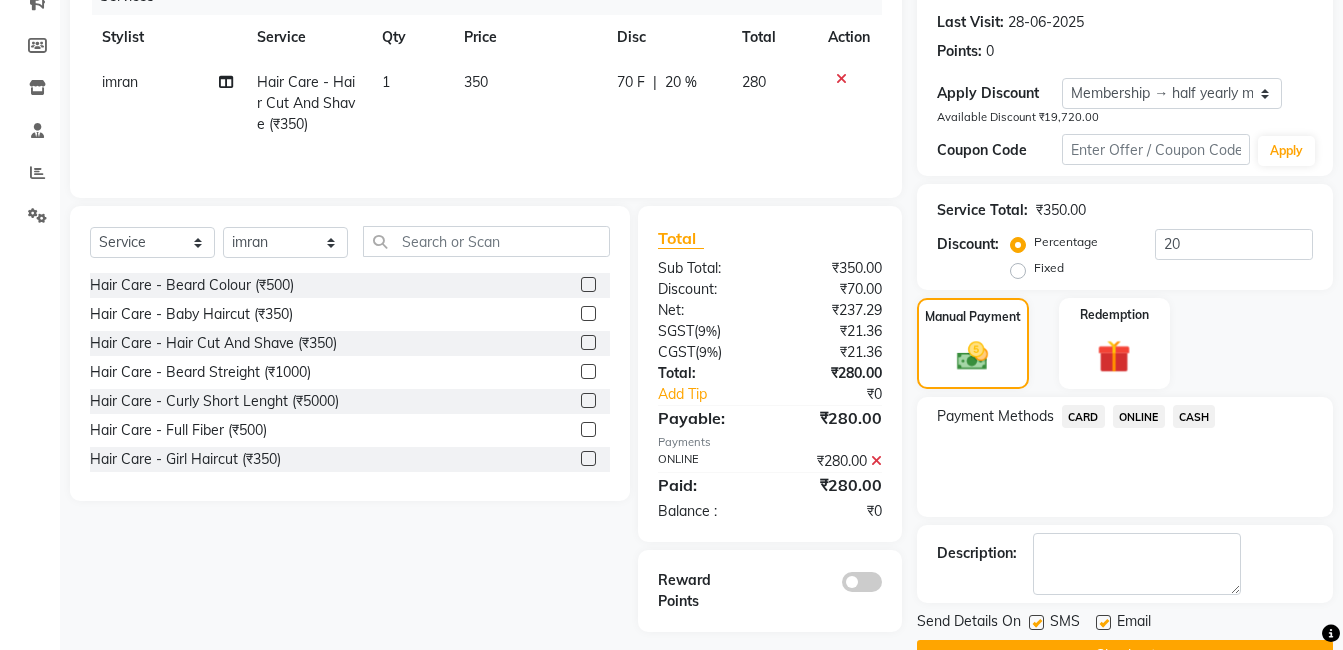 scroll, scrollTop: 321, scrollLeft: 0, axis: vertical 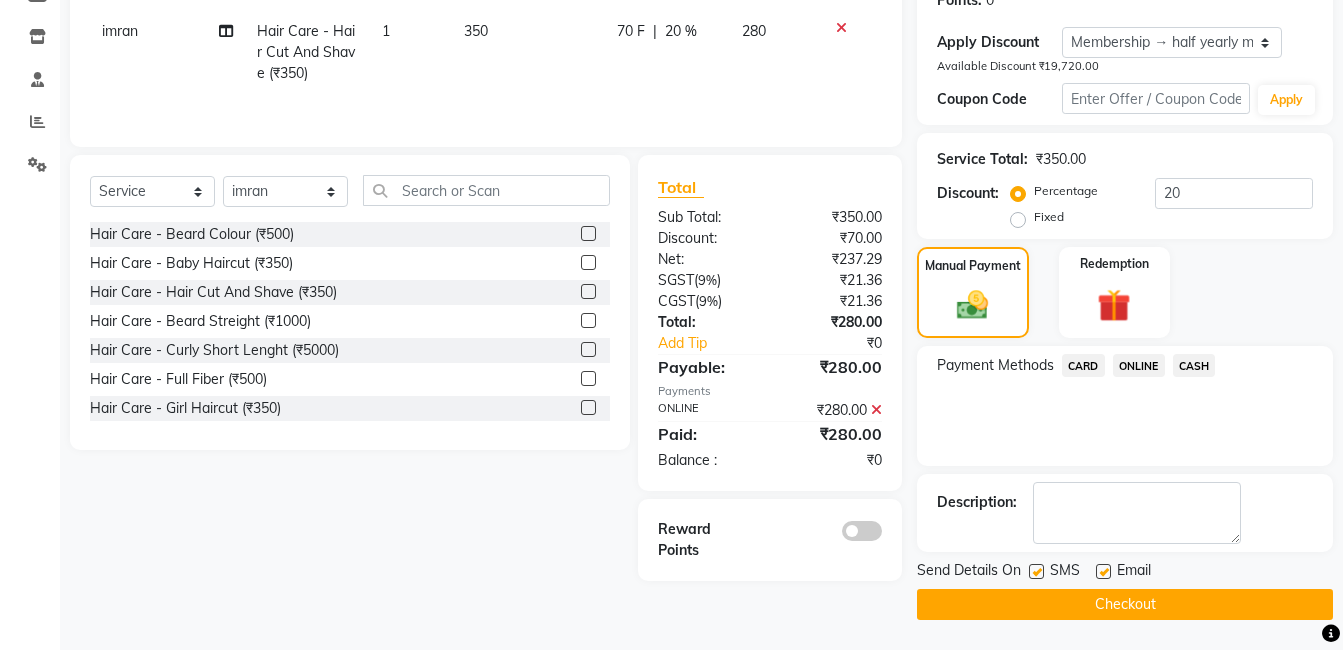 click on "Checkout" 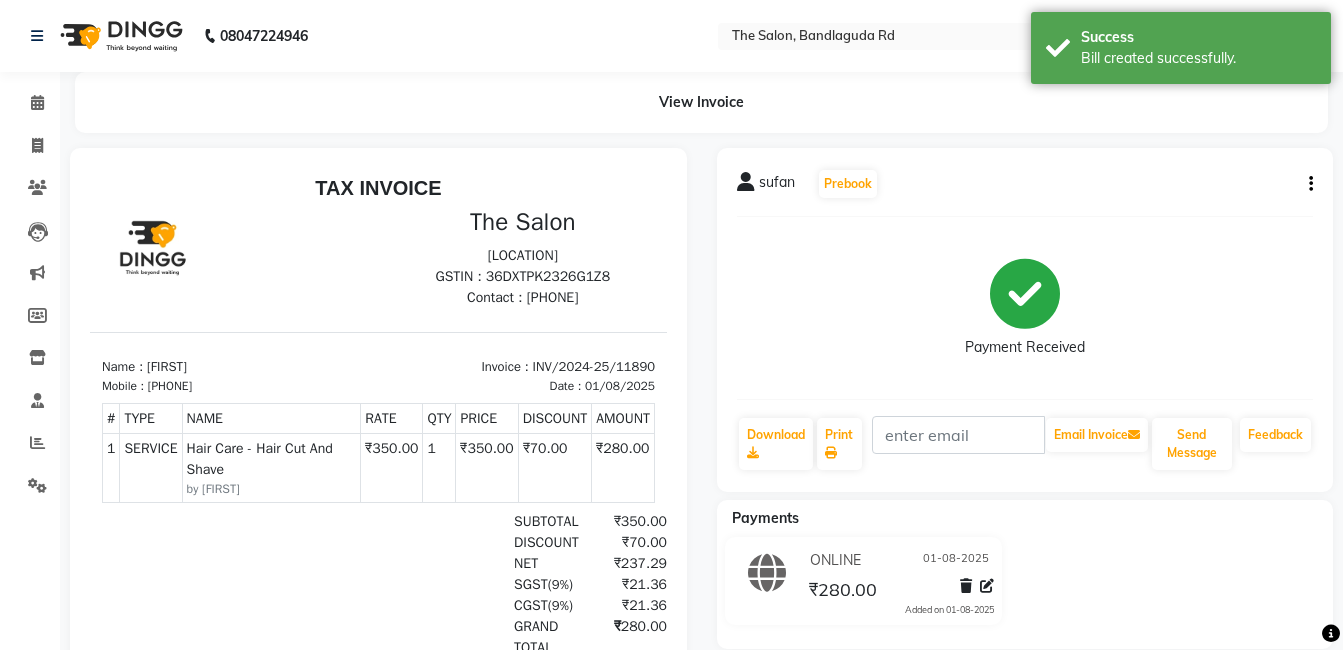 scroll, scrollTop: 0, scrollLeft: 0, axis: both 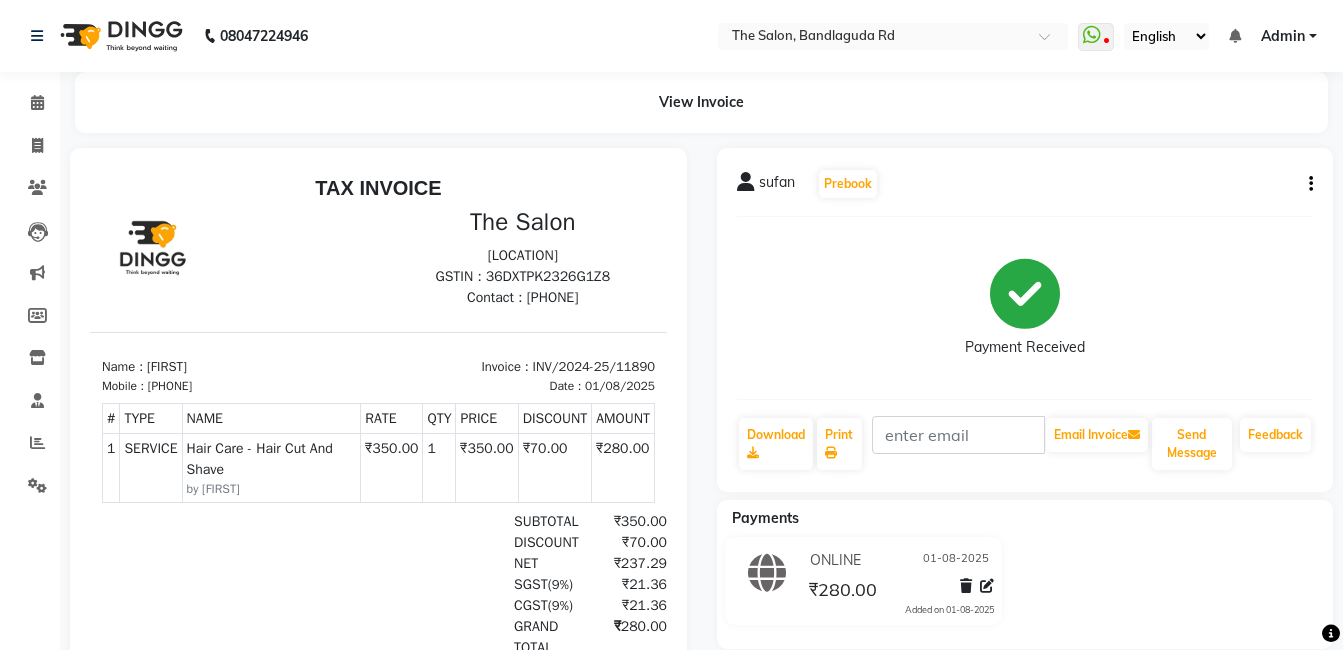 click on "ONLINE [DATE] [CURRENCY][PRICE]  Added on [DATE]" 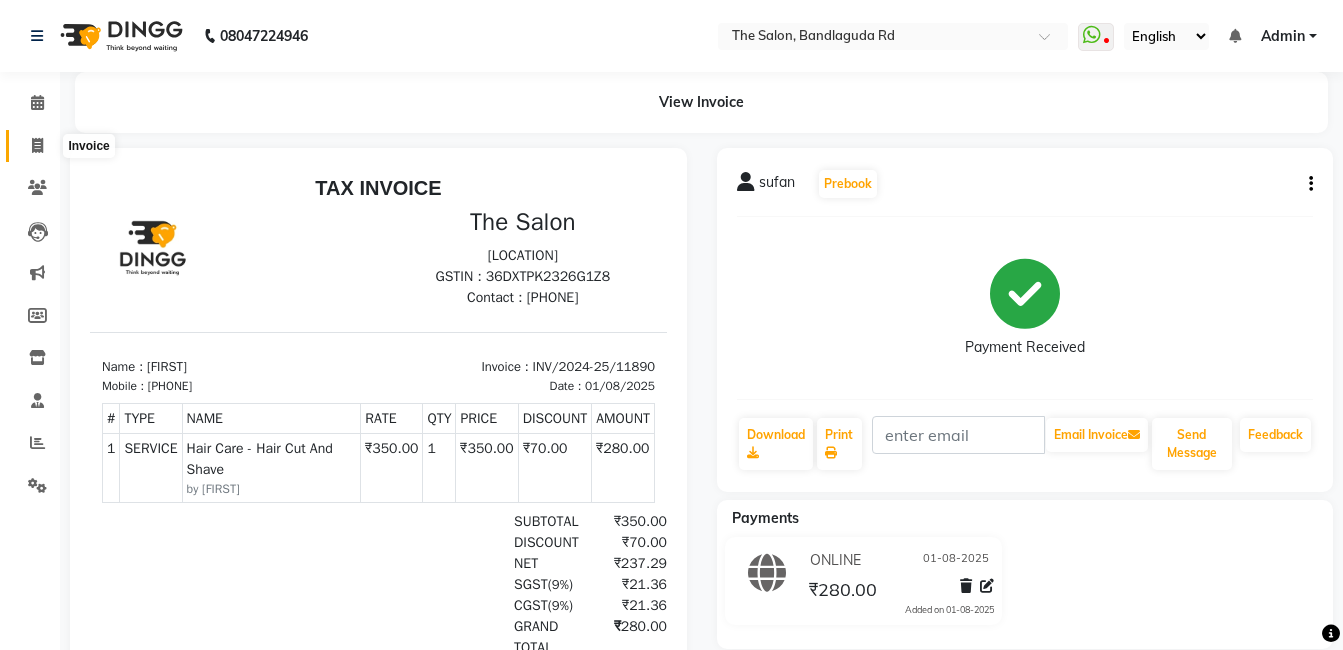 click 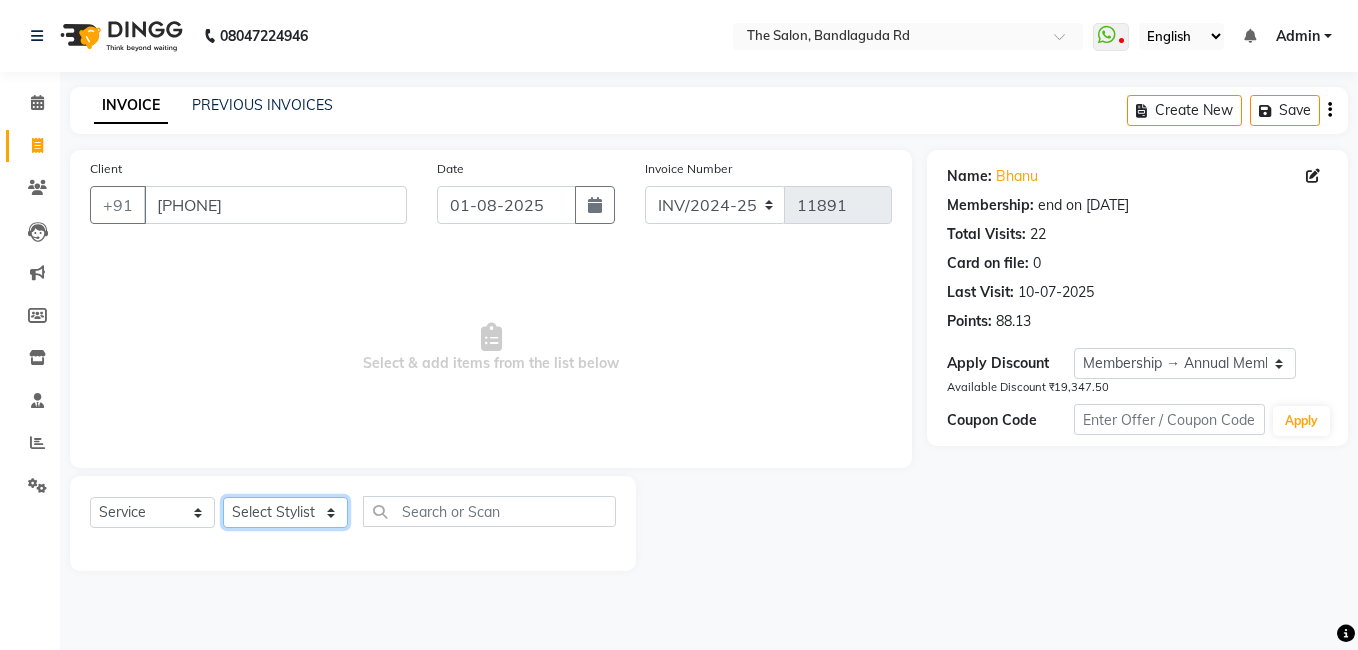 click on "Select Stylist AIJAZ fazil imran iqbal kasim mohd mohsin rasheed sameer TALIB Wajid" 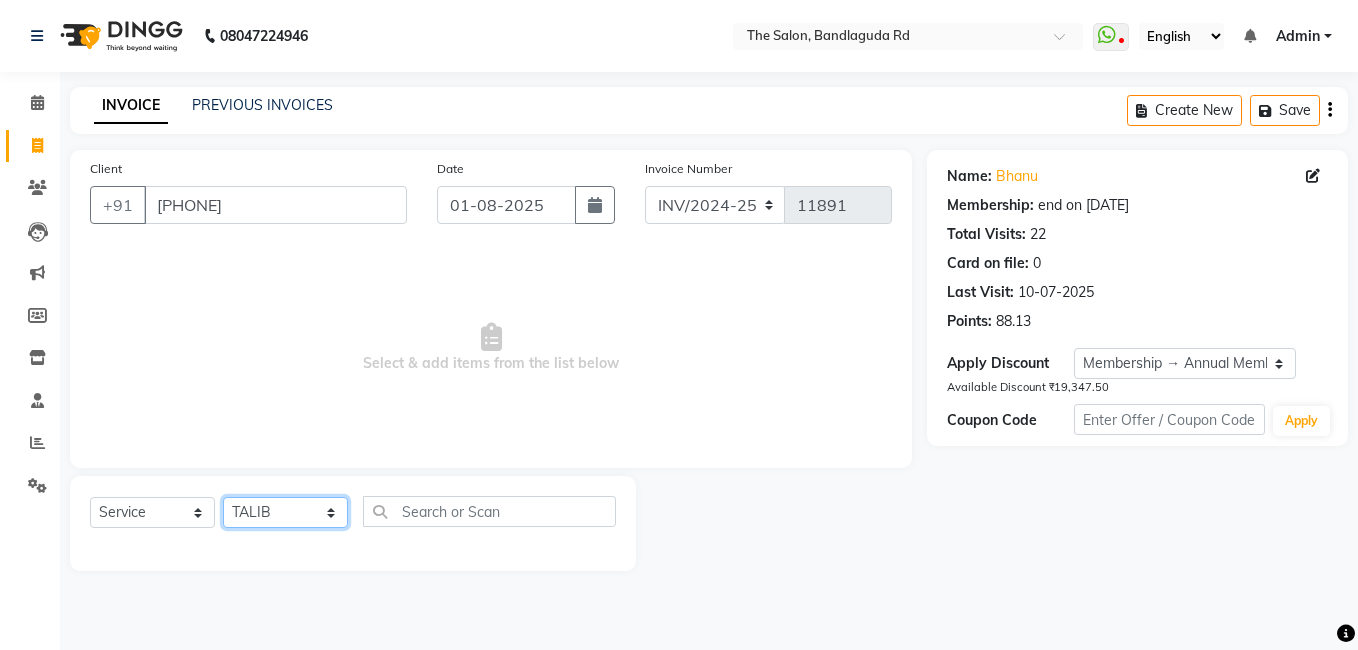 click on "Select Stylist AIJAZ fazil imran iqbal kasim mohd mohsin rasheed sameer TALIB Wajid" 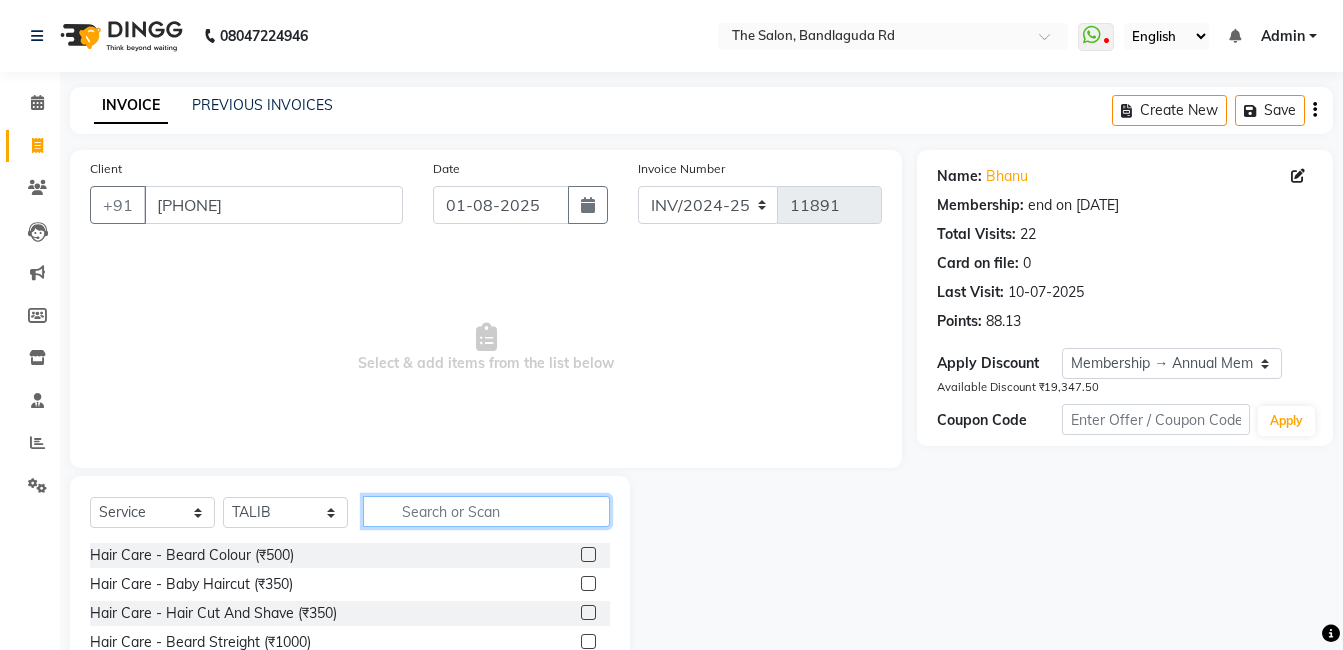 click 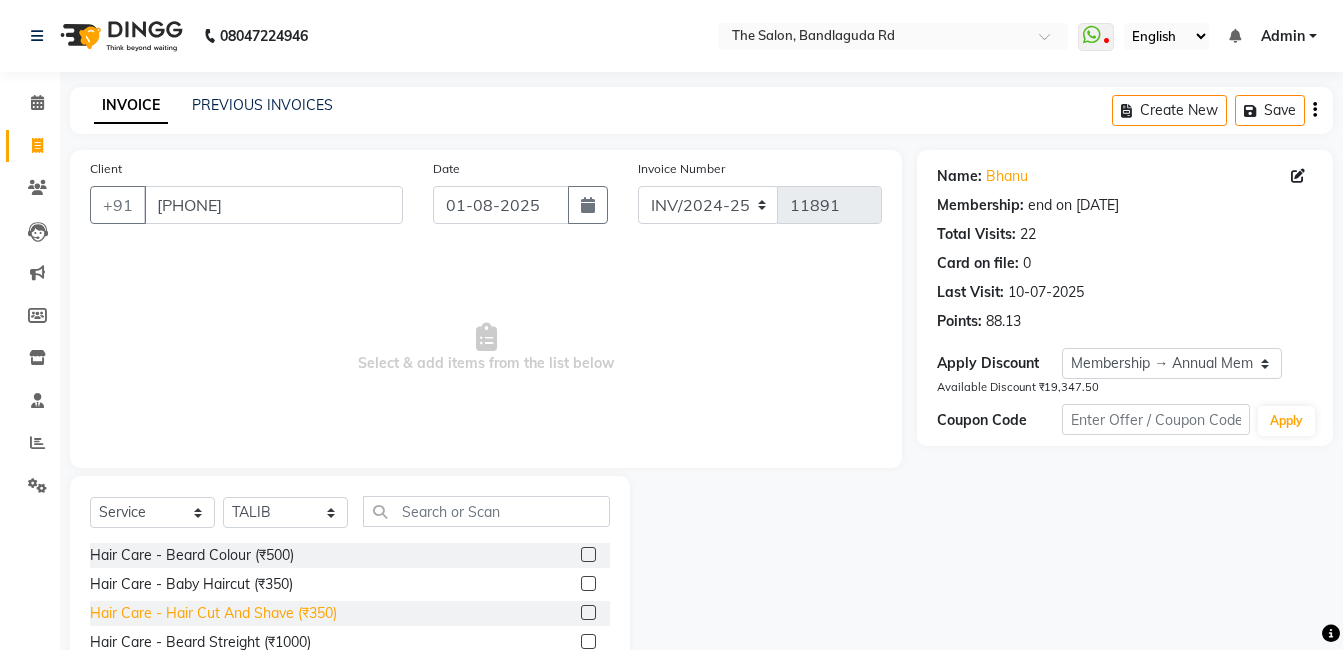 click on "Hair Care - Hair Cut And Shave (₹350)" 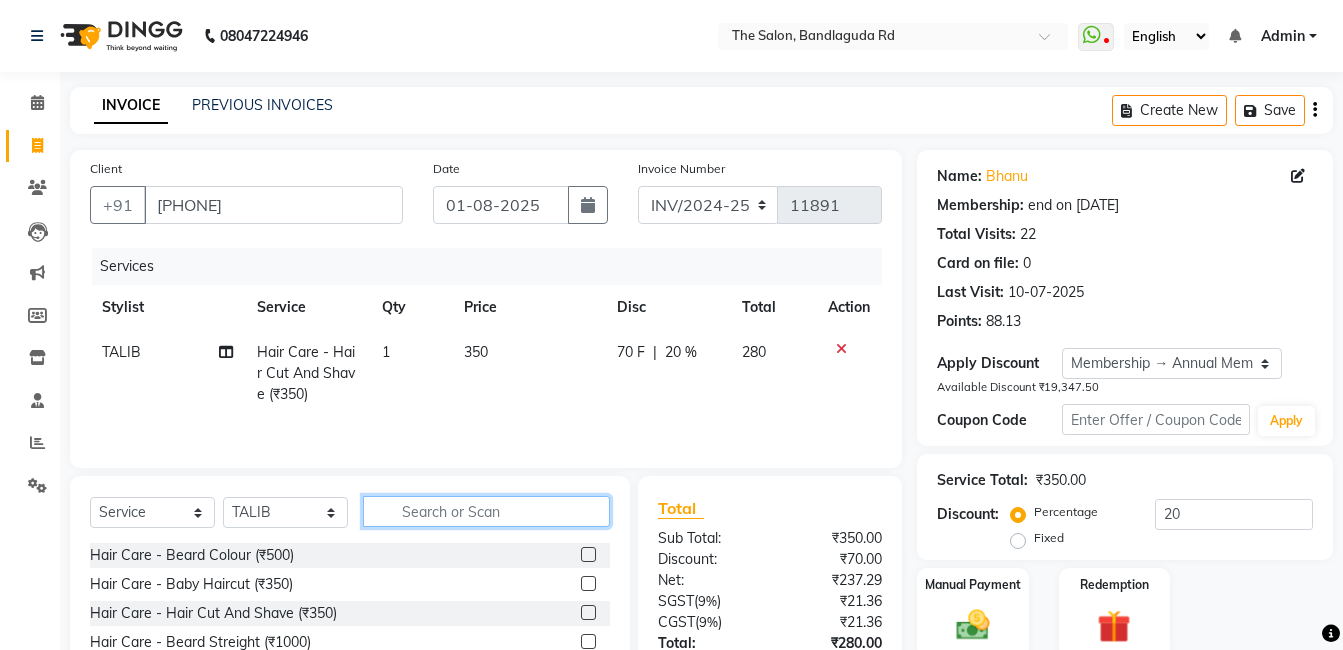 click 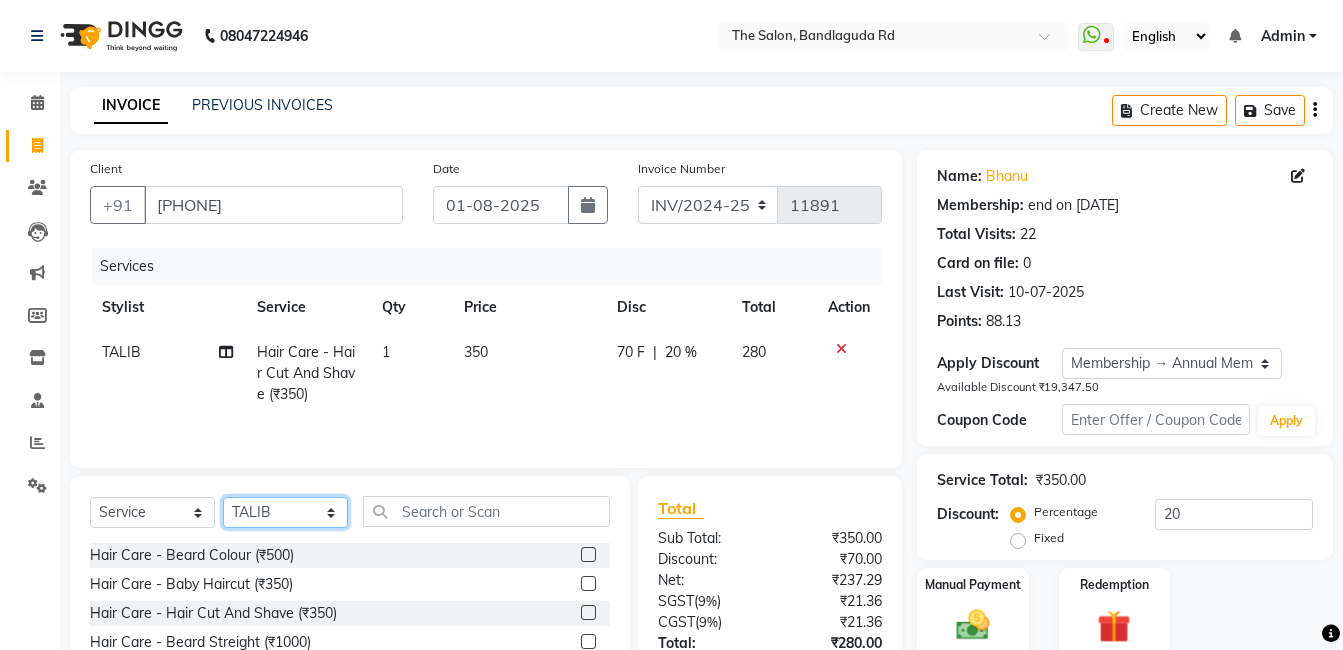 click on "Select Stylist AIJAZ fazil imran iqbal kasim mohd mohsin rasheed sameer TALIB Wajid" 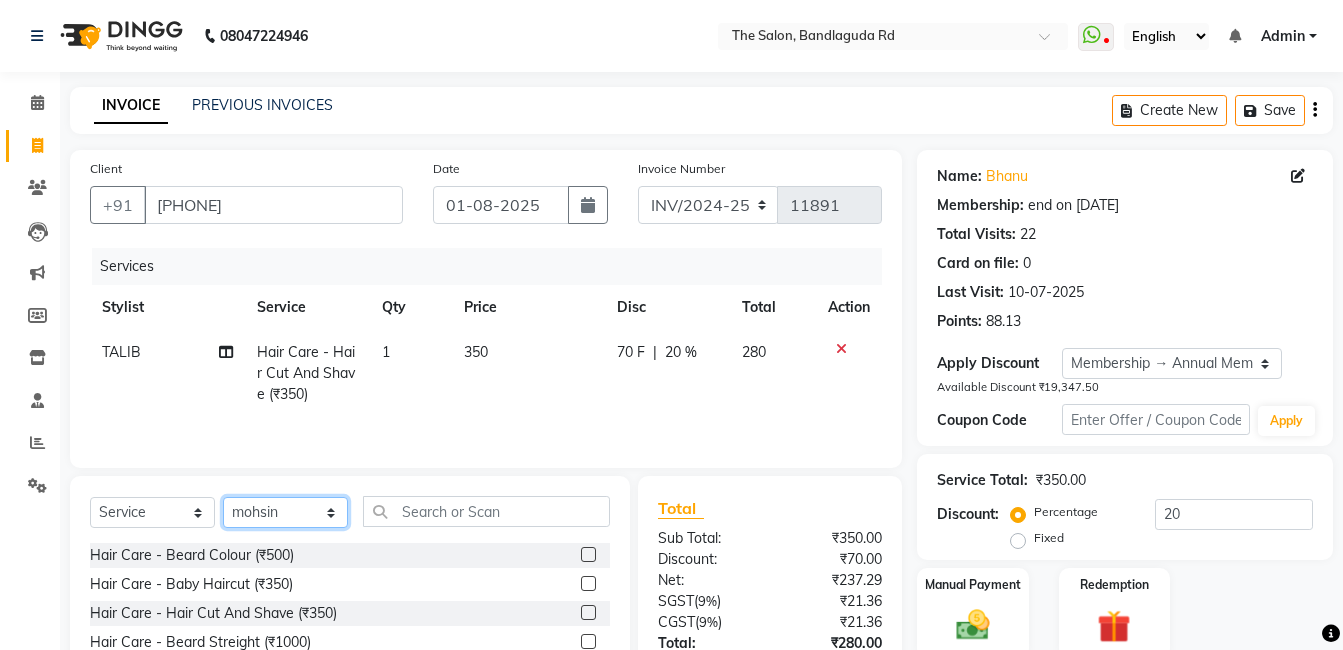 click on "Select Stylist AIJAZ fazil imran iqbal kasim mohd mohsin rasheed sameer TALIB Wajid" 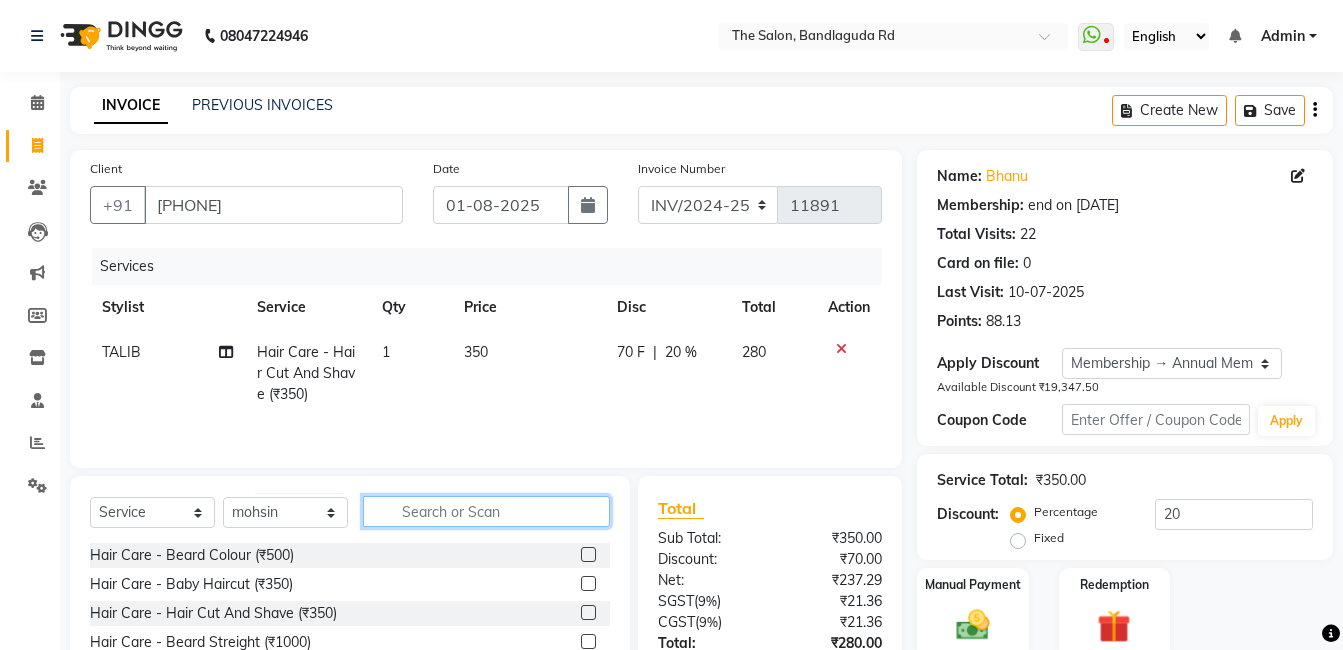 click 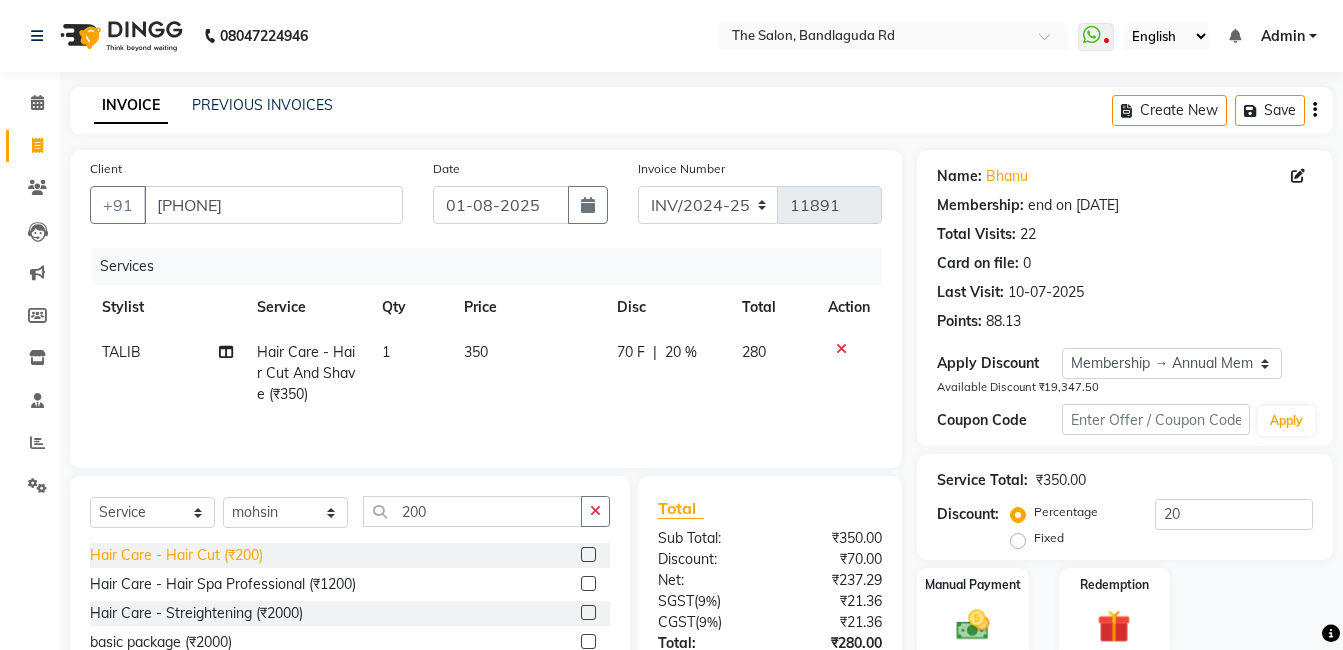 click on "Hair Care - Hair Cut (₹200)" 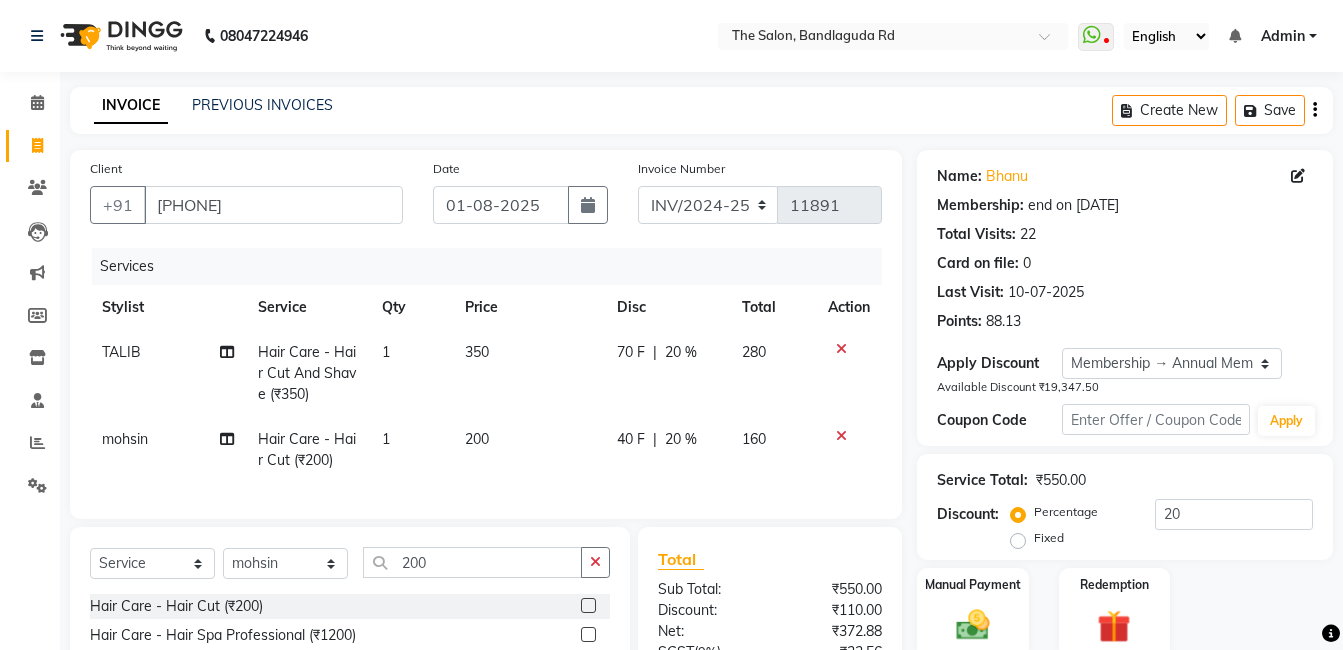 scroll, scrollTop: 200, scrollLeft: 0, axis: vertical 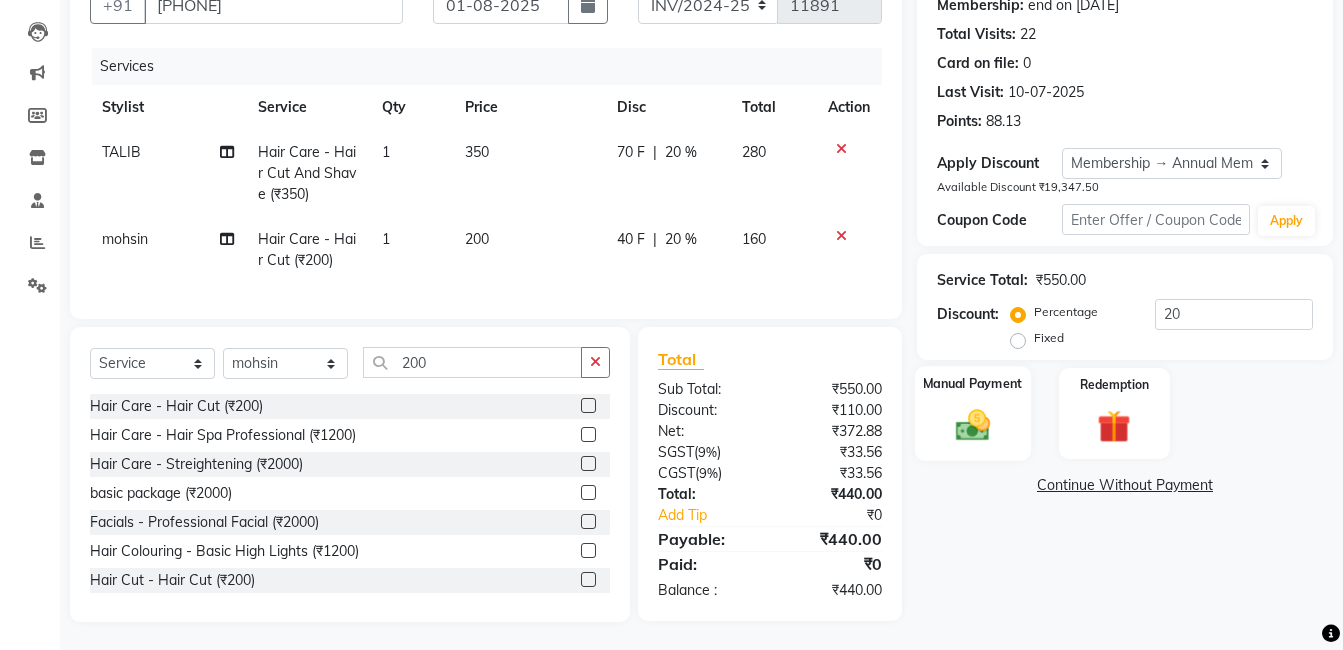 click on "Manual Payment" 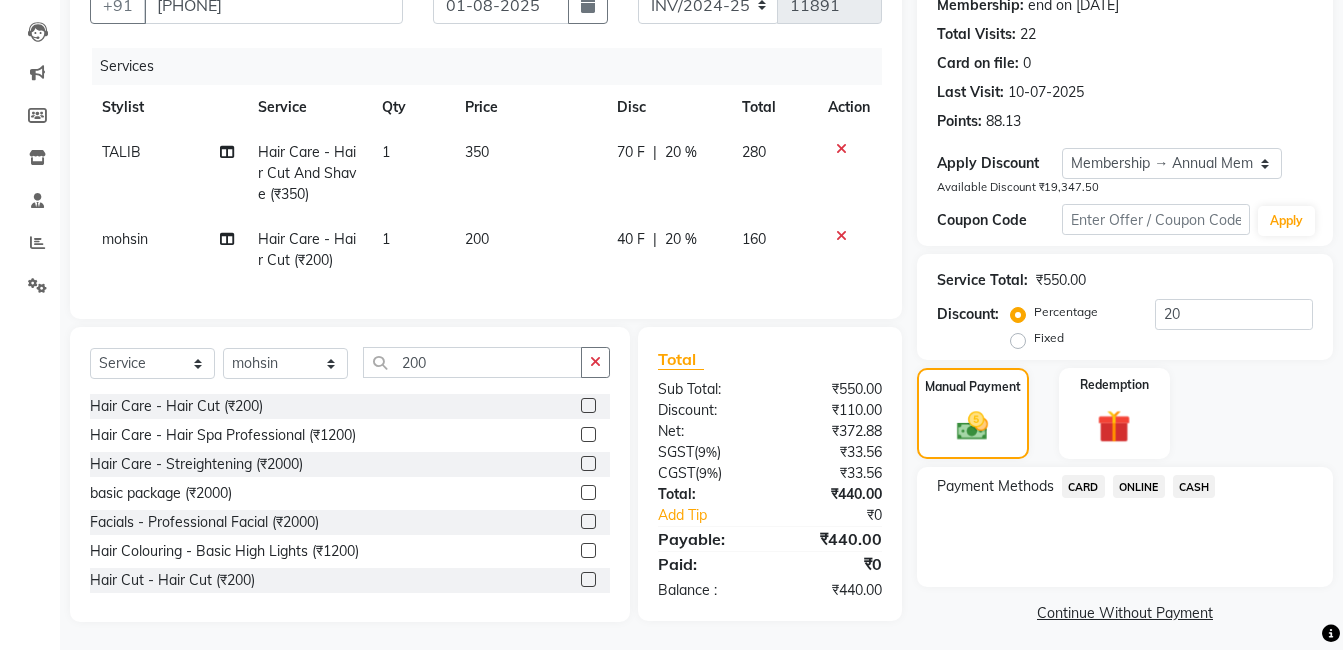 click on "[FIRST], TK23, [TIME]-[TIME], [SERVICE] - [SERVICE] ([CURRENCY][PRICE]),[SERVICE] - [SERVICE] ([CURRENCY][PRICE]),[SERVICE] - [SERVICE] ([CURRENCY][PRICE])" 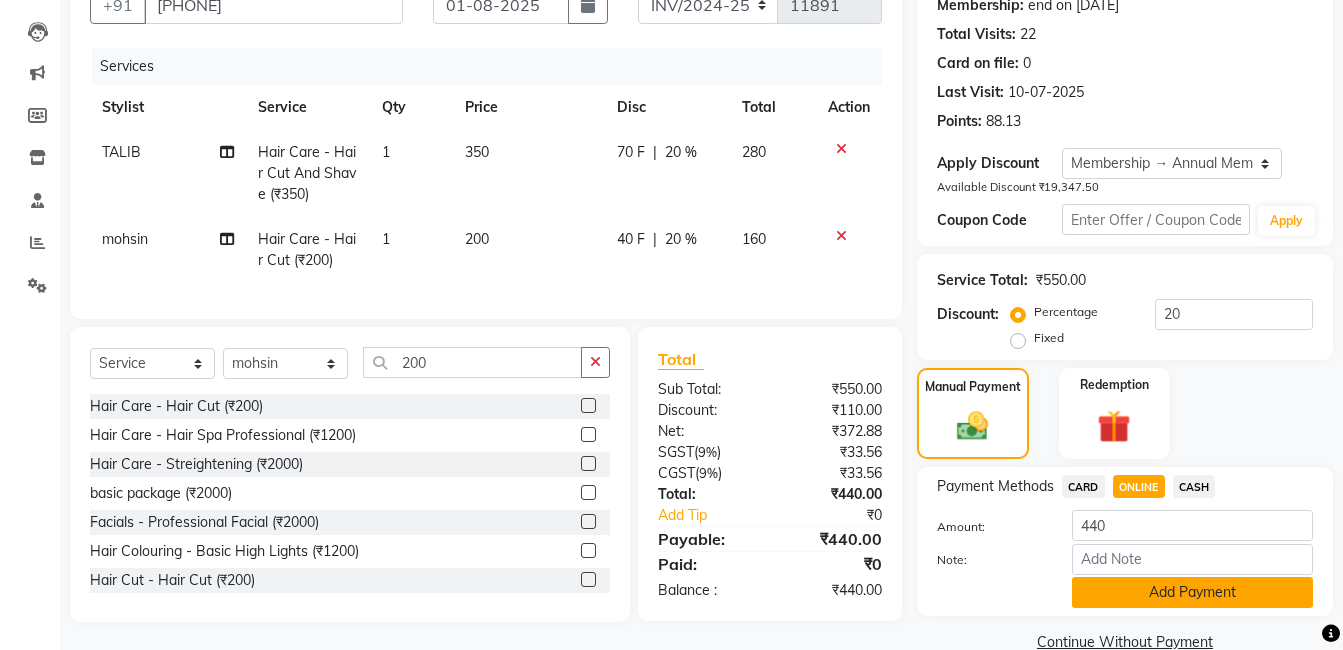 click on "Add Payment" 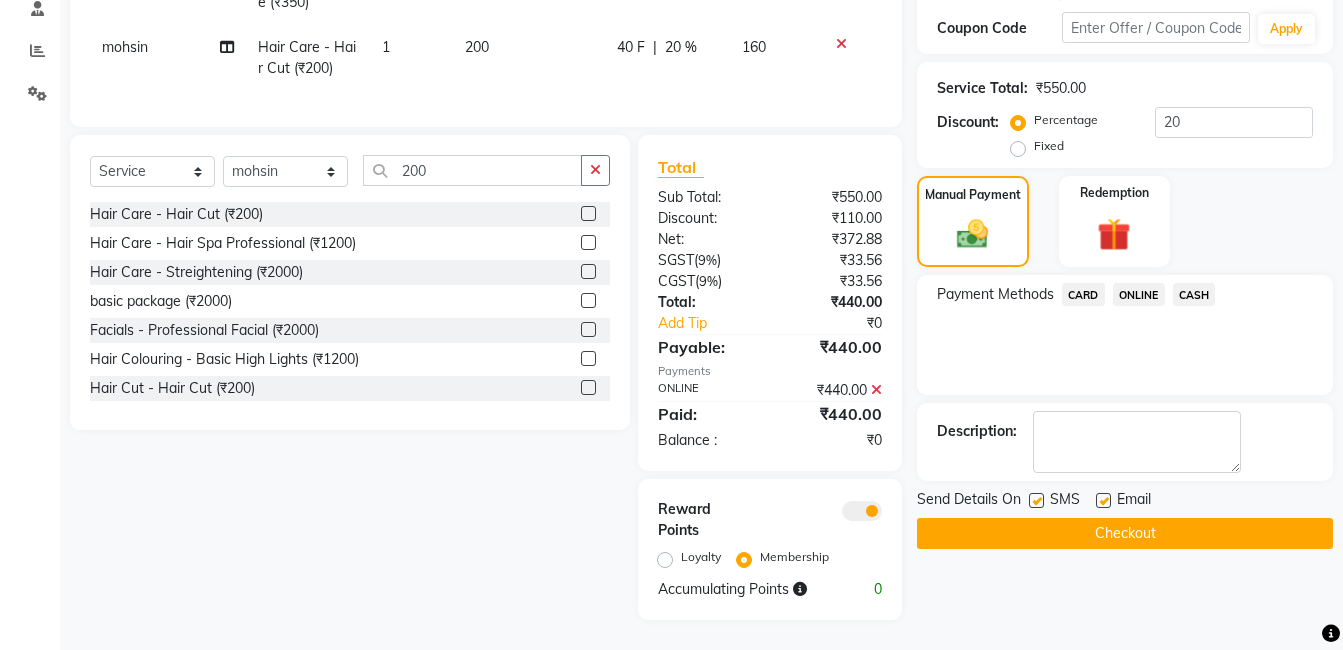 scroll, scrollTop: 0, scrollLeft: 0, axis: both 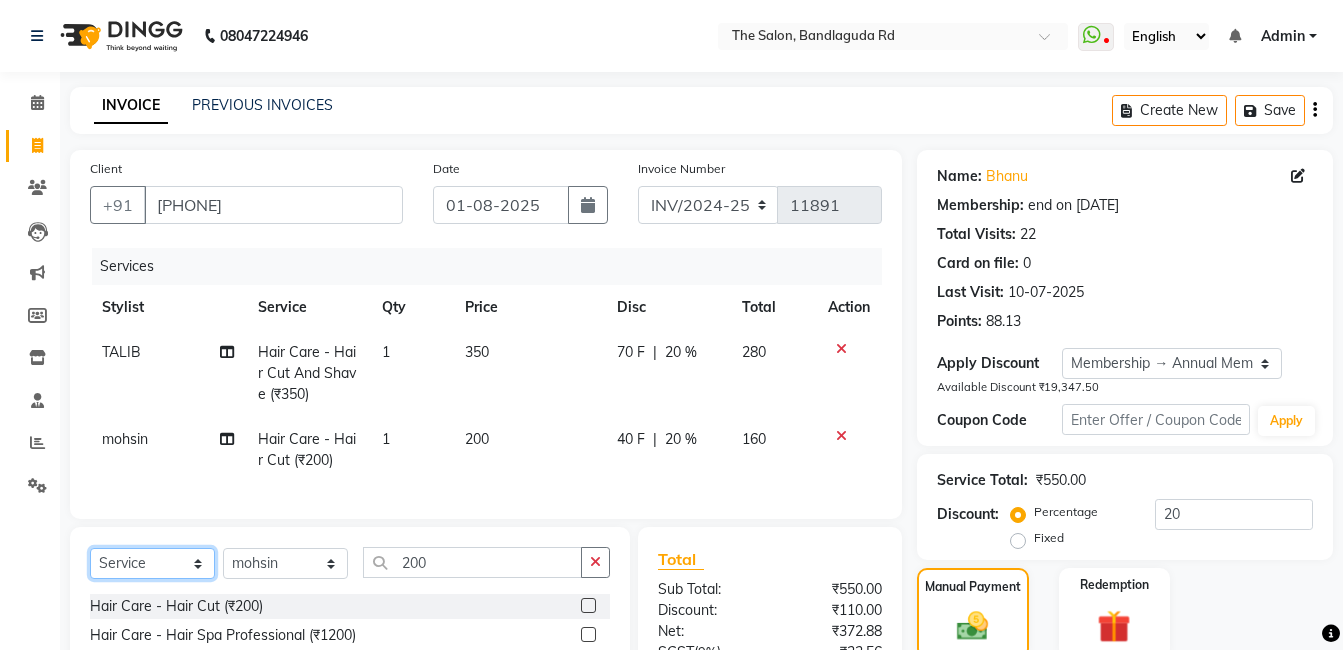 click on "Select  Service  Product  Membership  Package Voucher Prepaid Gift Card" 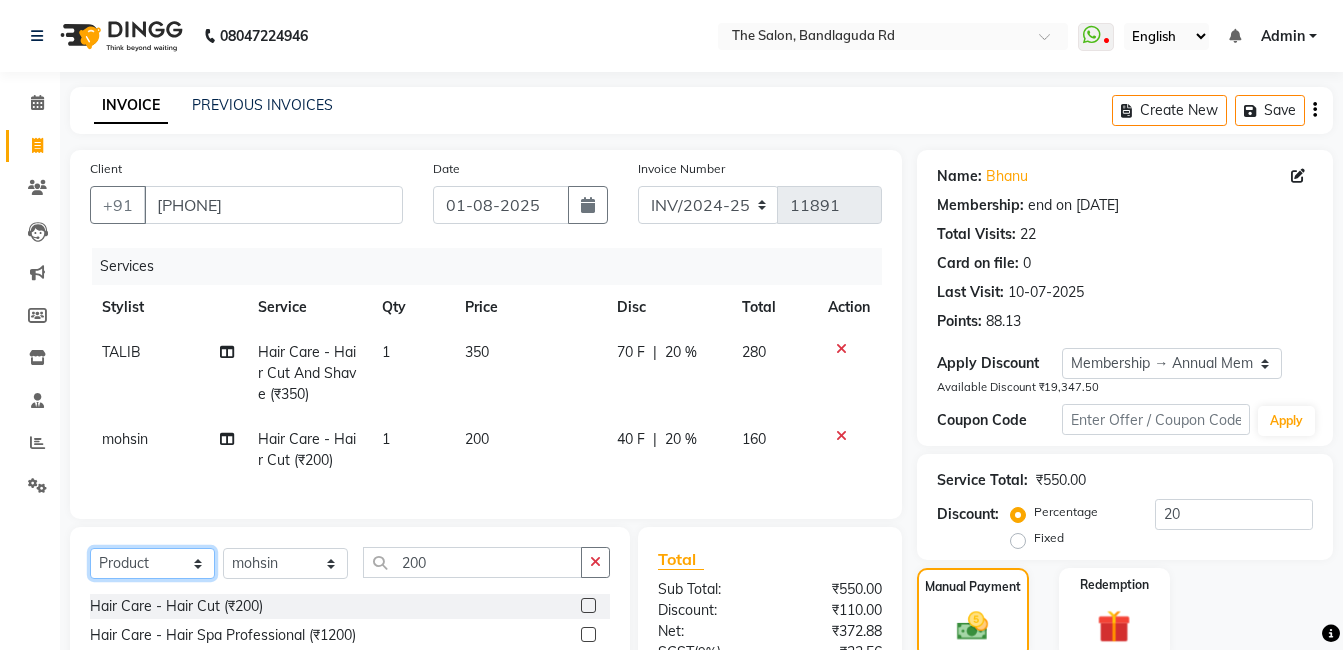 click on "Select  Service  Product  Membership  Package Voucher Prepaid Gift Card" 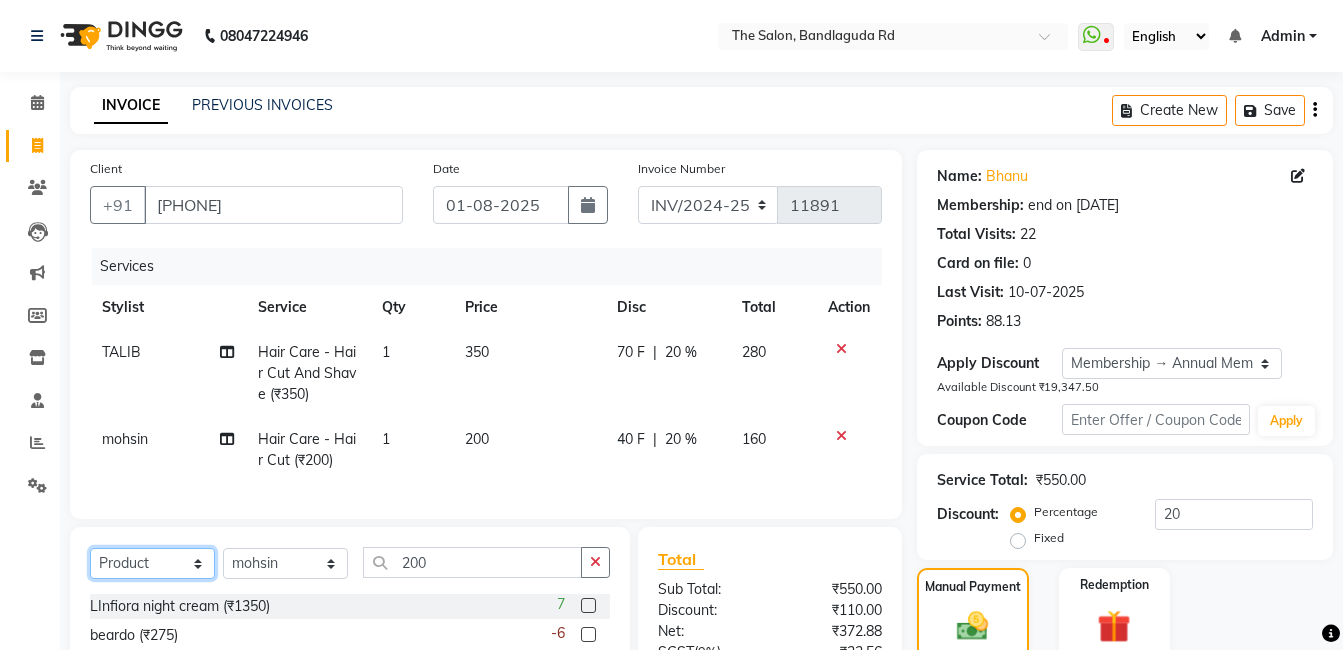 scroll, scrollTop: 100, scrollLeft: 0, axis: vertical 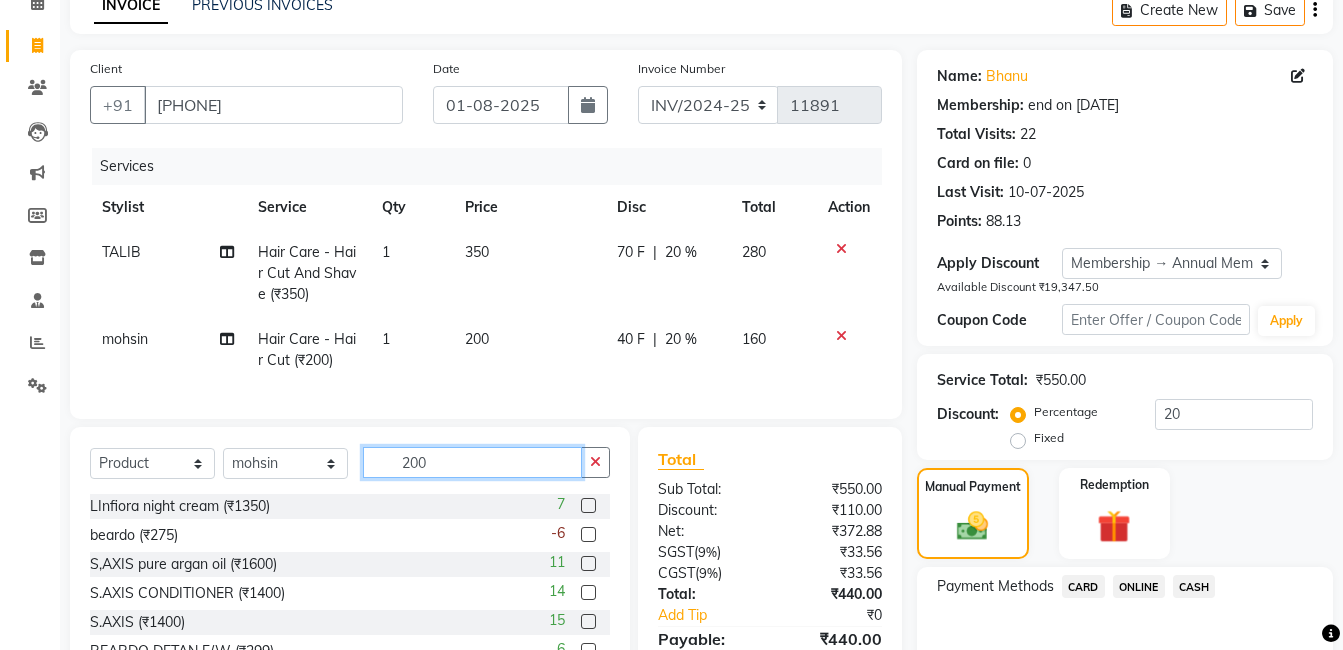 click on "200" 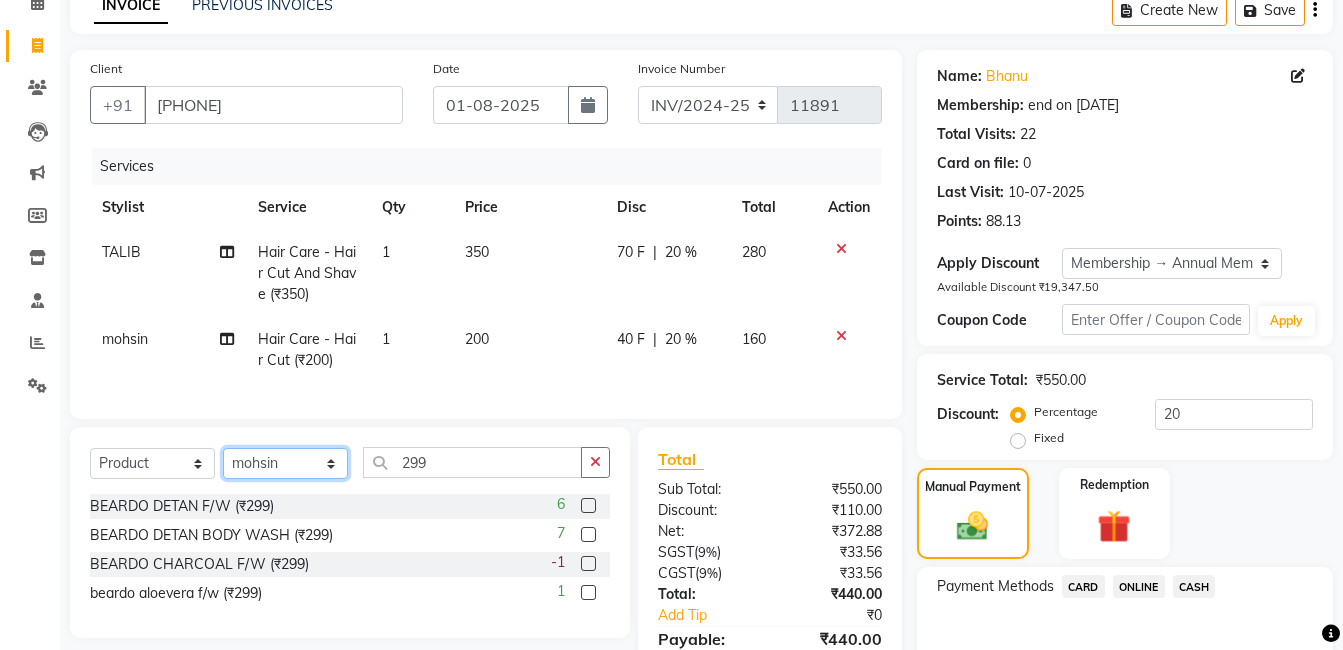 click on "Select Stylist AIJAZ fazil imran iqbal kasim mohd mohsin rasheed sameer TALIB Wajid" 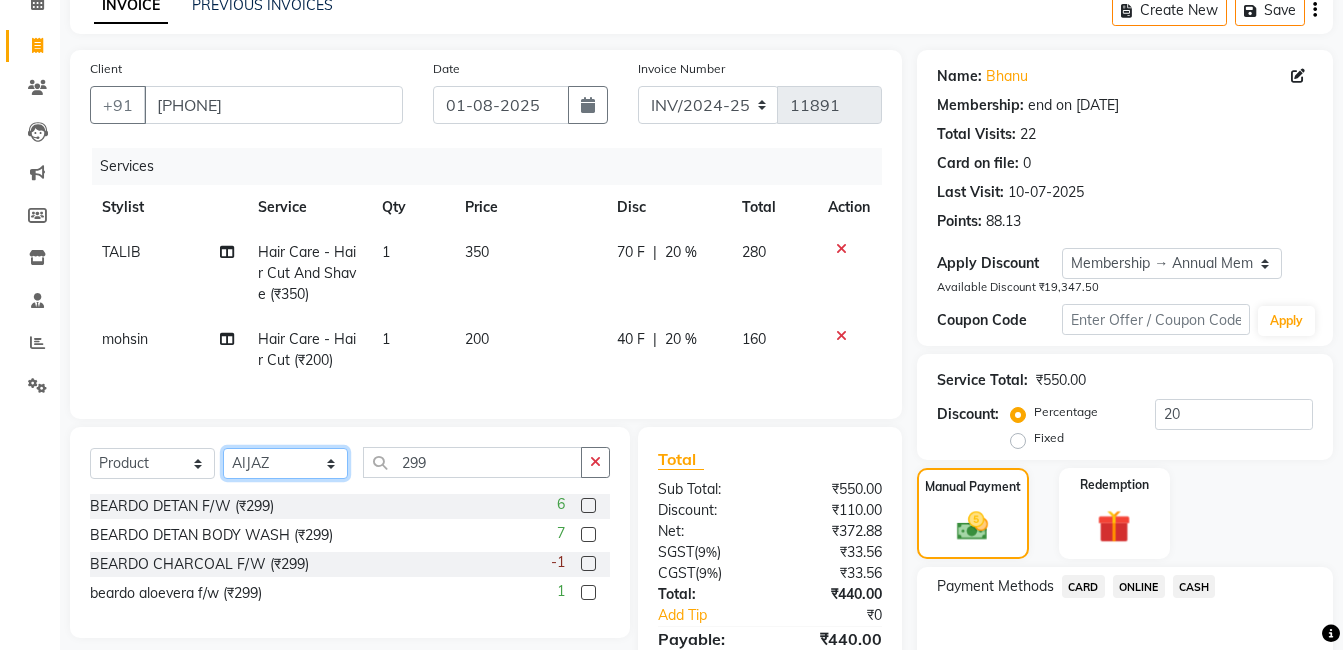 click on "Select Stylist AIJAZ fazil imran iqbal kasim mohd mohsin rasheed sameer TALIB Wajid" 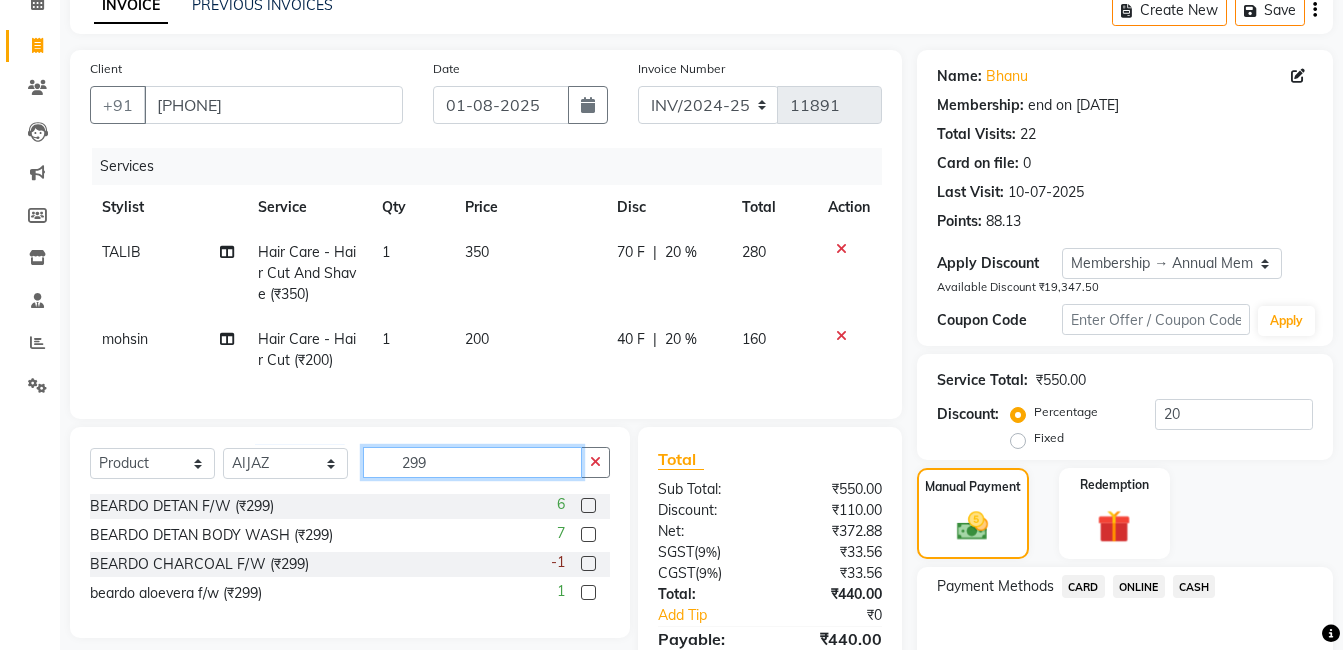click on "299" 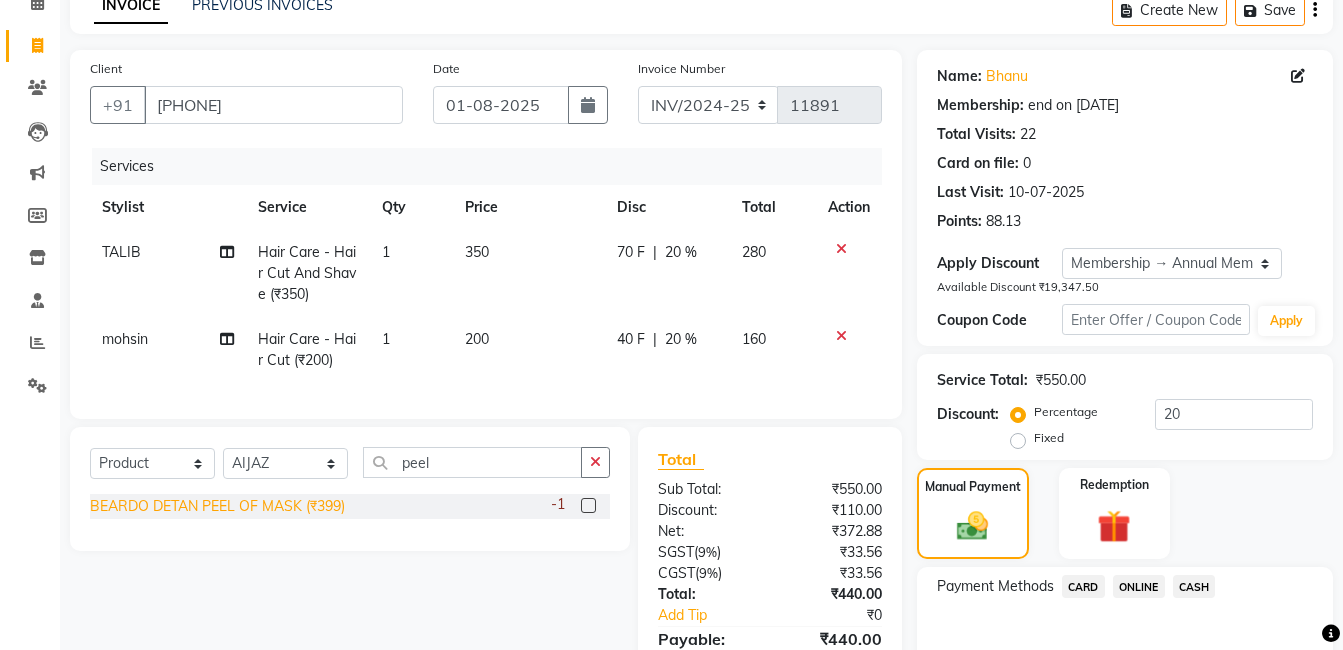 click on "BEARDO  DETAN PEEL OF MASK (₹399)" 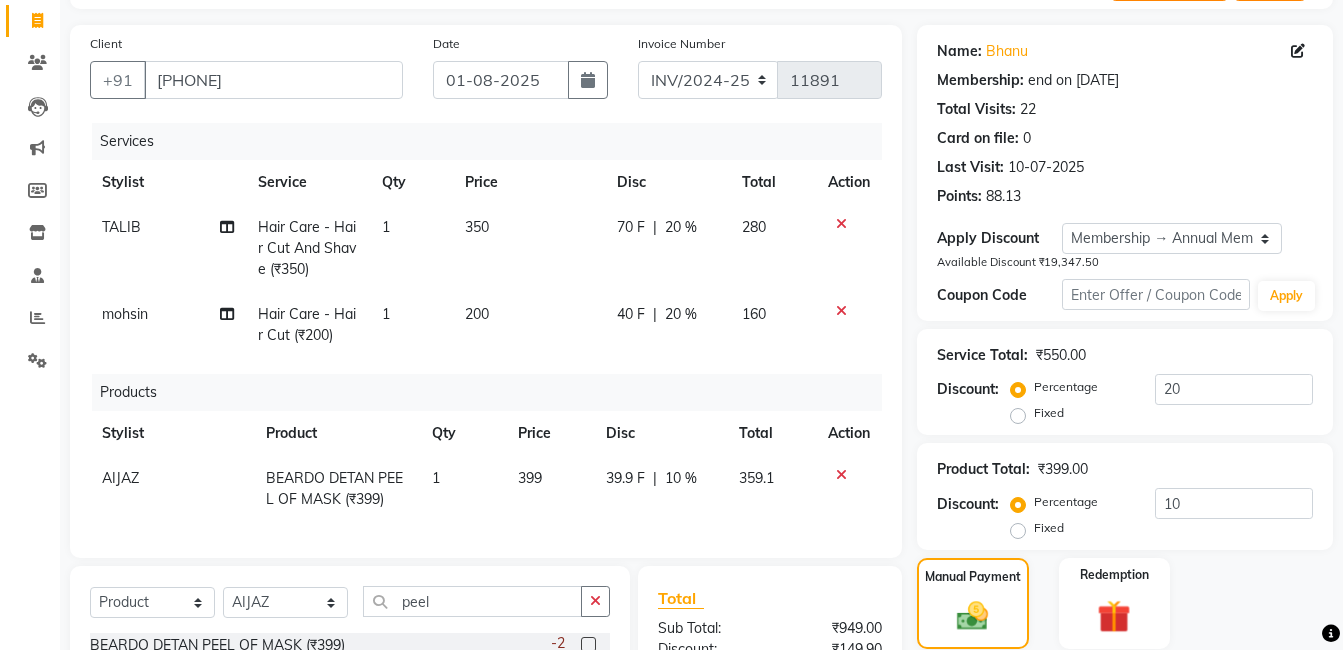 scroll, scrollTop: 200, scrollLeft: 0, axis: vertical 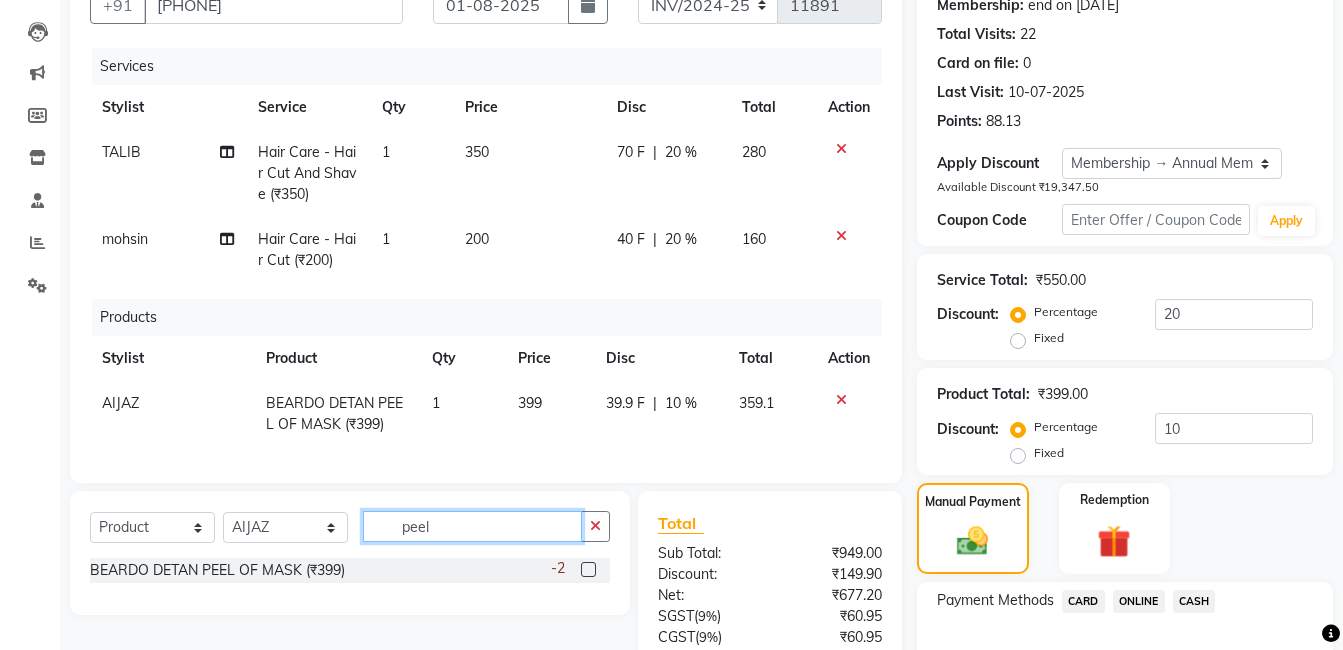 click on "peel" 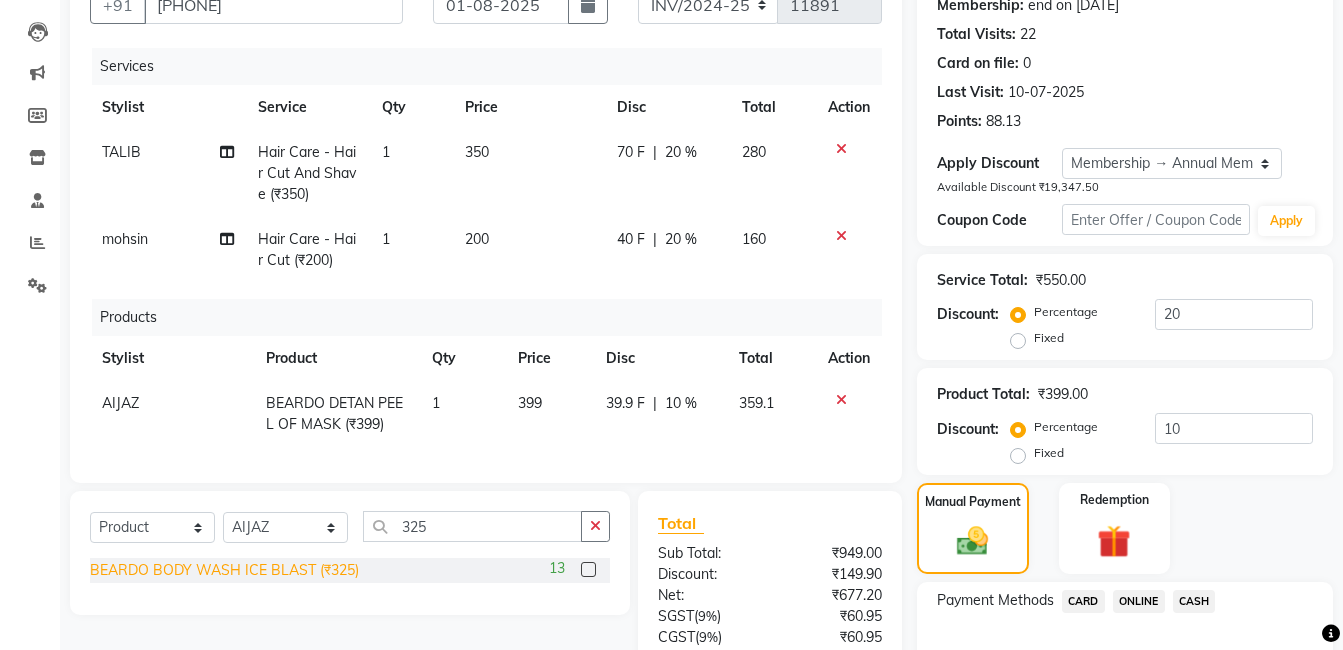 click on "BEARDO BODY WASH ICE BLAST (₹325)" 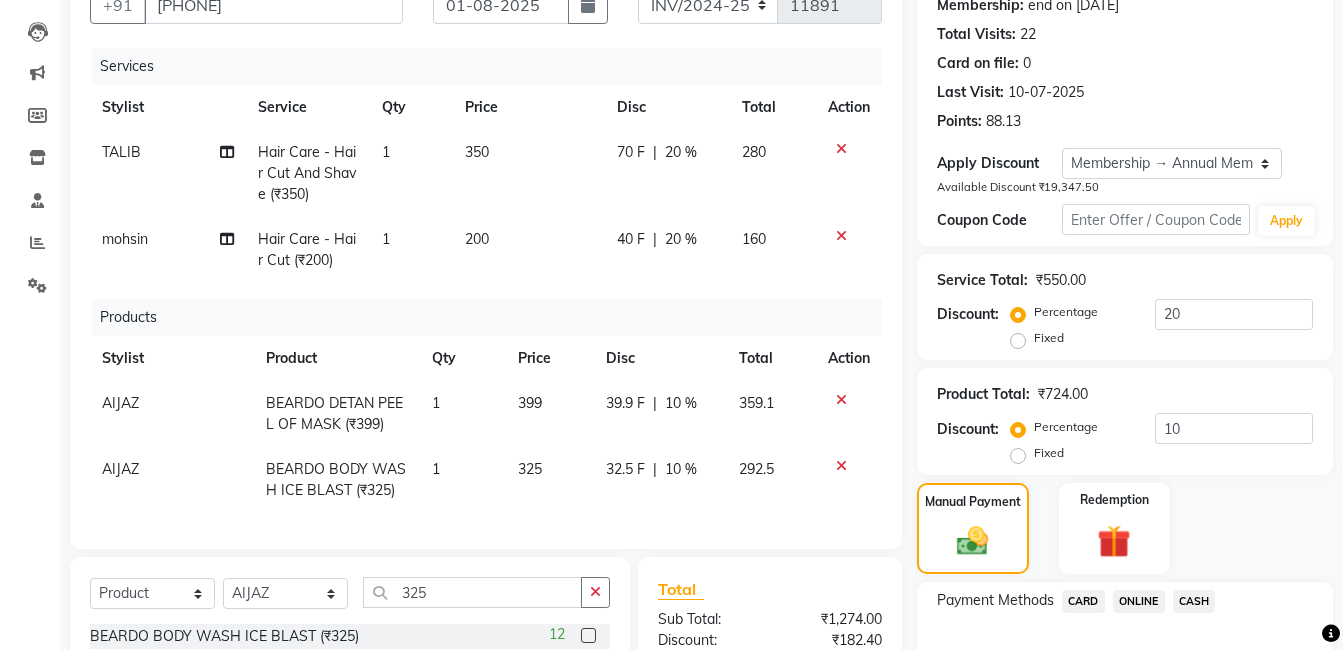 scroll, scrollTop: 400, scrollLeft: 0, axis: vertical 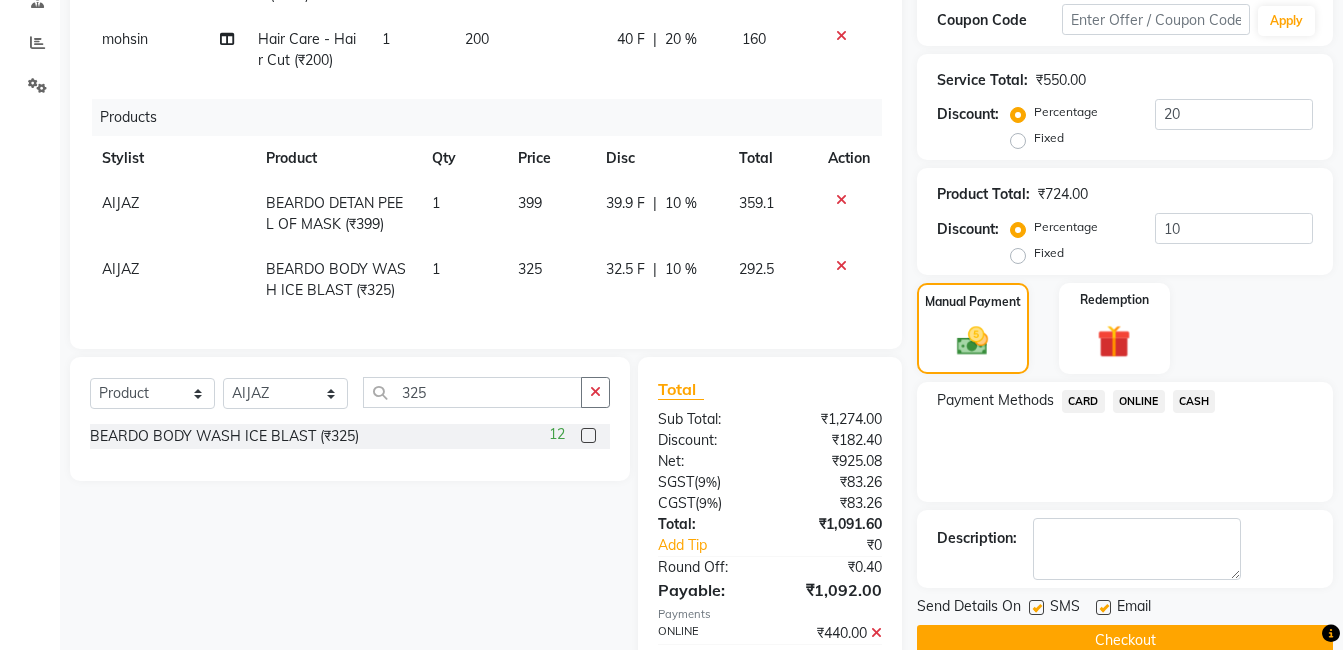 click on "ONLINE" 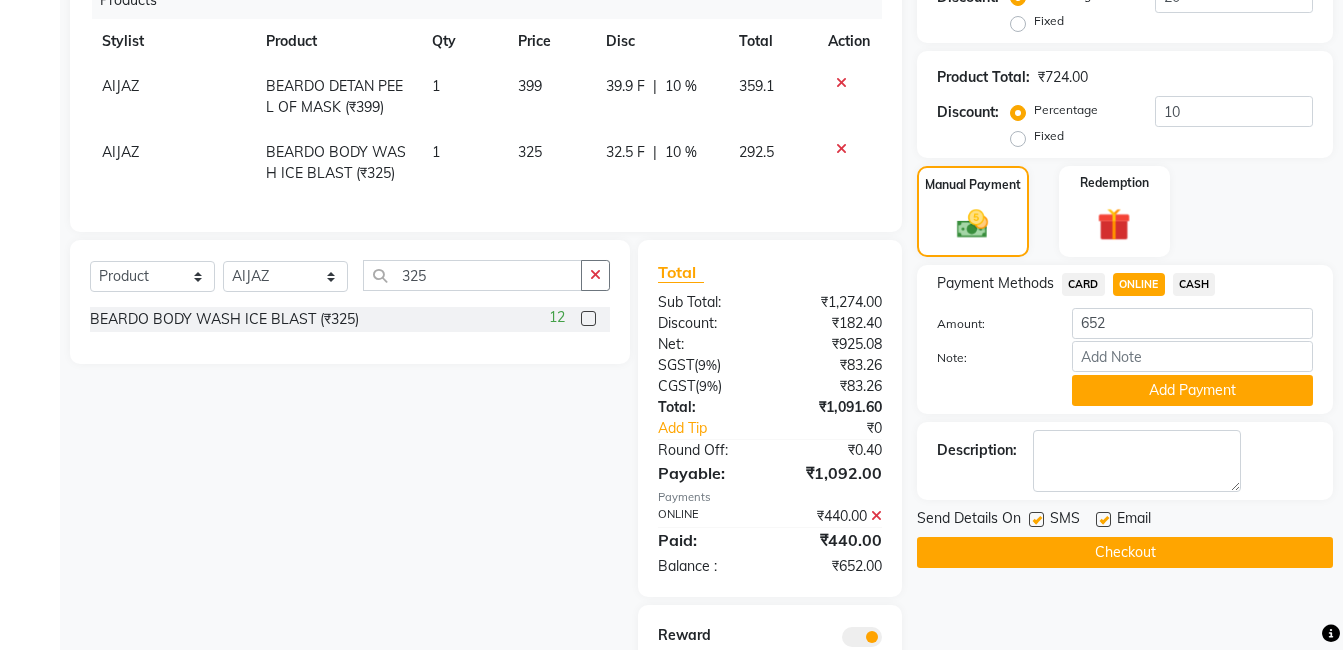 scroll, scrollTop: 600, scrollLeft: 0, axis: vertical 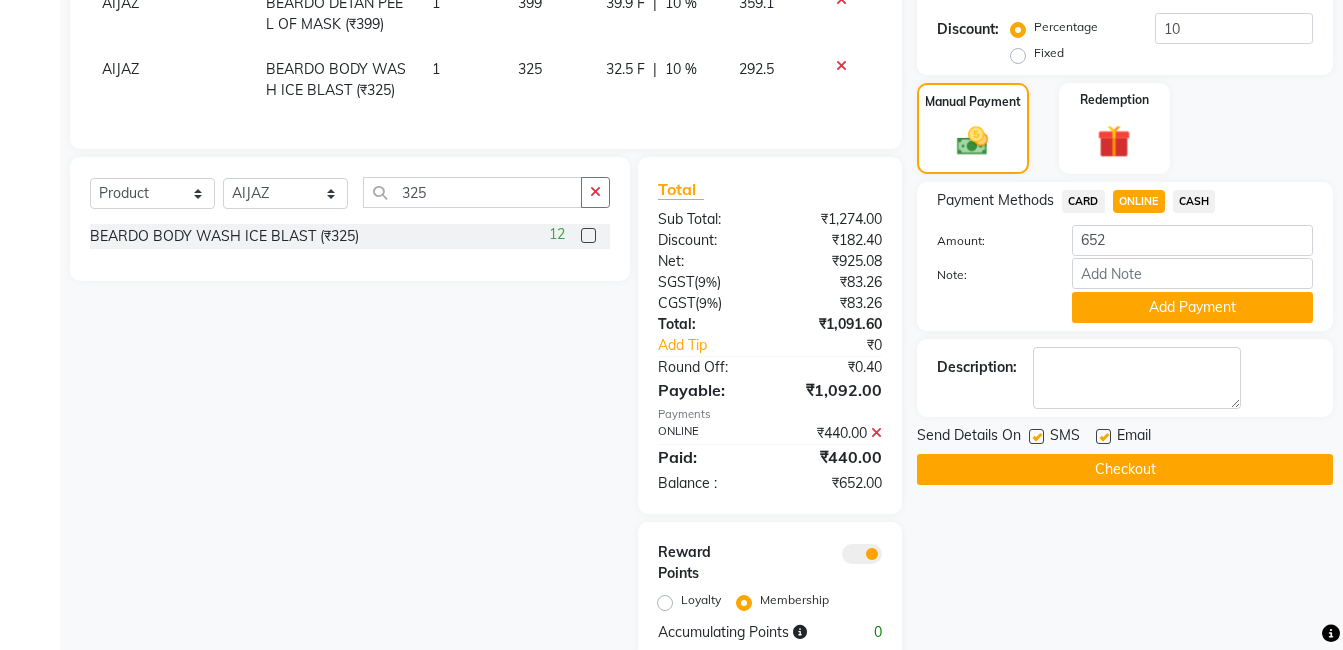 click 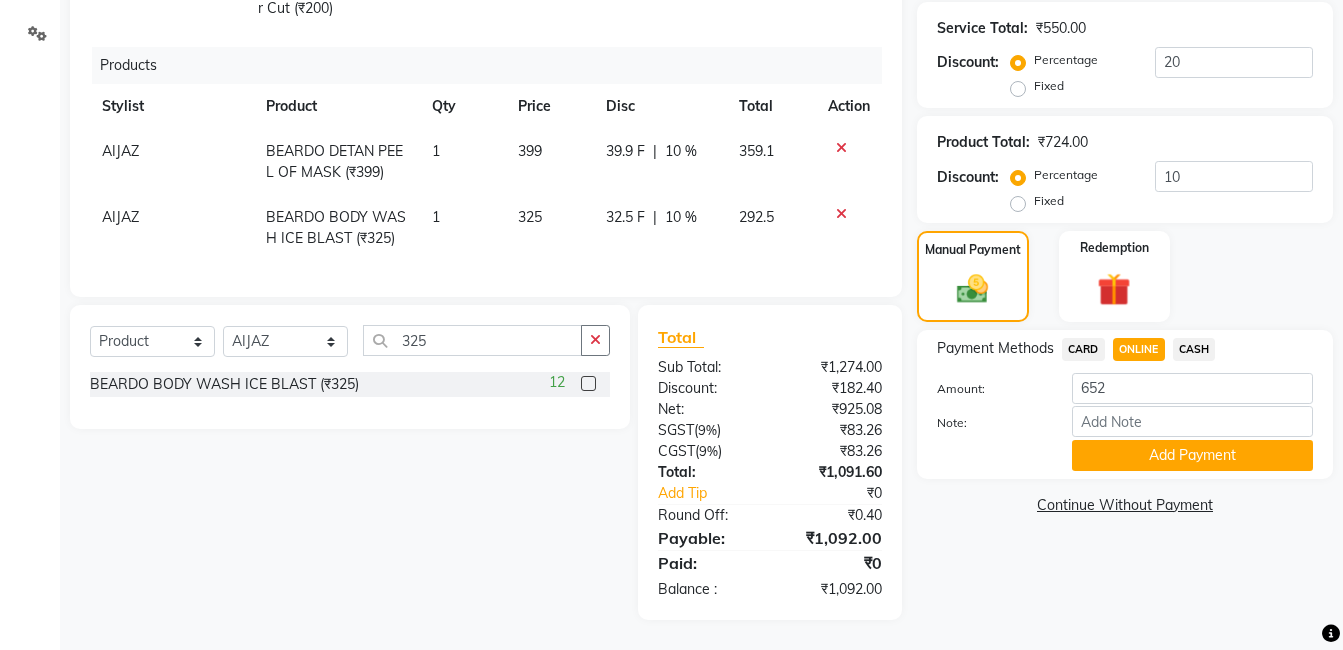 click on "ONLINE" 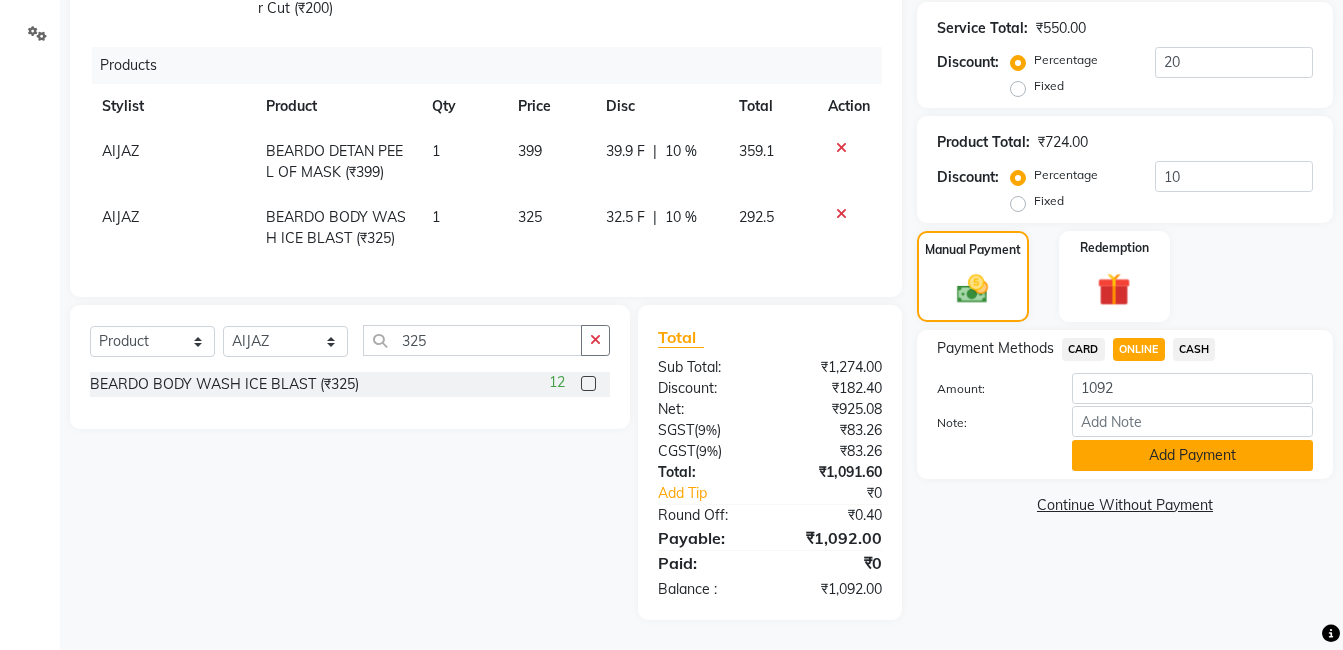 click on "Add Payment" 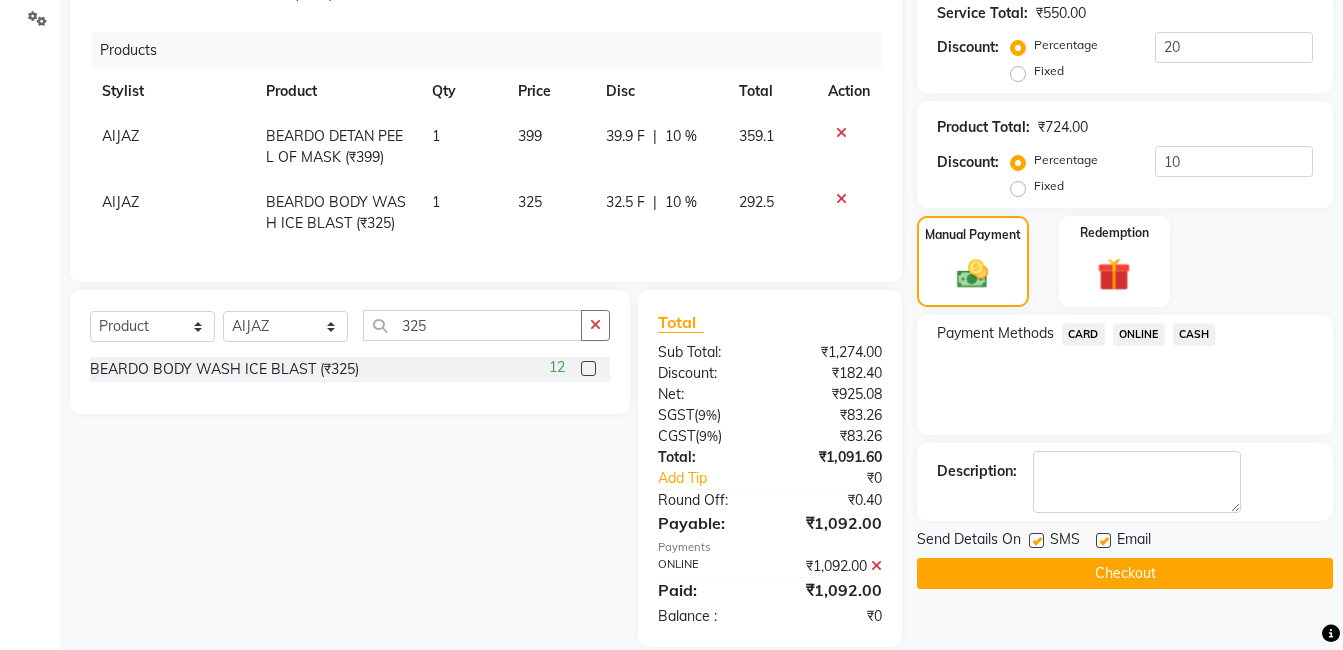 scroll, scrollTop: 658, scrollLeft: 0, axis: vertical 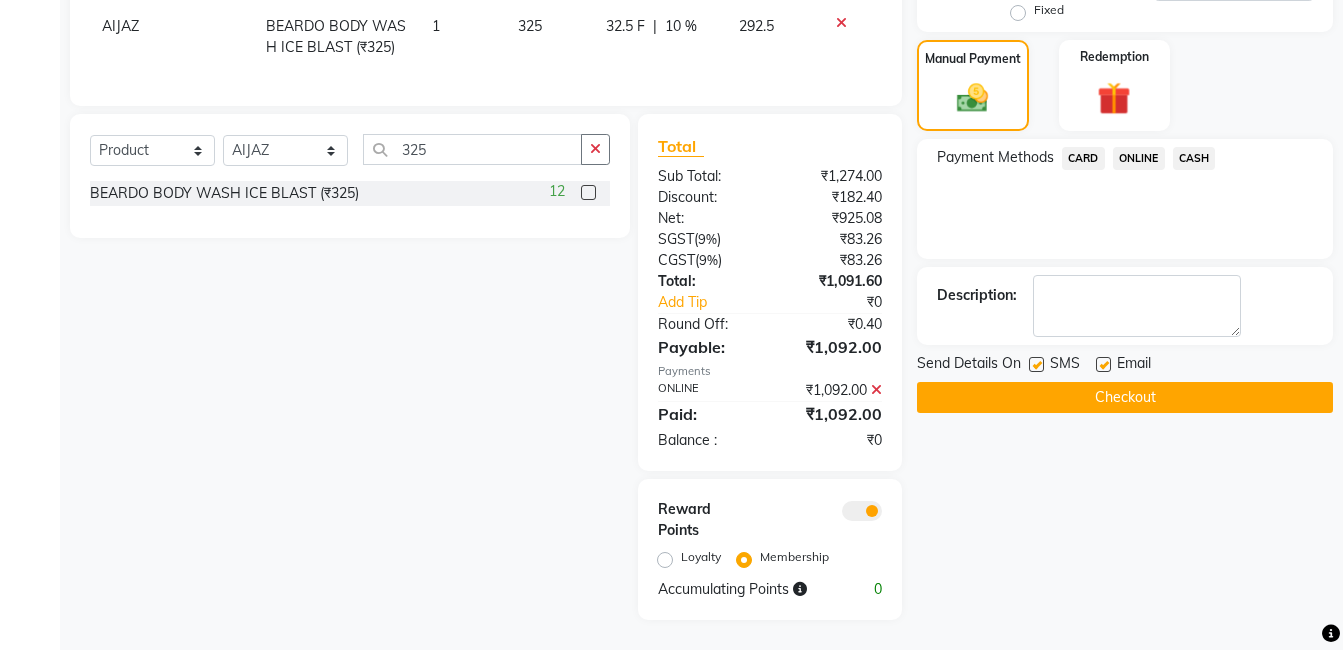 click on "Checkout" 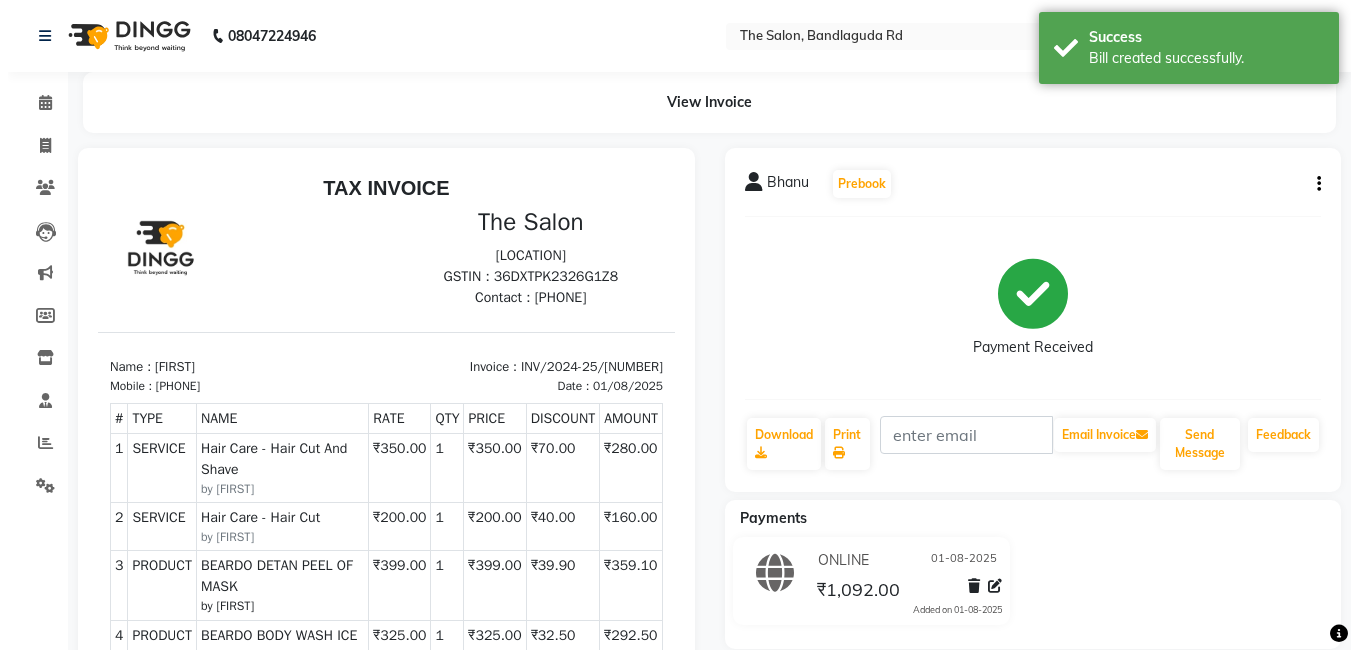 scroll, scrollTop: 0, scrollLeft: 0, axis: both 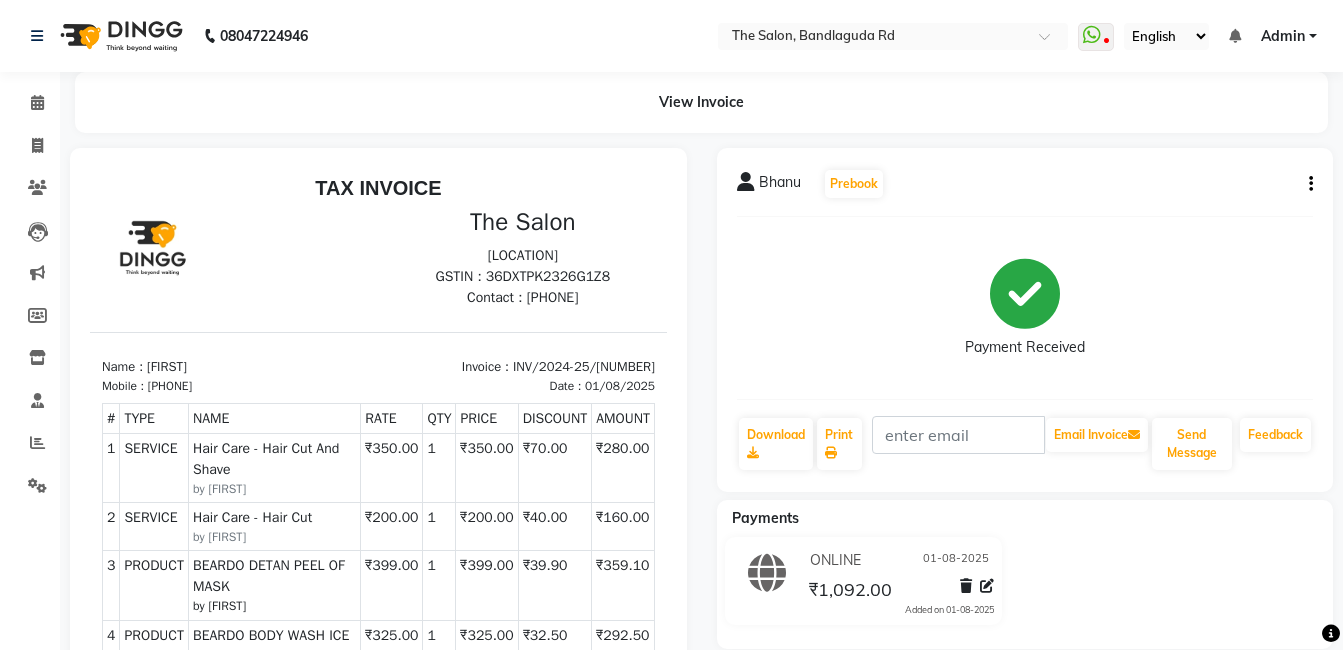 click on "[FIRST]   Prebook   Payment Received  Download  Print   Email Invoice   Send Message Feedback" 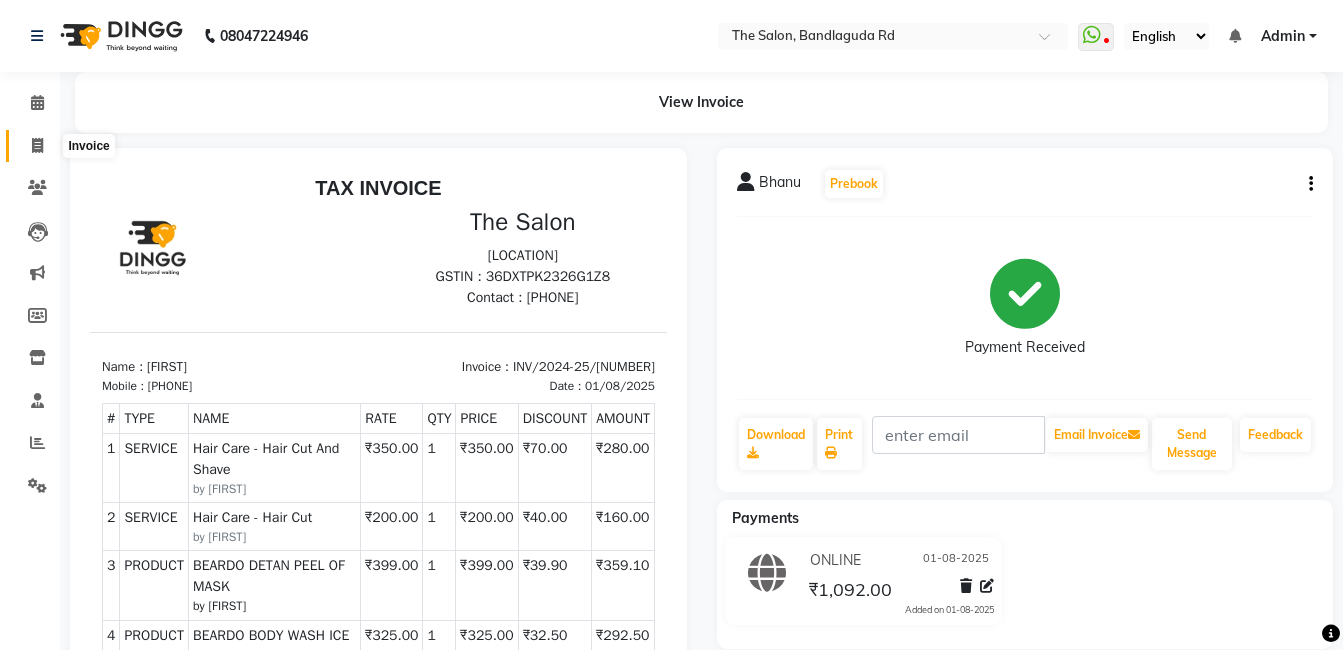 click 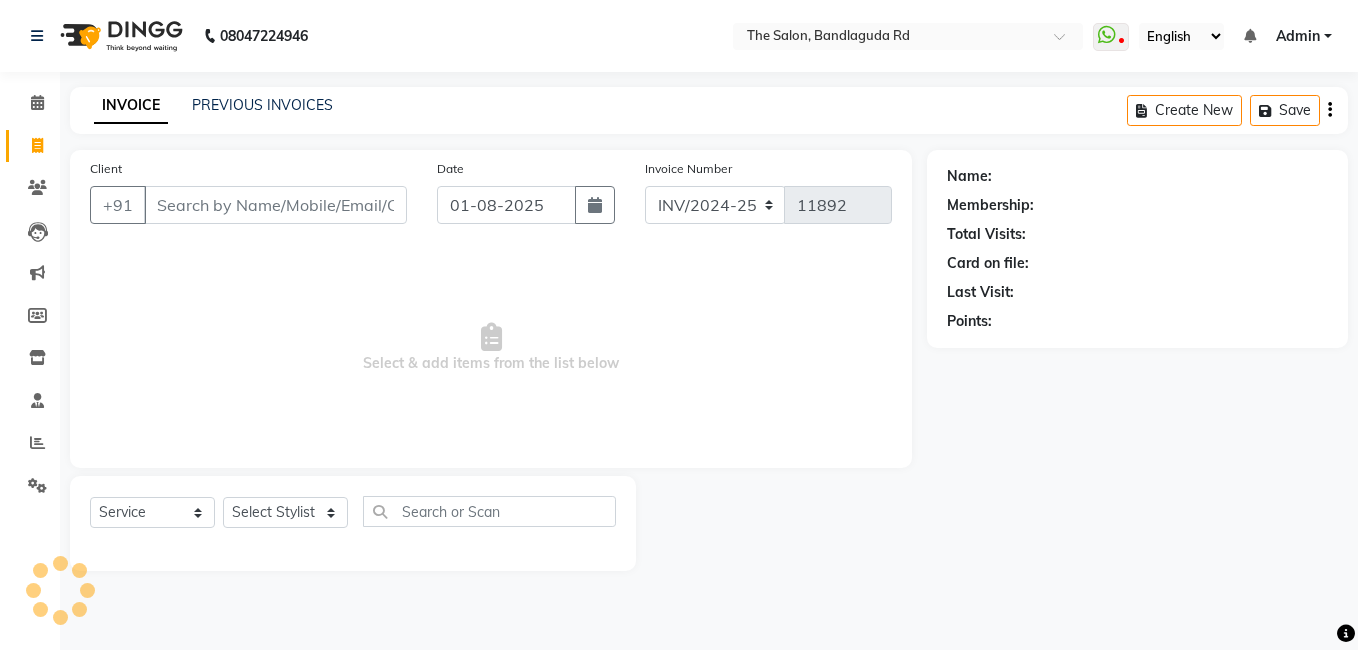 click on "Client" at bounding box center [275, 205] 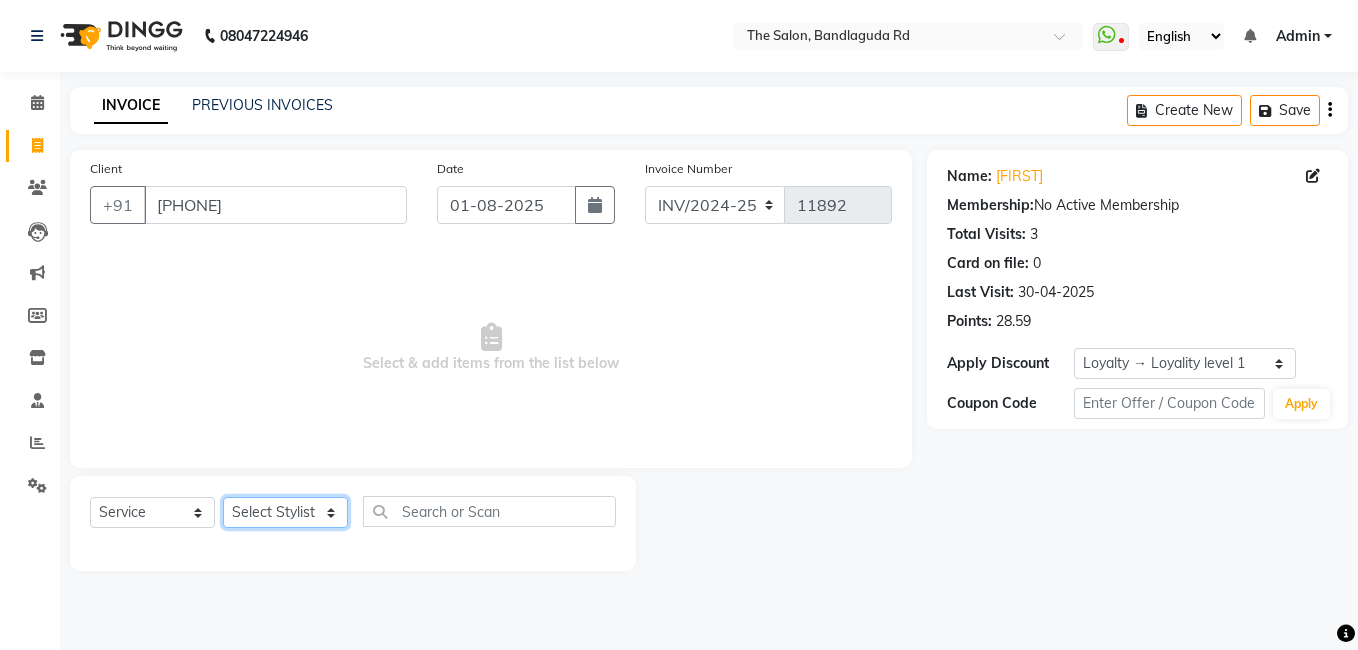 click on "Select Stylist AIJAZ fazil imran iqbal kasim mohd mohsin rasheed sameer TALIB Wajid" 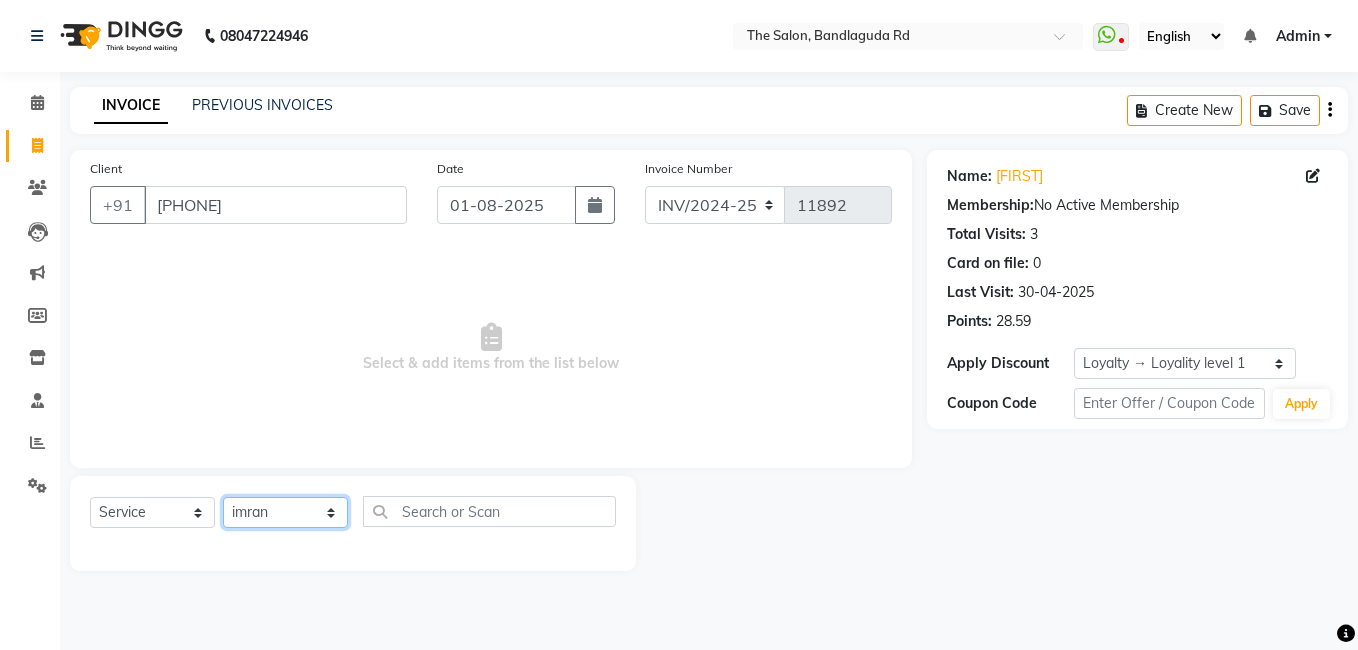 click on "Select Stylist AIJAZ fazil imran iqbal kasim mohd mohsin rasheed sameer TALIB Wajid" 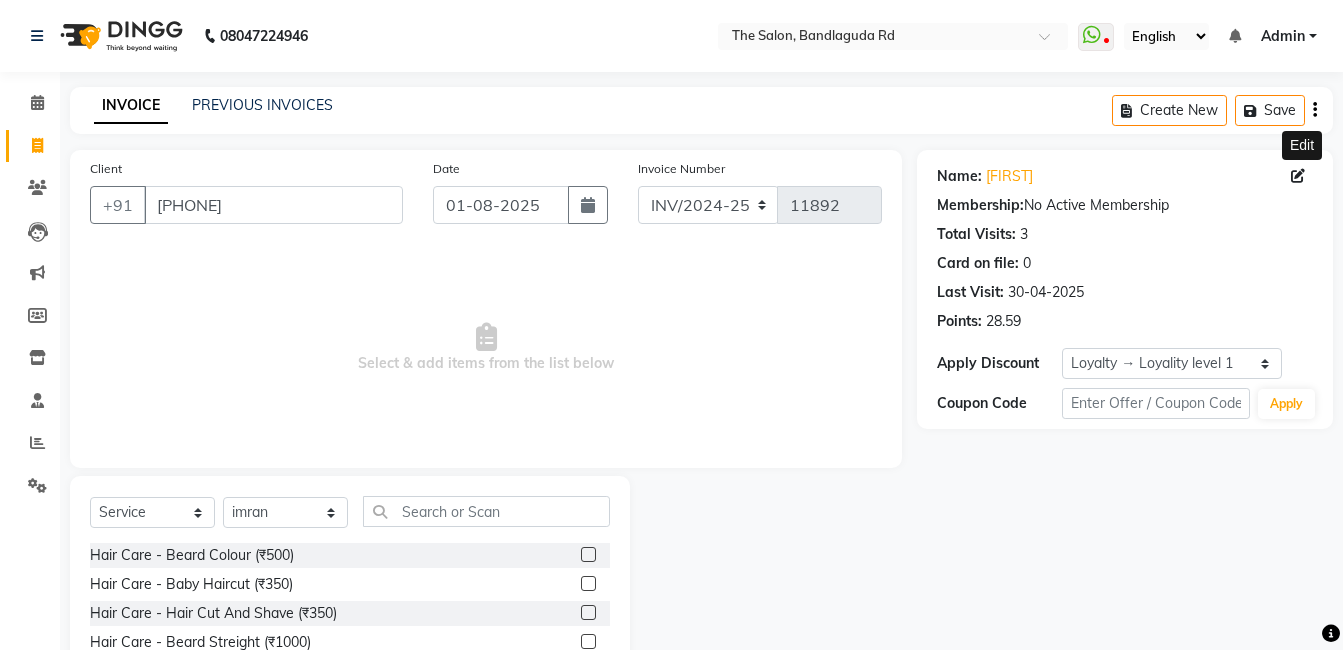 click 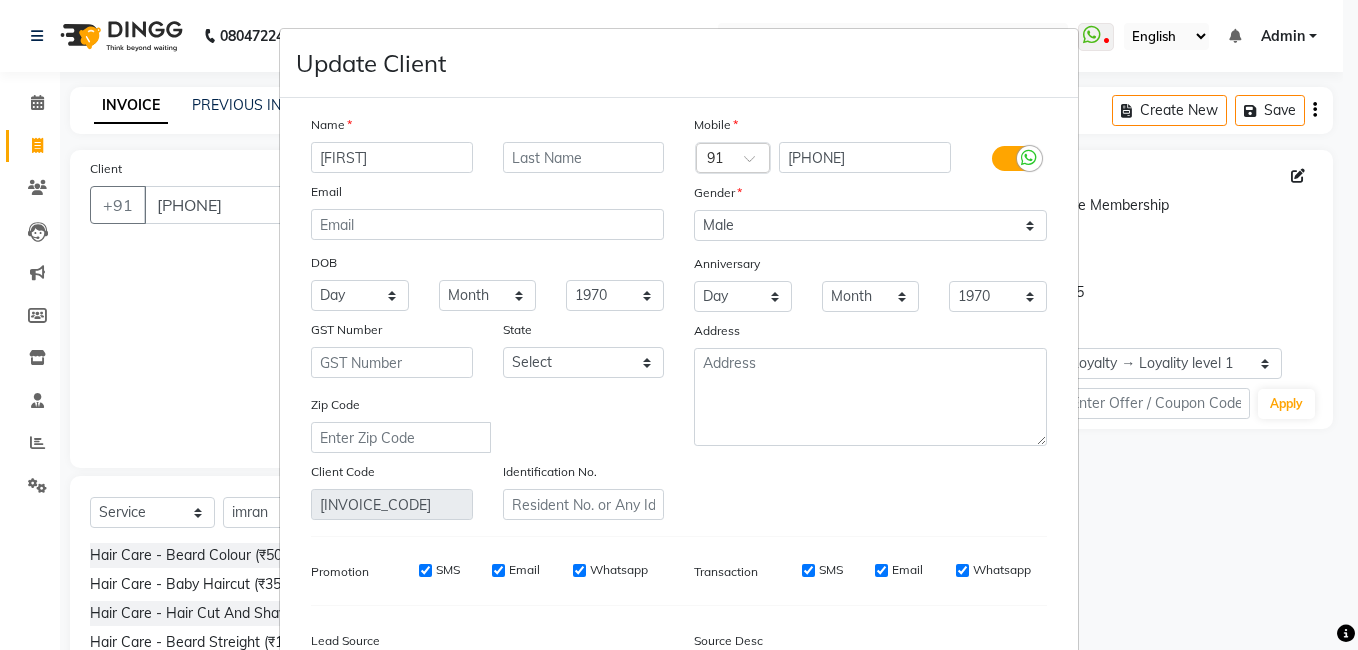 click on "[FIRST]" at bounding box center [392, 157] 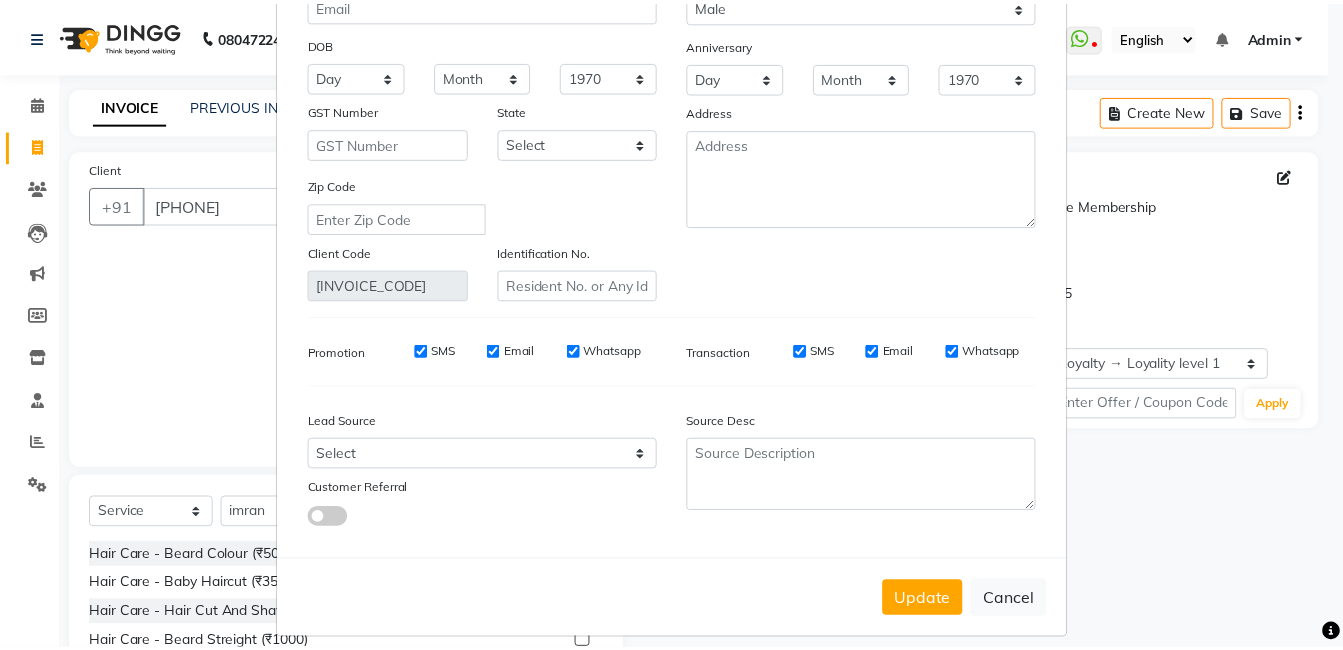scroll, scrollTop: 237, scrollLeft: 0, axis: vertical 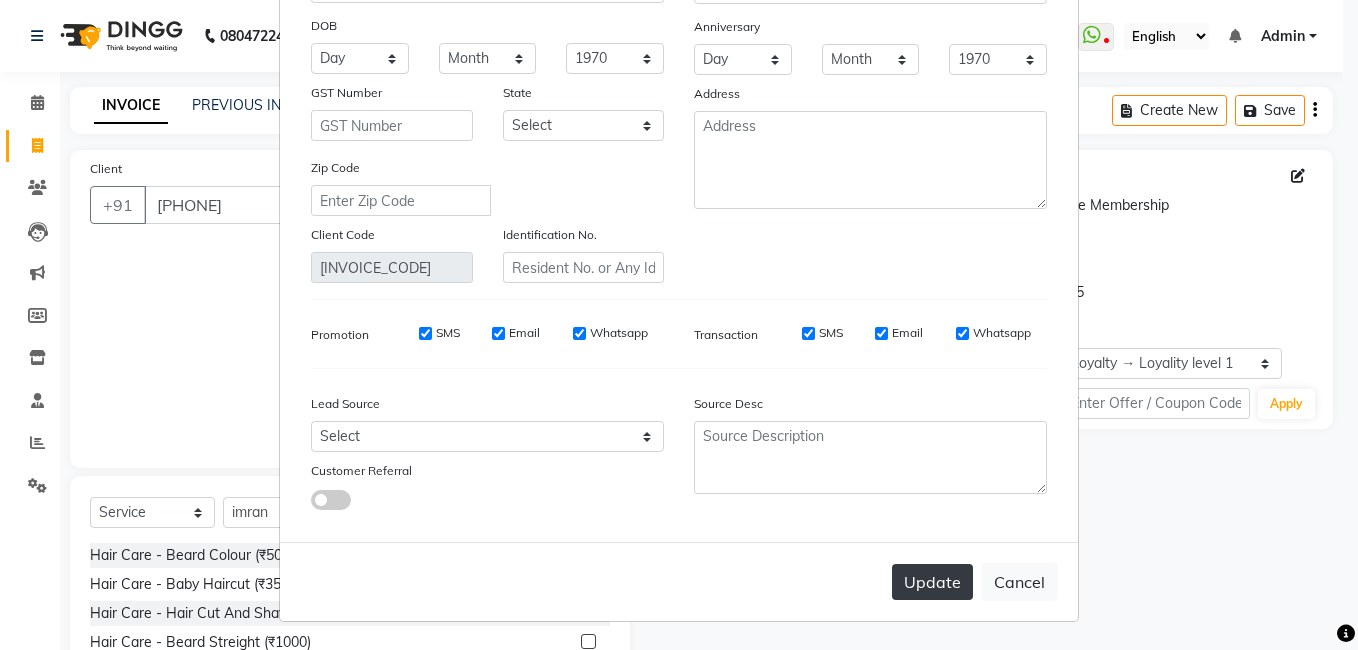 click on "Update" at bounding box center [932, 582] 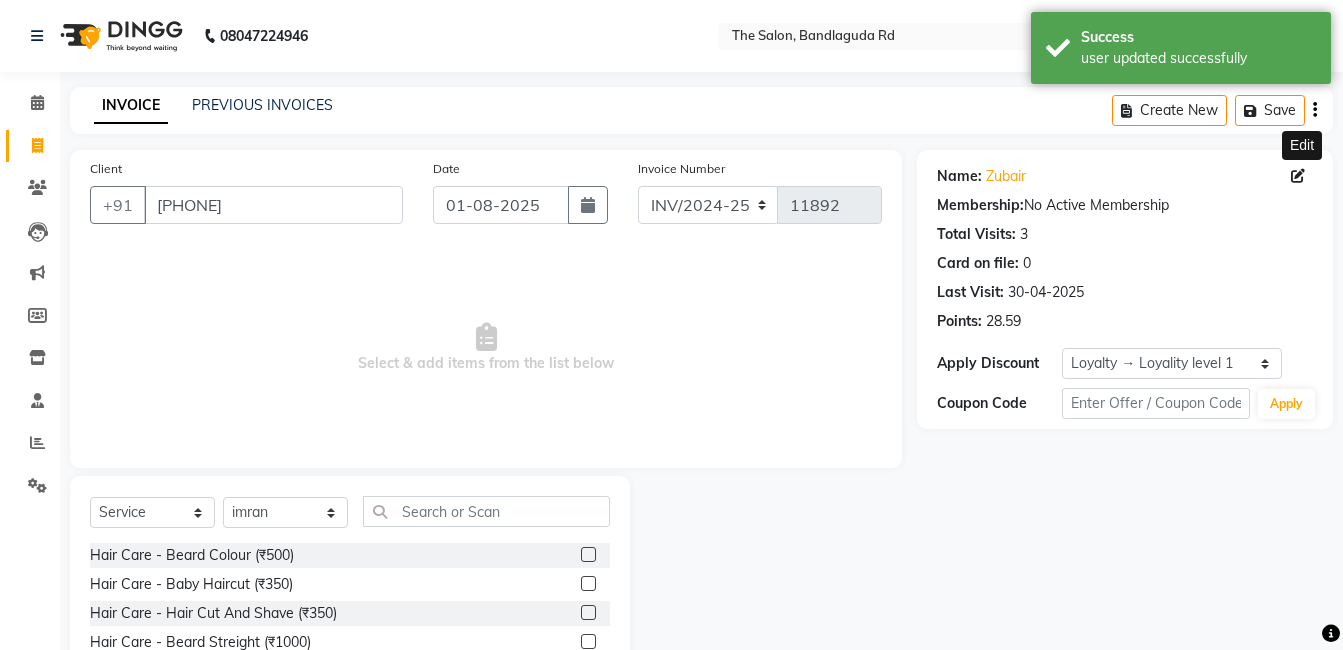 scroll, scrollTop: 100, scrollLeft: 0, axis: vertical 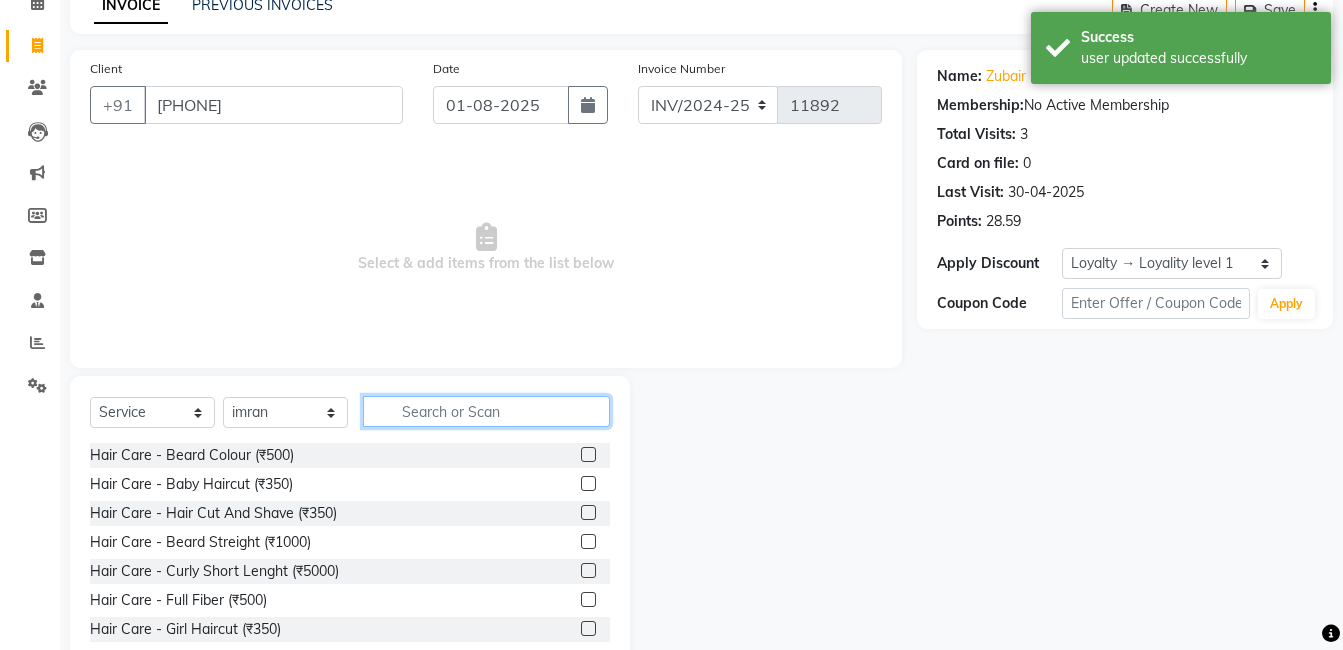 click 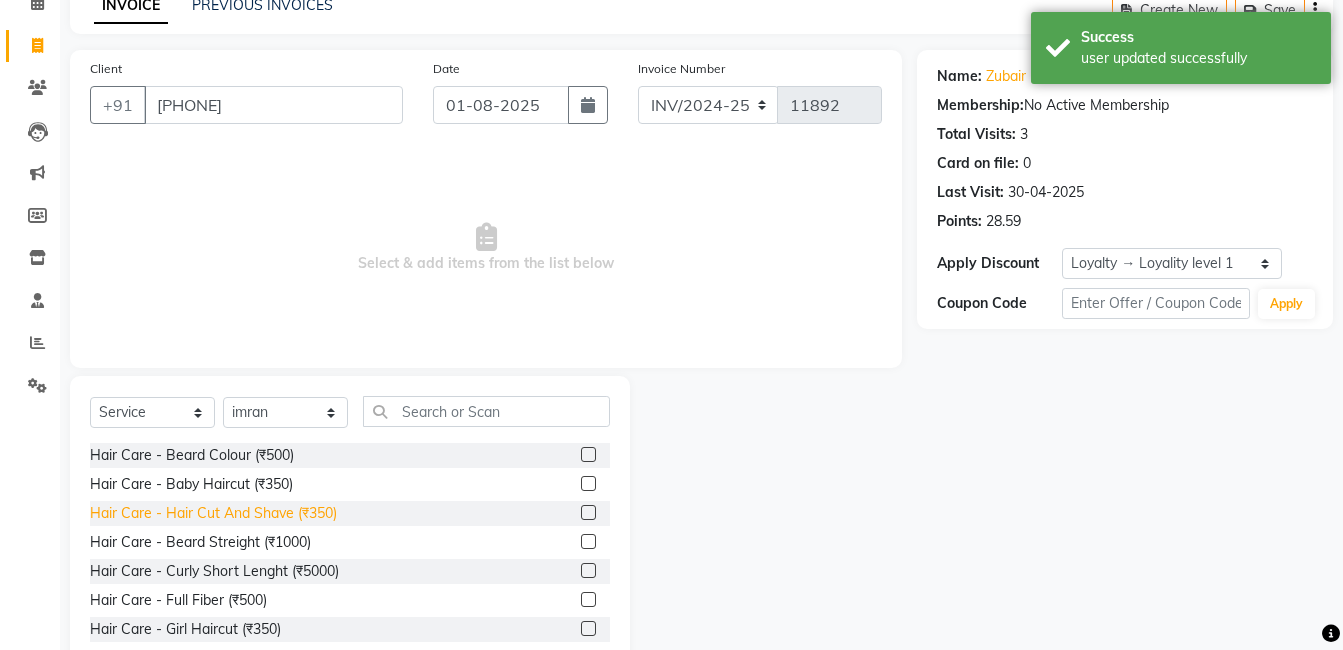 click on "Hair Care - Hair Cut And Shave (₹350)" 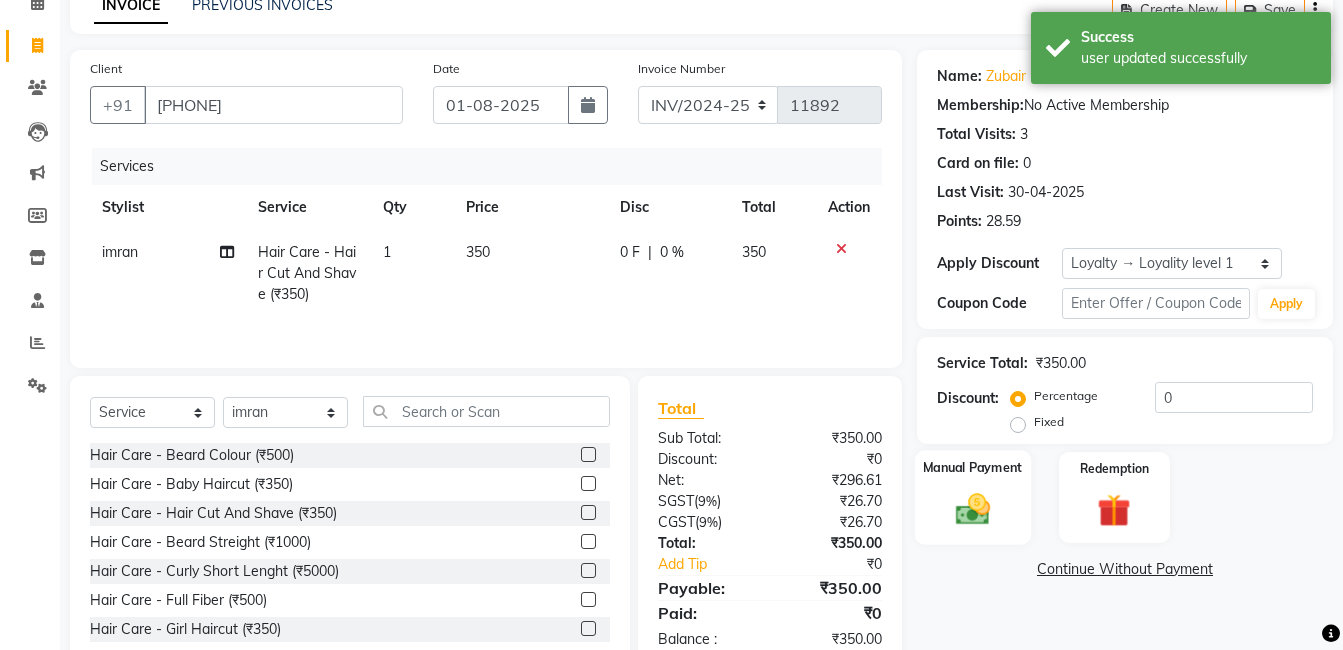 click 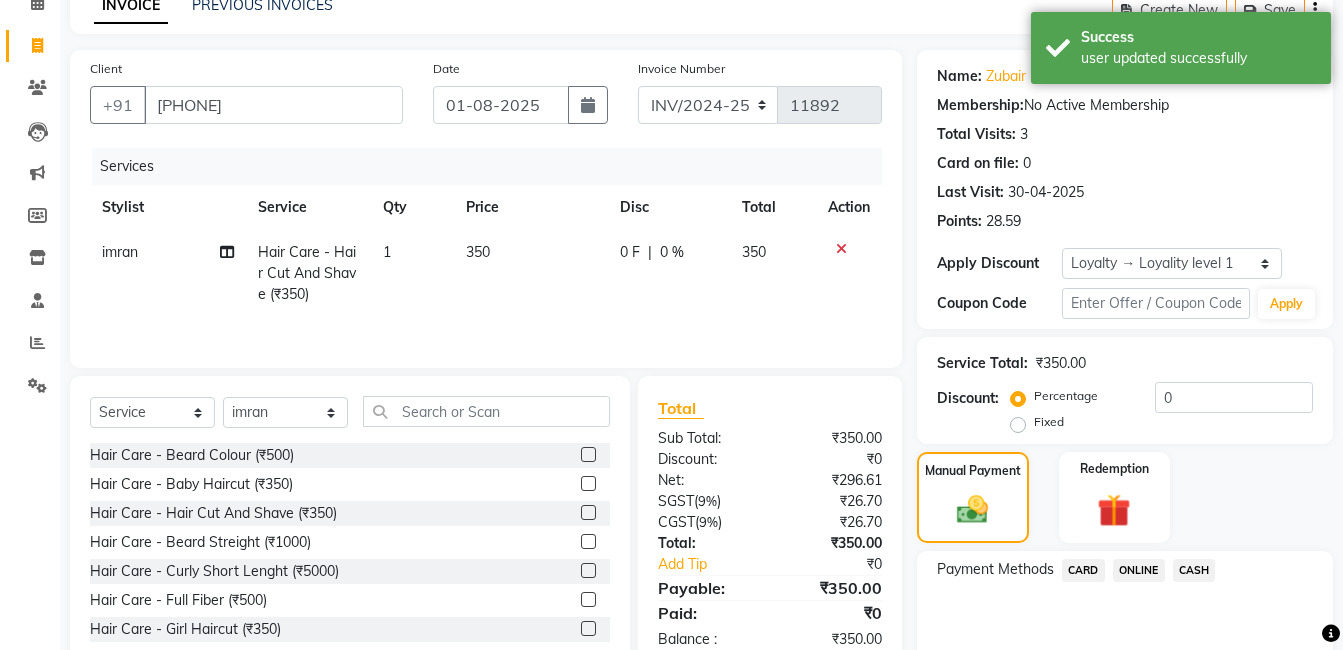 click on "ONLINE" 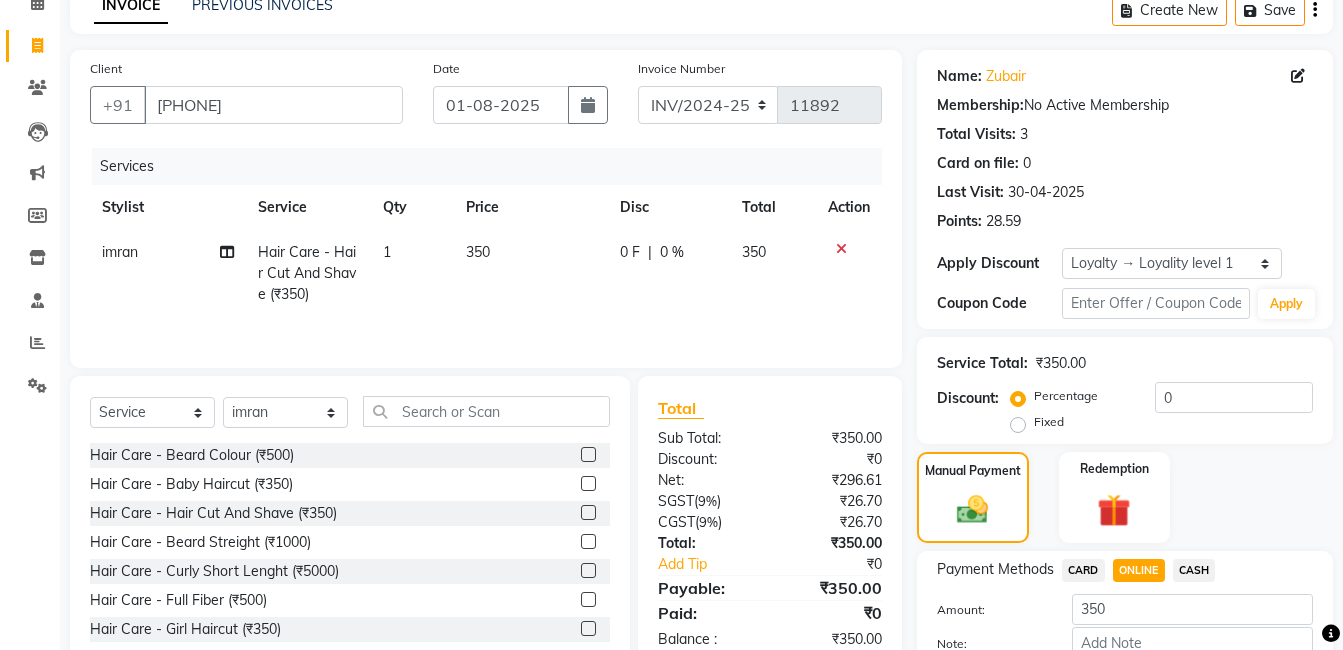 scroll, scrollTop: 200, scrollLeft: 0, axis: vertical 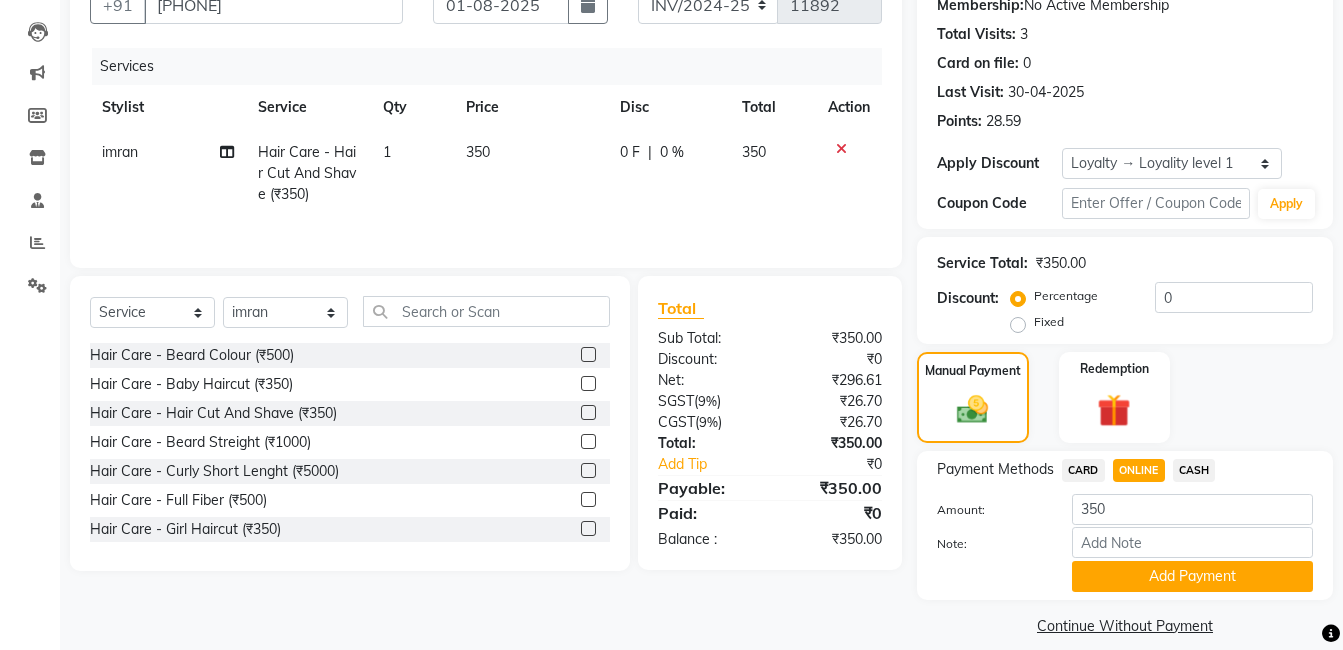 click on "Payment Methods  CARD   ONLINE   CASH  Amount: 350 Note: Add Payment" 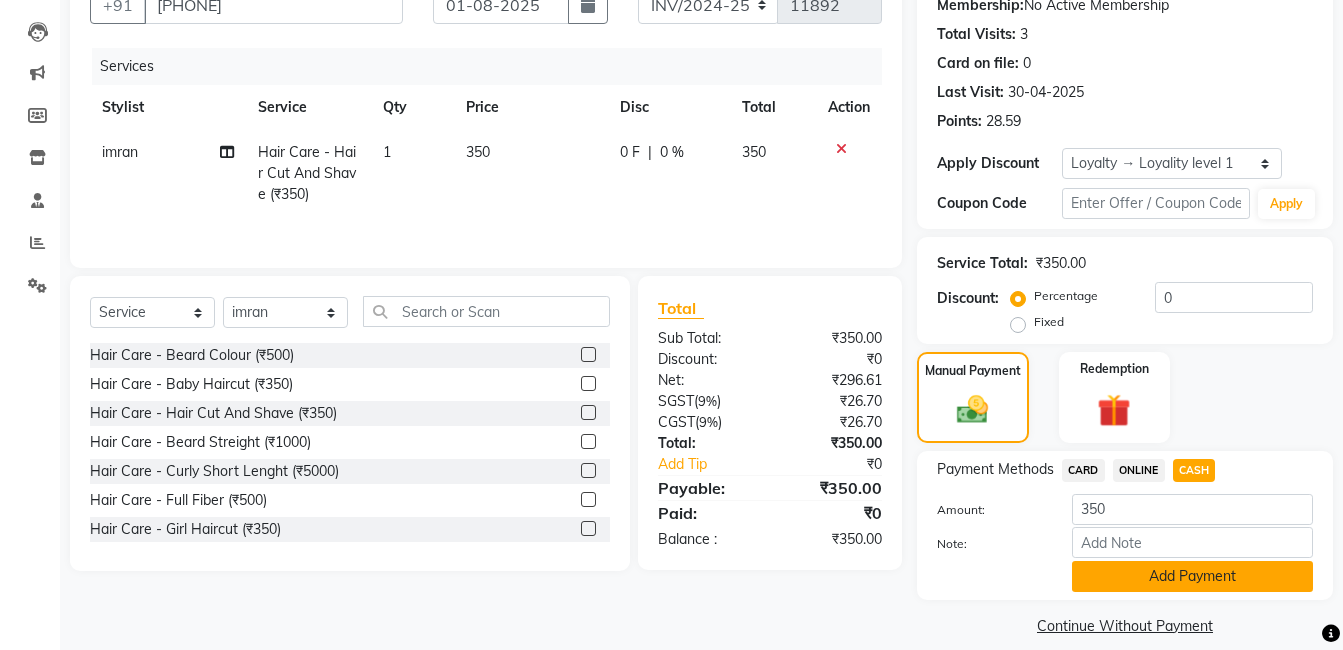click on "Add Payment" 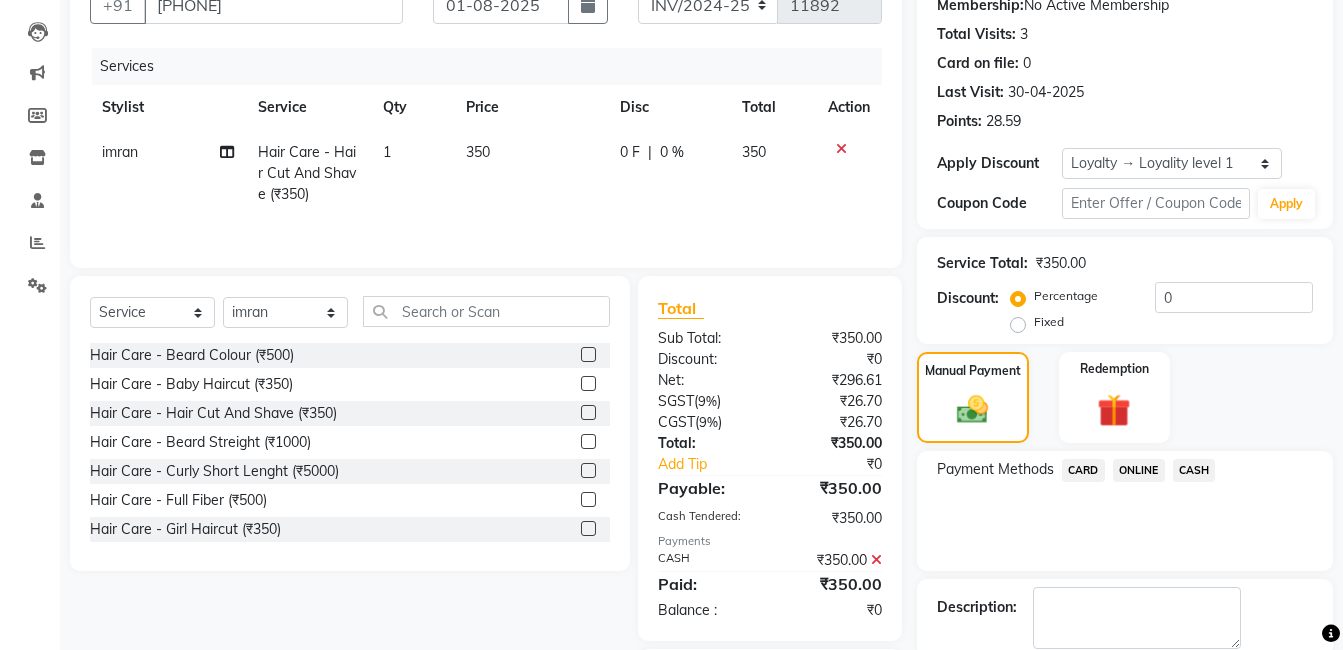 scroll, scrollTop: 340, scrollLeft: 0, axis: vertical 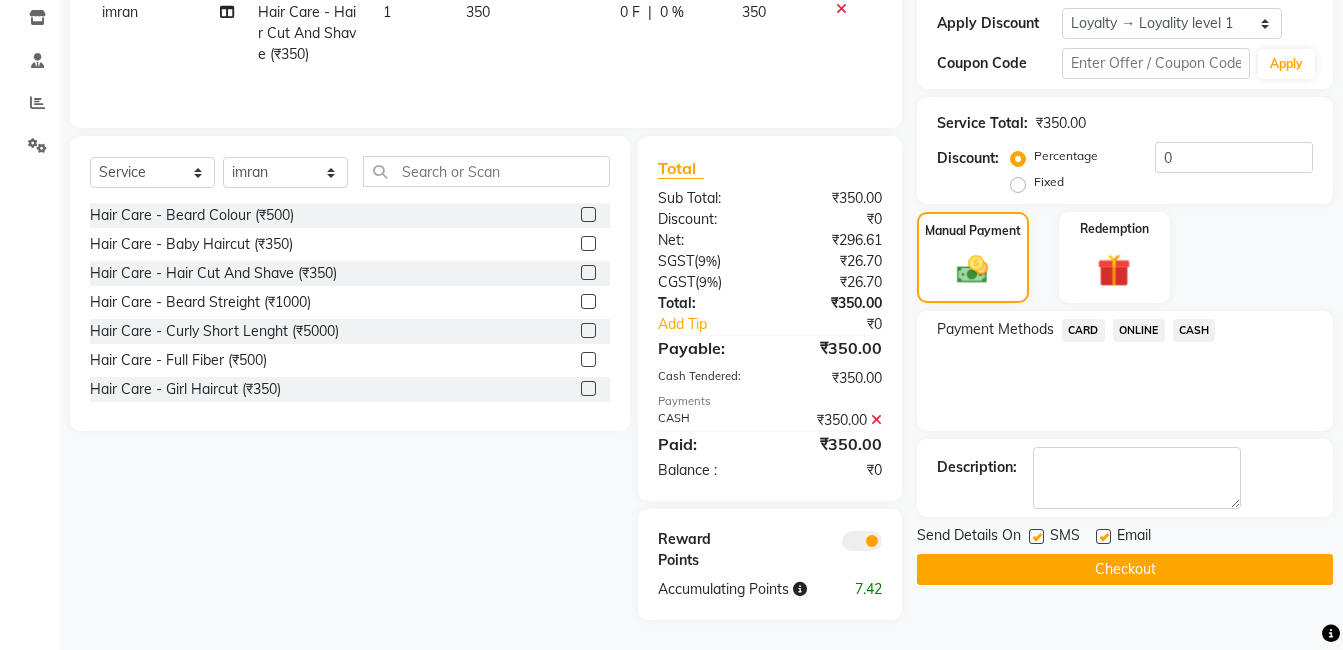 click on "Checkout" 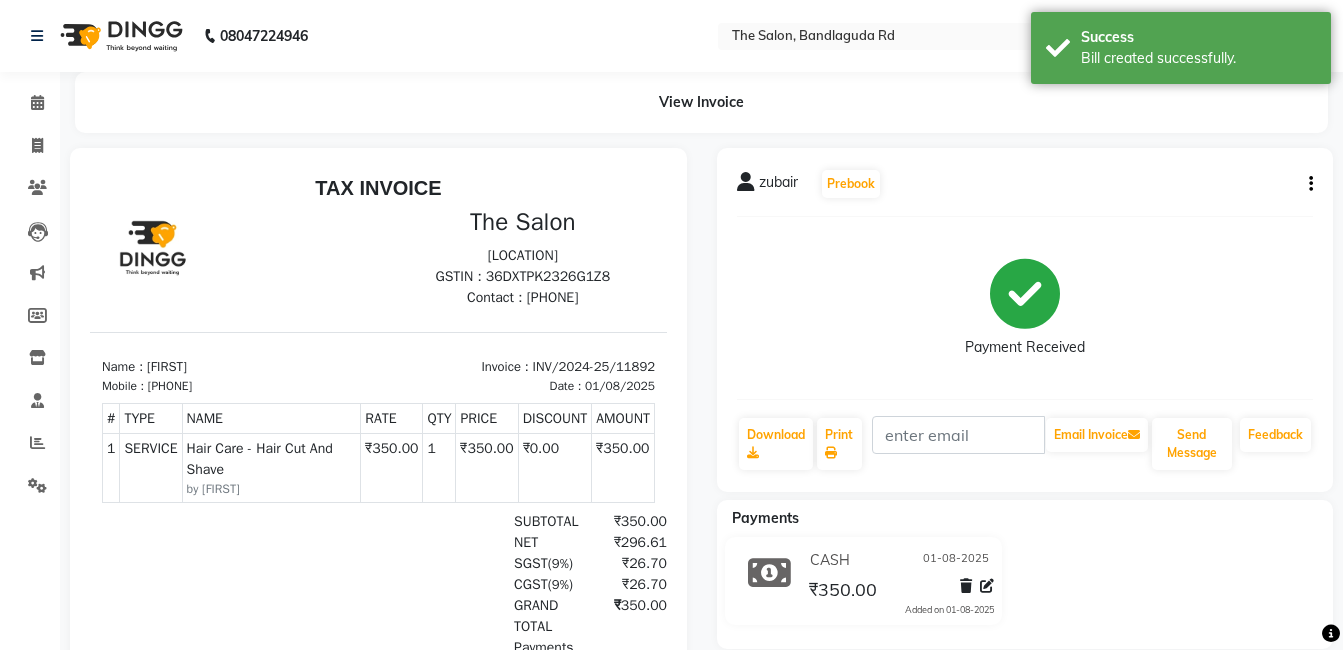 scroll, scrollTop: 0, scrollLeft: 0, axis: both 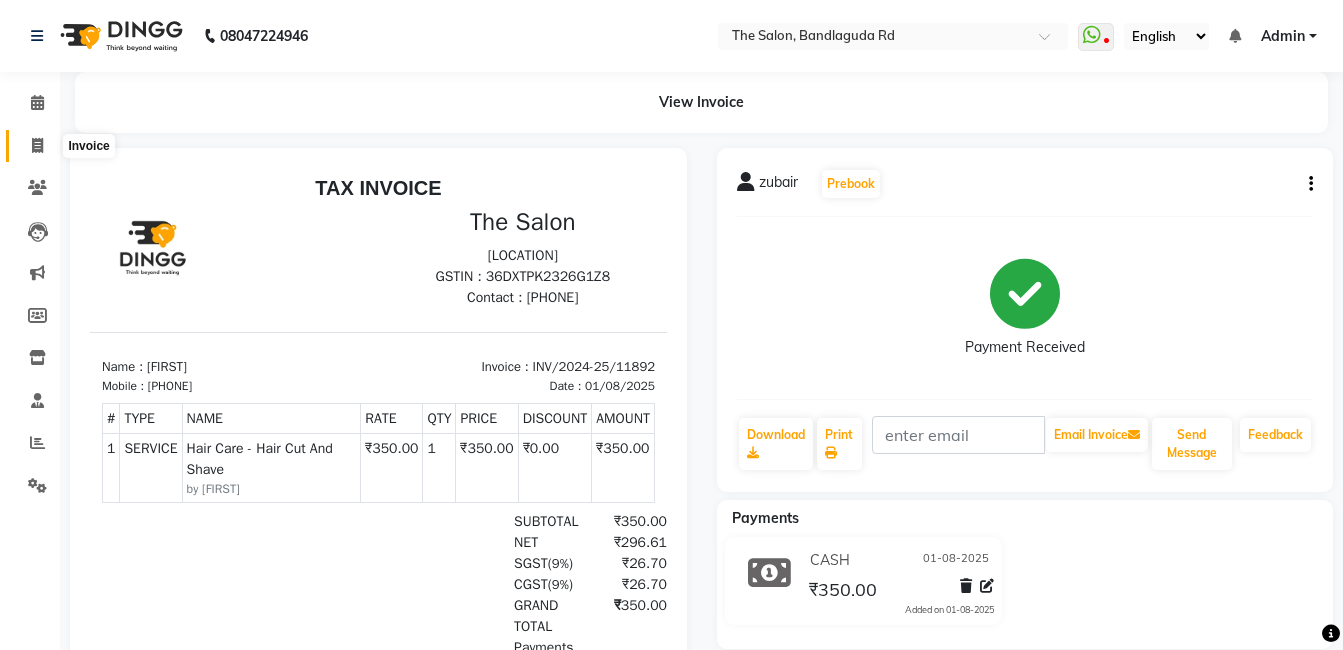 click 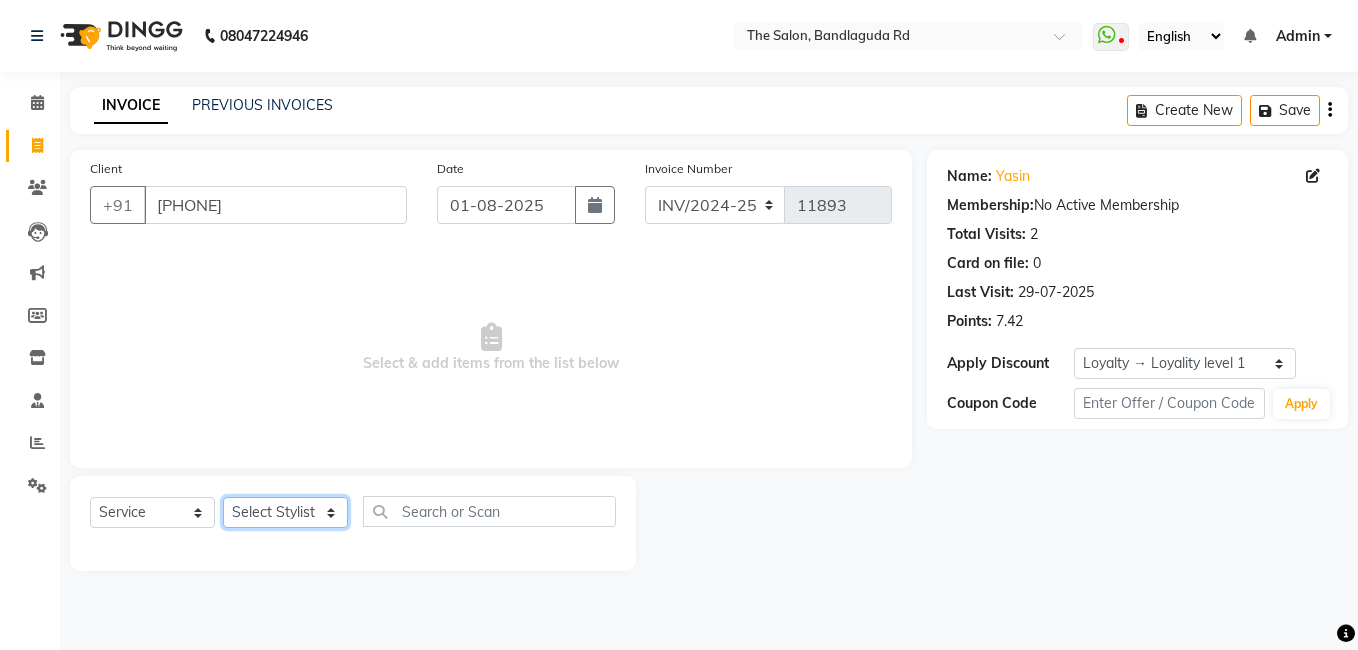 click on "Select Stylist AIJAZ fazil imran iqbal kasim mohd mohsin rasheed sameer TALIB Wajid" 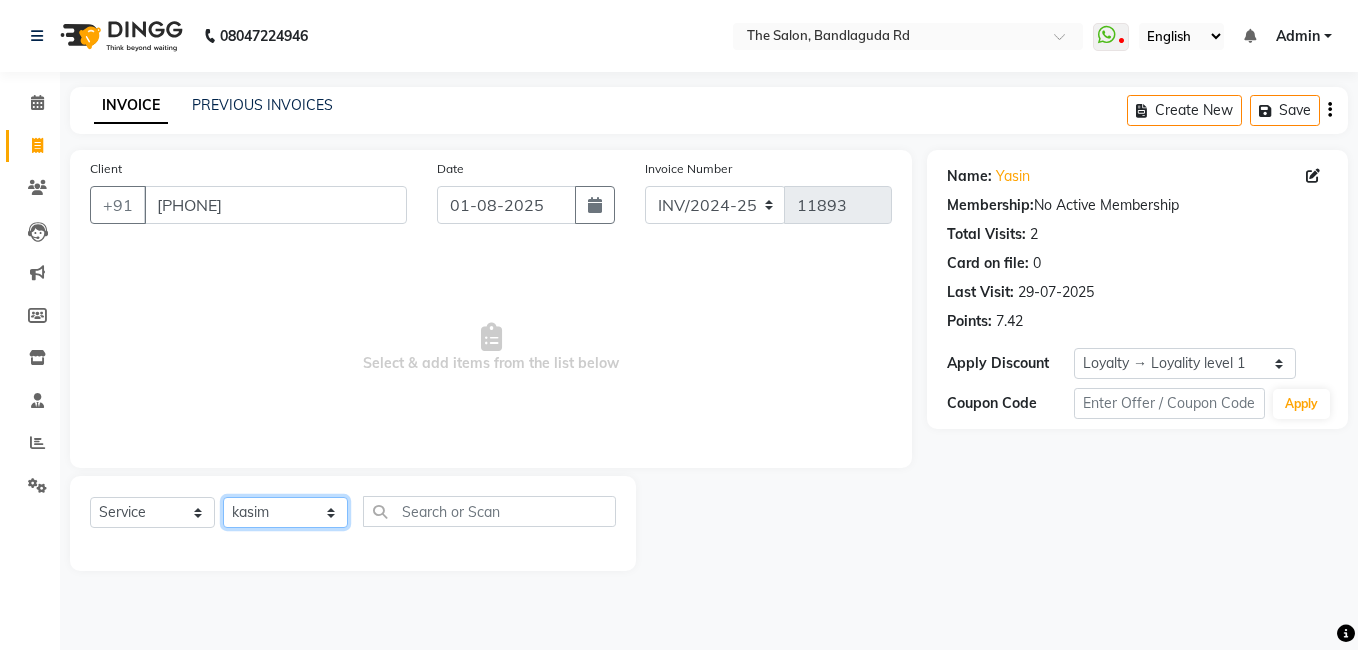 click on "Select Stylist AIJAZ fazil imran iqbal kasim mohd mohsin rasheed sameer TALIB Wajid" 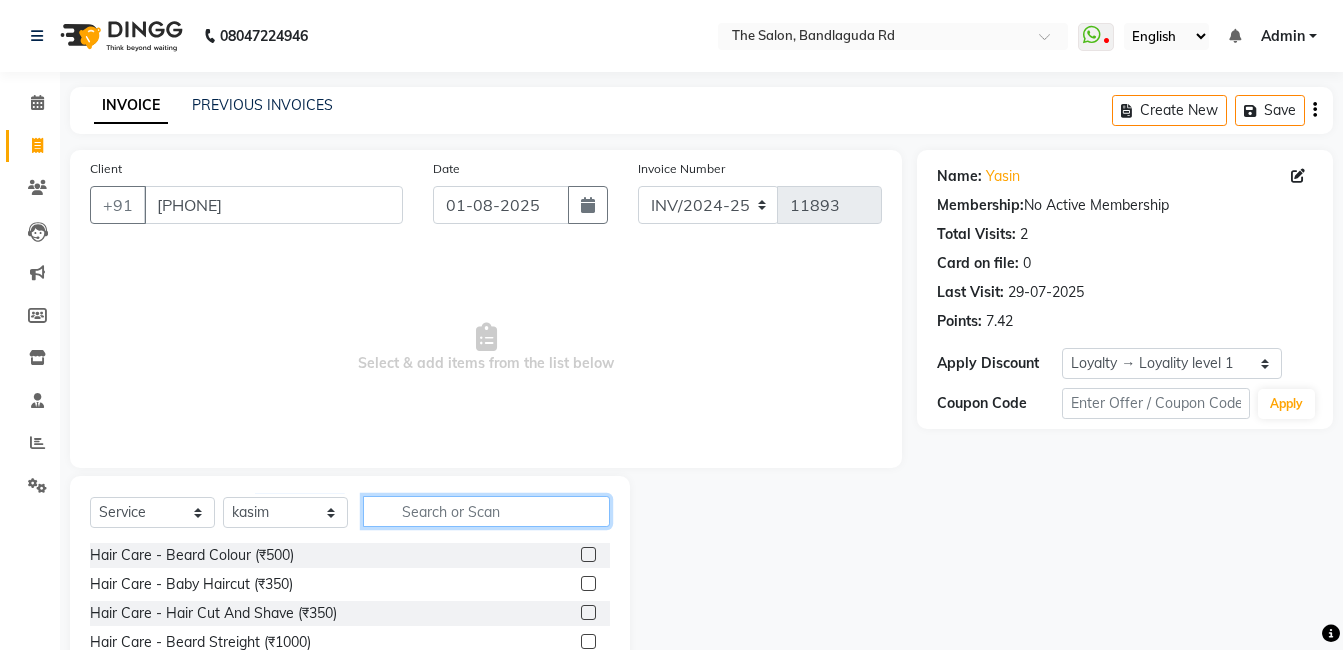 click 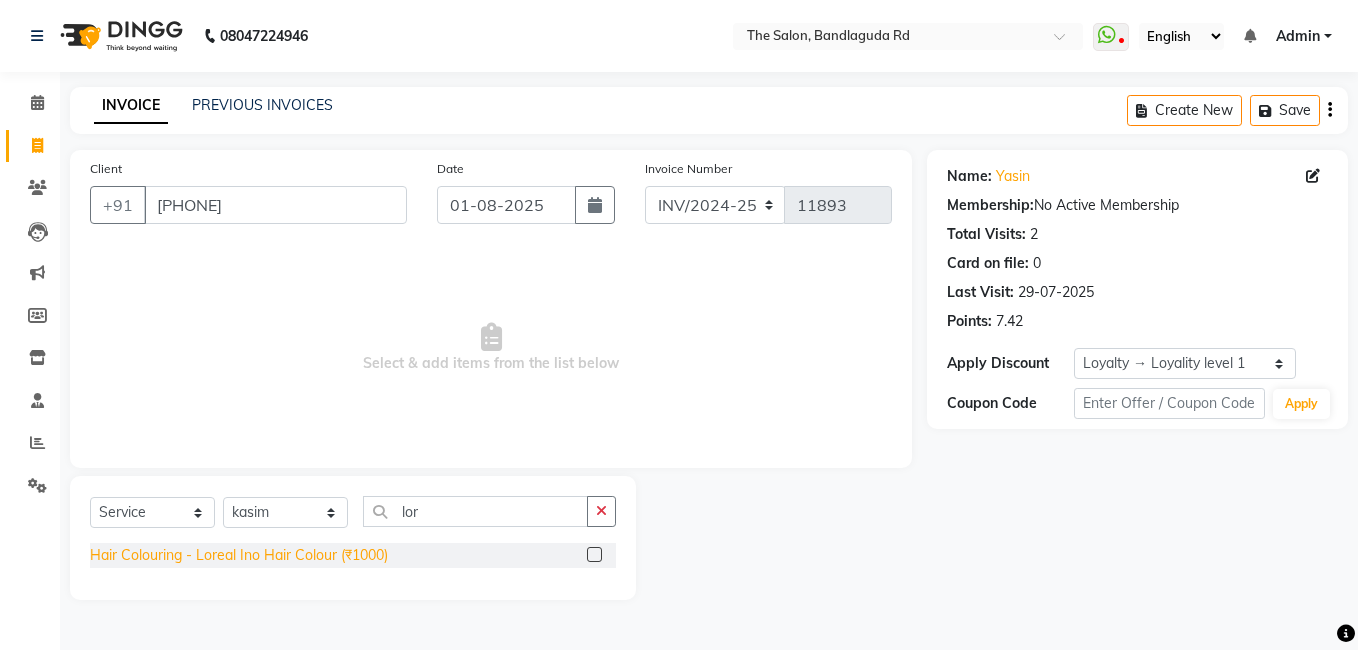 click on "Hair Colouring - Loreal Ino Hair Colour (₹1000)" 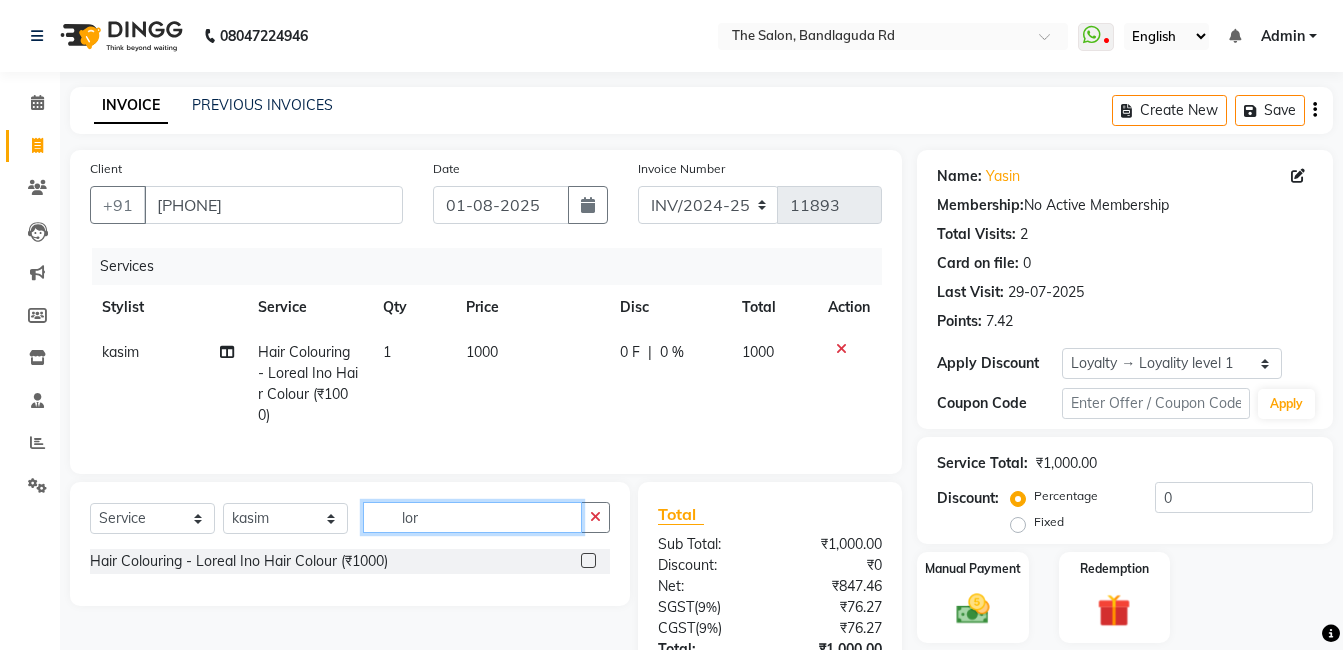 click on "lor" 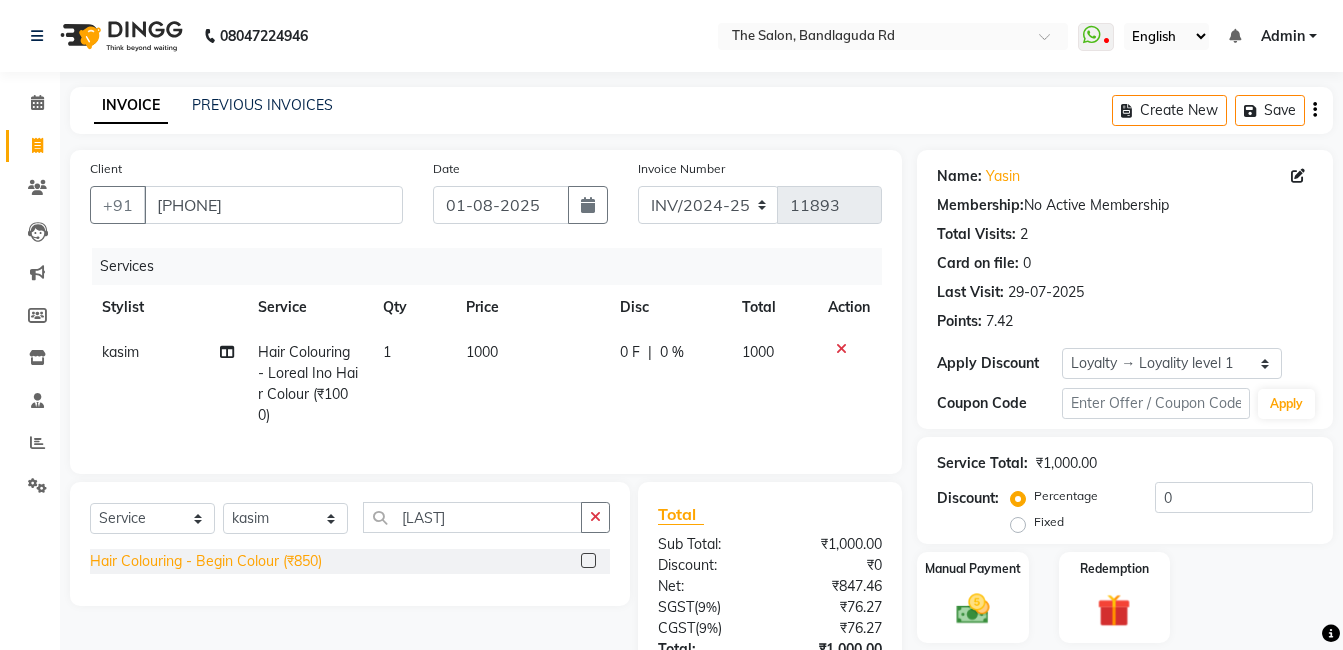 click on "Hair Colouring - Begin Colour (₹850)" 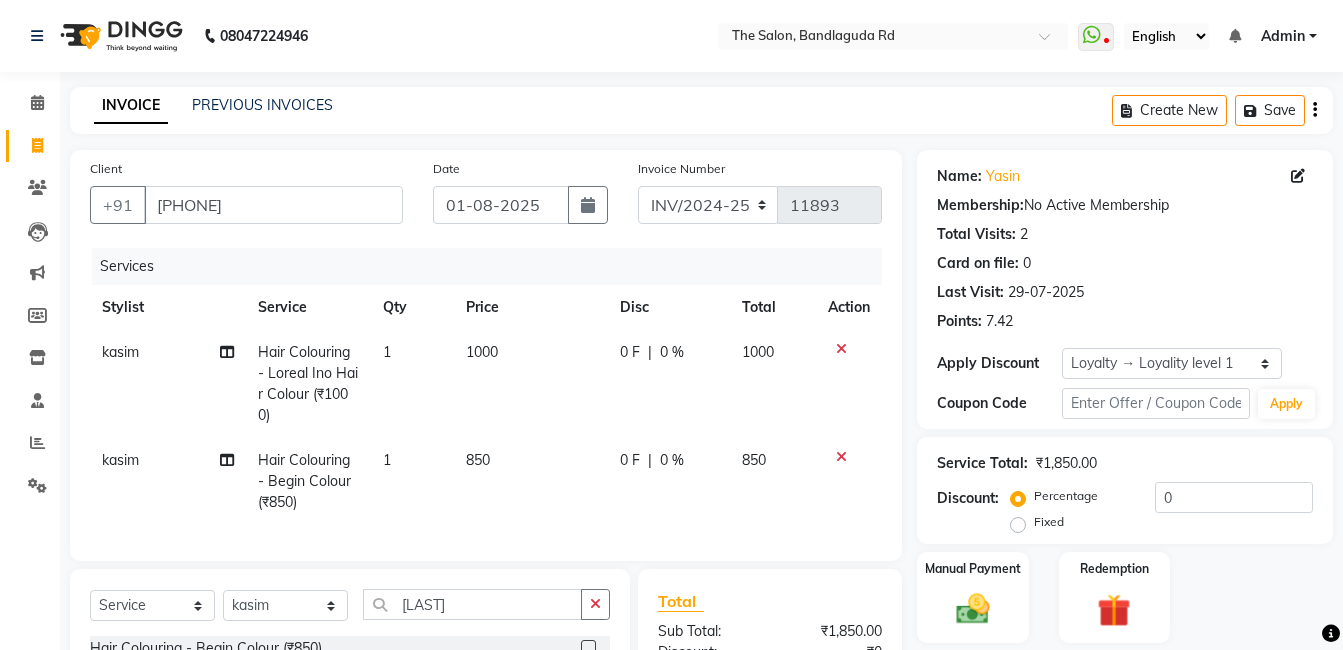 scroll, scrollTop: 200, scrollLeft: 0, axis: vertical 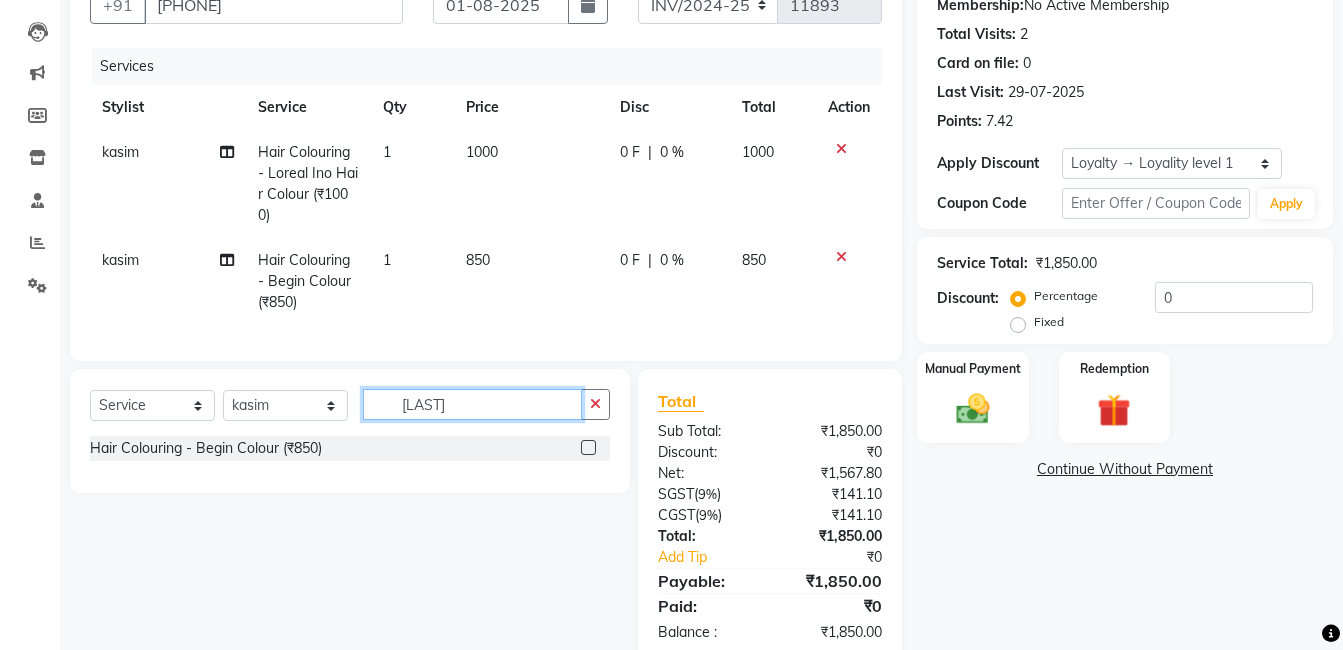 click on "[LAST]" 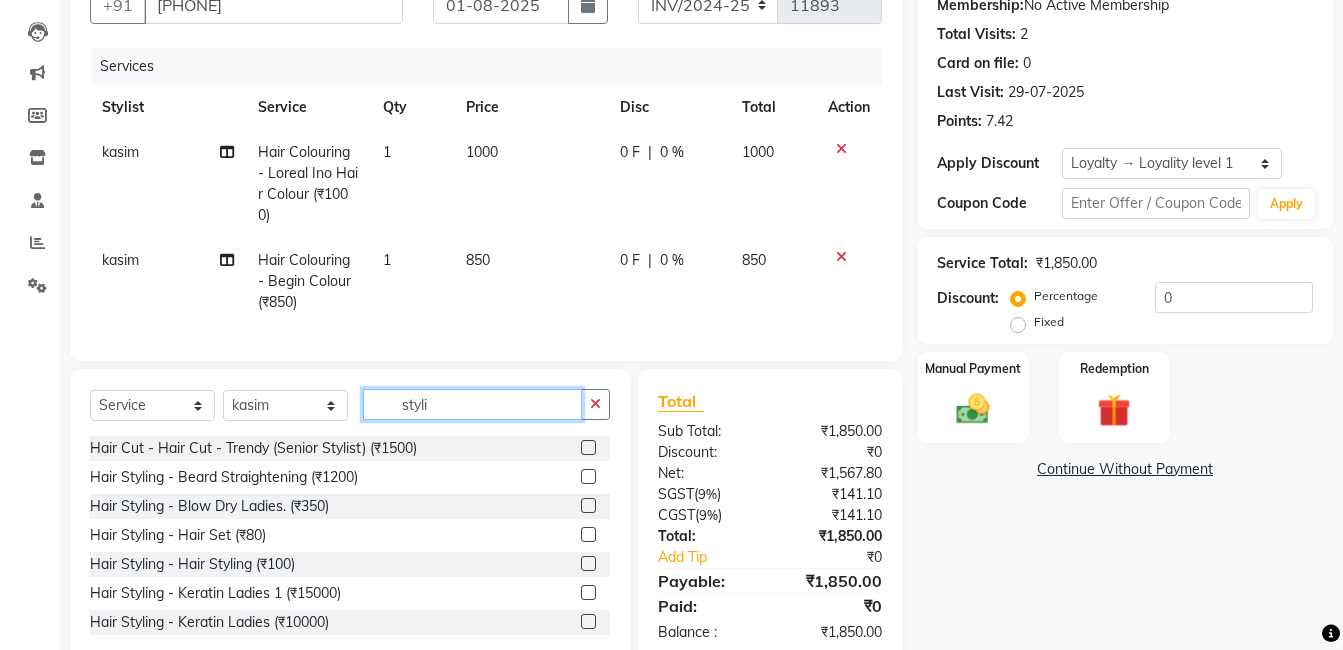 scroll, scrollTop: 259, scrollLeft: 0, axis: vertical 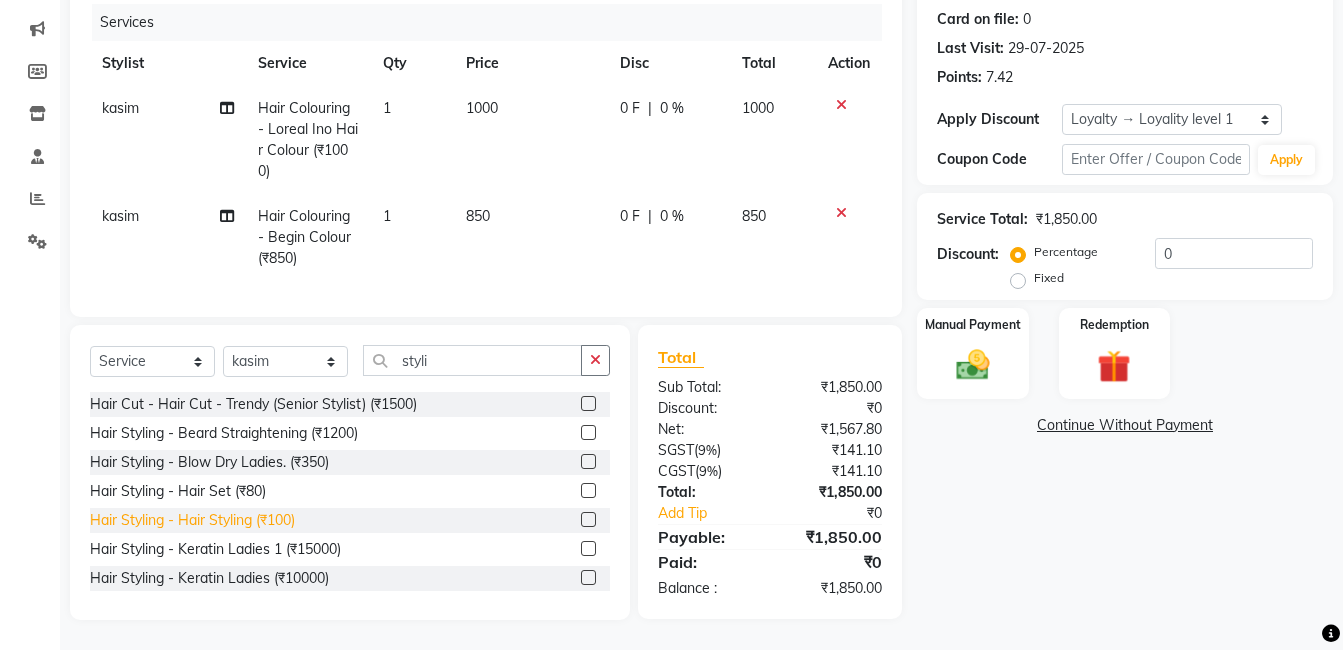 click on "Hair Styling - Hair Styling (₹100)" 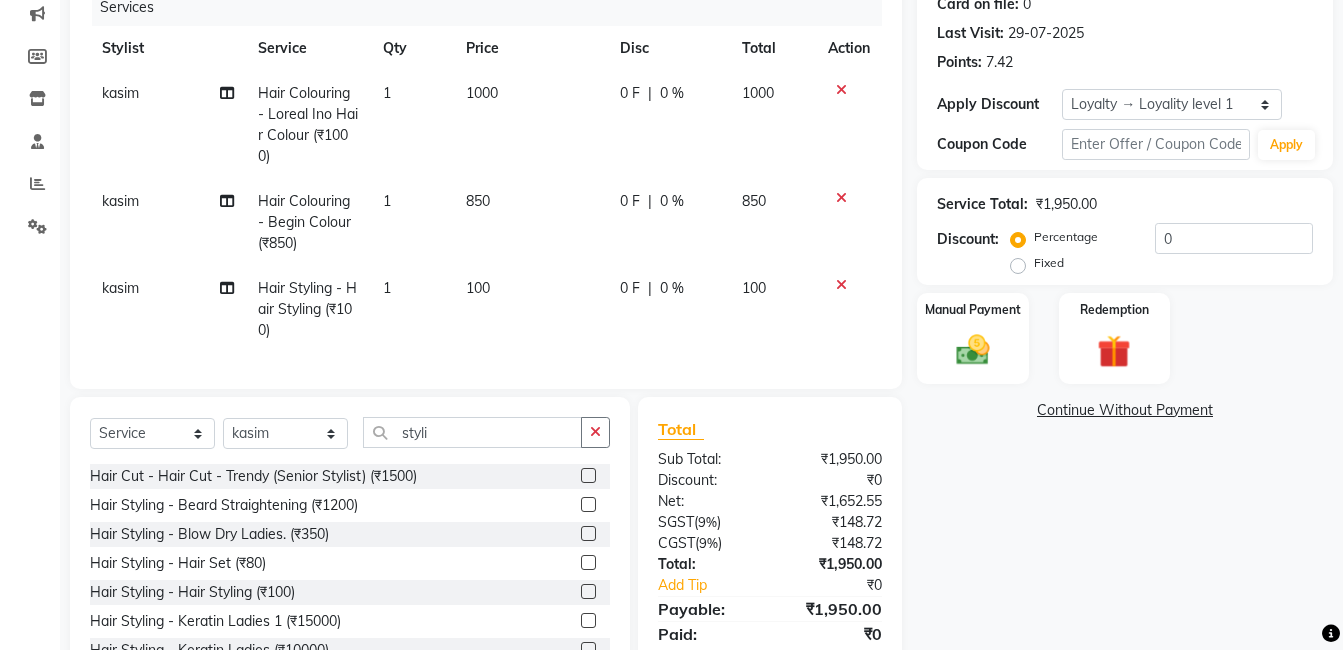 scroll, scrollTop: 346, scrollLeft: 0, axis: vertical 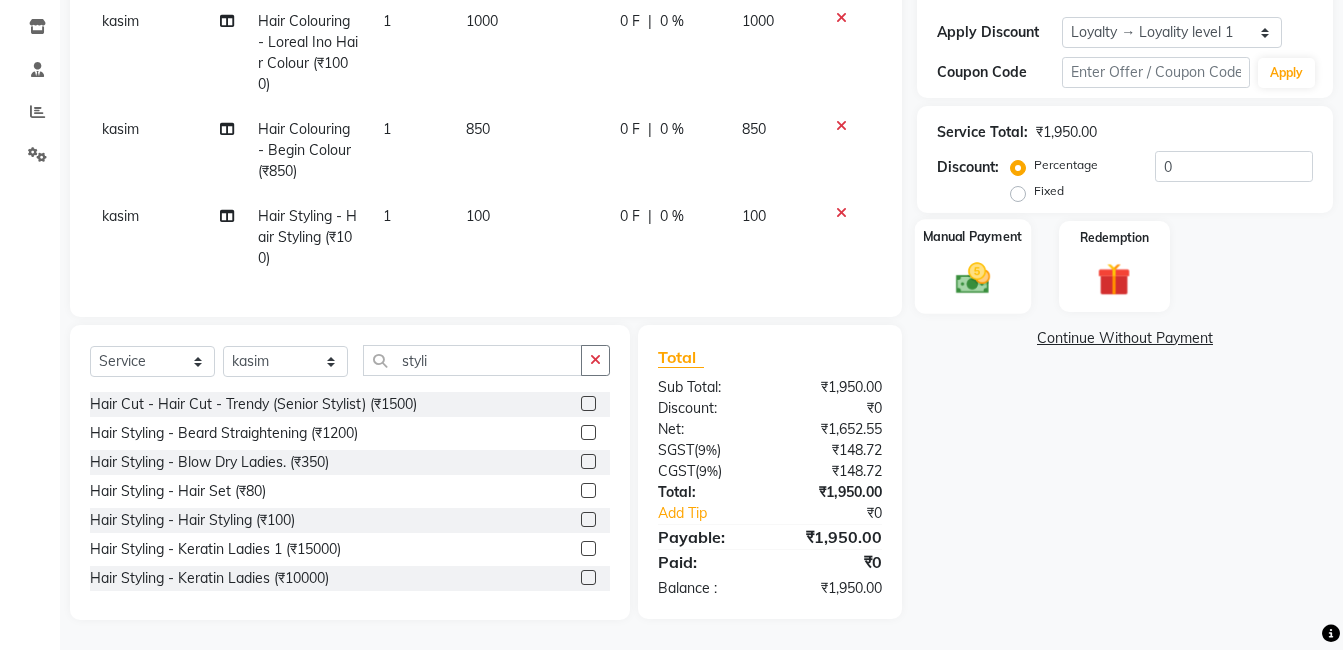 click on "Manual Payment" 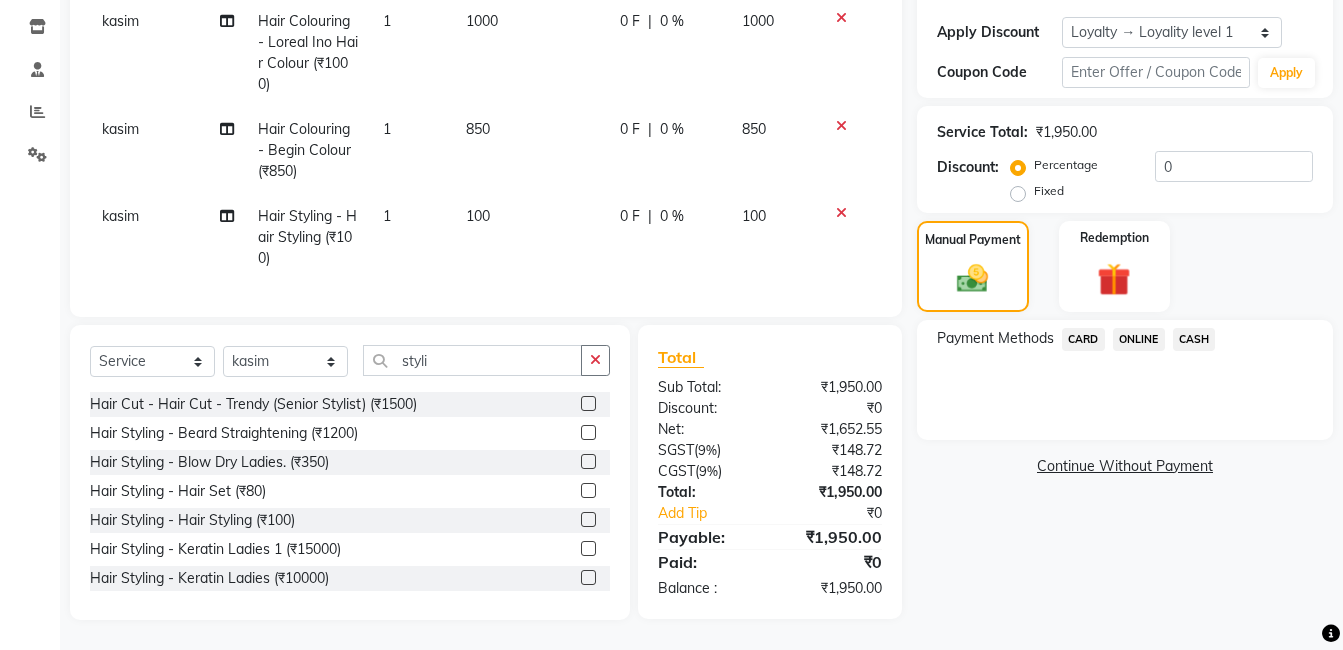 click on "ONLINE" 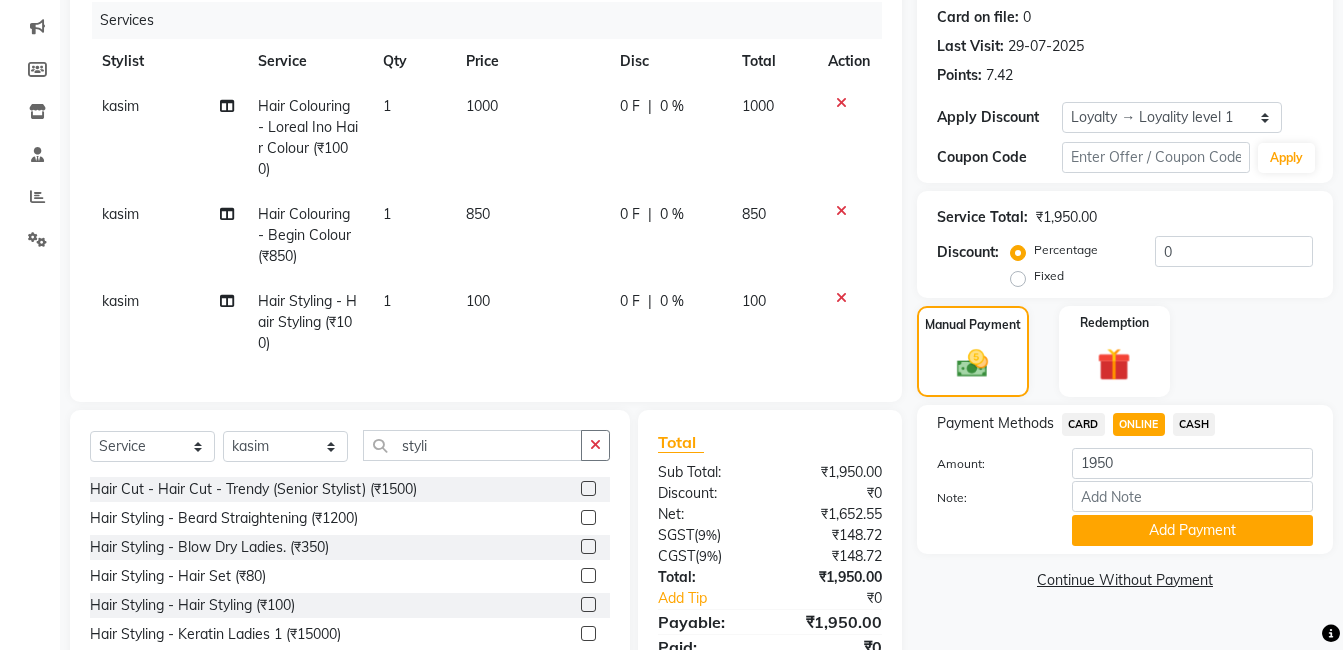 scroll, scrollTop: 0, scrollLeft: 0, axis: both 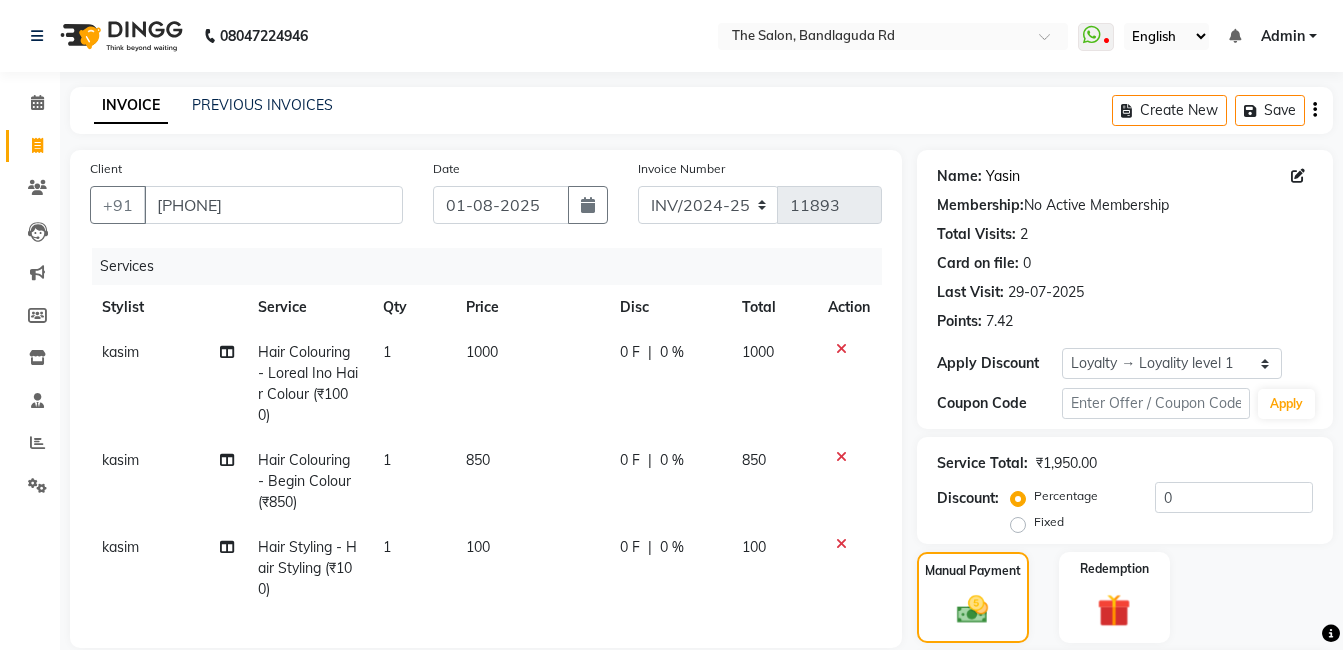 click on "Yasin" 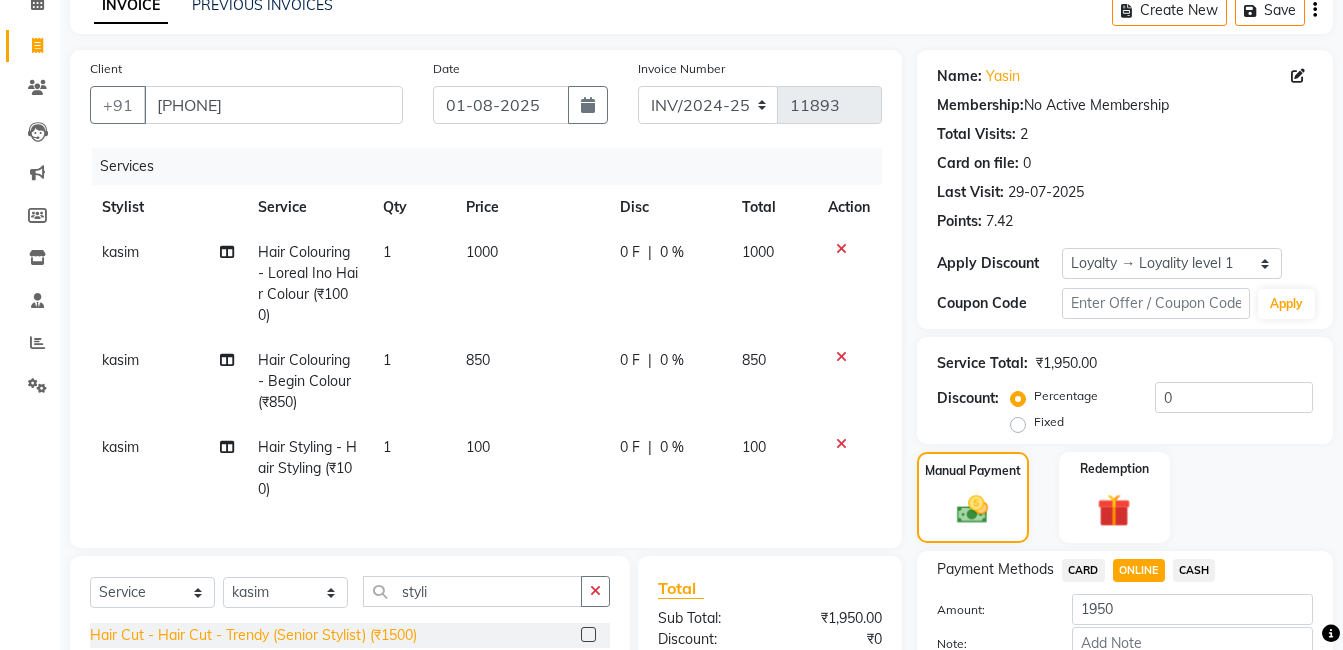 scroll, scrollTop: 200, scrollLeft: 0, axis: vertical 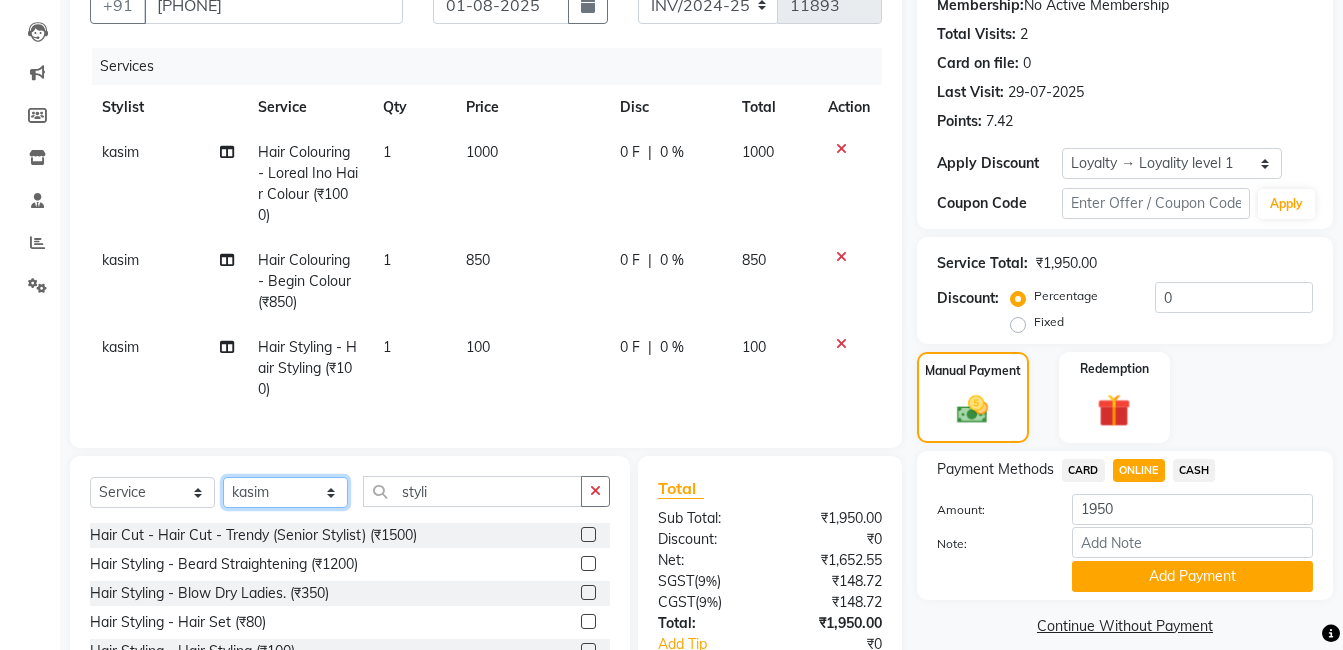 click on "Select Stylist AIJAZ fazil imran iqbal kasim mohd mohsin rasheed sameer TALIB Wajid" 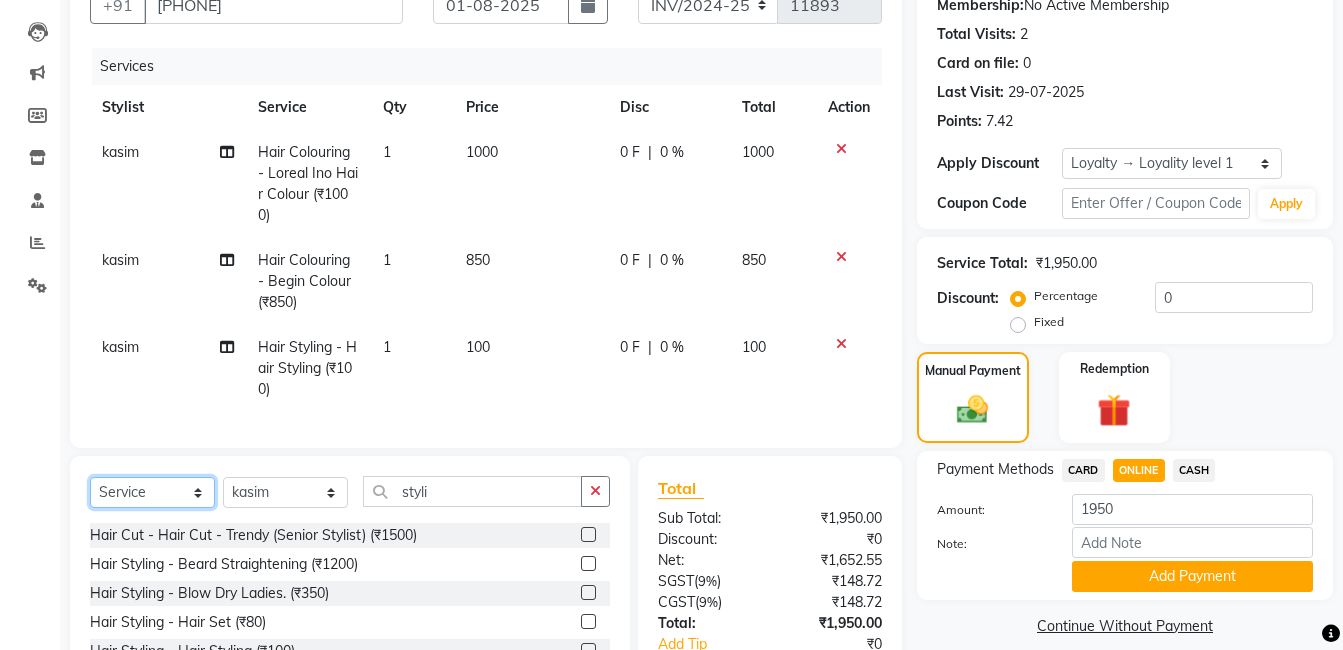 click on "Select  Service  Product  Membership  Package Voucher Prepaid Gift Card" 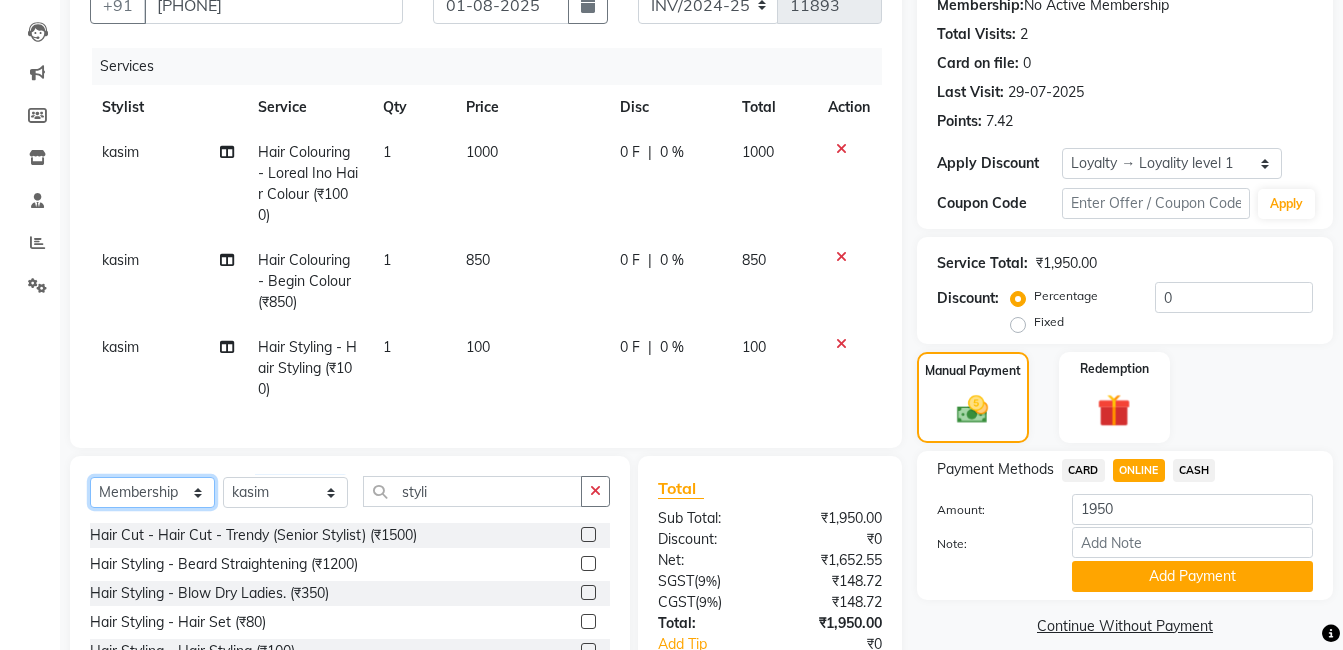 click on "Select  Service  Product  Membership  Package Voucher Prepaid Gift Card" 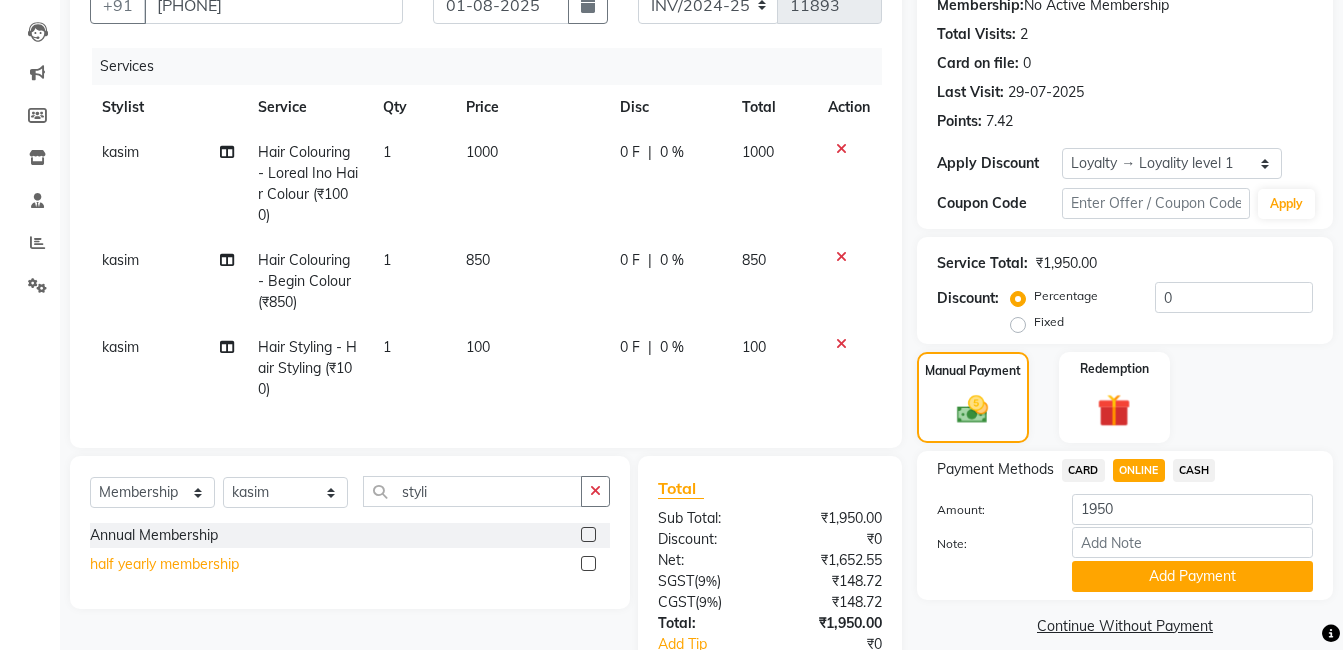 click on "half yearly membership" 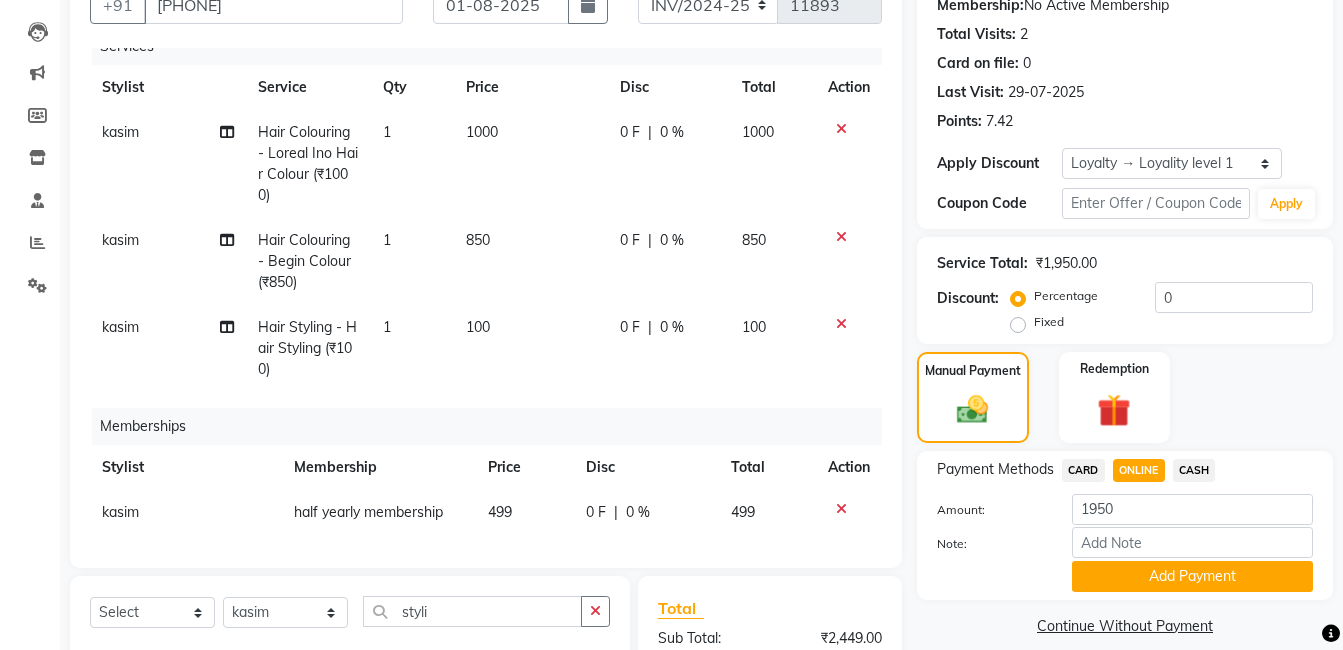 scroll, scrollTop: 38, scrollLeft: 0, axis: vertical 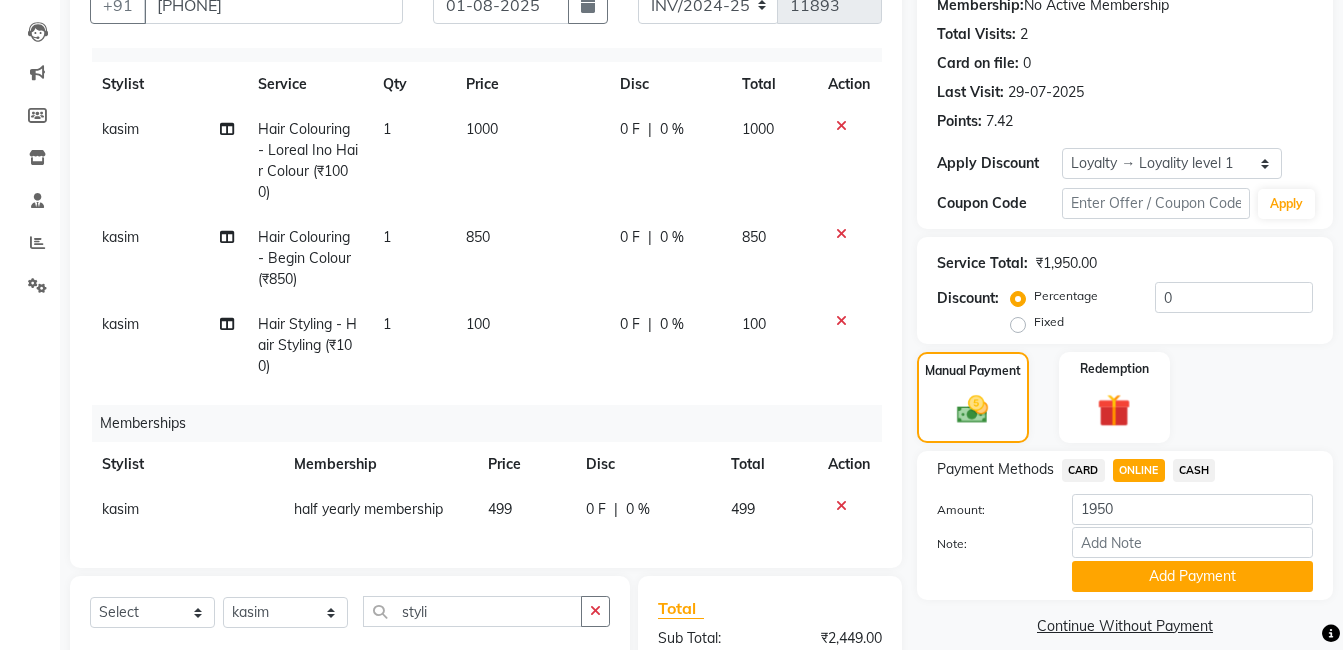 click on "499" 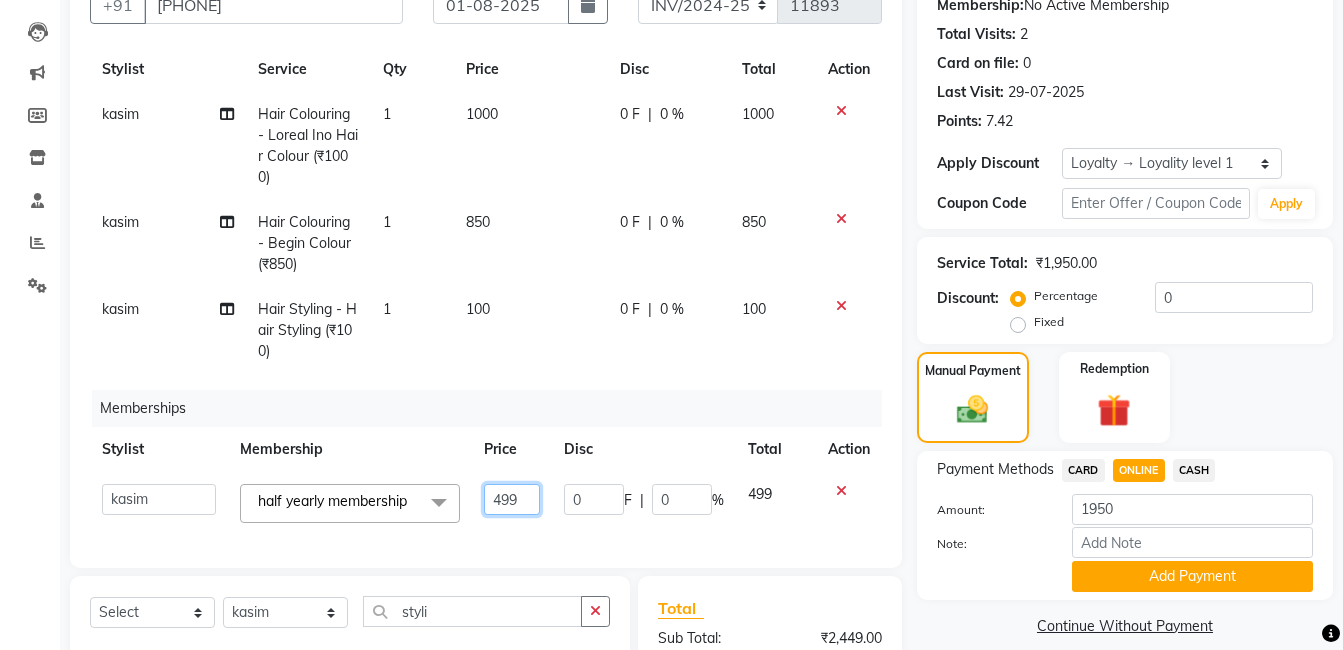click on "499" 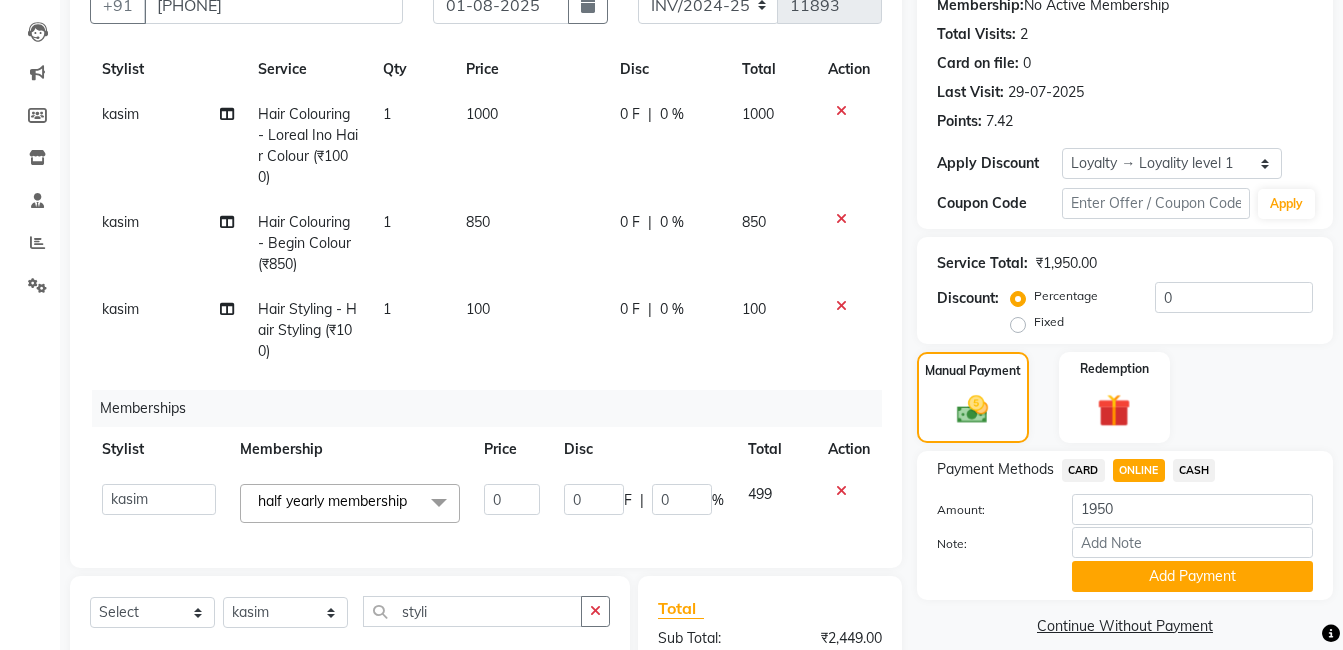click on "0" 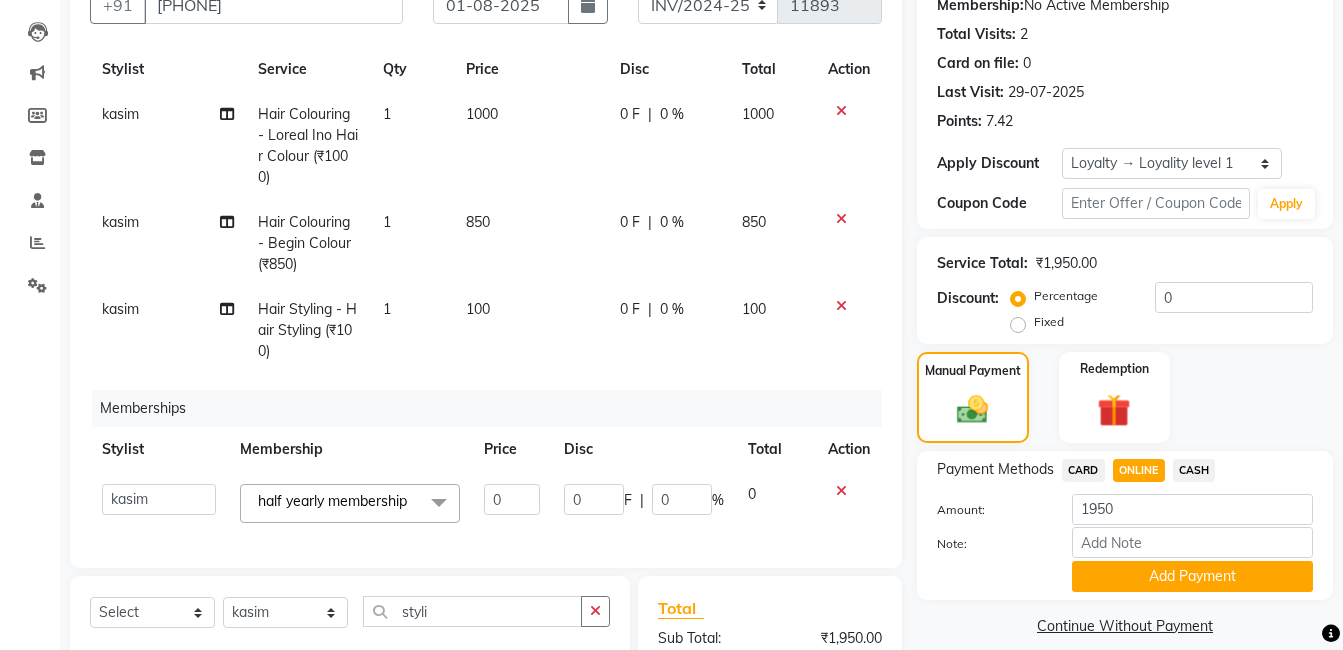 click on "ONLINE" 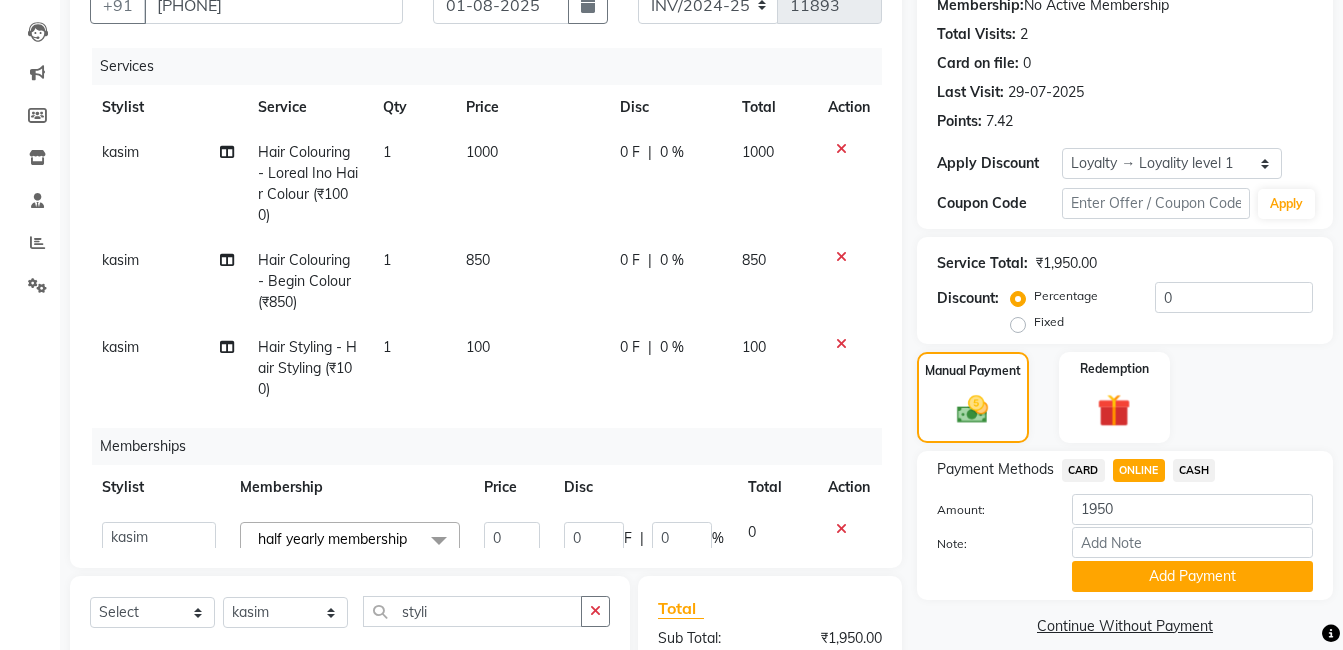 scroll, scrollTop: 56, scrollLeft: 0, axis: vertical 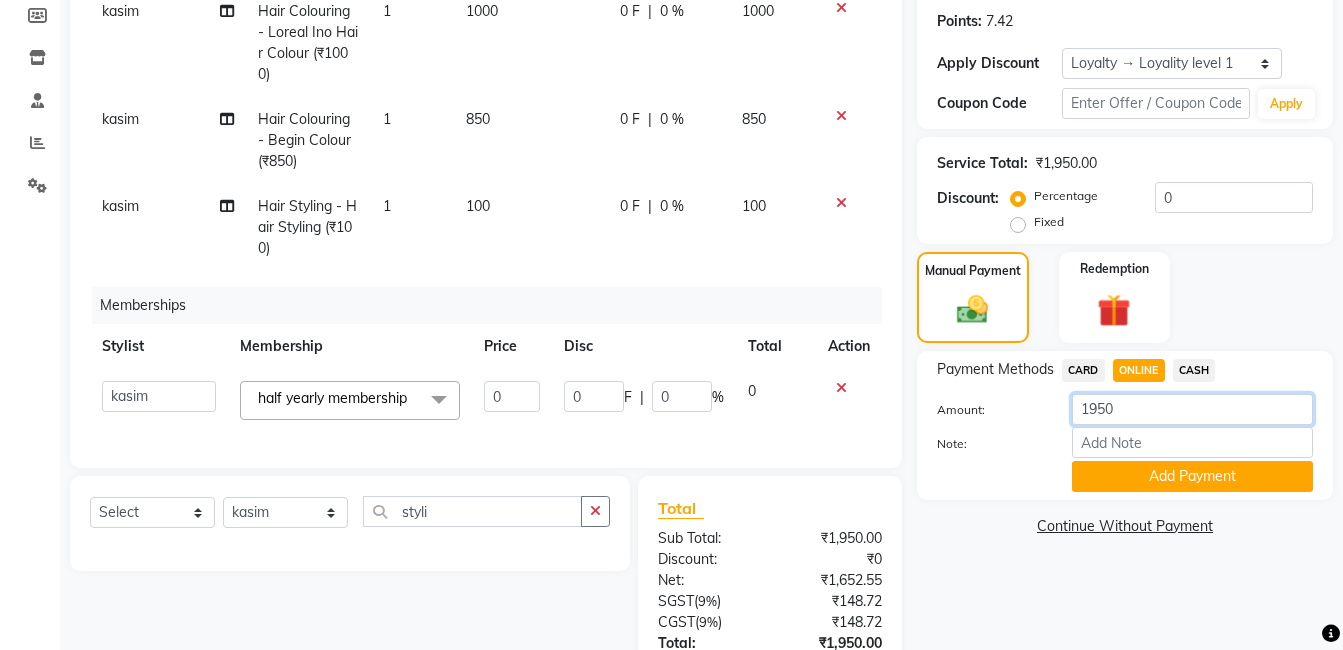 click on "1950" 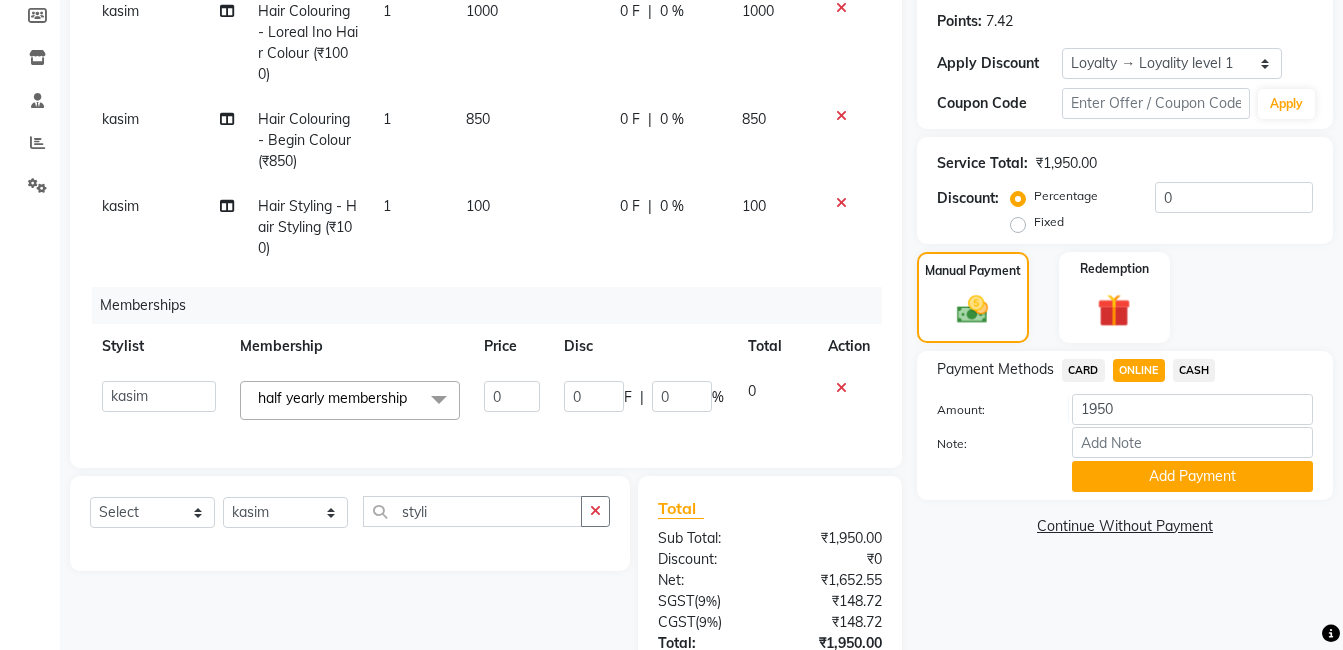 click on "Fixed" 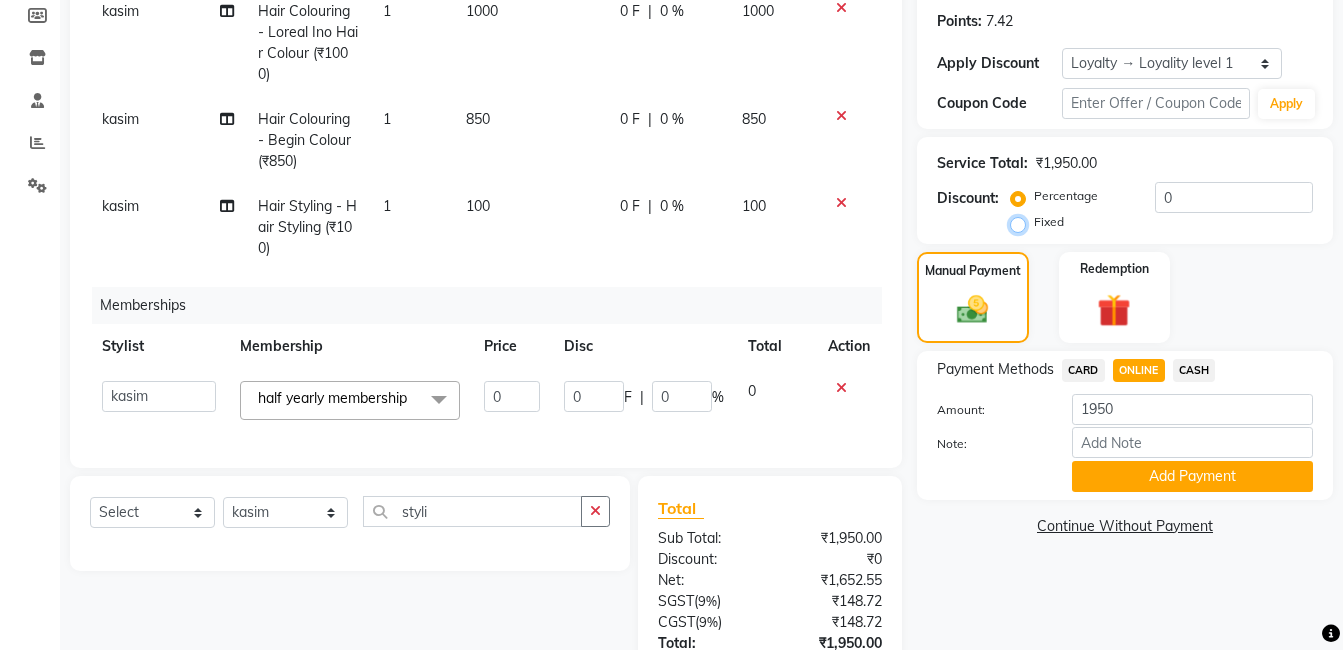 click on "Fixed" at bounding box center [1022, 222] 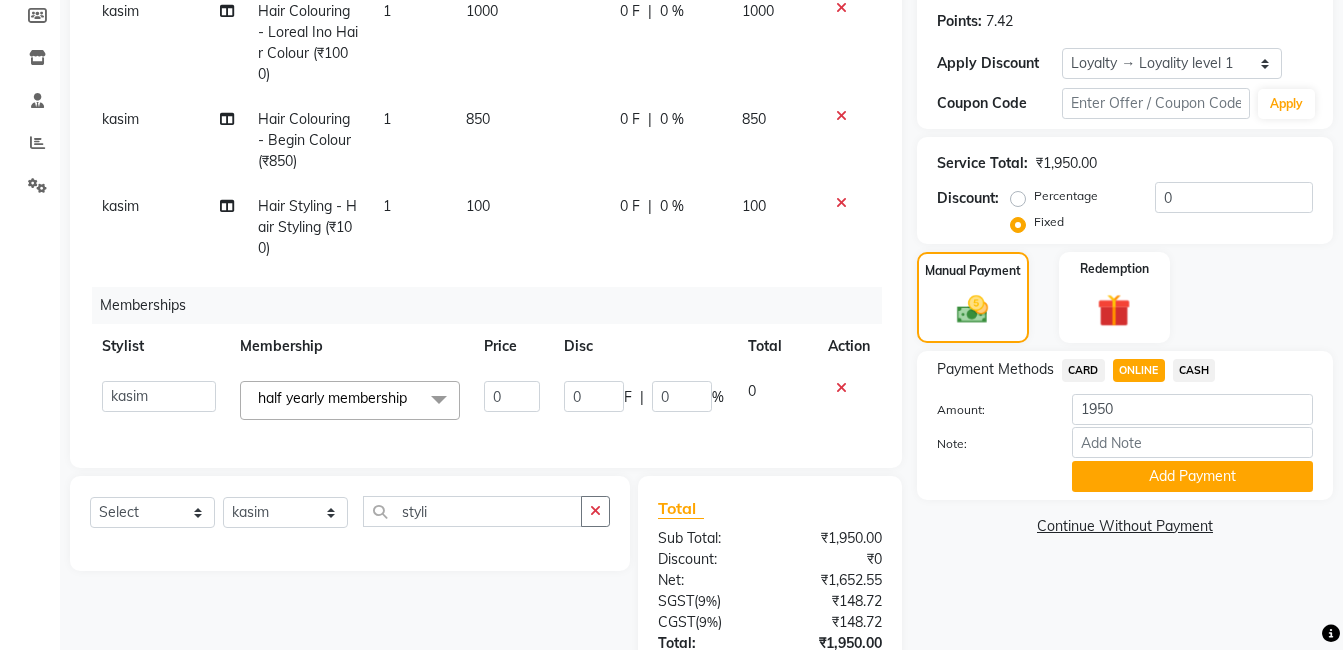 click on "Manual Payment Redemption" 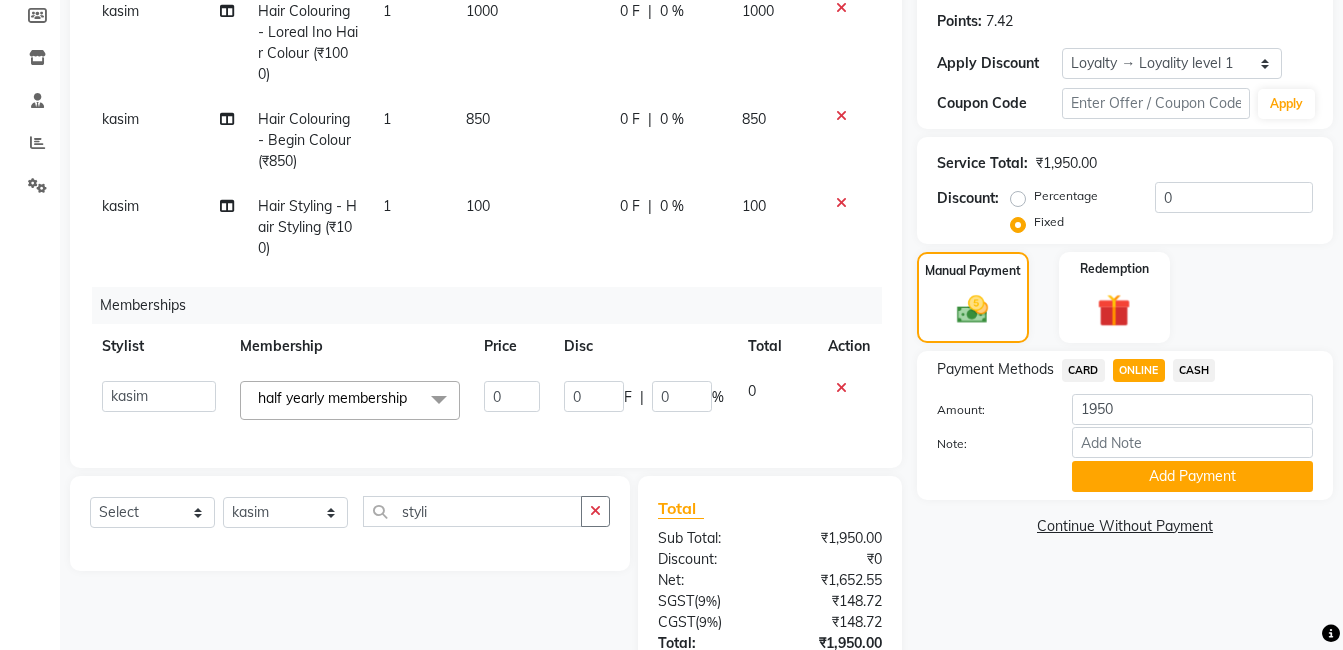 scroll, scrollTop: 400, scrollLeft: 0, axis: vertical 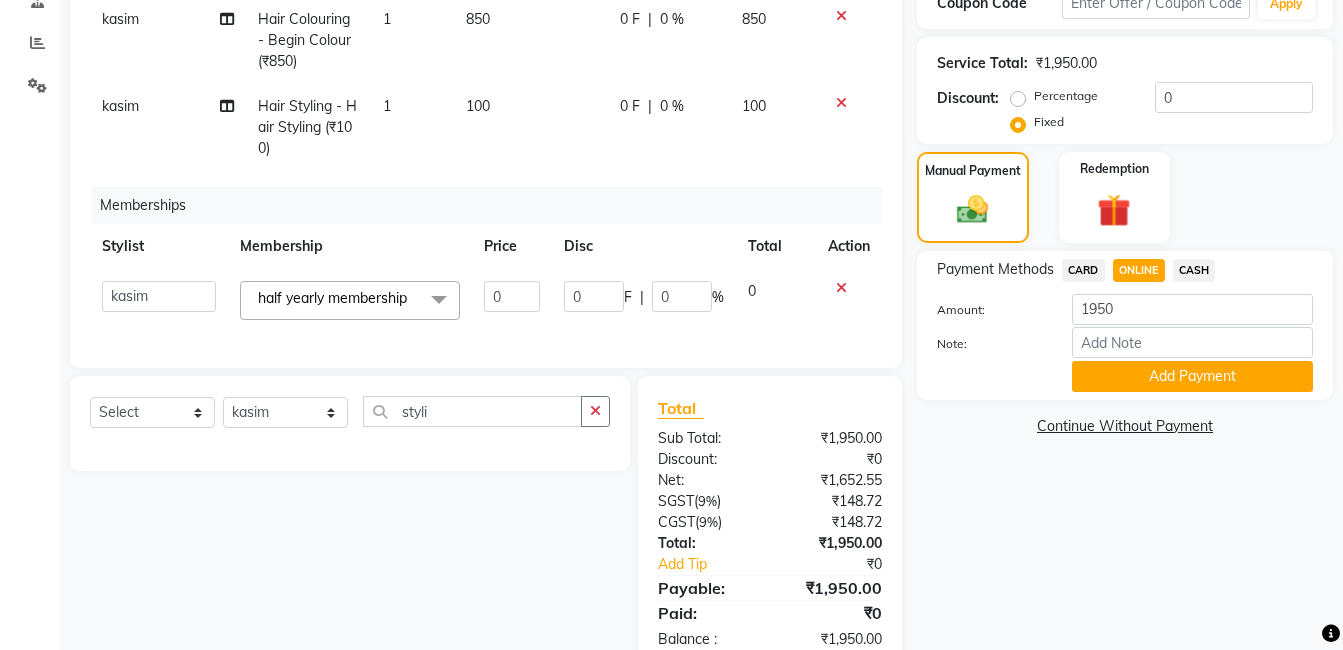 click on "Add Payment" 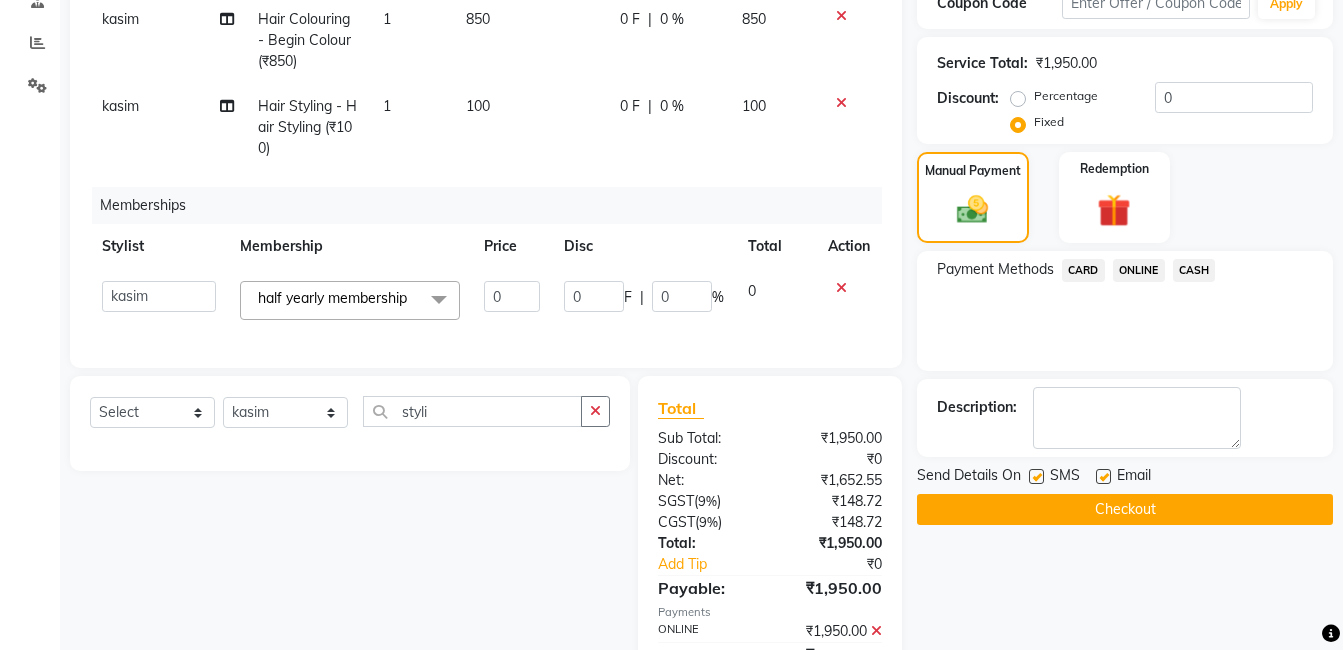 click on "Checkout" 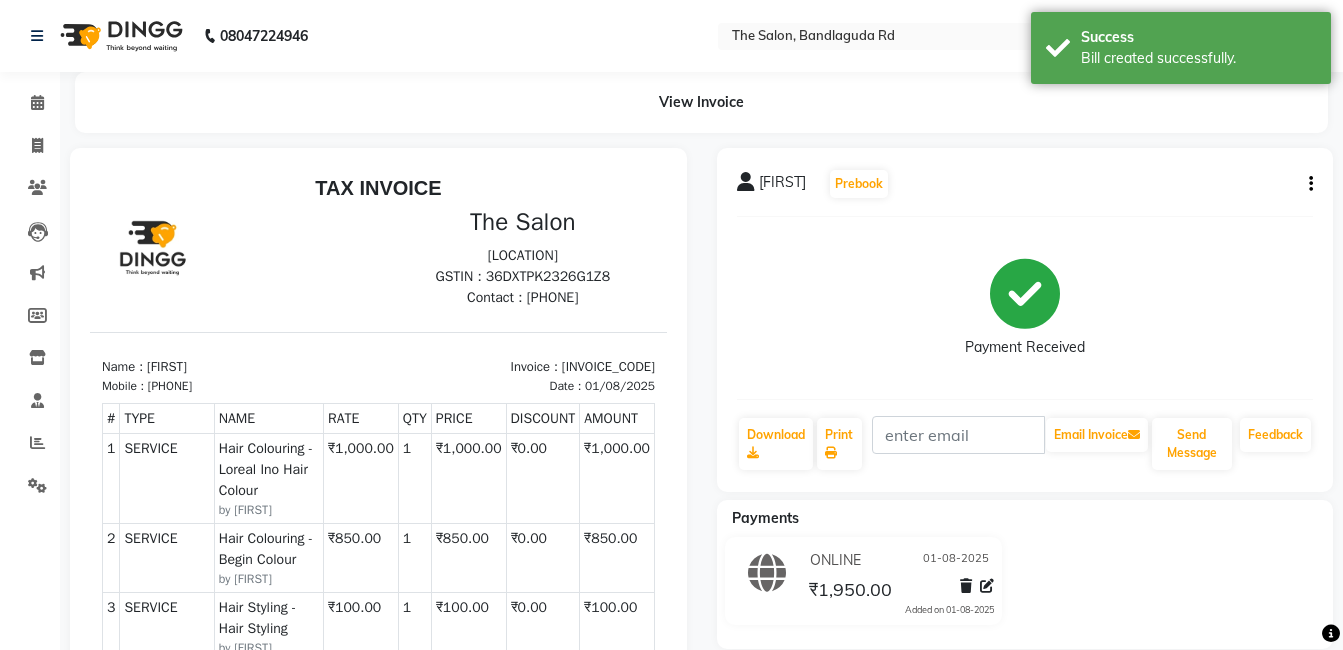 scroll, scrollTop: 0, scrollLeft: 0, axis: both 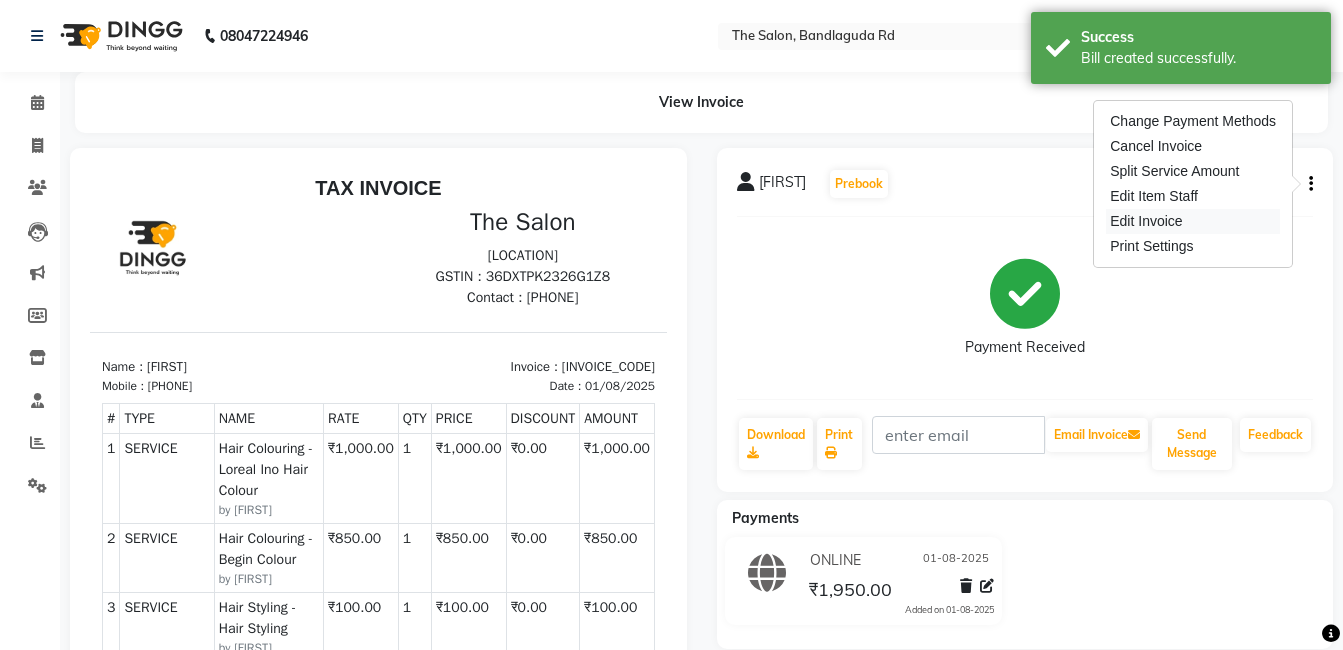 click on "Edit Invoice" at bounding box center [1193, 221] 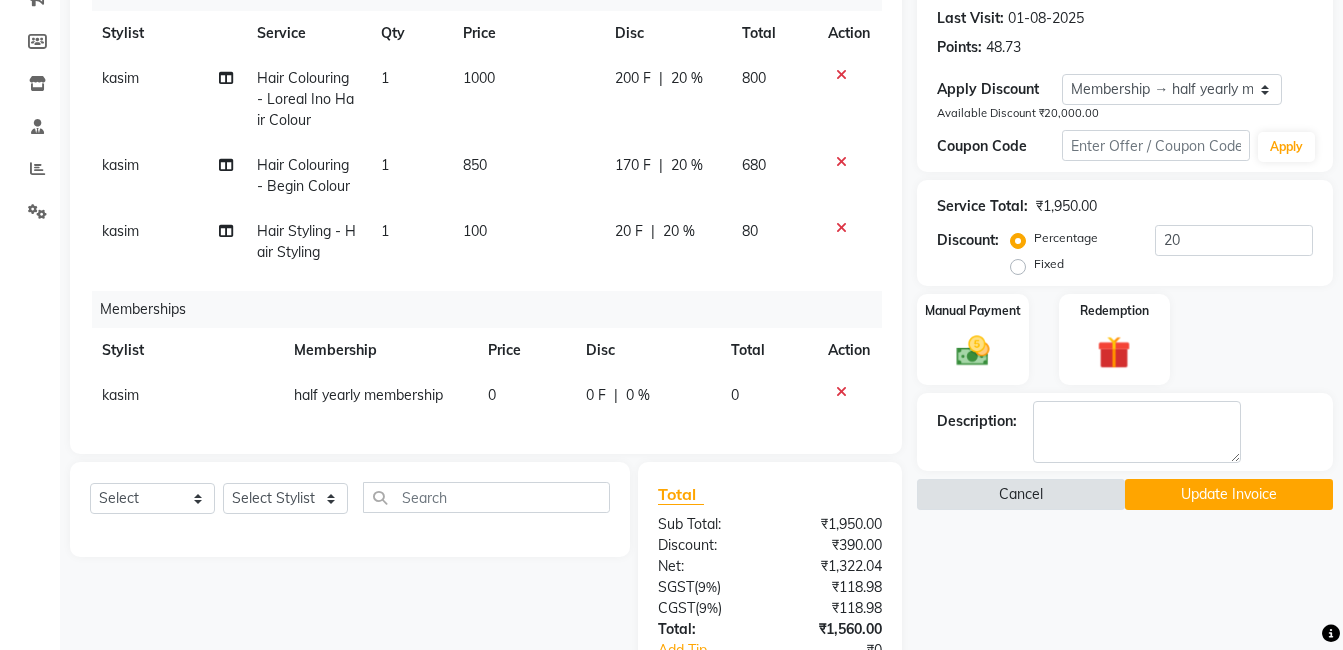 scroll, scrollTop: 474, scrollLeft: 0, axis: vertical 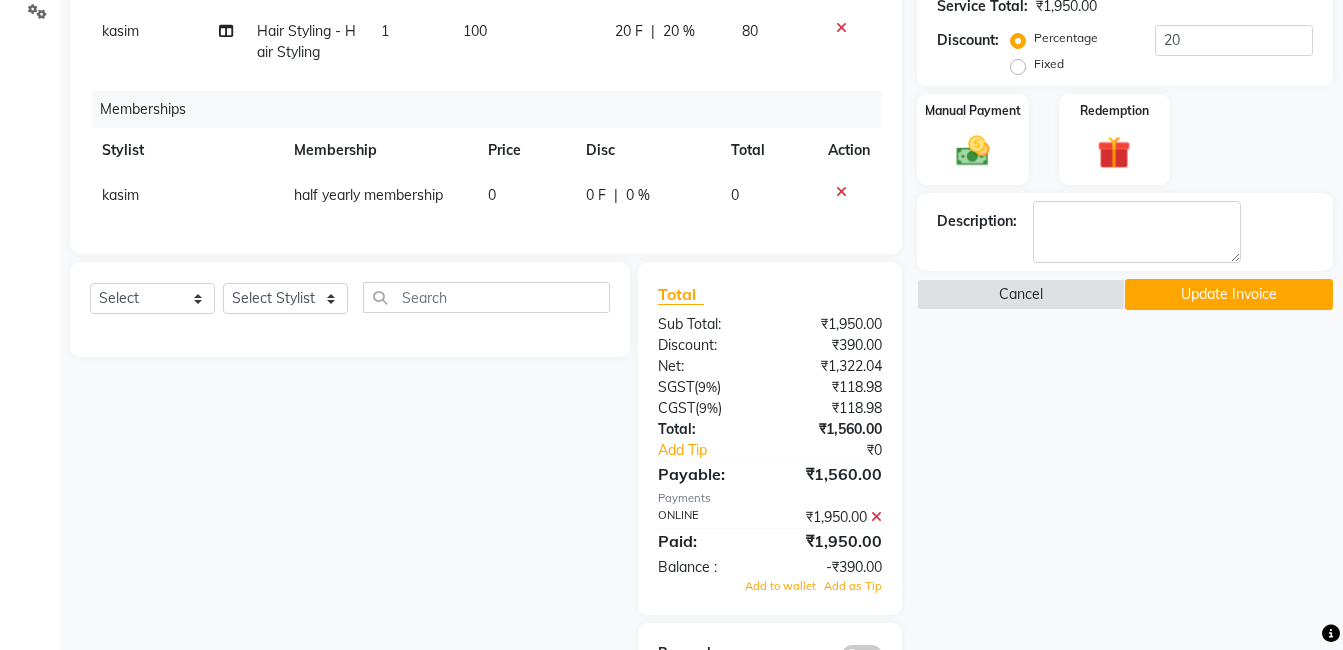 click 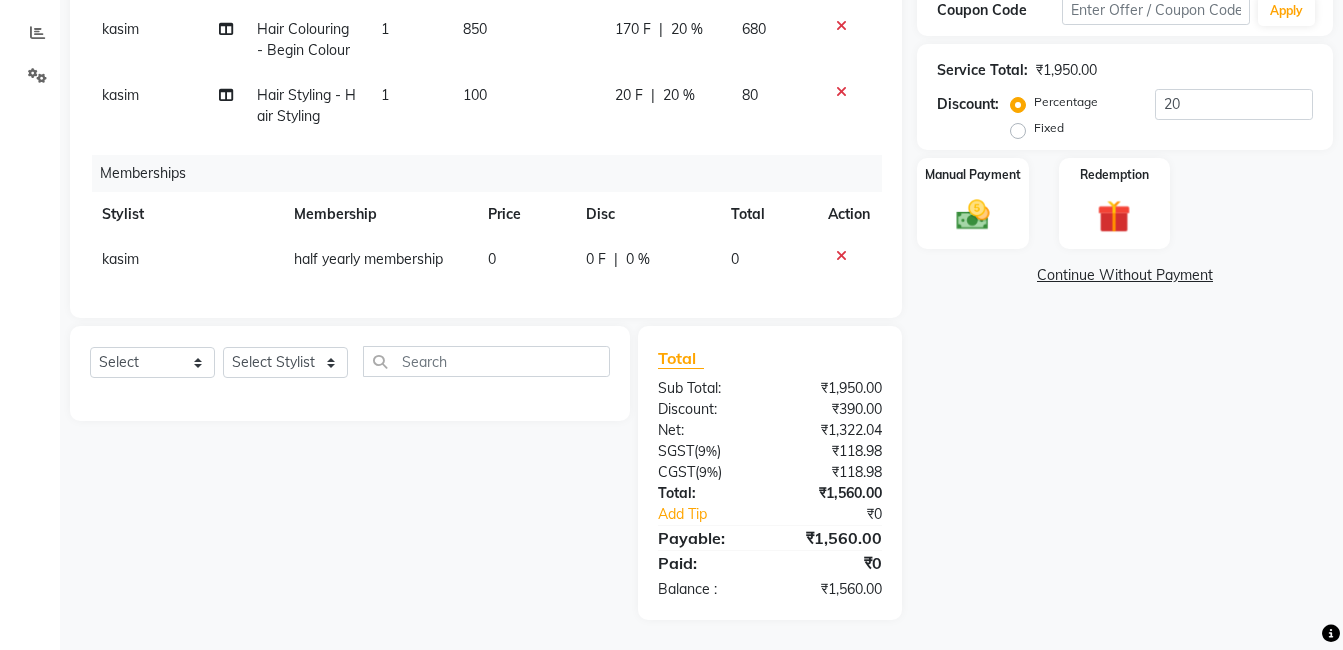 scroll, scrollTop: 425, scrollLeft: 0, axis: vertical 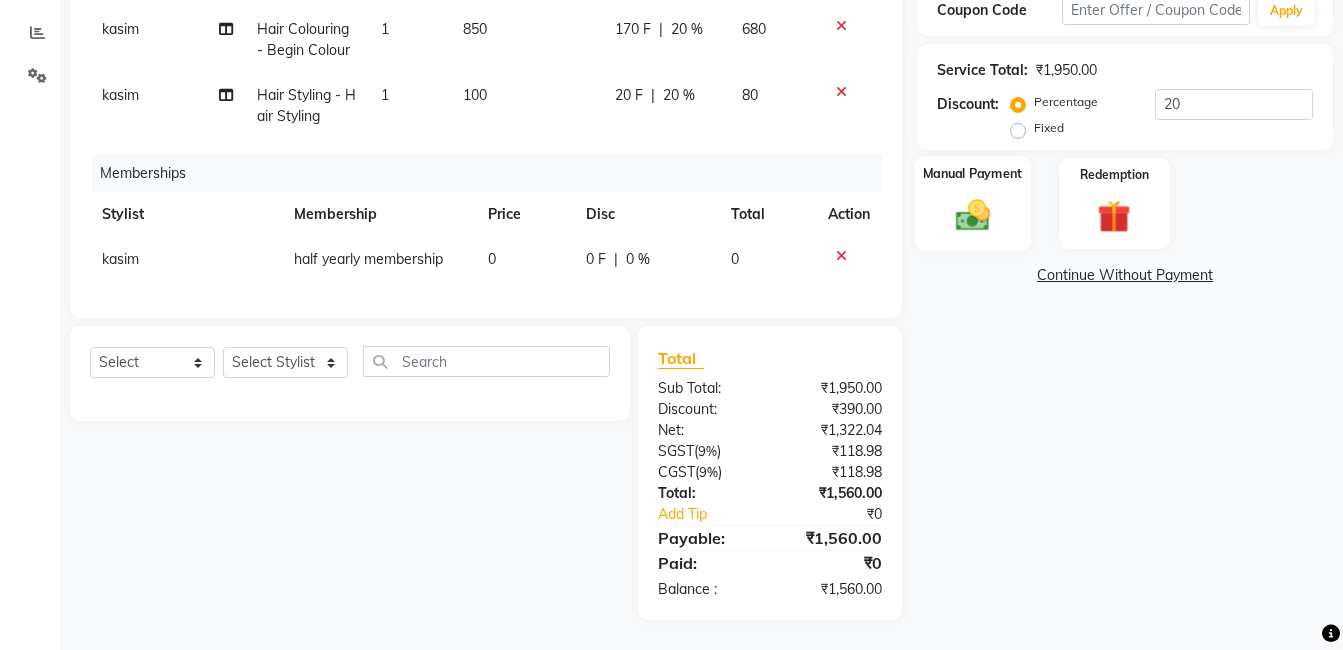 click 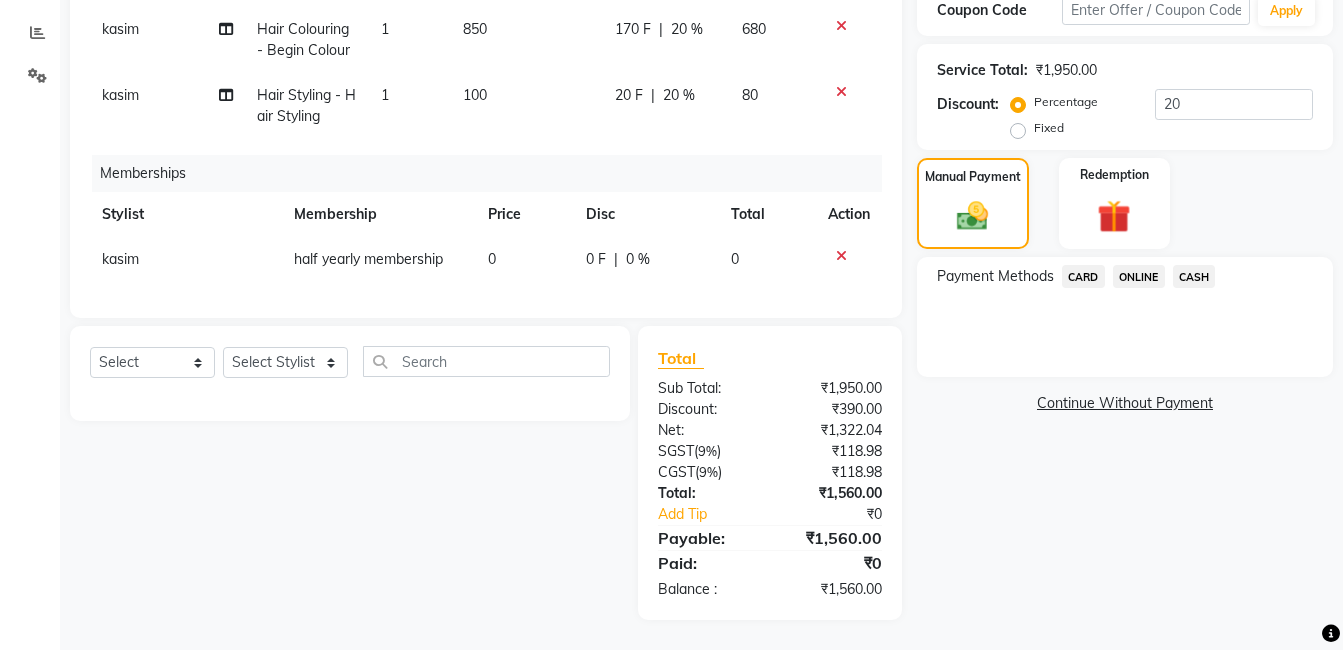 click on "CASH" 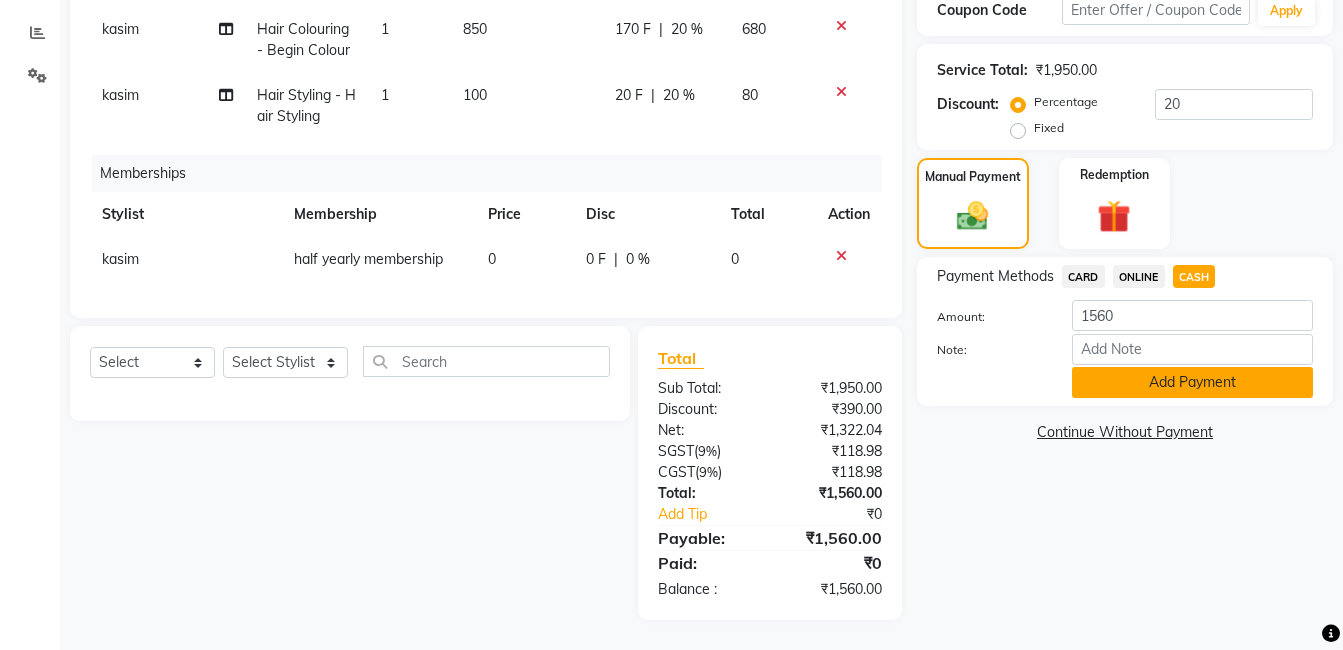 click on "Add Payment" 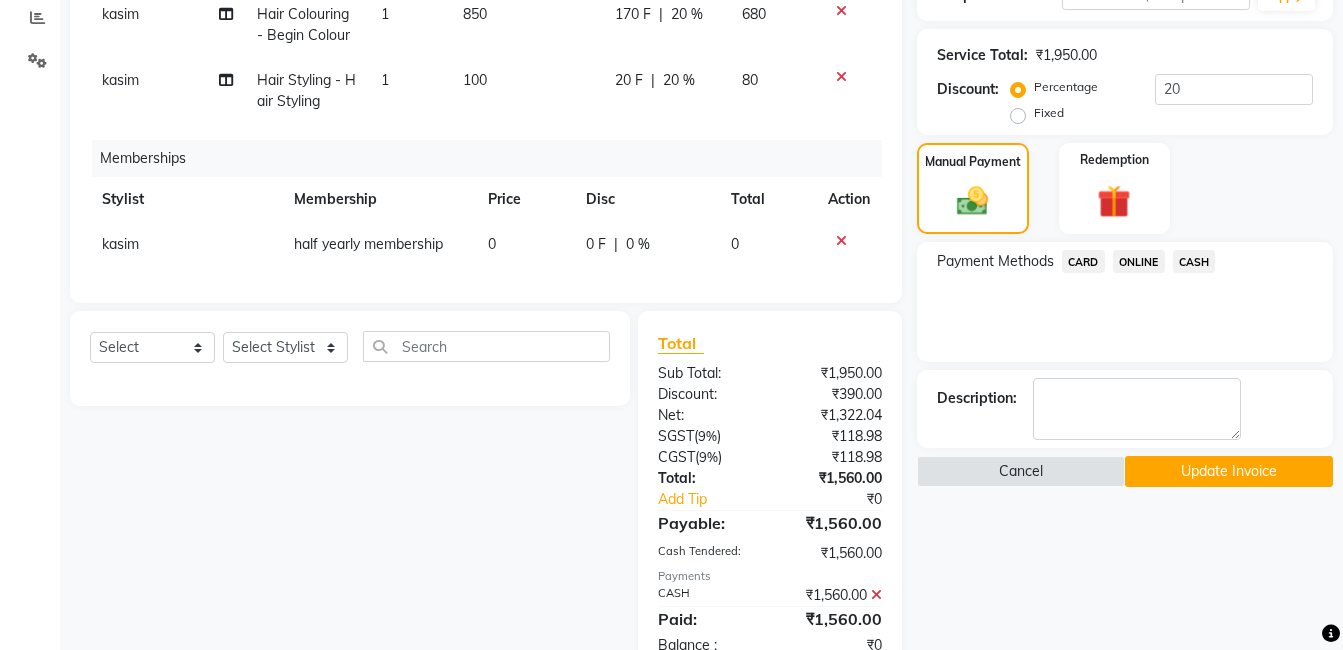 drag, startPoint x: 1151, startPoint y: 375, endPoint x: 1163, endPoint y: 446, distance: 72.00694 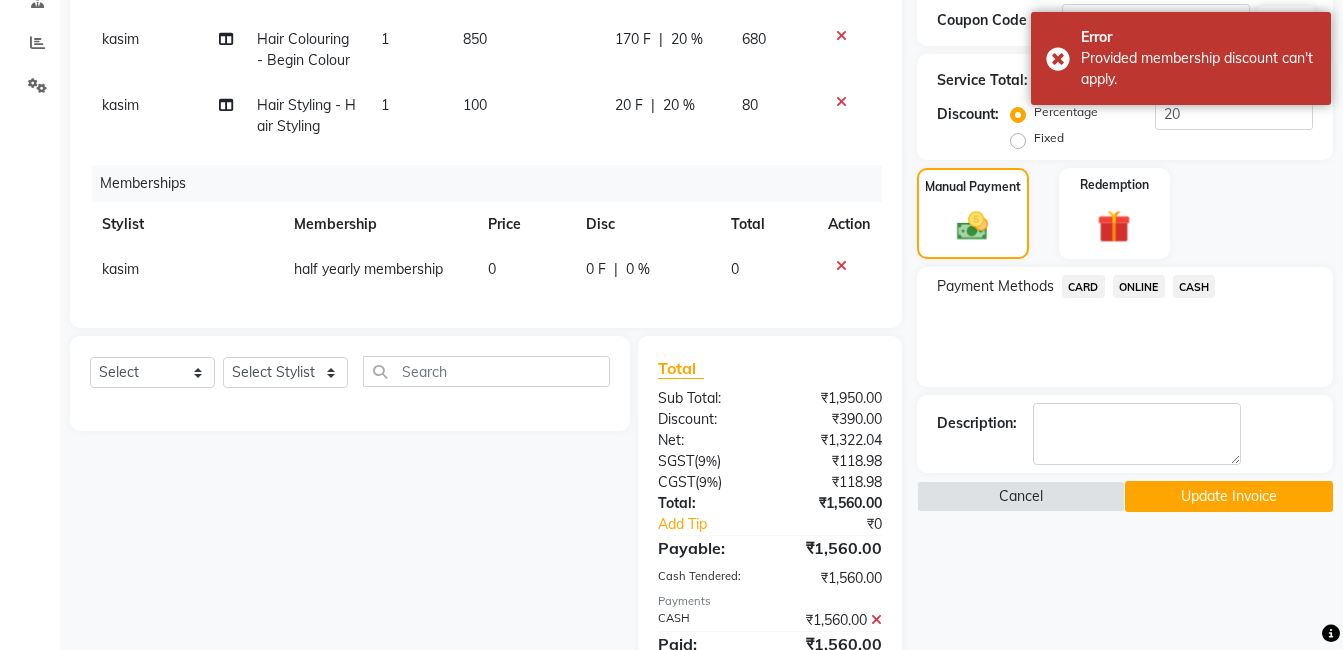 scroll, scrollTop: 225, scrollLeft: 0, axis: vertical 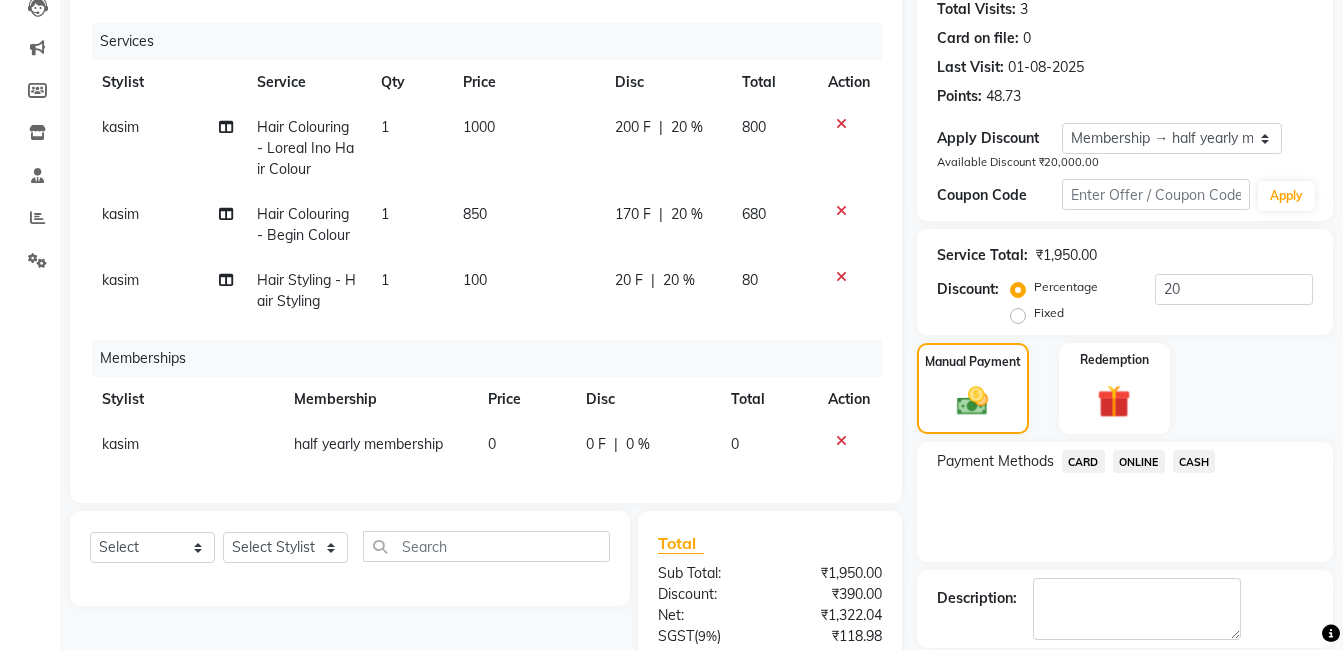 click on "Fixed" 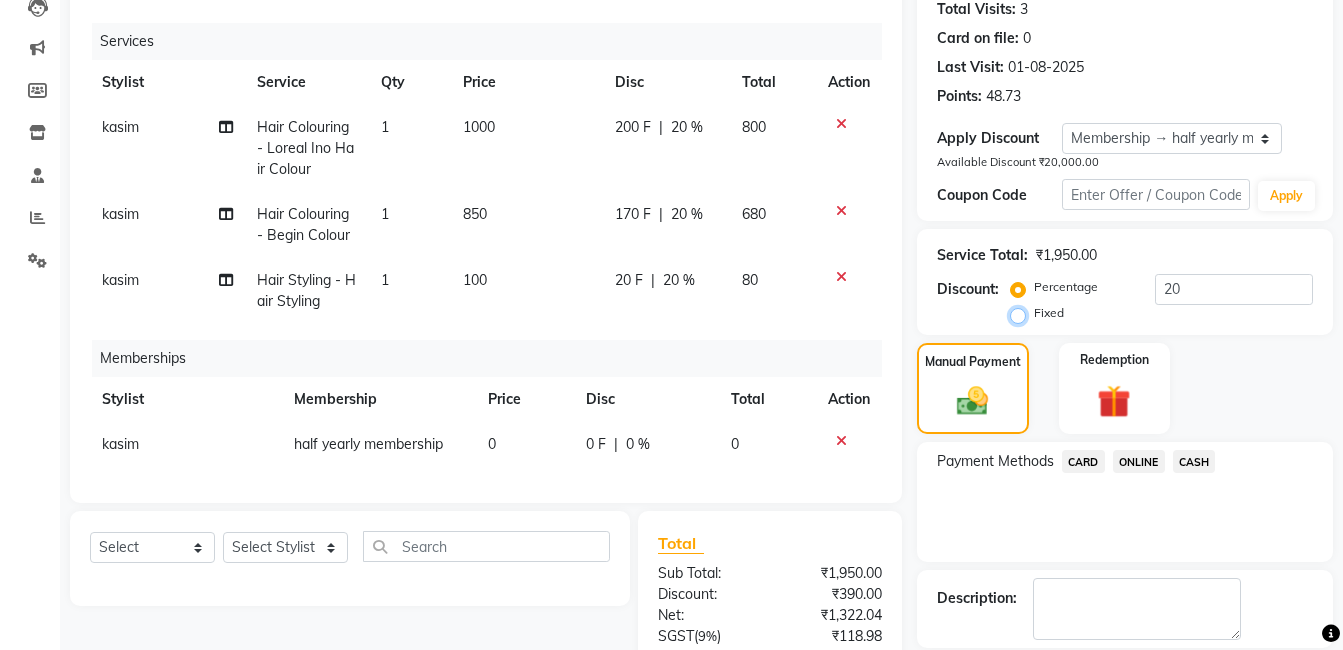 click on "Fixed" at bounding box center (1022, 313) 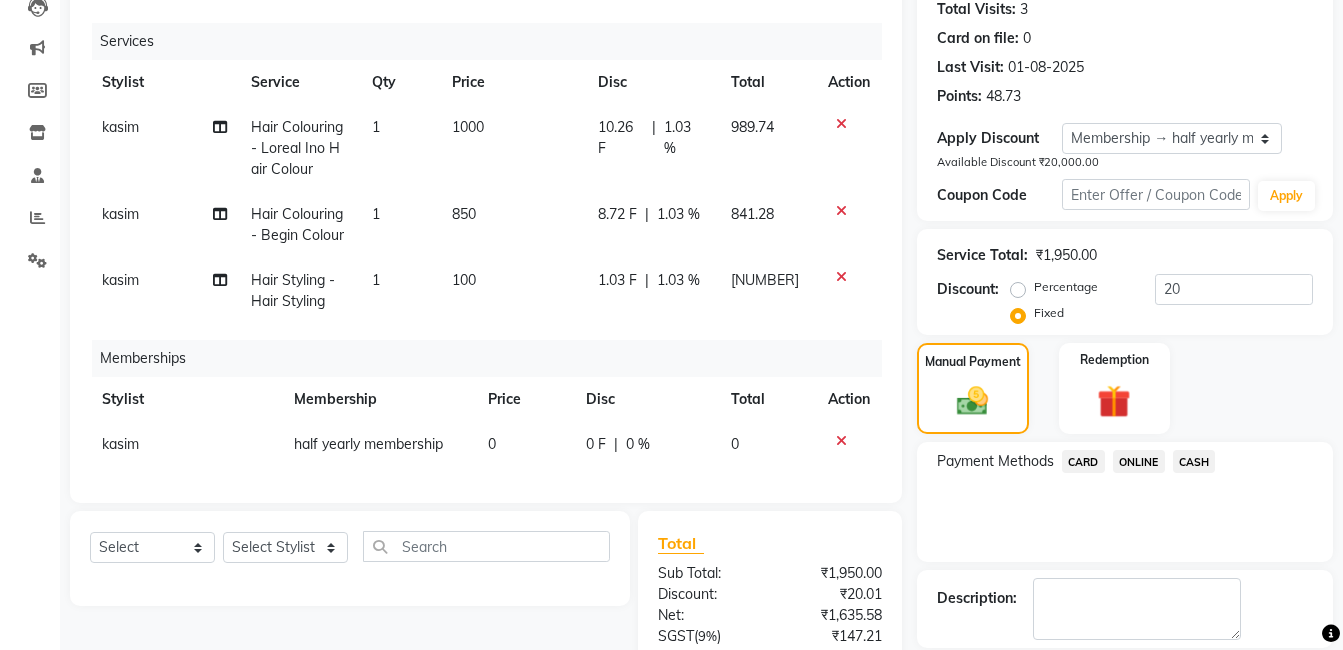 click on "Manual Payment Redemption" 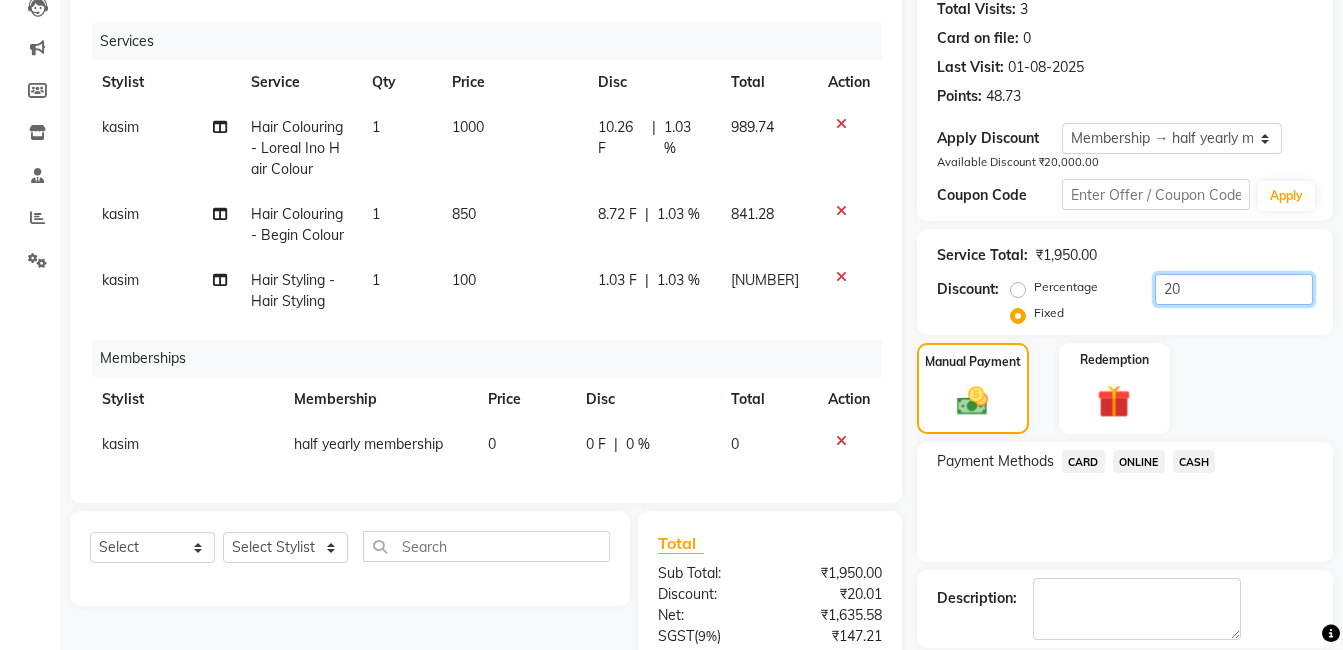 click on "20" 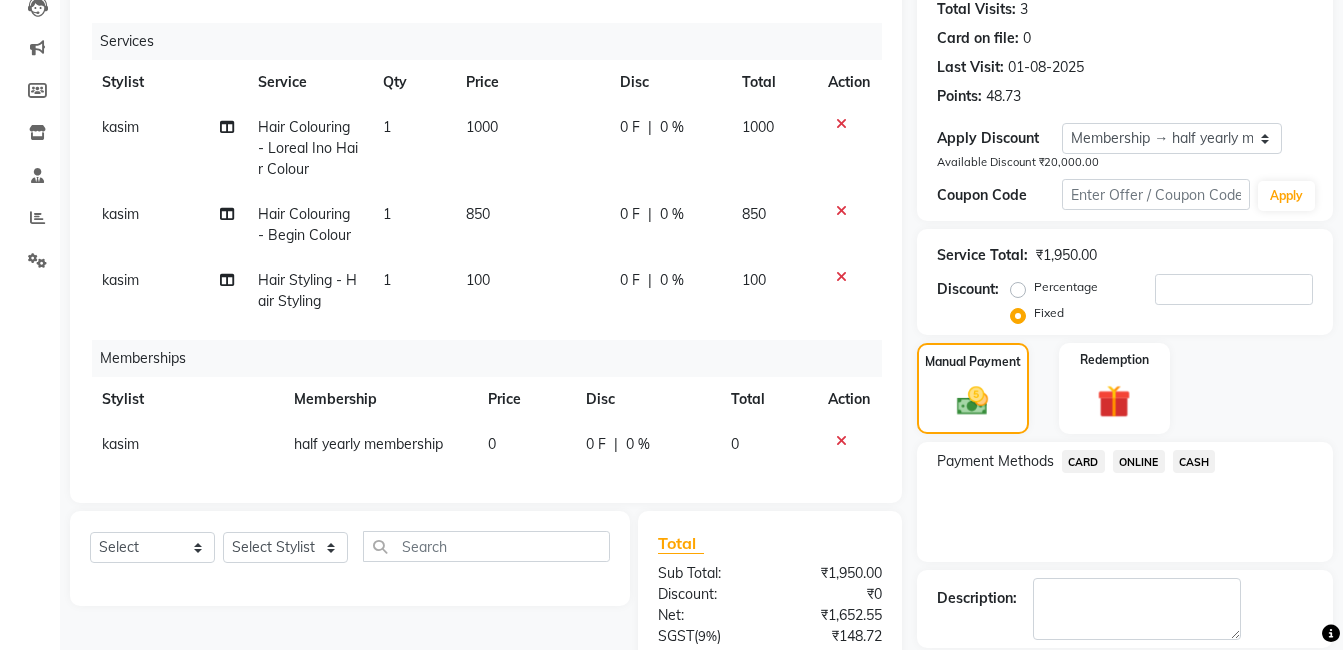 click on "Manual Payment Redemption" 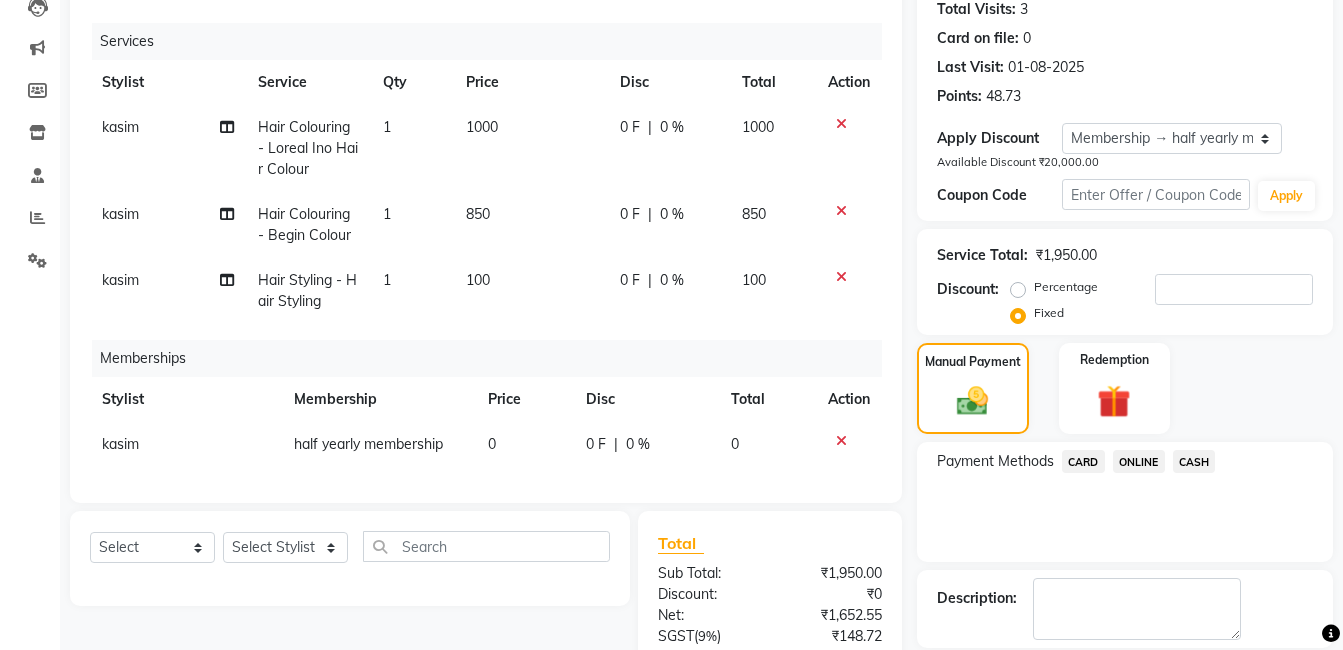 click on "ONLINE" 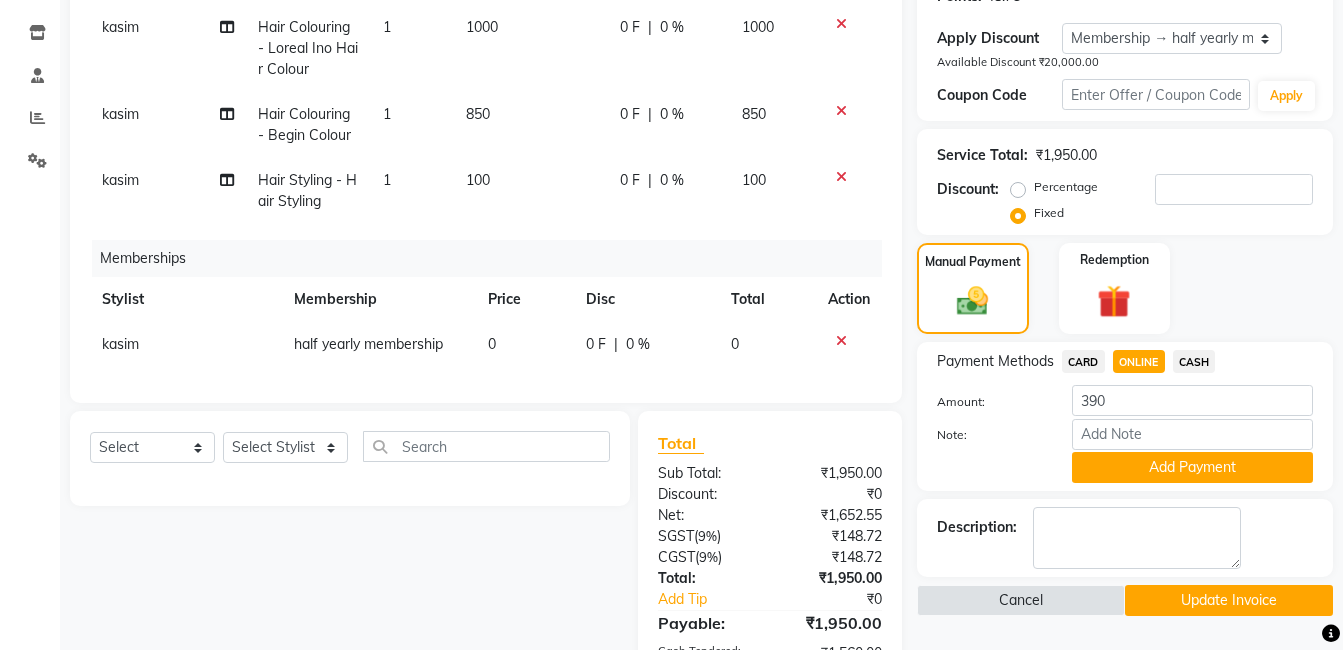 scroll, scrollTop: 525, scrollLeft: 0, axis: vertical 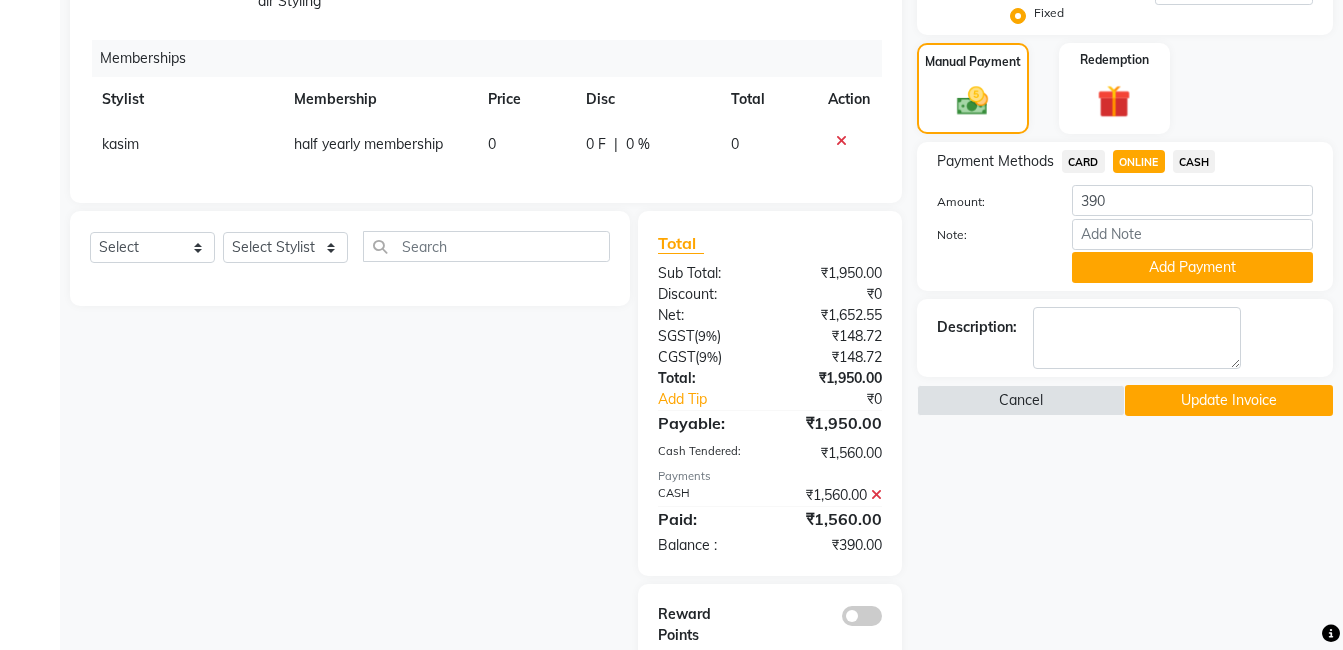 click 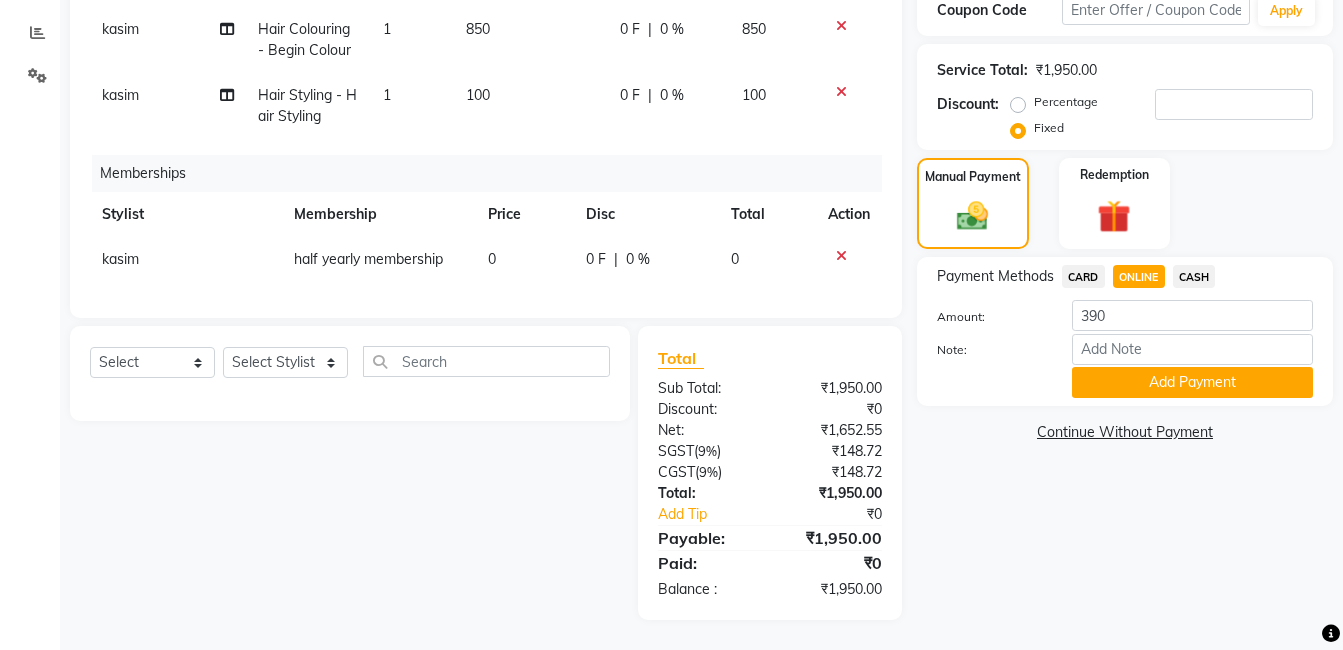 click on "ONLINE" 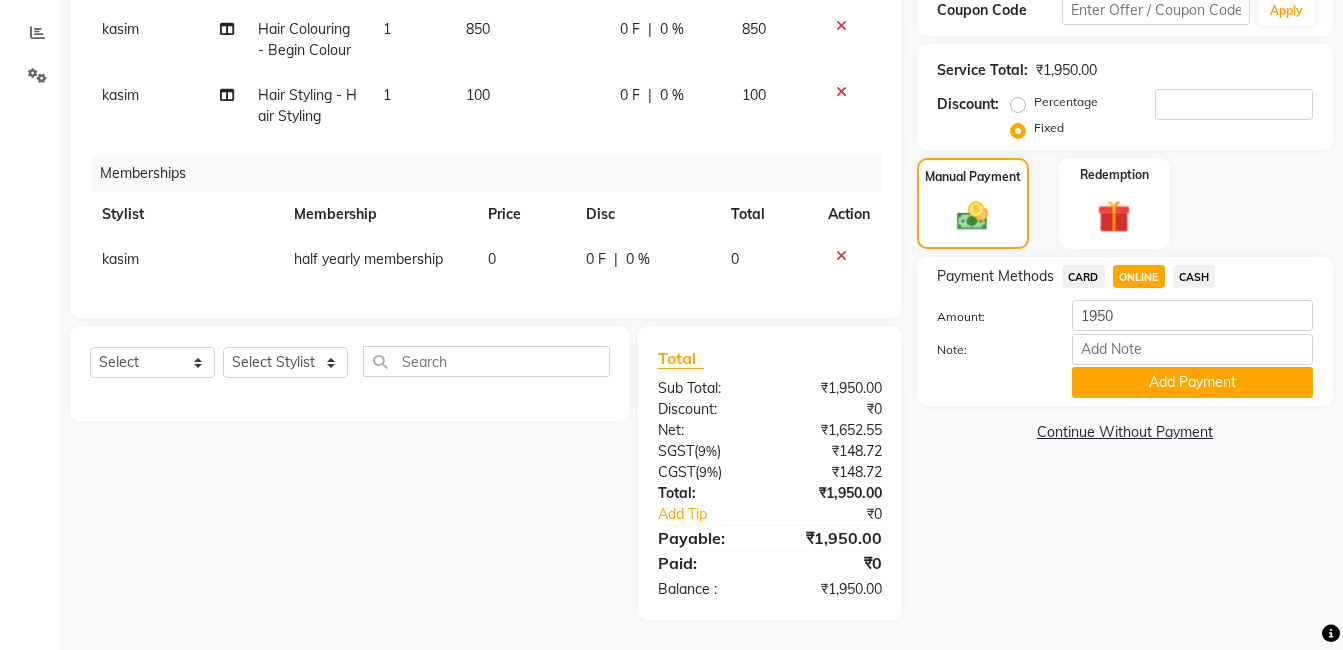 click on "CASH" 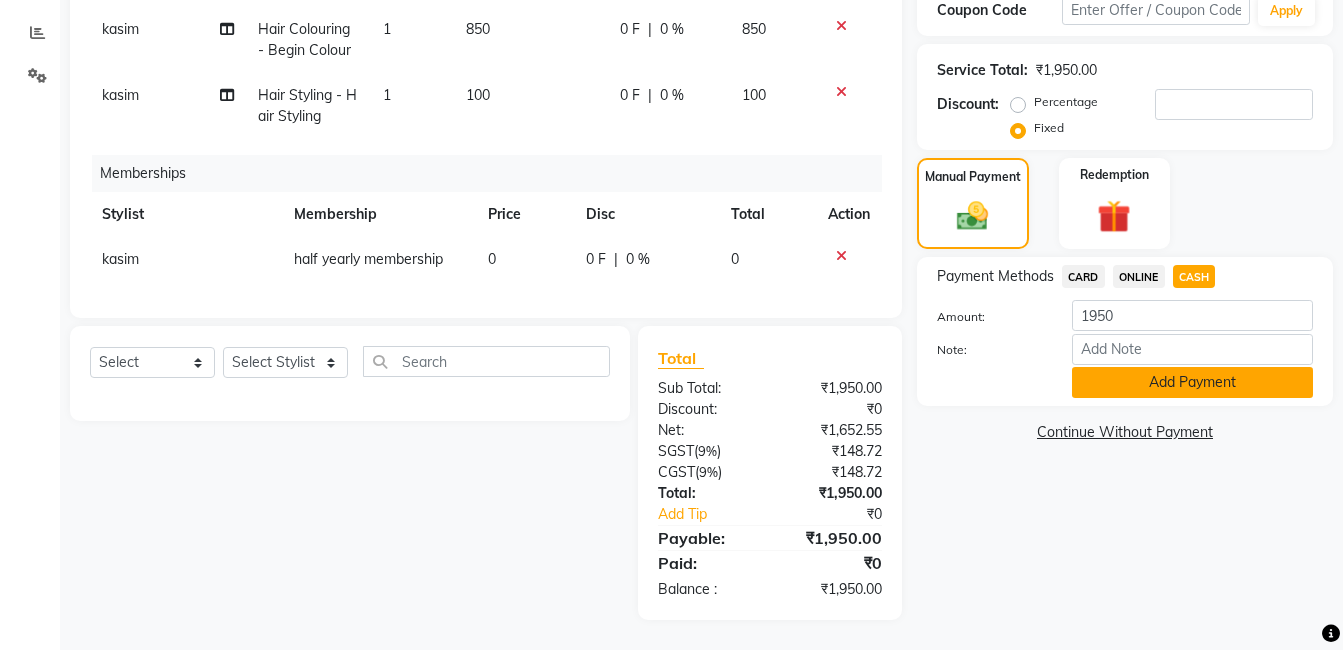 click on "Add Payment" 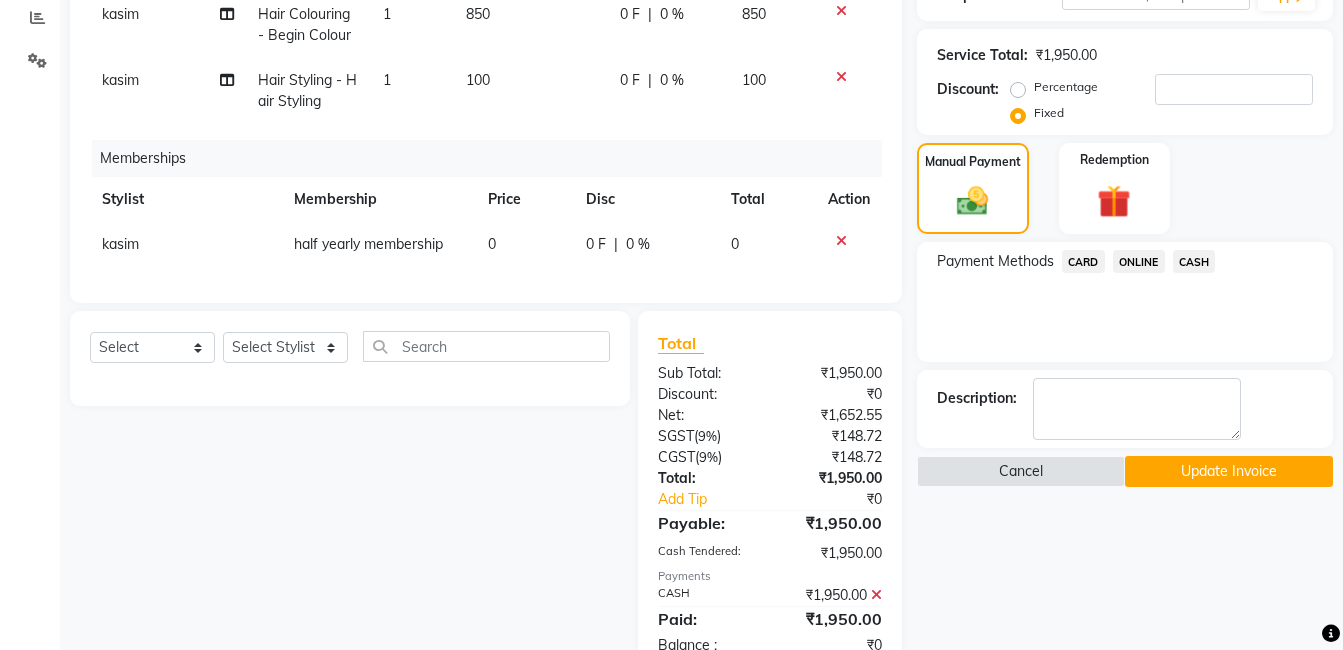 scroll, scrollTop: 586, scrollLeft: 0, axis: vertical 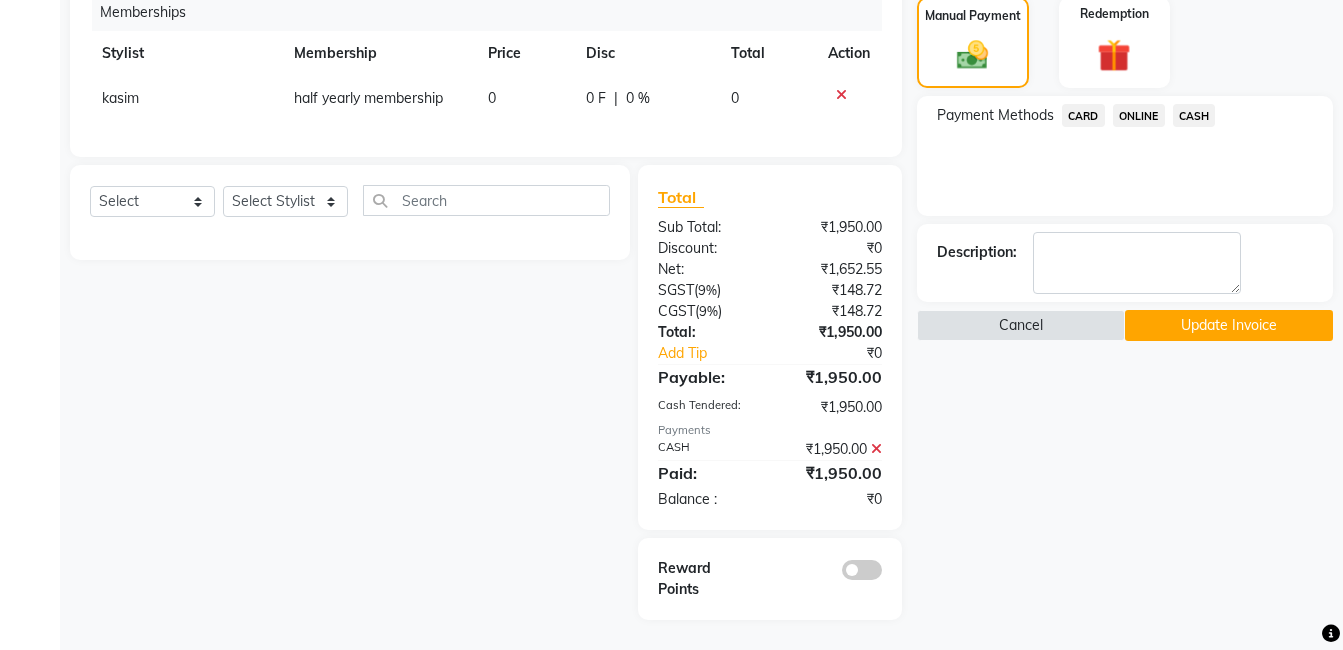click on "Name: [FIRST] Membership: end on 28-01-2026 Total Visits:  3 Card on file:  0 Last Visit:   01-08-2025 Points:   48.73  Apply Discount Select Membership → half yearly membership  Loyalty → Loyality level 1  Available Discount ₹20,000.00 Coupon Code Apply Service Total:  ₹1,950.00  Discount:  Percentage   Fixed  Manual Payment Redemption Payment Methods  CARD   ONLINE   CASH  Description:                   Cancel   Update Invoice" 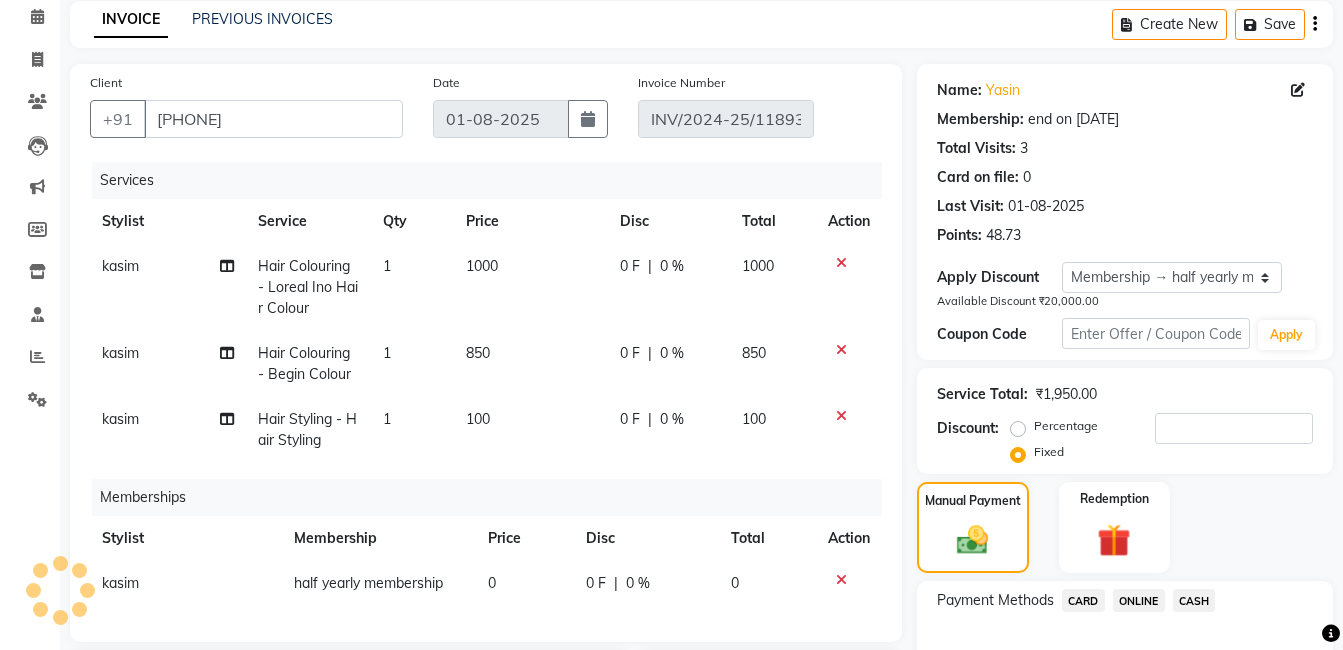 scroll, scrollTop: 0, scrollLeft: 0, axis: both 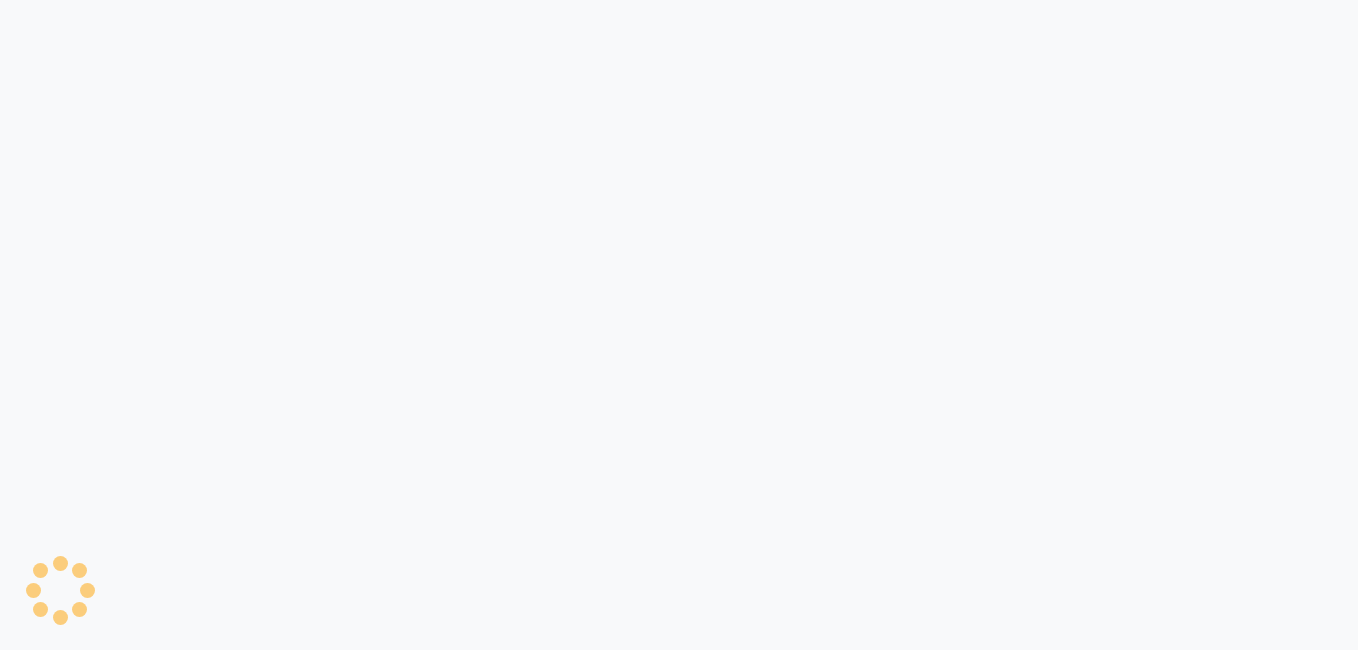 select on "service" 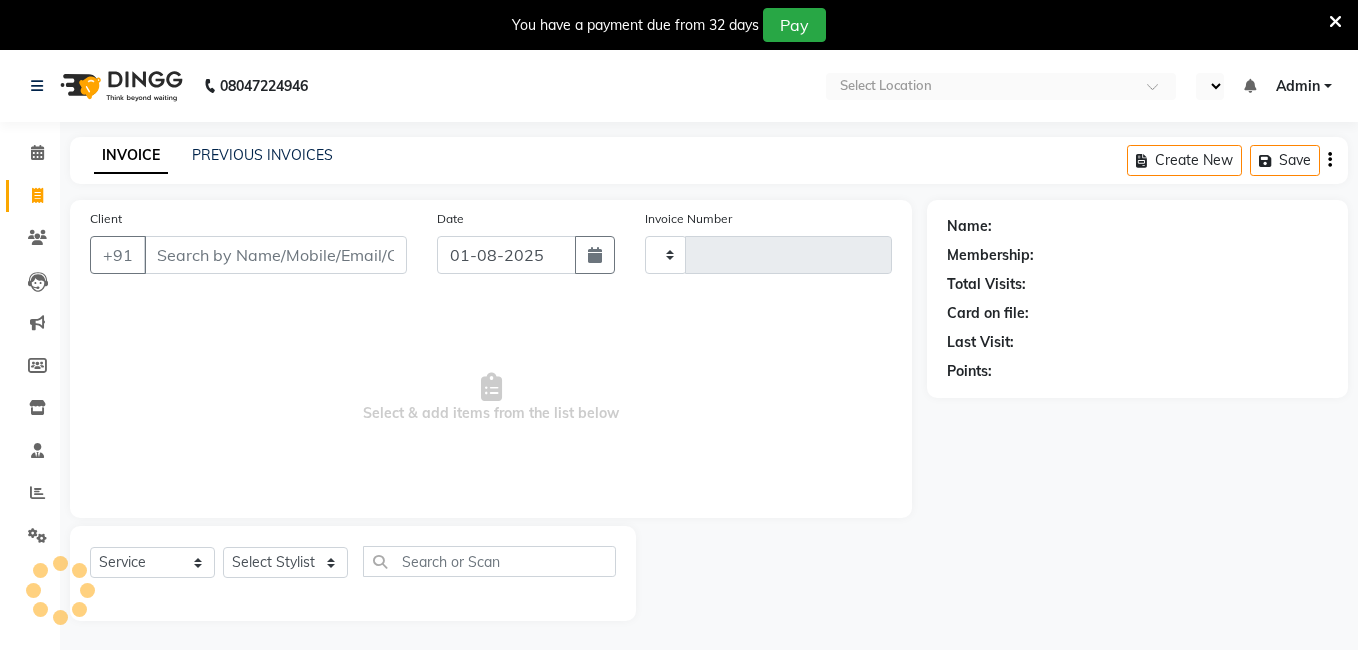 select on "en" 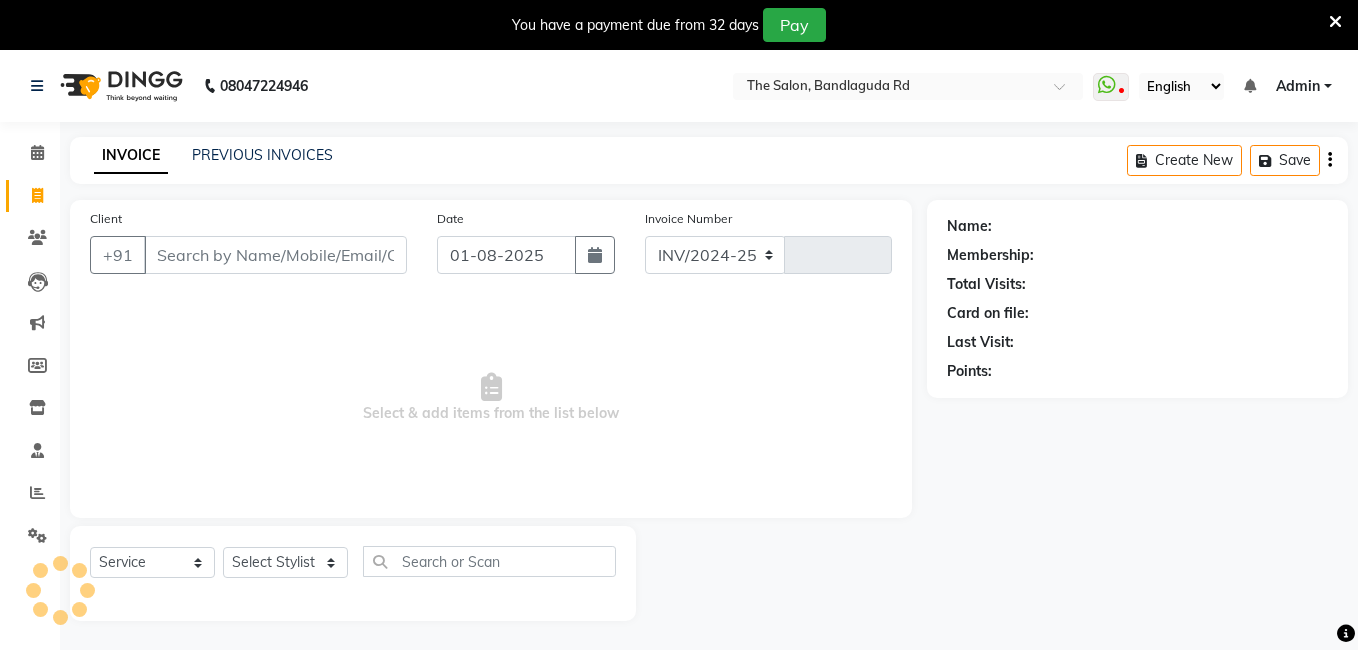 select on "5198" 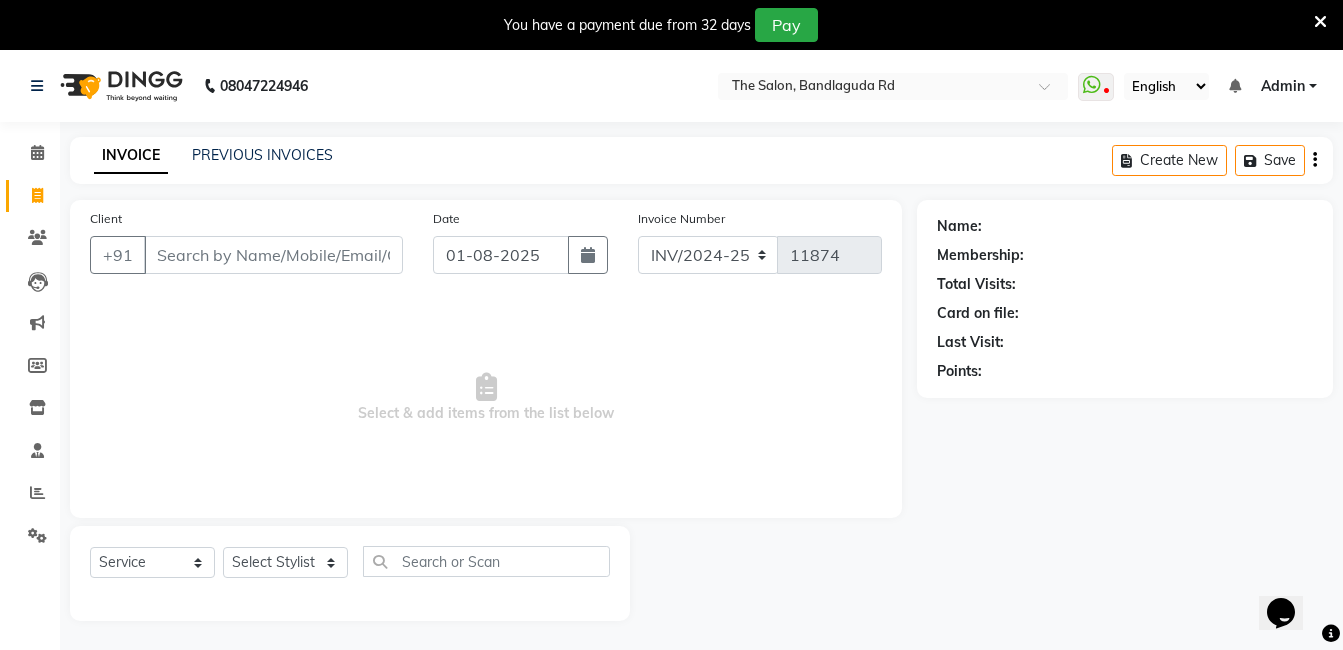 scroll, scrollTop: 0, scrollLeft: 0, axis: both 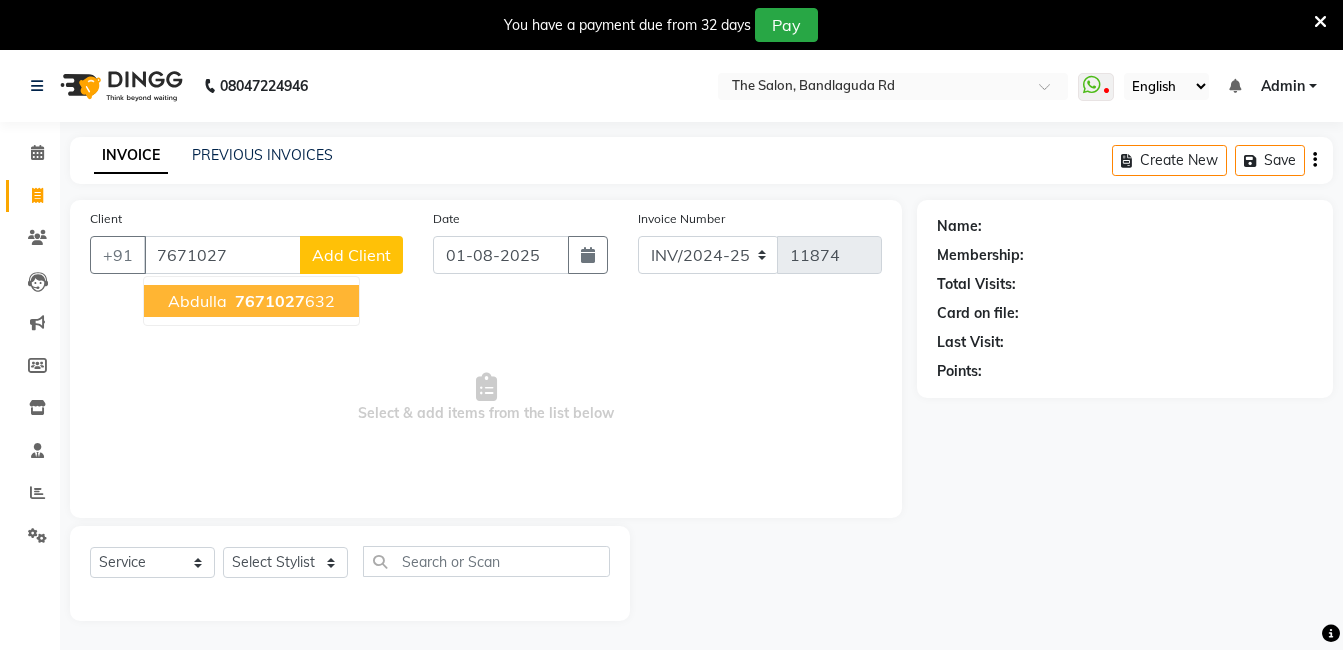click on "7671027" at bounding box center [270, 301] 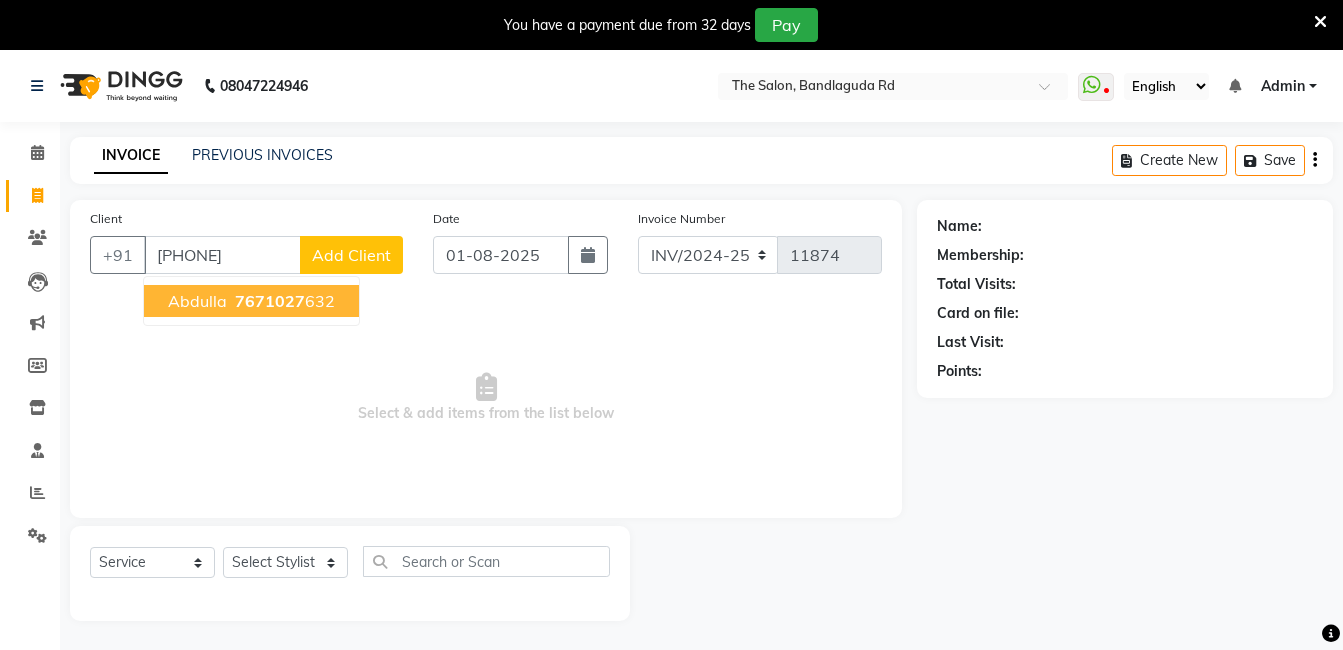 type on "[PHONE]" 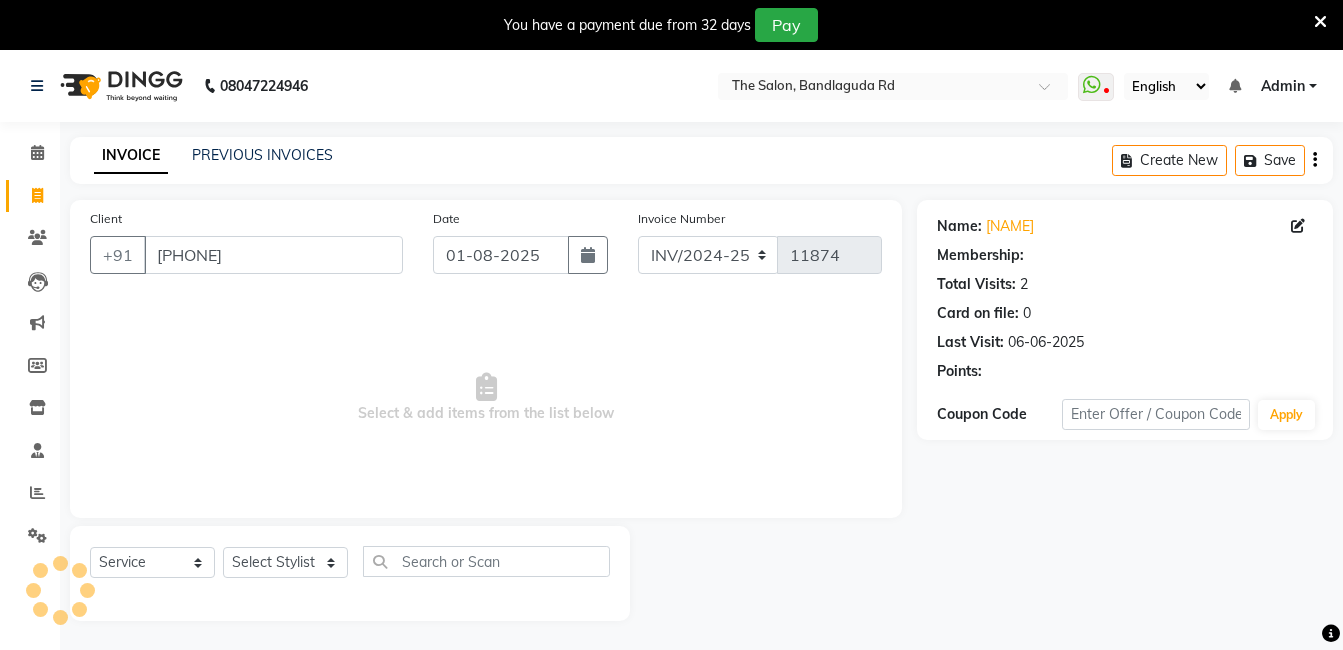 select on "1: Object" 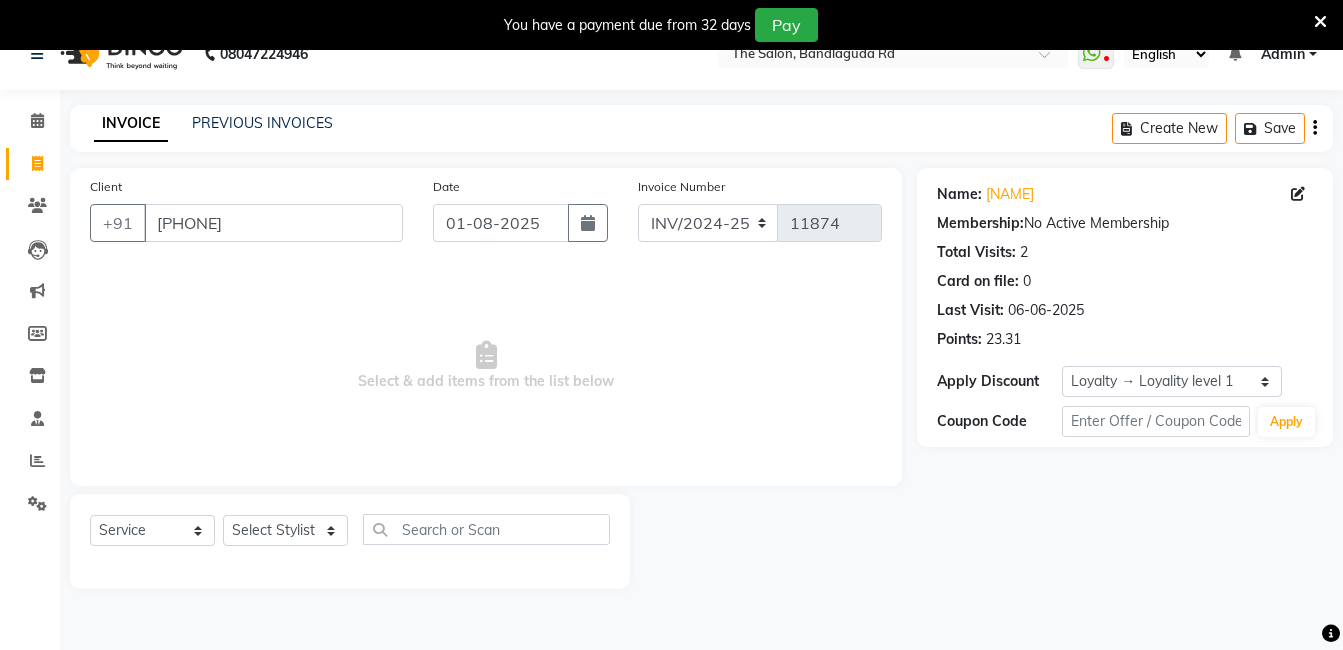 scroll, scrollTop: 50, scrollLeft: 0, axis: vertical 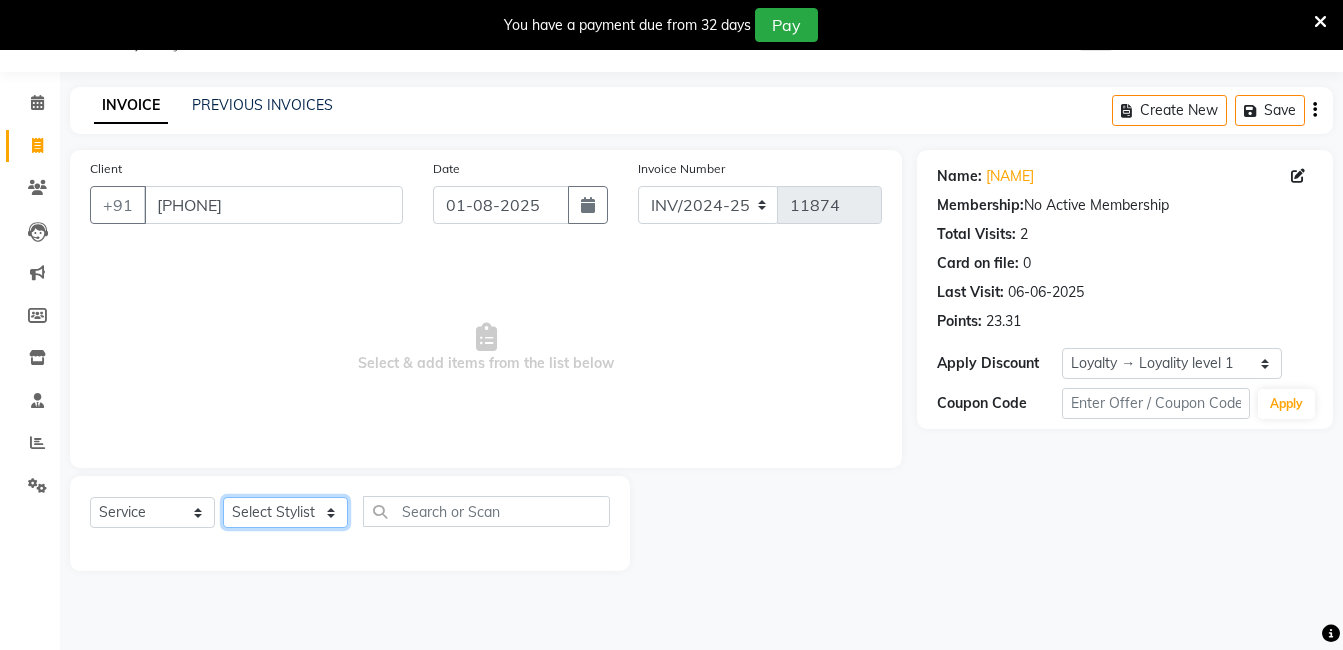 click on "Select Stylist AIJAZ fazil imran iqbal kasim mohd mohsin rasheed sameer TALIB Wajid" 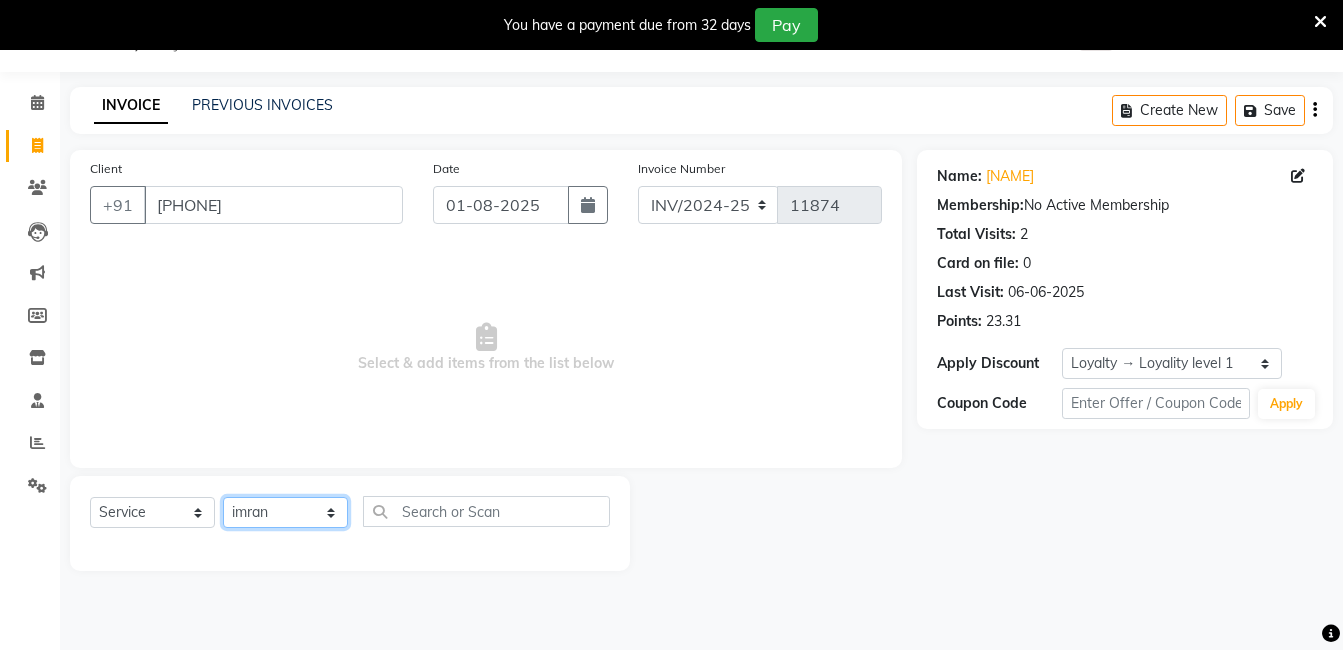 click on "Select Stylist AIJAZ fazil imran iqbal kasim mohd mohsin rasheed sameer TALIB Wajid" 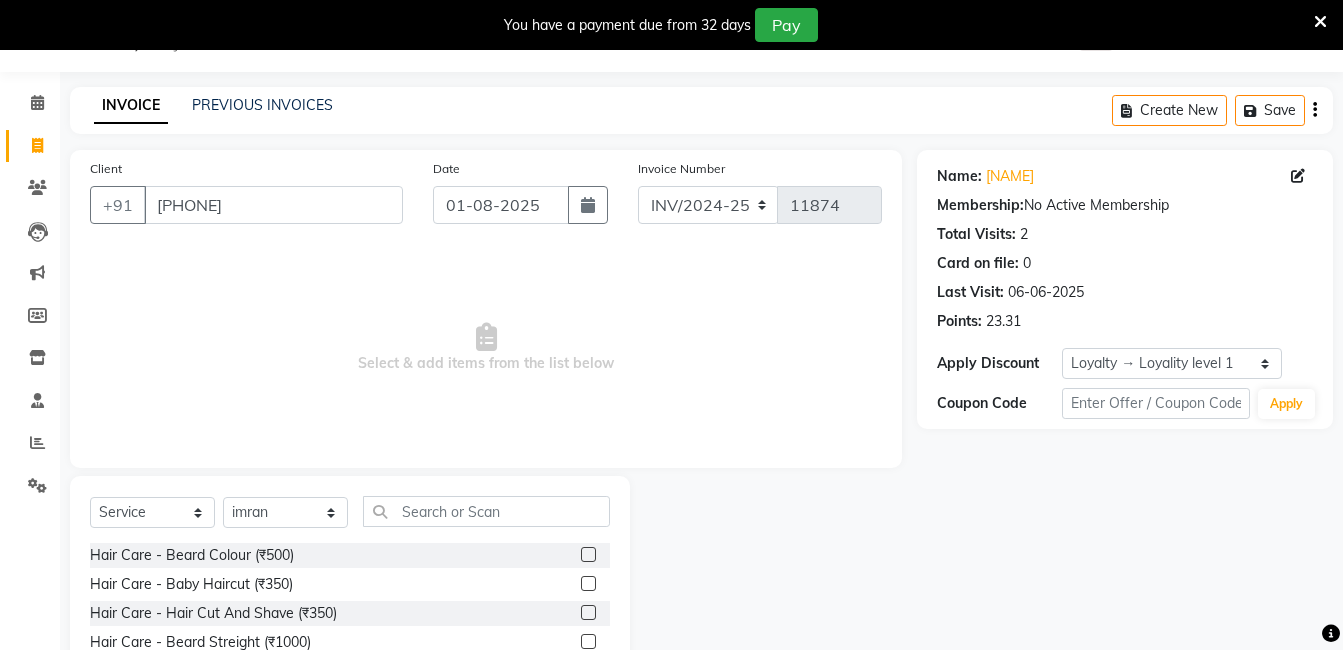 click on "Select  Service  Product  Membership  Package Voucher Prepaid Gift Card  Select Stylist AIJAZ fazil imran iqbal kasim mohd mohsin rasheed sameer TALIB Wajid  Hair Care - Beard Colour (₹500)  Hair Care - Baby Haircut (₹350)  Hair Care - Hair Cut And Shave (₹350)  Hair Care - Beard Streight (₹1000)  Hair Care - Curly Short Lenght (₹5000)  Hair Care - Full Fiber (₹500)  Hair Care - Girl Haircut (₹350)  Hair Care - Hair Cut (₹200)  Hair Care - Dandruff treatment (₹1500)  Hair Care - Hair Spa Professional (₹1200)  Hair Care - Haircut Girl (₹800)  Hair Care - Half Fiber (₹350)  Hair Care - Head Wash (₹50)  Hair Care - Keratin Medium Length (₹7000)  Hair Care - Keratin Short Length1 (₹4000)  Hair Care - Keratin Short Length (₹2500)  Hair Care - Keratin Wash (₹300)  Hair Care - Matrix Colour (₹500)  Hair Care - Normal Haircut Girl (₹500)  Hair Care - Smoothening Short Hair (₹1500)  Hair Care - Spa (₹700)  Hair Care - Streightening Long Hair (₹6000)  basic package (₹2000)" 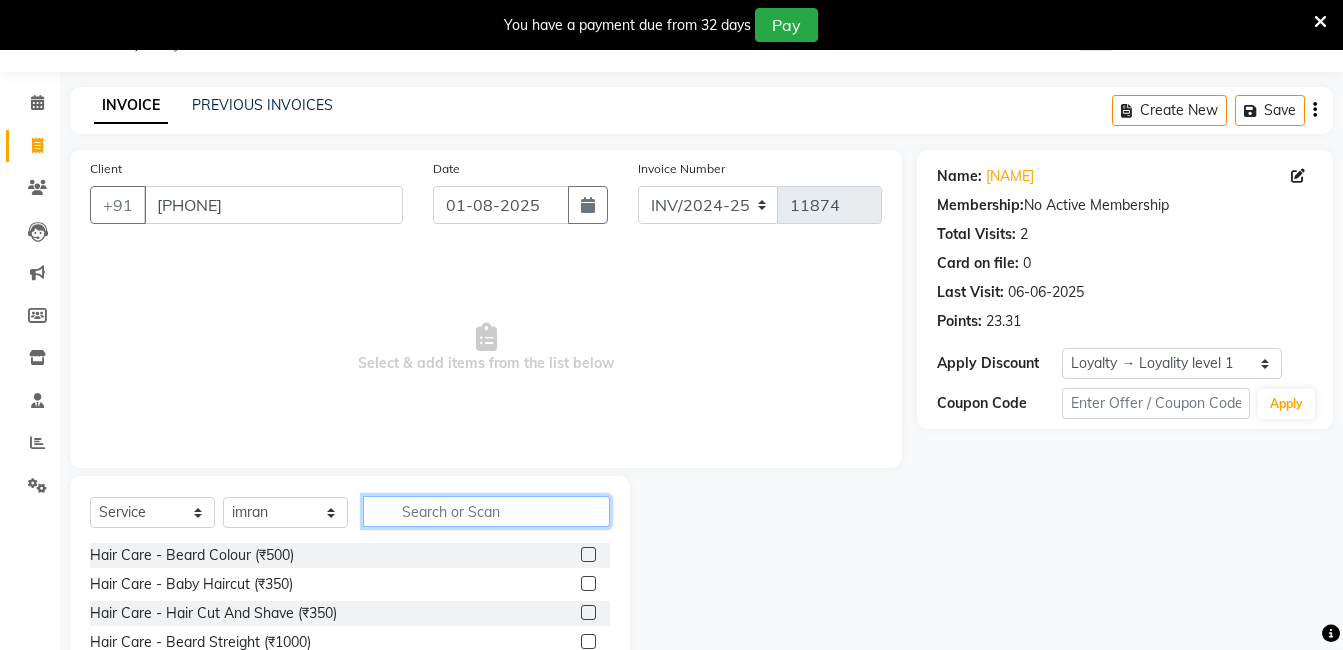 click 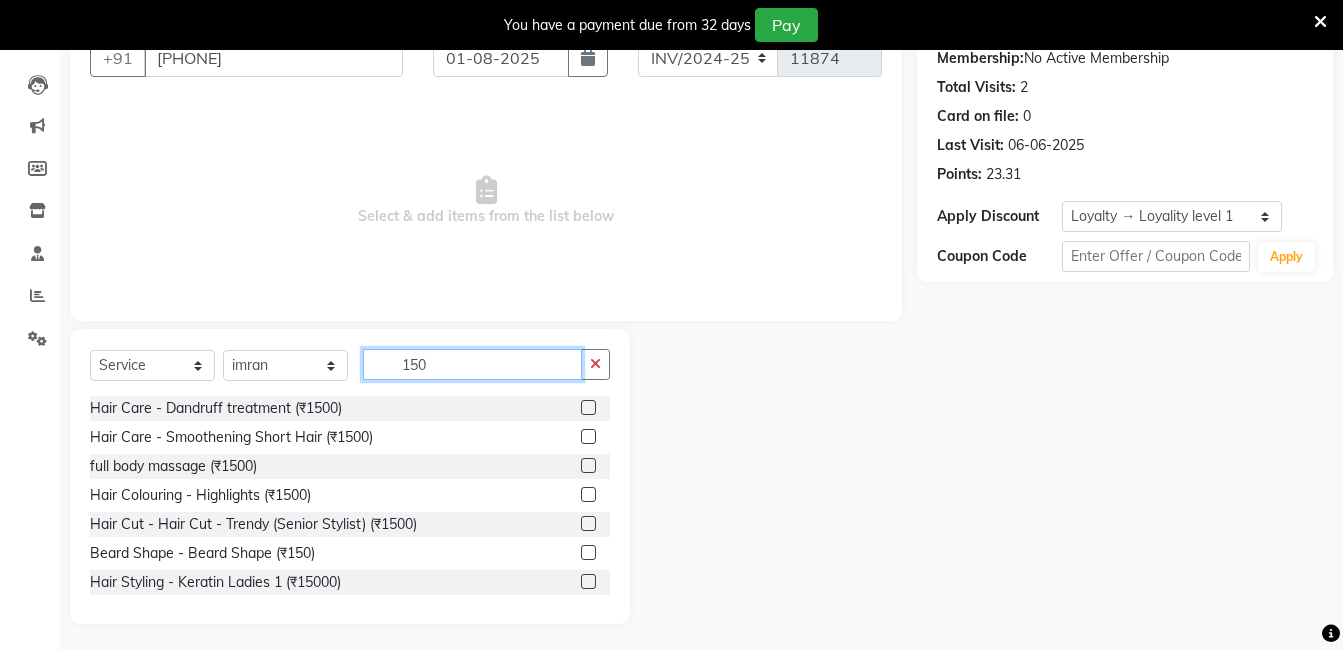 scroll, scrollTop: 201, scrollLeft: 0, axis: vertical 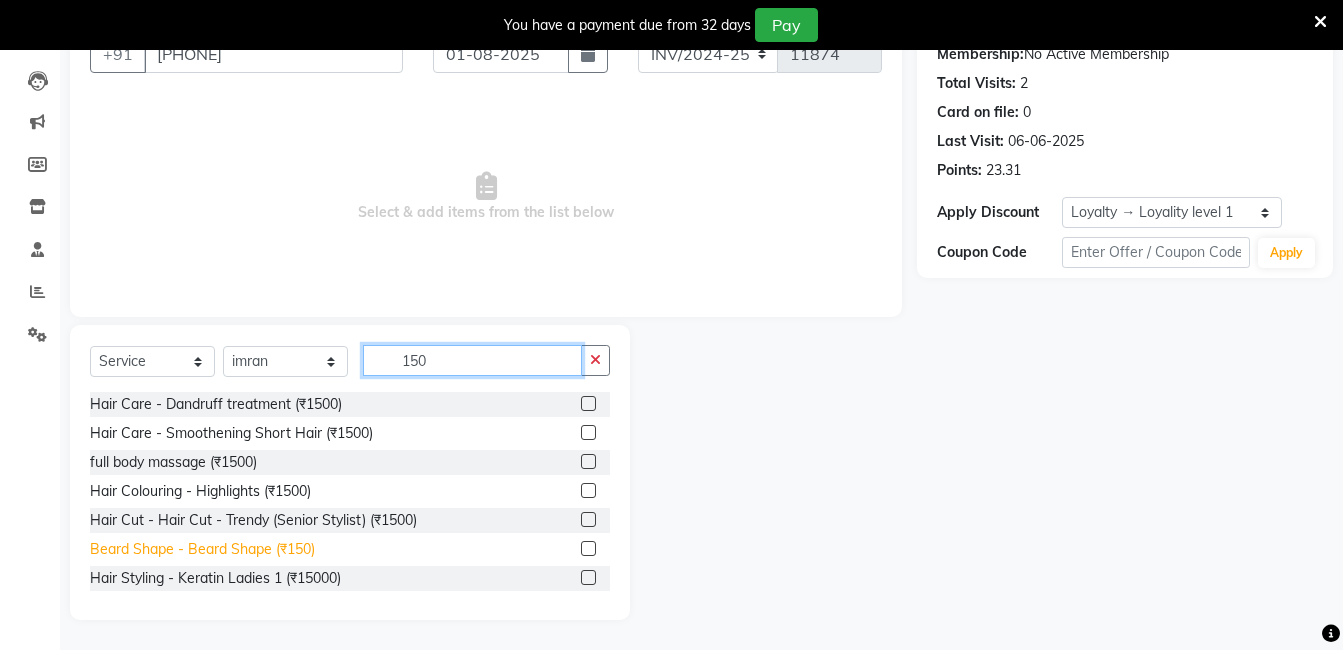 type on "150" 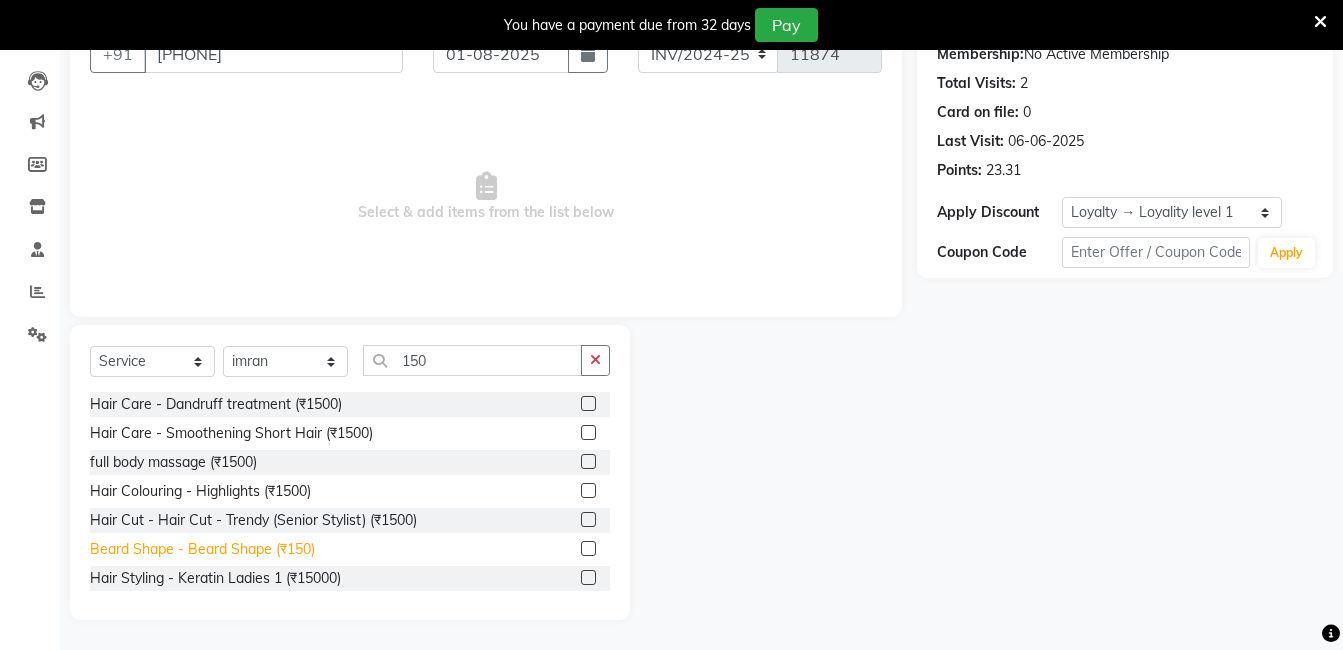 click on "Beard Shape - Beard Shape (₹150)" 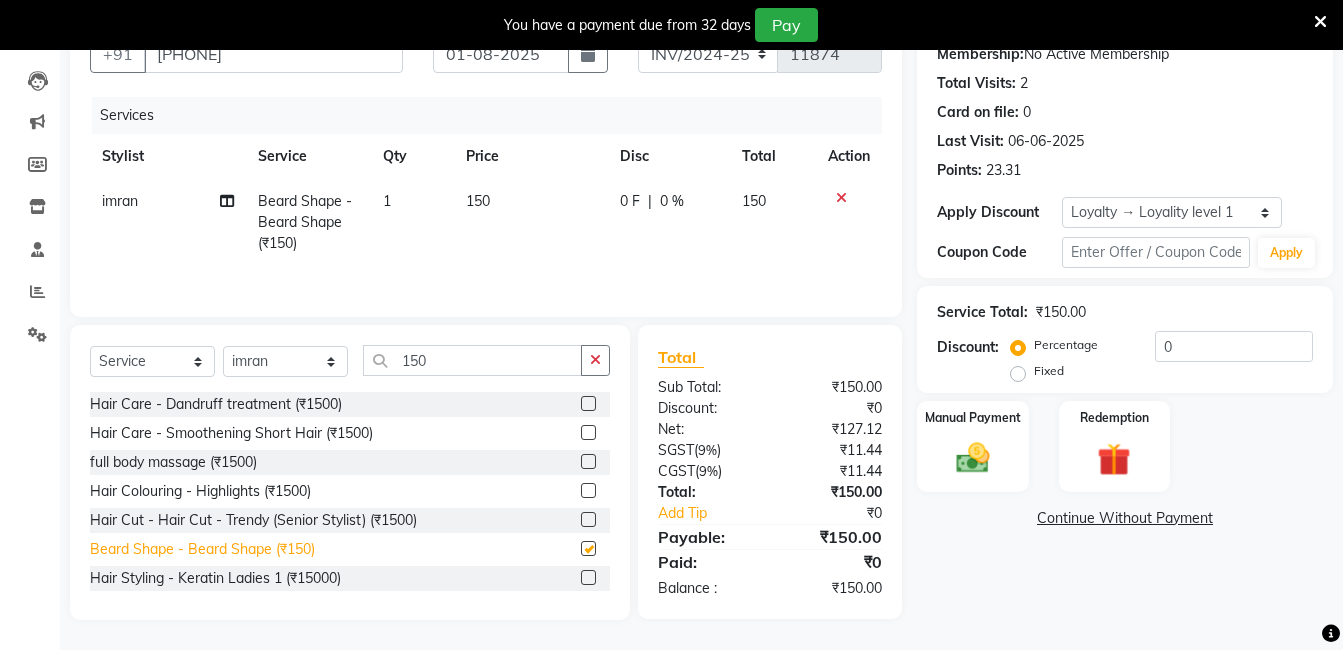 checkbox on "false" 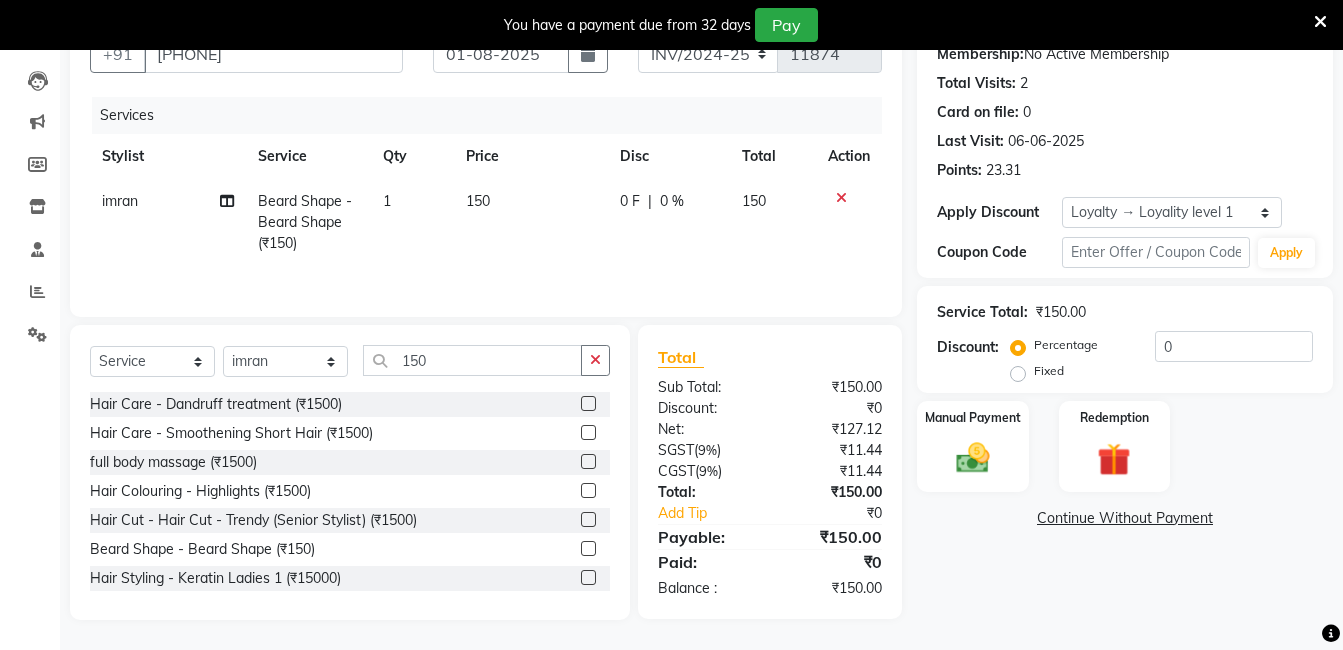 click on "imran" 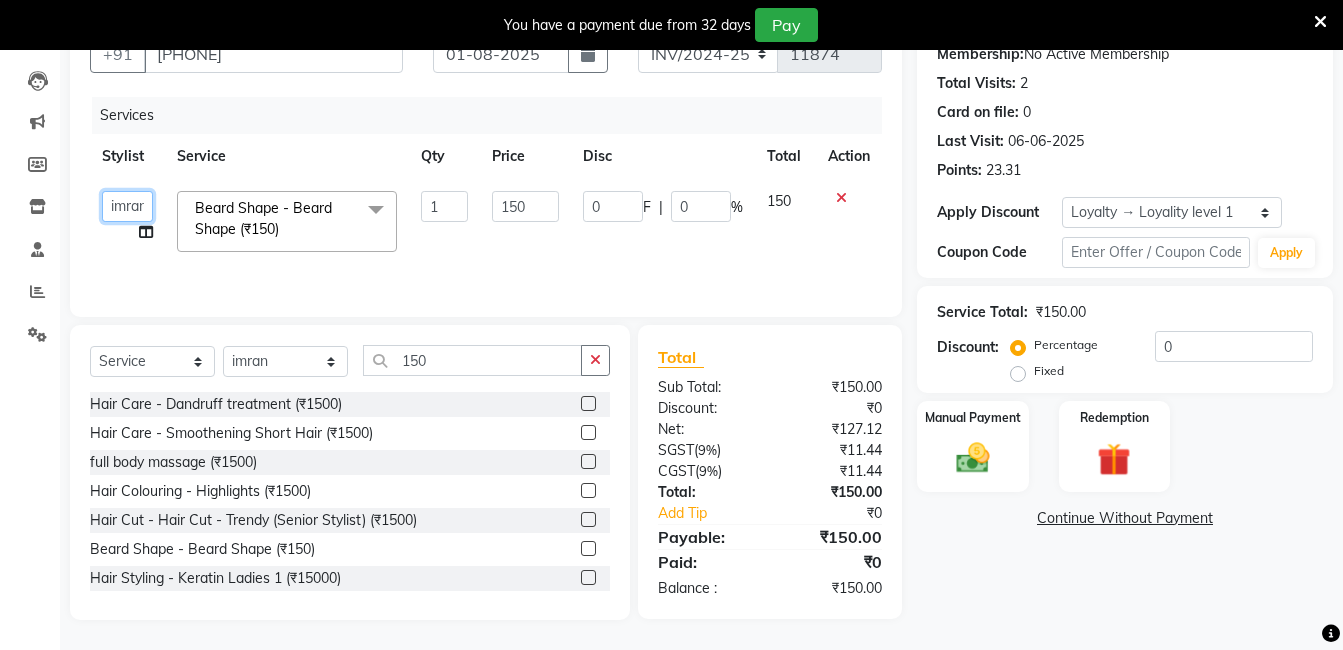 click on "AIJAZ   fazil   imran   iqbal   kasim   mohd   mohsin   rasheed   sameer   TALIB   Wajid" 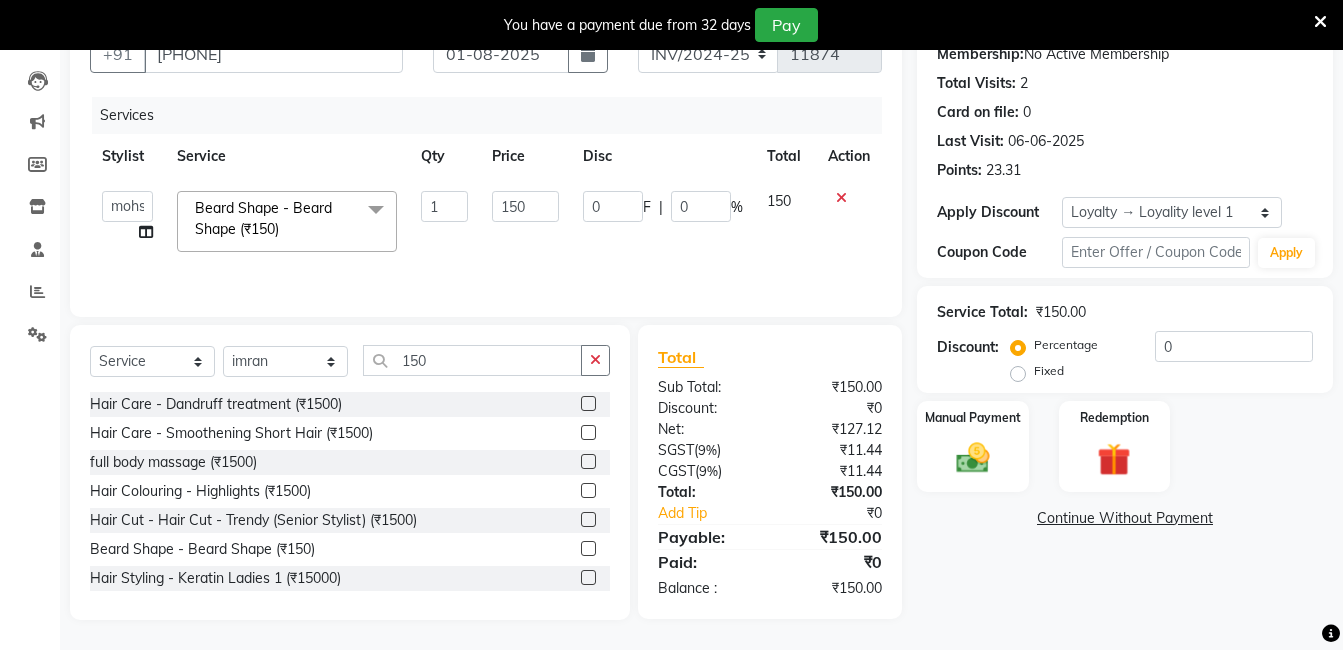 select on "86723" 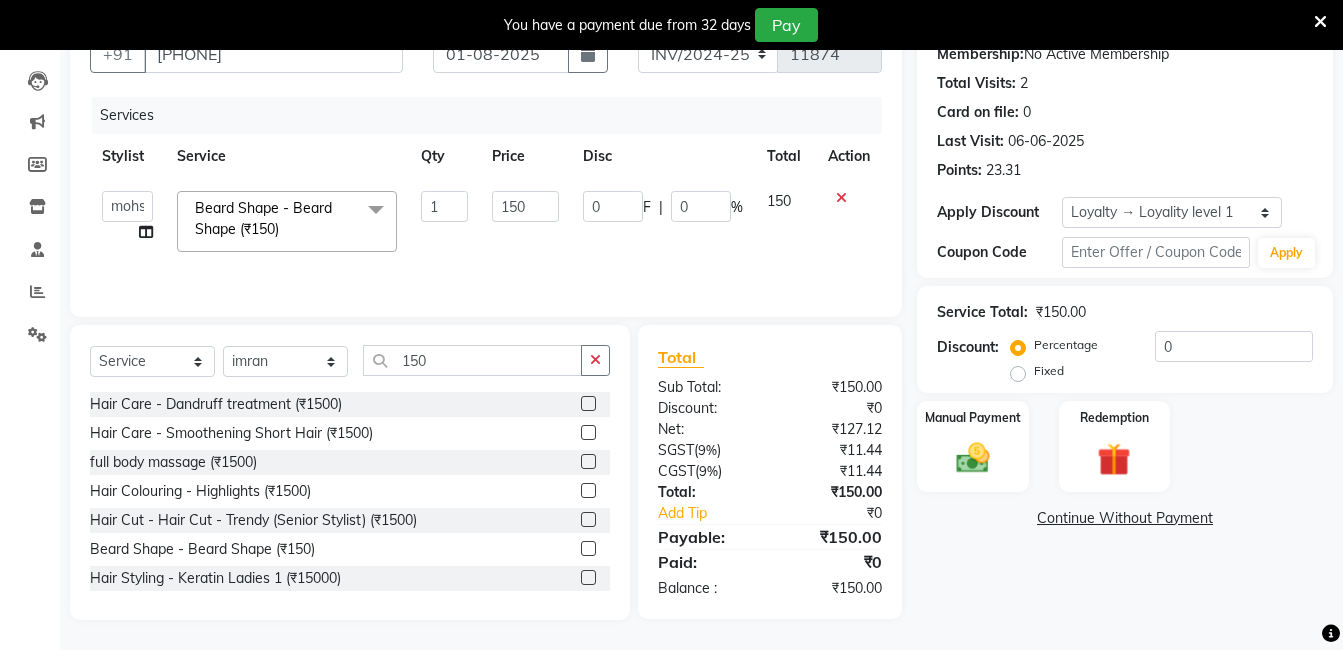 click on "Beard Shape - Beard Shape (₹150)  x Hair Care - Beard Colour Hair Care - Baby Haircut Hair Care - Hair Cut And Shave Hair Care - Beard Streight Hair Care - Curly Short Lenght Hair Care - Full Fiber Hair Care - Girl Haircut Hair Care - Hair Cut Hair Care - Dandruff treatment Hair Care - Hair Spa Professional Hair Care - Haircut Girl Hair Care - Half Fiber Hair Care - Head Wash Hair Care - Keratin Medium Length Hair Care - Keratin Short Length1 Hair Care - Keratin Short Length Hair Care - Keratin Wash Hair Care - Matrix Colour Hair Care - Normal Haircut Girl Hair Care - Smoothening Short Hair Hair Care - Spa Hair Care - Streightening Long Hair Hair Care - Streightening Medium Hait Hair Care - Streightening Hair Care - Temp Ironing BOTOX TREATMENT  full body massage half body massage basic package facial basic package apron Facials - Package 750 Facials - Face Wash Facials - Face Wax Facials - Facial Package Facials - Full Wax Facials - Groom Basic Package Facials - Groom Package 1 Facials - Groom Package" 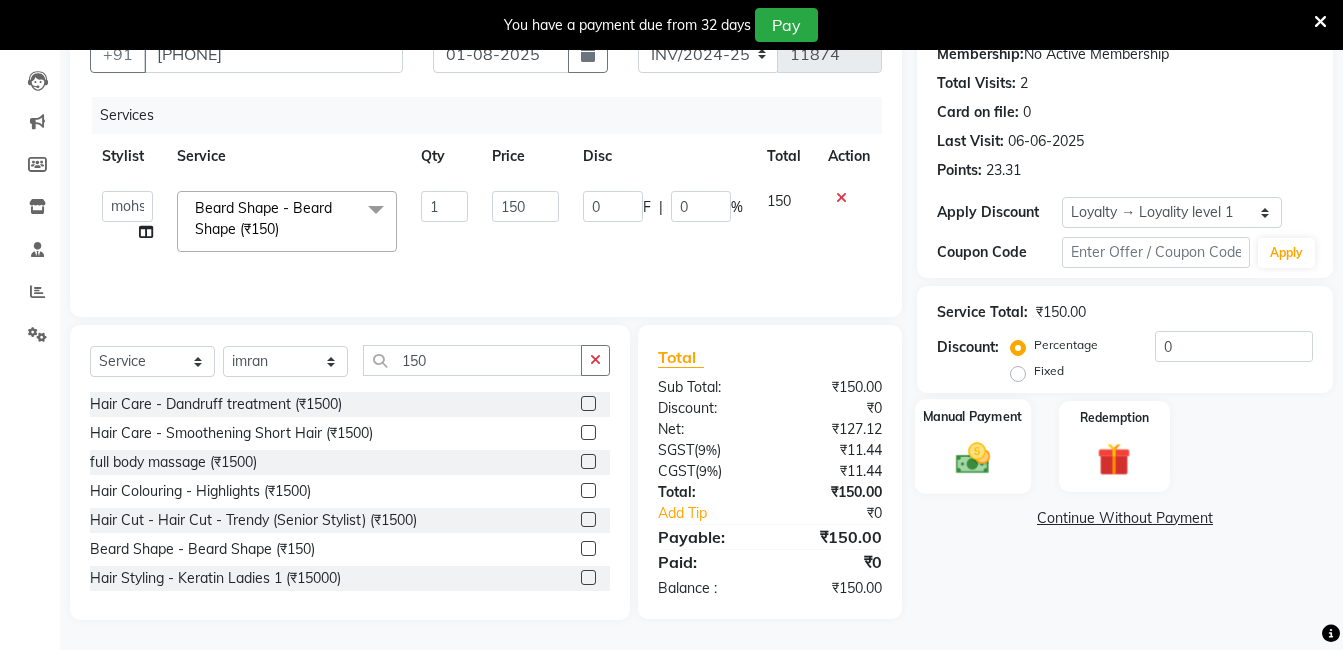 click 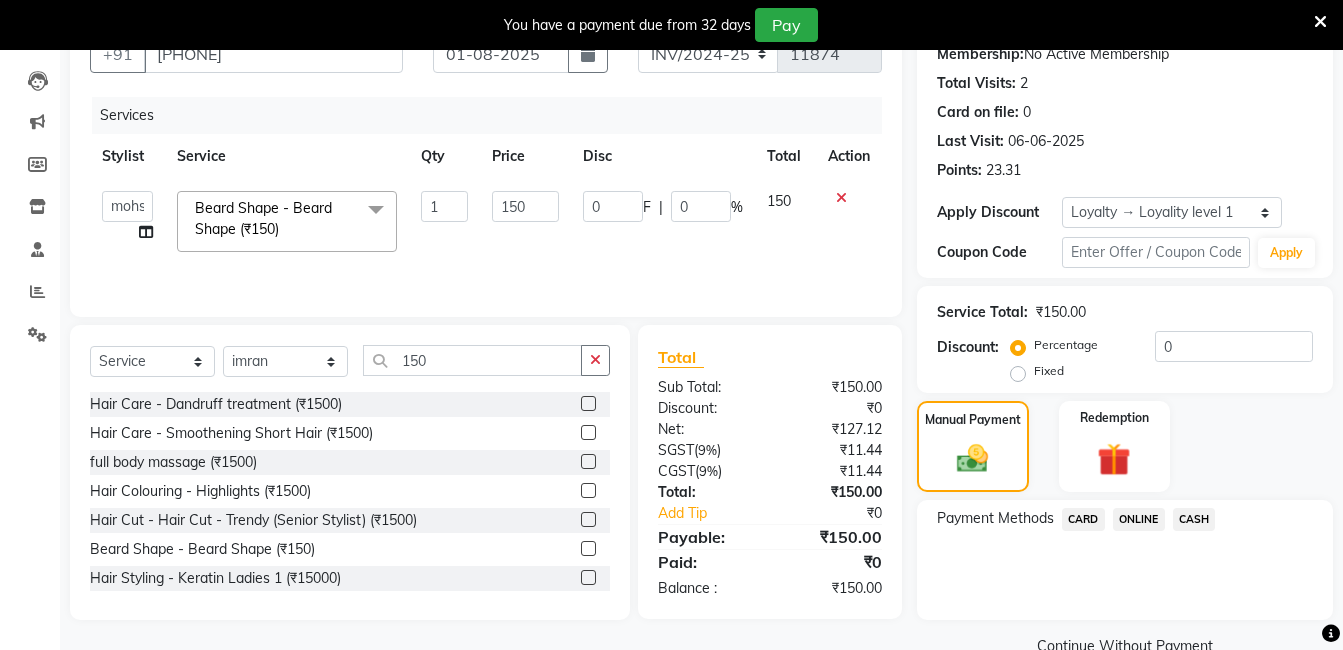 click on "ONLINE" 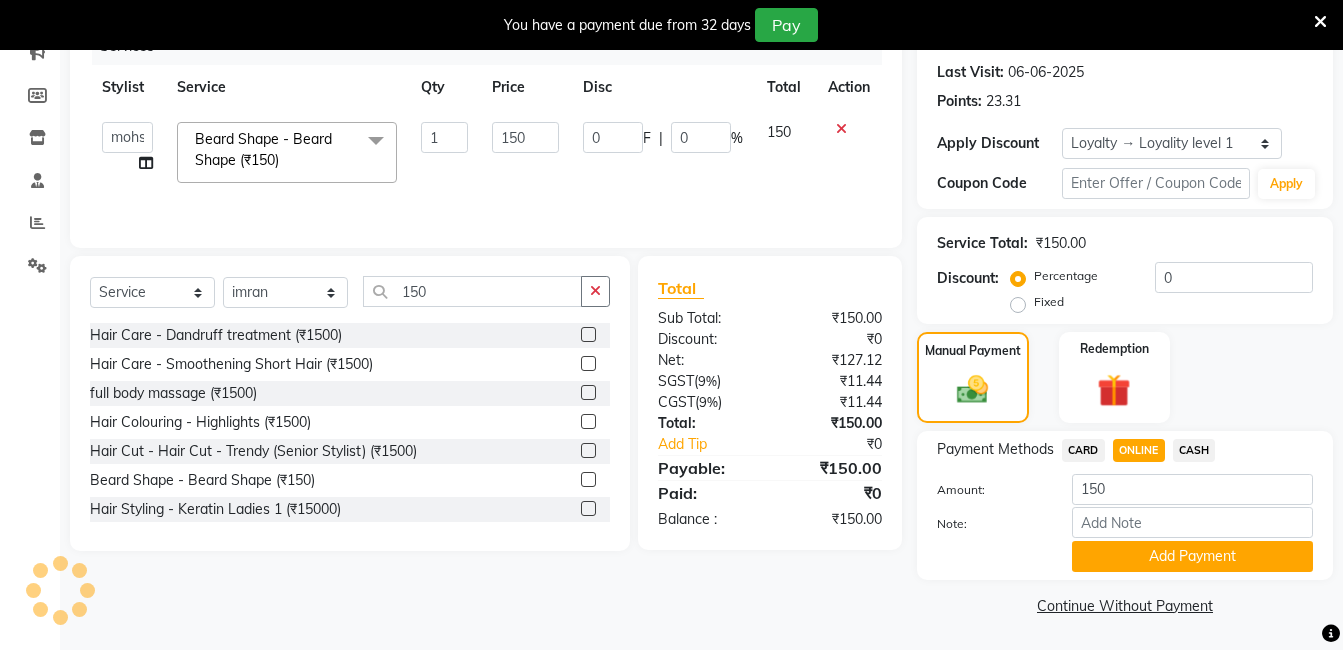 scroll, scrollTop: 271, scrollLeft: 0, axis: vertical 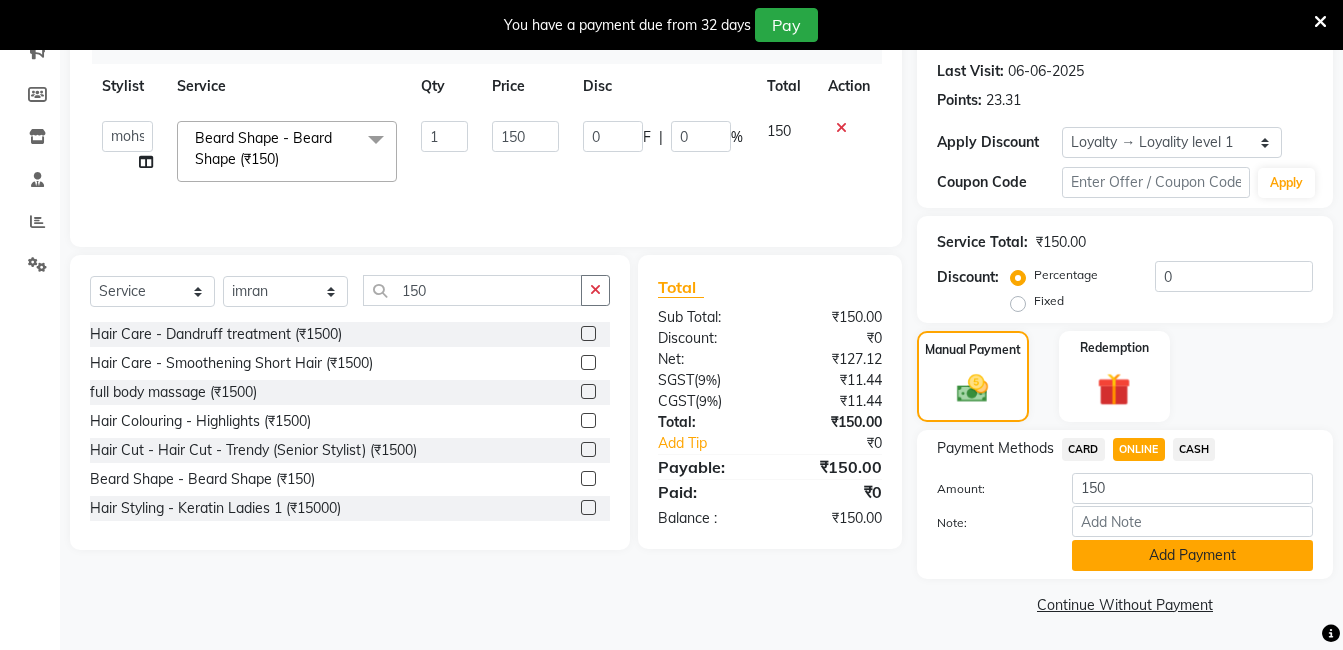 click on "Add Payment" 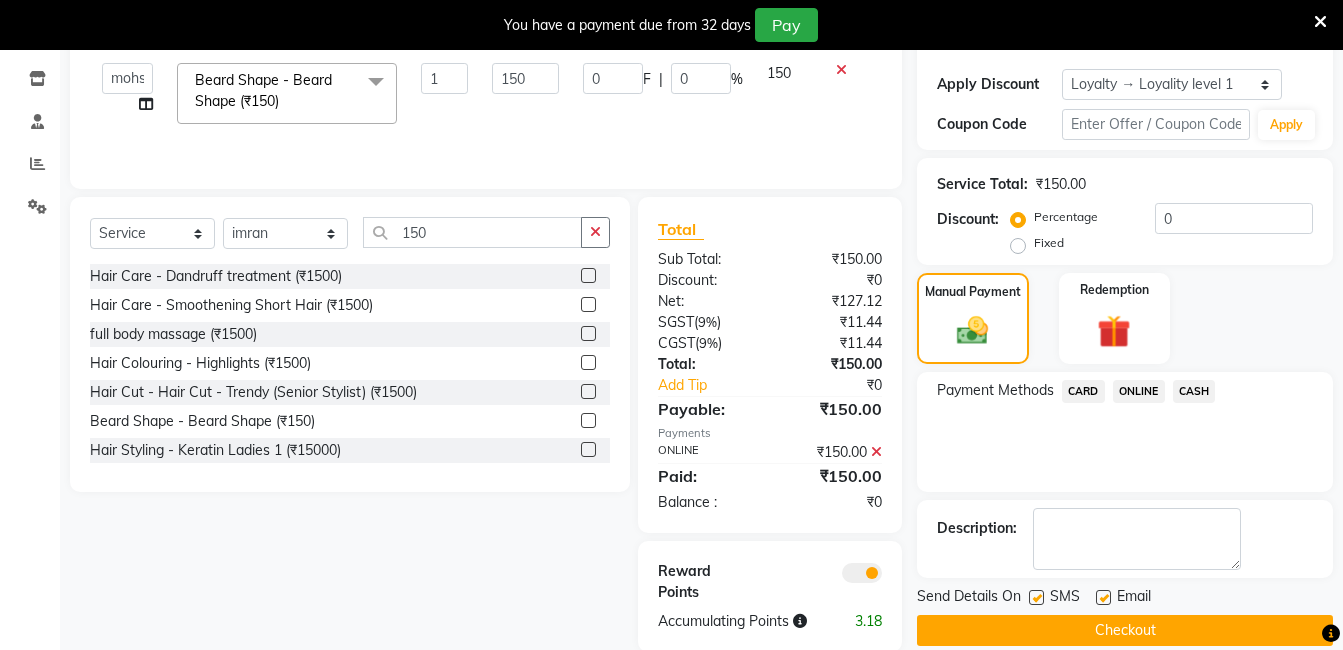 scroll, scrollTop: 361, scrollLeft: 0, axis: vertical 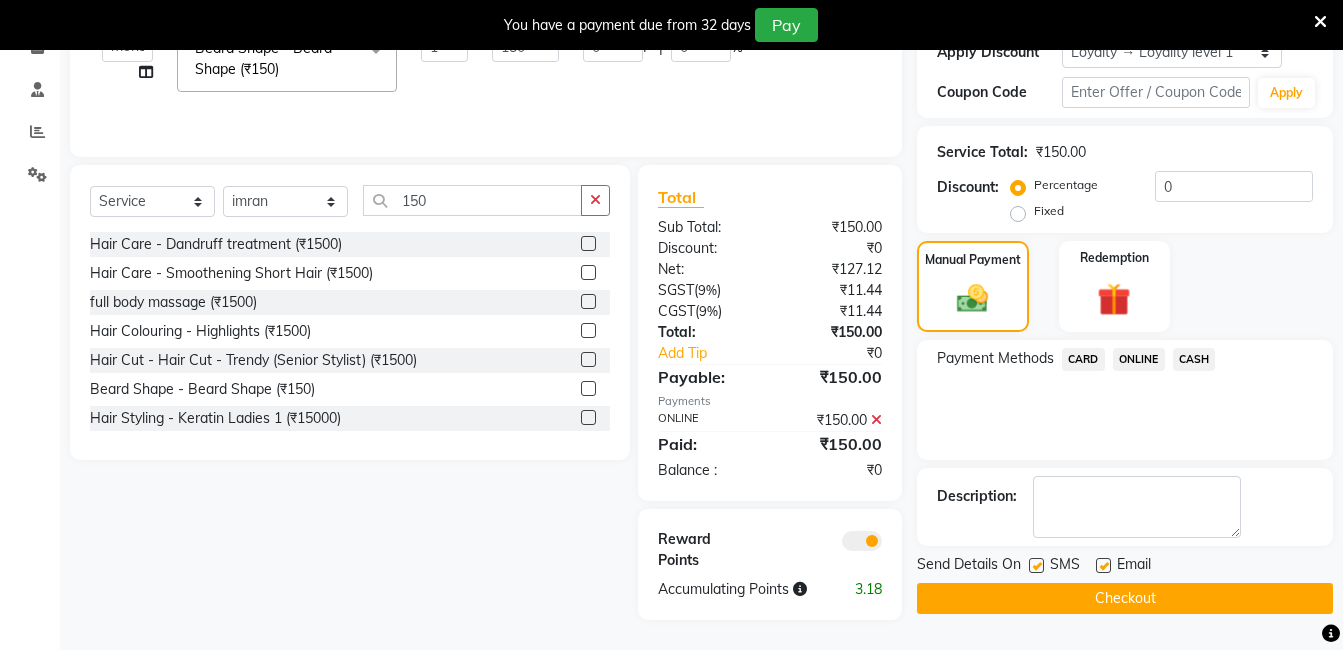click on "Checkout" 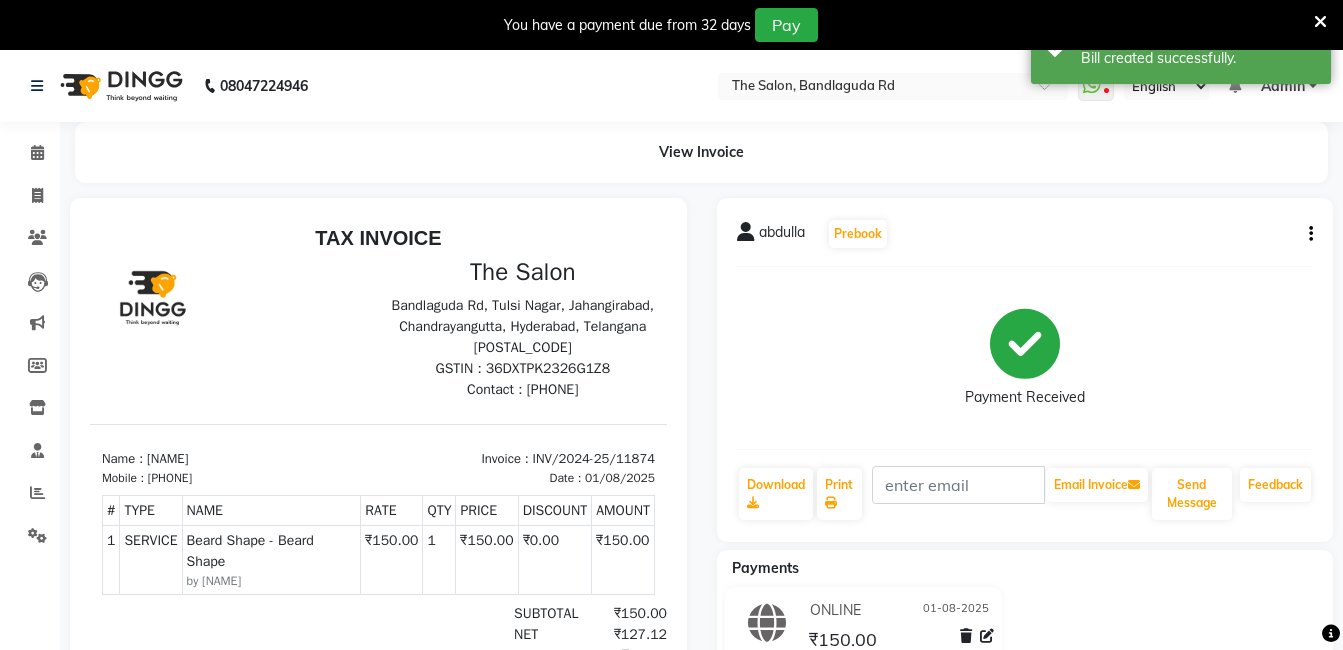 scroll, scrollTop: 0, scrollLeft: 0, axis: both 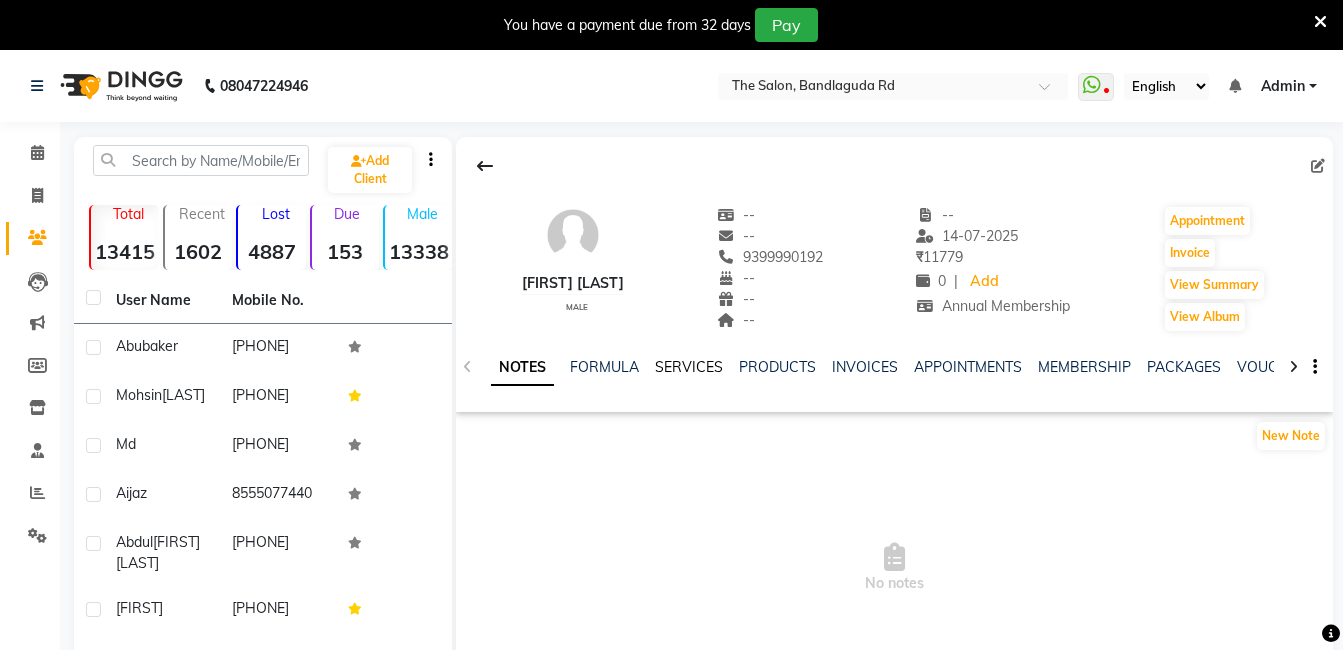 click on "SERVICES" 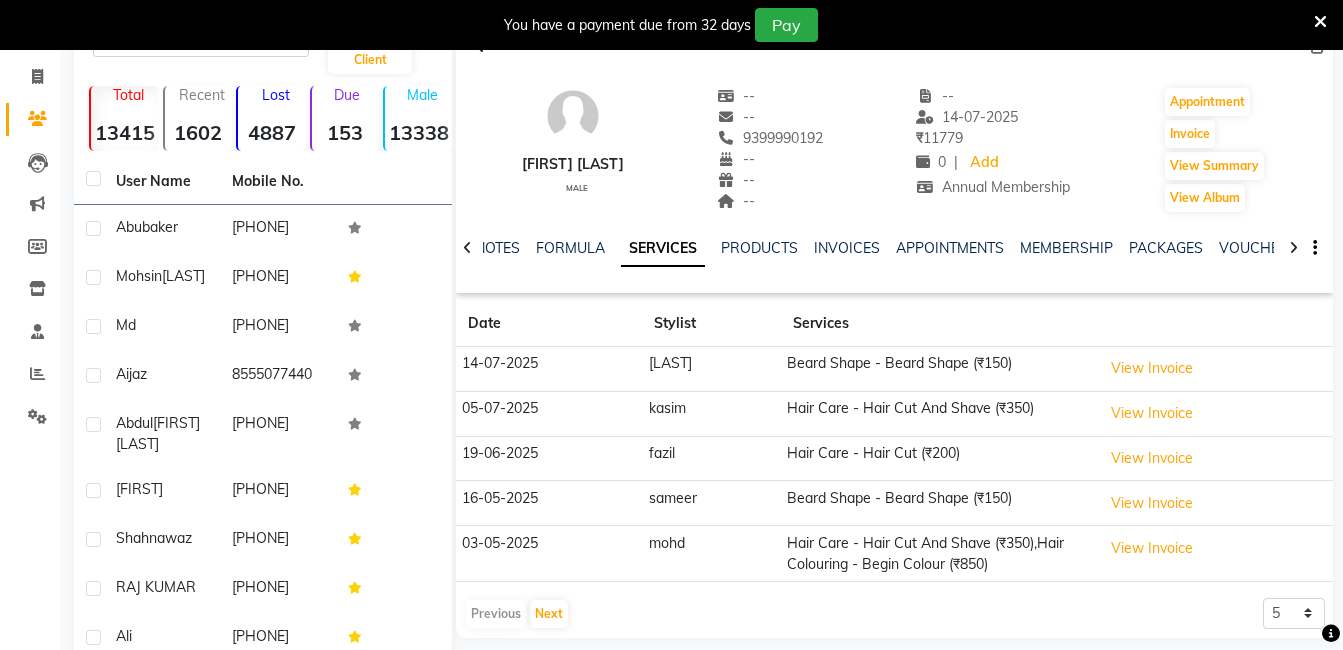 scroll, scrollTop: 0, scrollLeft: 0, axis: both 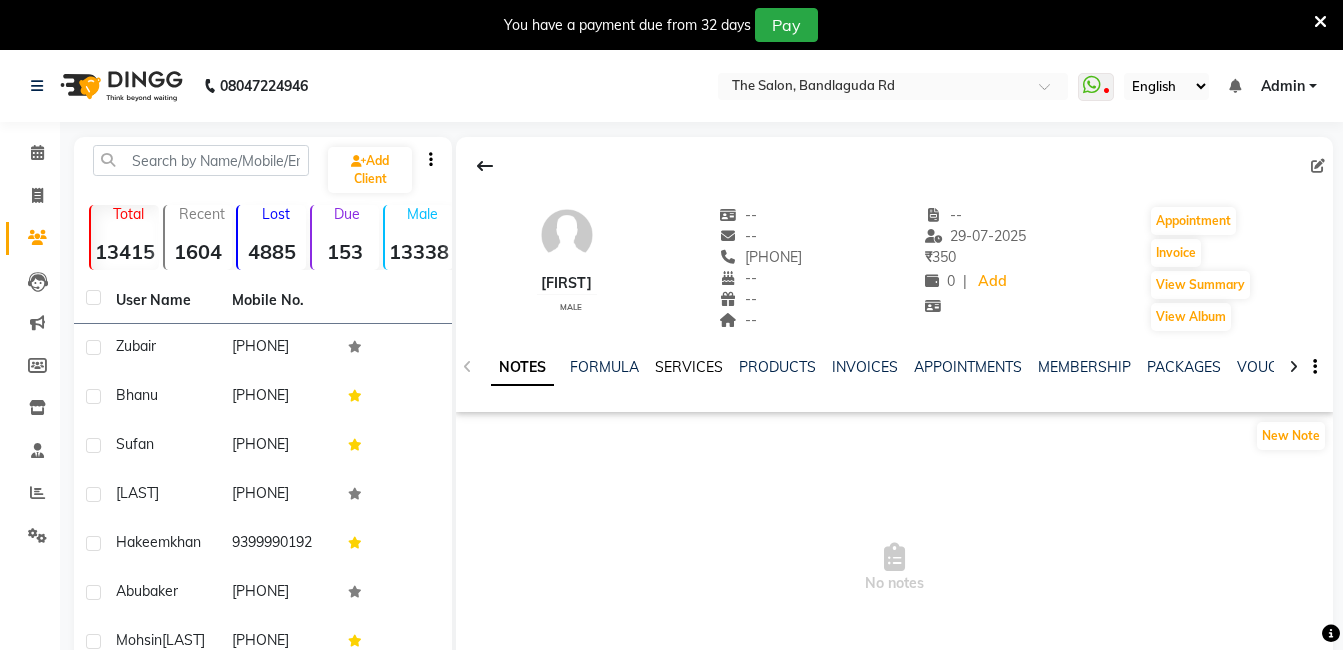 click on "SERVICES" 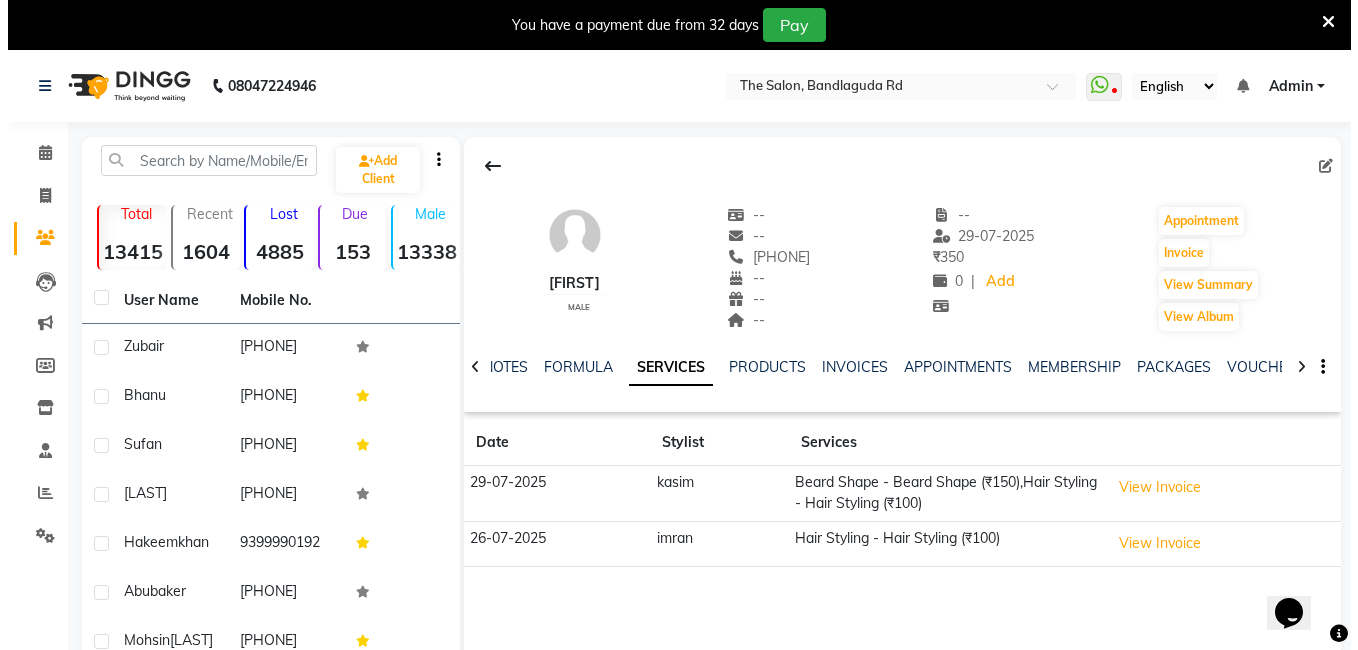 scroll, scrollTop: 0, scrollLeft: 0, axis: both 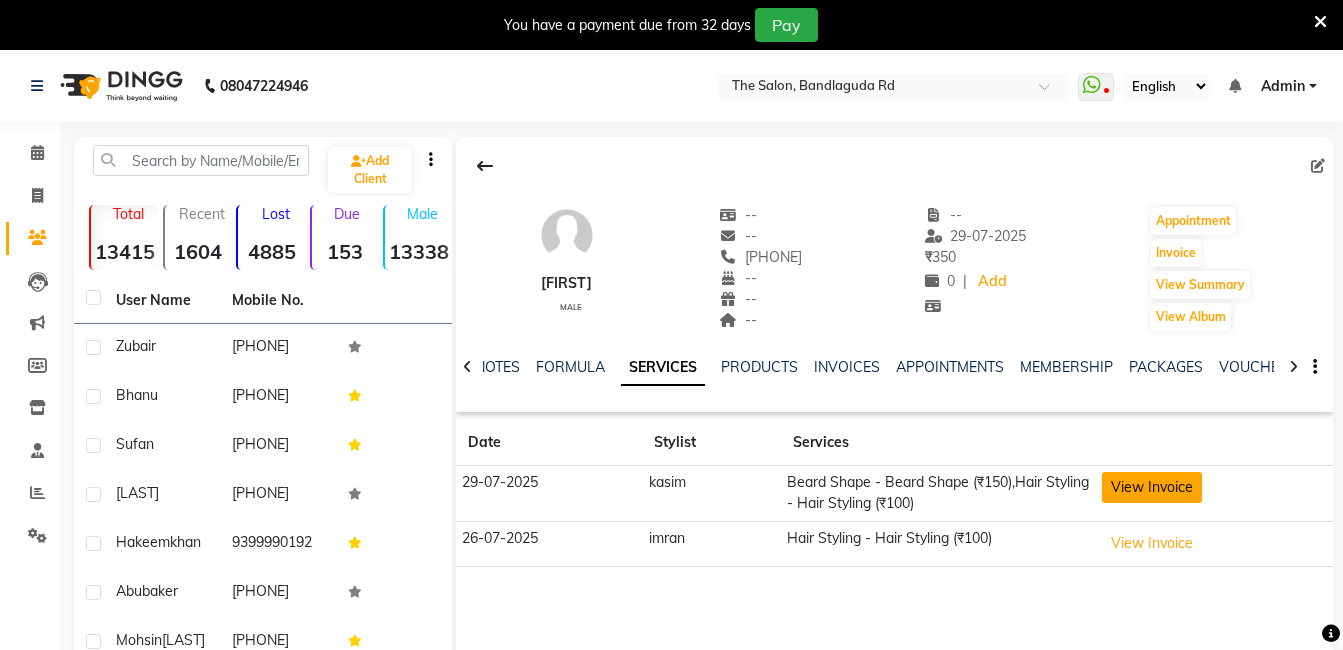 click on "View Invoice" 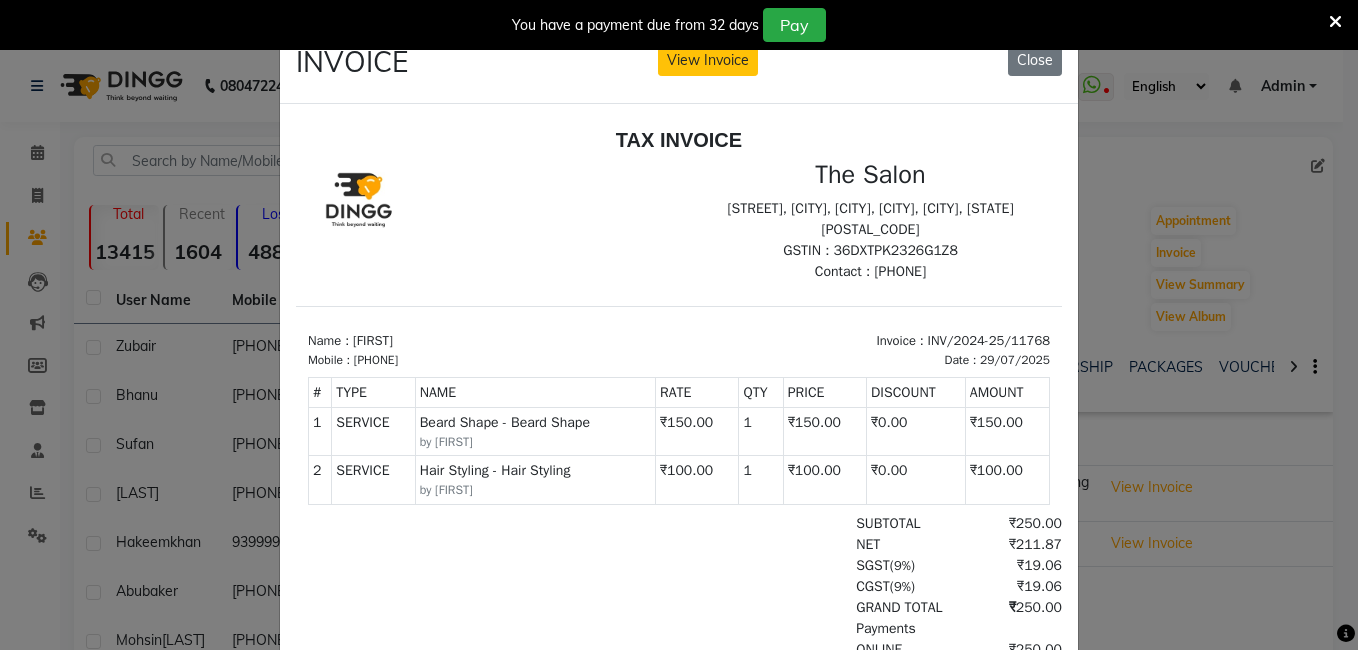 scroll, scrollTop: 16, scrollLeft: 0, axis: vertical 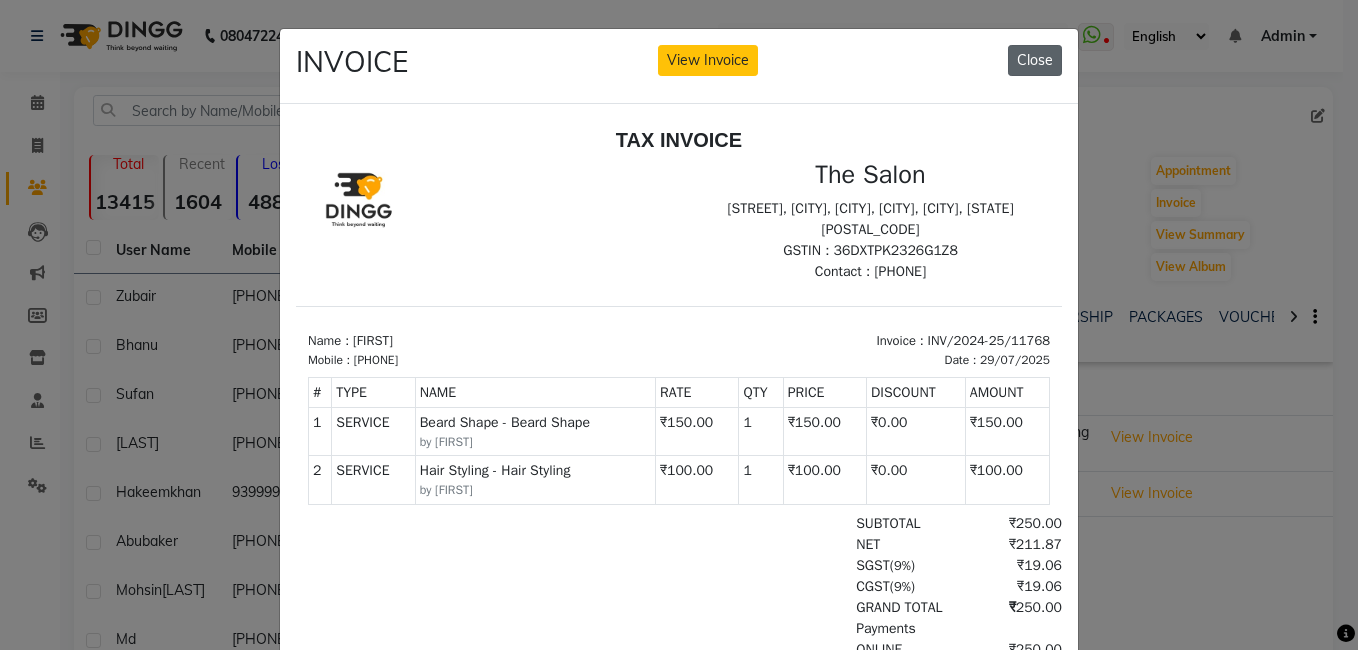 click on "Close" 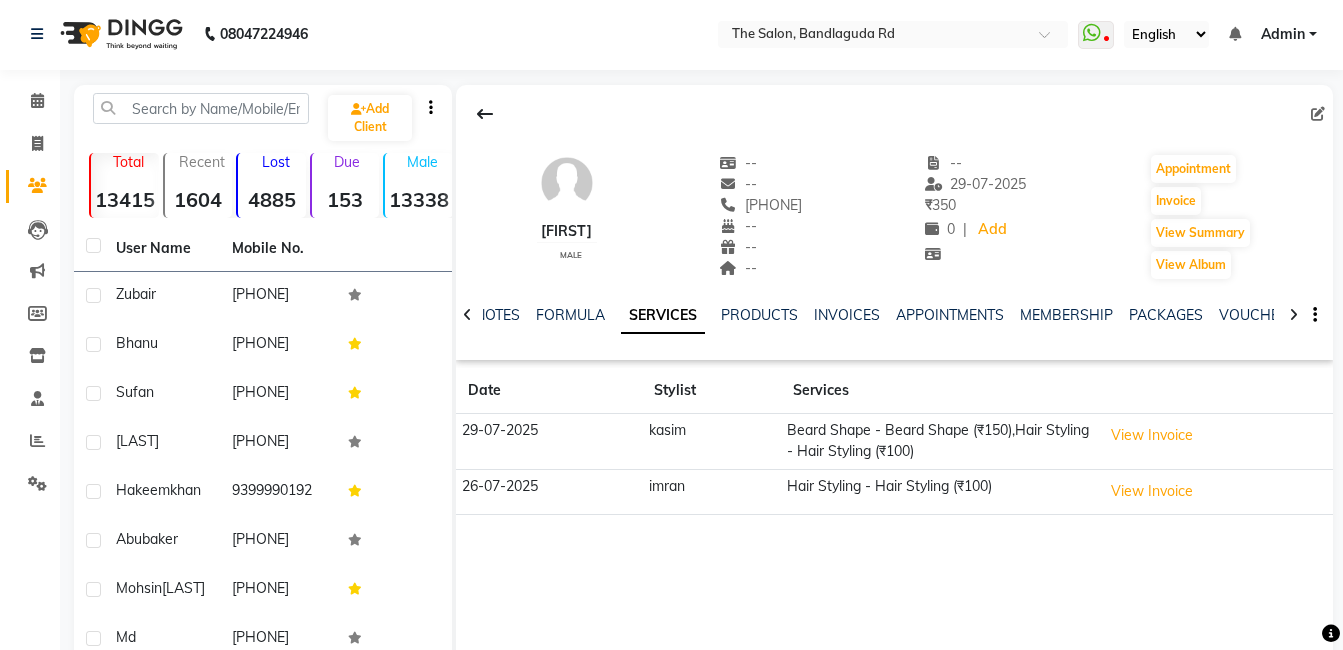 scroll, scrollTop: 0, scrollLeft: 0, axis: both 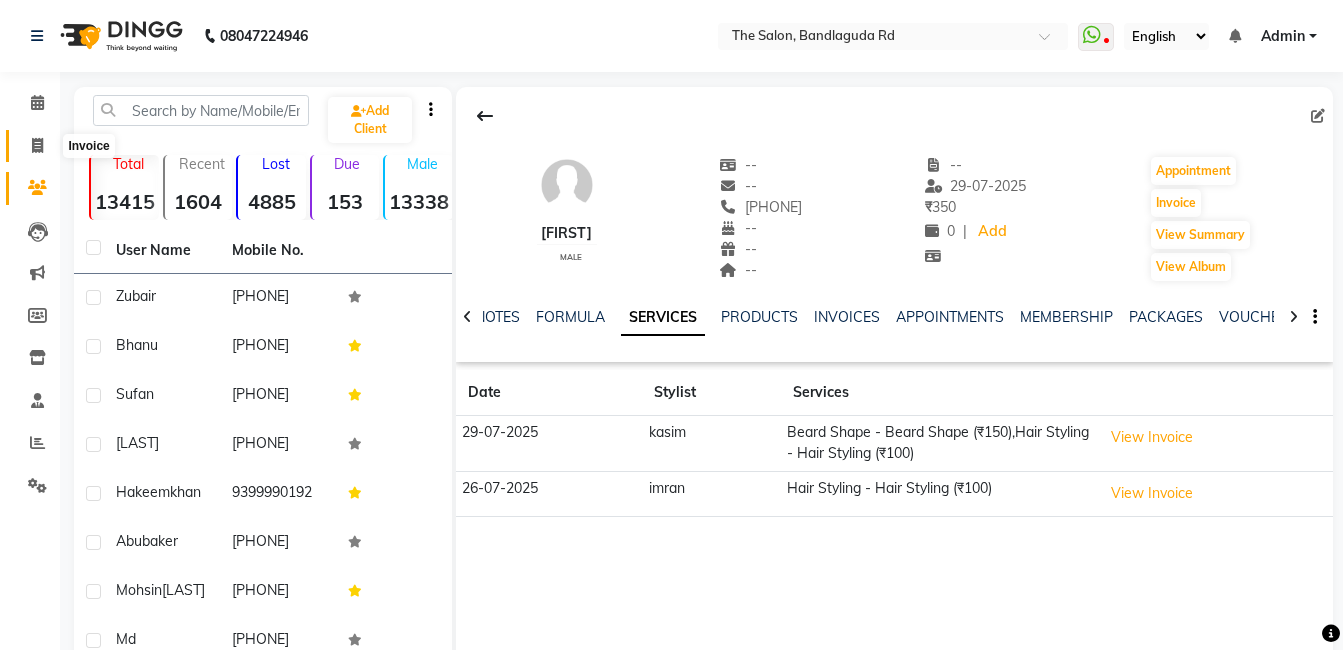click 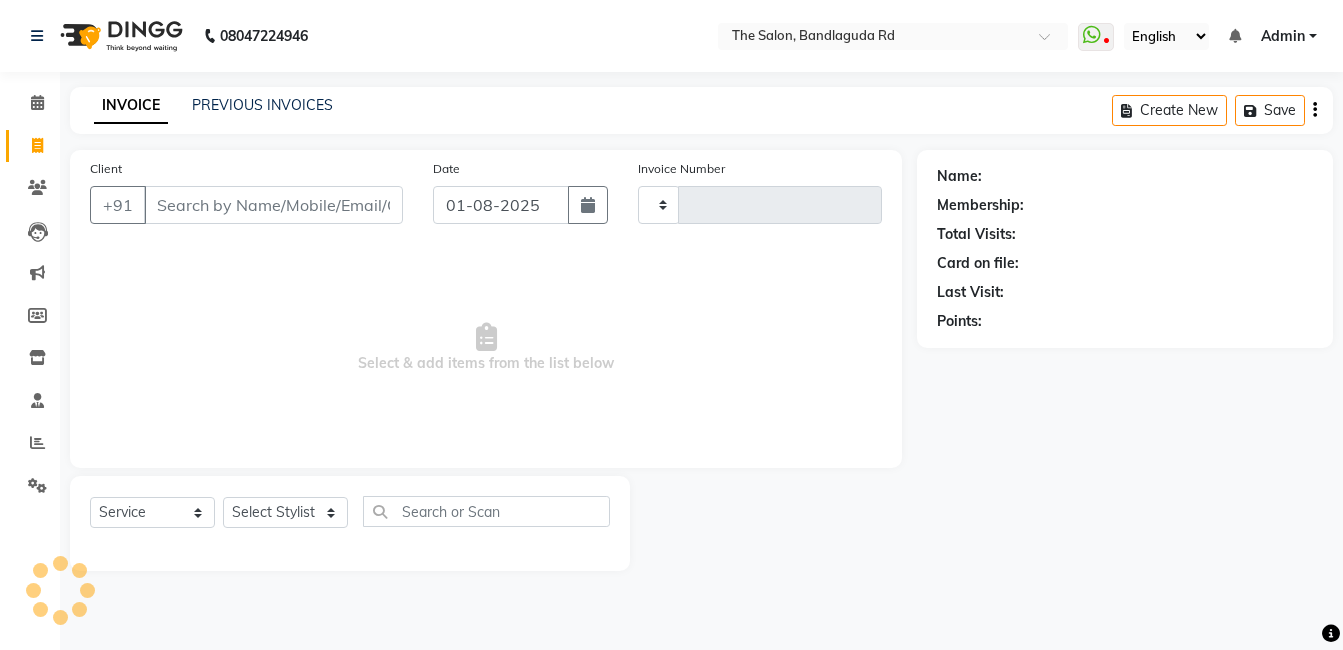 type on "11894" 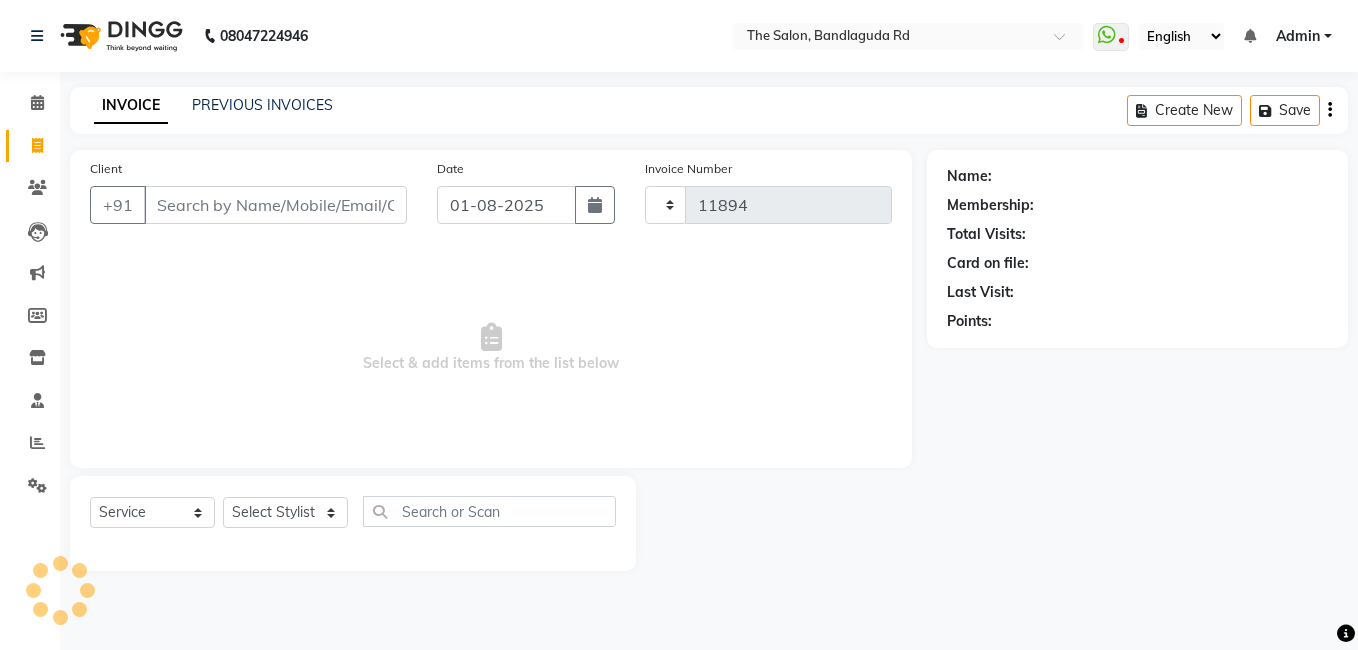 select on "5198" 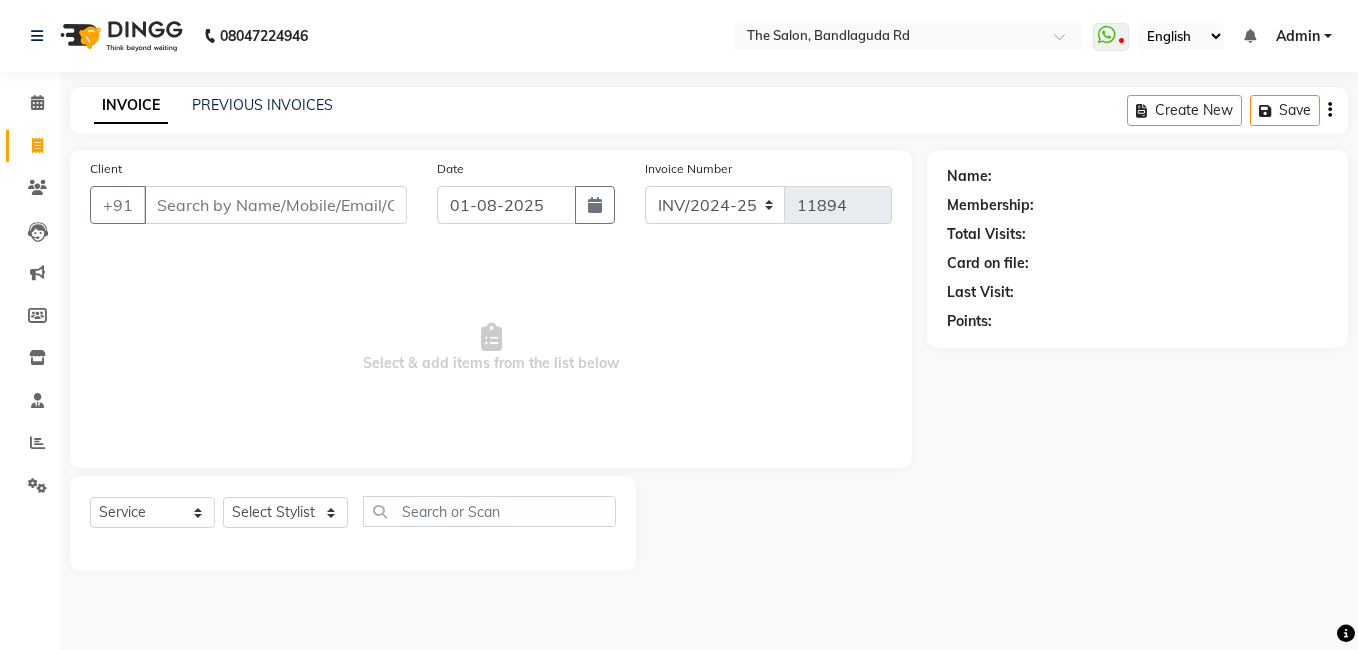 click on "Client" at bounding box center (275, 205) 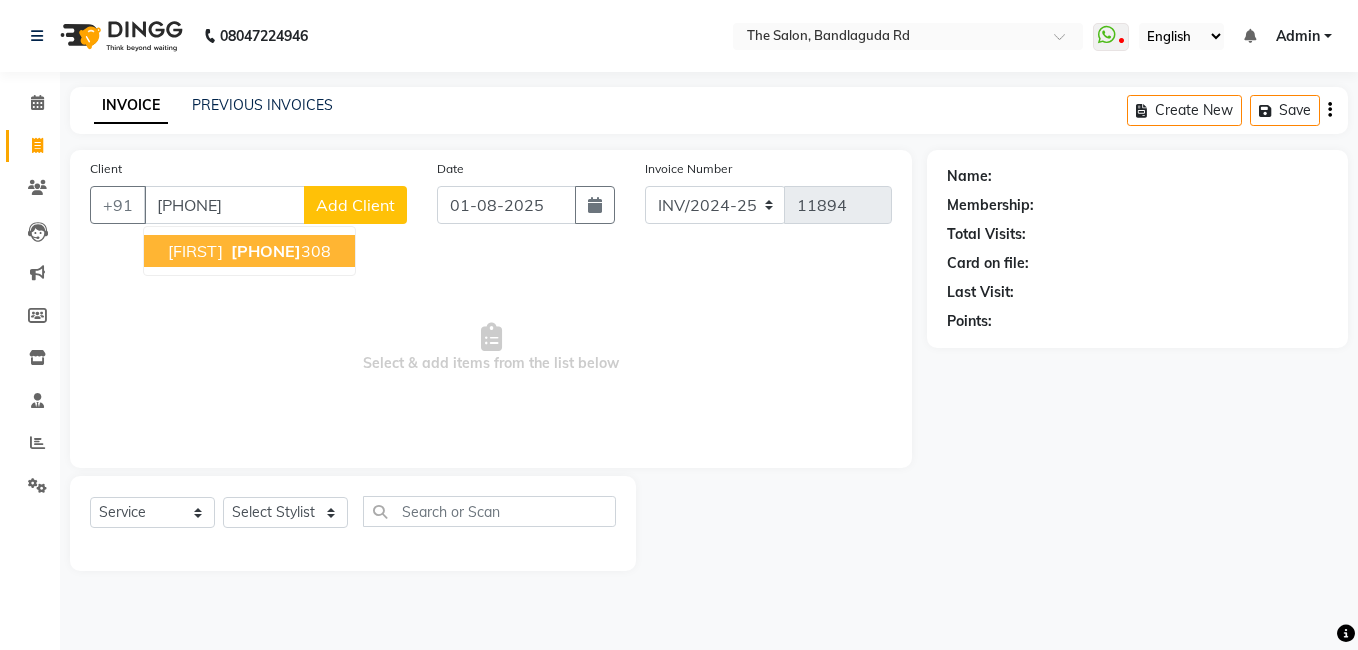 click on "yasin   7013151 308" at bounding box center (249, 251) 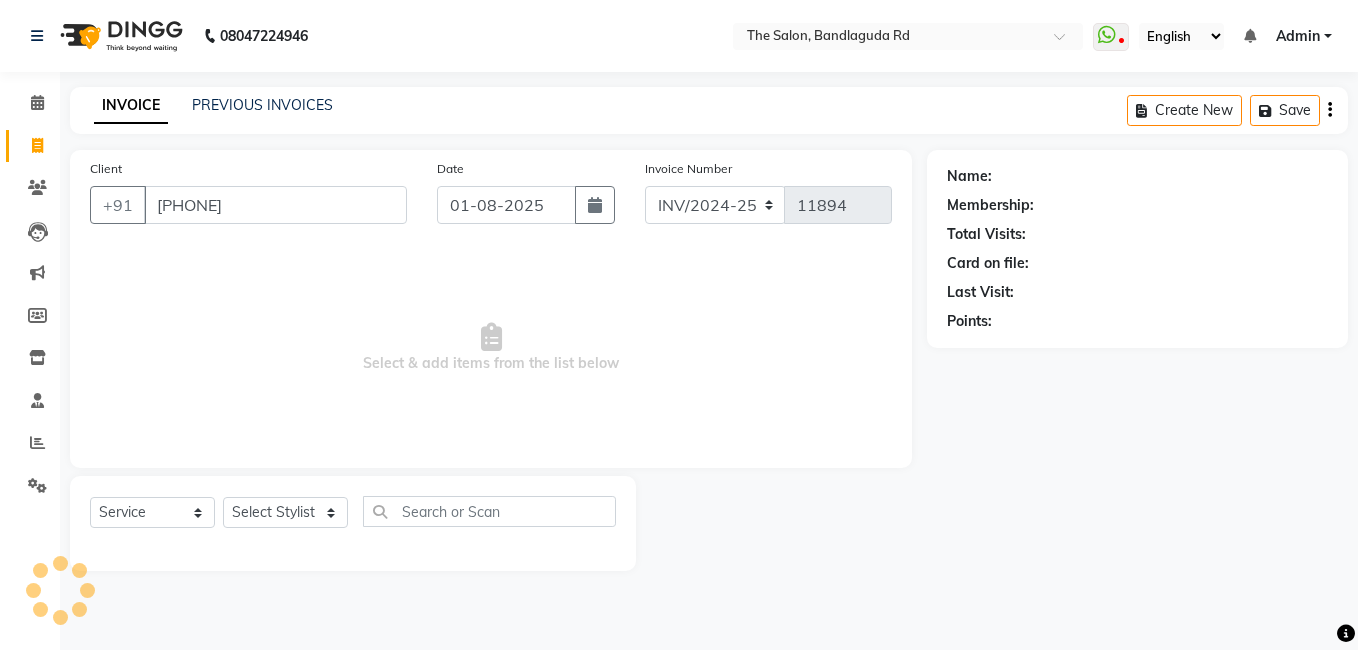 type on "7013151308" 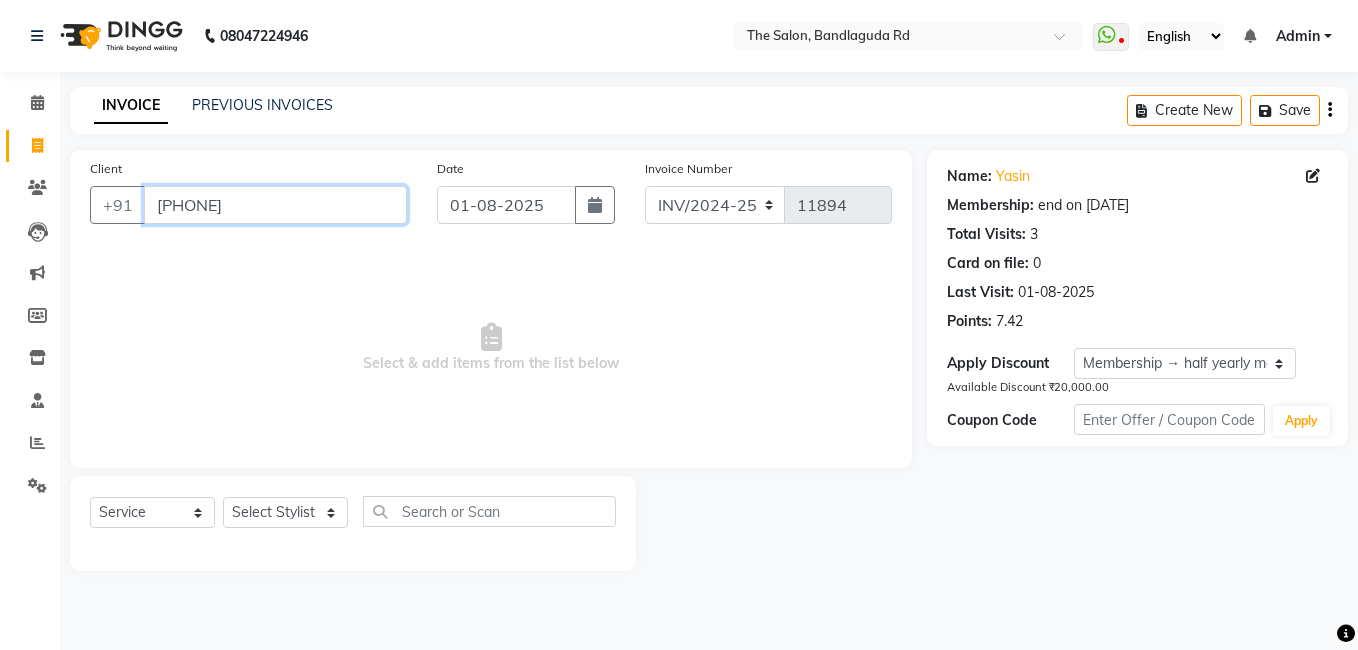 click on "7013151308" at bounding box center [275, 205] 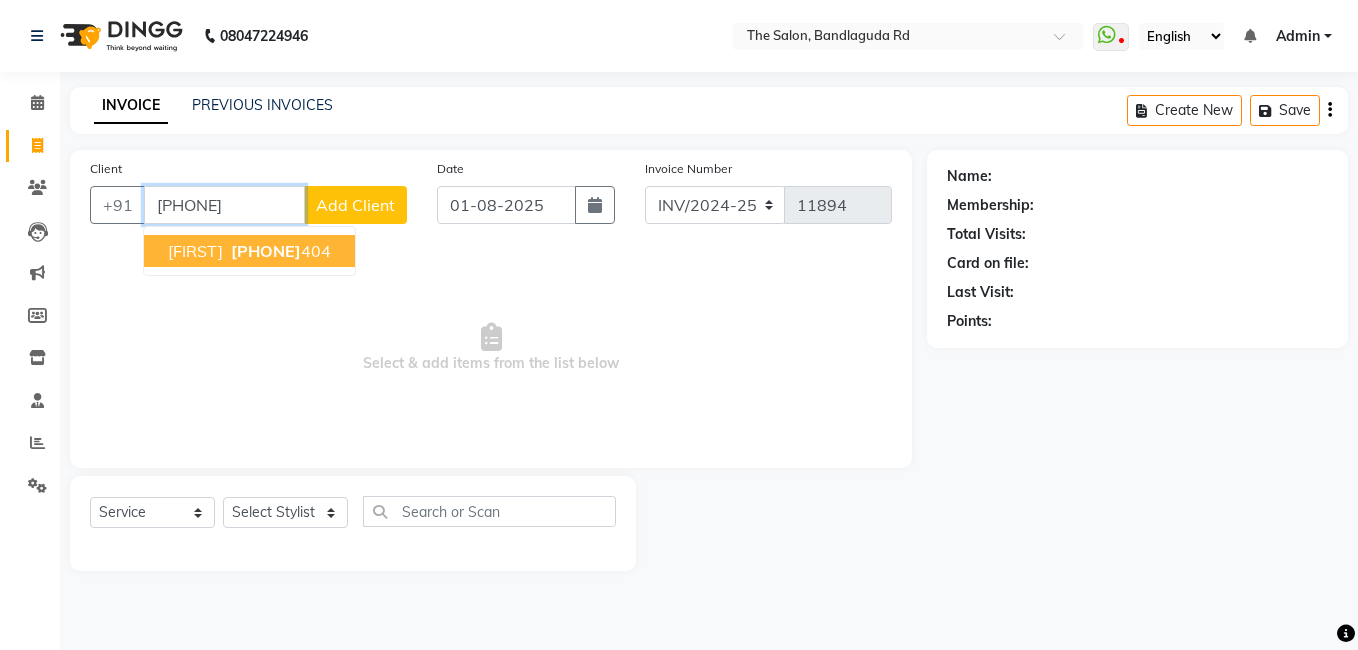 type on "9398658404" 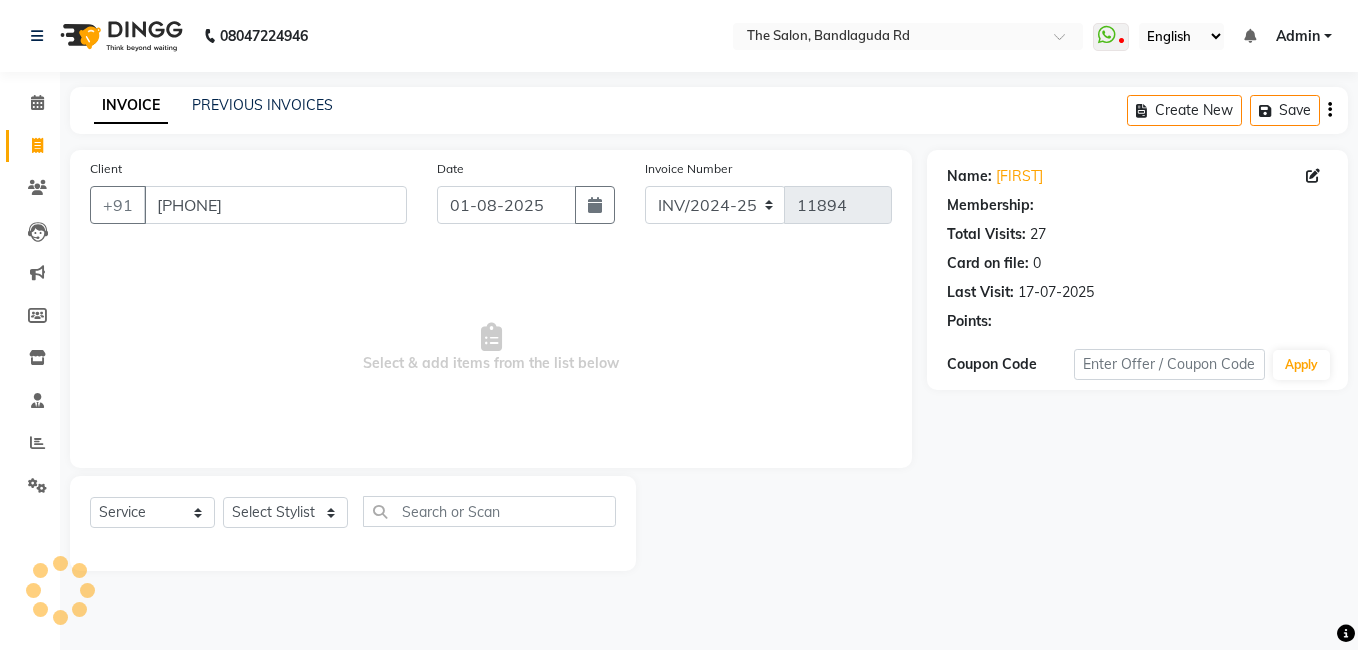 select on "2: Object" 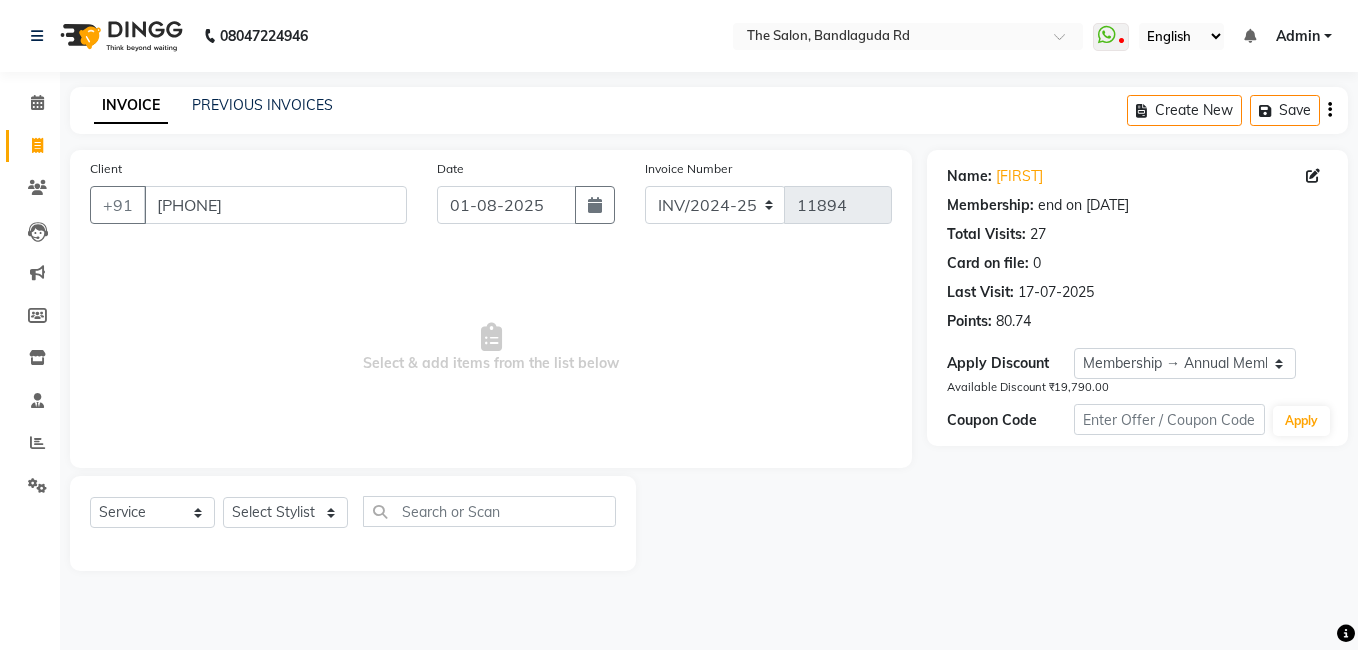 drag, startPoint x: 293, startPoint y: 478, endPoint x: 292, endPoint y: 498, distance: 20.024984 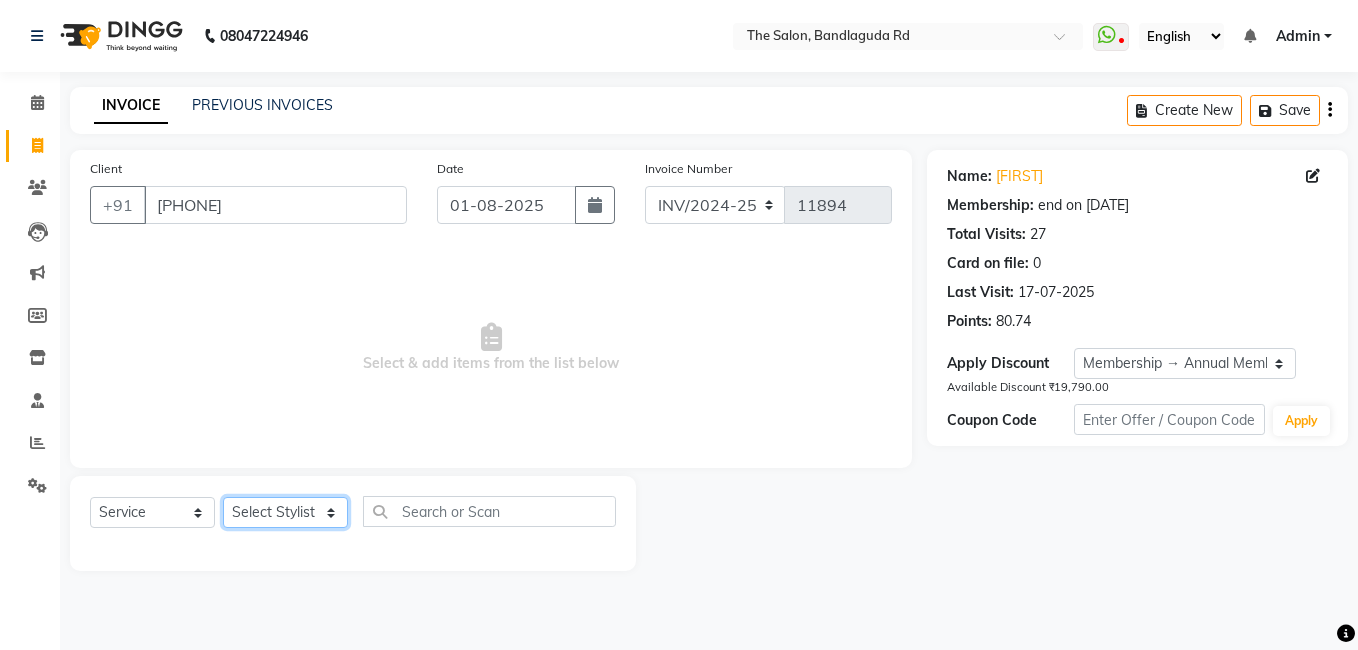 click on "Select Stylist AIJAZ fazil imran iqbal kasim mohd mohsin rasheed sameer TALIB Wajid" 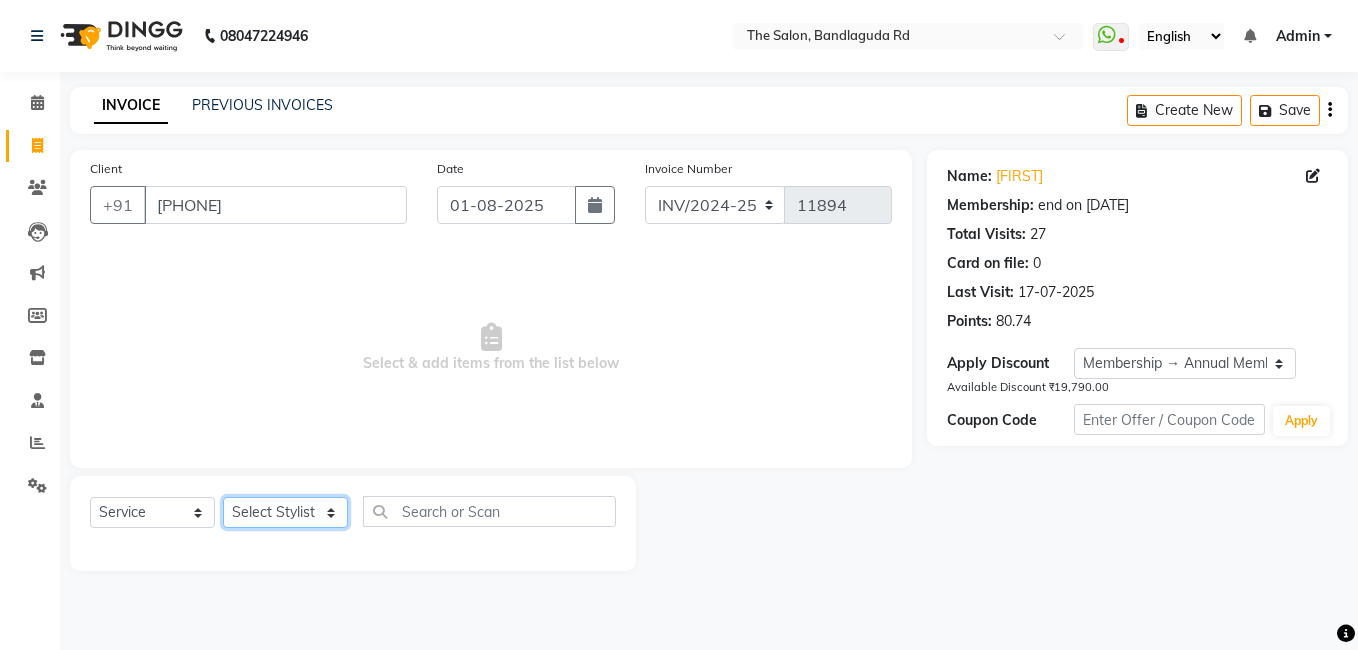select on "63353" 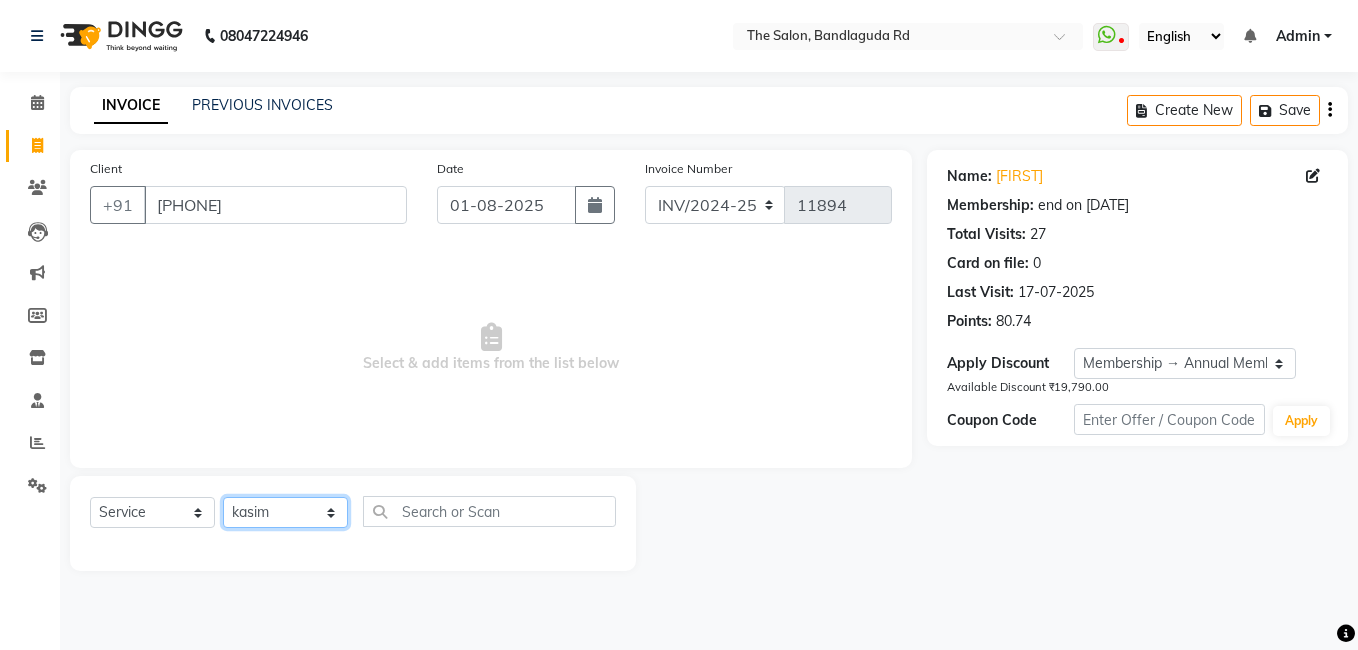 click on "Select Stylist AIJAZ fazil imran iqbal kasim mohd mohsin rasheed sameer TALIB Wajid" 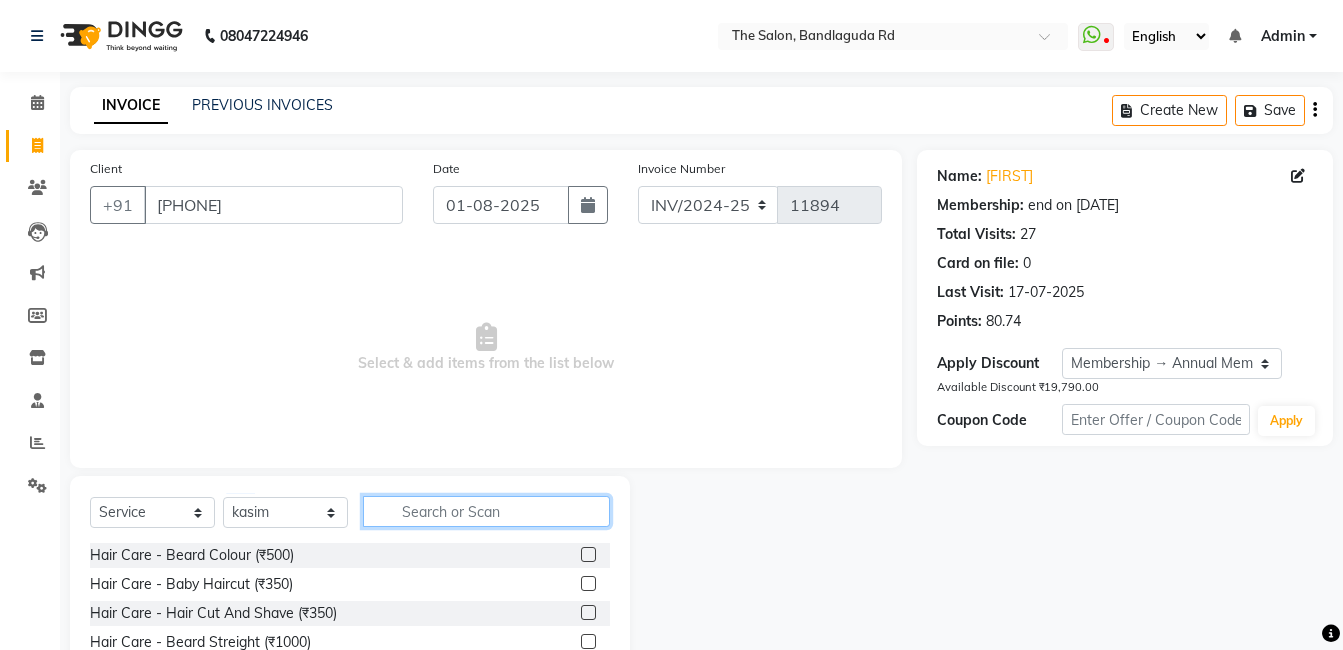 click 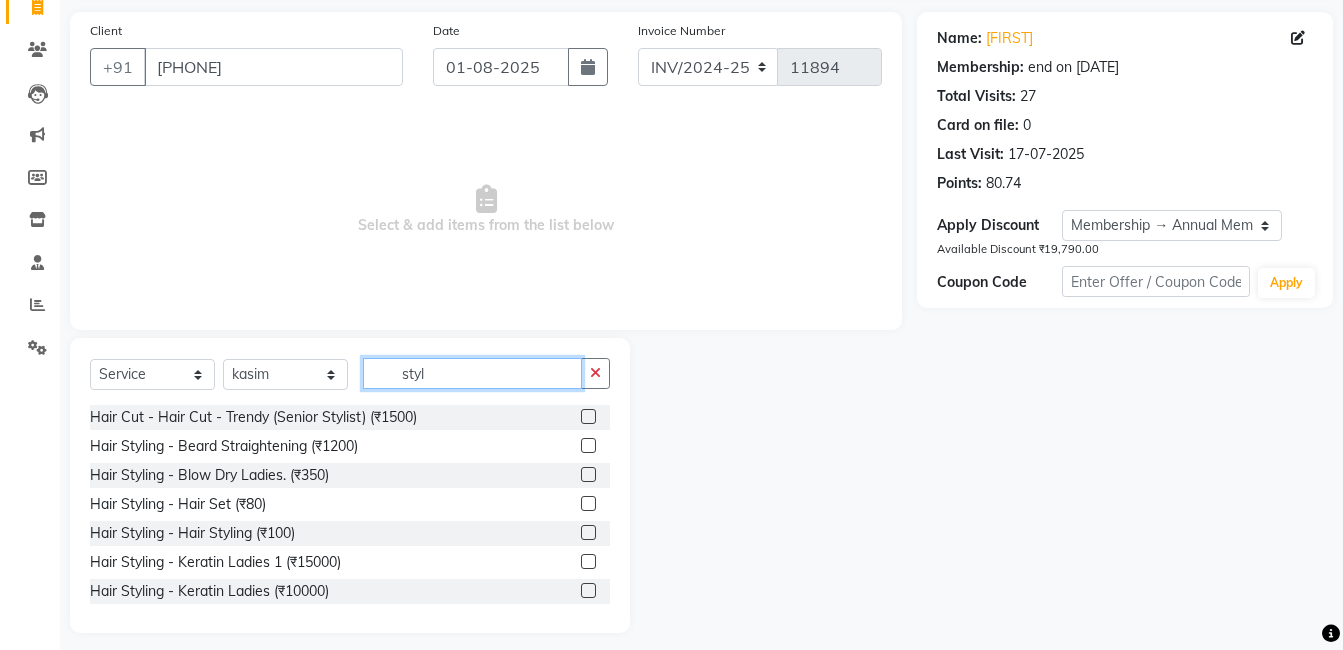 scroll, scrollTop: 151, scrollLeft: 0, axis: vertical 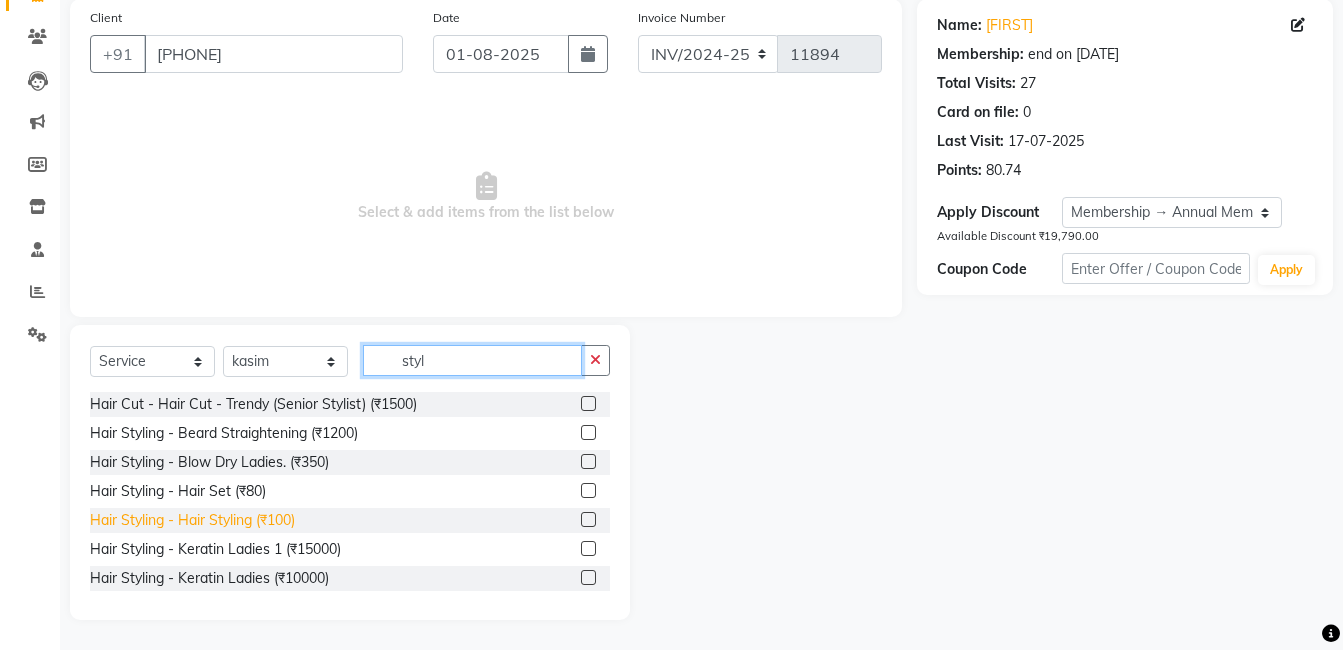 type on "styl" 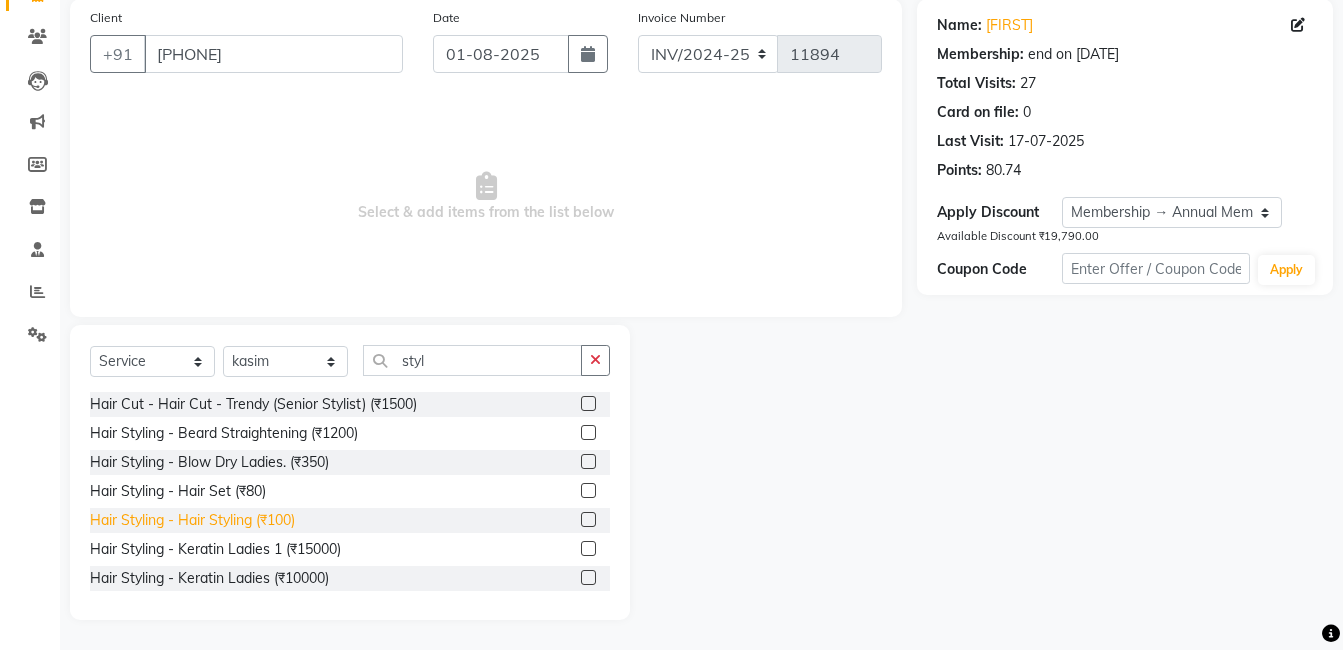 click on "Hair Styling - Hair Styling (₹100)" 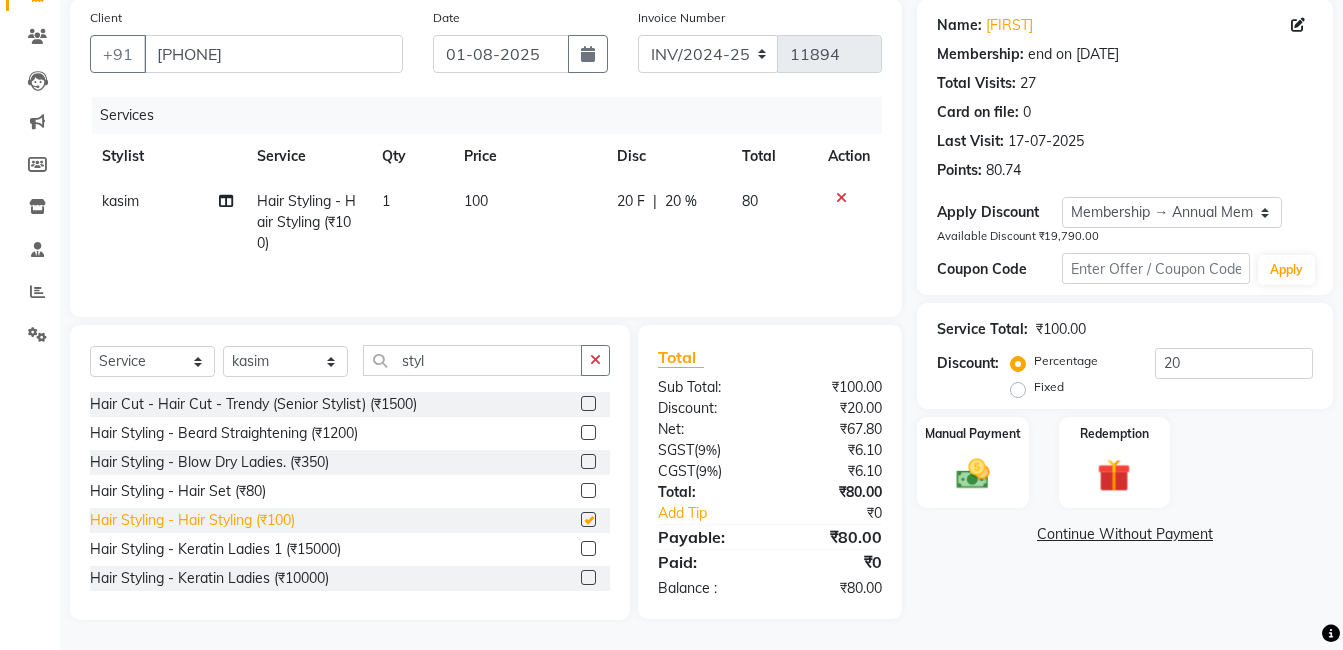 checkbox on "false" 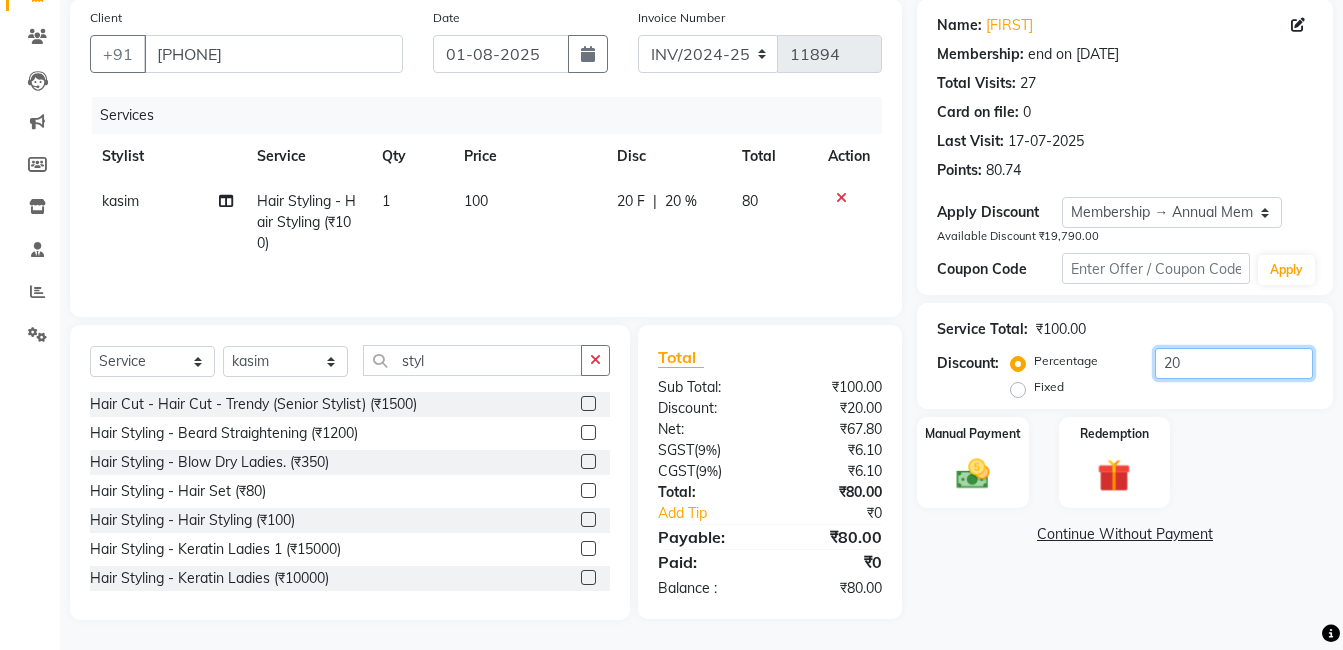 click on "20" 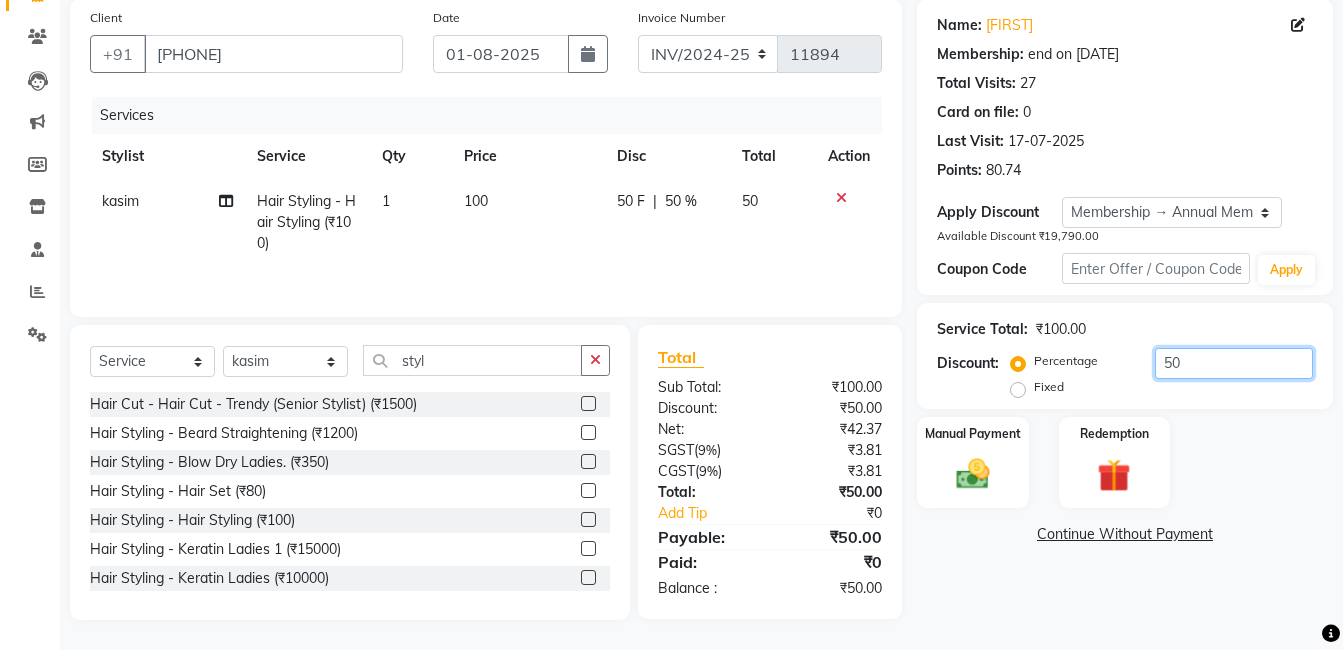 type on "50" 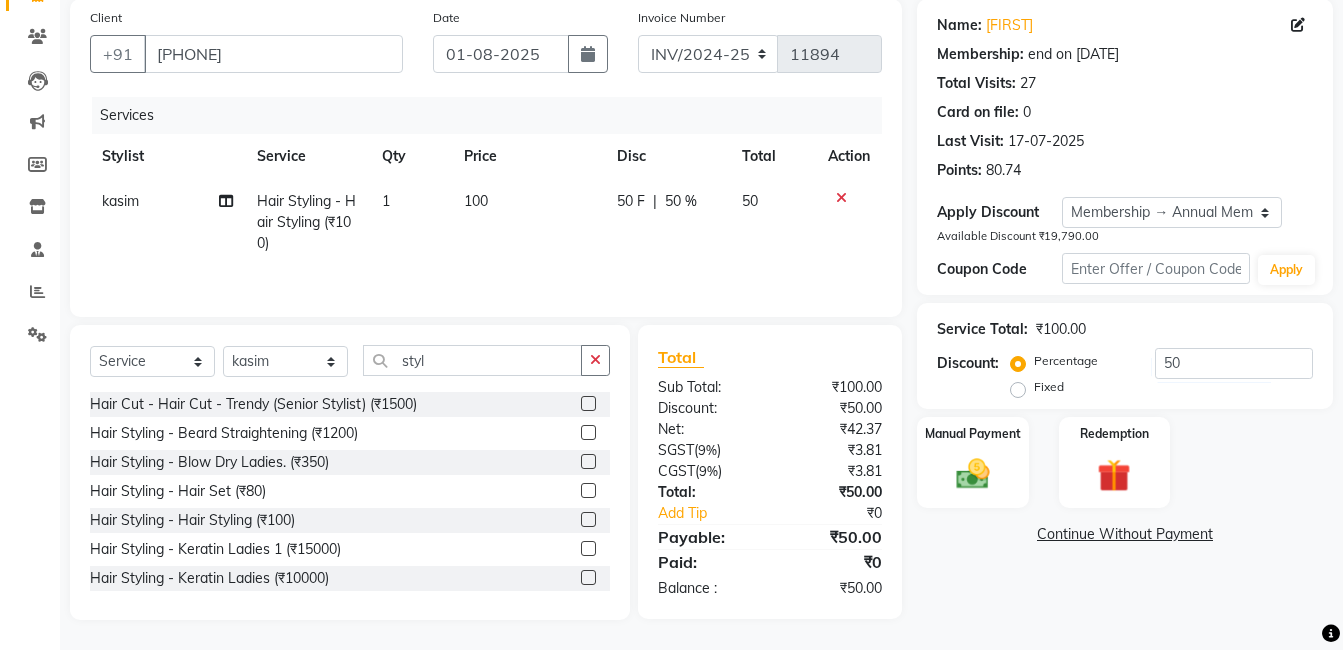 click on "Name: Shoabi  Membership: end on 10-02-2026 Total Visits:  27 Card on file:  0 Last Visit:   17-07-2025 Points:   80.74  Apply Discount Select Membership → Annual Membership  Loyalty → Loyality level 1  Available Discount ₹19,790.00 Coupon Code Apply Service Total:  ₹100.00  Discount:  Percentage   Fixed  50 Manual Payment Redemption  Continue Without Payment" 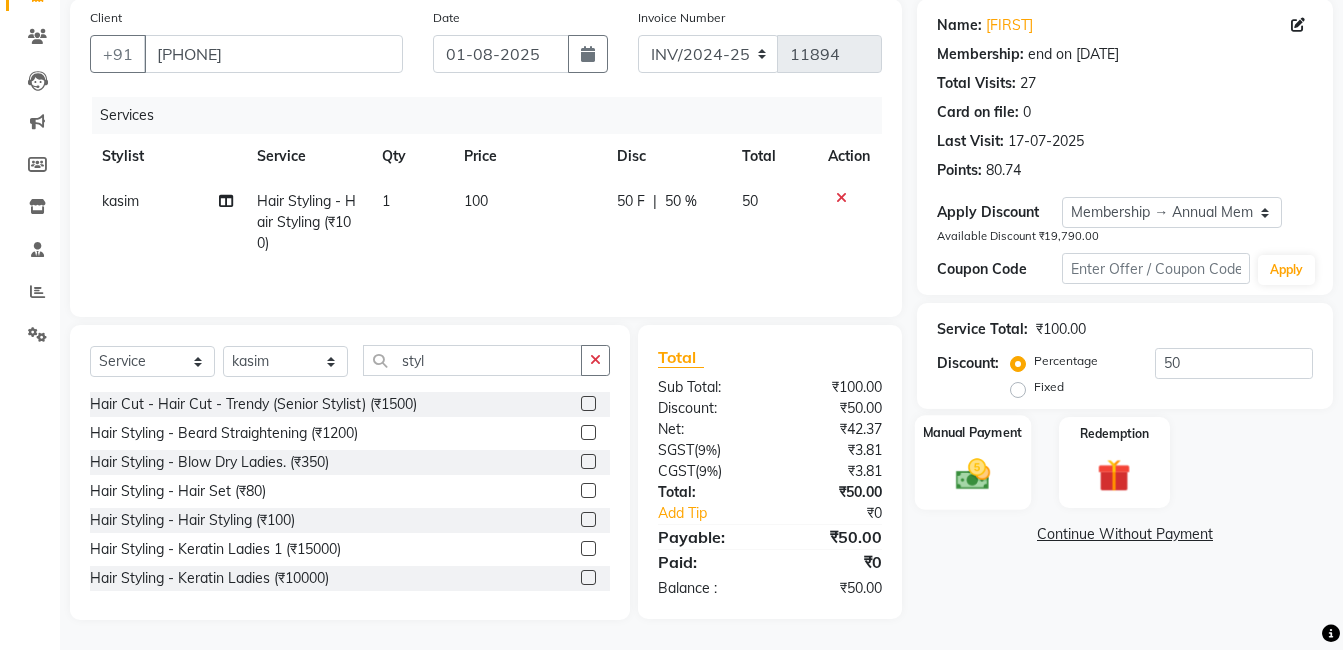 click 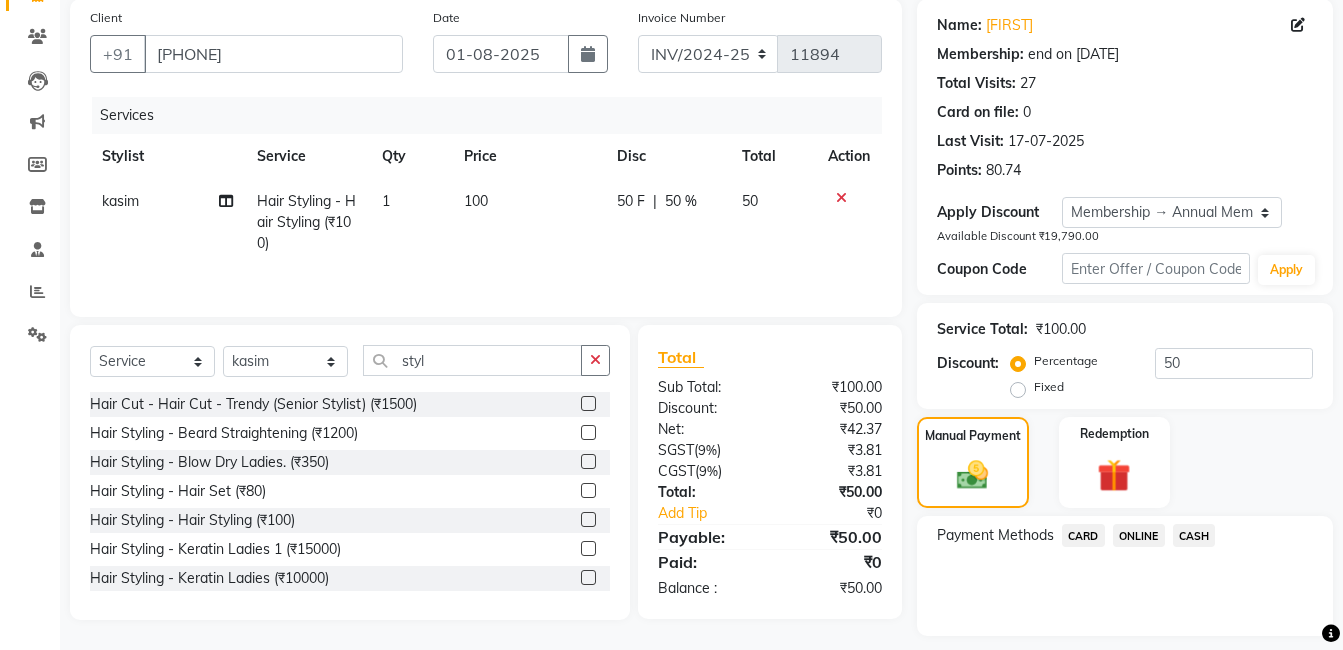 click on "ONLINE" 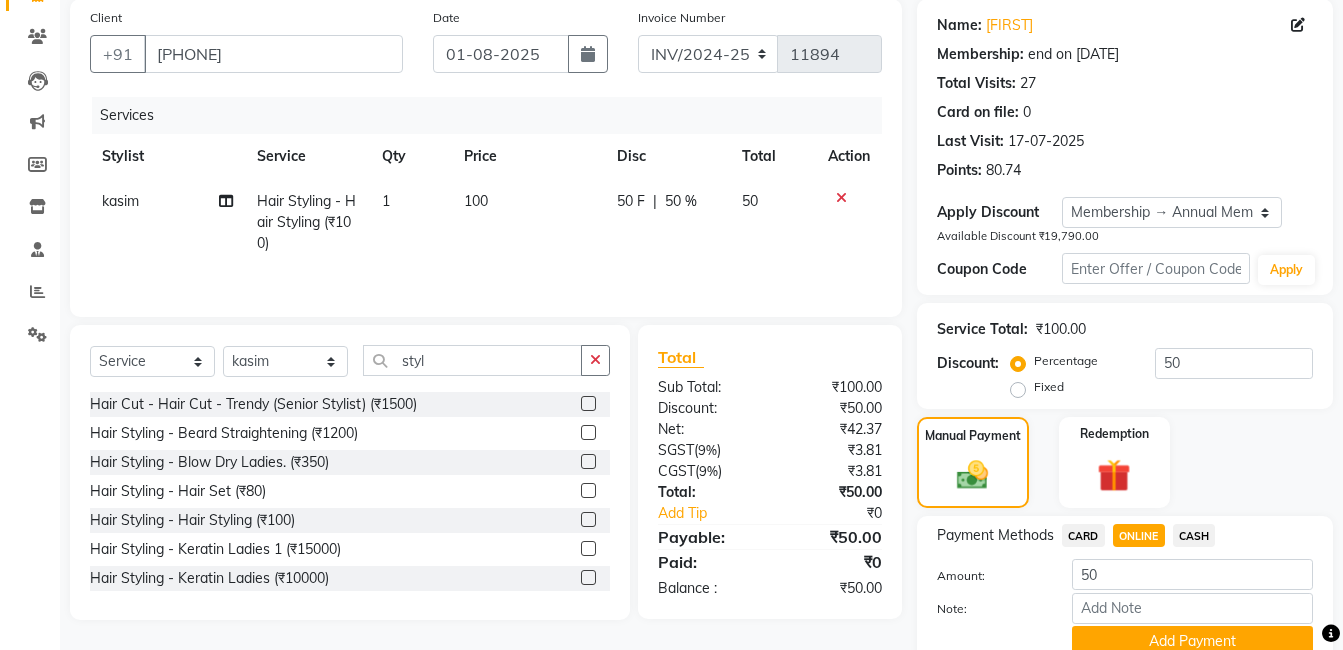 scroll, scrollTop: 237, scrollLeft: 0, axis: vertical 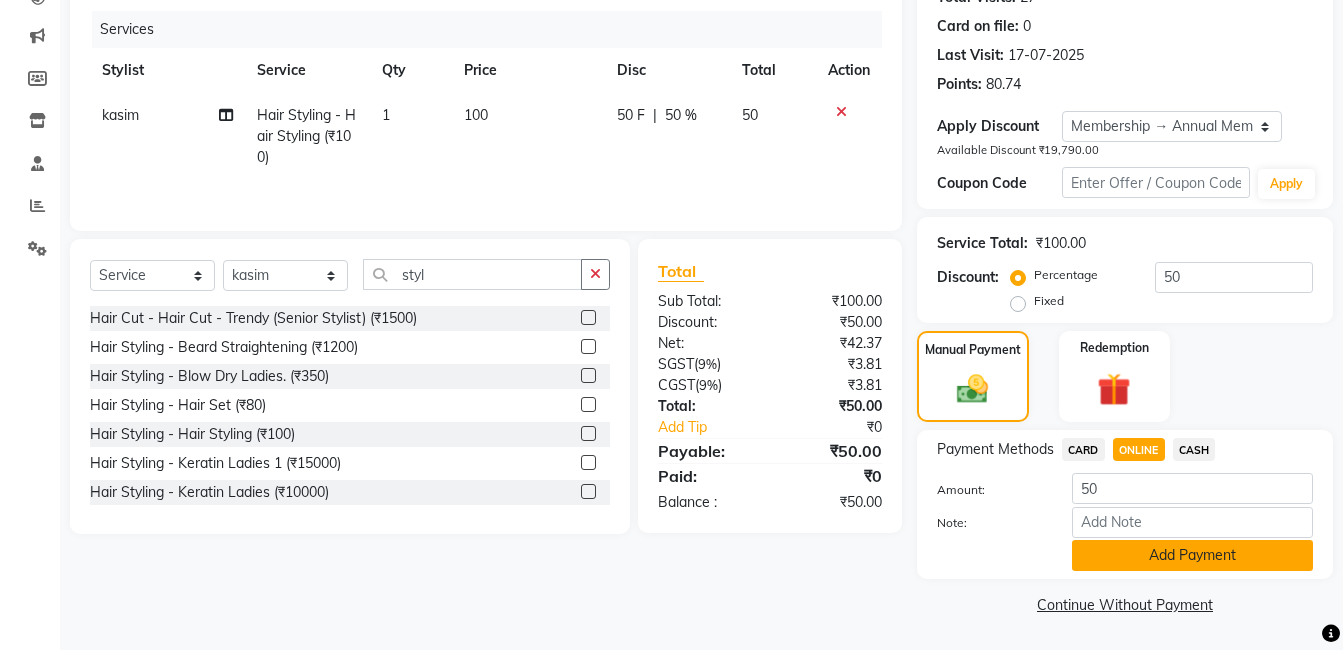 click on "Add Payment" 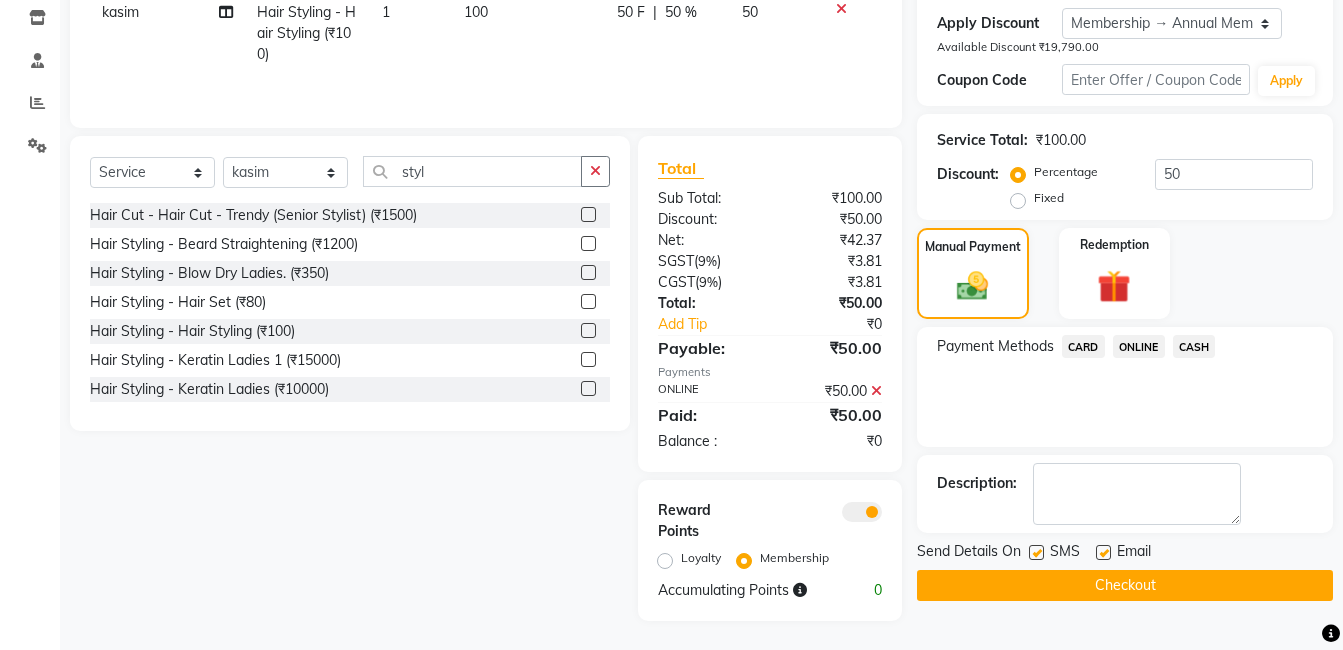 scroll, scrollTop: 341, scrollLeft: 0, axis: vertical 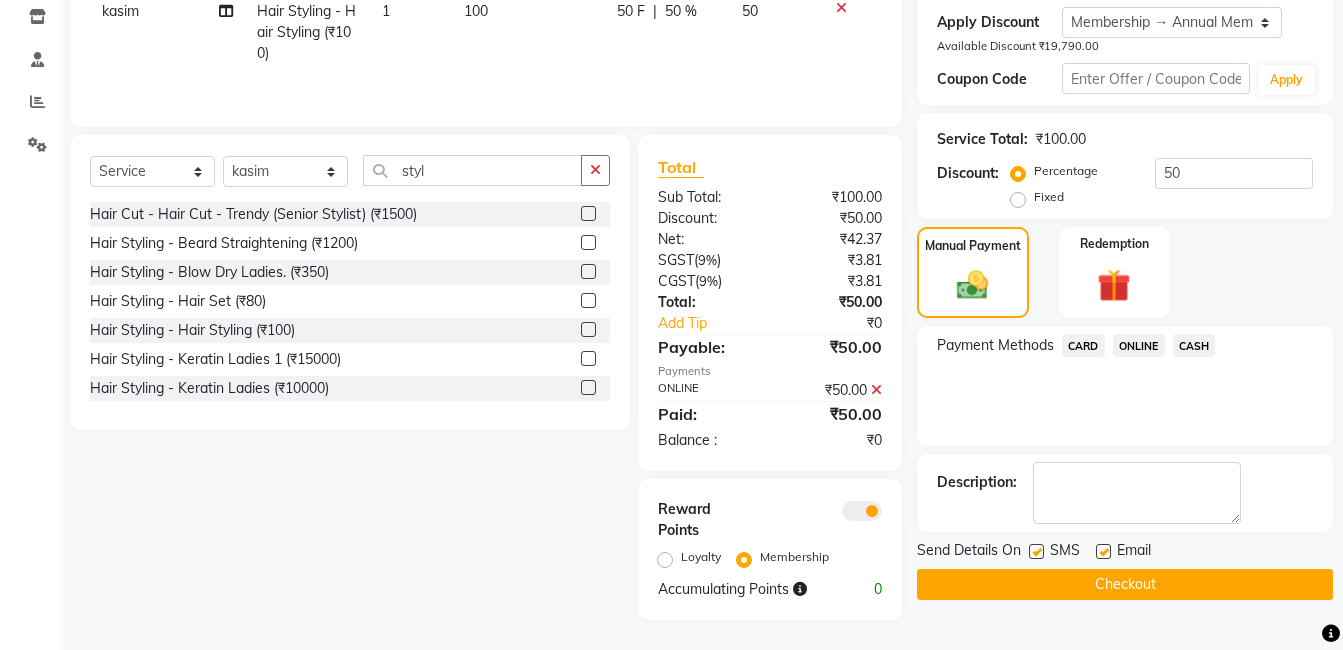 click on "Checkout" 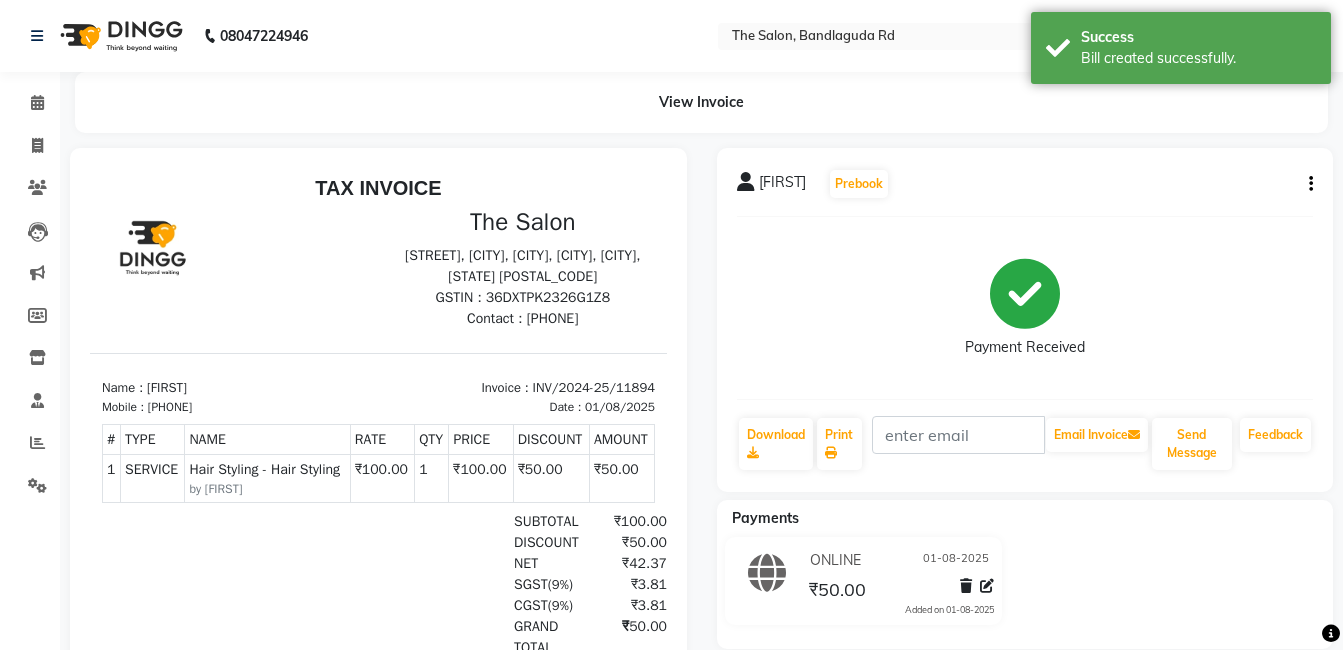 scroll, scrollTop: 0, scrollLeft: 0, axis: both 